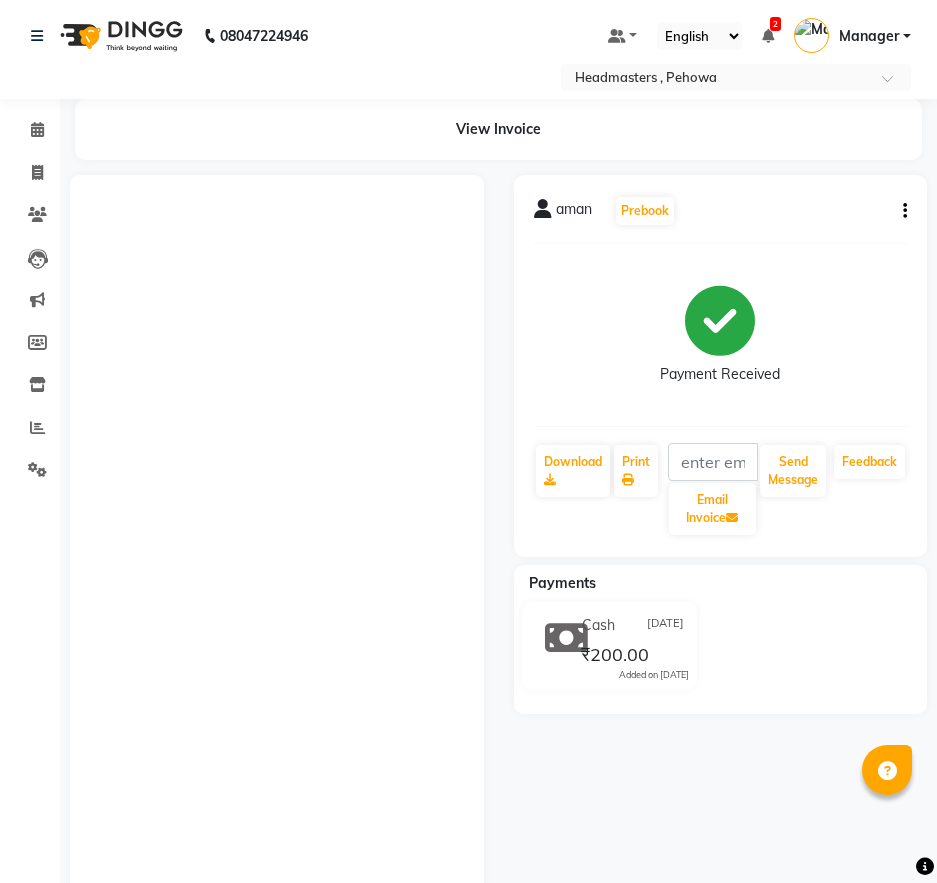 scroll, scrollTop: 72, scrollLeft: 0, axis: vertical 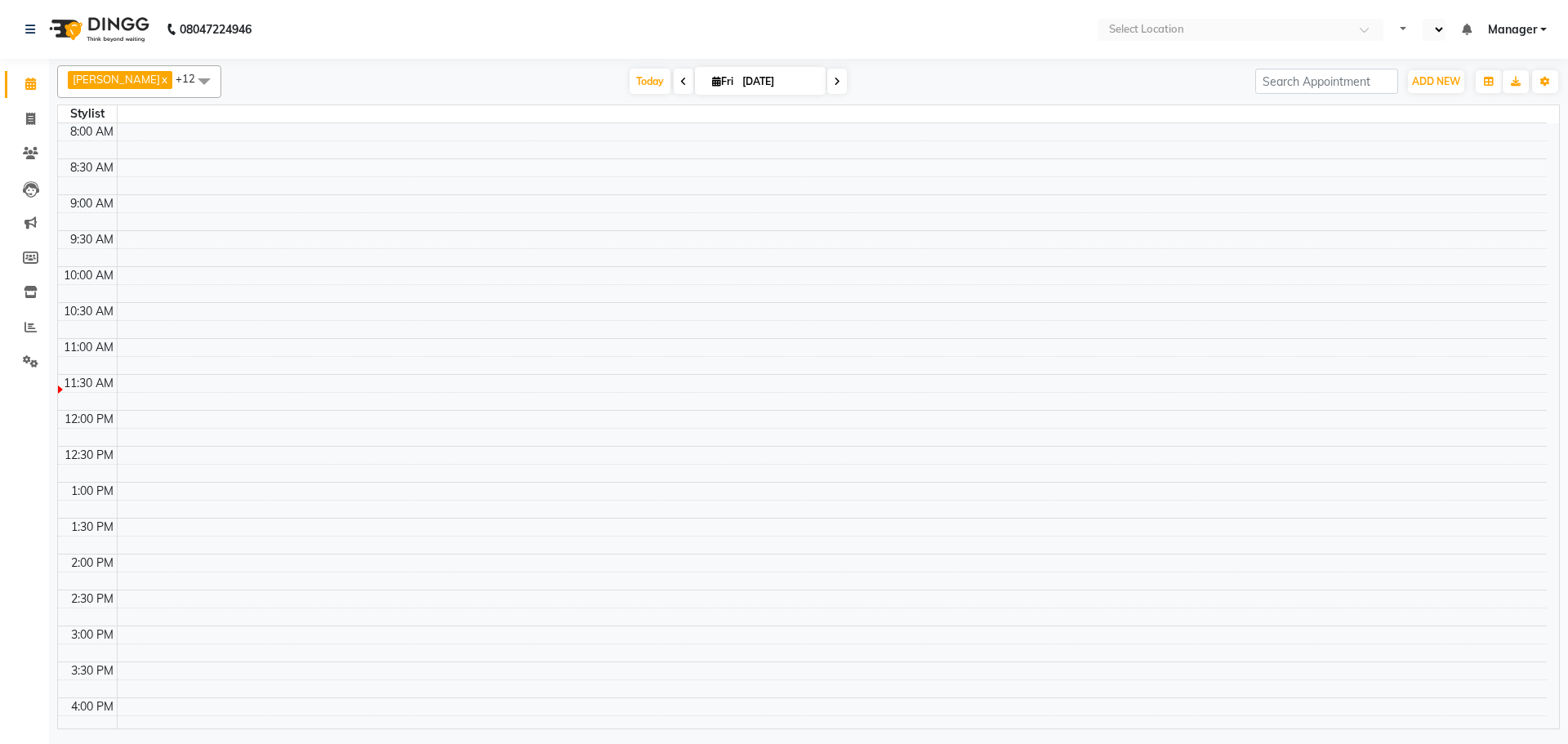 select on "en" 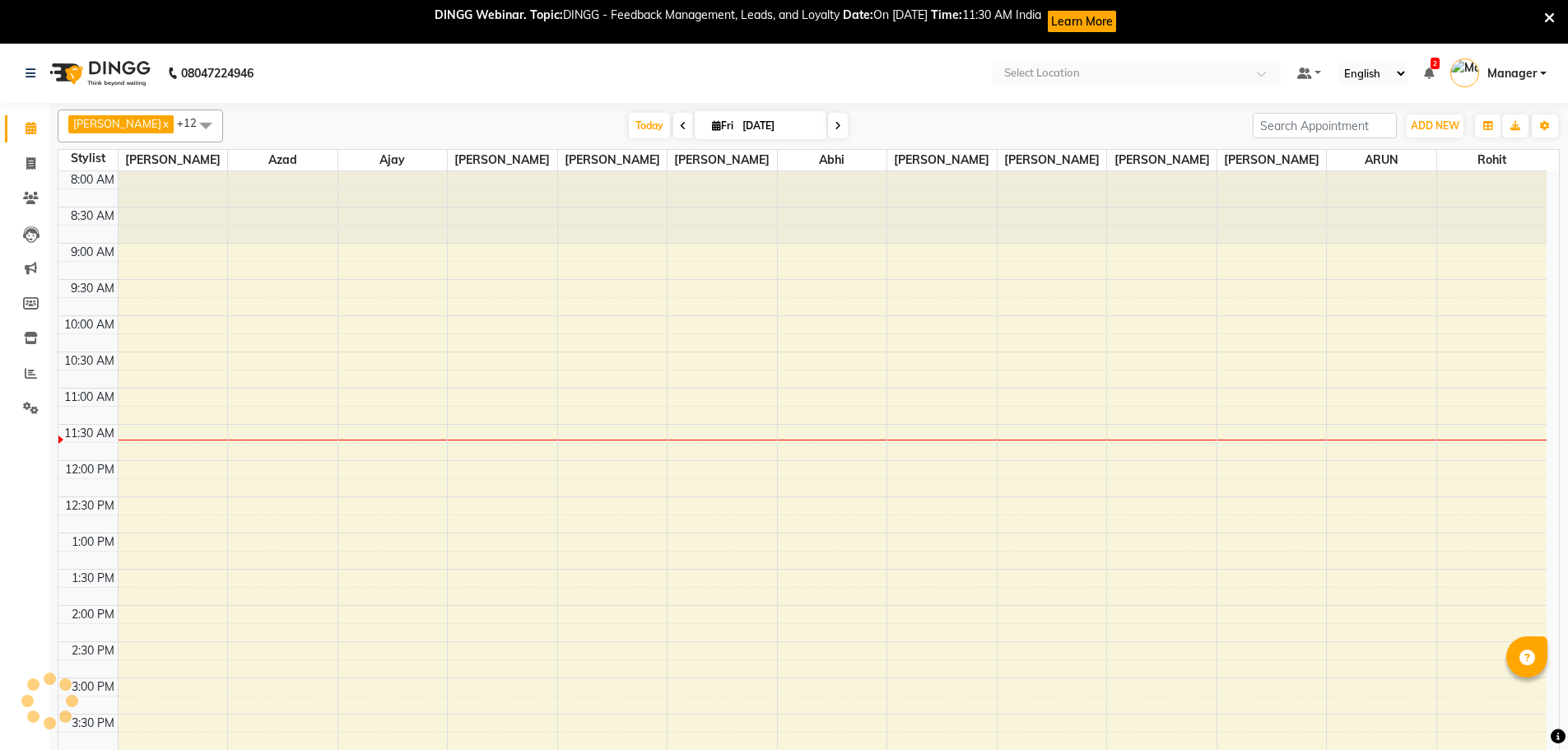 scroll, scrollTop: 218, scrollLeft: 0, axis: vertical 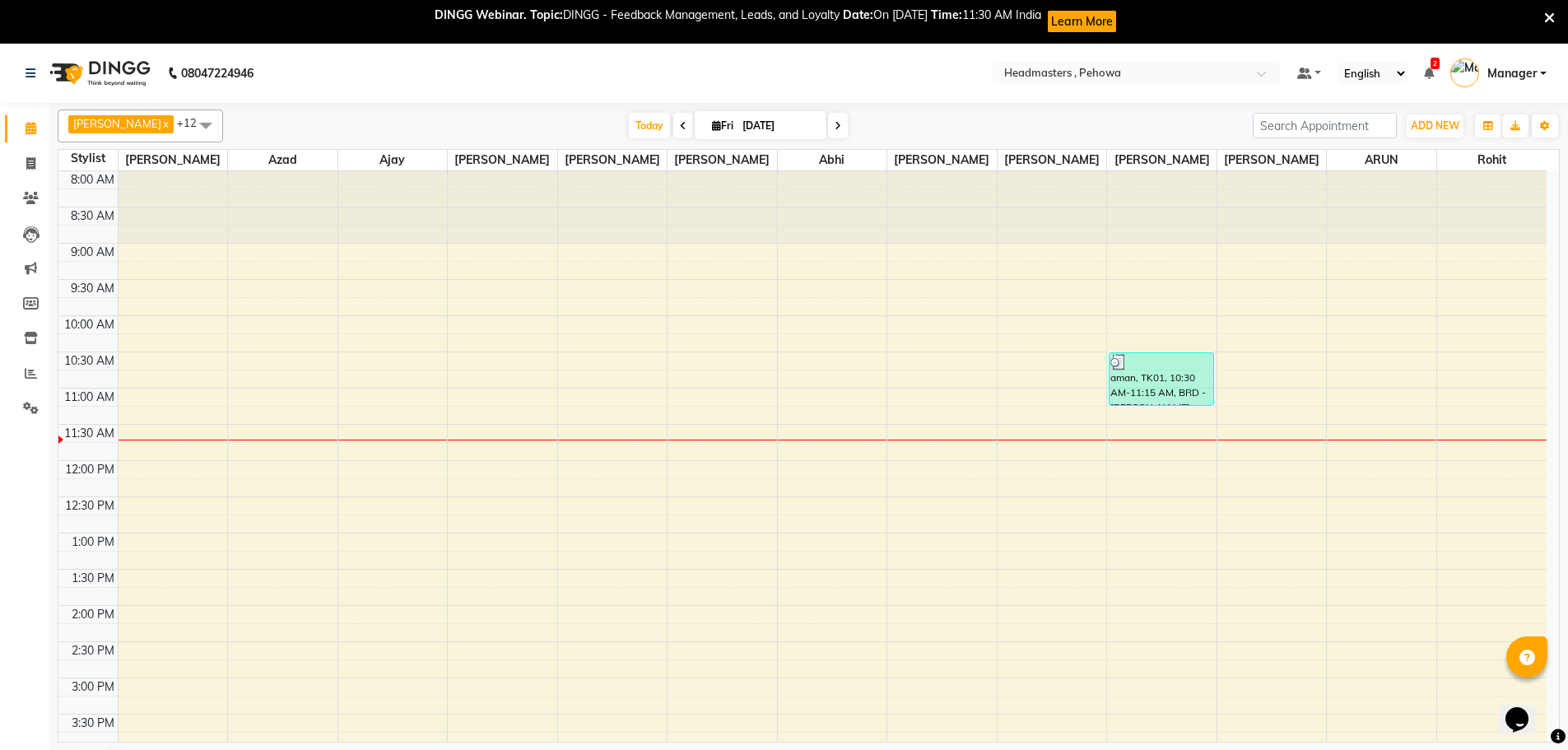 click on "8:00 AM 8:30 AM 9:00 AM 9:30 AM 10:00 AM 10:30 AM 11:00 AM 11:30 AM 12:00 PM 12:30 PM 1:00 PM 1:30 PM 2:00 PM 2:30 PM 3:00 PM 3:30 PM 4:00 PM 4:30 PM 5:00 PM 5:30 PM 6:00 PM 6:30 PM 7:00 PM 7:30 PM 8:00 PM 8:30 PM 9:00 PM 9:30 PM     aman, TK01, 10:30 AM-11:15 AM, BRD - [PERSON_NAME]" at bounding box center (803, 678) 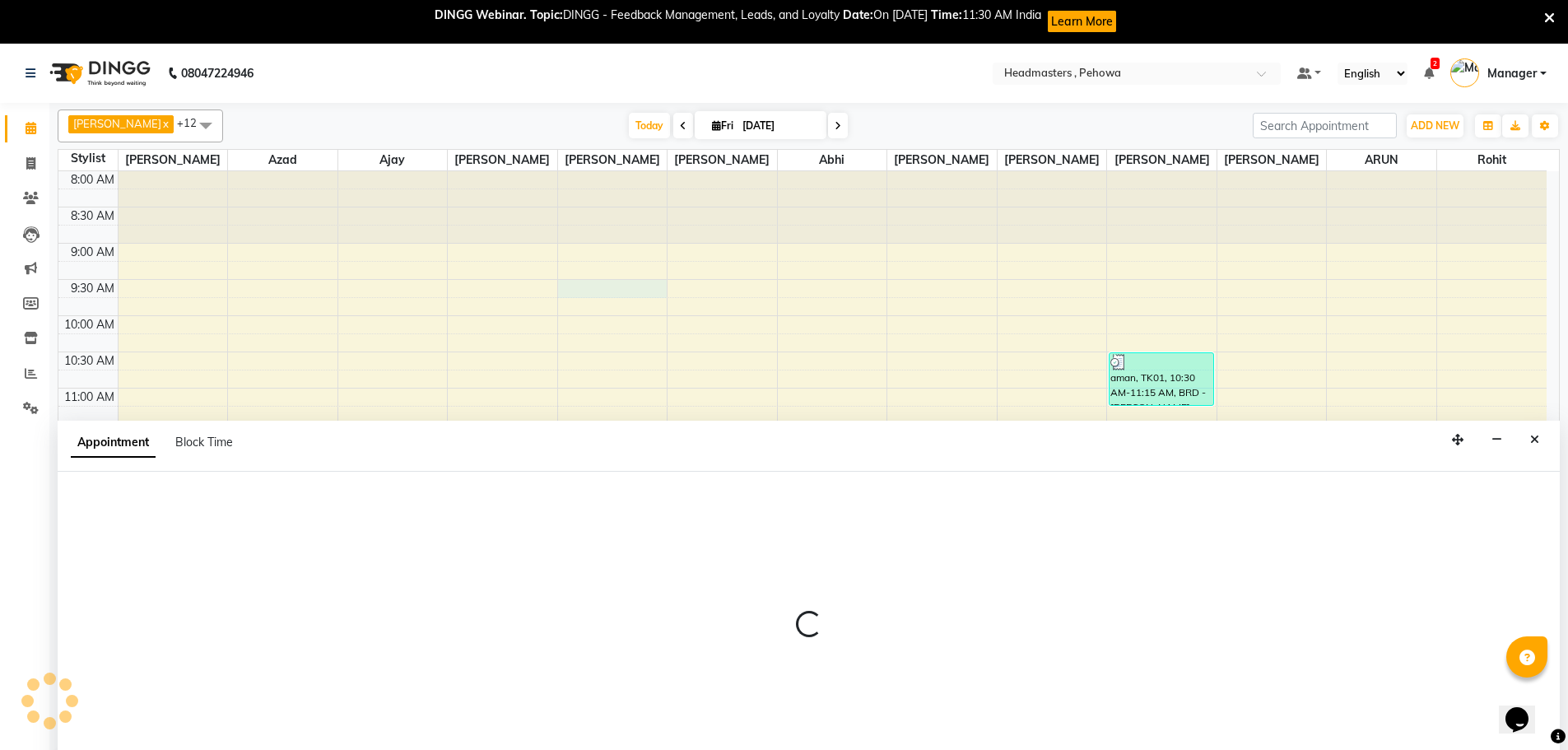 scroll, scrollTop: 2, scrollLeft: 0, axis: vertical 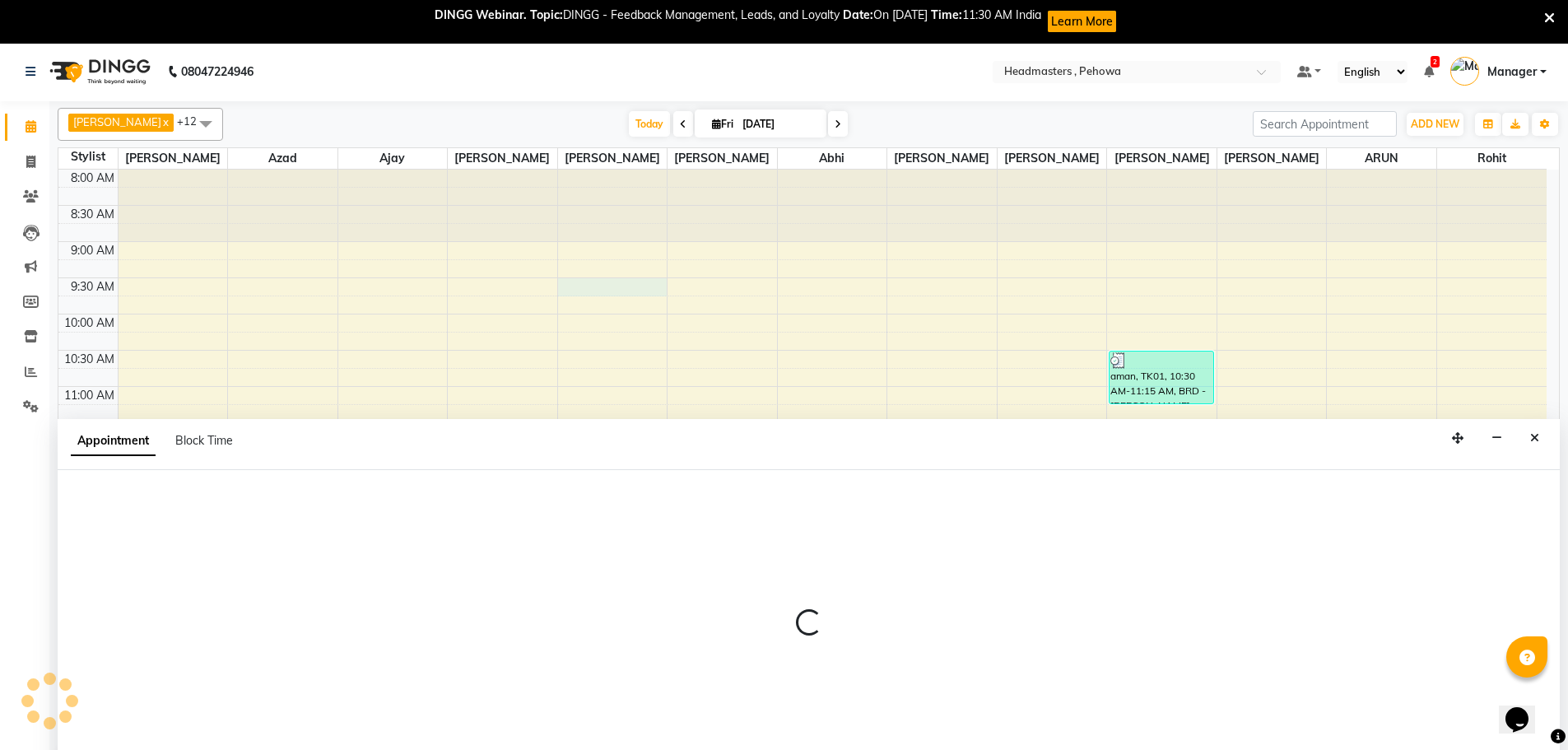 select on "68776" 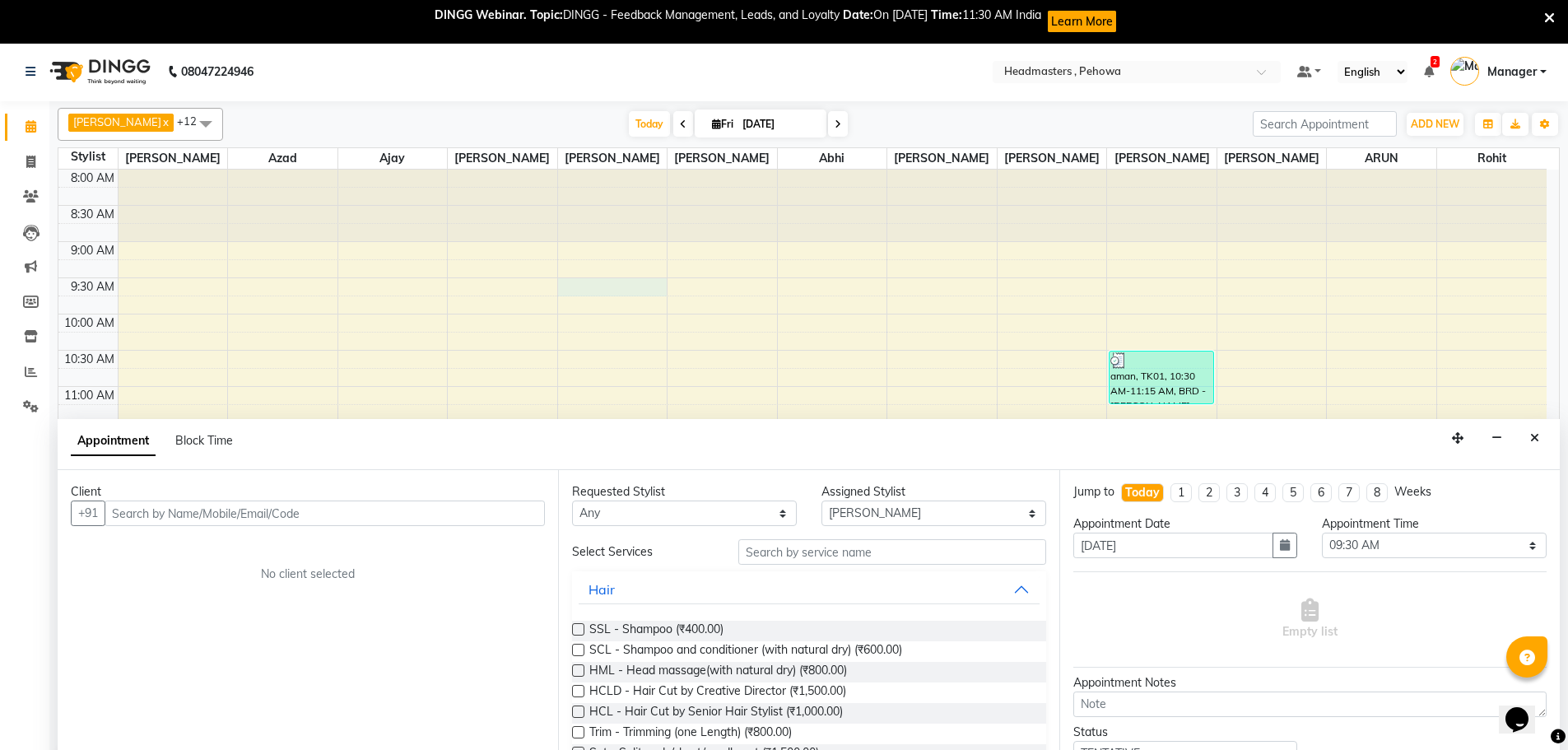 click at bounding box center [324, 513] 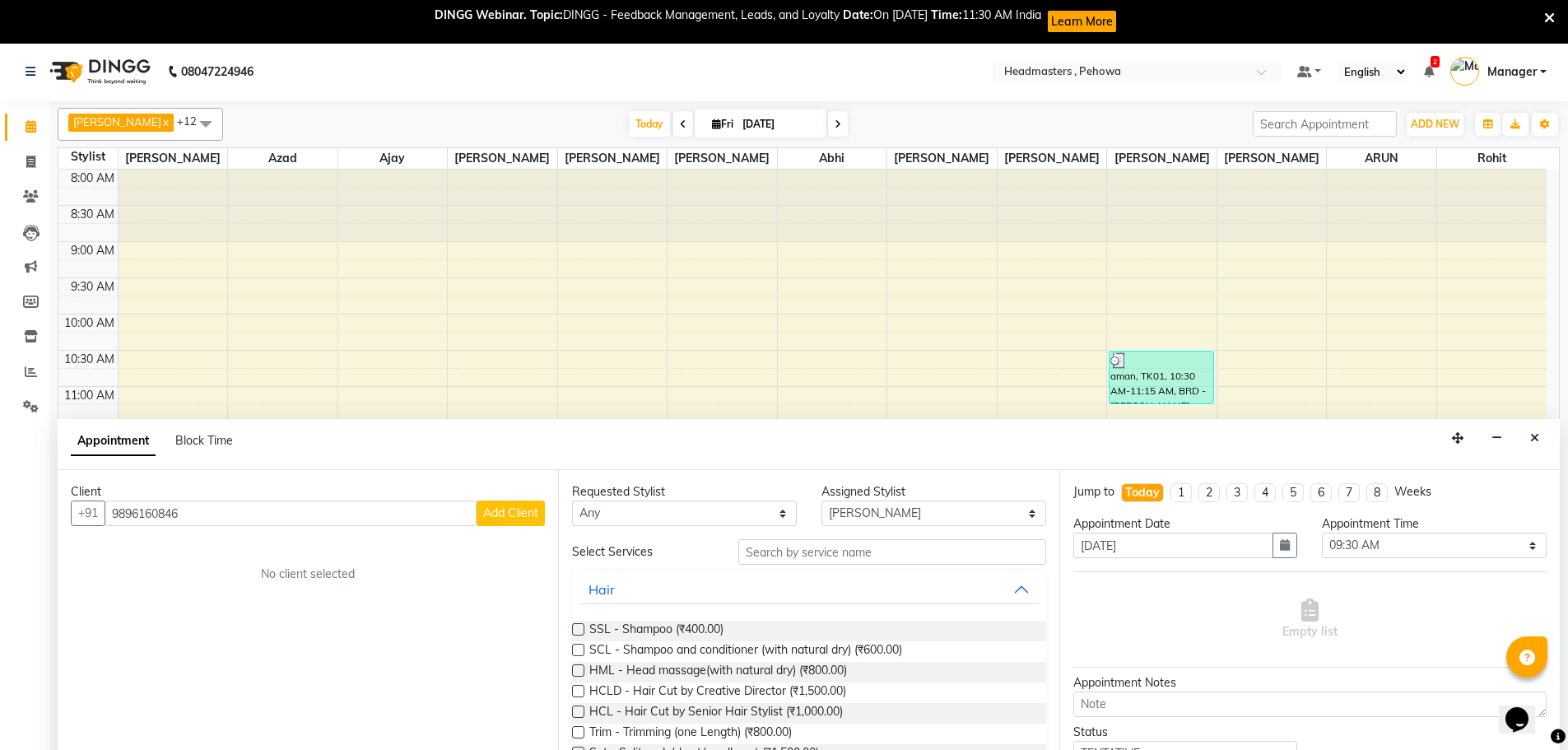 type on "9896160846" 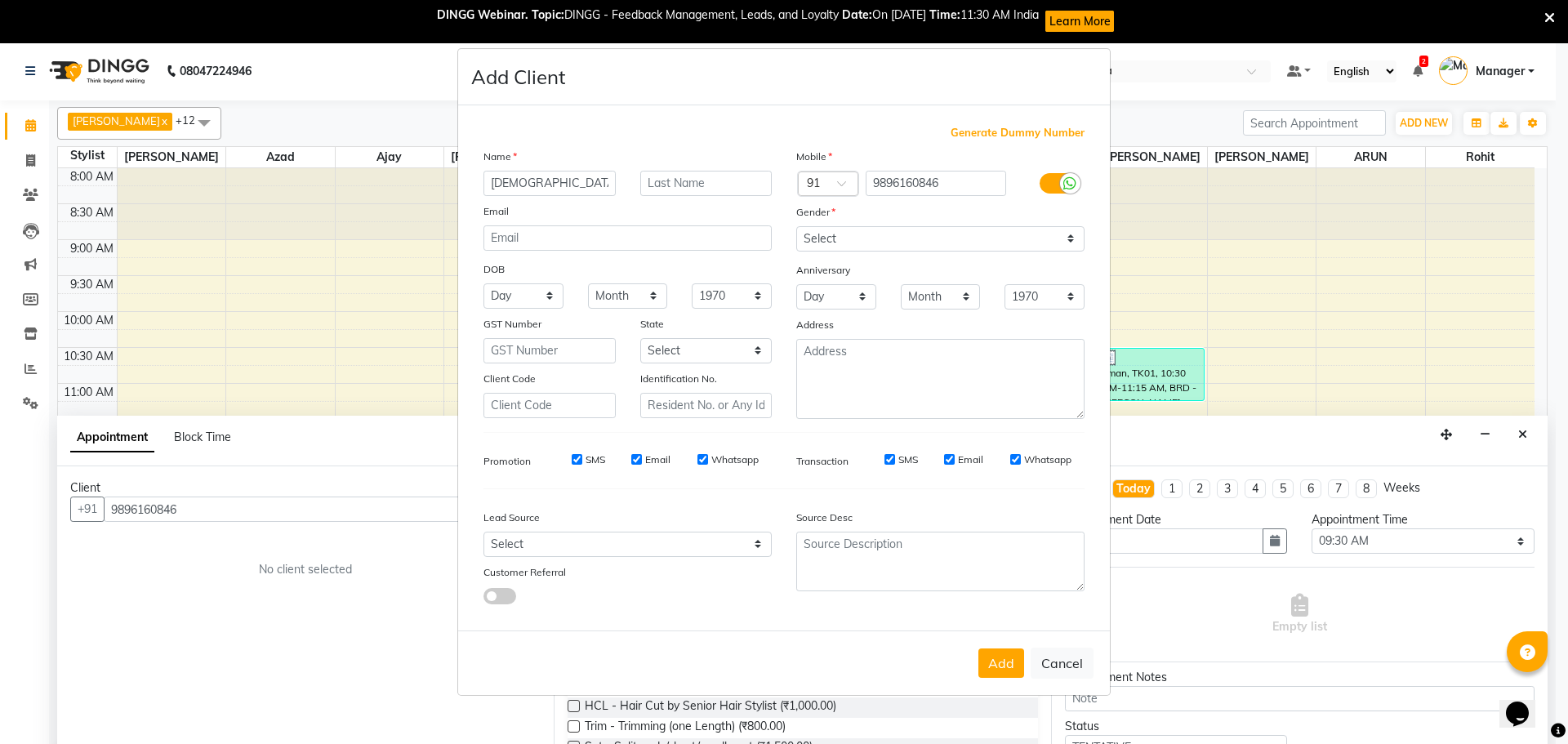 type on "sharan" 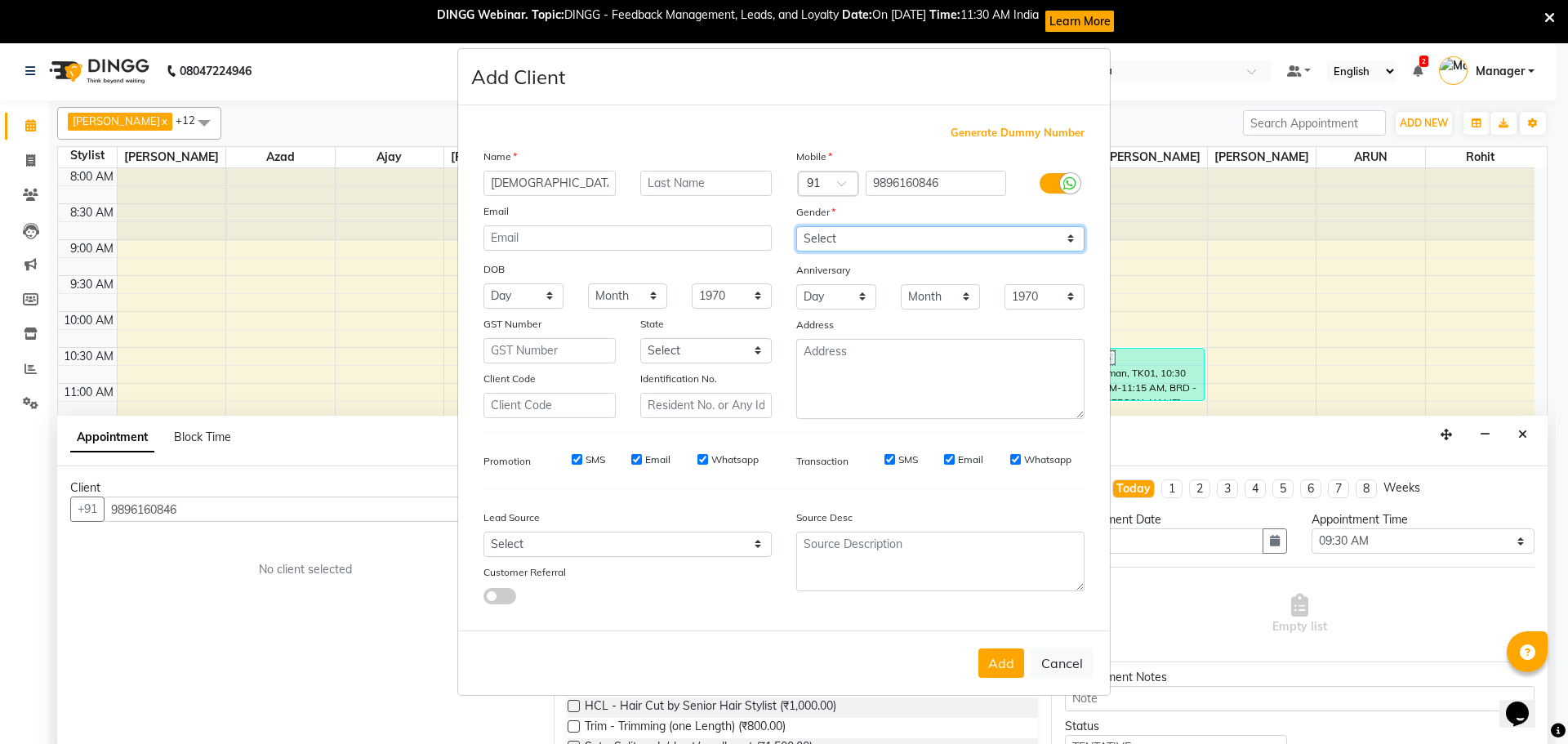 click on "Select Male Female Other Prefer Not To Say" at bounding box center (940, 238) 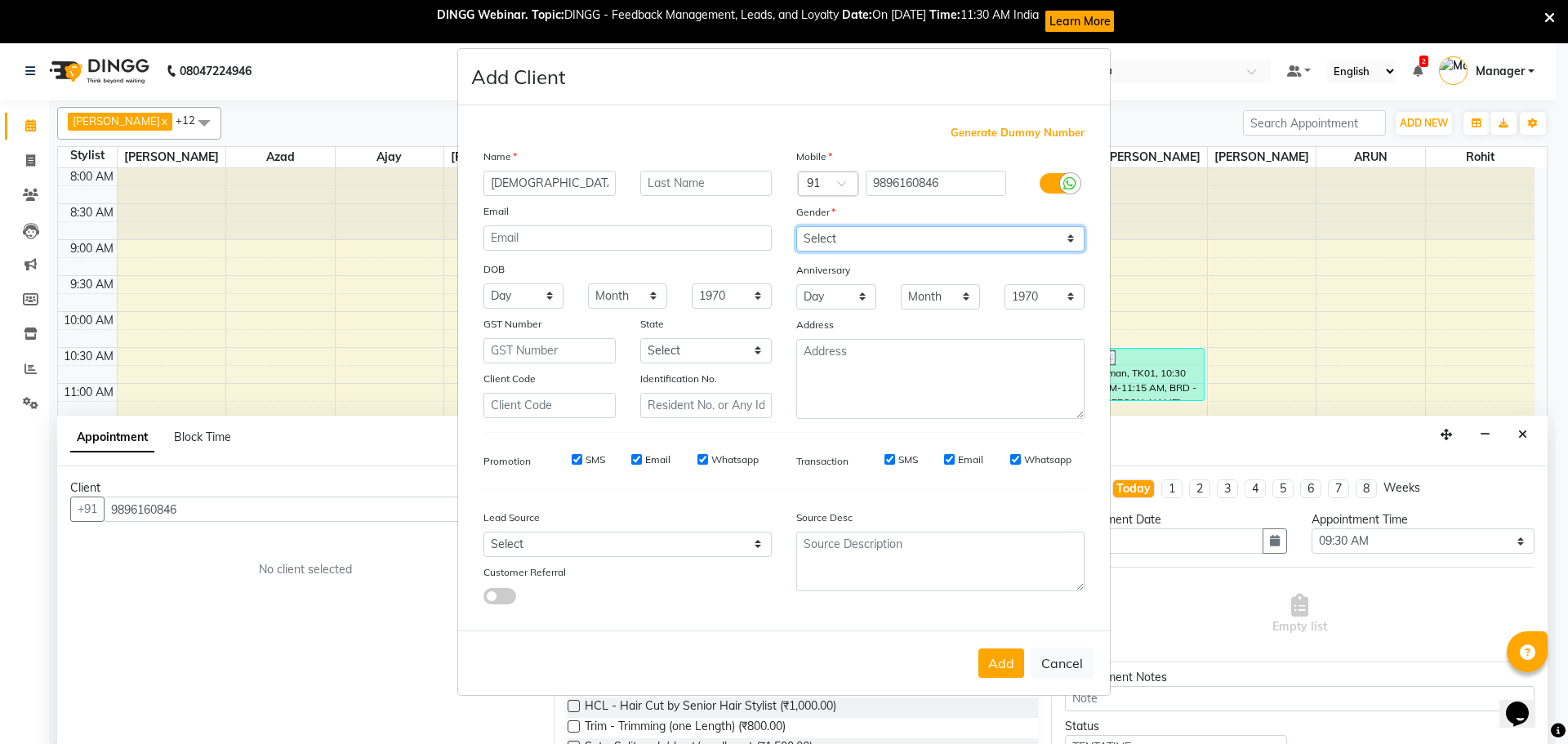 select on "female" 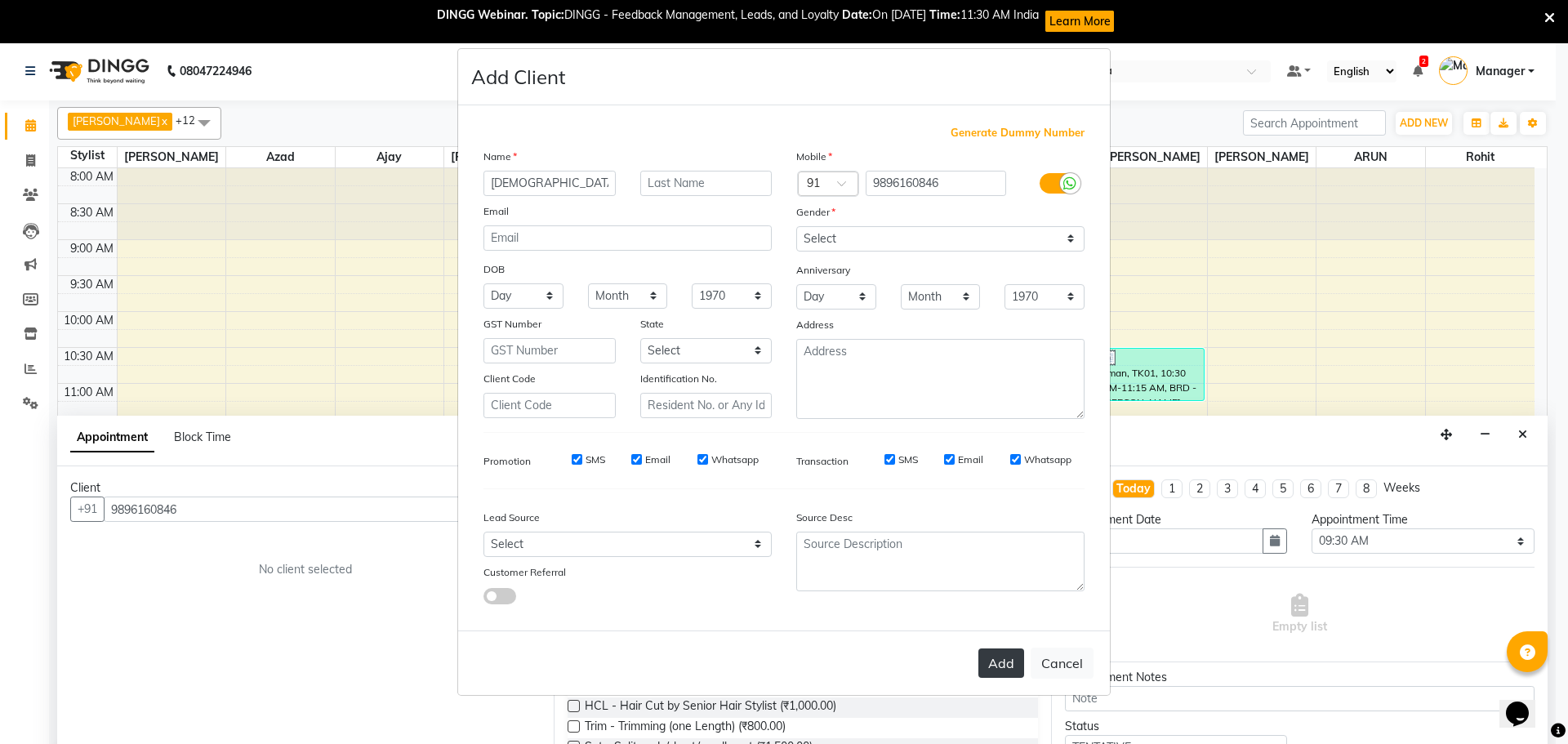 click on "Add" at bounding box center [1001, 663] 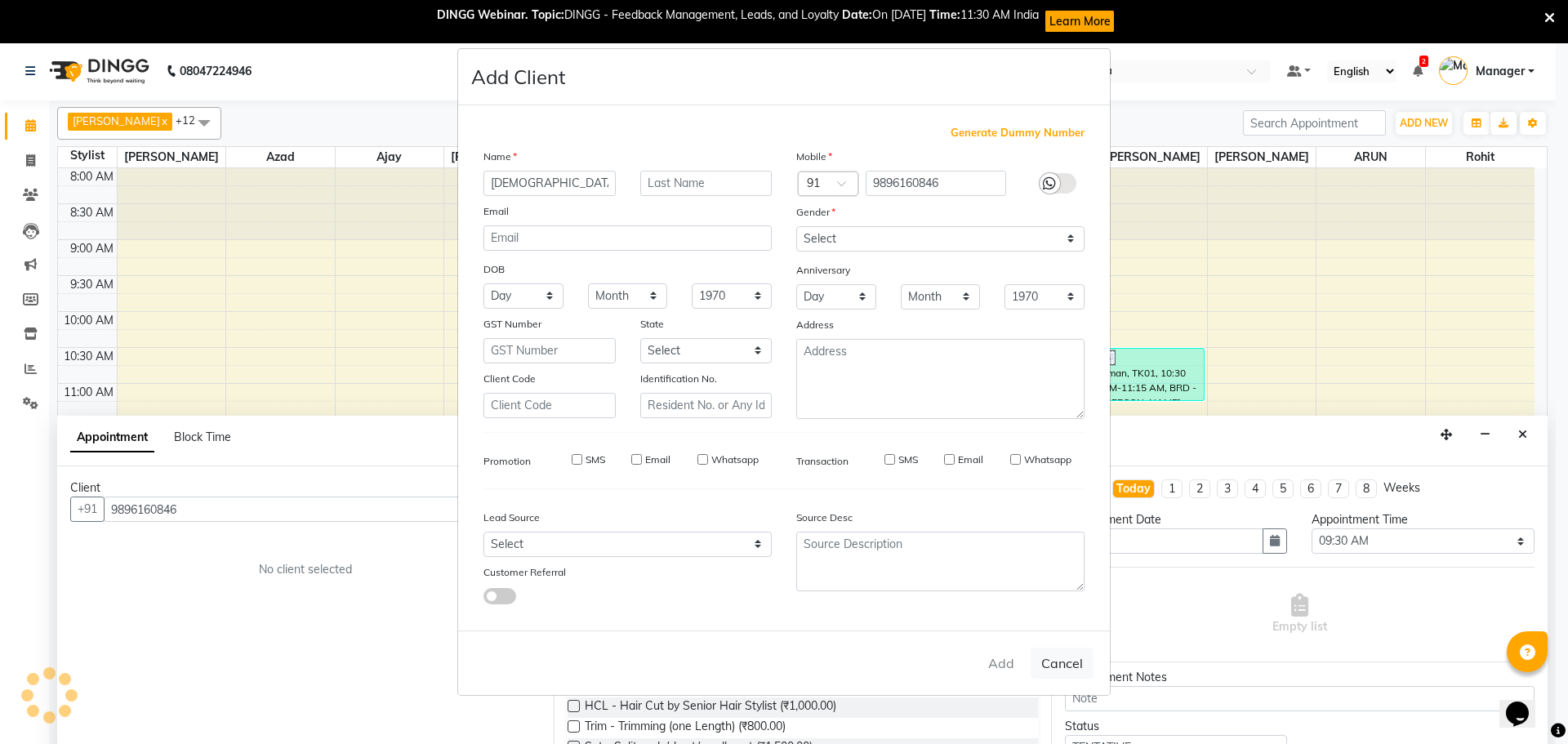 type 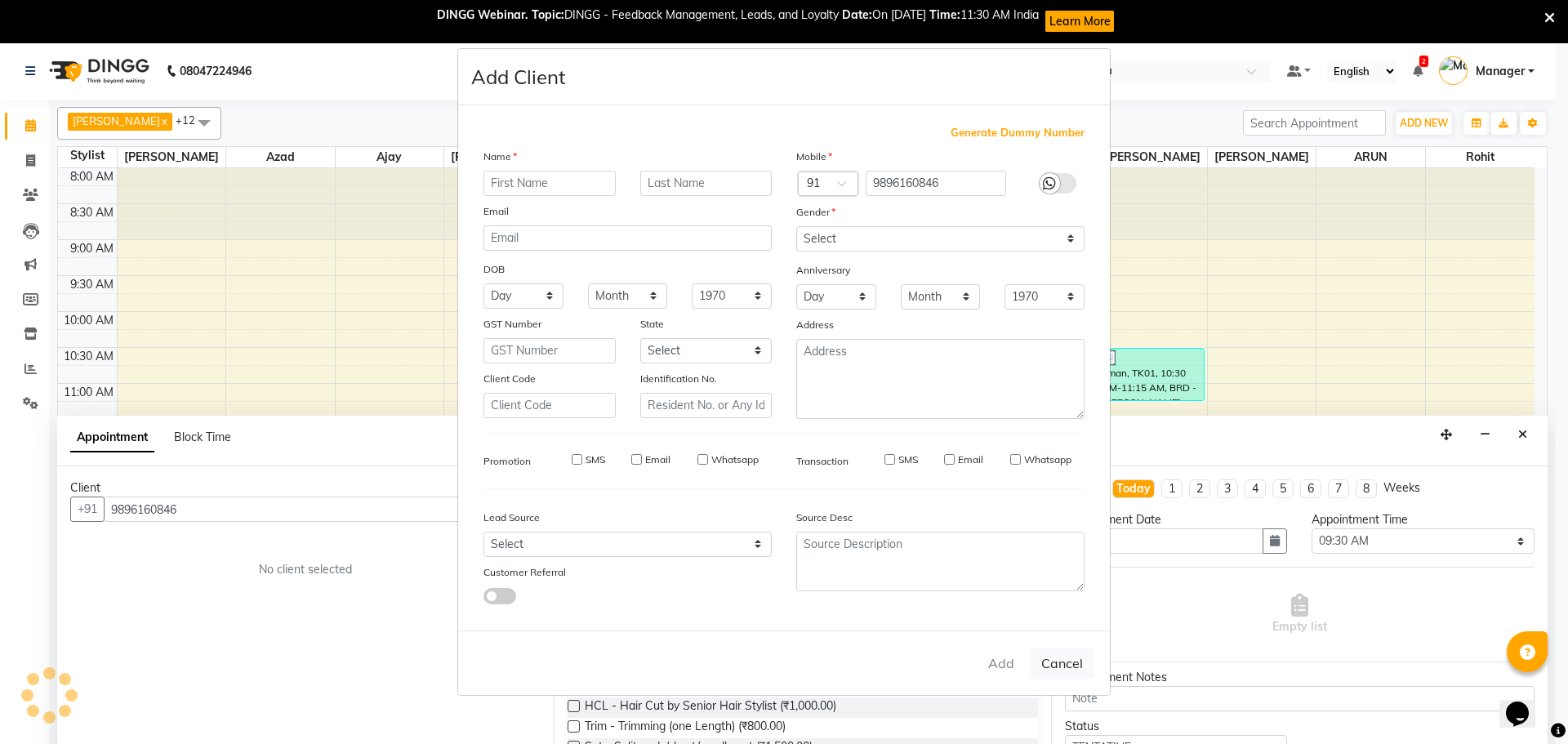 select 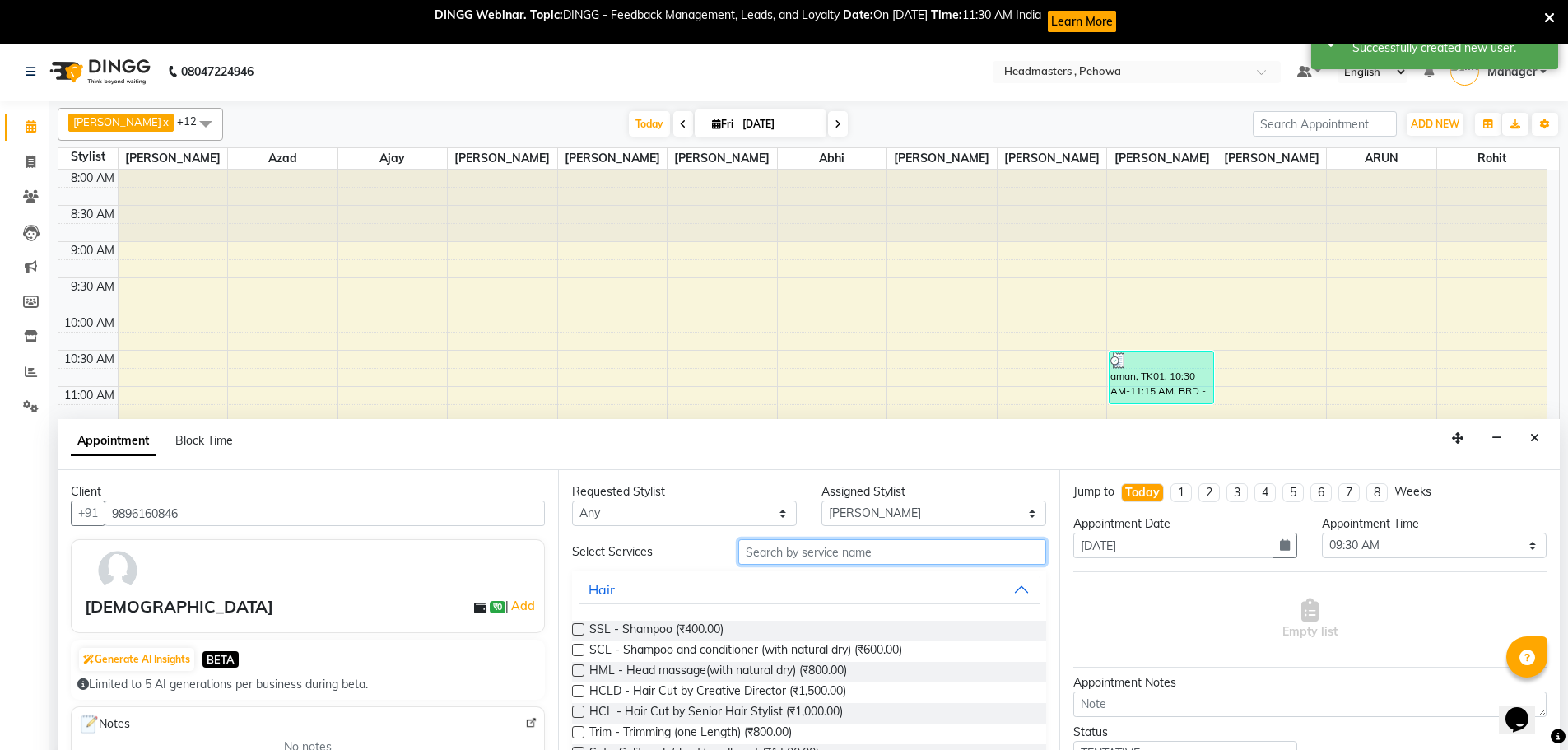 click at bounding box center [892, 552] 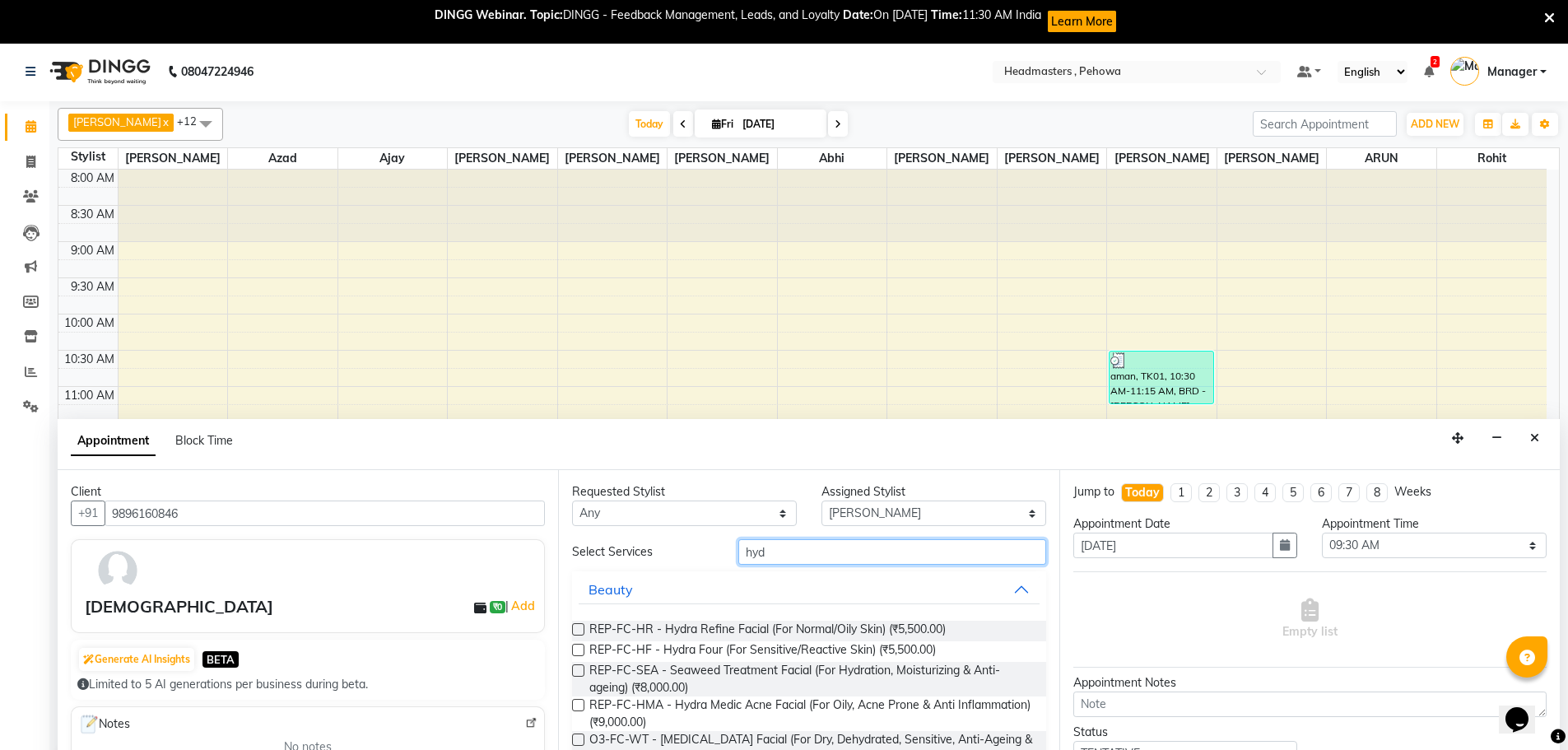 type on "hyd" 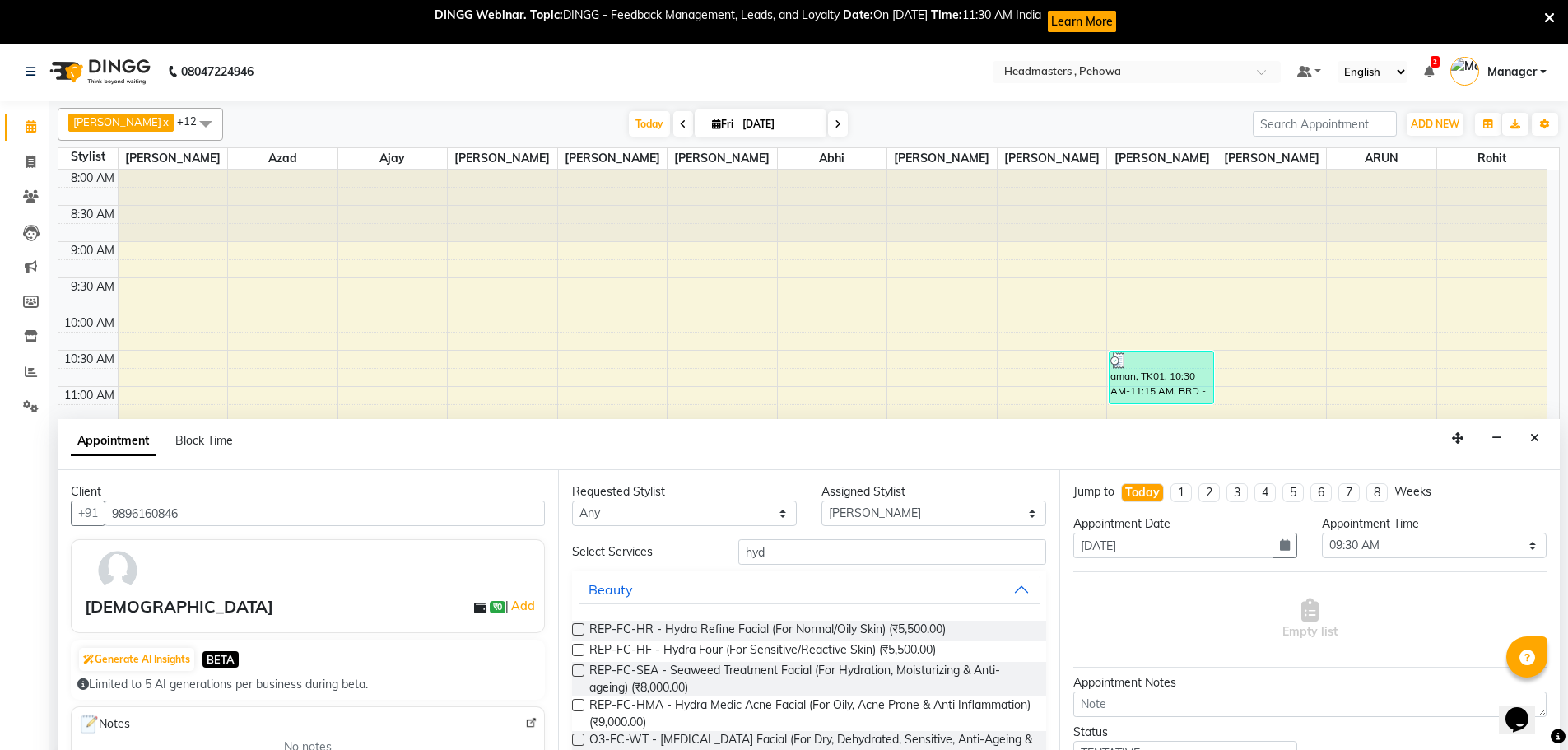 click at bounding box center [578, 629] 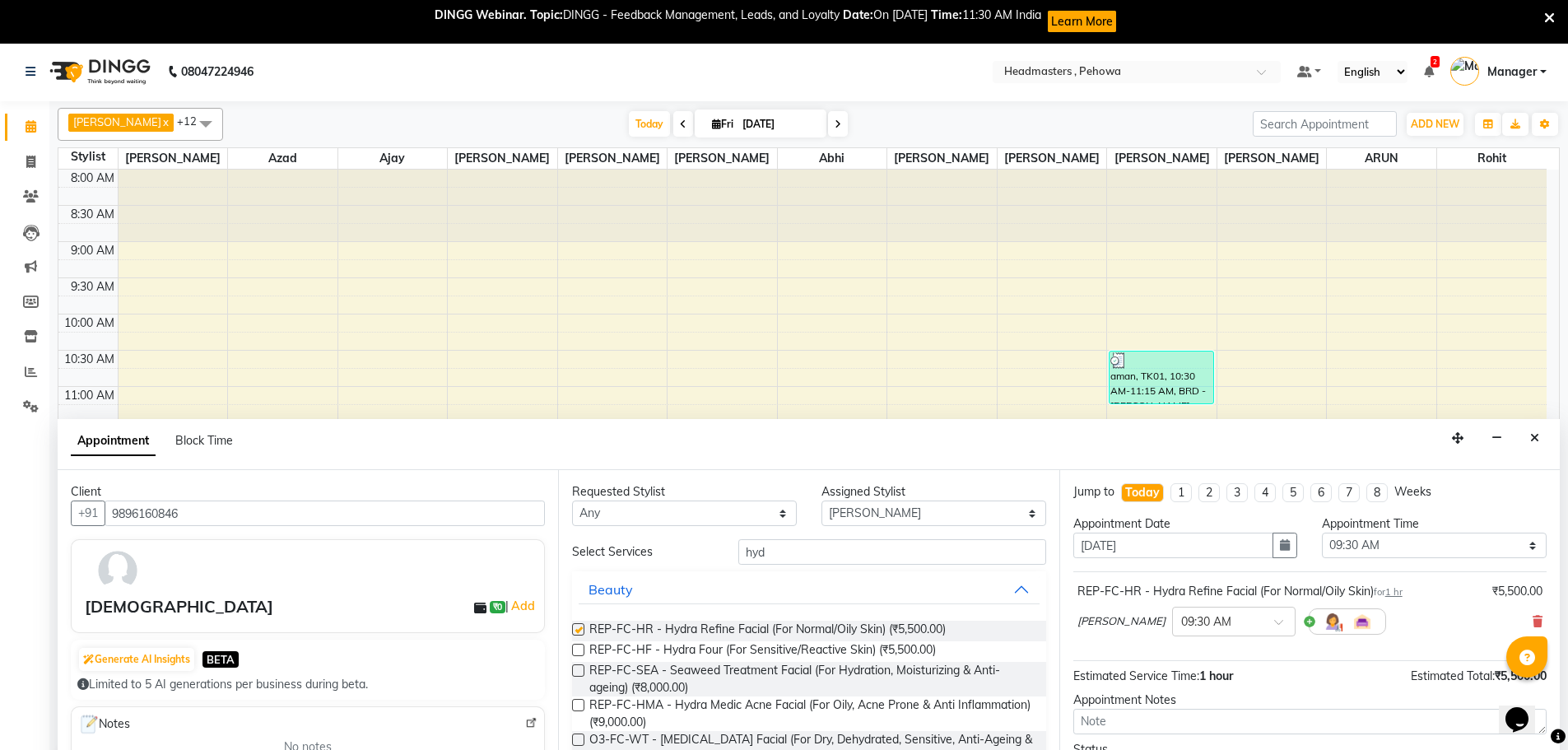 checkbox on "false" 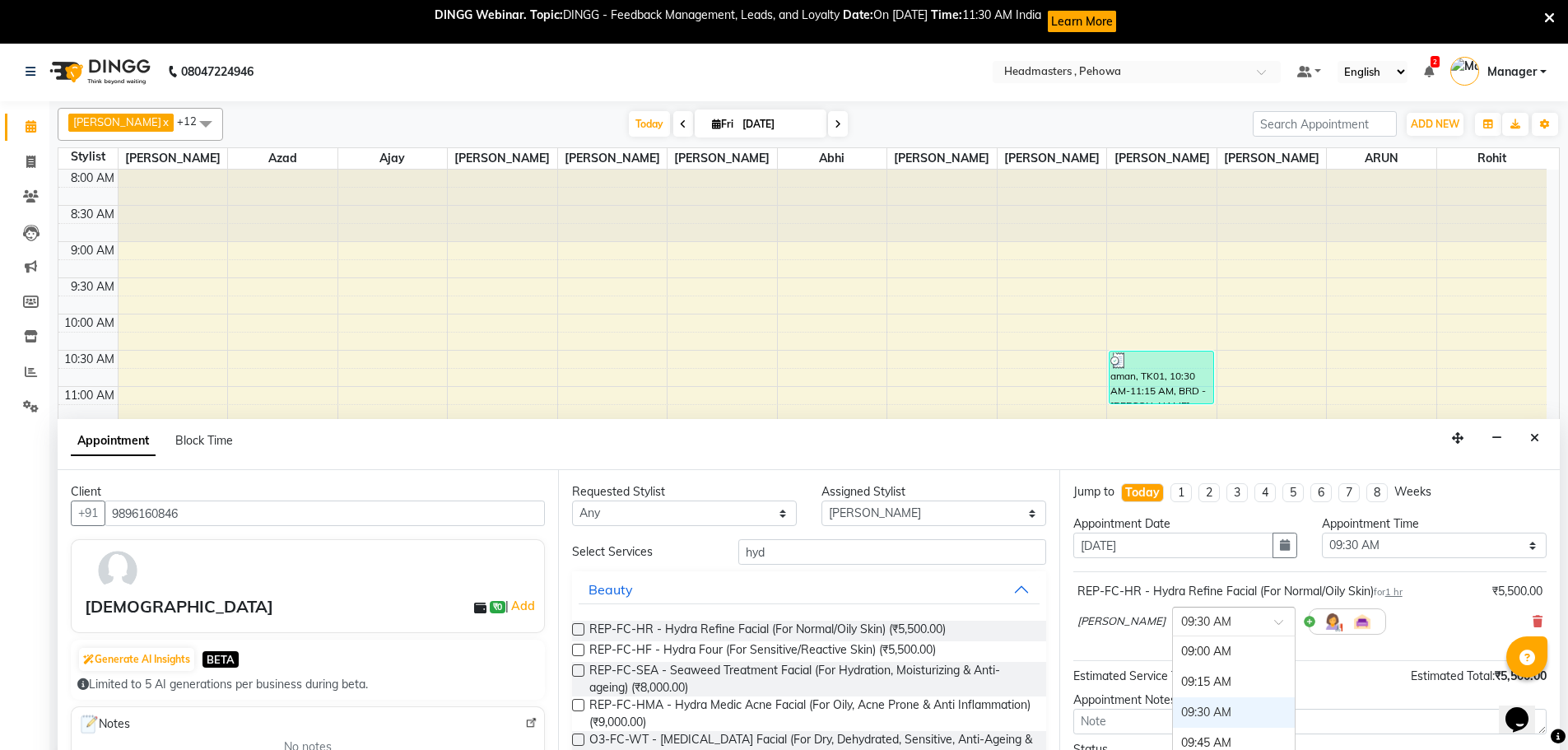 click at bounding box center [1284, 627] 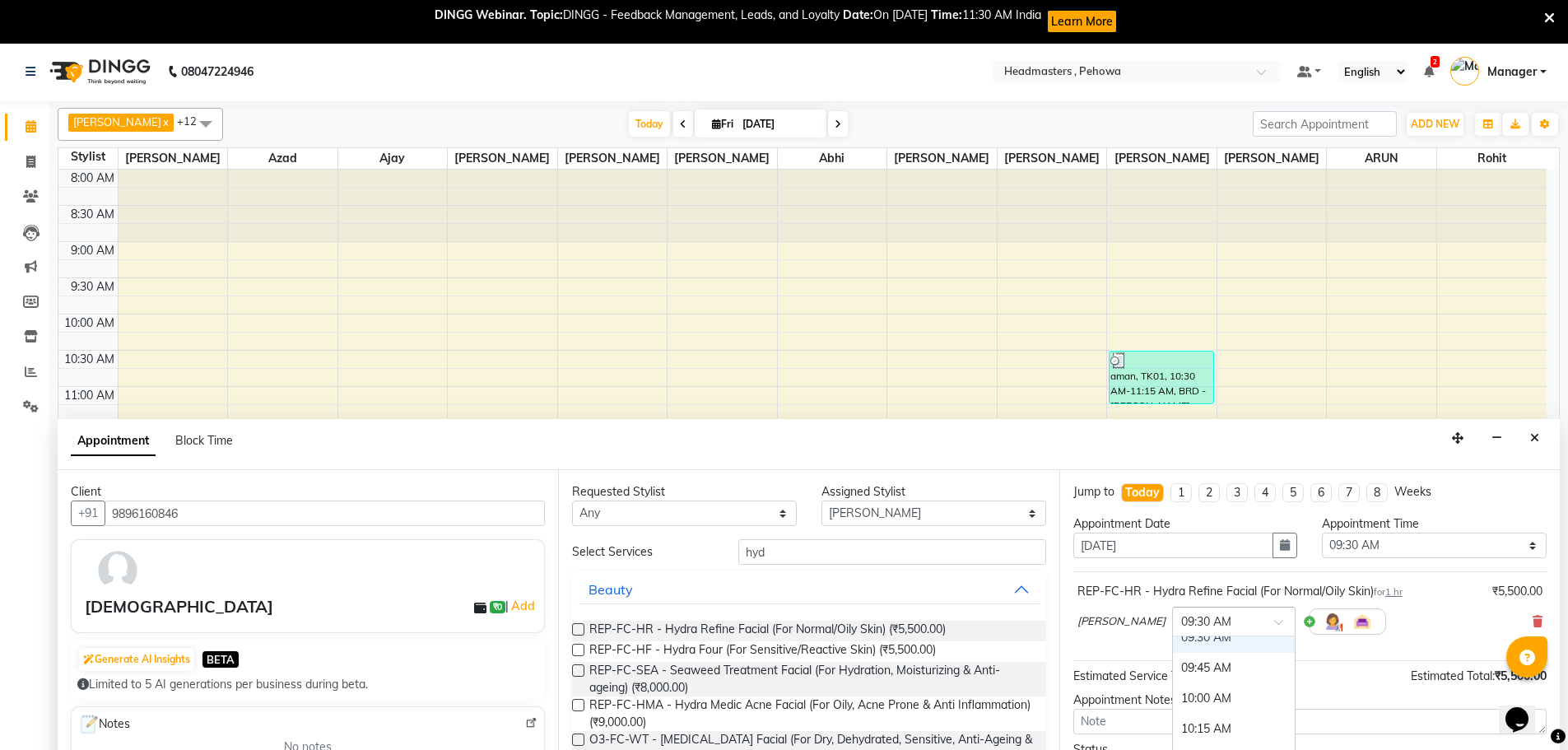 scroll, scrollTop: 247, scrollLeft: 0, axis: vertical 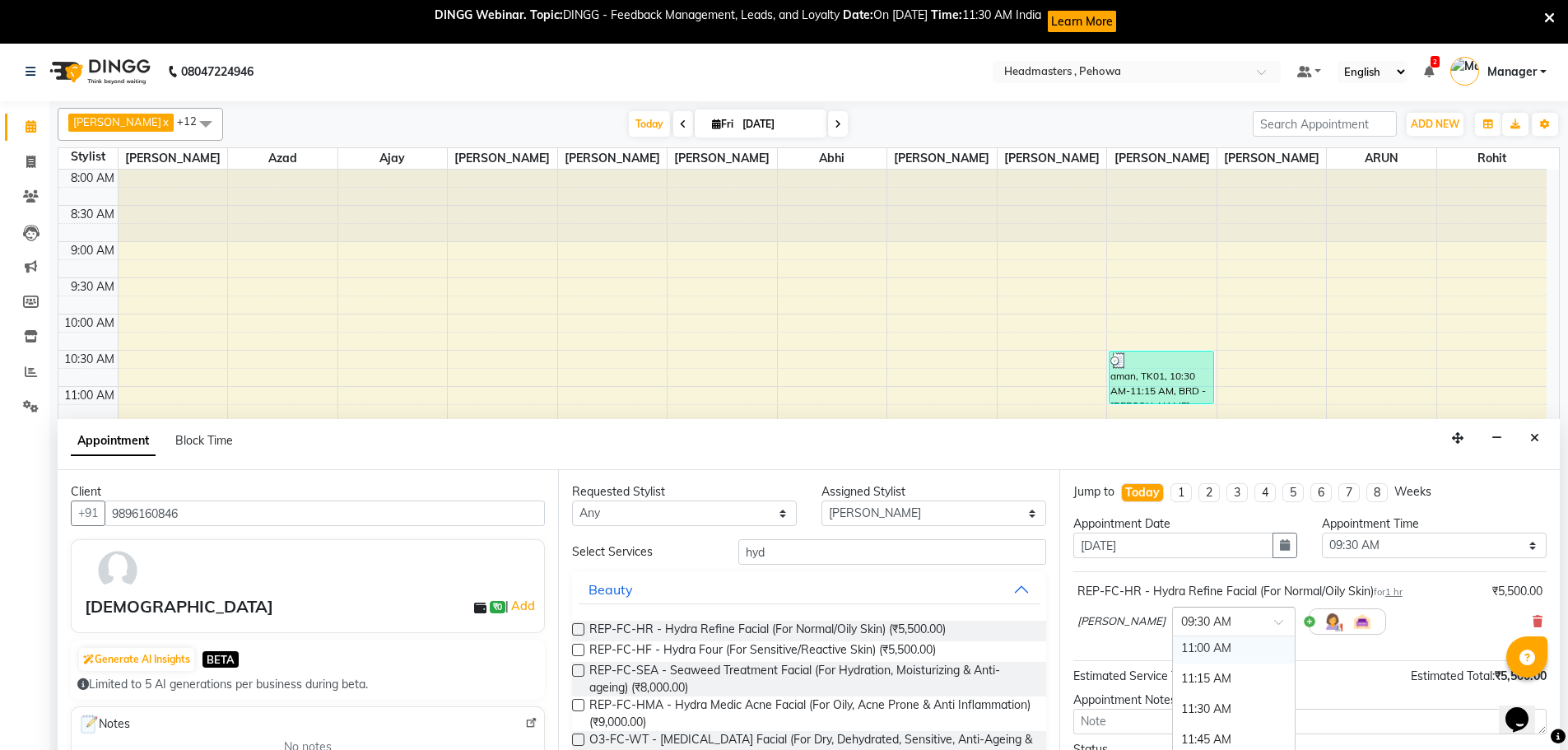 click on "× 09:30 AM  09:00 AM   09:15 AM   09:30 AM   09:45 AM   10:00 AM   10:15 AM   10:30 AM   10:45 AM   11:00 AM   11:15 AM   11:30 AM   11:45 AM   12:00 PM   12:15 PM   12:30 PM   12:45 PM   01:00 PM   01:15 PM   01:30 PM   01:45 PM   02:00 PM   02:15 PM   02:30 PM   02:45 PM   03:00 PM   03:15 PM   03:30 PM   03:45 PM   04:00 PM   04:15 PM   04:30 PM   04:45 PM   05:00 PM   05:15 PM   05:30 PM   05:45 PM   06:00 PM   06:15 PM   06:30 PM   06:45 PM   07:00 PM   07:15 PM   07:30 PM   07:45 PM   08:00 PM   (No Shift)  08:15 PM   (No Shift)  08:30 PM   (No Shift)  08:45 PM   (No Shift)  09:00 PM   (No Shift)" at bounding box center [1234, 622] 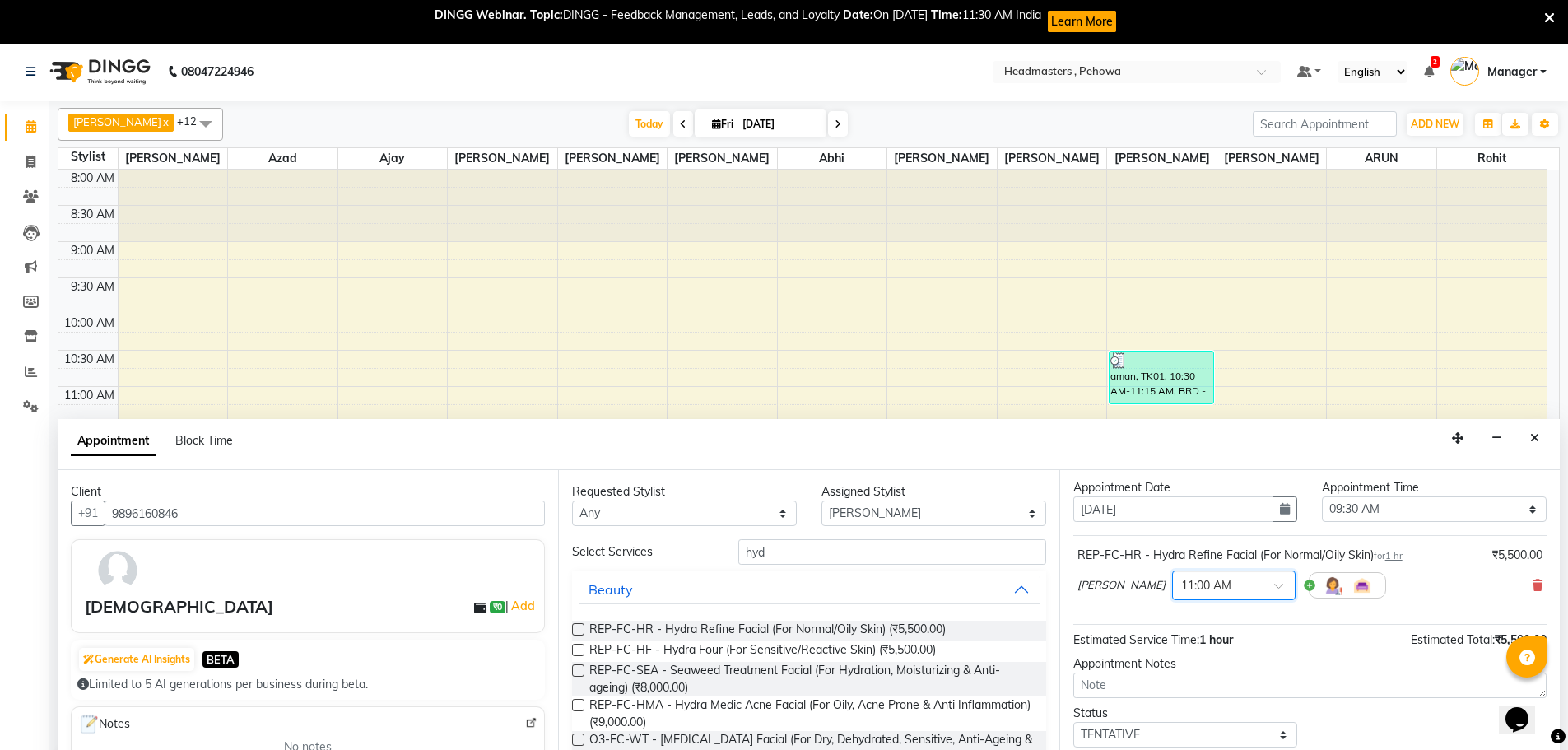 scroll, scrollTop: 71, scrollLeft: 0, axis: vertical 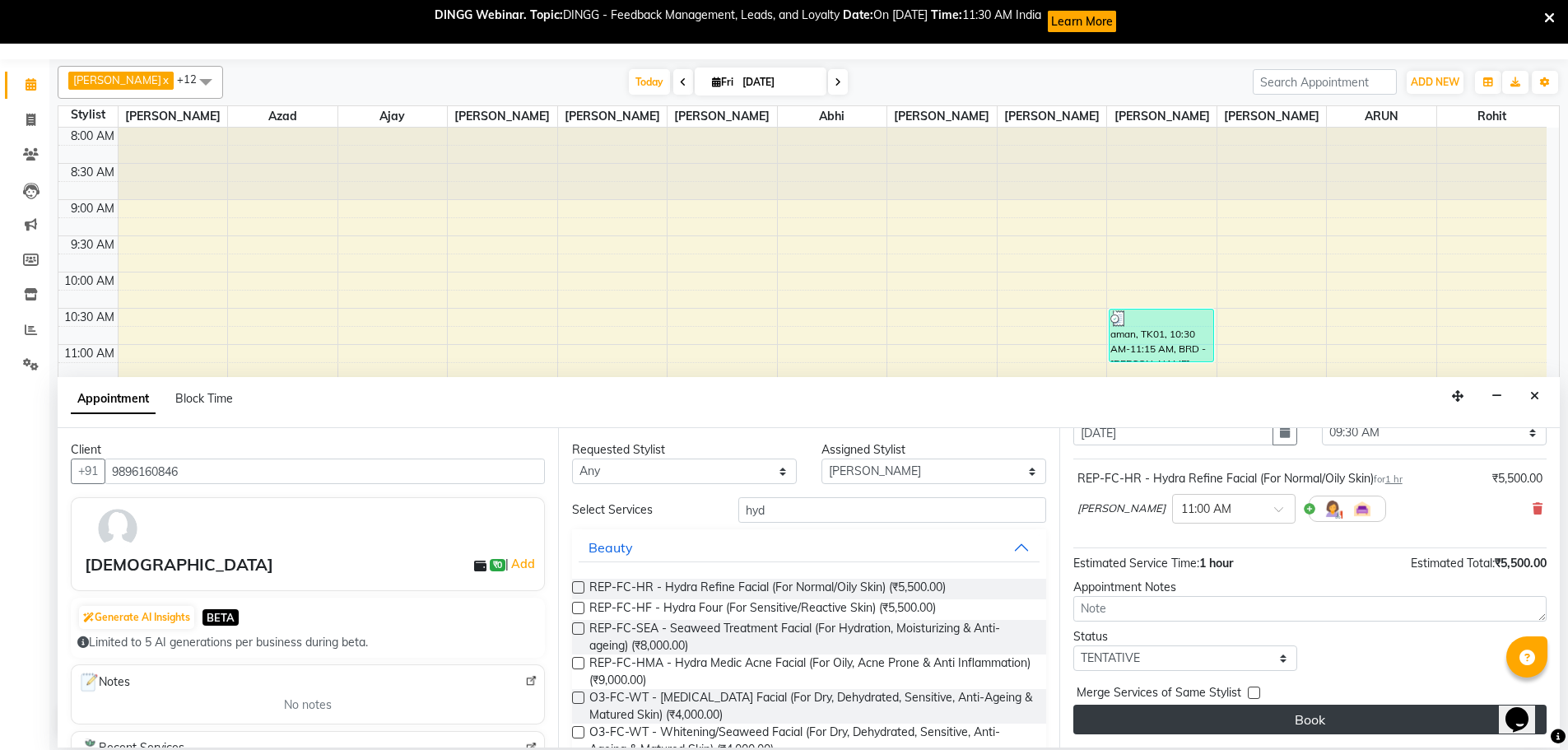 click on "Book" at bounding box center (1310, 720) 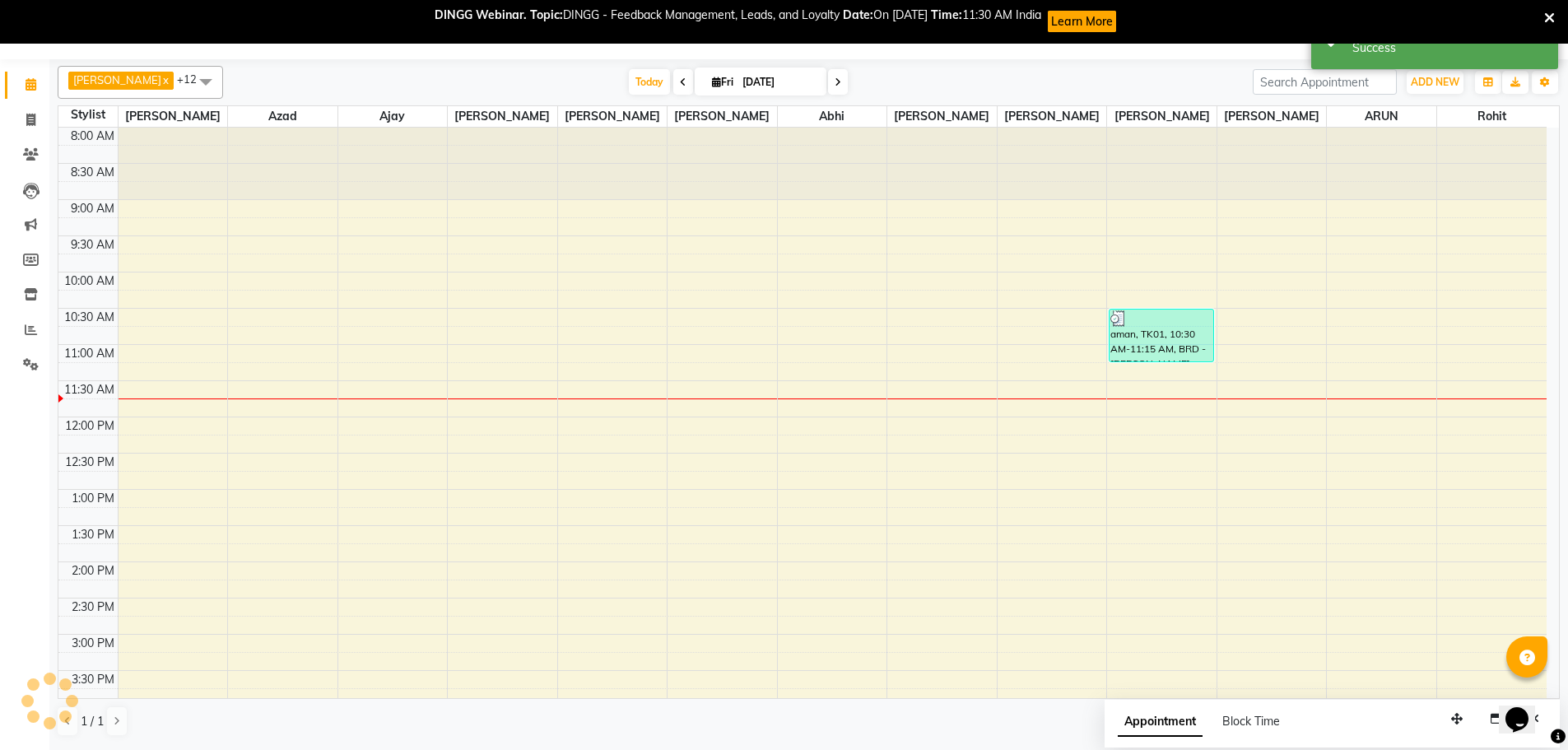scroll, scrollTop: 0, scrollLeft: 0, axis: both 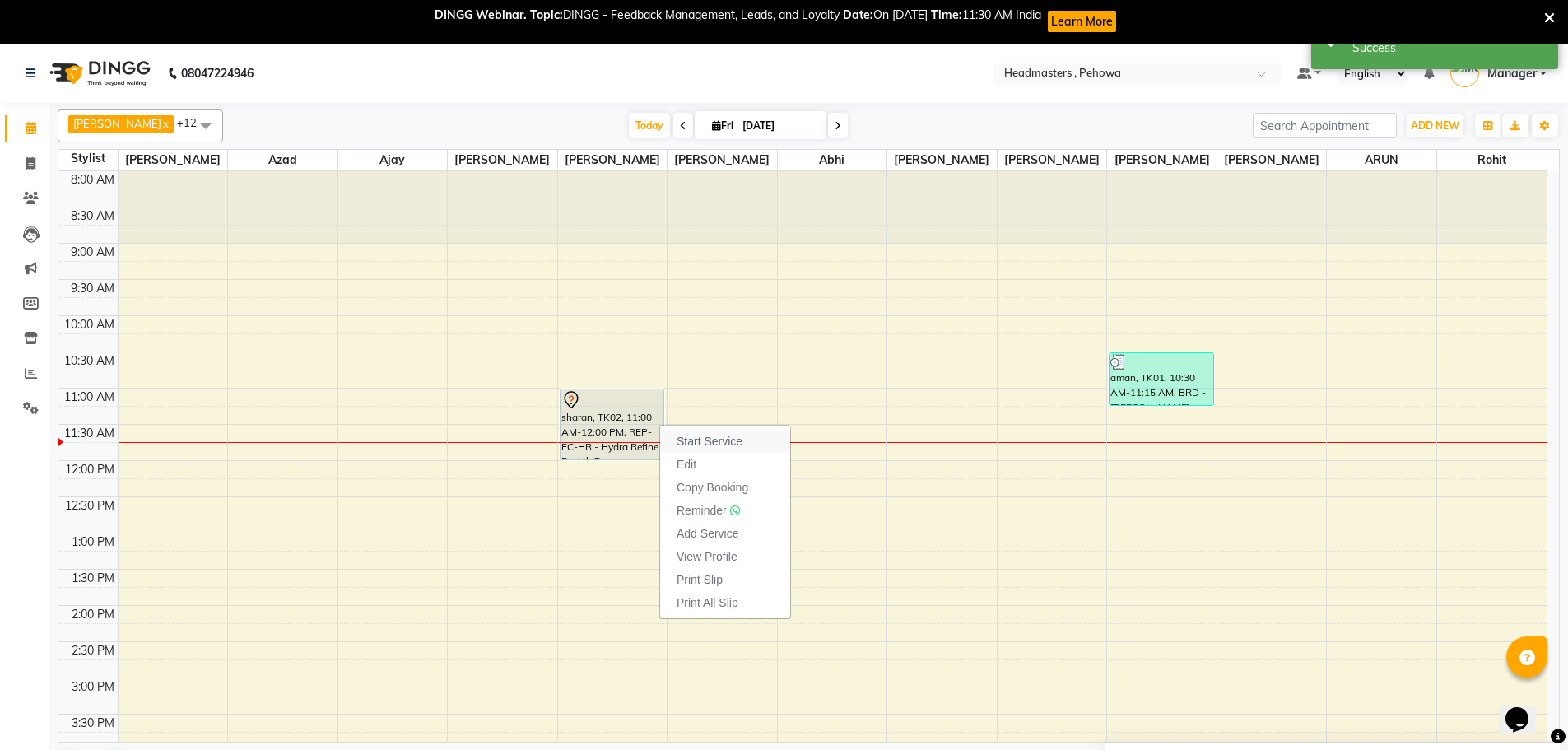 click on "Start Service" at bounding box center [710, 441] 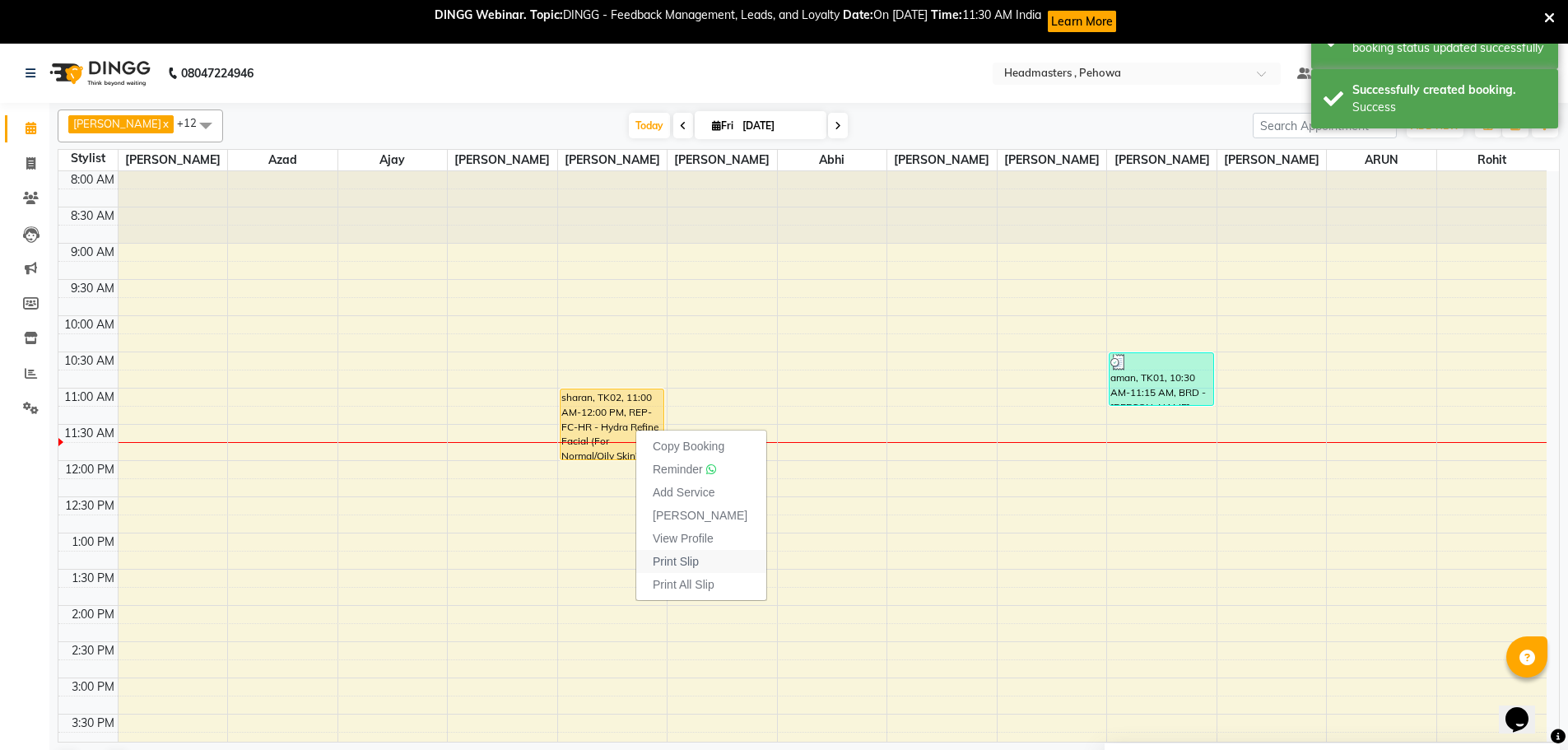 click on "Print Slip" at bounding box center (676, 561) 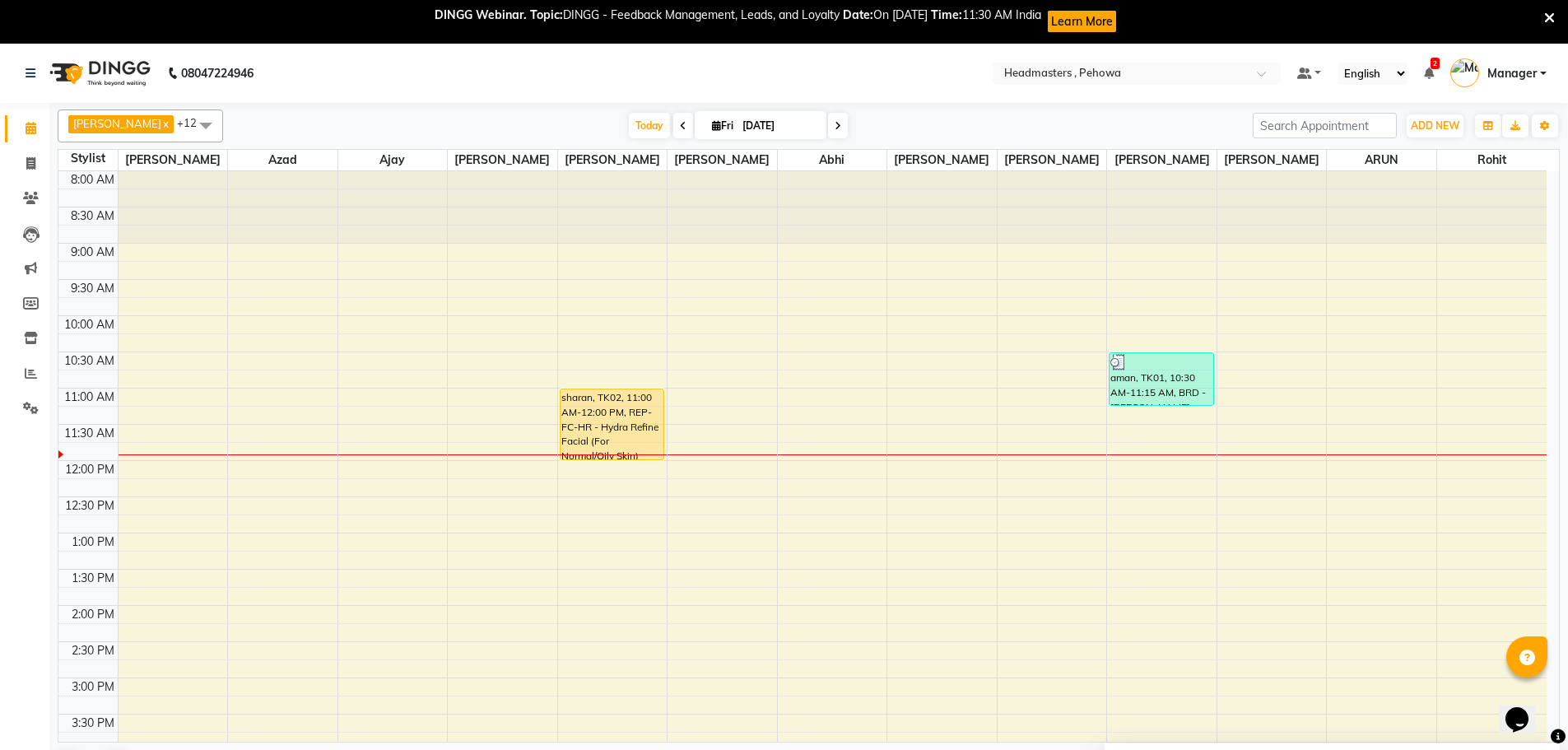 click at bounding box center (206, 125) 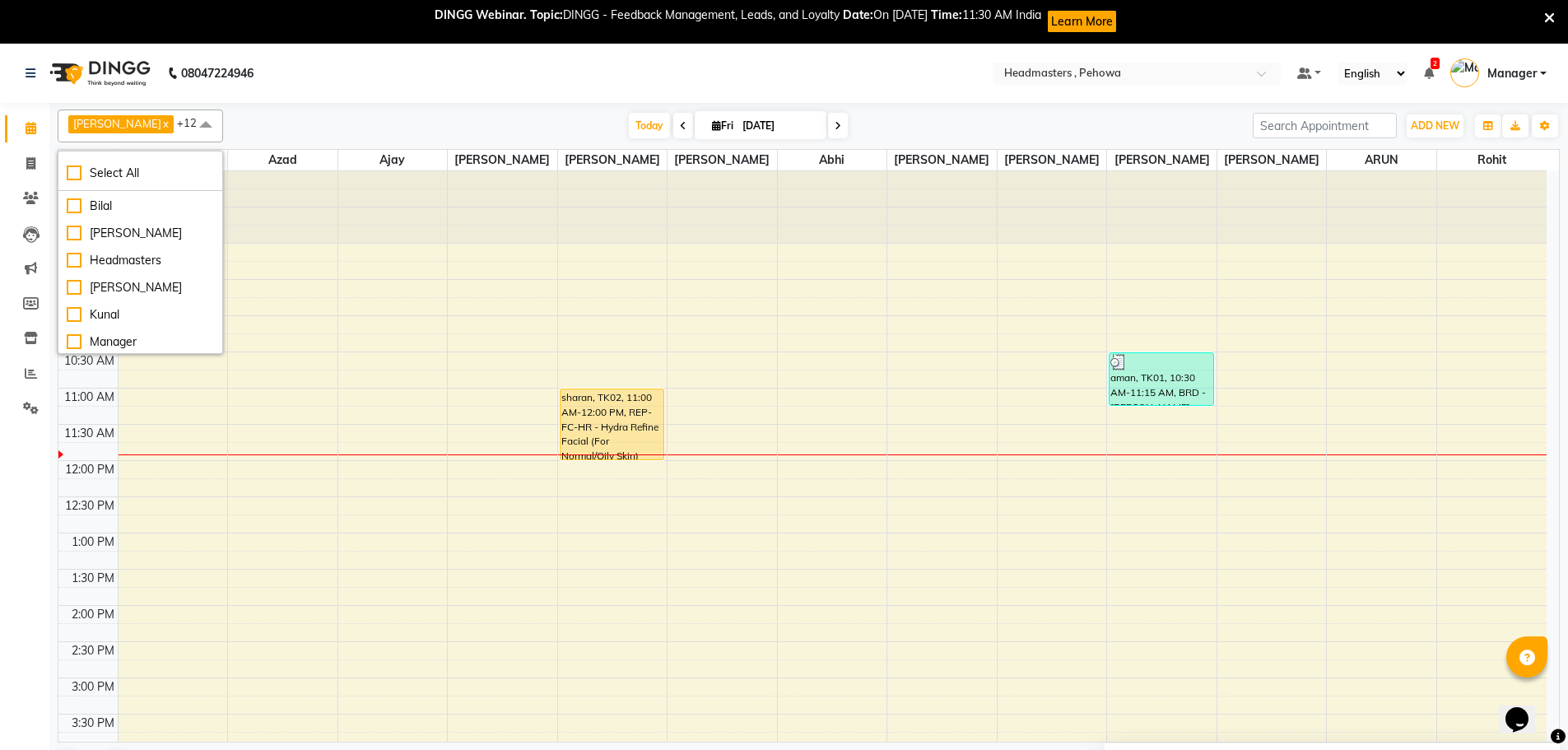 scroll, scrollTop: 165, scrollLeft: 0, axis: vertical 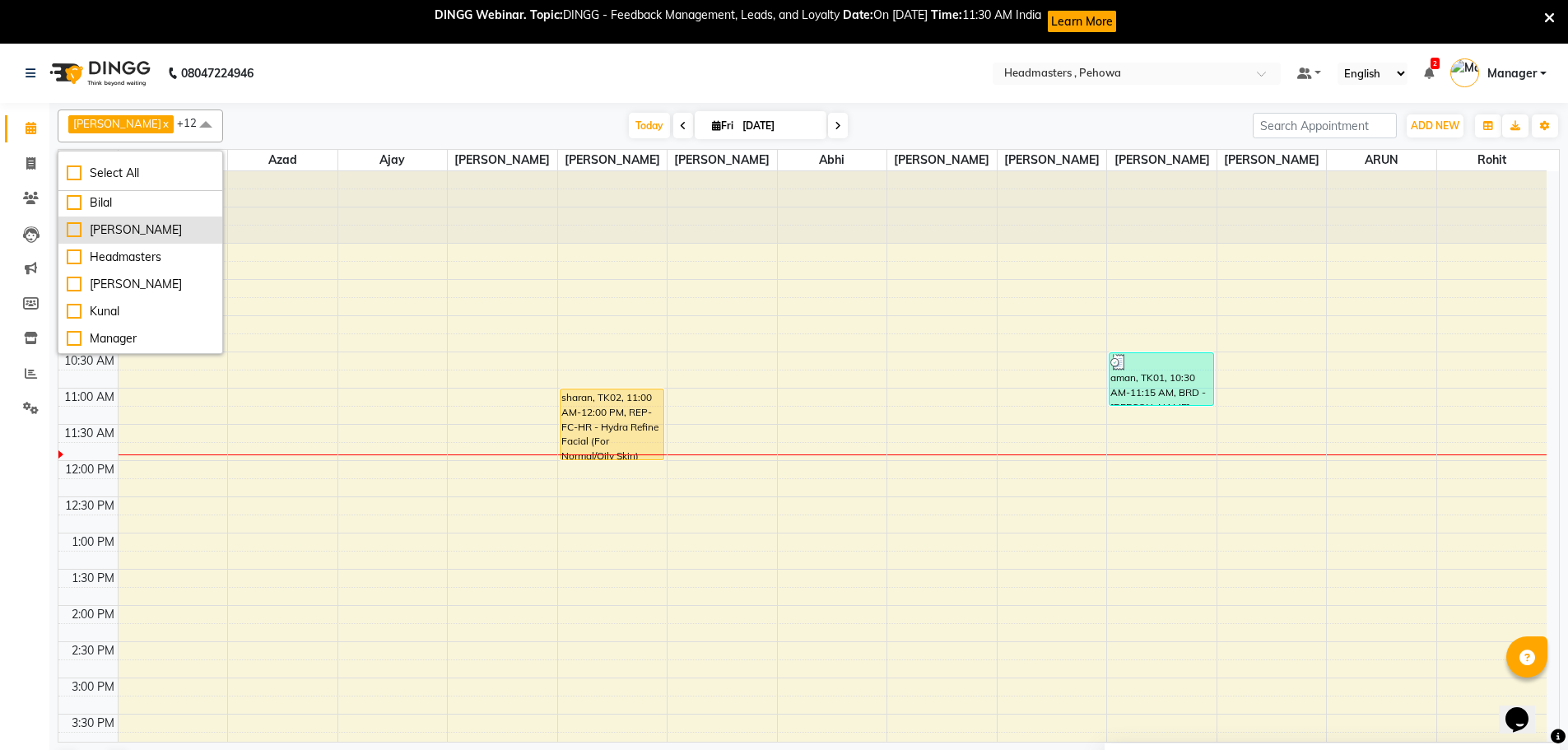 click on "[PERSON_NAME]" at bounding box center (140, 230) 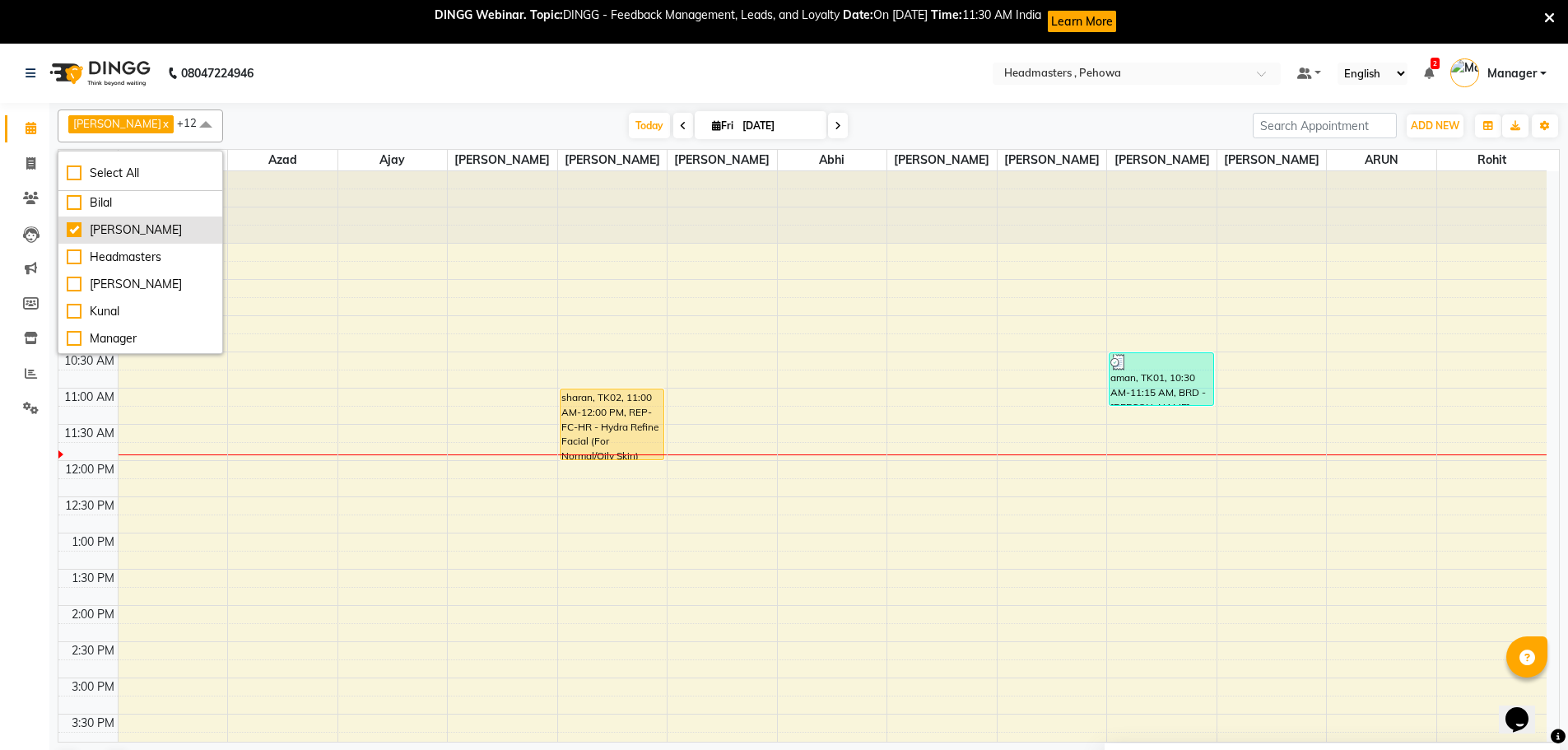 checkbox on "true" 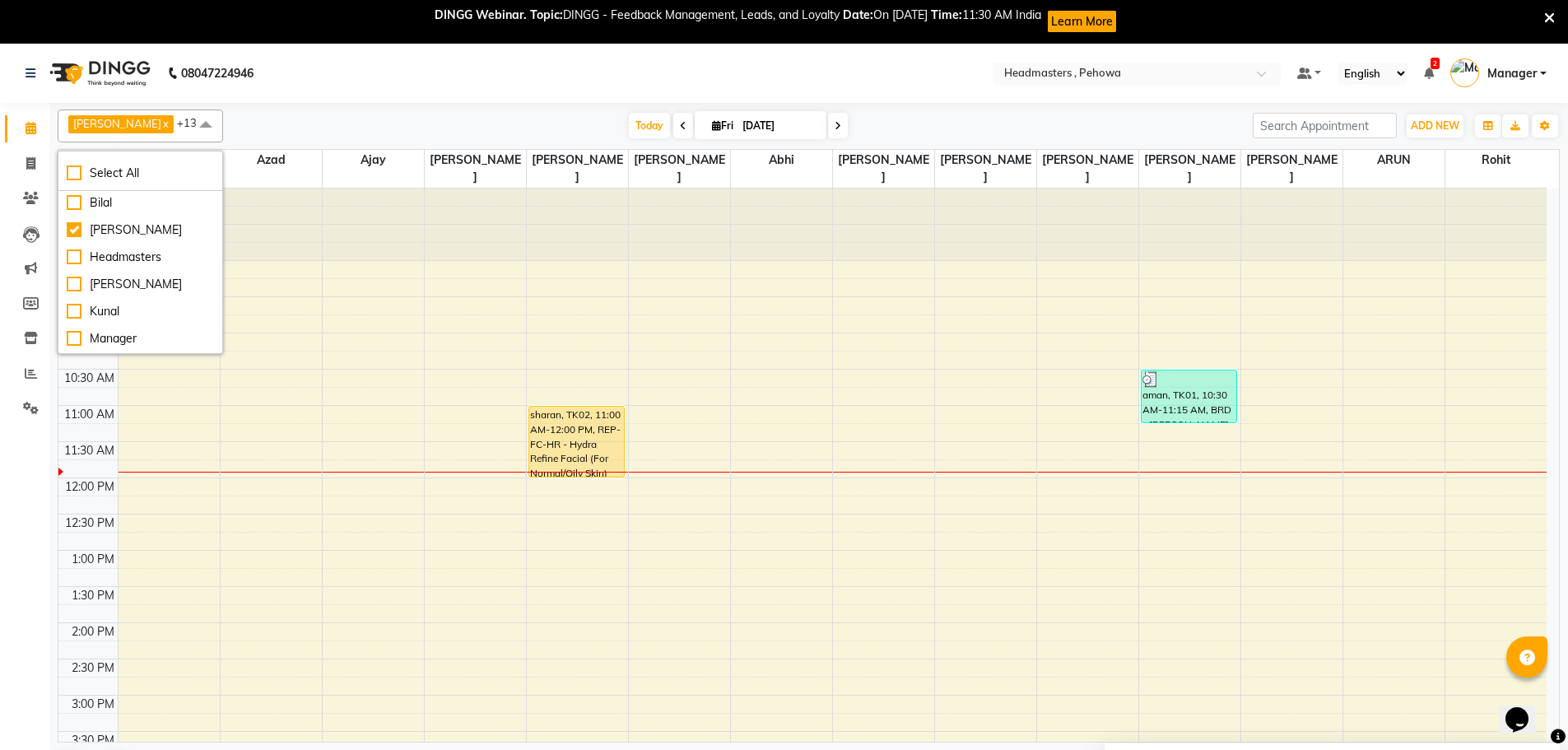 click on "08047224946 Select Location × Headmasters , Pehowa Default Panel My Panel English ENGLISH Español العربية मराठी हिंदी ગુજરાતી தமிழ் 中文 2 Notifications nothing to show Manager Manage Profile Change Password Sign out  Version:3.15.4" 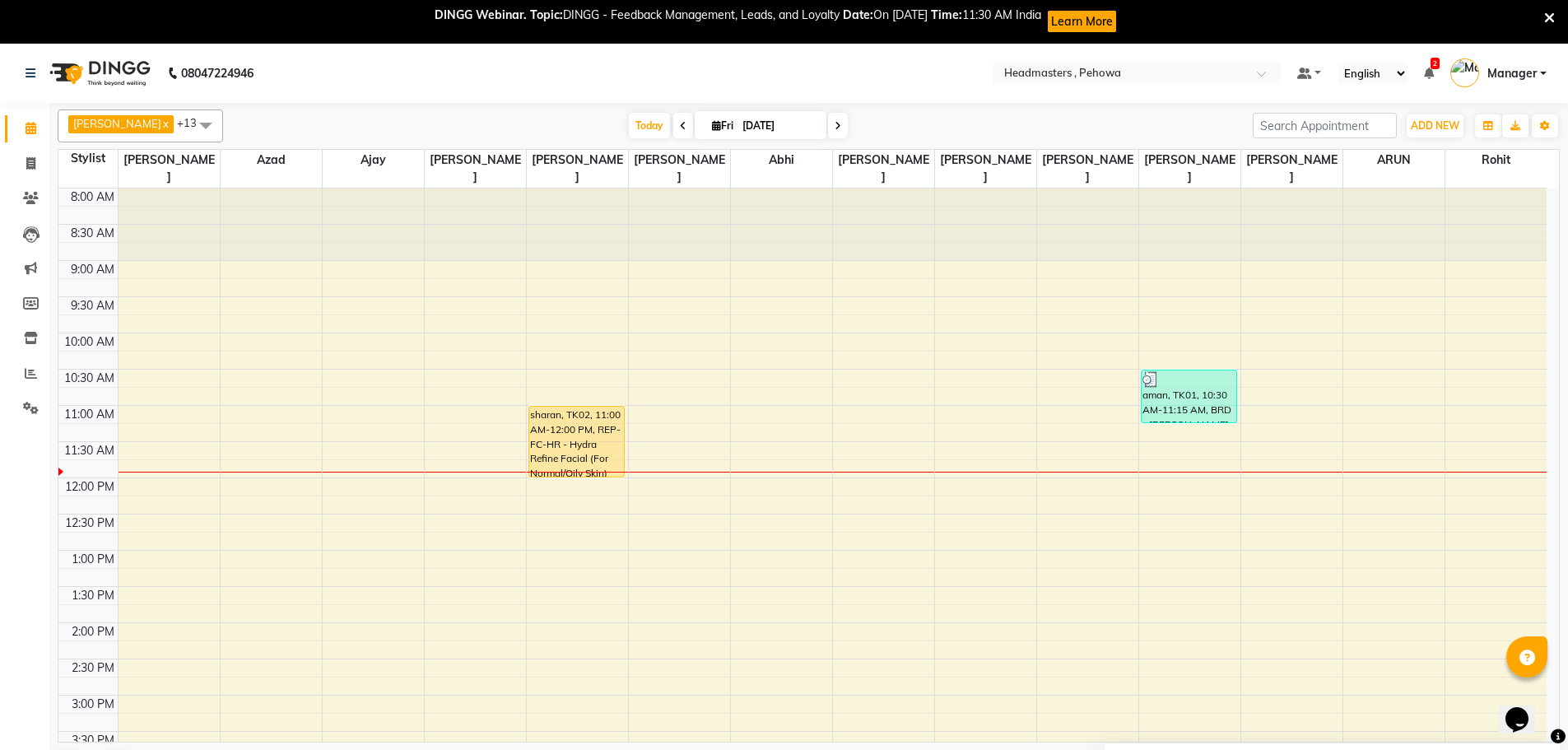 click on "8:00 AM 8:30 AM 9:00 AM 9:30 AM 10:00 AM 10:30 AM 11:00 AM 11:30 AM 12:00 PM 12:30 PM 1:00 PM 1:30 PM 2:00 PM 2:30 PM 3:00 PM 3:30 PM 4:00 PM 4:30 PM 5:00 PM 5:30 PM 6:00 PM 6:30 PM 7:00 PM 7:30 PM 8:00 PM 8:30 PM 9:00 PM 9:30 PM    sharan, TK02, 11:00 AM-12:00 PM, REP-FC-HR - Hydra Refine Facial (For Normal/Oily Skin)     aman, TK01, 10:30 AM-11:15 AM, BRD - Beard" at bounding box center (803, 695) 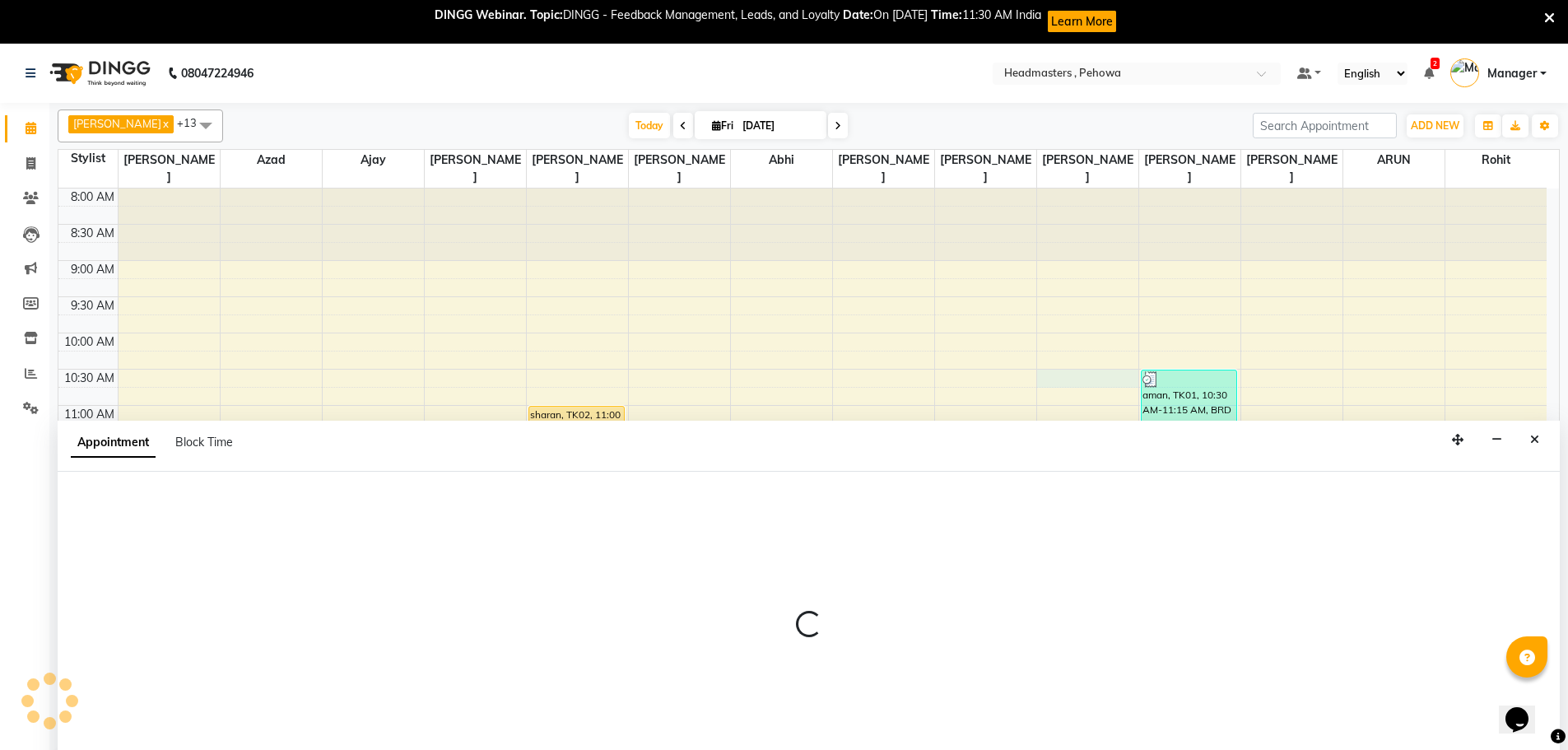 scroll, scrollTop: 44, scrollLeft: 0, axis: vertical 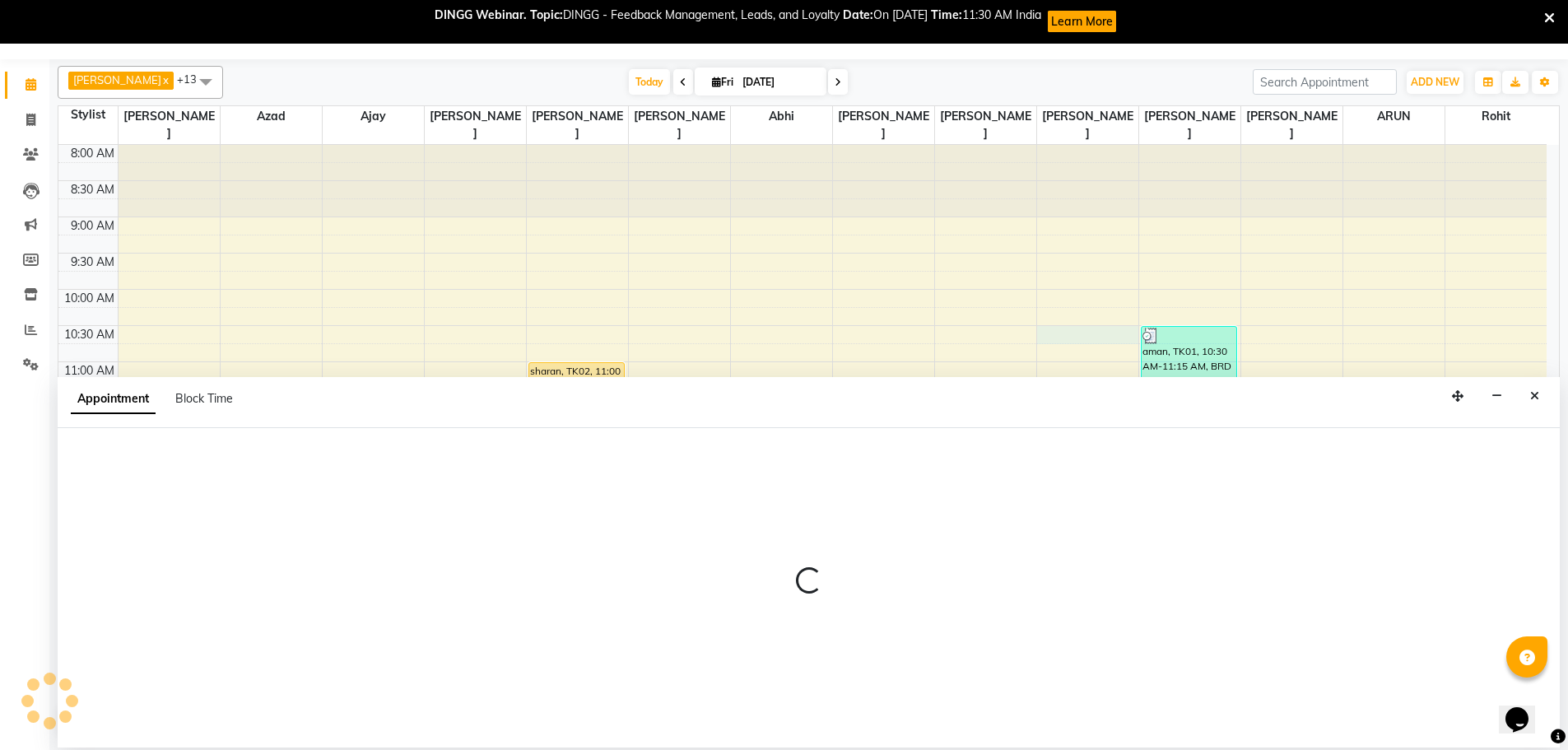 select on "70724" 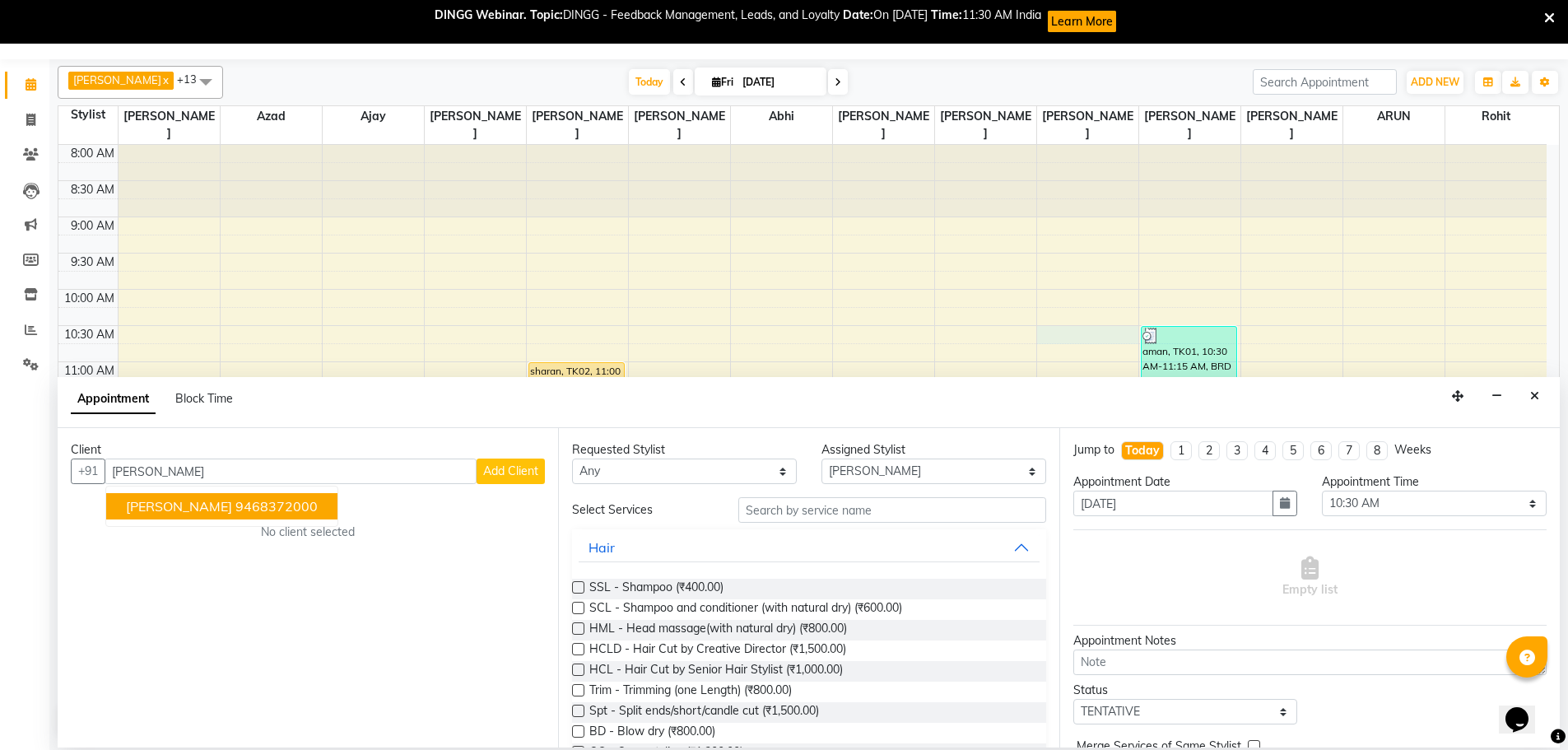 click on "[PERSON_NAME]" at bounding box center (179, 506) 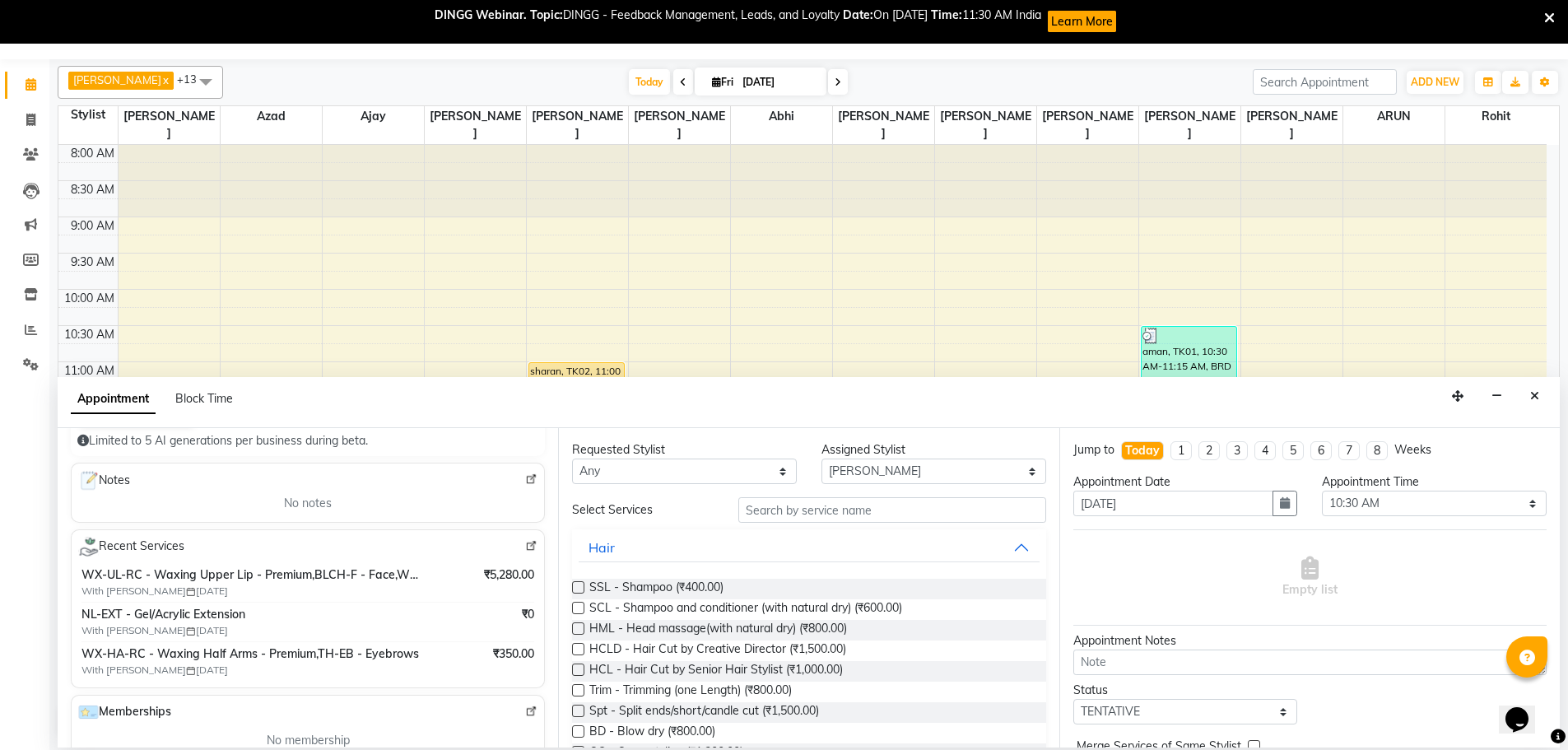 scroll, scrollTop: 165, scrollLeft: 0, axis: vertical 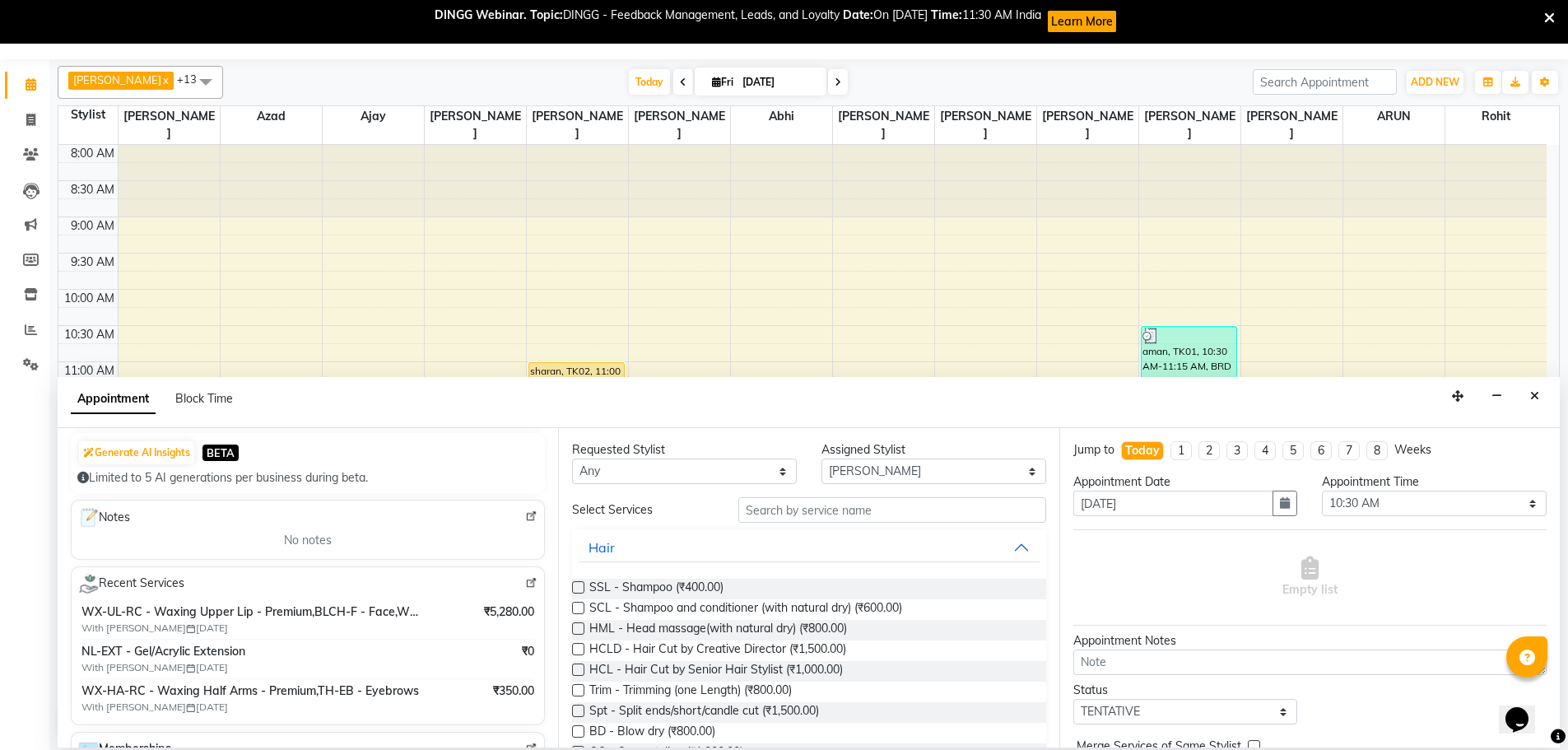 type on "9468372000" 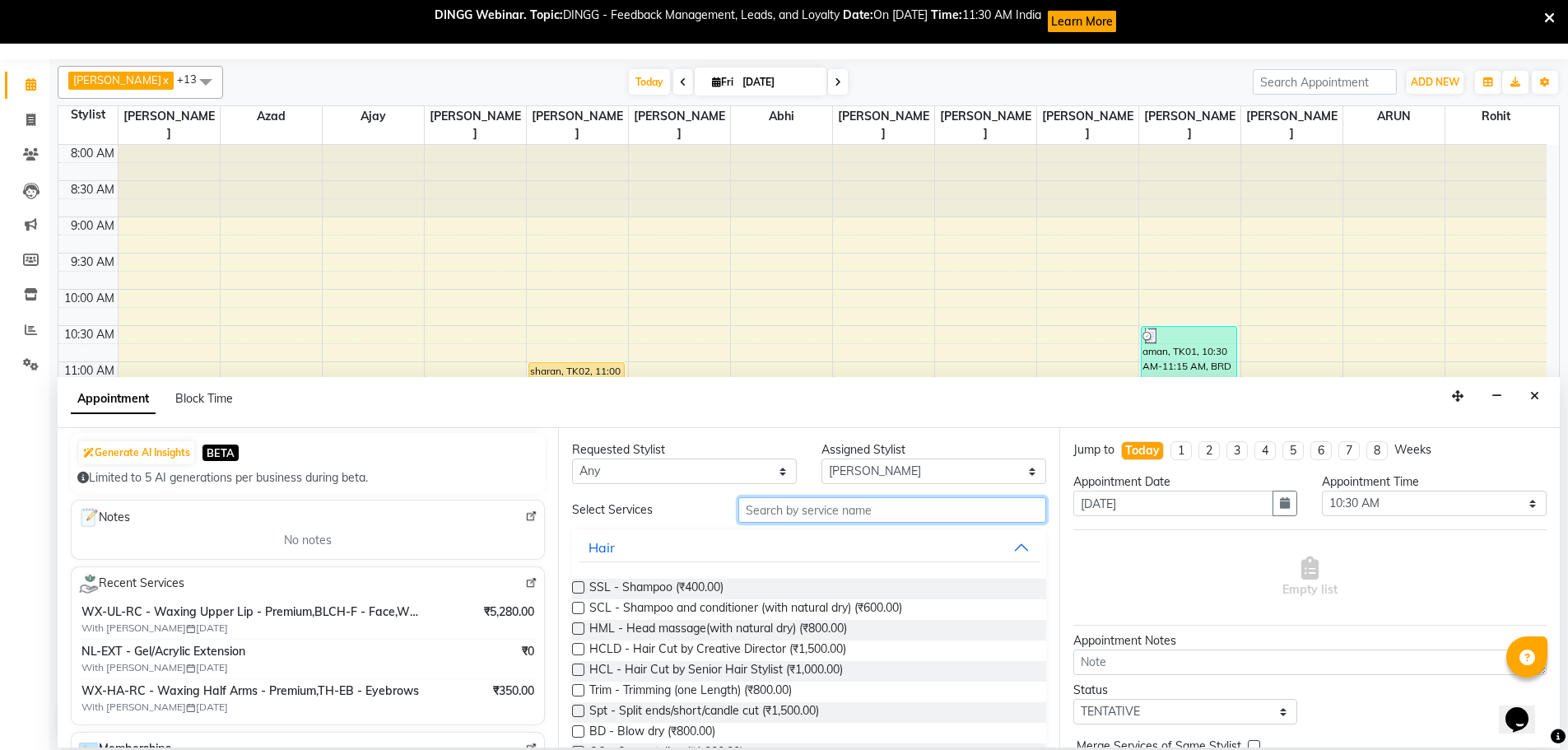 click at bounding box center (892, 510) 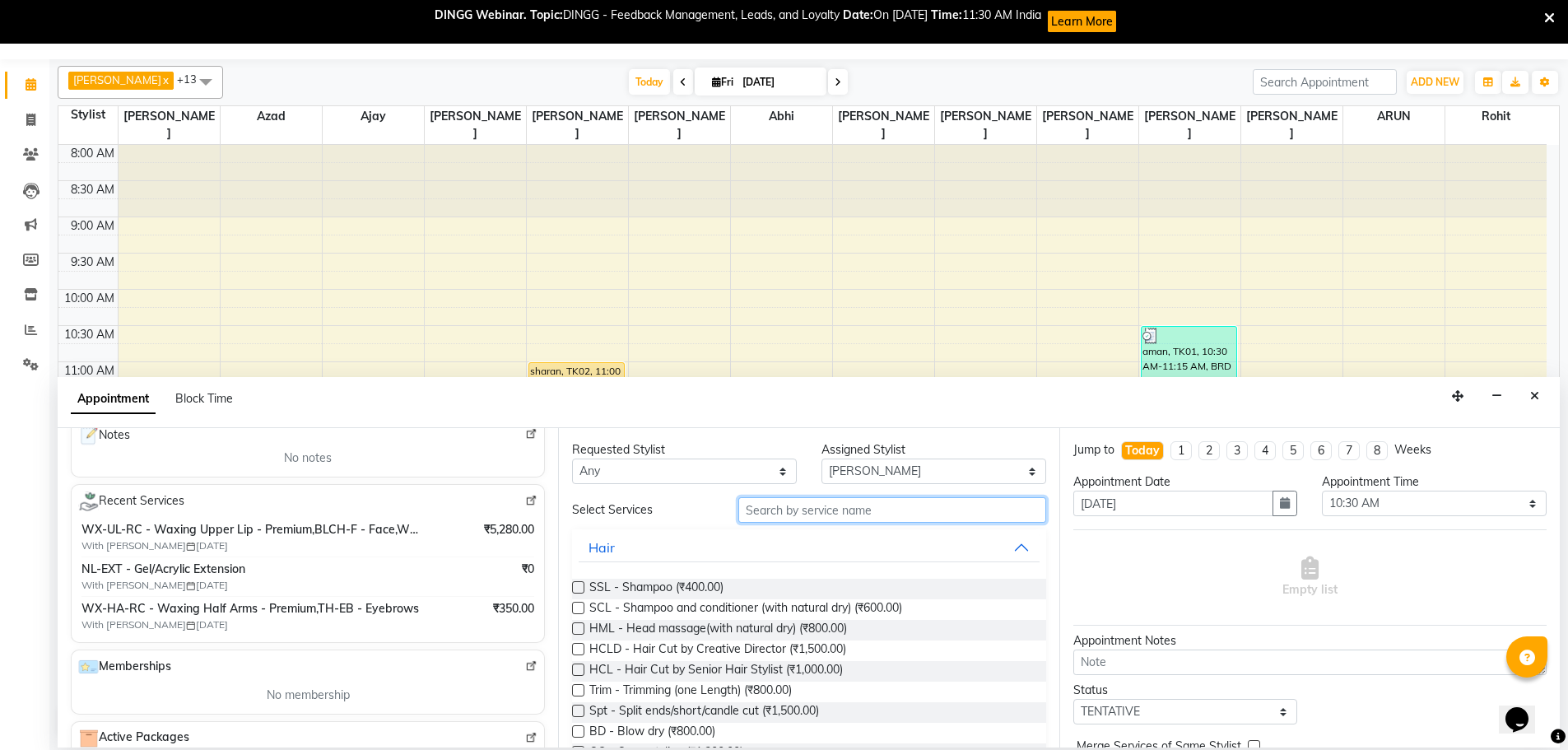scroll, scrollTop: 82, scrollLeft: 0, axis: vertical 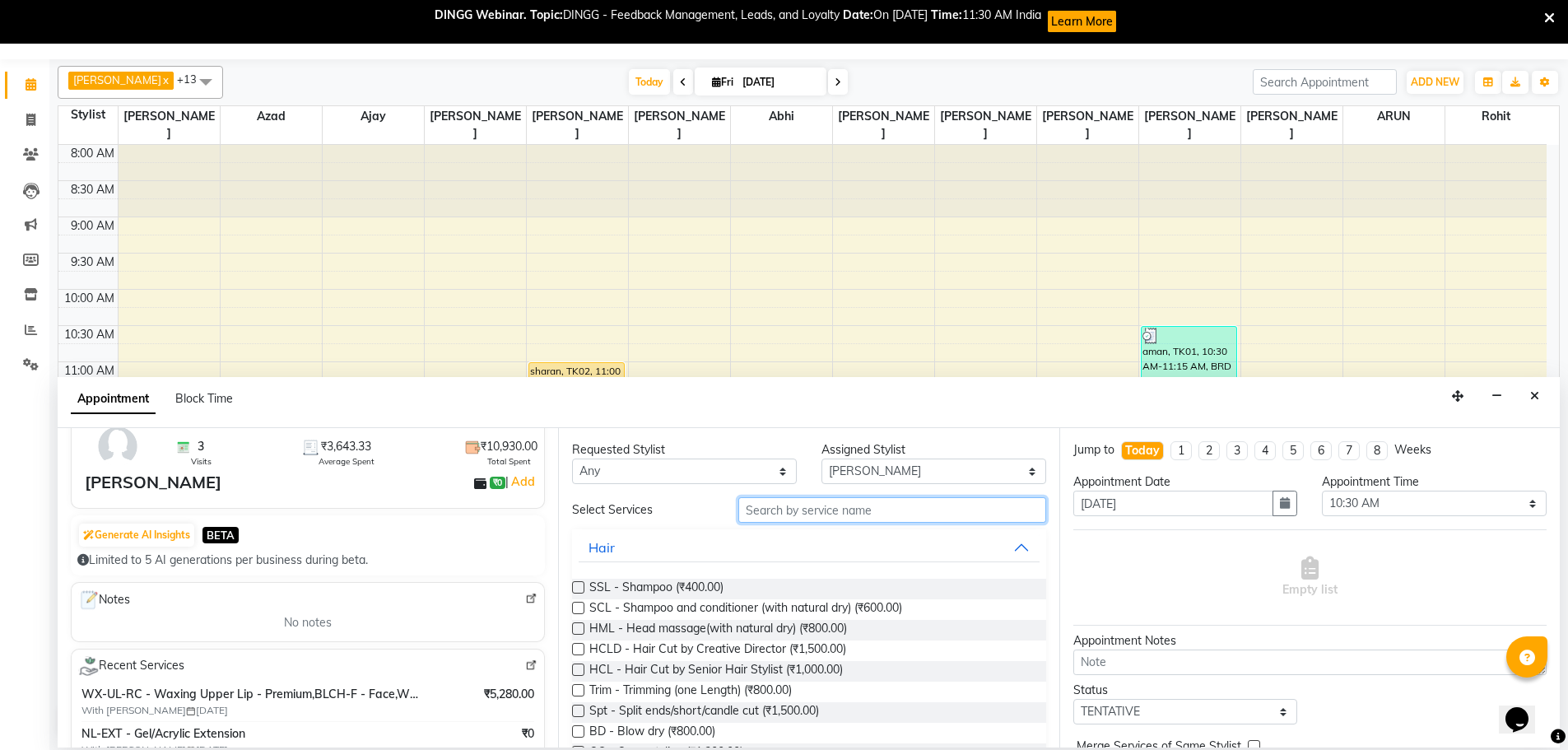 click at bounding box center [892, 510] 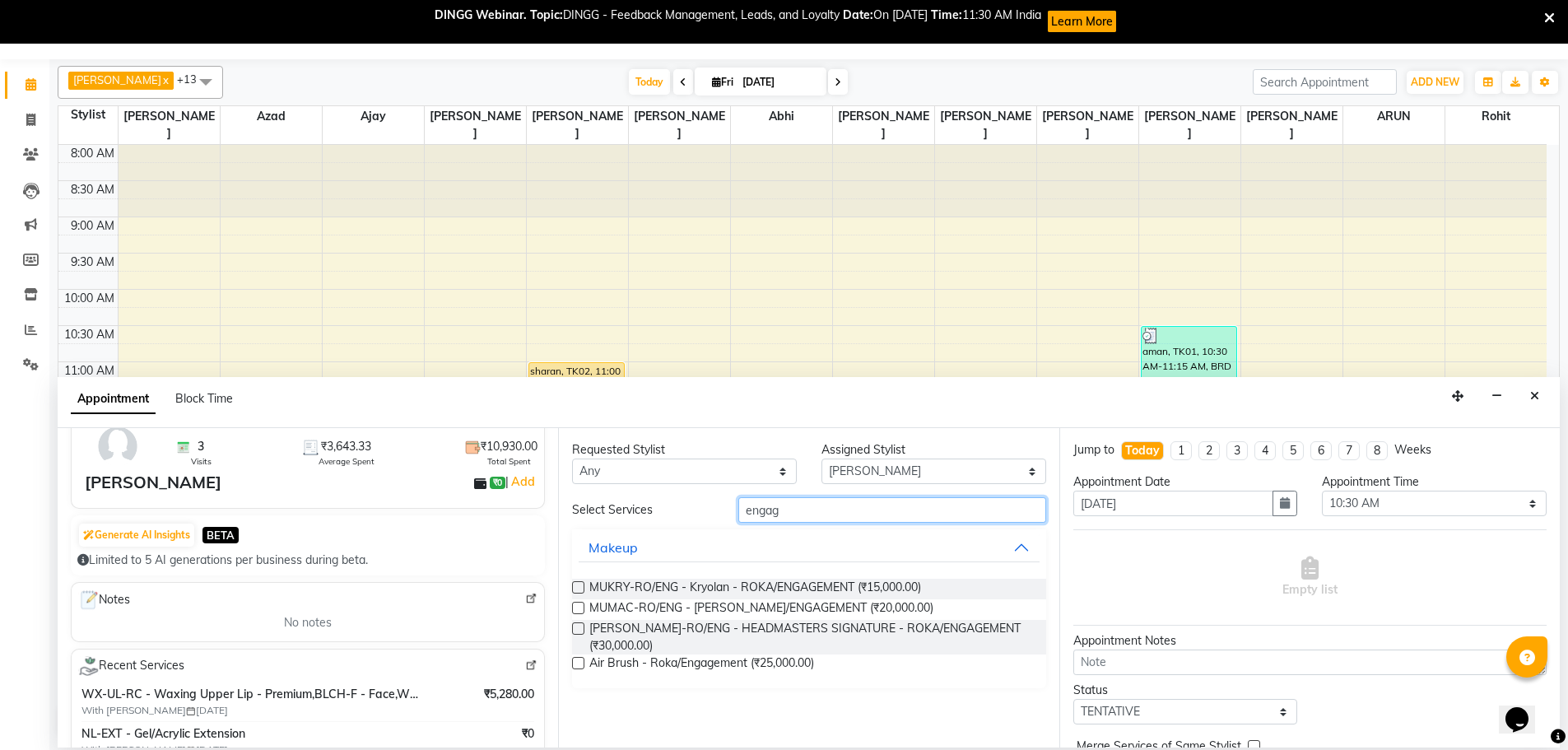 type on "engag" 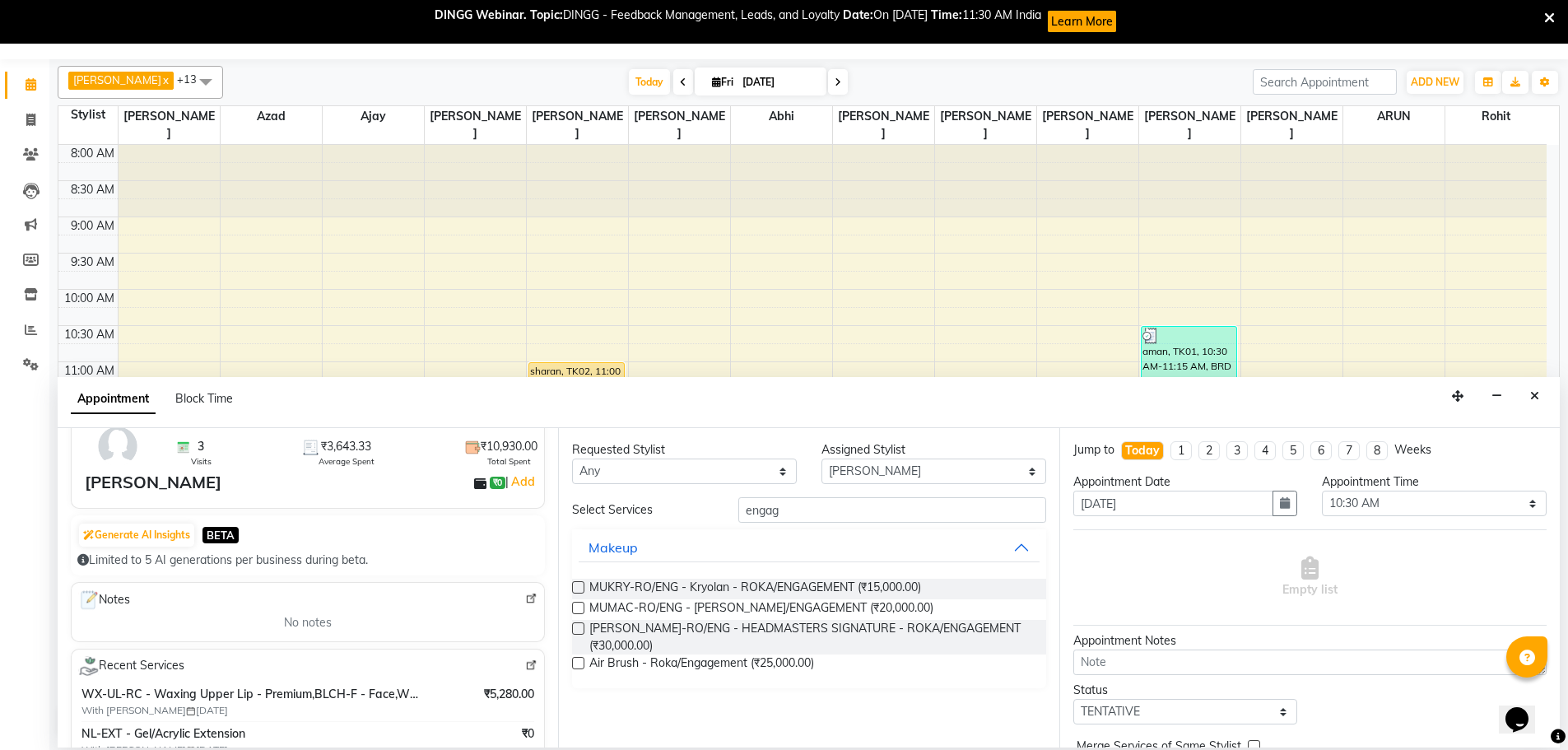 click at bounding box center [578, 663] 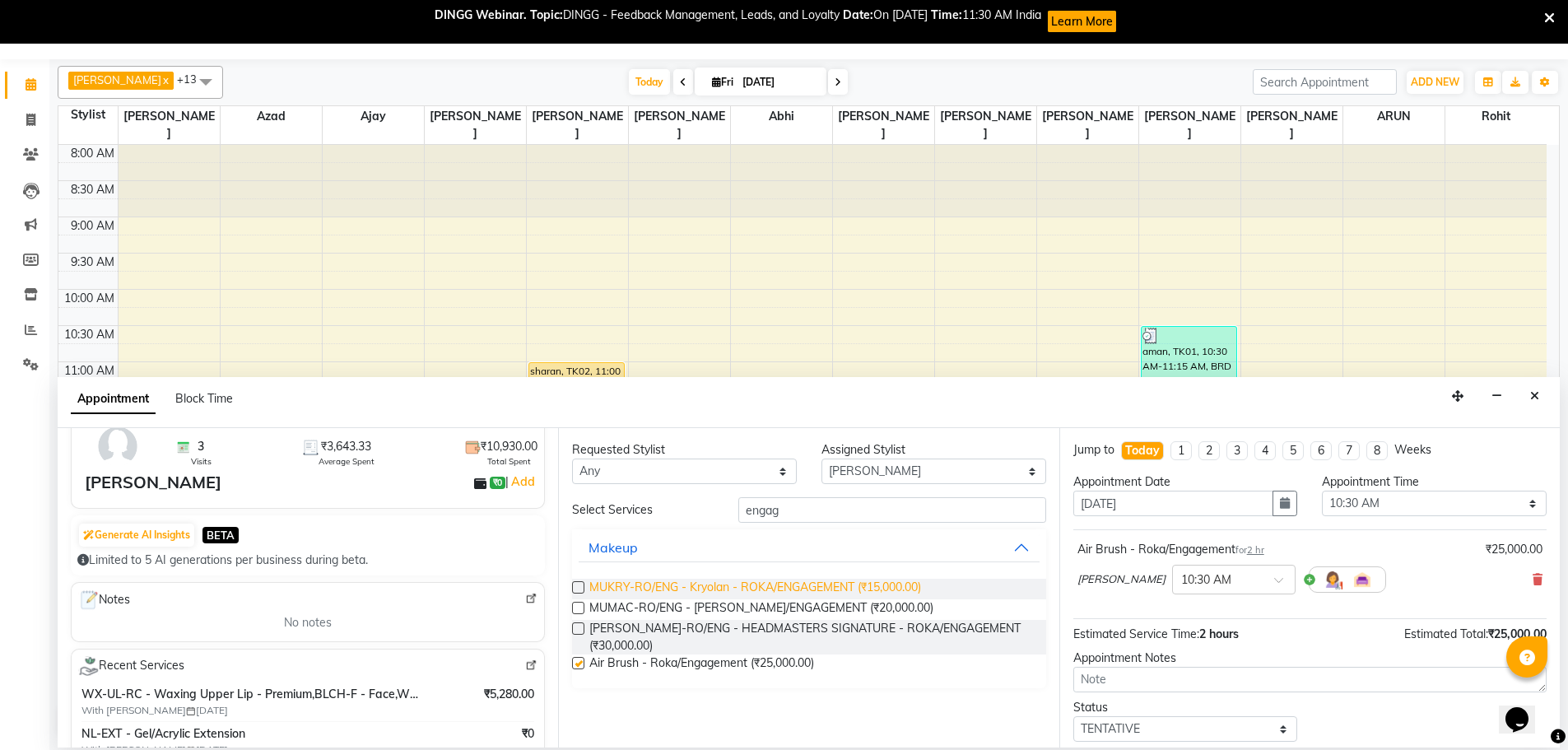 checkbox on "false" 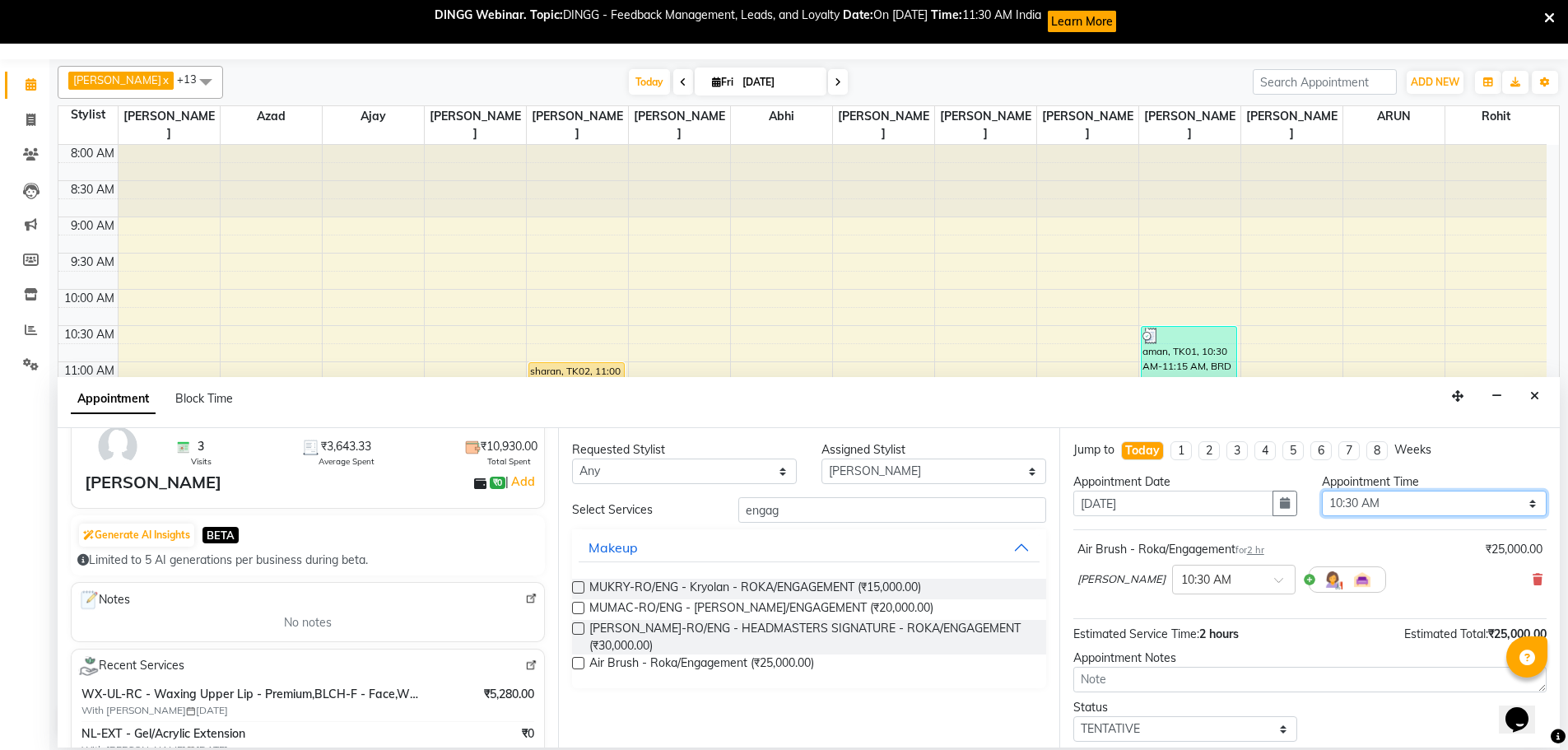click on "Select 09:00 AM 09:15 AM 09:30 AM 09:45 AM 10:00 AM 10:15 AM 10:30 AM 10:45 AM 11:00 AM 11:15 AM 11:30 AM 11:45 AM 12:00 PM 12:15 PM 12:30 PM 12:45 PM 01:00 PM 01:15 PM 01:30 PM 01:45 PM 02:00 PM 02:15 PM 02:30 PM 02:45 PM 03:00 PM 03:15 PM 03:30 PM 03:45 PM 04:00 PM 04:15 PM 04:30 PM 04:45 PM 05:00 PM 05:15 PM 05:30 PM 05:45 PM 06:00 PM 06:15 PM 06:30 PM 06:45 PM 07:00 PM 07:15 PM 07:30 PM 07:45 PM 08:00 PM 08:15 PM 08:30 PM 08:45 PM 09:00 PM" at bounding box center (1434, 503) 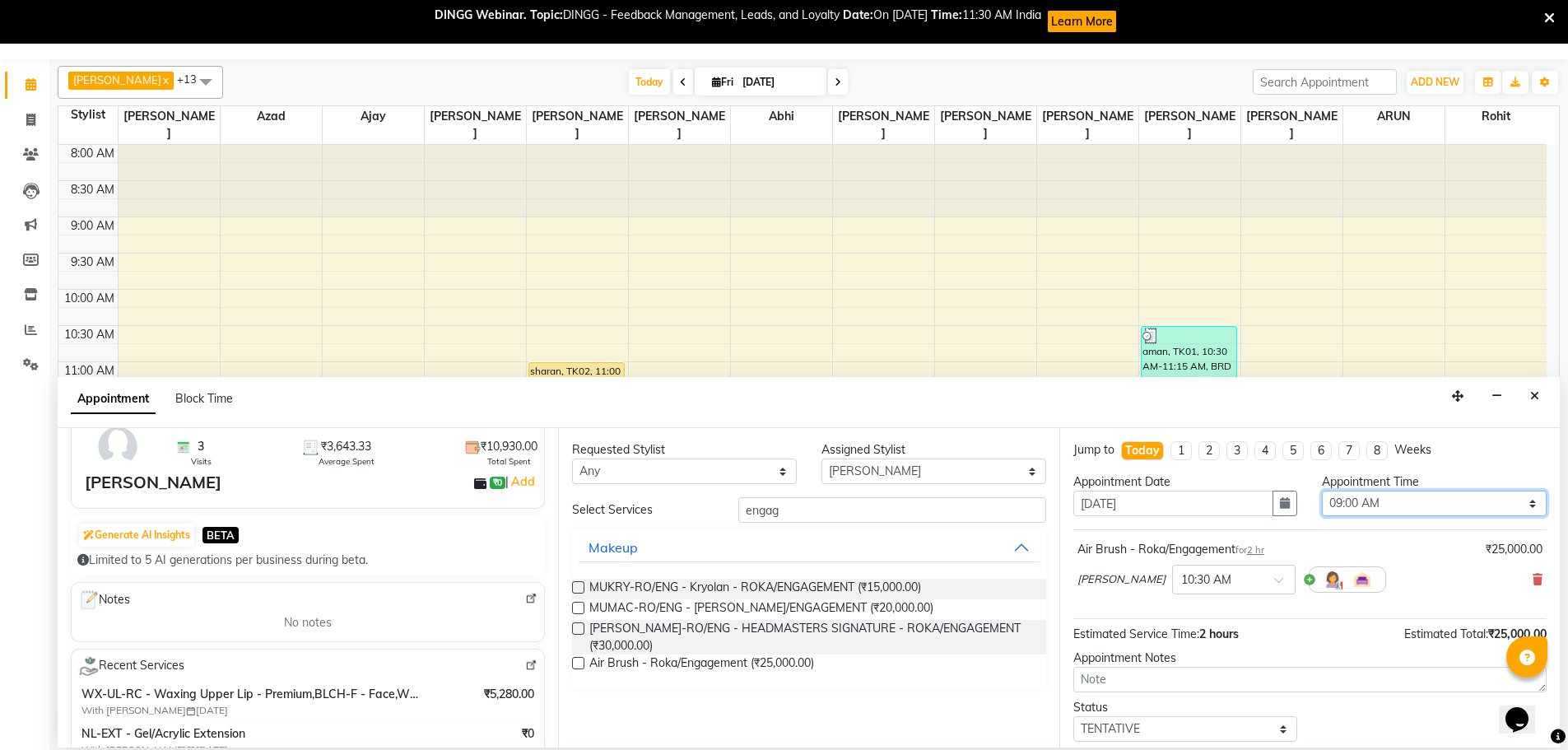 click on "Select 09:00 AM 09:15 AM 09:30 AM 09:45 AM 10:00 AM 10:15 AM 10:30 AM 10:45 AM 11:00 AM 11:15 AM 11:30 AM 11:45 AM 12:00 PM 12:15 PM 12:30 PM 12:45 PM 01:00 PM 01:15 PM 01:30 PM 01:45 PM 02:00 PM 02:15 PM 02:30 PM 02:45 PM 03:00 PM 03:15 PM 03:30 PM 03:45 PM 04:00 PM 04:15 PM 04:30 PM 04:45 PM 05:00 PM 05:15 PM 05:30 PM 05:45 PM 06:00 PM 06:15 PM 06:30 PM 06:45 PM 07:00 PM 07:15 PM 07:30 PM 07:45 PM 08:00 PM 08:15 PM 08:30 PM 08:45 PM 09:00 PM" at bounding box center [1434, 503] 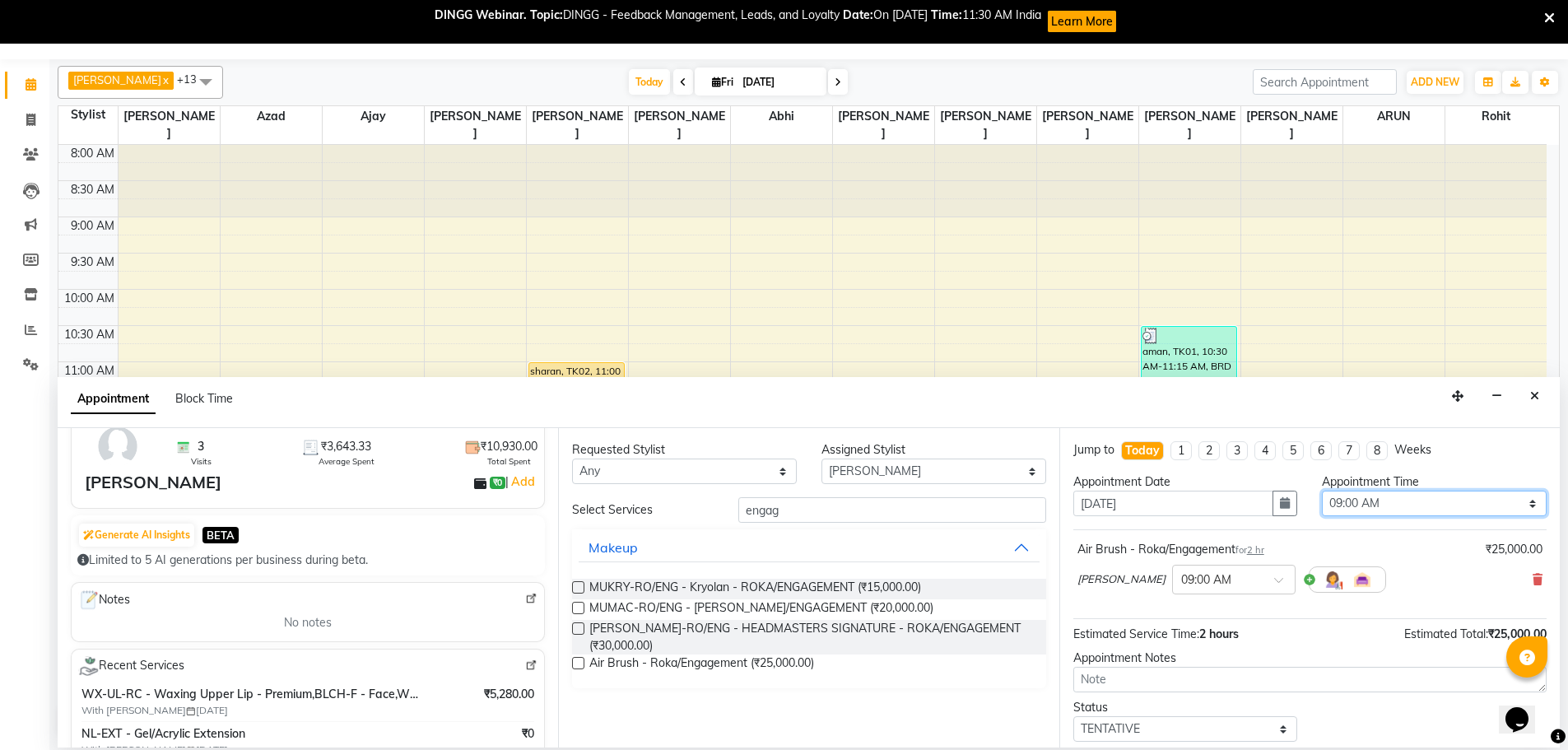 scroll, scrollTop: 71, scrollLeft: 0, axis: vertical 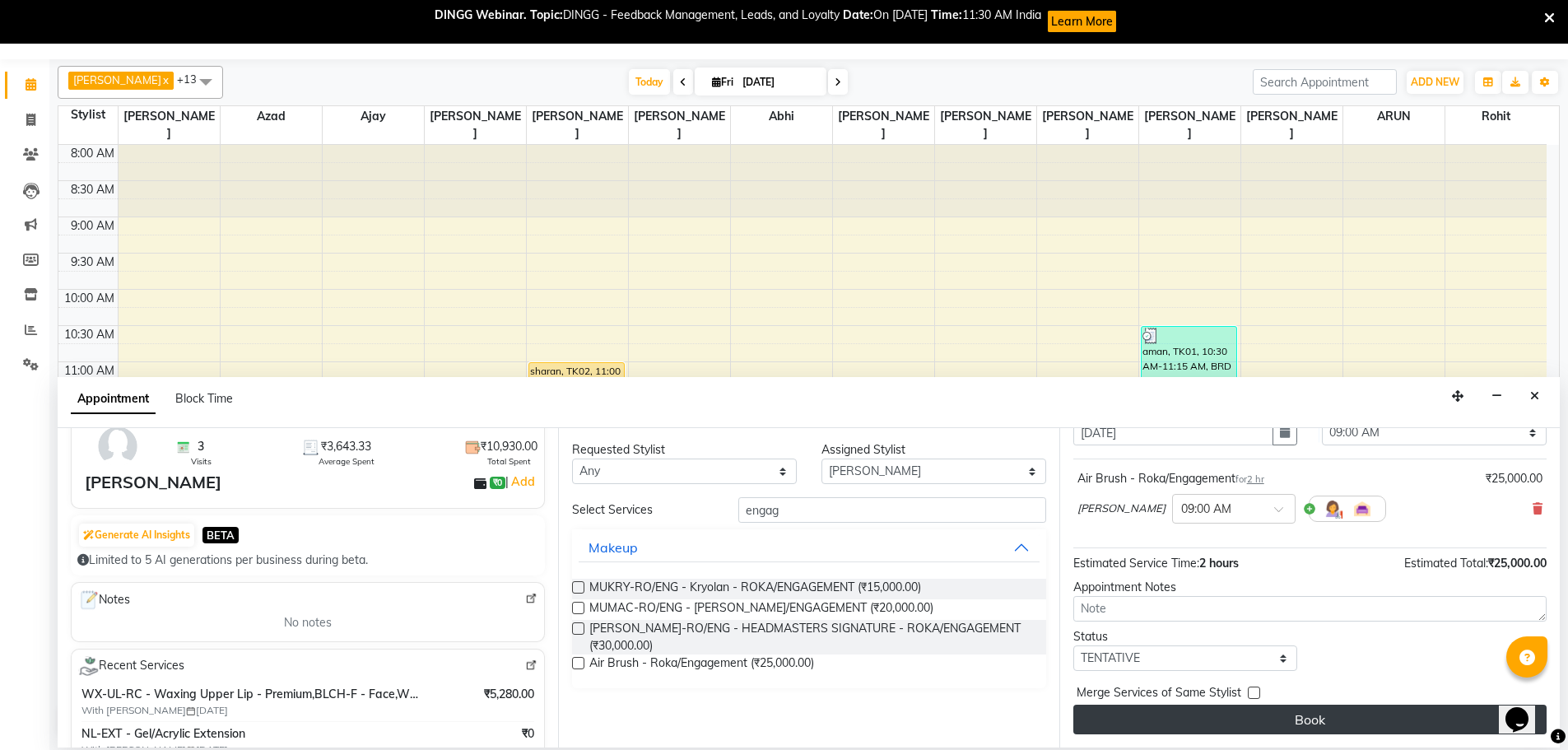 click on "Book" at bounding box center (1310, 720) 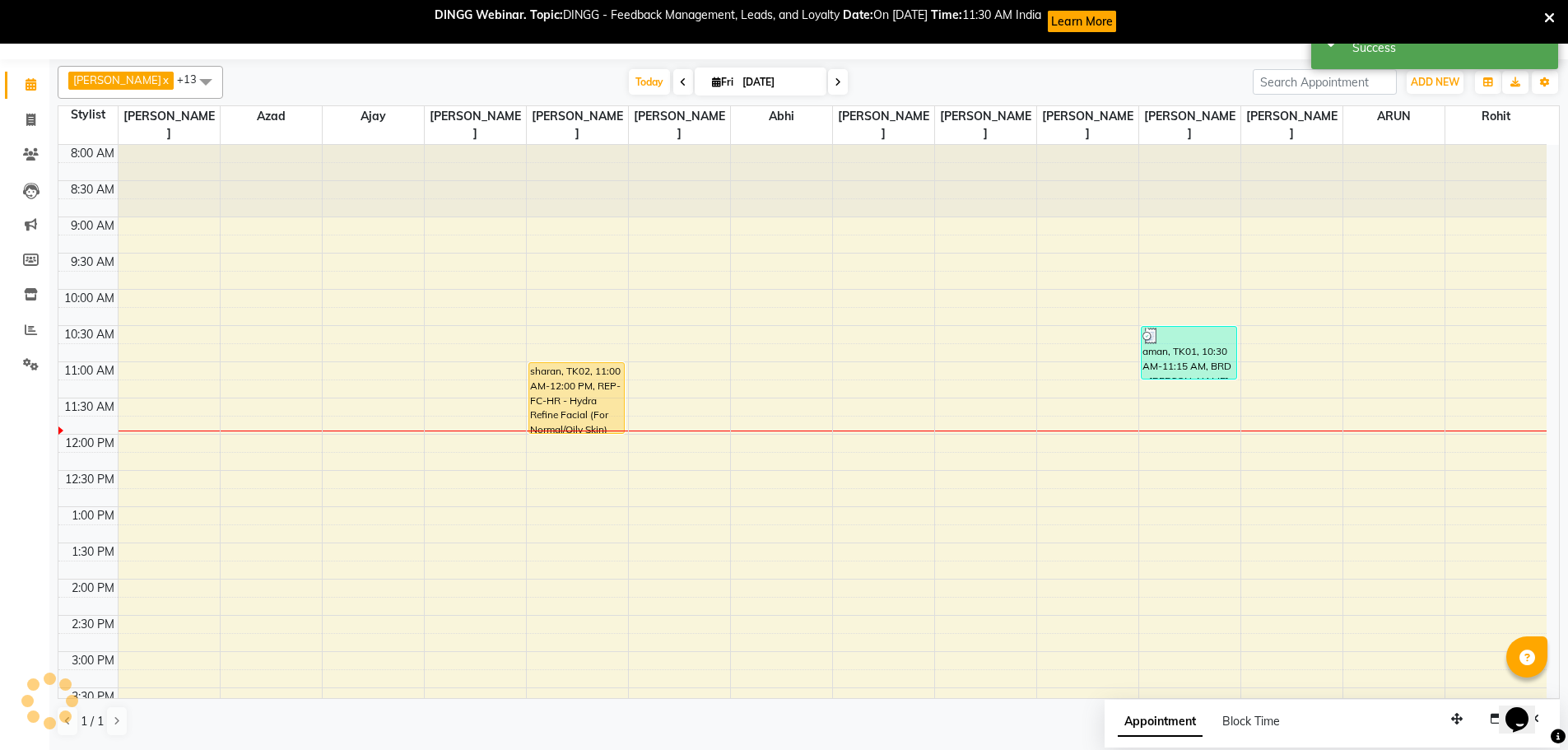 scroll, scrollTop: 0, scrollLeft: 0, axis: both 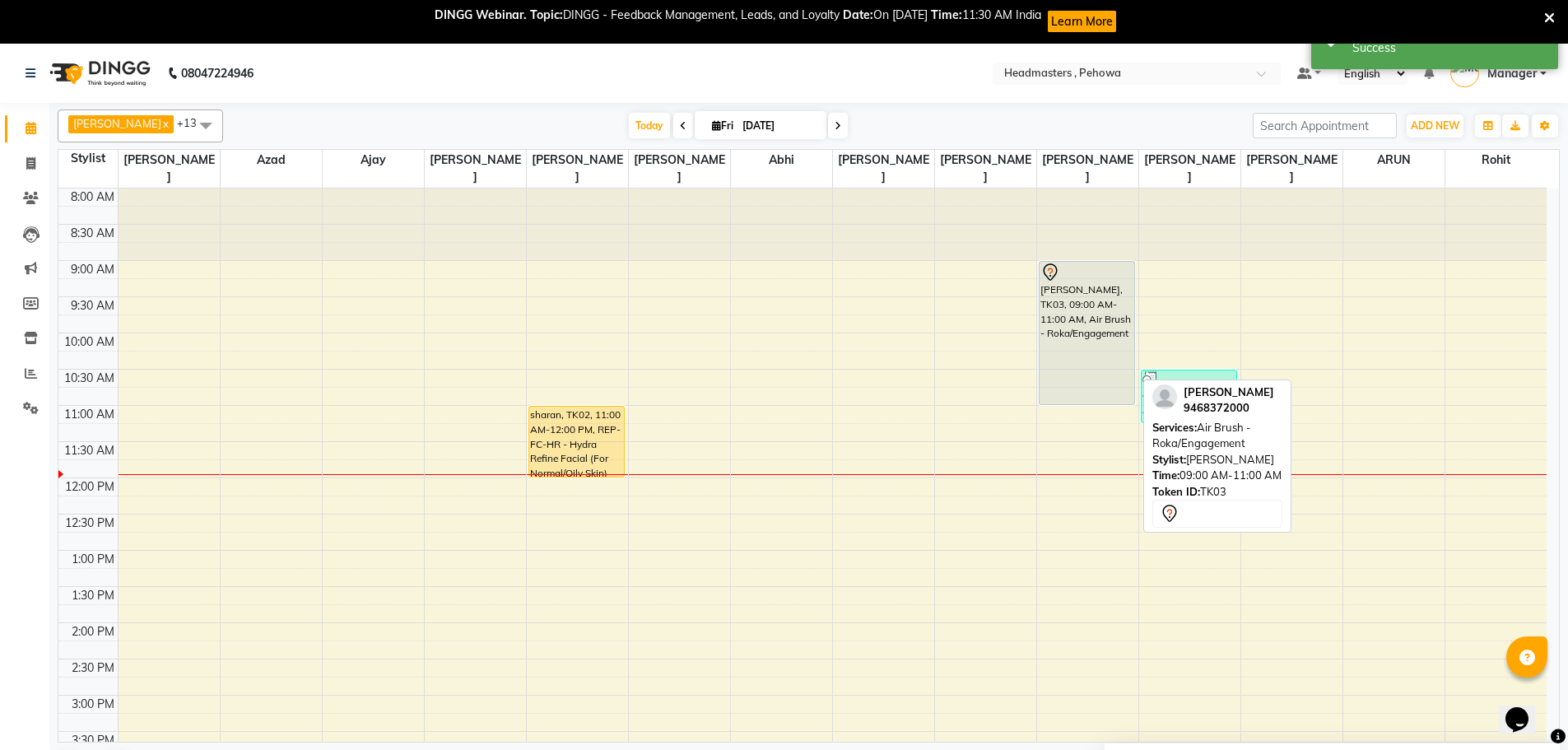 click on "MANISHA, TK03, 09:00 AM-11:00 AM, Air Brush - Roka/Engagement" at bounding box center (1087, 333) 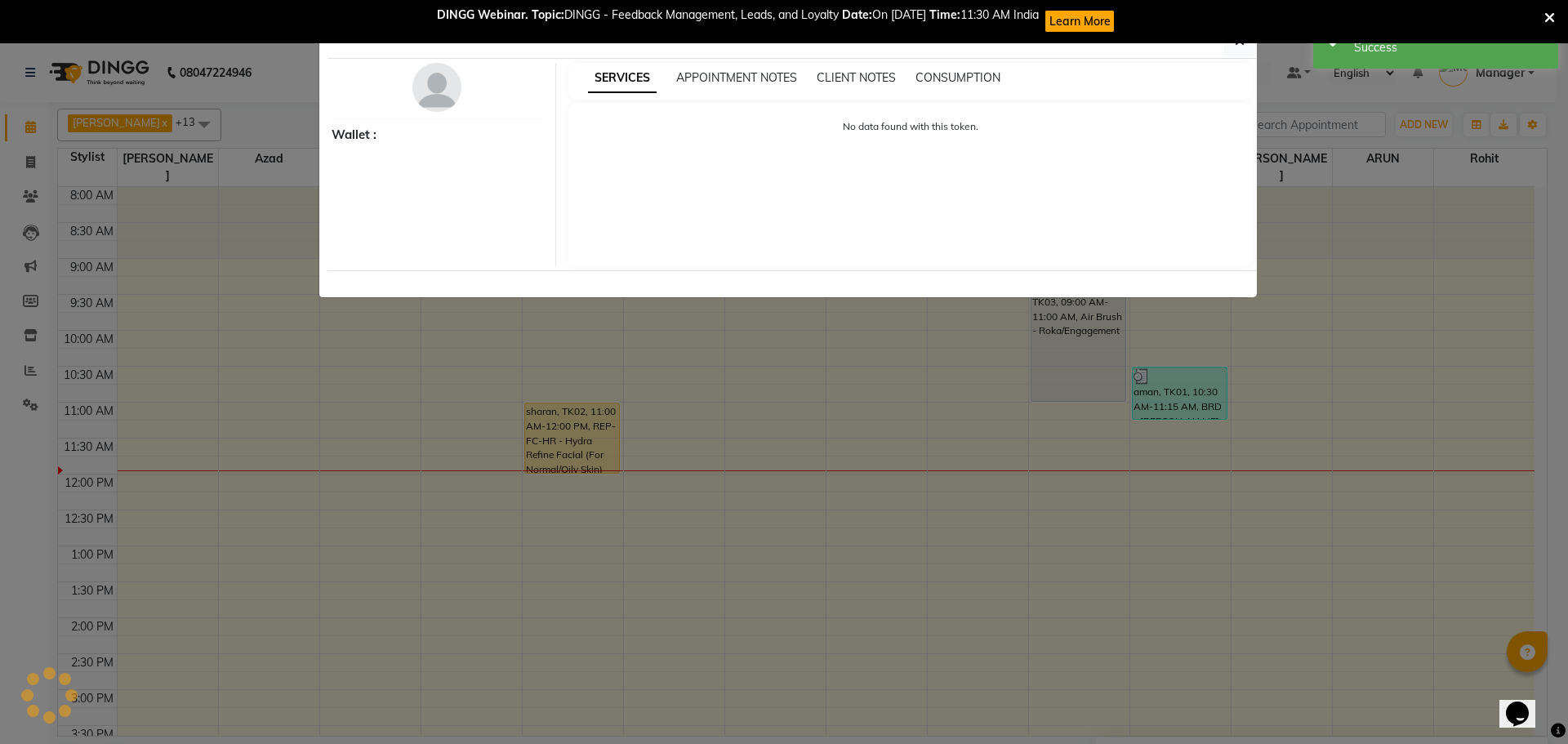 select on "7" 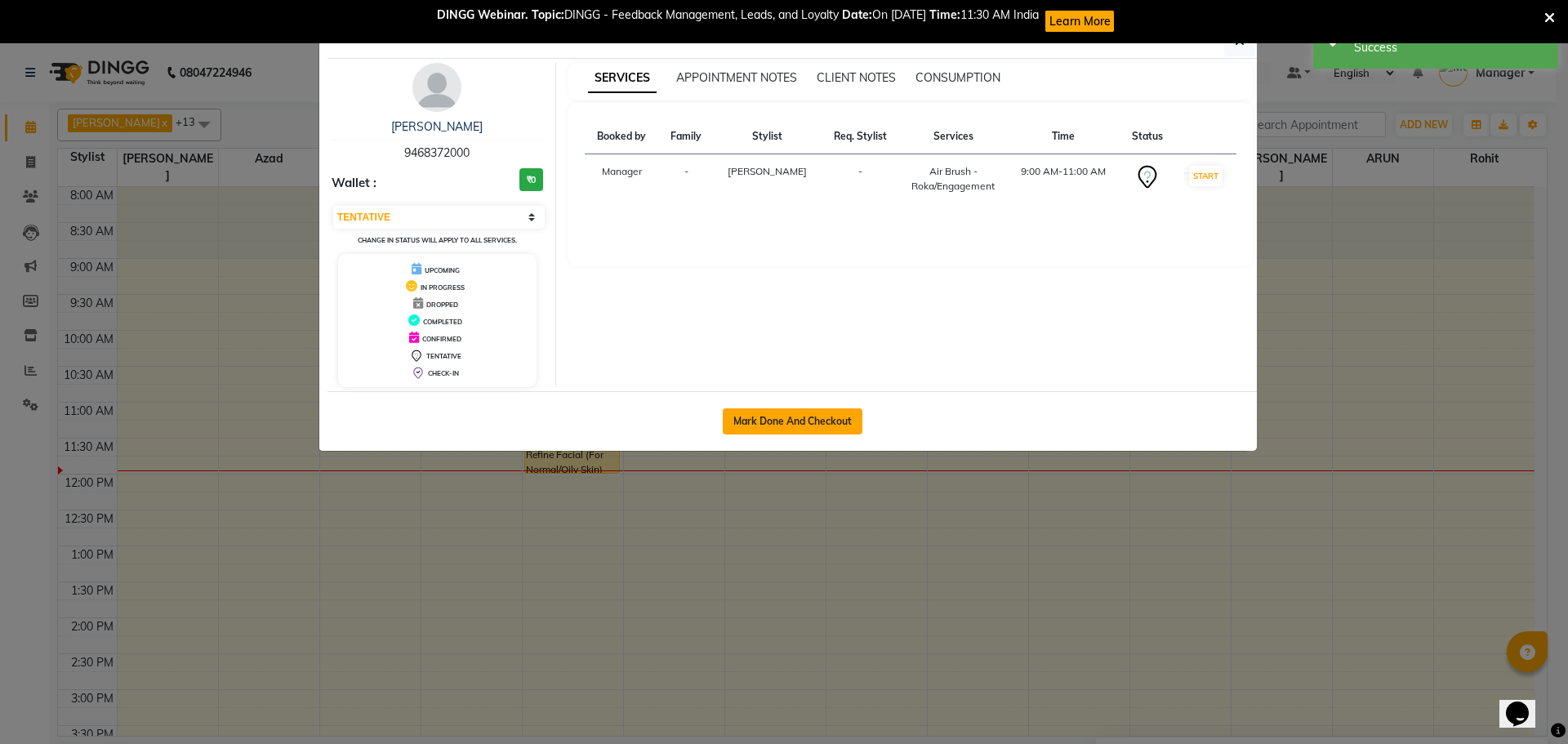 click on "Mark Done And Checkout" 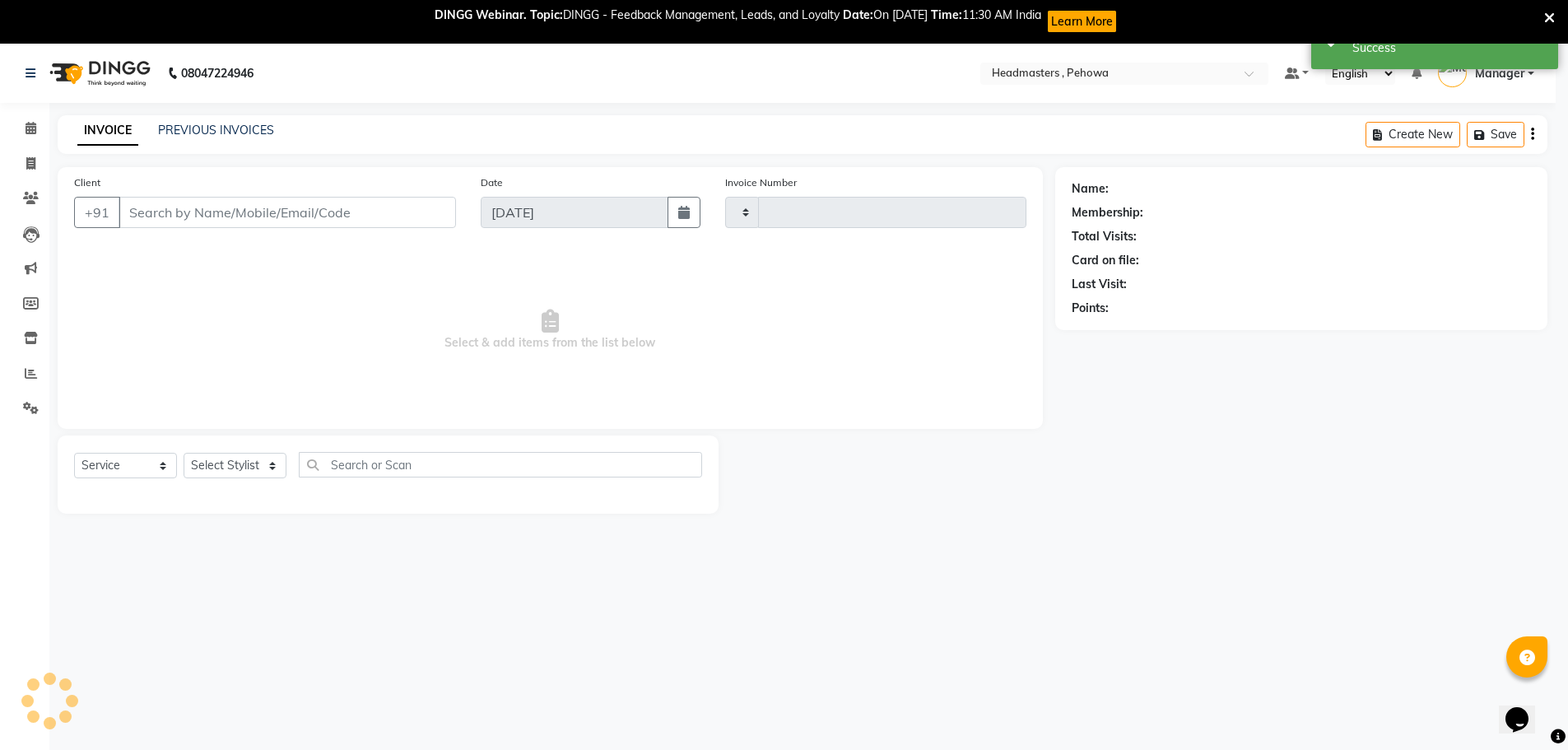 type on "1669" 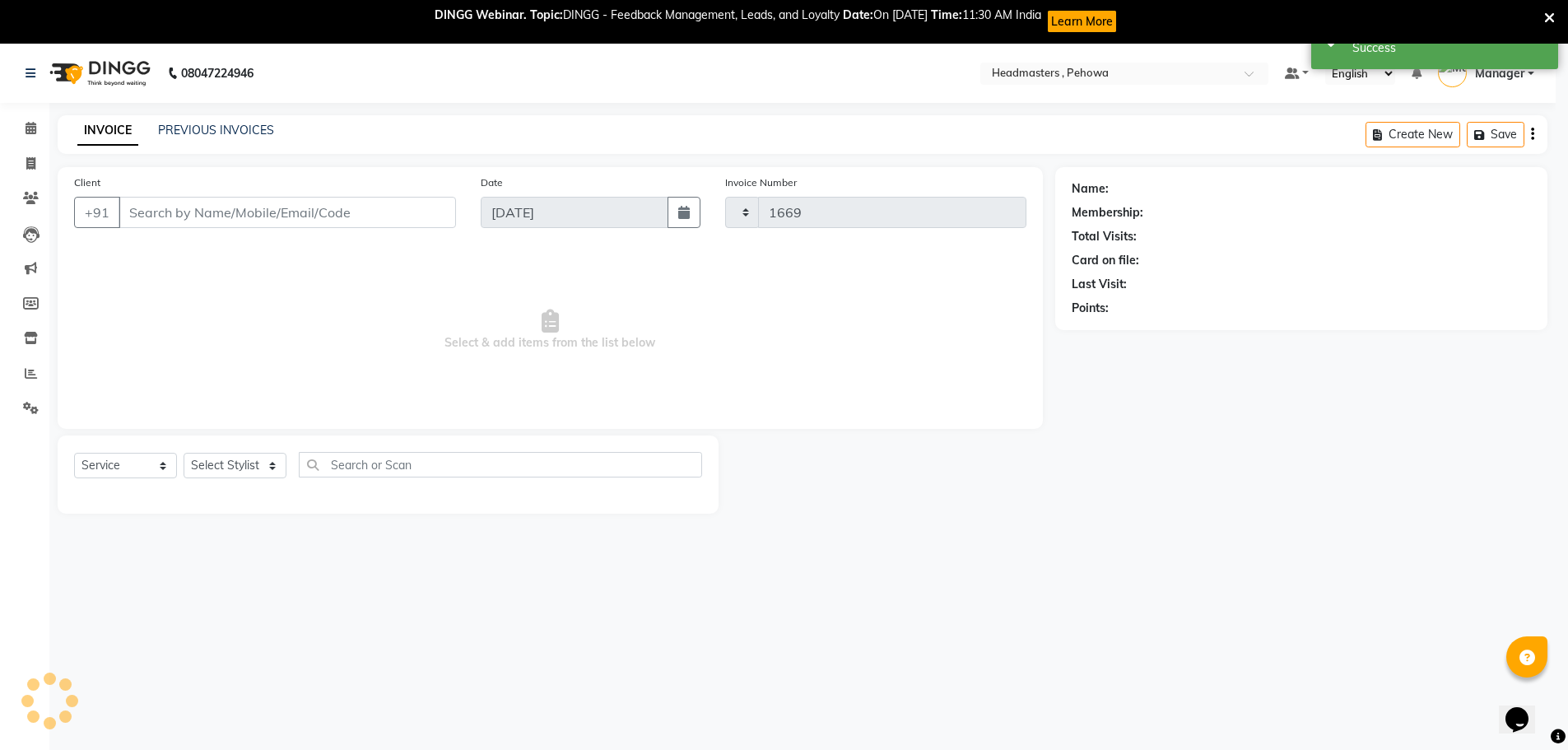 select on "7727" 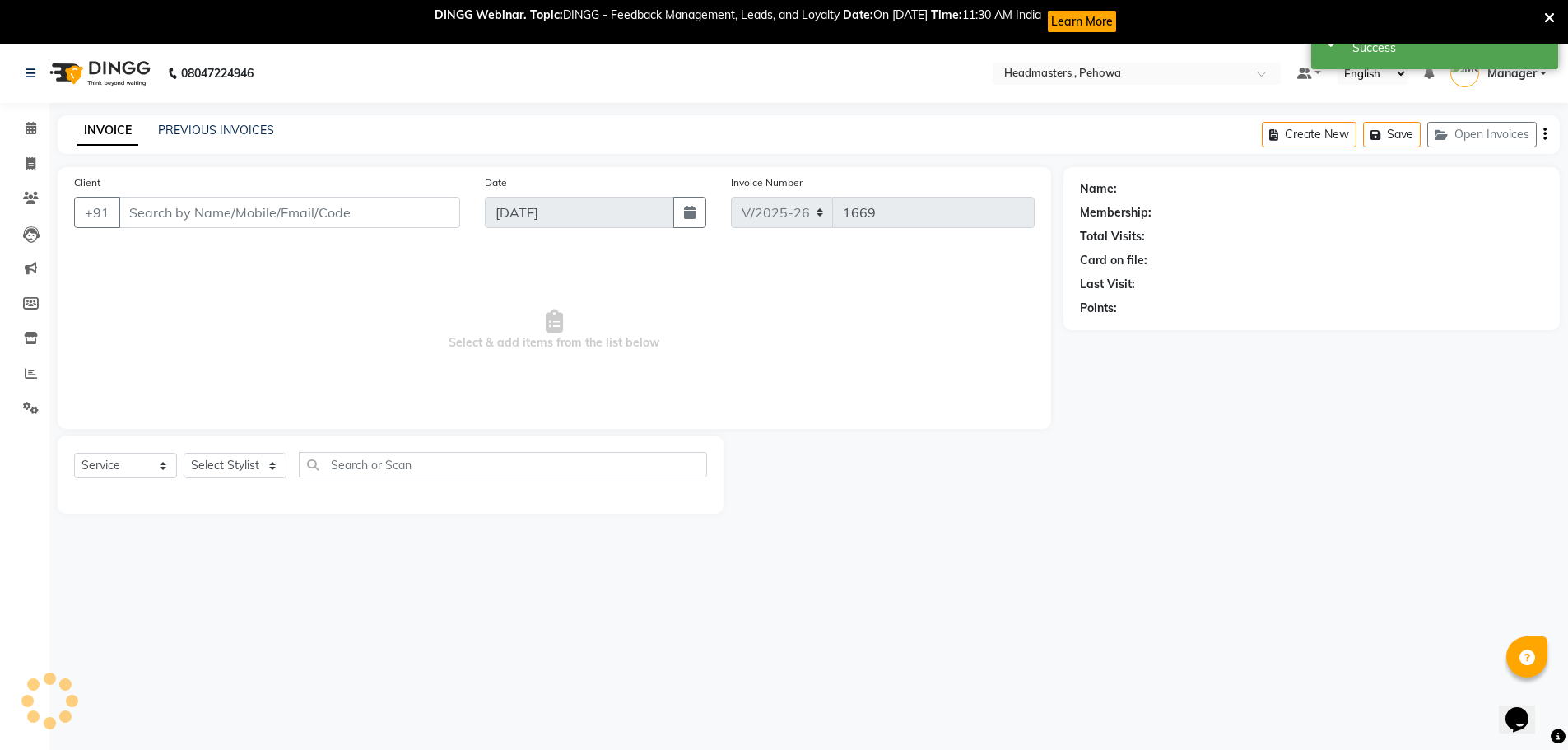 type on "9468372000" 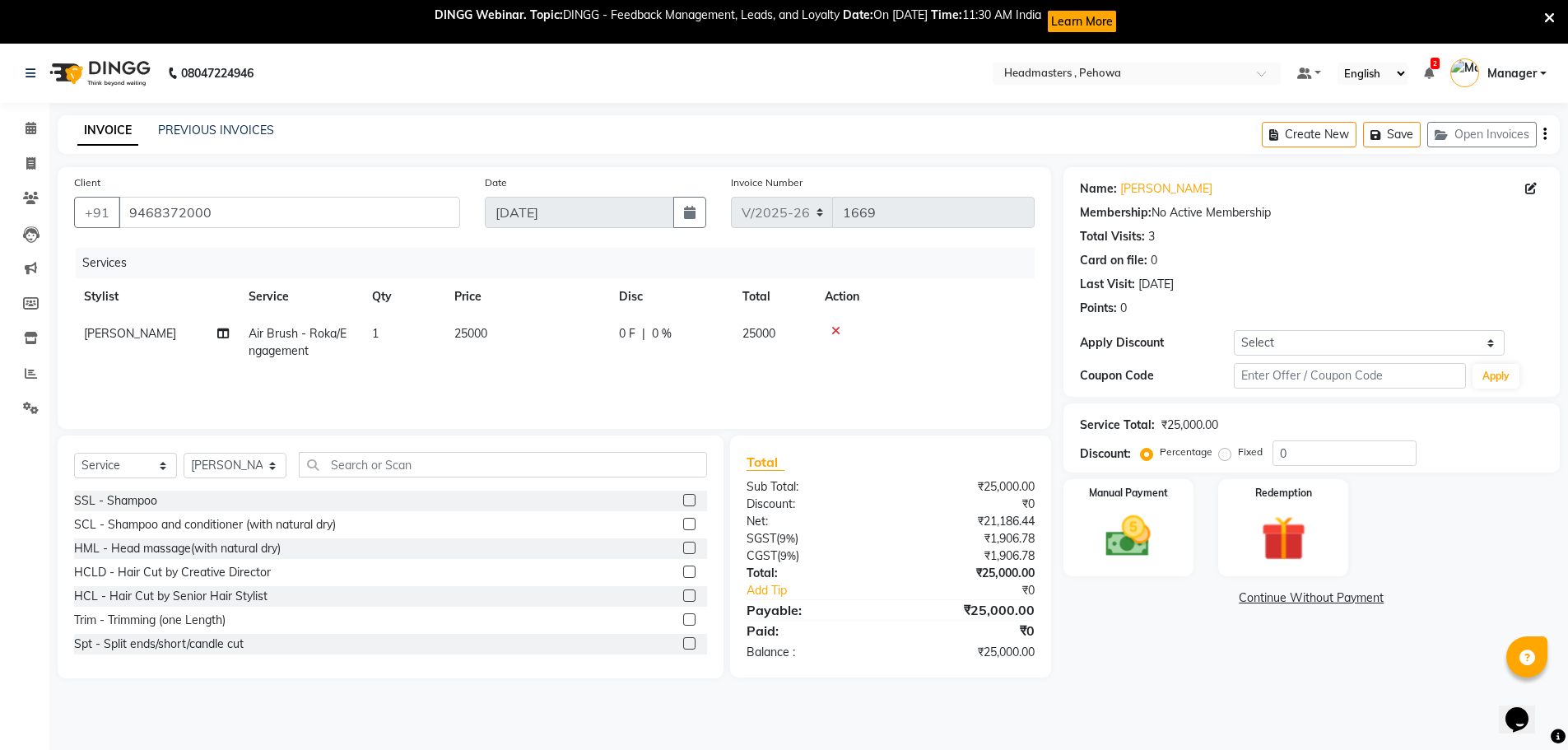 click on "0 %" 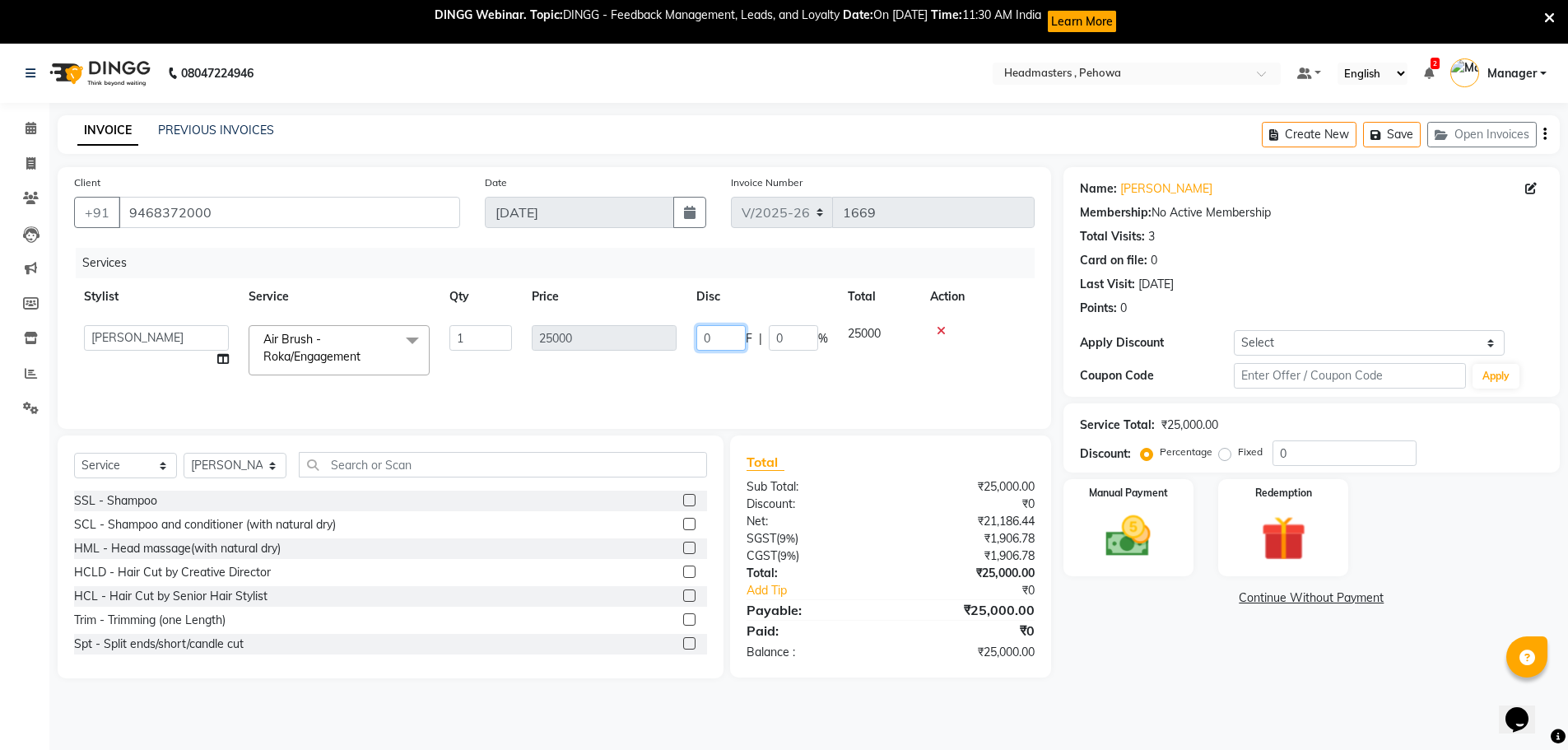 drag, startPoint x: 721, startPoint y: 334, endPoint x: 688, endPoint y: 331, distance: 33.1361 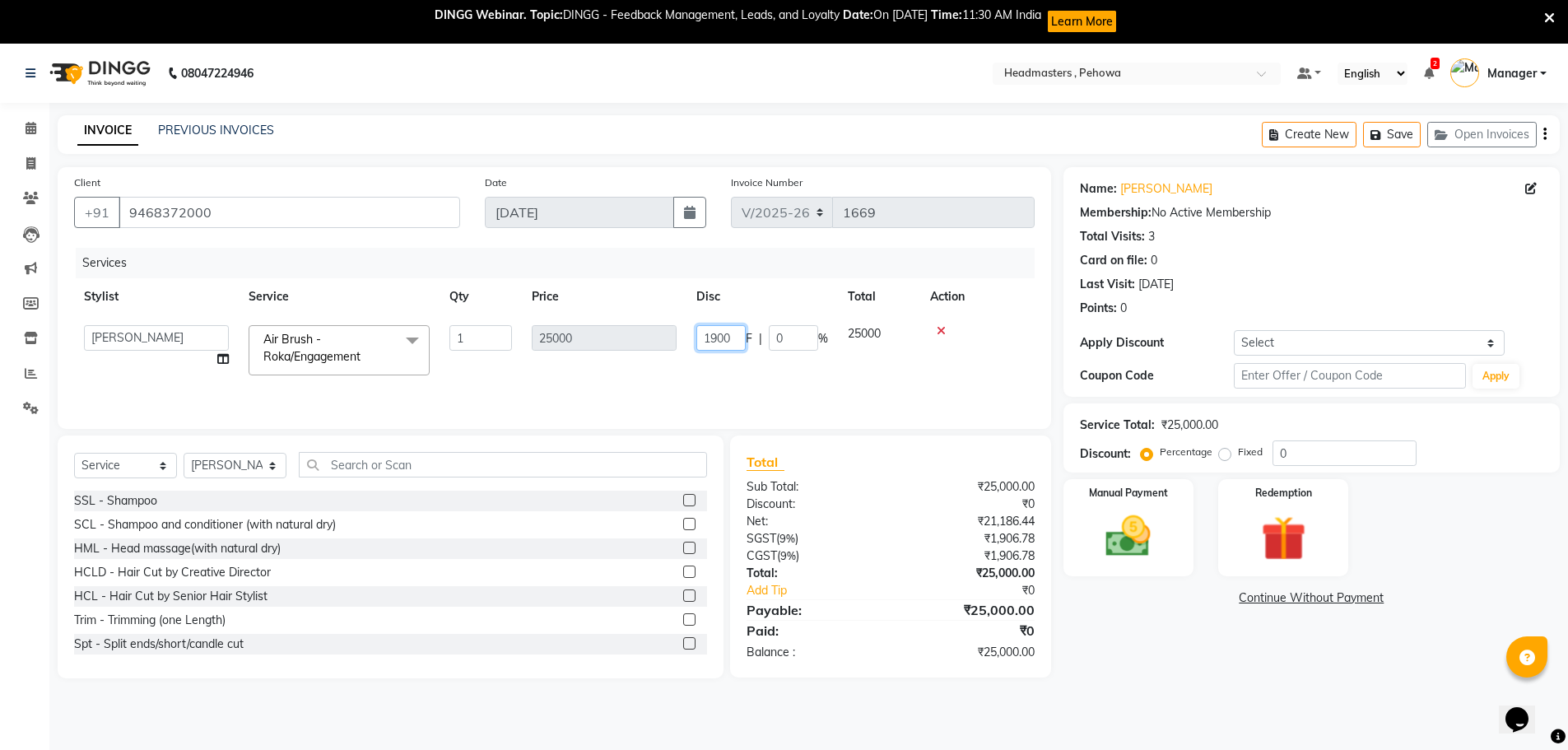 type on "19000" 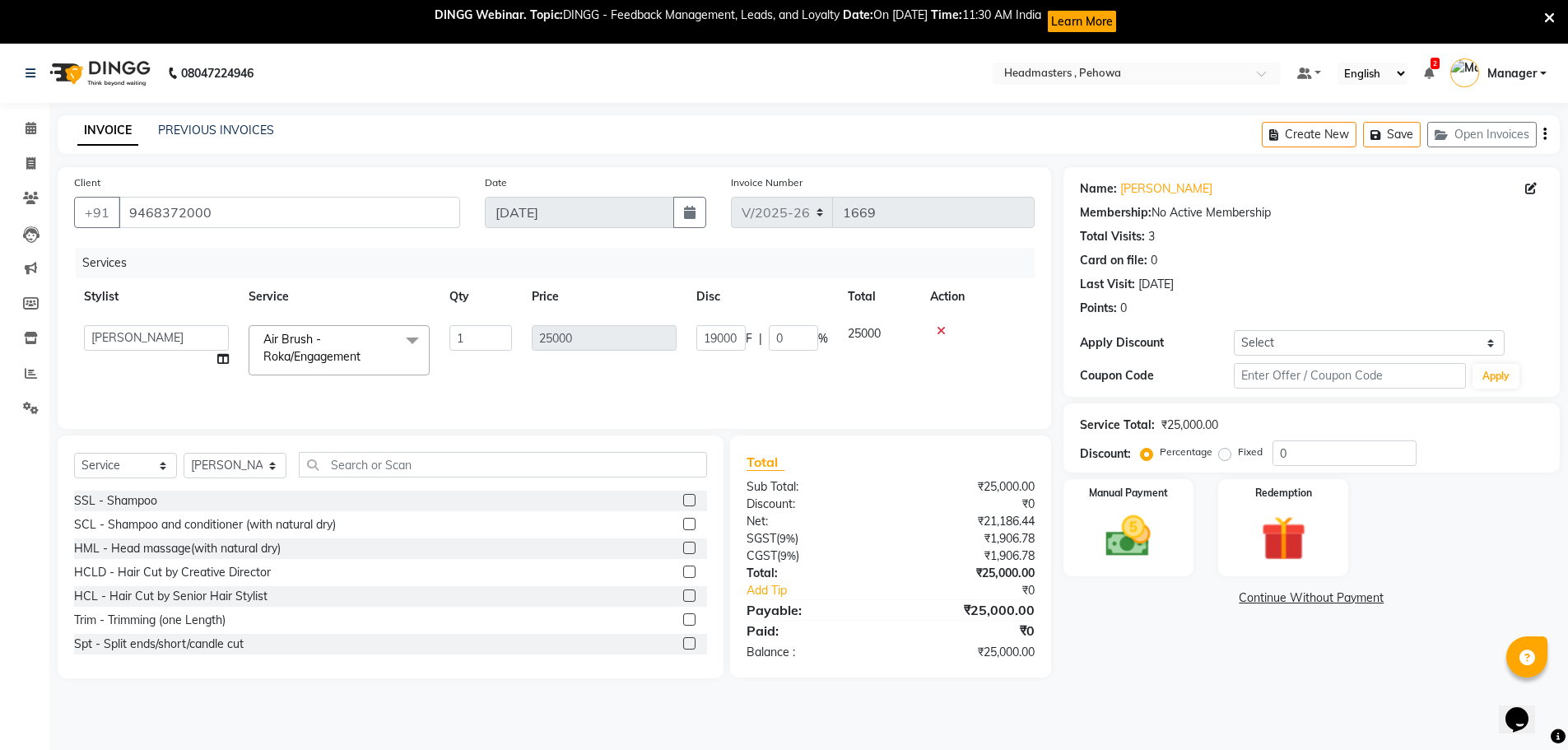 click on "Services Stylist Service Qty Price Disc Total Action  Abhi   Ajay   Amanpreet   Anas   ARUN   Azad   Bilal   Davy   Headmasters   Jashan   Kunal   Manager   Manjeet    Manpreet   Neha   Neha Chauhan   Pankaj   Prabh   Rohit   Sahil   Sahil Machal   Sahil Rana   Sapna    Sumit   Vimal  Air Brush - Roka/Engagement  x SSL - Shampoo SCL - Shampoo and conditioner (with natural dry) HML - Head massage(with natural dry) HCLD - Hair Cut by Creative Director HCL - Hair Cut by Senior Hair Stylist Trim - Trimming (one Length) Spt - Split ends/short/candle cut BD - Blow dry OS - Open styling GL-igora - Igora Global GL-essensity - Essensity Global Hlts-L - Highlights Bal - Balayage Chunks  - Chunks CR  - Color removal CRF - Color refresh Stk - Per streak RT-IG - Igora Root Touchup(one inch only) RT-ES - Essensity Root Touchup(one inch only) Reb - Rebonding ST  - Straight therapy Krt-L - Keratin Krt-BB -L - Keratin Blow Out HR-BTX -L  - Hair Botox NanoP -L - Nanoplastia K-Bond -L  - Kerabond H-EXT - Hair Extensions 1 F |" 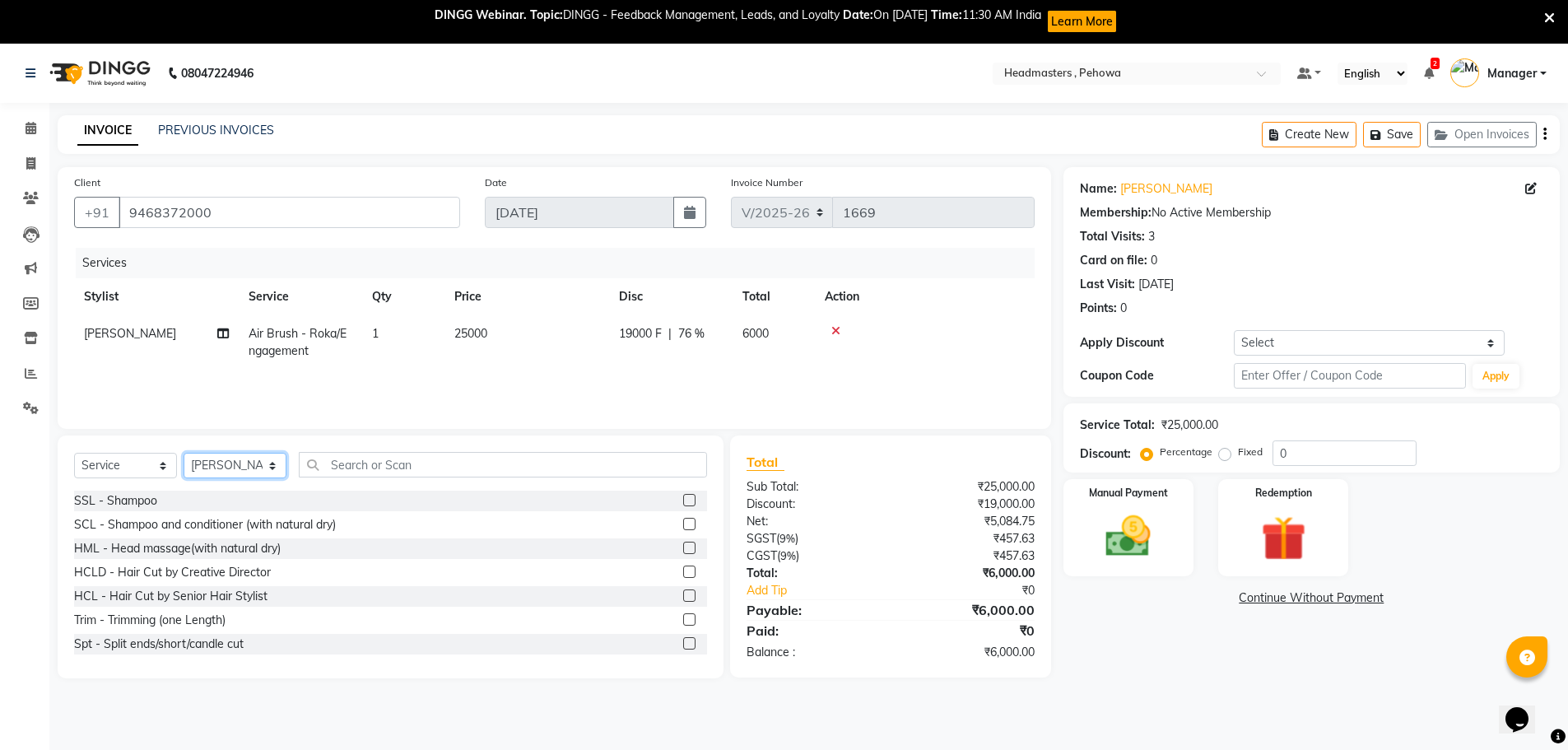 click on "Select Stylist Abhi Ajay [PERSON_NAME] [PERSON_NAME] [PERSON_NAME] Headmasters [PERSON_NAME] Manager [PERSON_NAME] [PERSON_NAME] [PERSON_NAME] [PERSON_NAME] Rohit [PERSON_NAME] [PERSON_NAME] [PERSON_NAME] [PERSON_NAME]  [PERSON_NAME]" 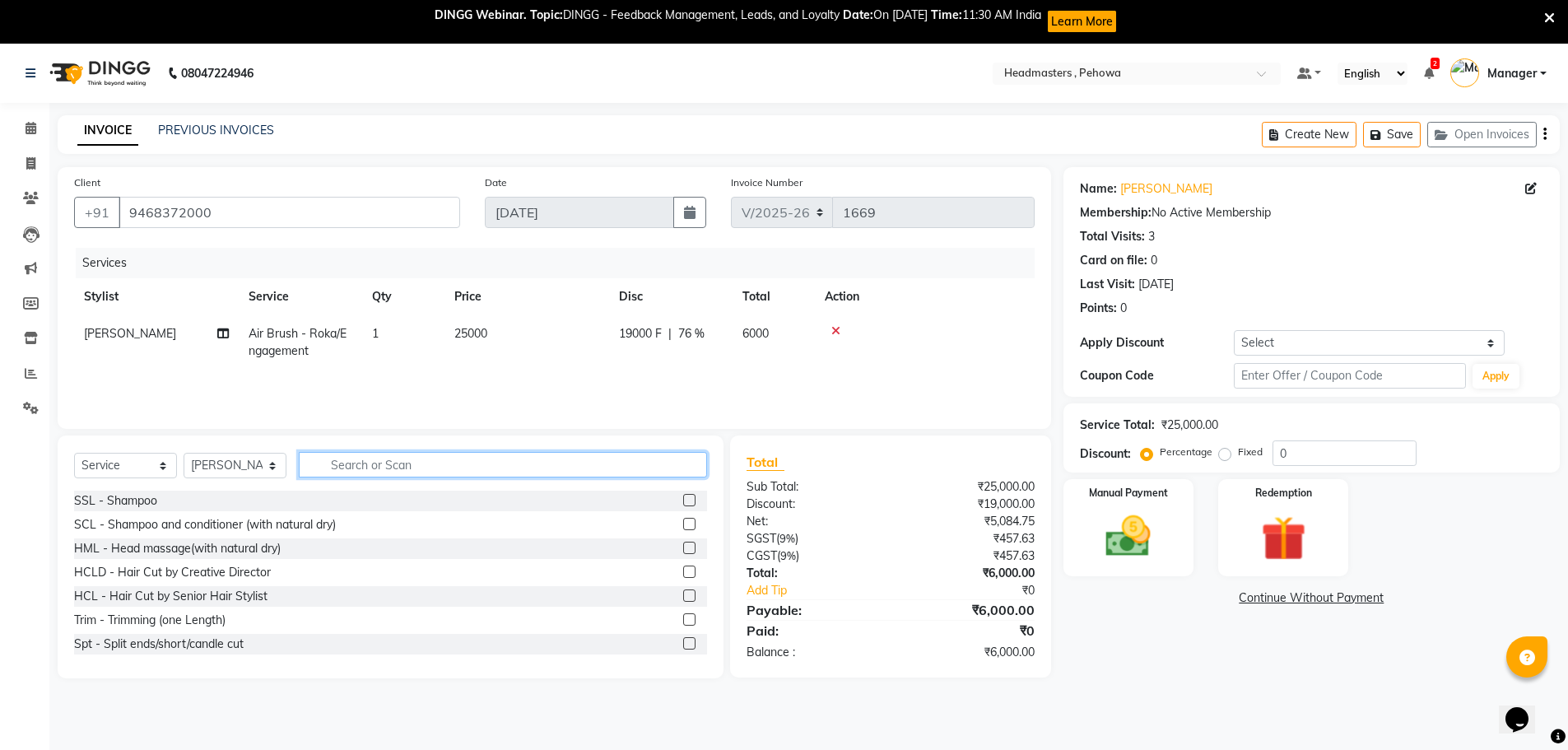 click 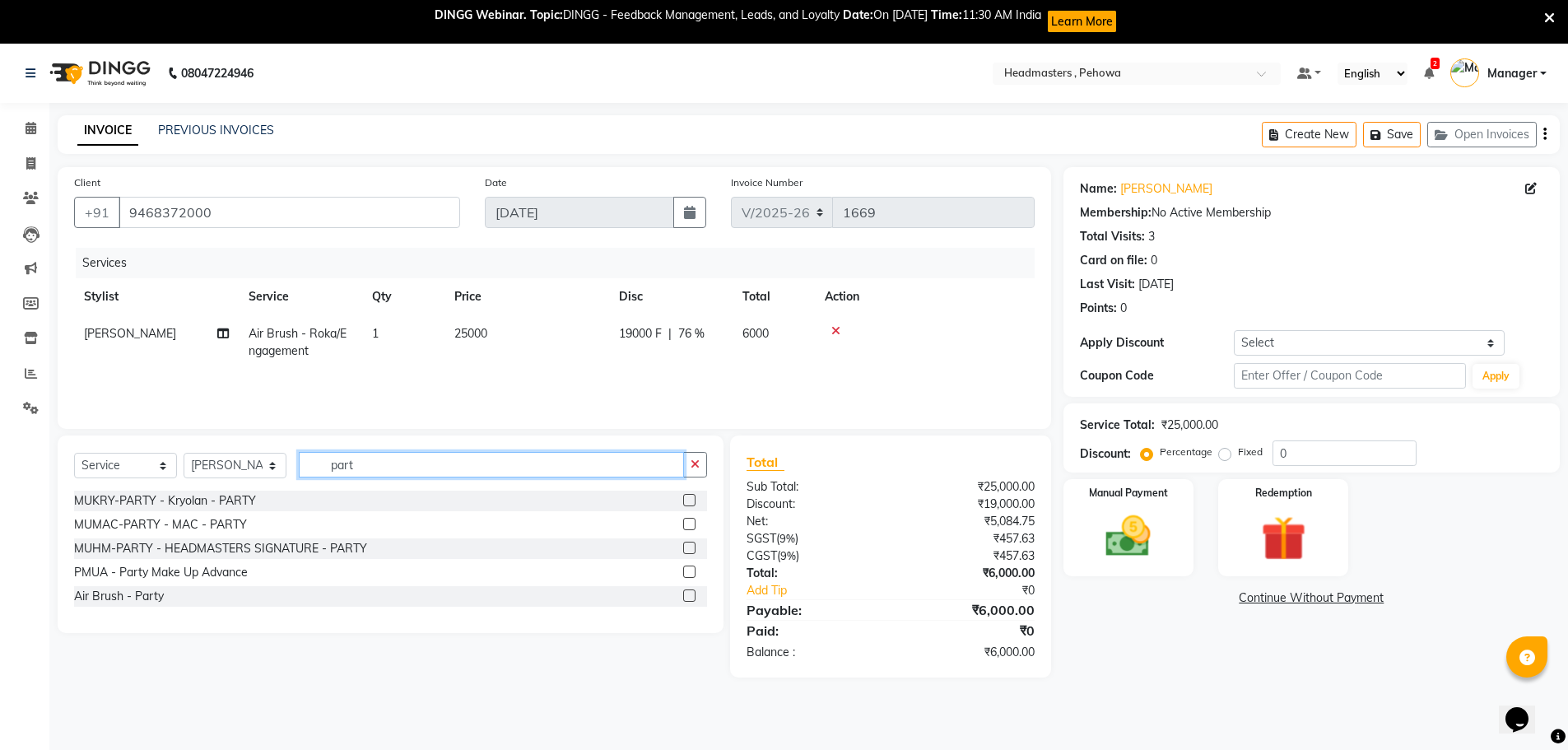 type on "part" 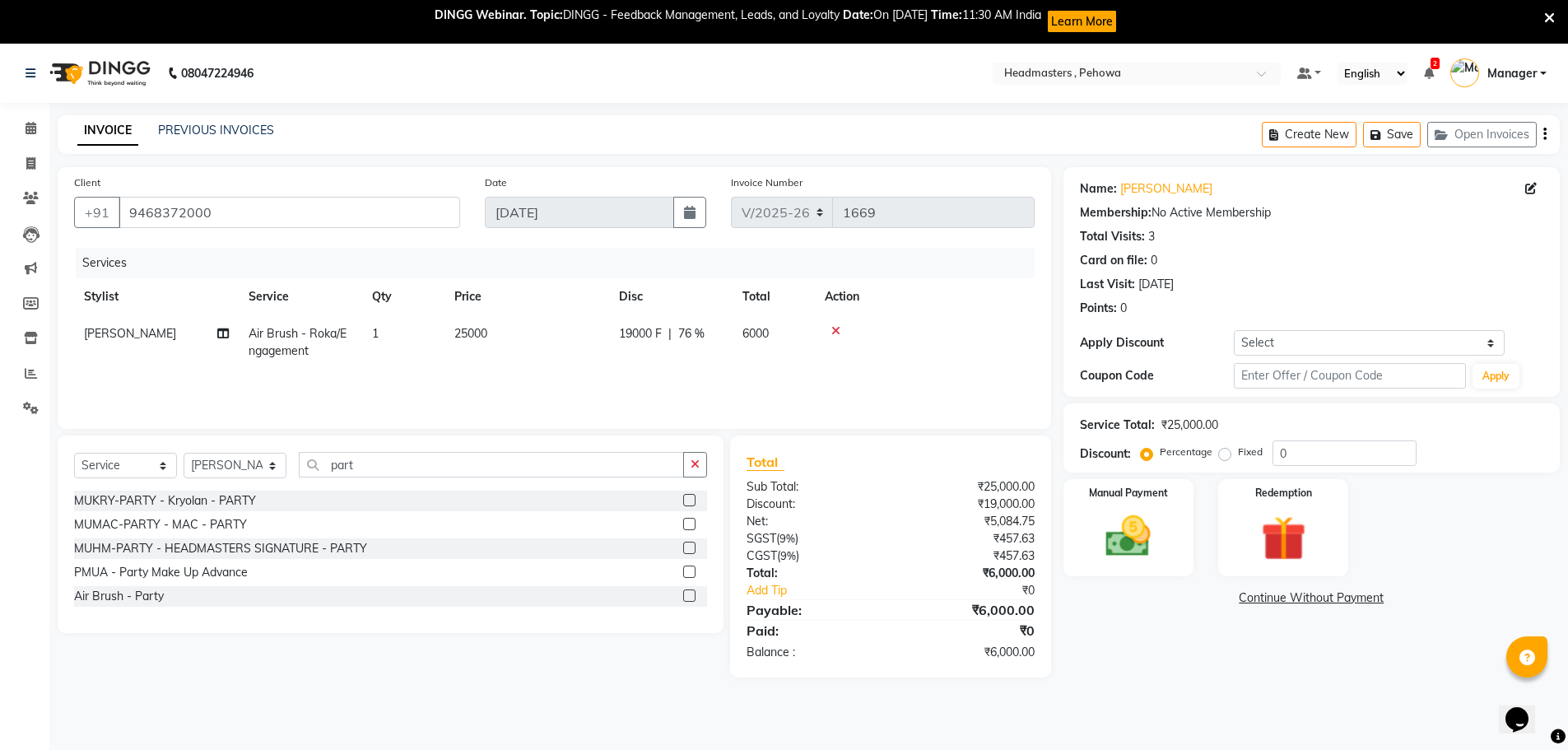 click 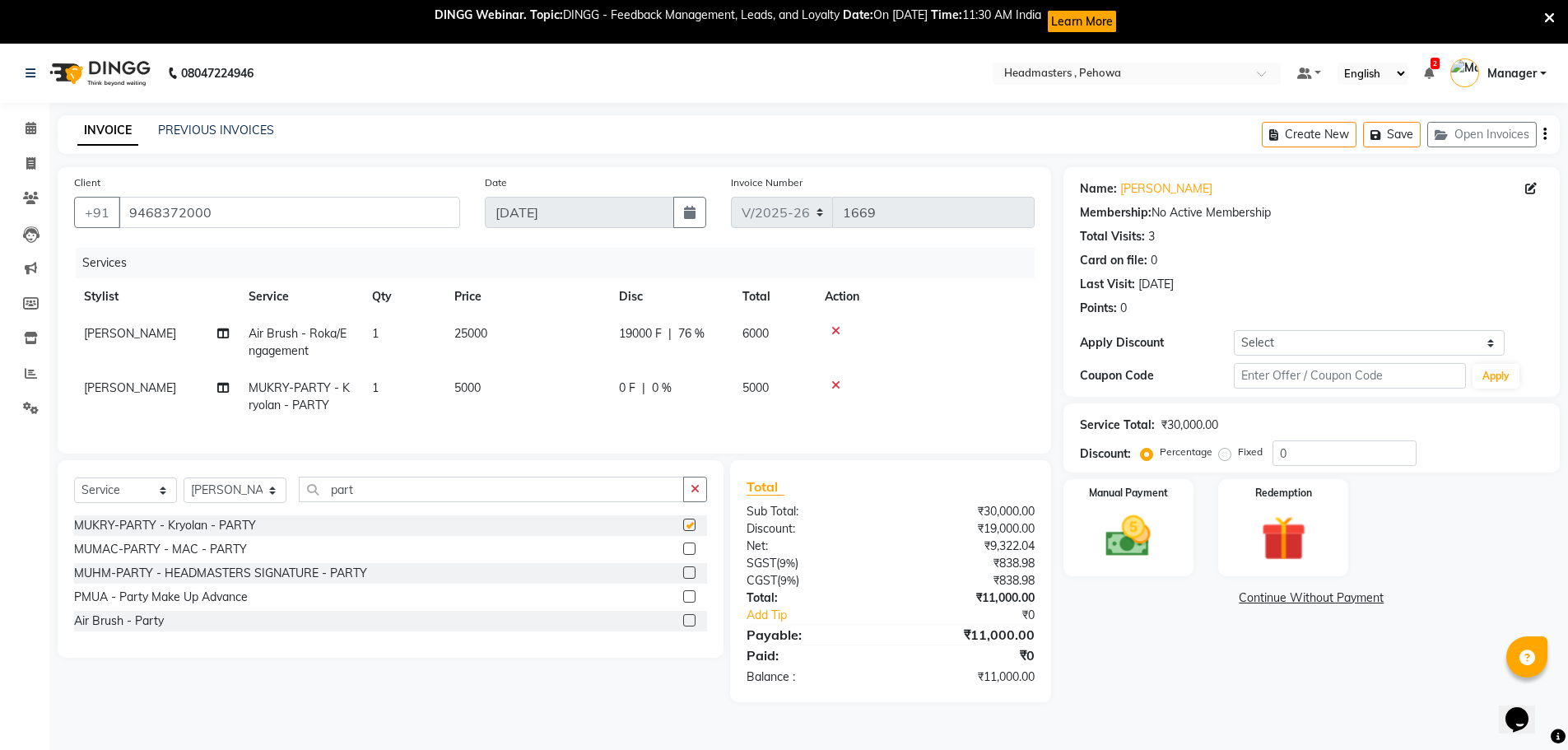 checkbox on "false" 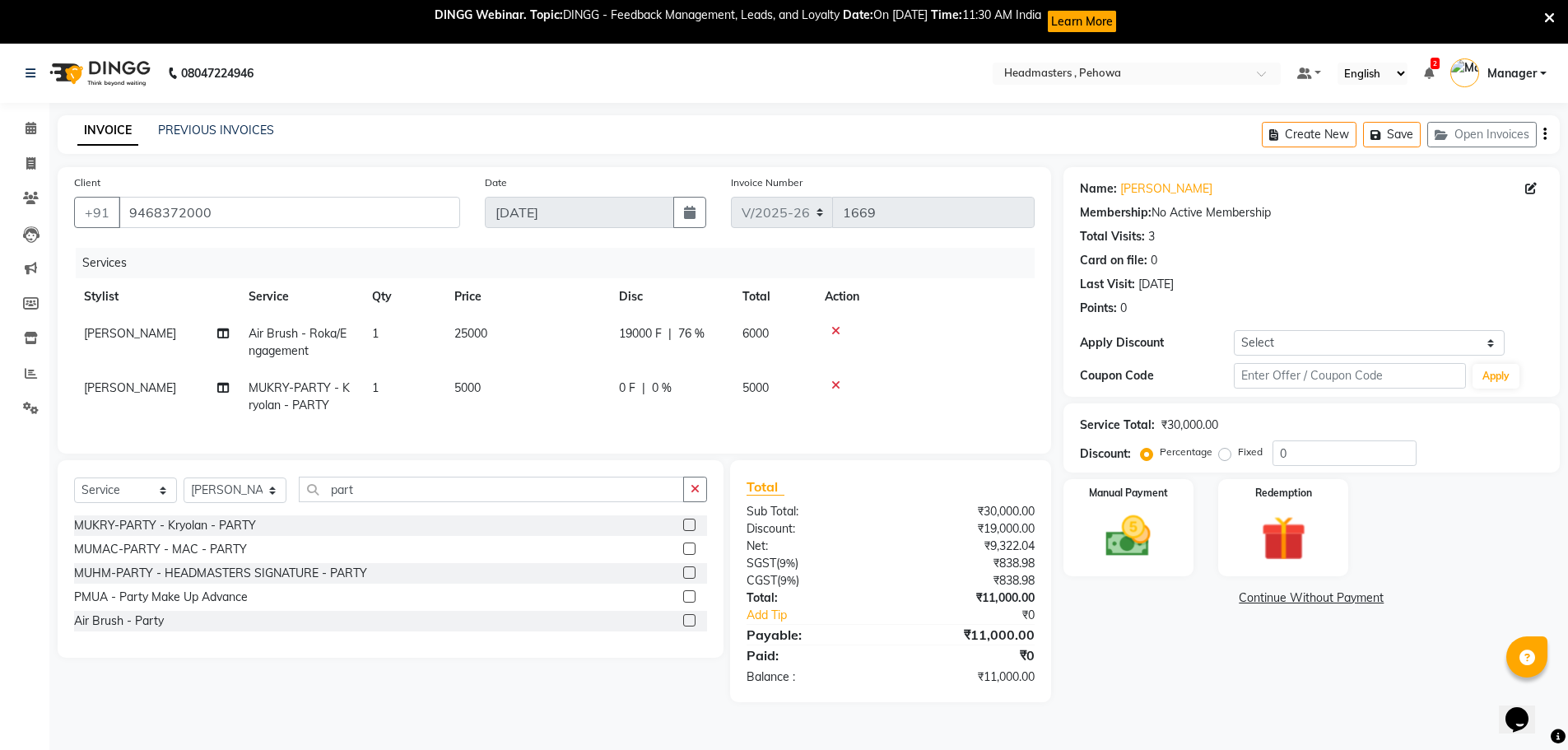 click on "0 F | 0 %" 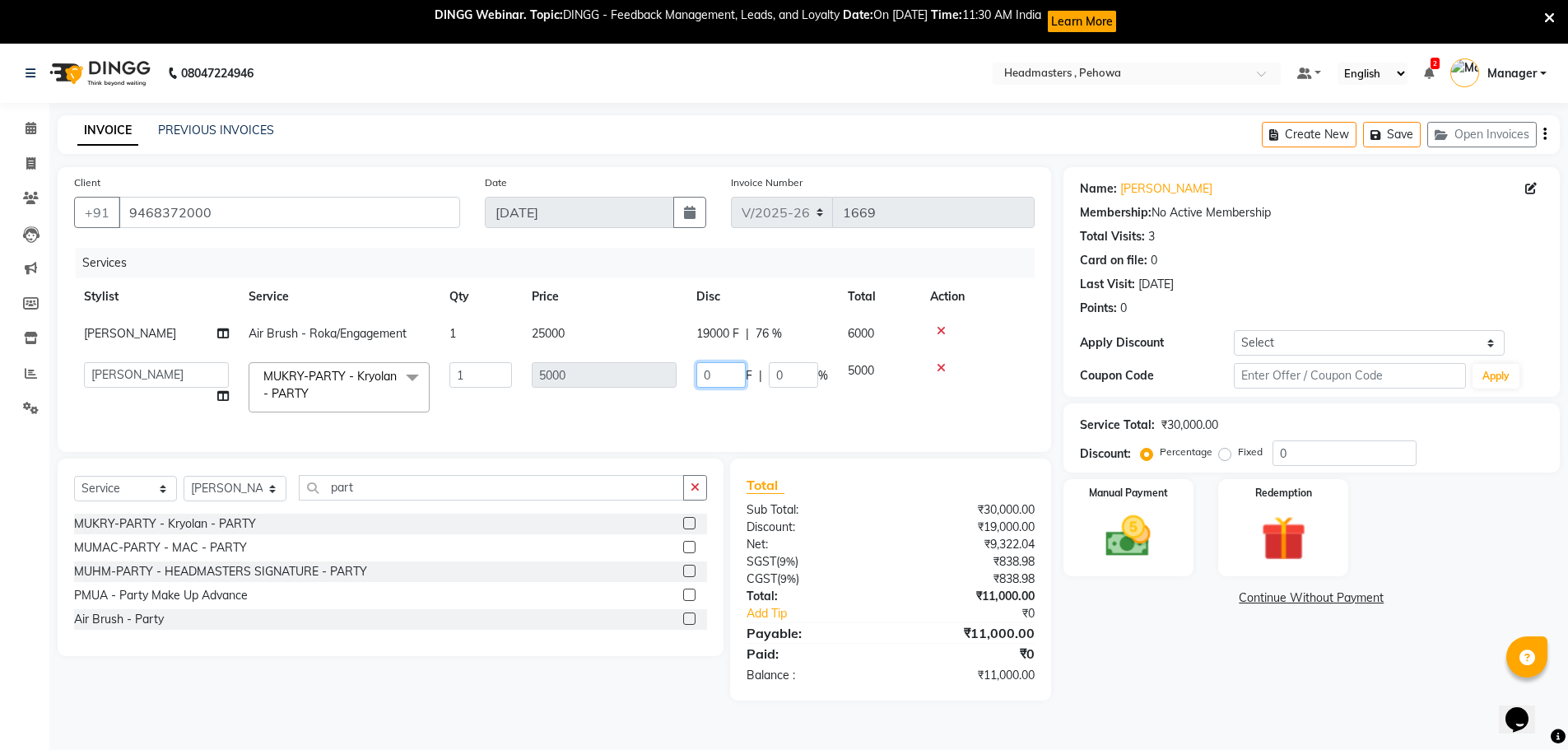 click on "Abhi   Ajay   Amanpreet   Anas   ARUN   Azad   Bilal   Davy   Headmasters   Jashan   Kunal   Manager   Manjeet    Manpreet   Neha   Neha Chauhan   Pankaj   Prabh   Rohit   Sahil   Sahil Machal   Sahil Rana   Sapna    Sumit   Vimal  MUKRY-PARTY  - Kryolan - PARTY  x SSL - Shampoo SCL - Shampoo and conditioner (with natural dry) HML - Head massage(with natural dry) HCLD - Hair Cut by Creative Director HCL - Hair Cut by Senior Hair Stylist Trim - Trimming (one Length) Spt - Split ends/short/candle cut BD - Blow dry OS - Open styling GL-igora - Igora Global GL-essensity - Essensity Global Hlts-L - Highlights Bal - Balayage Chunks  - Chunks CR  - Color removal CRF - Color refresh Stk - Per streak RT-IG - Igora Root Touchup(one inch only) RT-ES - Essensity Root Touchup(one inch only) Reb - Rebonding ST  - Straight therapy Krt-L - Keratin Krt-BB -L - Keratin Blow Out HR-BTX -L  - Hair Botox NanoP -L - Nanoplastia K-Bond -L  - Kerabond H-EXT - Hair Extensions PH-EXT - Premium Hair Extensions SSM - Shampoo Nanogel 1" 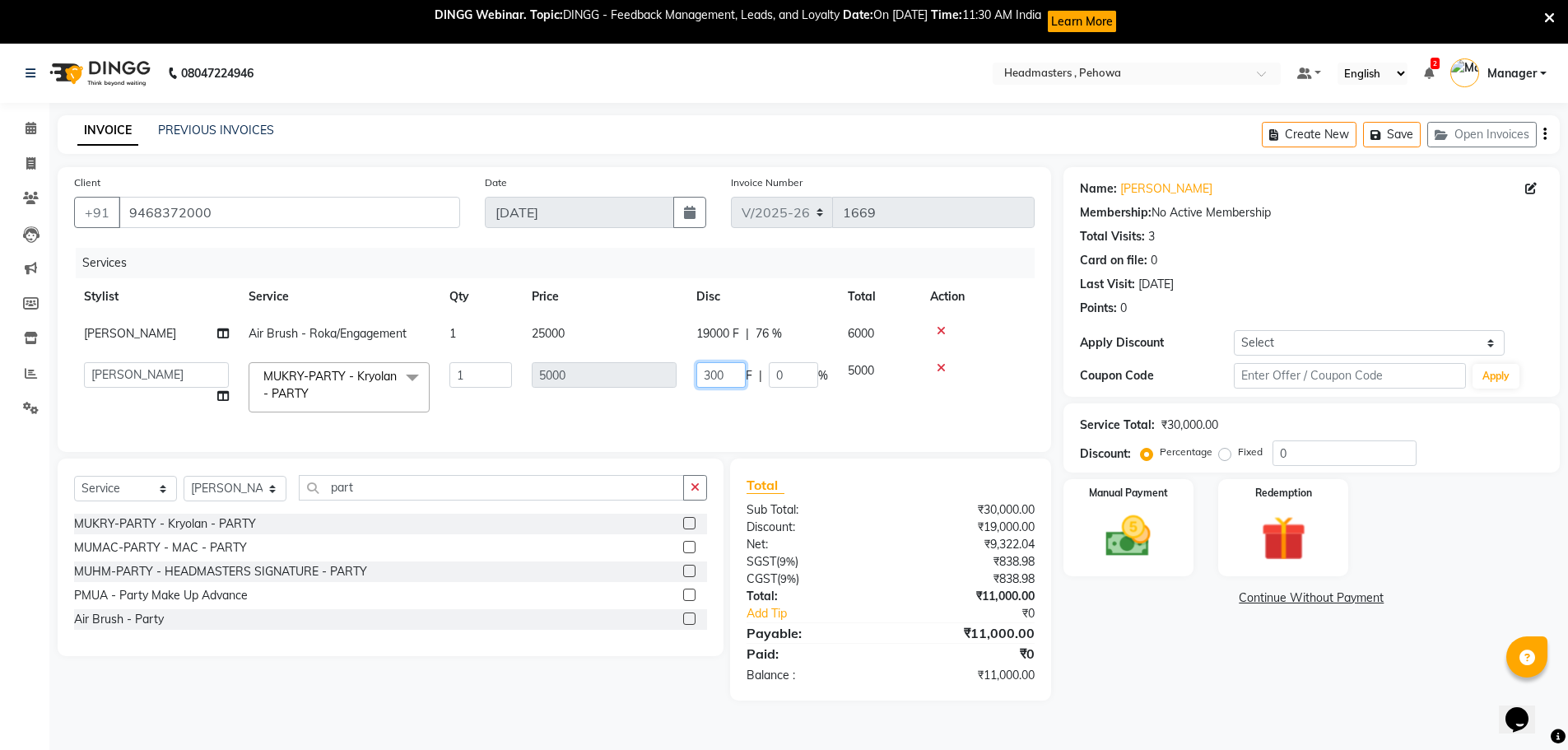 type on "3000" 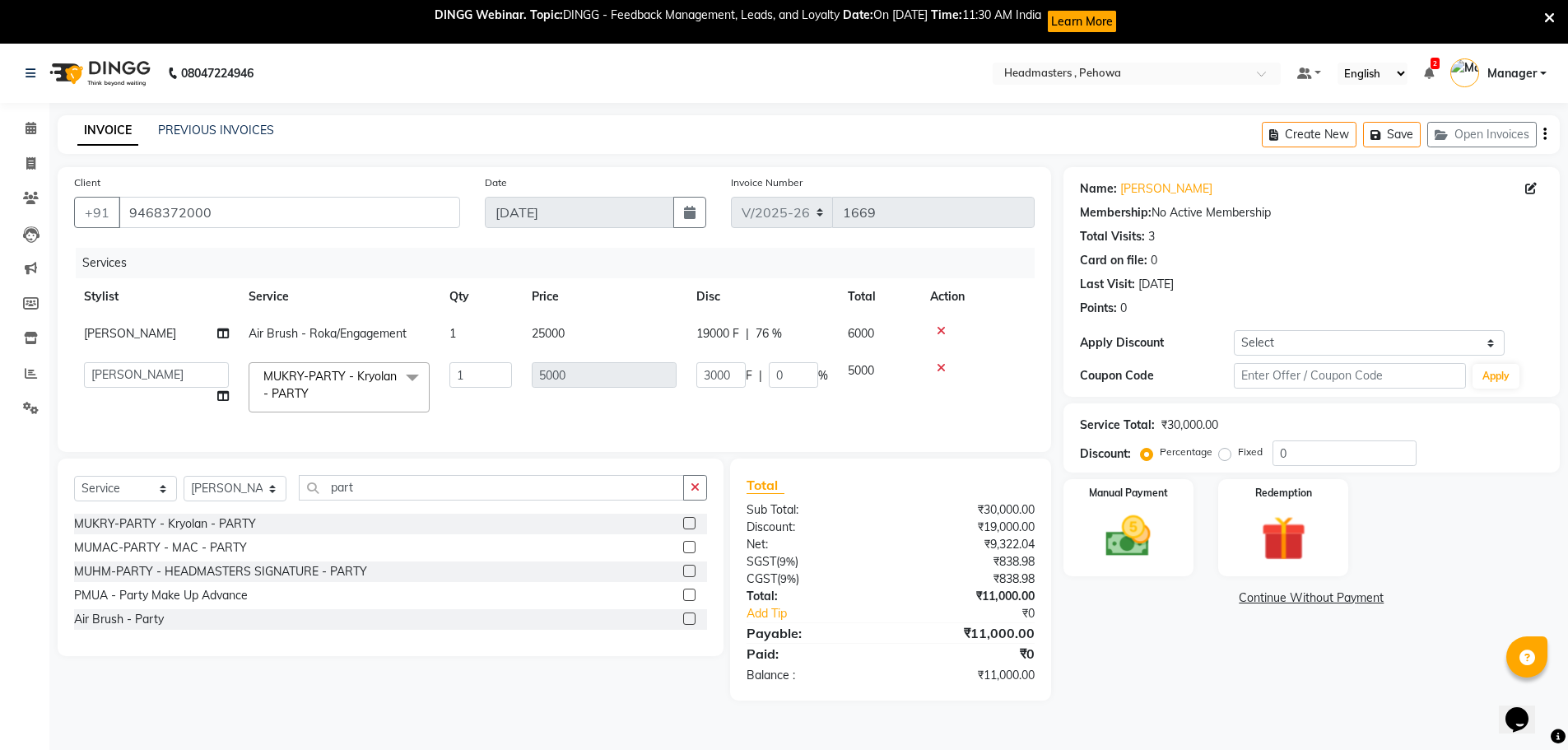 click on "3000 F | 0 %" 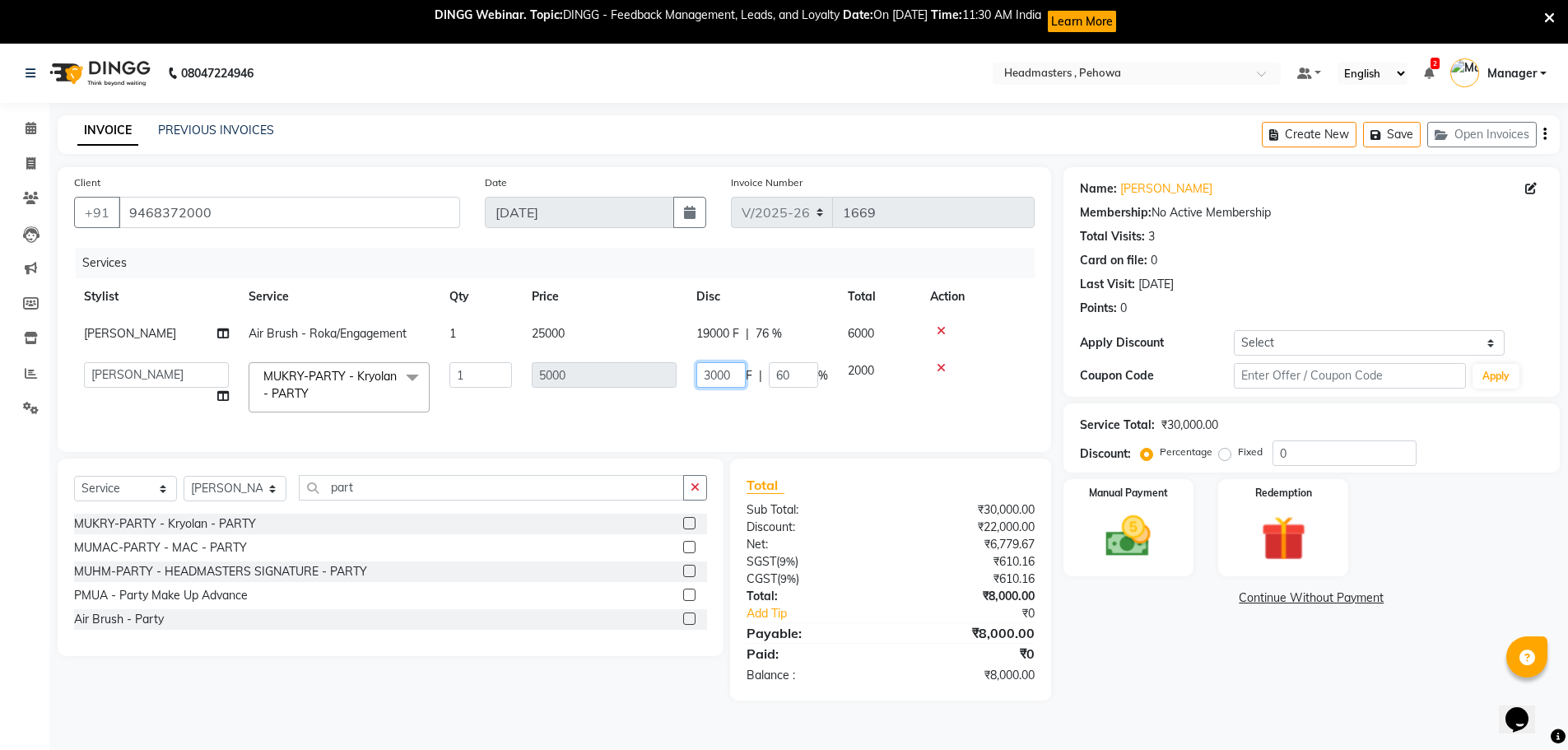 drag, startPoint x: 733, startPoint y: 370, endPoint x: 690, endPoint y: 370, distance: 43 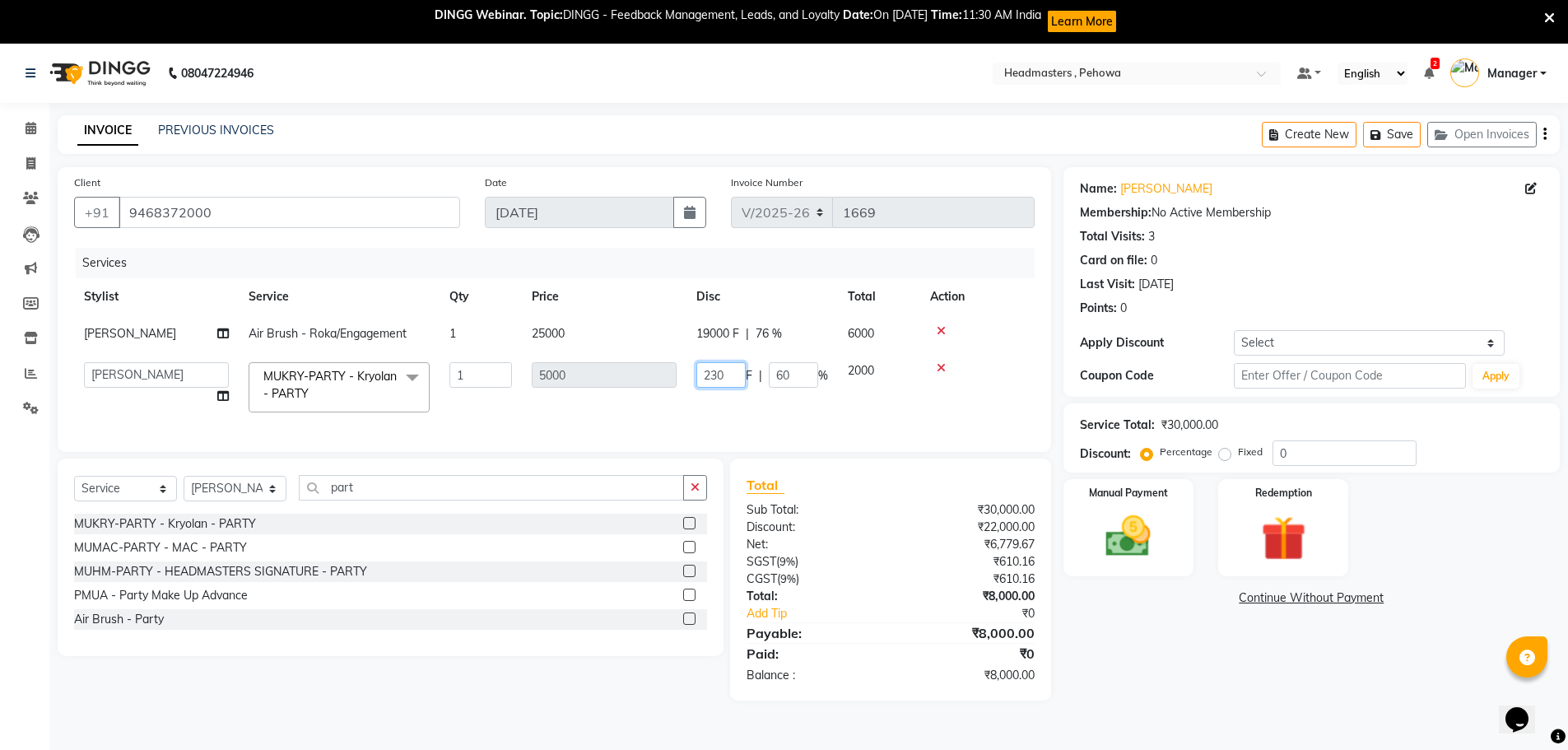 type on "2300" 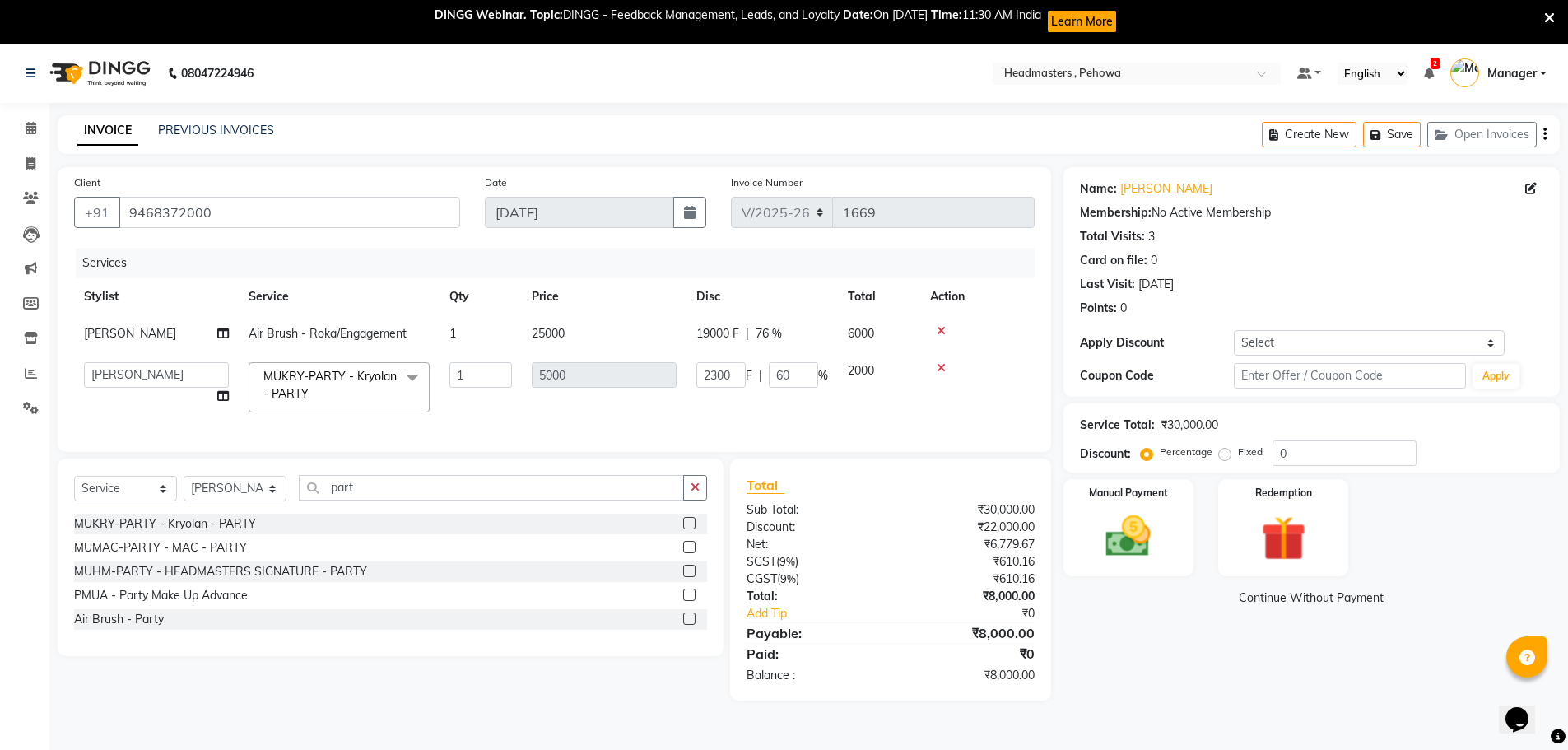 click on "Abhi   Ajay   Amanpreet   Anas   ARUN   Azad   Bilal   Davy   Headmasters   Jashan   Kunal   Manager   Manjeet    Manpreet   Neha   Neha Chauhan   Pankaj   Prabh   Rohit   Sahil   Sahil Machal   Sahil Rana   Sapna    Sumit   Vimal  MUKRY-PARTY  - Kryolan - PARTY  x SSL - Shampoo SCL - Shampoo and conditioner (with natural dry) HML - Head massage(with natural dry) HCLD - Hair Cut by Creative Director HCL - Hair Cut by Senior Hair Stylist Trim - Trimming (one Length) Spt - Split ends/short/candle cut BD - Blow dry OS - Open styling GL-igora - Igora Global GL-essensity - Essensity Global Hlts-L - Highlights Bal - Balayage Chunks  - Chunks CR  - Color removal CRF - Color refresh Stk - Per streak RT-IG - Igora Root Touchup(one inch only) RT-ES - Essensity Root Touchup(one inch only) Reb - Rebonding ST  - Straight therapy Krt-L - Keratin Krt-BB -L - Keratin Blow Out HR-BTX -L  - Hair Botox NanoP -L - Nanoplastia K-Bond -L  - Kerabond H-EXT - Hair Extensions PH-EXT - Premium Hair Extensions SSM - Shampoo Nanogel 1" 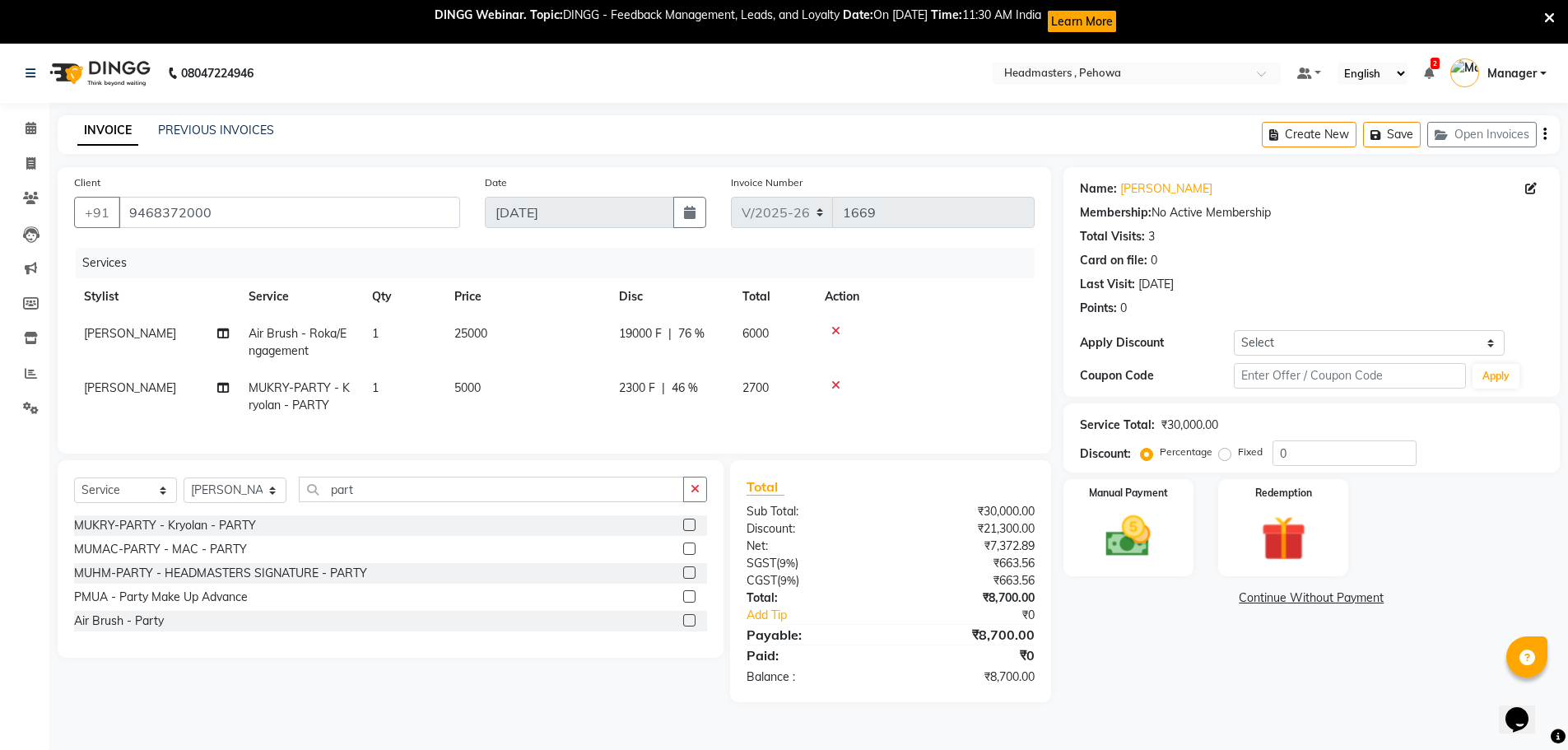 click on "2300 F | 46 %" 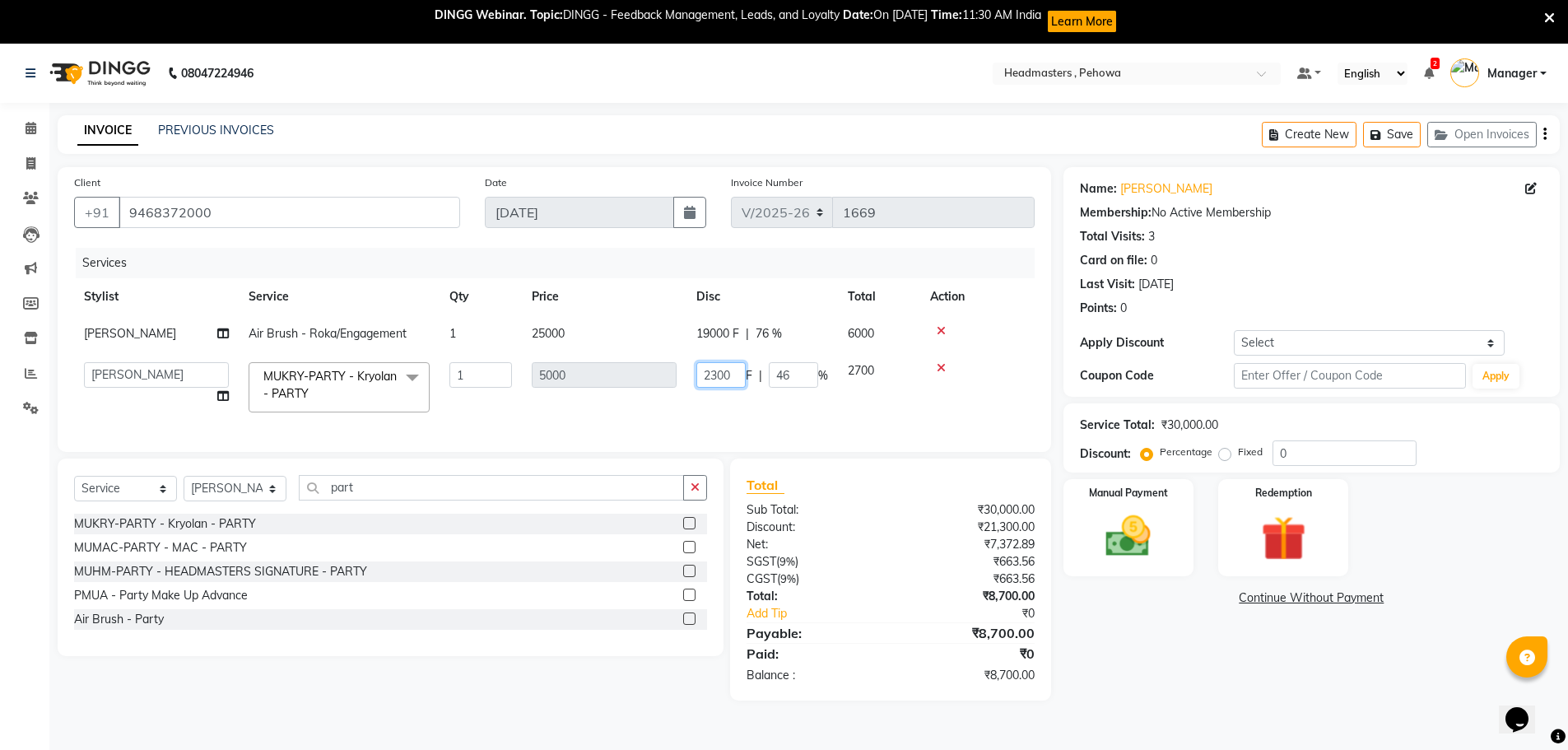 drag, startPoint x: 743, startPoint y: 371, endPoint x: 614, endPoint y: 361, distance: 129.38702 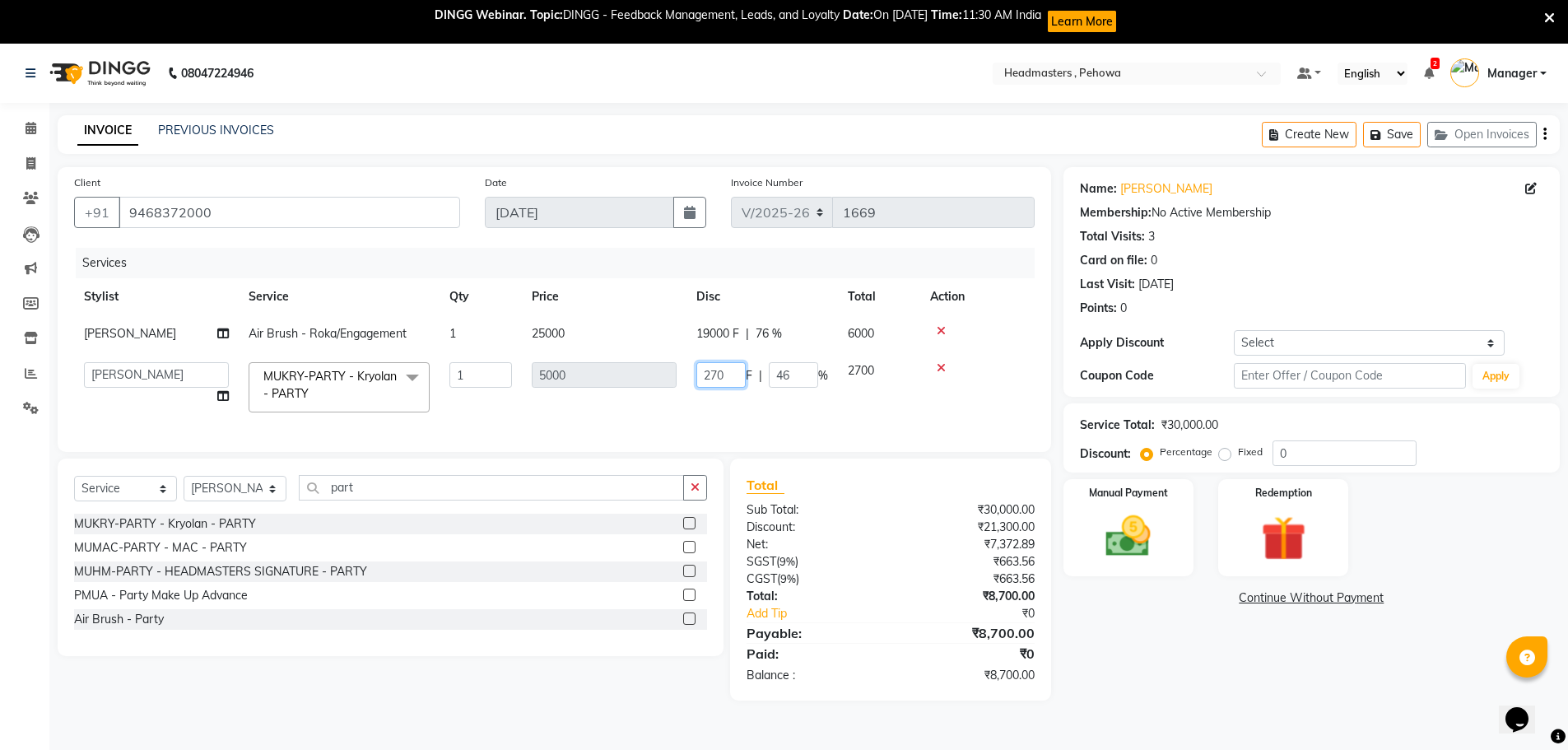 type on "2700" 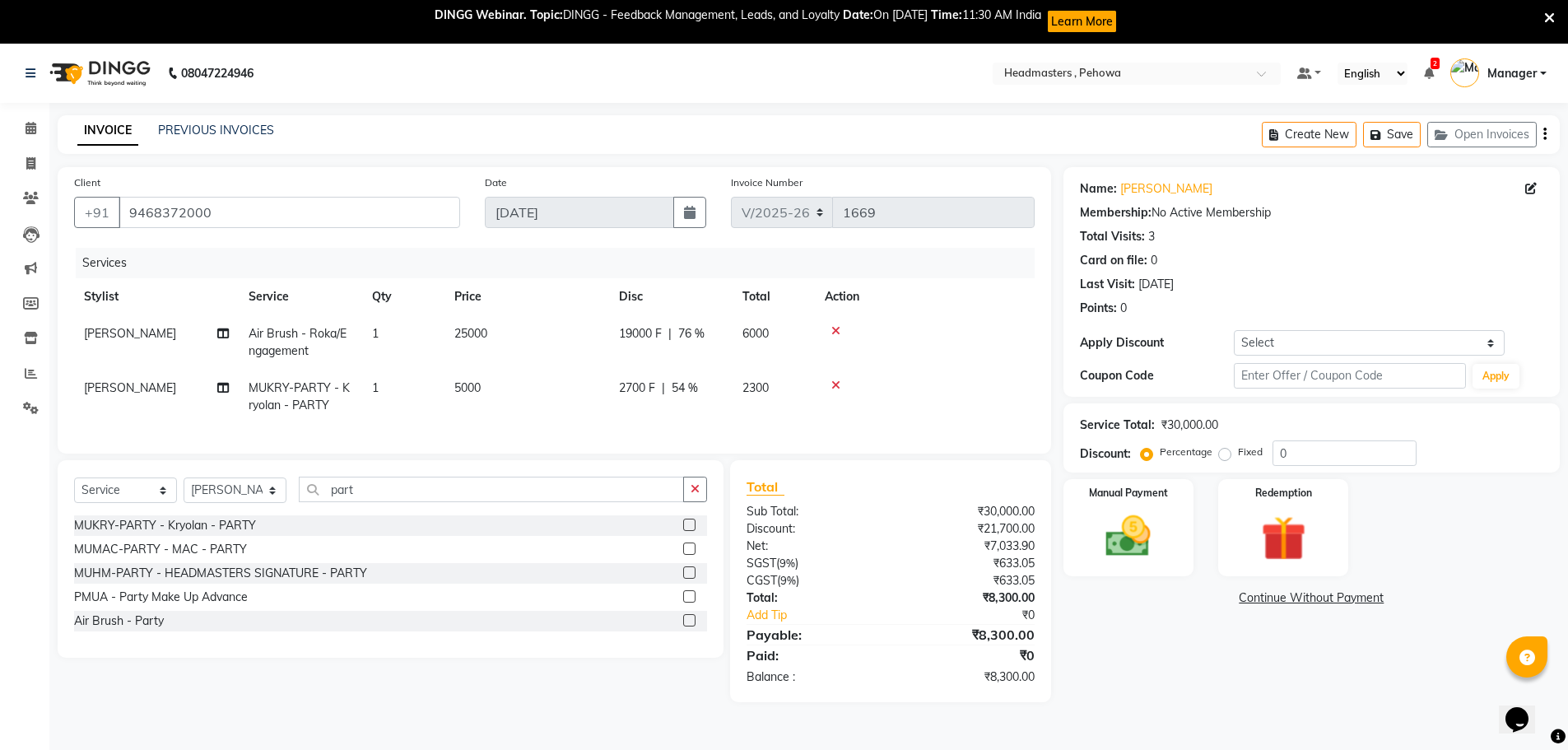 click on "2700 F | 54 %" 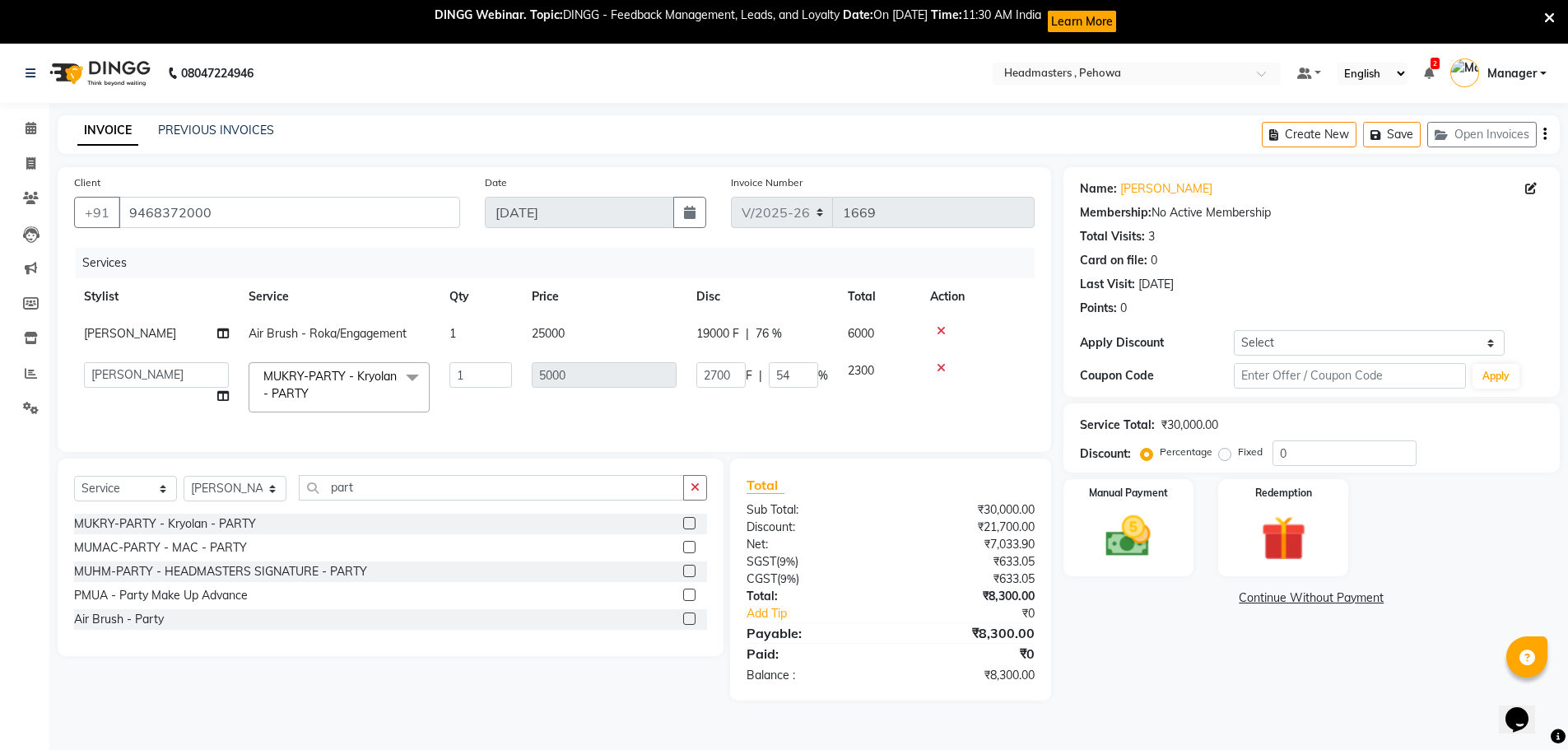 click on "Services Stylist Service Qty Price Disc Total Action Davy Air Brush - Roka/Engagement 1 25000 19000 F | 76 % 6000  Abhi   Ajay   Amanpreet   Anas   ARUN   Azad   Bilal   Davy   Headmasters   Jashan   Kunal   Manager   Manjeet    Manpreet   Neha   Neha Chauhan   Pankaj   Prabh   Rohit   Sahil   Sahil Machal   Sahil Rana   Sapna    Sumit   Vimal  MUKRY-PARTY  - Kryolan - PARTY  x SSL - Shampoo SCL - Shampoo and conditioner (with natural dry) HML - Head massage(with natural dry) HCLD - Hair Cut by Creative Director HCL - Hair Cut by Senior Hair Stylist Trim - Trimming (one Length) Spt - Split ends/short/candle cut BD - Blow dry OS - Open styling GL-igora - Igora Global GL-essensity - Essensity Global Hlts-L - Highlights Bal - Balayage Chunks  - Chunks CR  - Color removal CRF - Color refresh Stk - Per streak RT-IG - Igora Root Touchup(one inch only) RT-ES - Essensity Root Touchup(one inch only) Reb - Rebonding ST  - Straight therapy Krt-L - Keratin Krt-BB -L - Keratin Blow Out HR-BTX -L  - Hair Botox BRD - Beard" 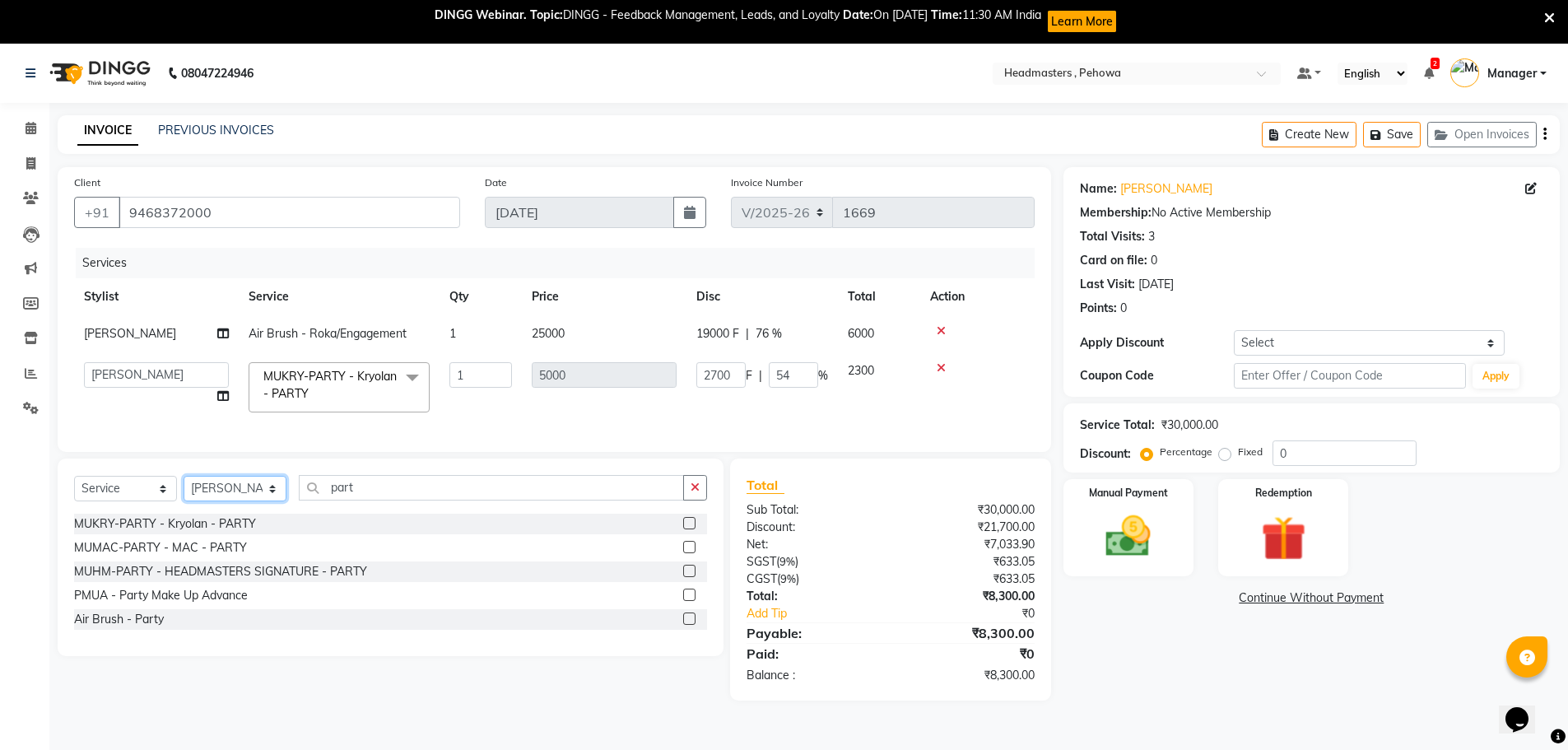 click on "Select Stylist Abhi Ajay [PERSON_NAME] [PERSON_NAME] [PERSON_NAME] Headmasters [PERSON_NAME] Manager [PERSON_NAME] [PERSON_NAME] [PERSON_NAME] [PERSON_NAME] Rohit [PERSON_NAME] [PERSON_NAME] [PERSON_NAME] [PERSON_NAME]  [PERSON_NAME]" 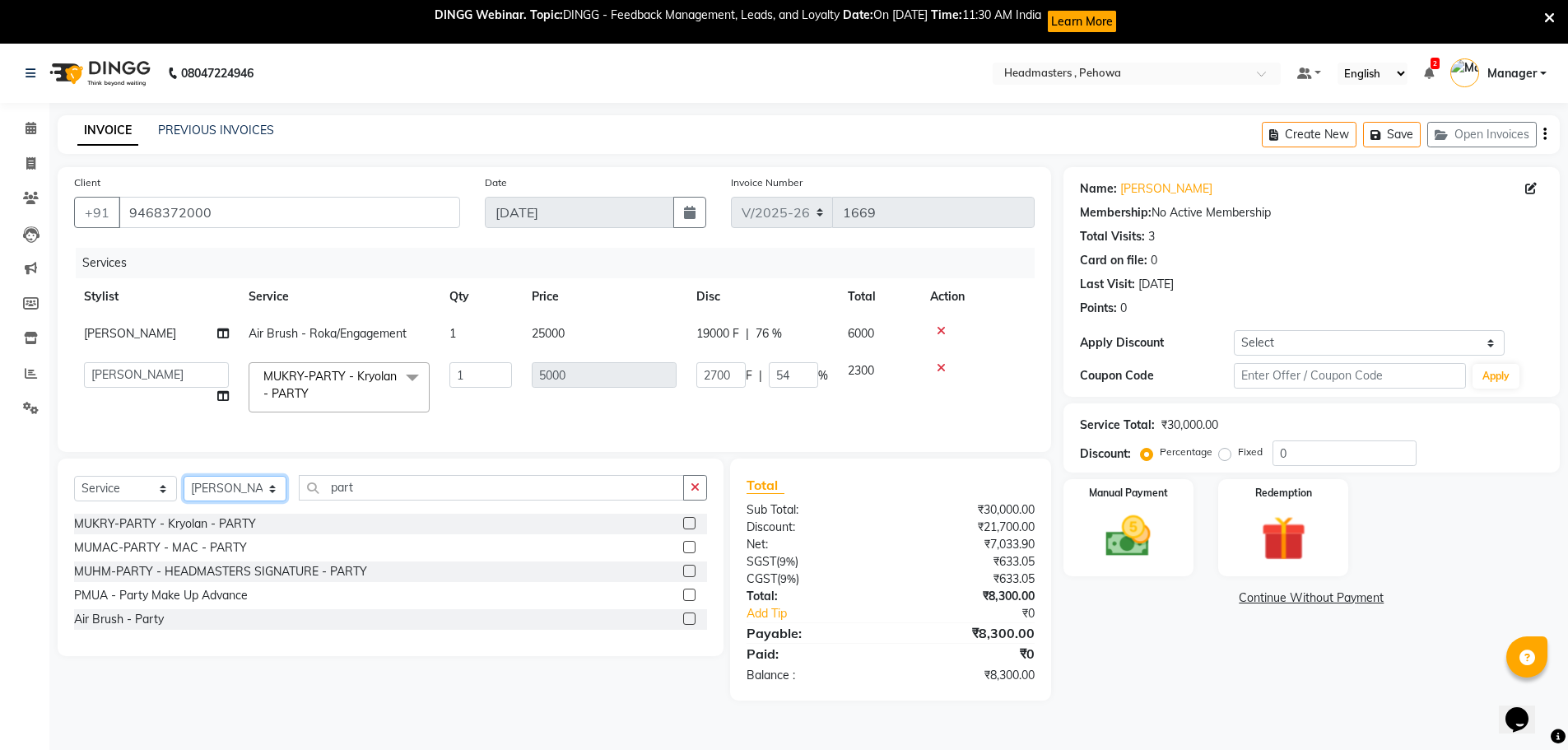 select on "69396" 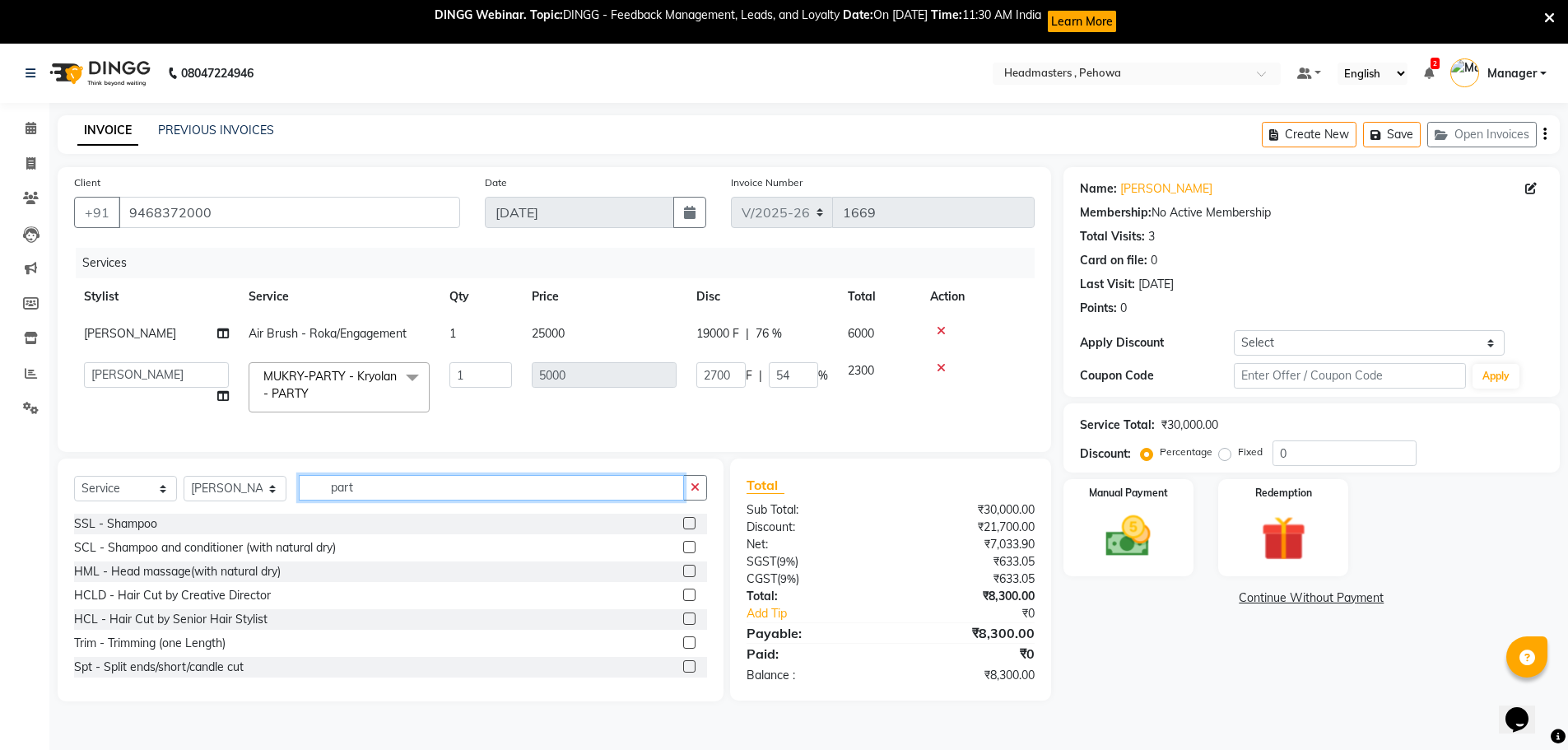 drag, startPoint x: 348, startPoint y: 496, endPoint x: 295, endPoint y: 484, distance: 54.34151 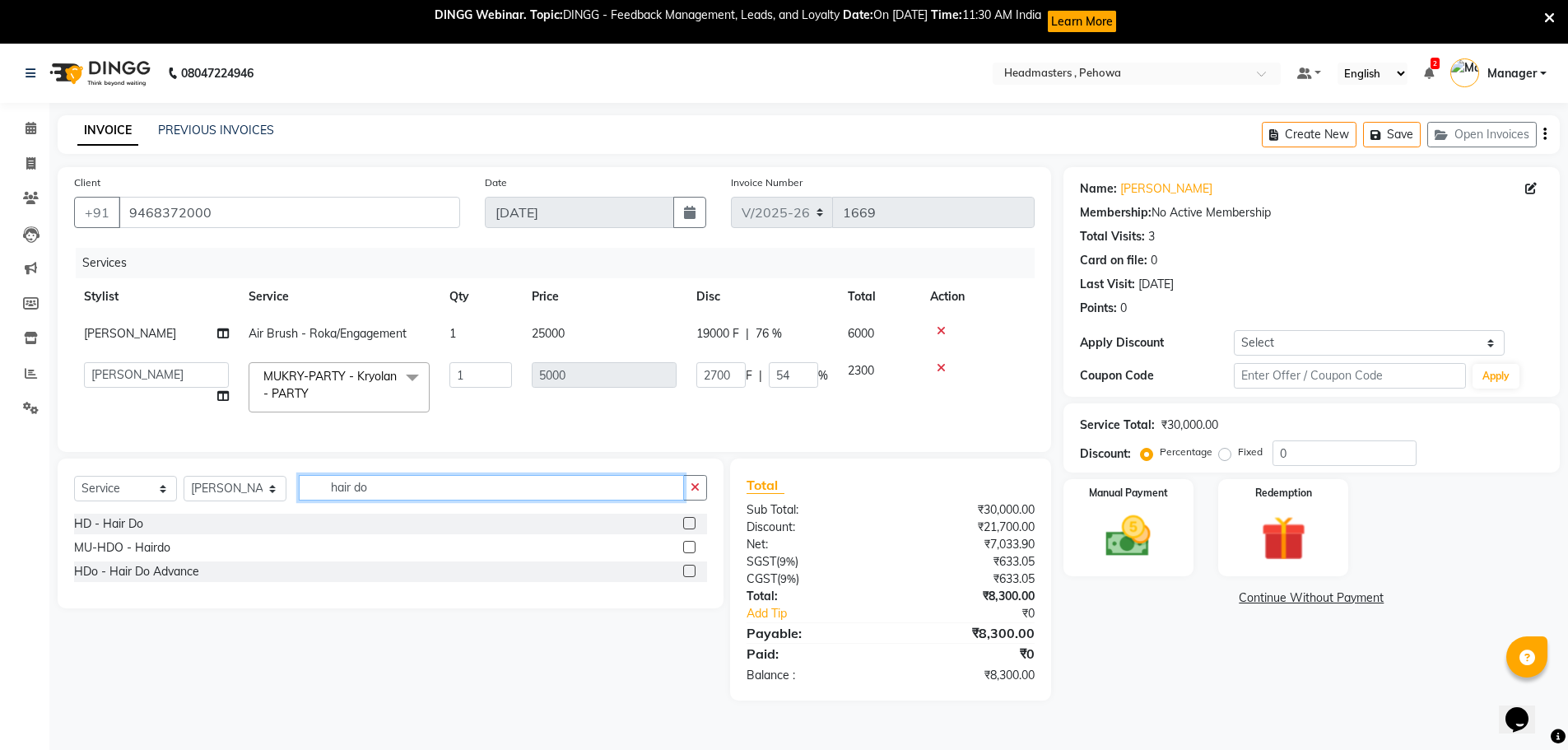 type on "hair do" 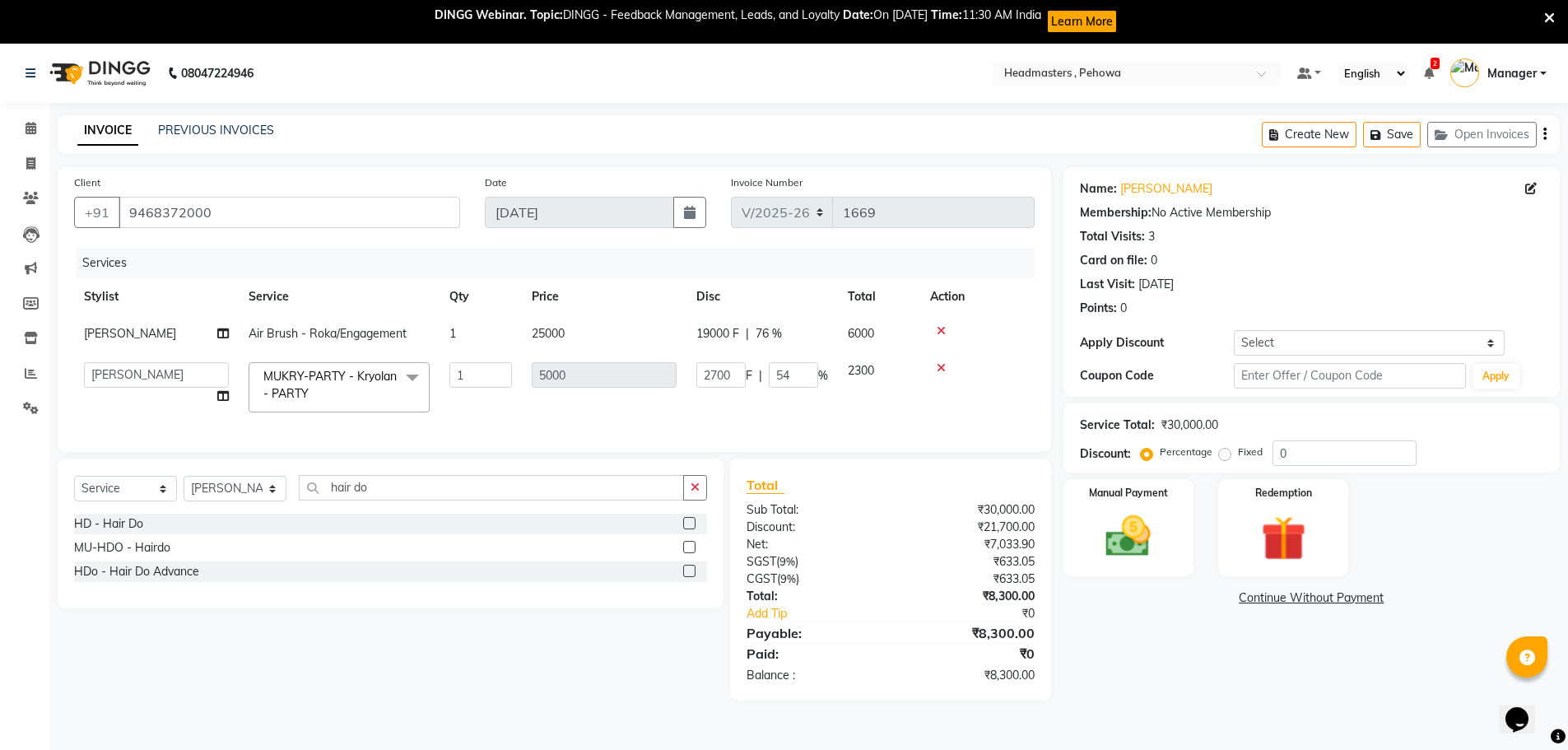 click 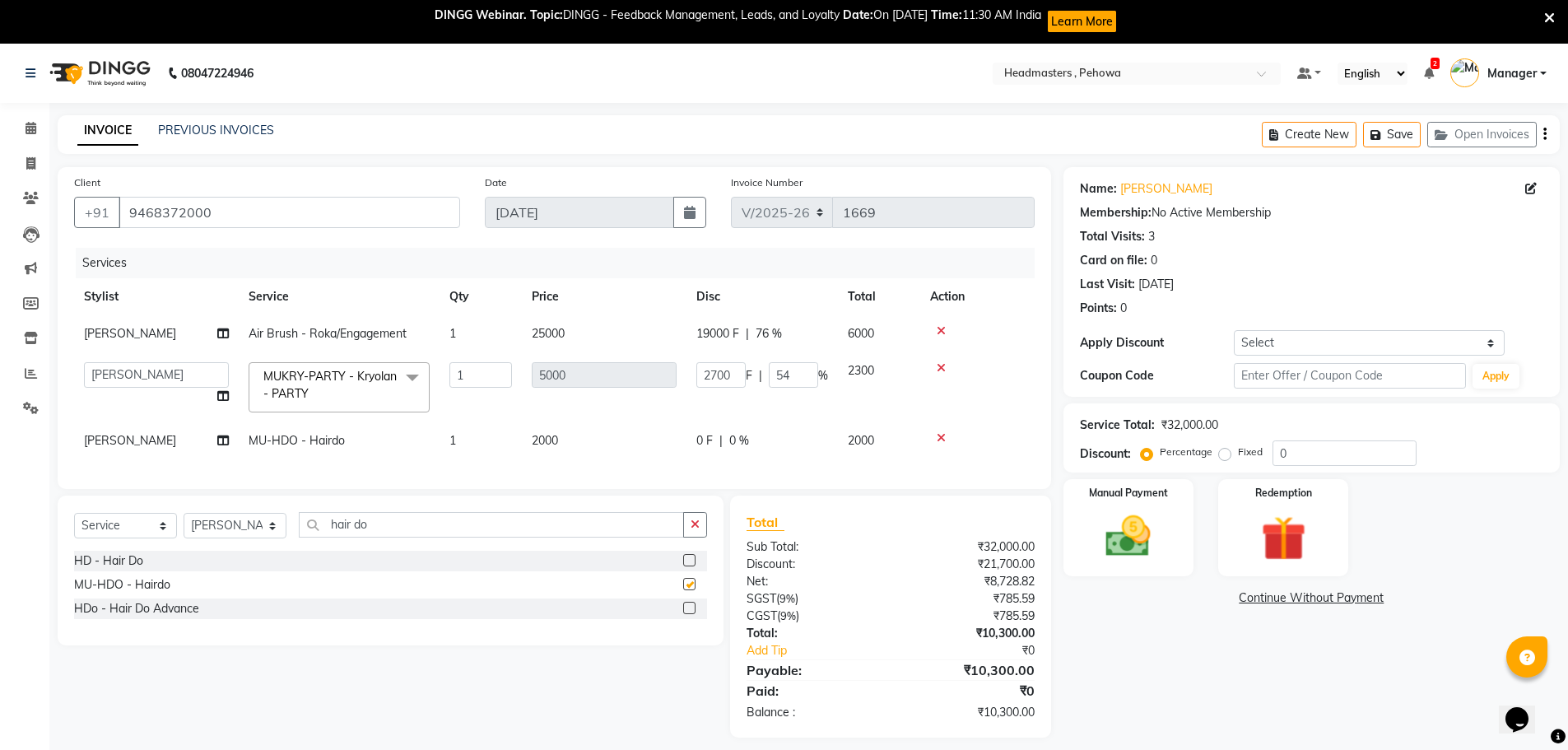 checkbox on "false" 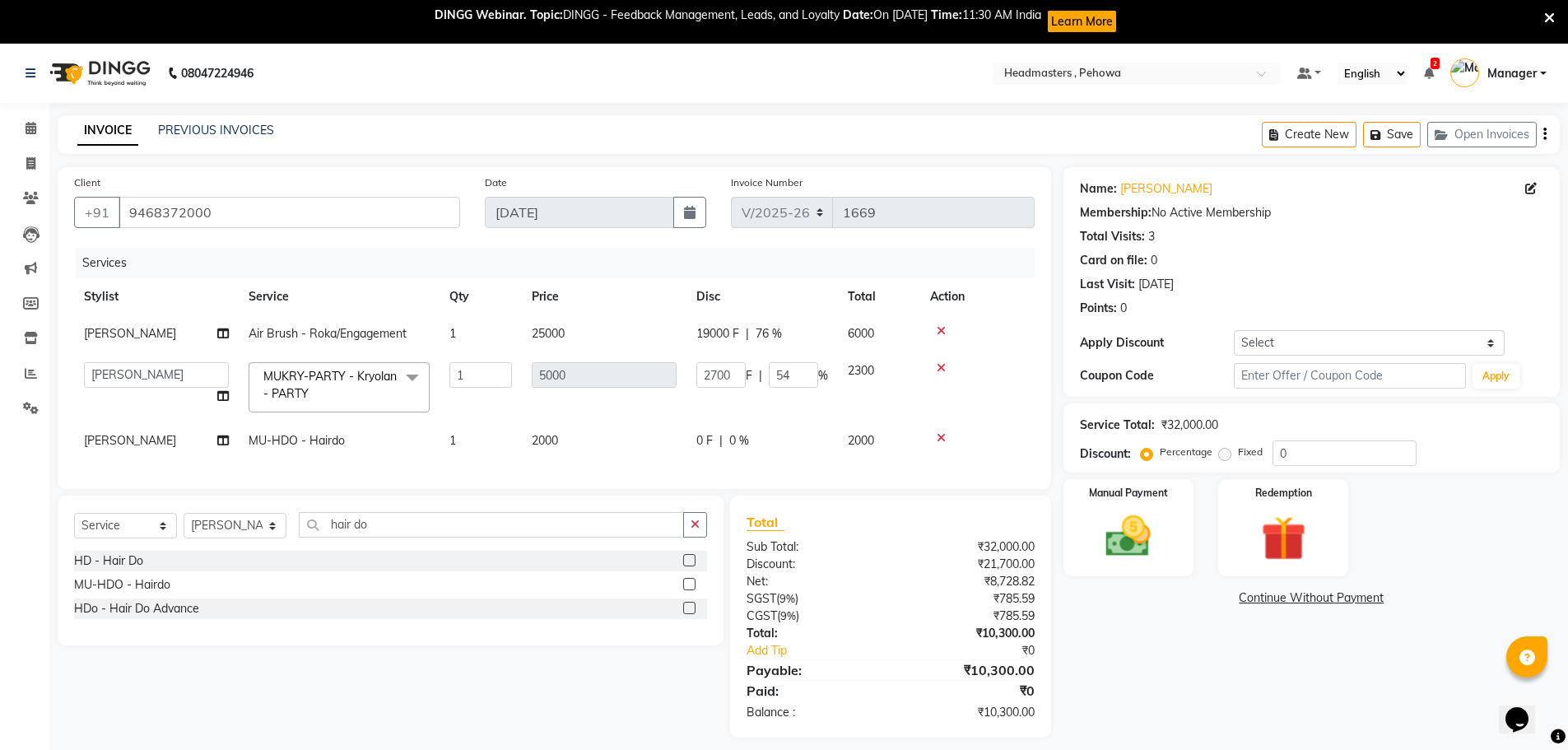 click on "0 F | 0 %" 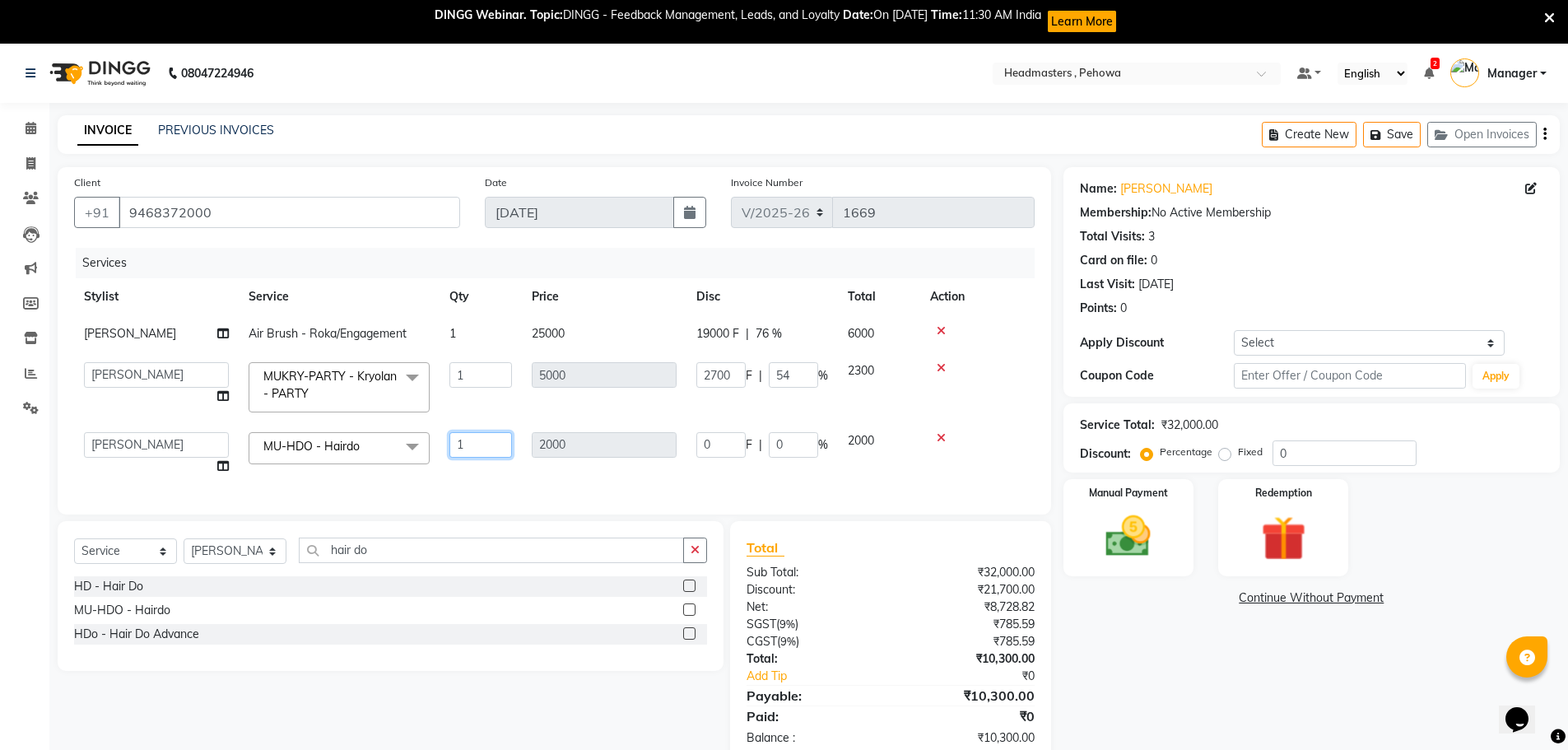drag, startPoint x: 475, startPoint y: 445, endPoint x: 444, endPoint y: 445, distance: 31 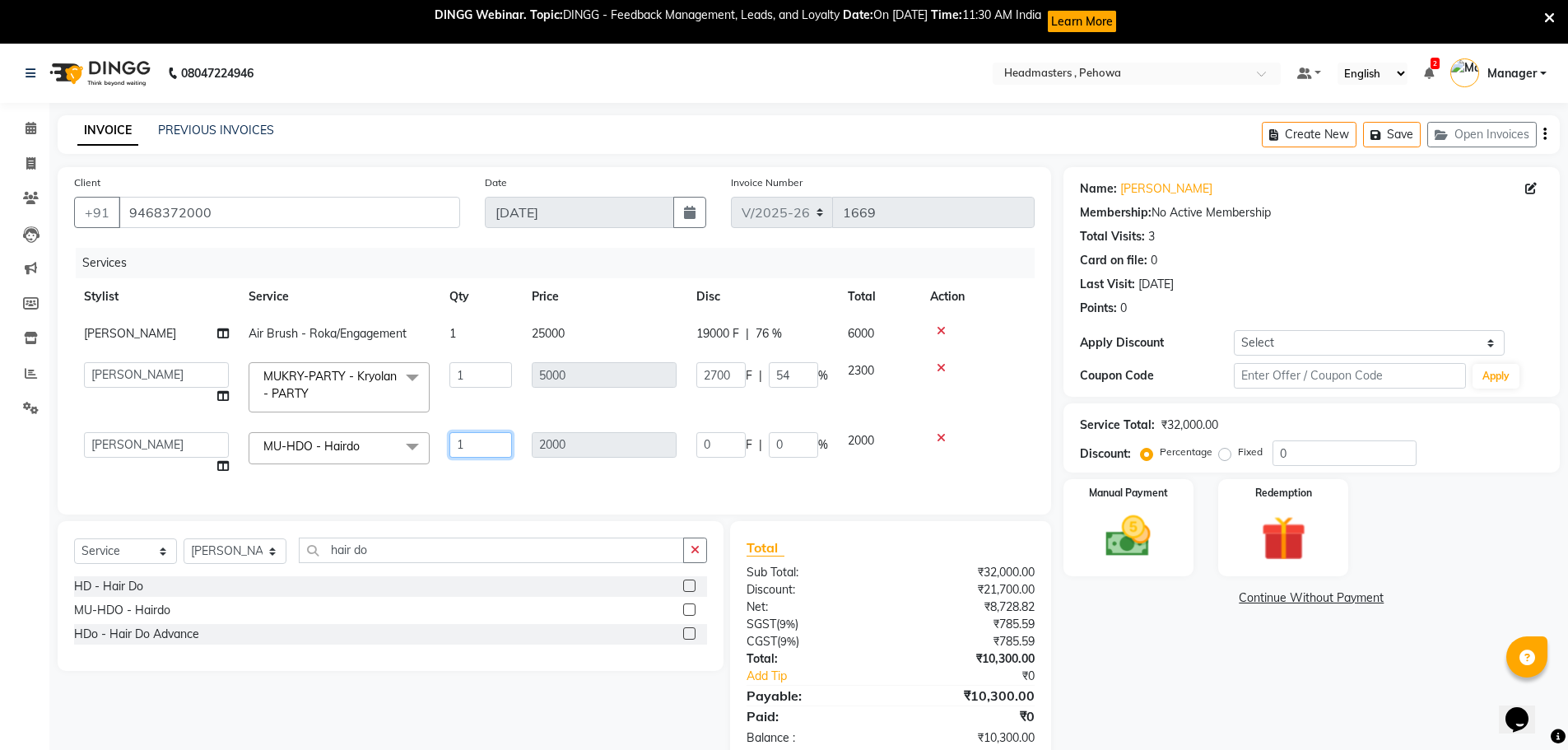 type on "2" 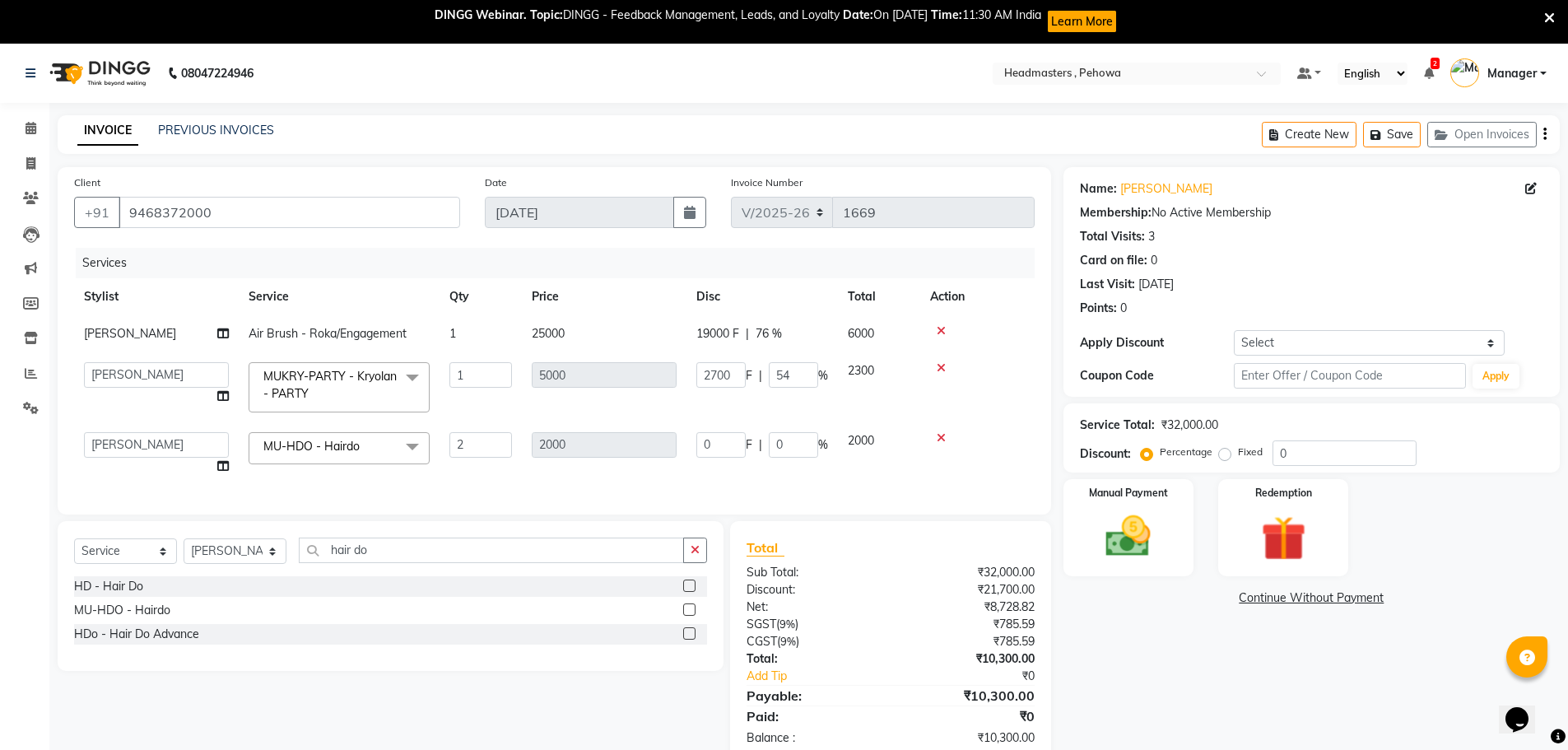 click on "Services Stylist Service Qty Price Disc Total Action Davy Air Brush - Roka/Engagement 1 25000 19000 F | 76 % 6000  Abhi   Ajay   Amanpreet   Anas   ARUN   Azad   Bilal   Davy   Headmasters   Jashan   Kunal   Manager   Manjeet    Manpreet   Neha   Neha Chauhan   Pankaj   Prabh   Rohit   Sahil   Sahil Machal   Sahil Rana   Sapna    Sumit   Vimal  MUKRY-PARTY  - Kryolan - PARTY  x SSL - Shampoo SCL - Shampoo and conditioner (with natural dry) HML - Head massage(with natural dry) HCLD - Hair Cut by Creative Director HCL - Hair Cut by Senior Hair Stylist Trim - Trimming (one Length) Spt - Split ends/short/candle cut BD - Blow dry OS - Open styling GL-igora - Igora Global GL-essensity - Essensity Global Hlts-L - Highlights Bal - Balayage Chunks  - Chunks CR  - Color removal CRF - Color refresh Stk - Per streak RT-IG - Igora Root Touchup(one inch only) RT-ES - Essensity Root Touchup(one inch only) Reb - Rebonding ST  - Straight therapy Krt-L - Keratin Krt-BB -L - Keratin Blow Out HR-BTX -L  - Hair Botox BRD - Beard" 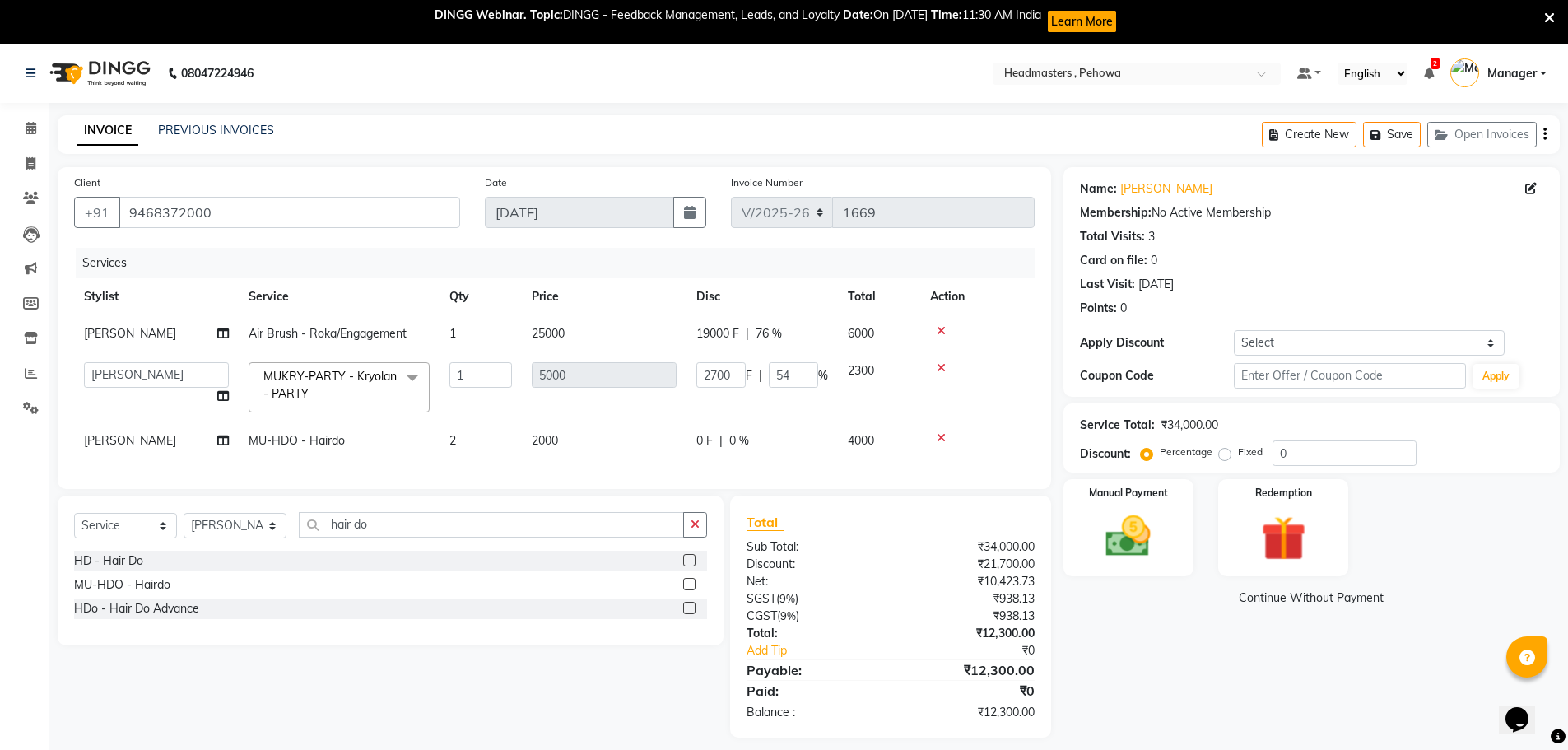 click on "0 F | 0 %" 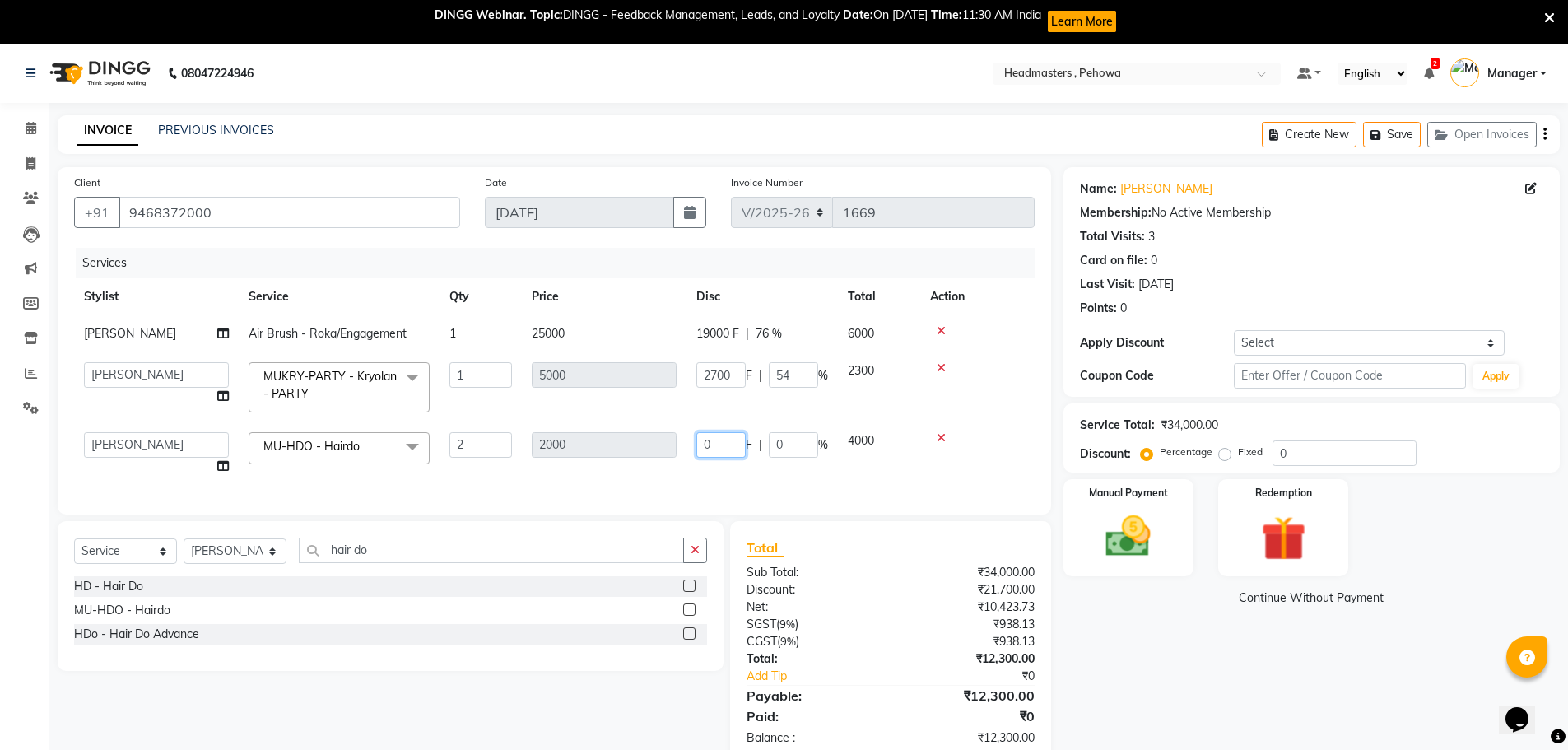 click on "Abhi   Ajay   Amanpreet   Anas   ARUN   Azad   Bilal   Davy   Headmasters   Jashan   Kunal   Manager   Manjeet    Manpreet   Neha   Neha Chauhan   Pankaj   Prabh   Rohit   Sahil   Sahil Machal   Sahil Rana   Sapna    Sumit   Vimal  MU-HDO  - Hairdo  x SSL - Shampoo SCL - Shampoo and conditioner (with natural dry) HML - Head massage(with natural dry) HCLD - Hair Cut by Creative Director HCL - Hair Cut by Senior Hair Stylist Trim - Trimming (one Length) Spt - Split ends/short/candle cut BD - Blow dry OS - Open styling GL-igora - Igora Global GL-essensity - Essensity Global Hlts-L - Highlights Bal - Balayage Chunks  - Chunks CR  - Color removal CRF - Color refresh Stk - Per streak RT-IG - Igora Root Touchup(one inch only) RT-ES - Essensity Root Touchup(one inch only) Reb - Rebonding ST  - Straight therapy Krt-L - Keratin Krt-BB -L - Keratin Blow Out HR-BTX -L  - Hair Botox NanoP -L - Nanoplastia K-Bond -L  - Kerabond H-EXT - Hair Extensions PH-EXT - Premium Hair Extensions CEXT - Clip on Extensions BRD - Beard" 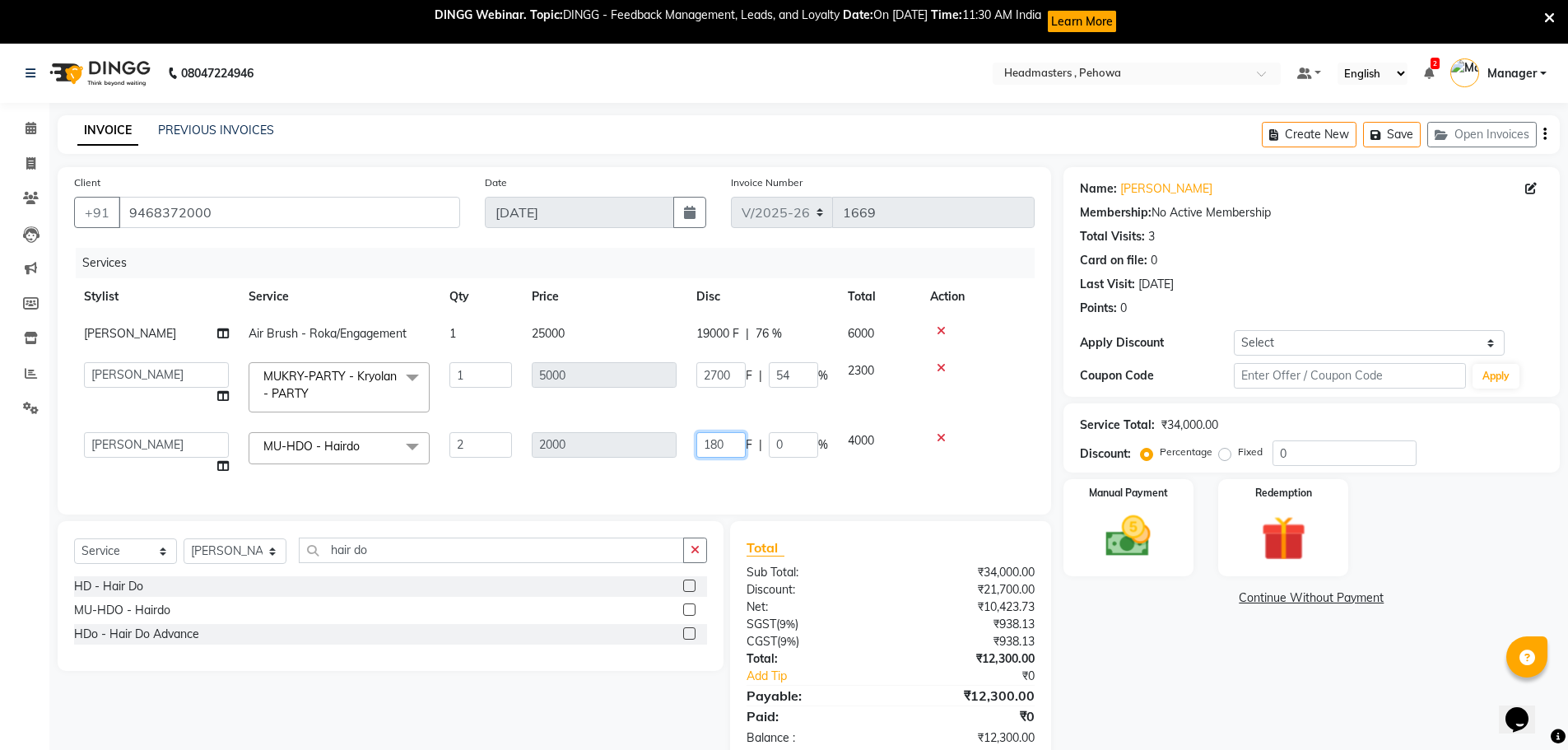 type on "1800" 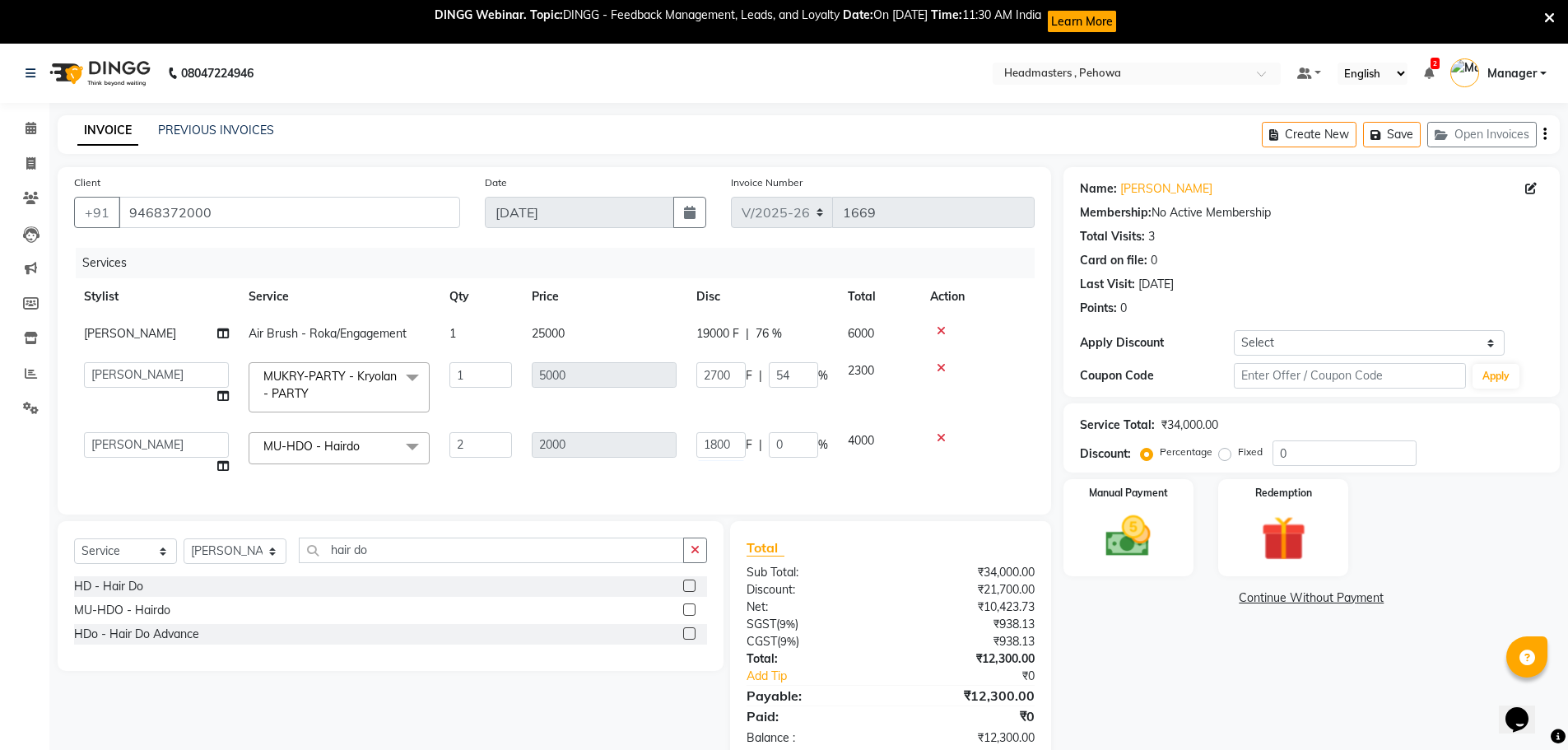 click on "2000" 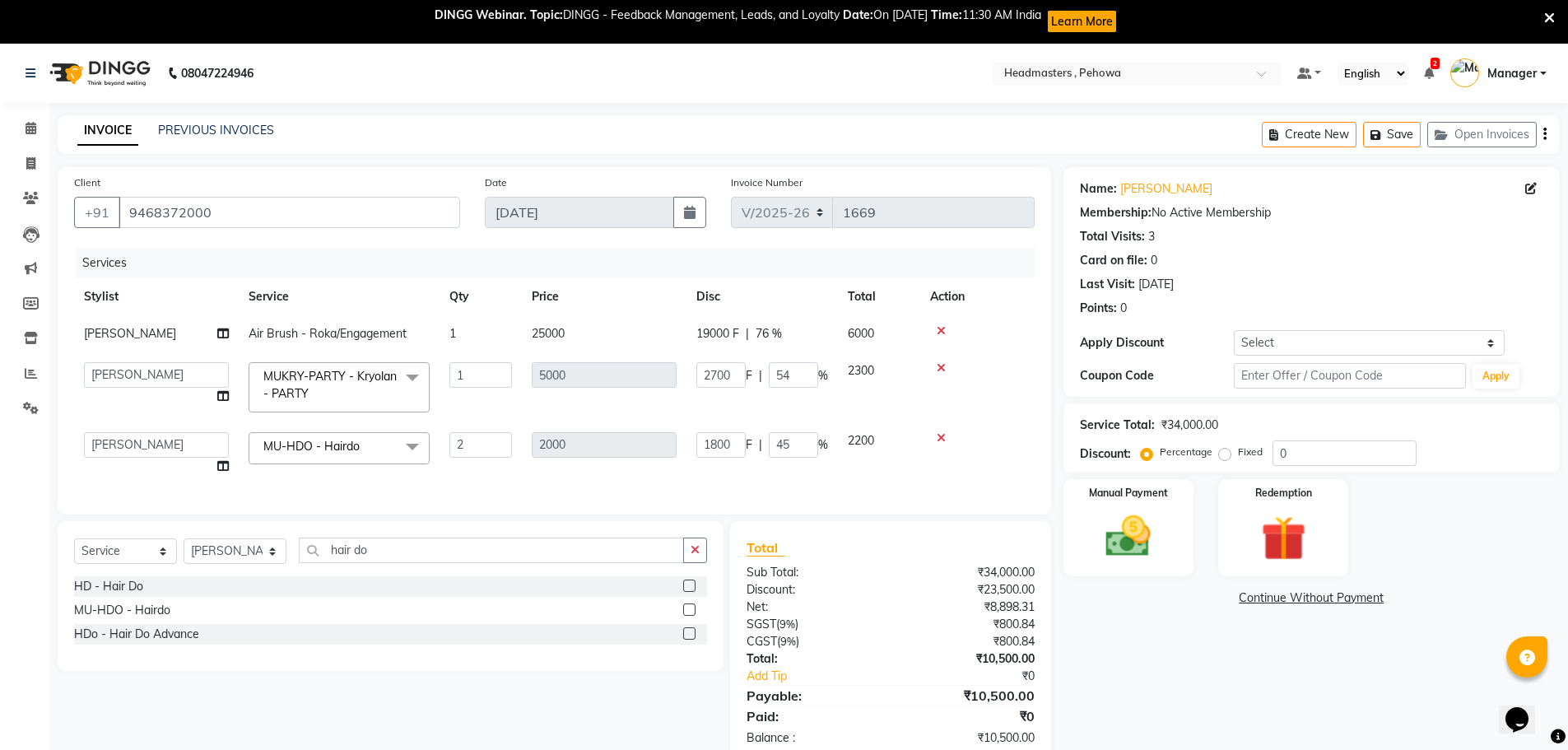 click on "1800 F | 45 %" 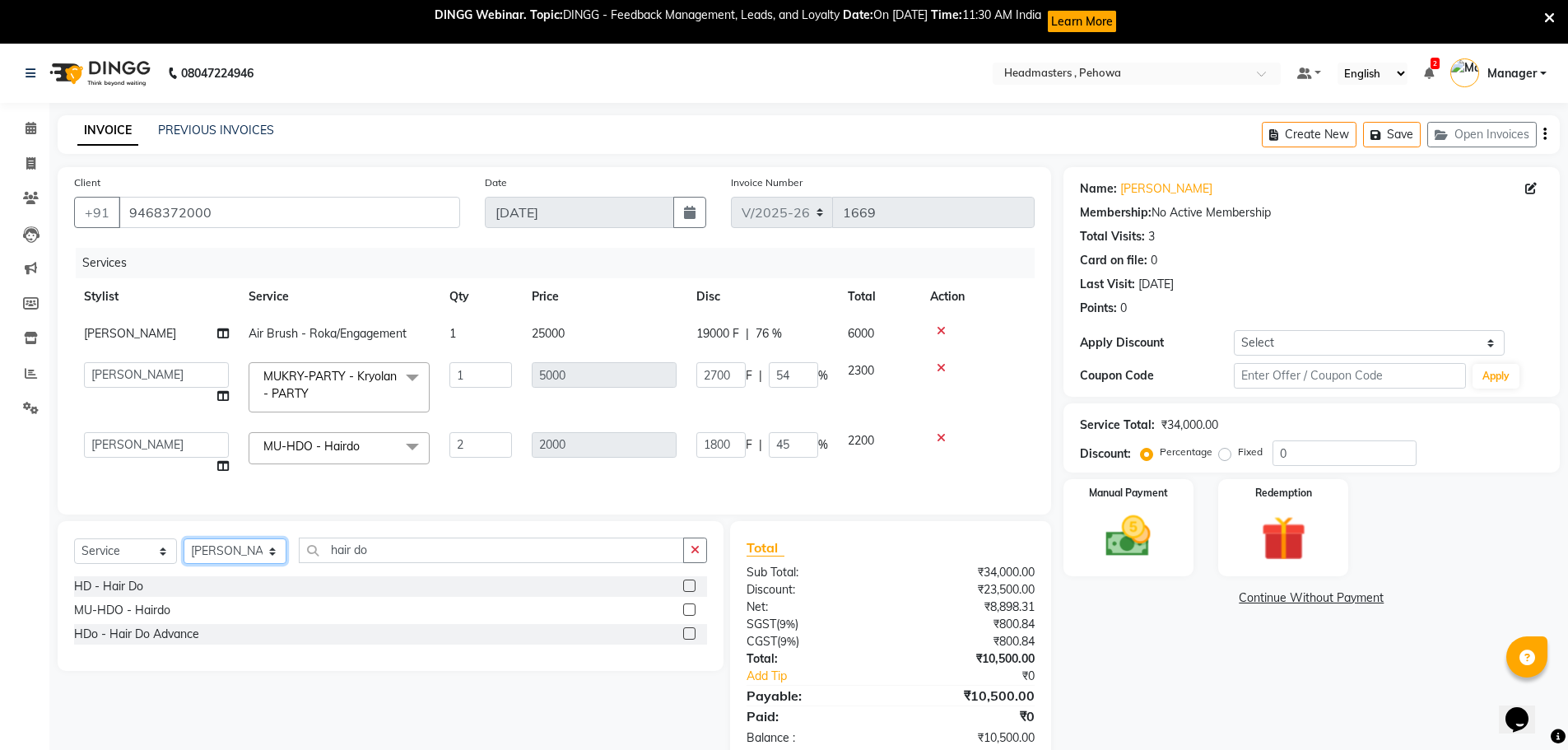 drag, startPoint x: 252, startPoint y: 566, endPoint x: 269, endPoint y: 551, distance: 22.671568 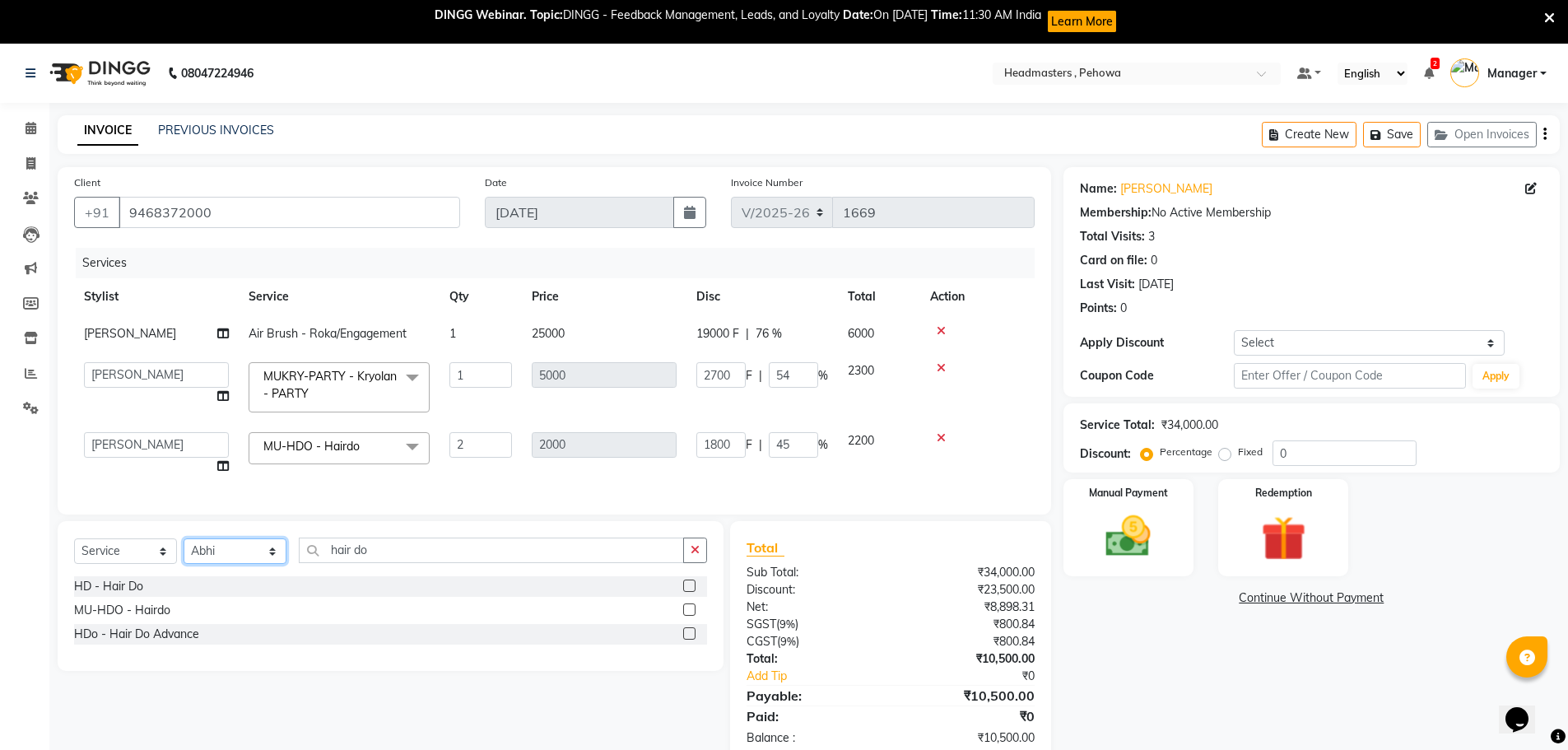 click on "Select Stylist Abhi Ajay [PERSON_NAME] [PERSON_NAME] [PERSON_NAME] Headmasters [PERSON_NAME] Manager [PERSON_NAME] [PERSON_NAME] [PERSON_NAME] [PERSON_NAME] Rohit [PERSON_NAME] [PERSON_NAME] [PERSON_NAME] [PERSON_NAME]  [PERSON_NAME]" 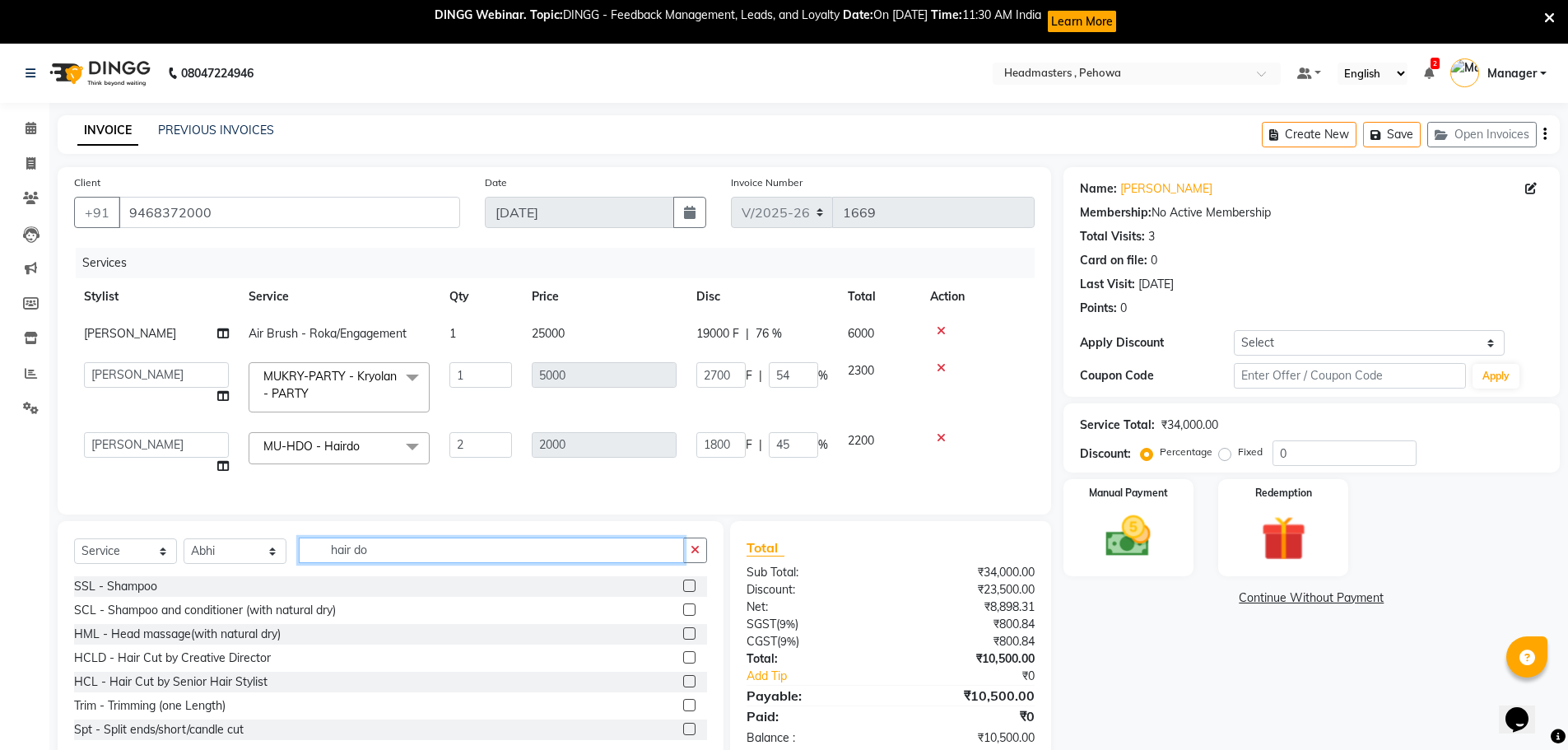 click on "hair do" 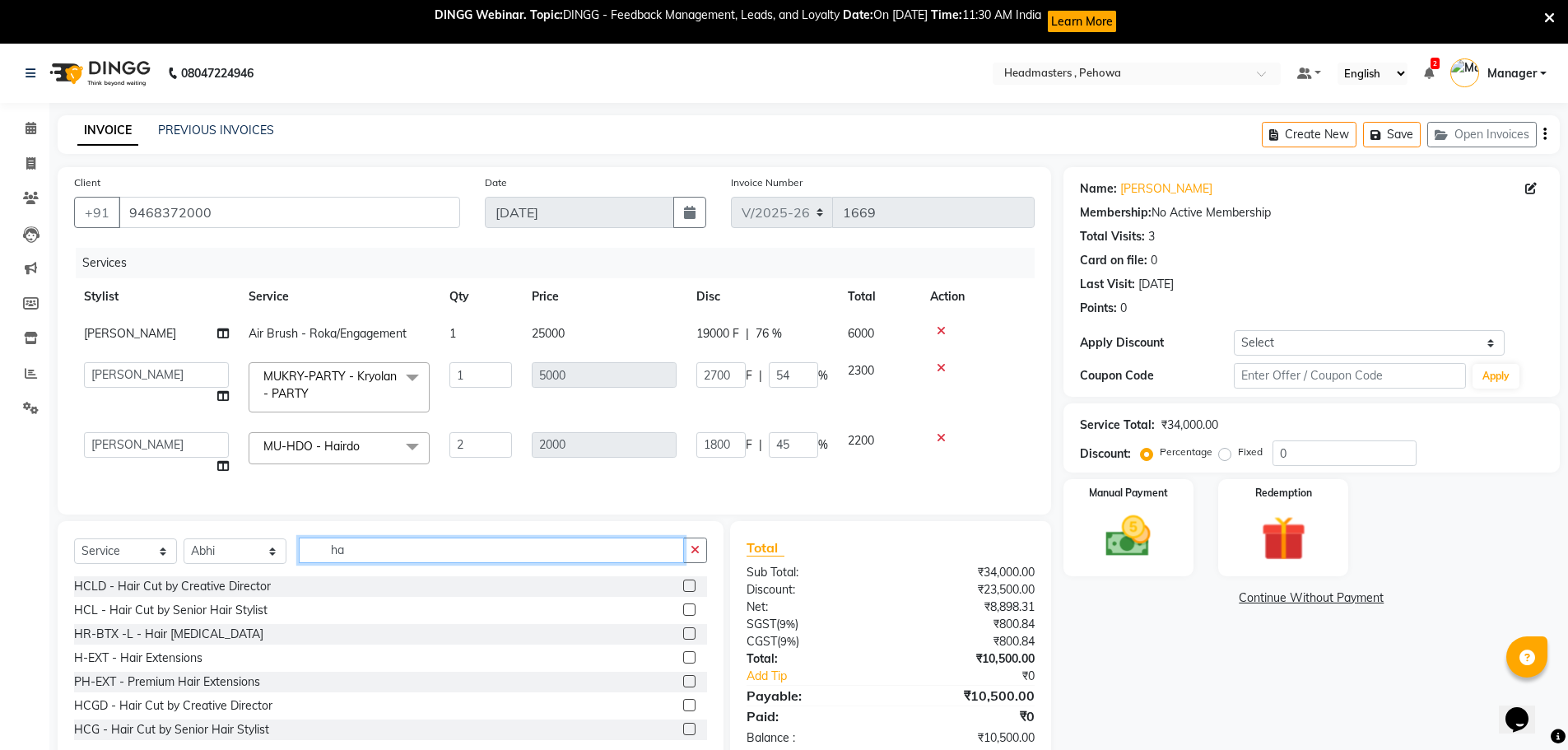 type on "h" 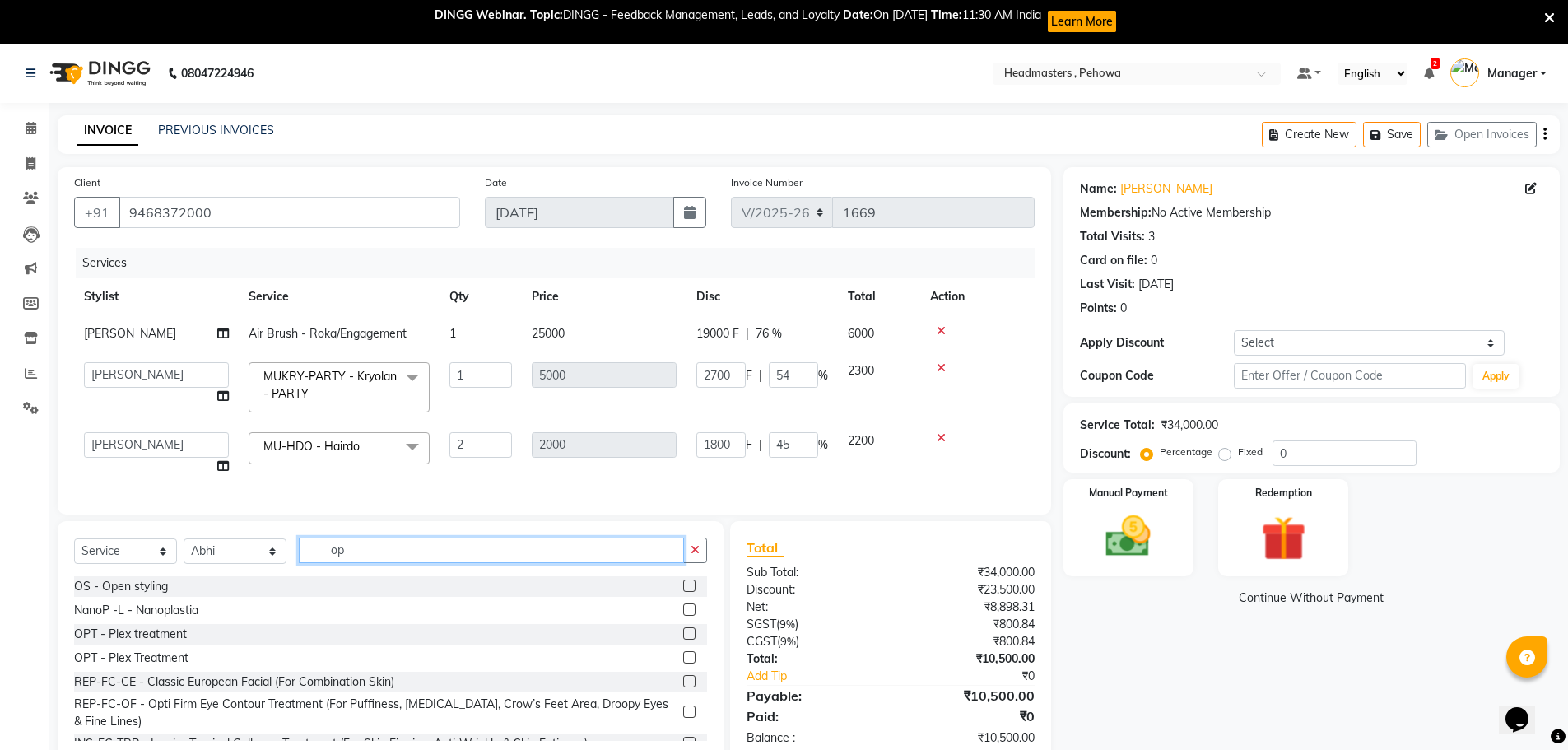 type on "op" 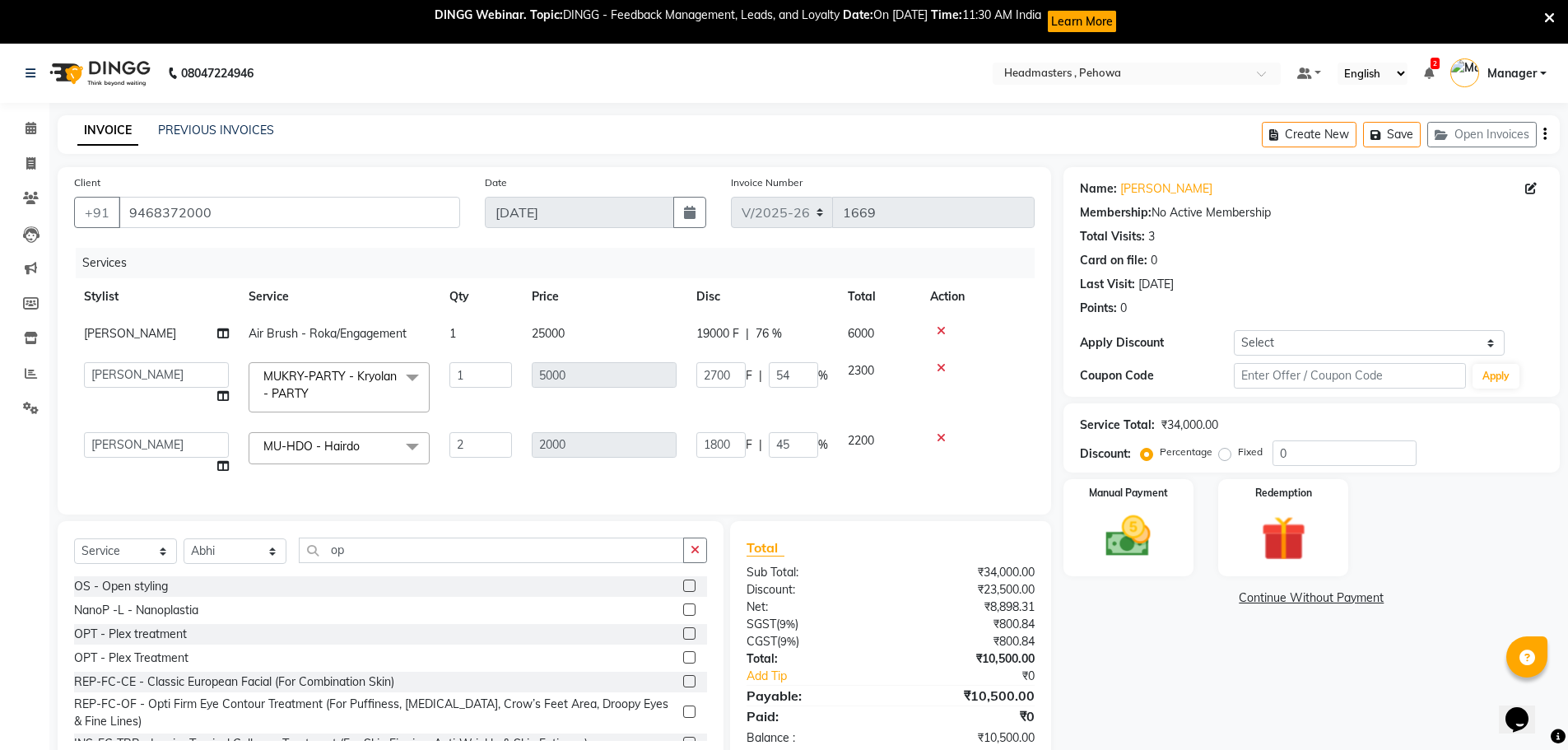 click 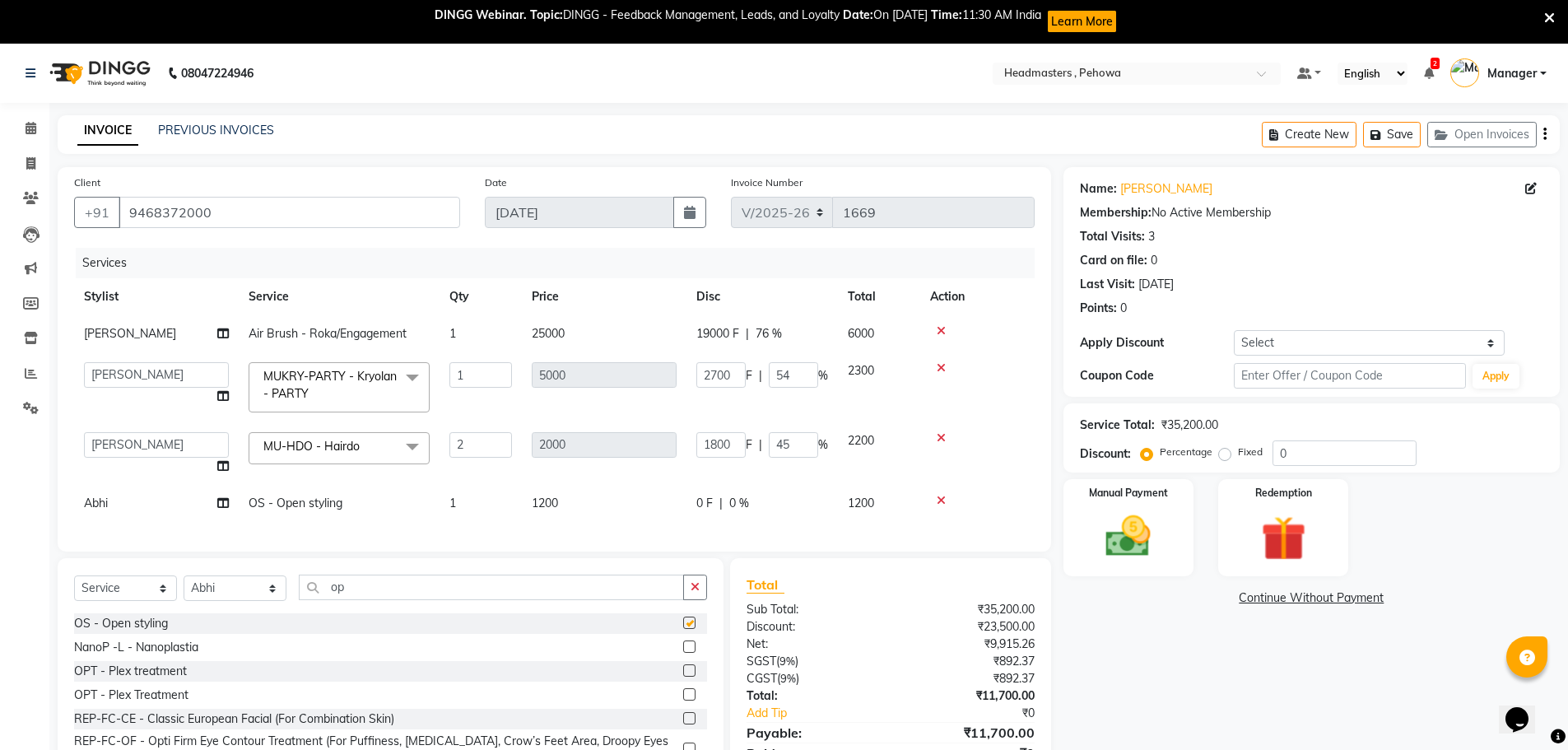checkbox on "false" 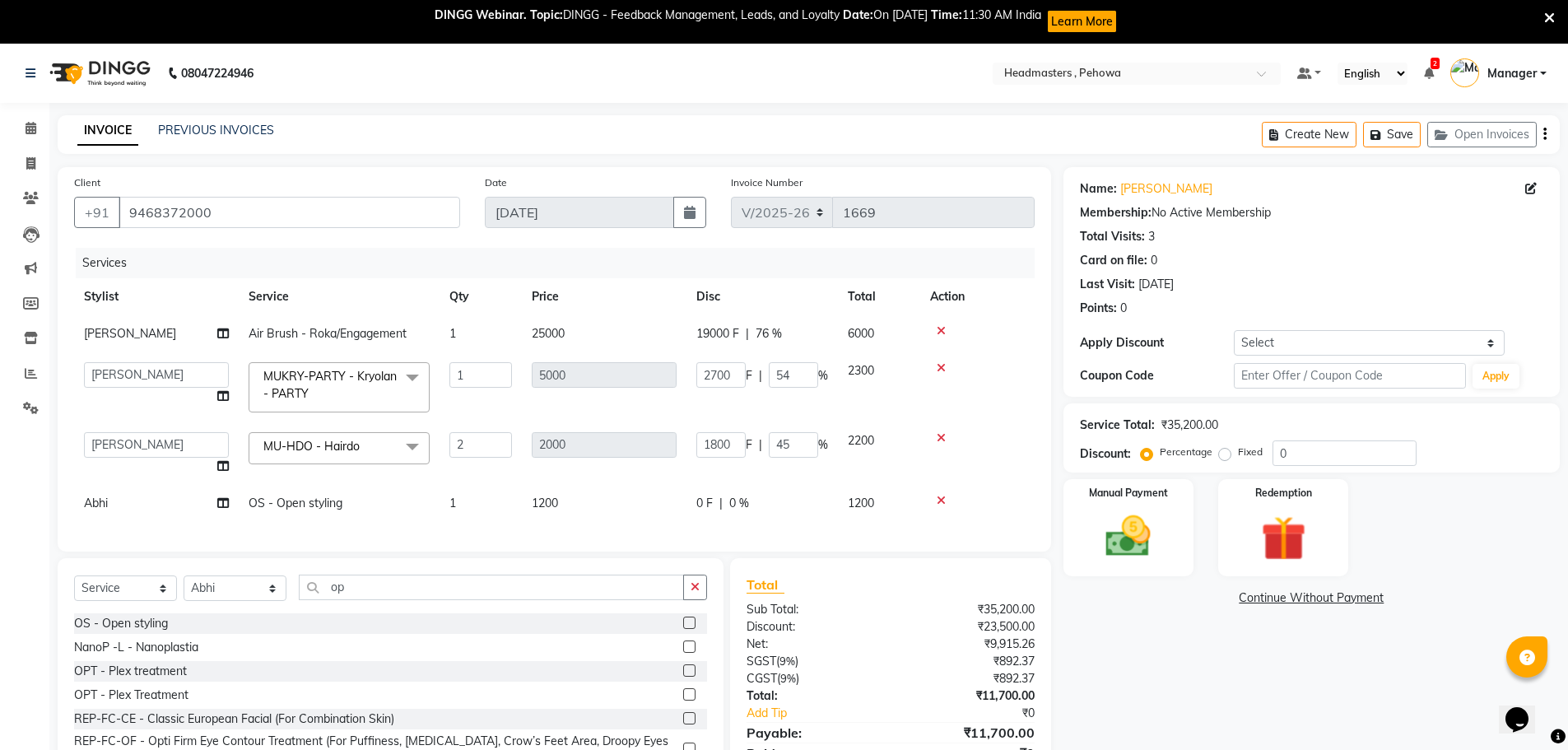 click on "OS - Open styling" 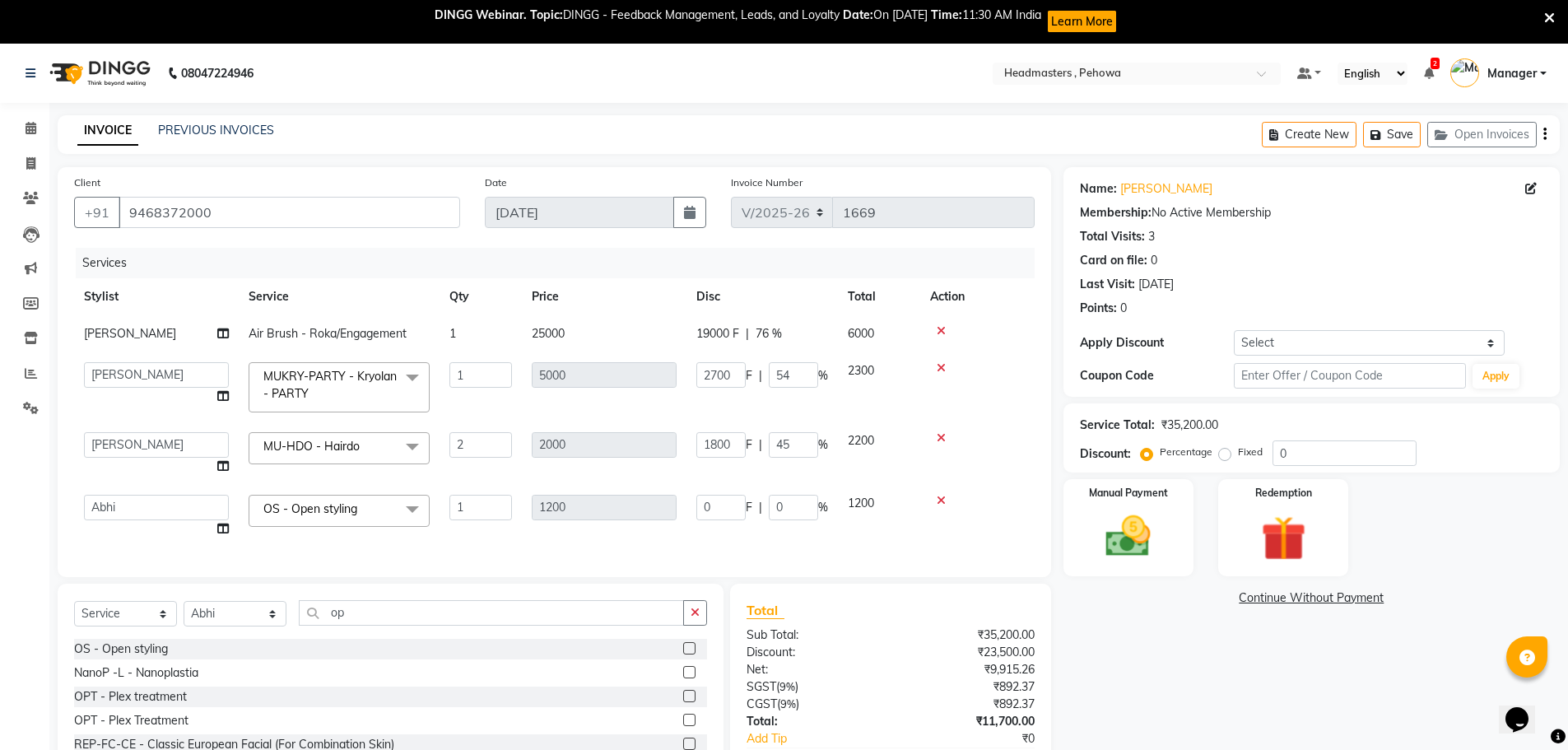 click 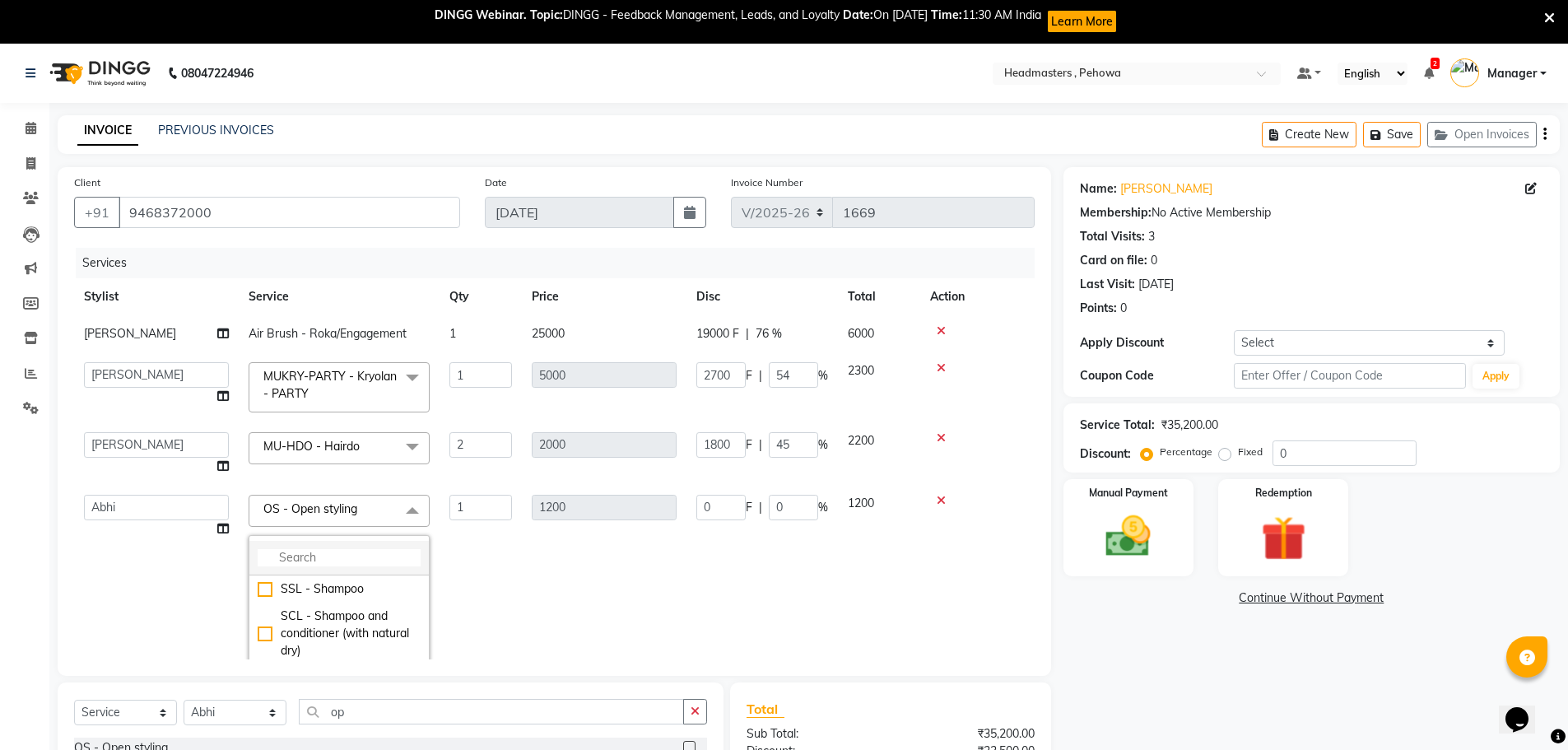 click 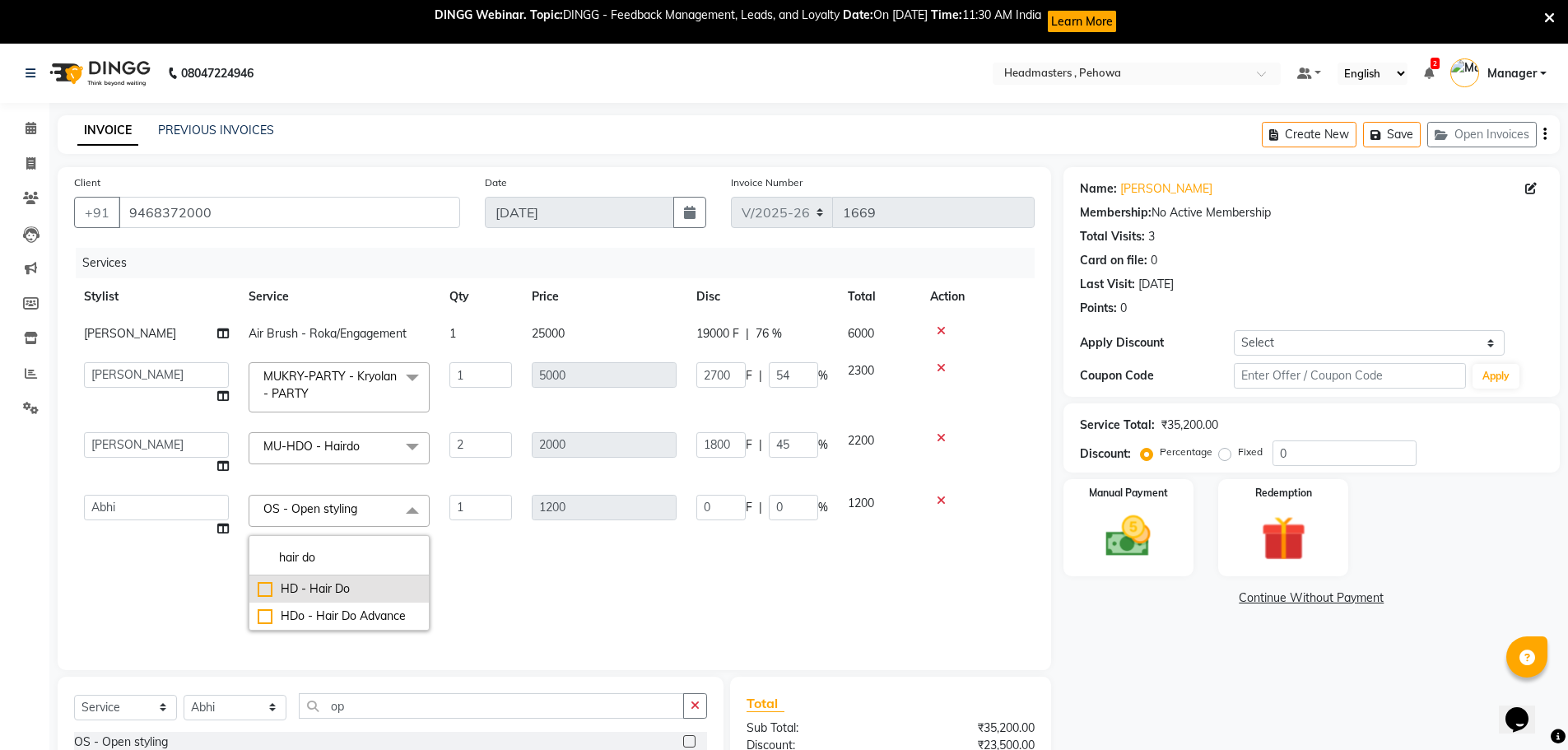 type on "hair do" 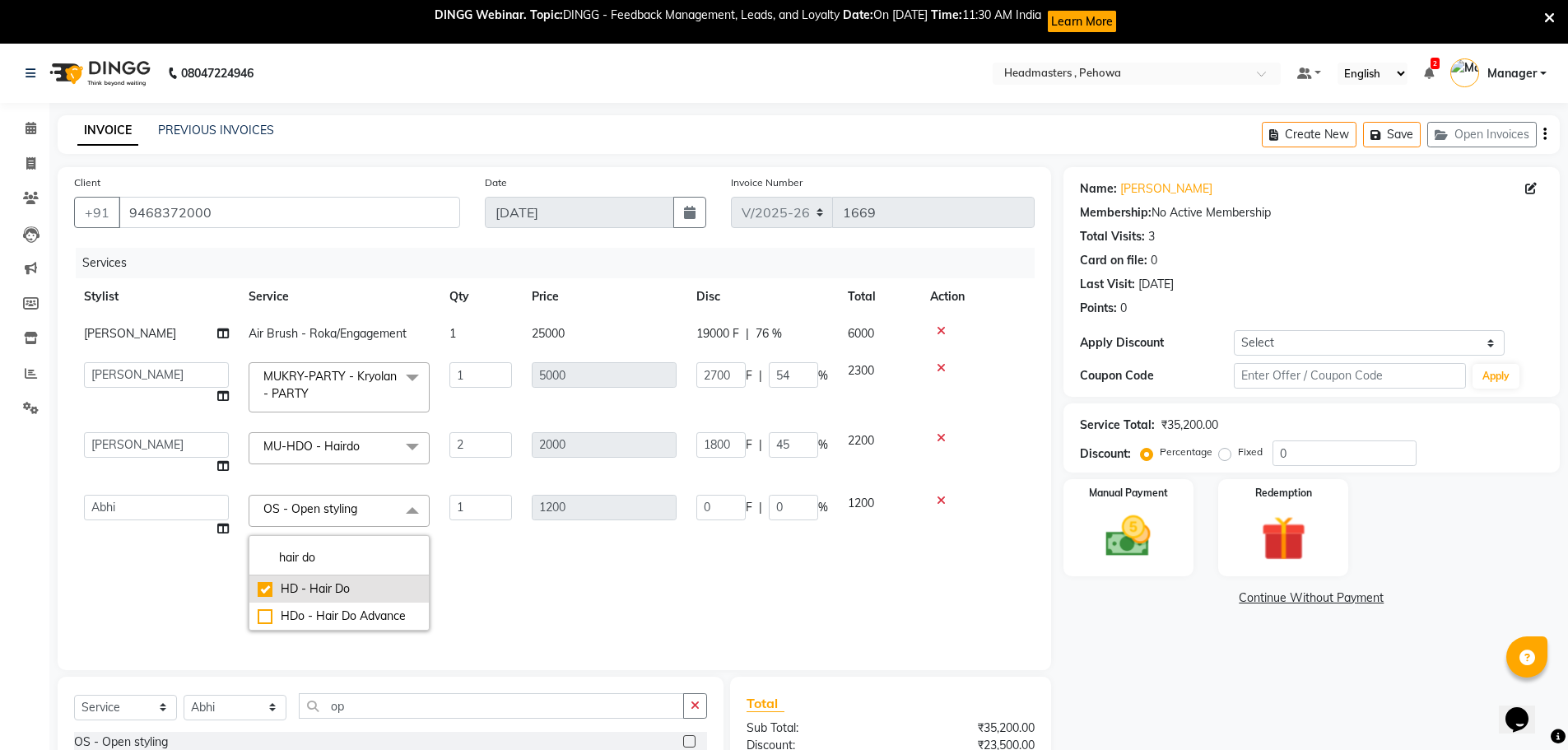 checkbox on "true" 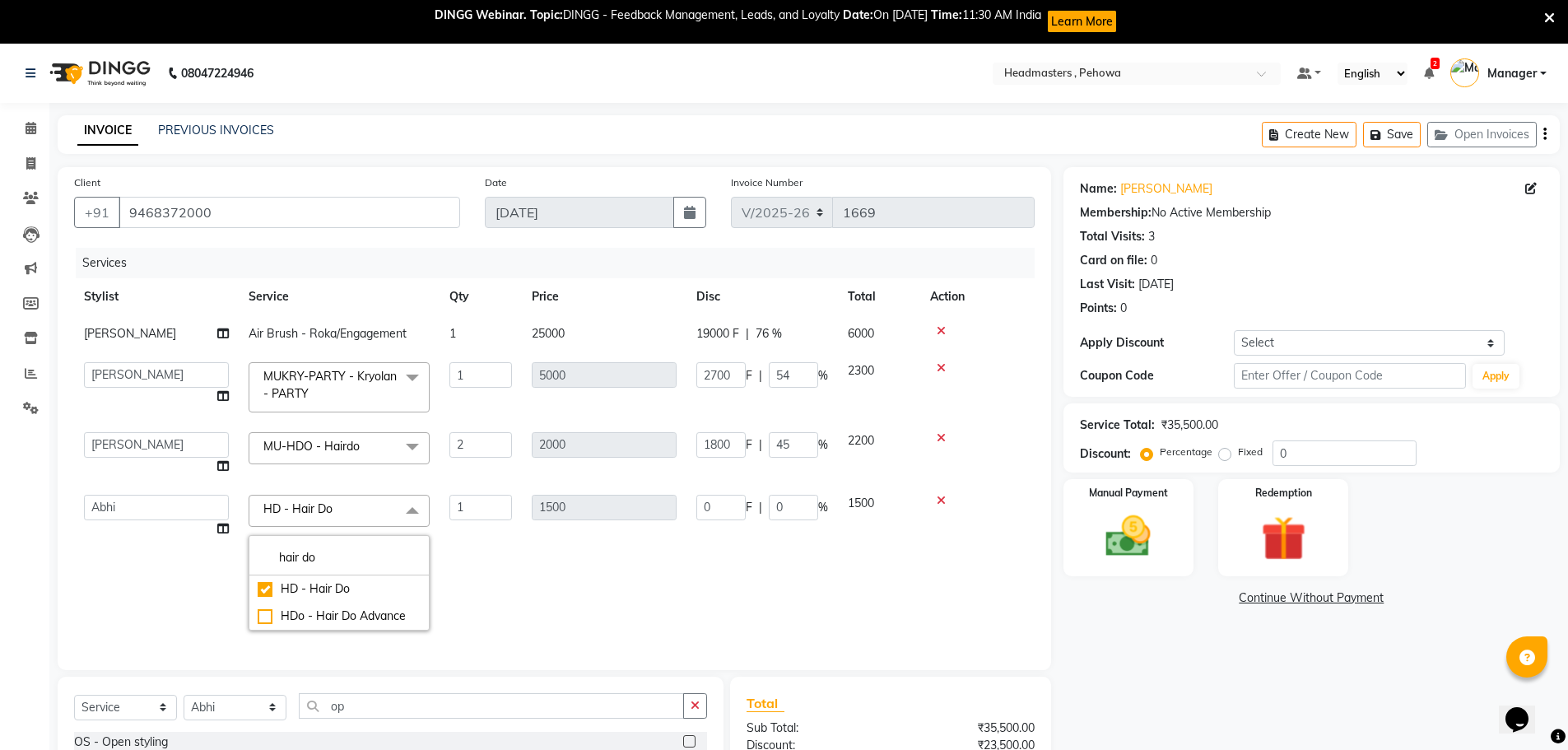 drag, startPoint x: 577, startPoint y: 559, endPoint x: 380, endPoint y: 579, distance: 198.013 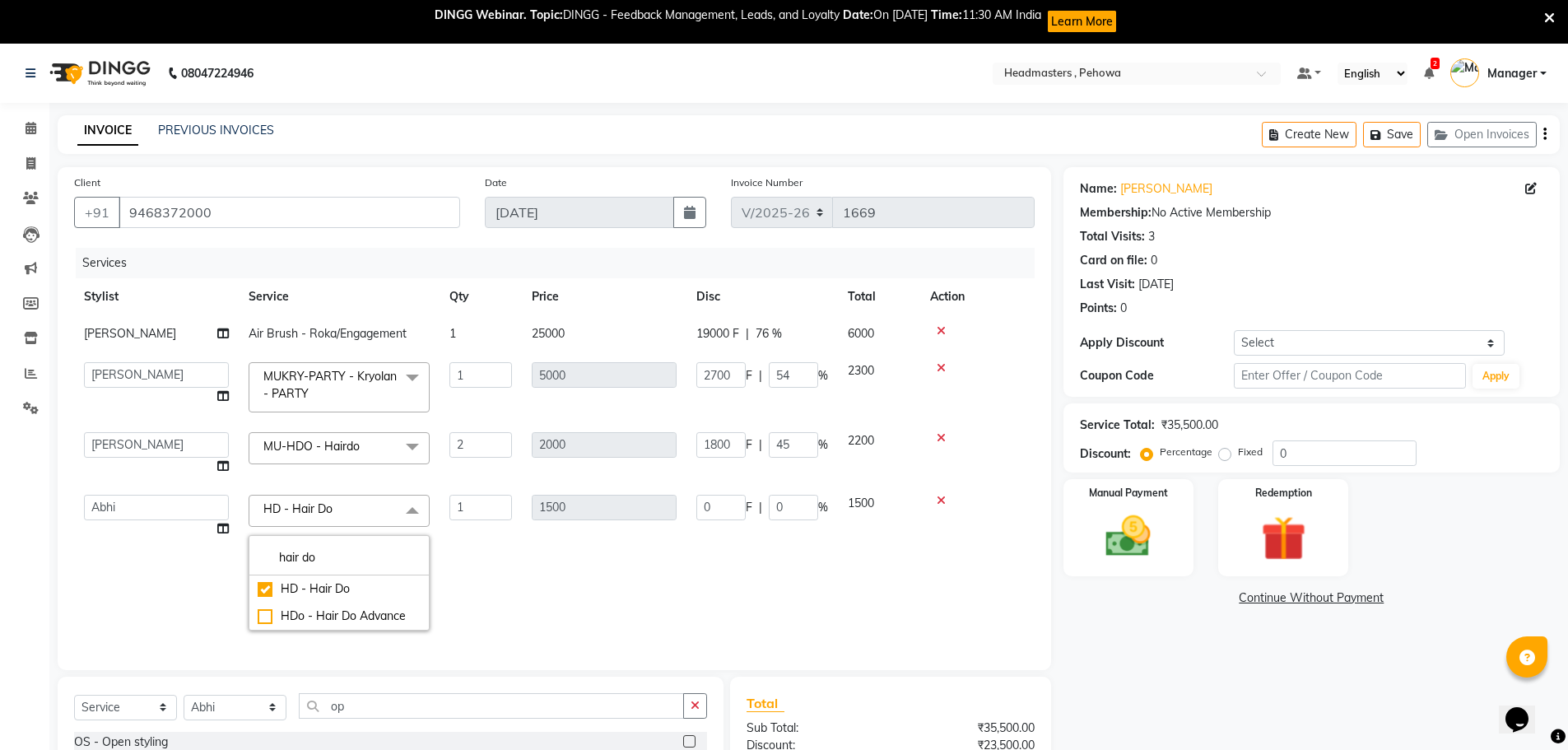 click on "1500" 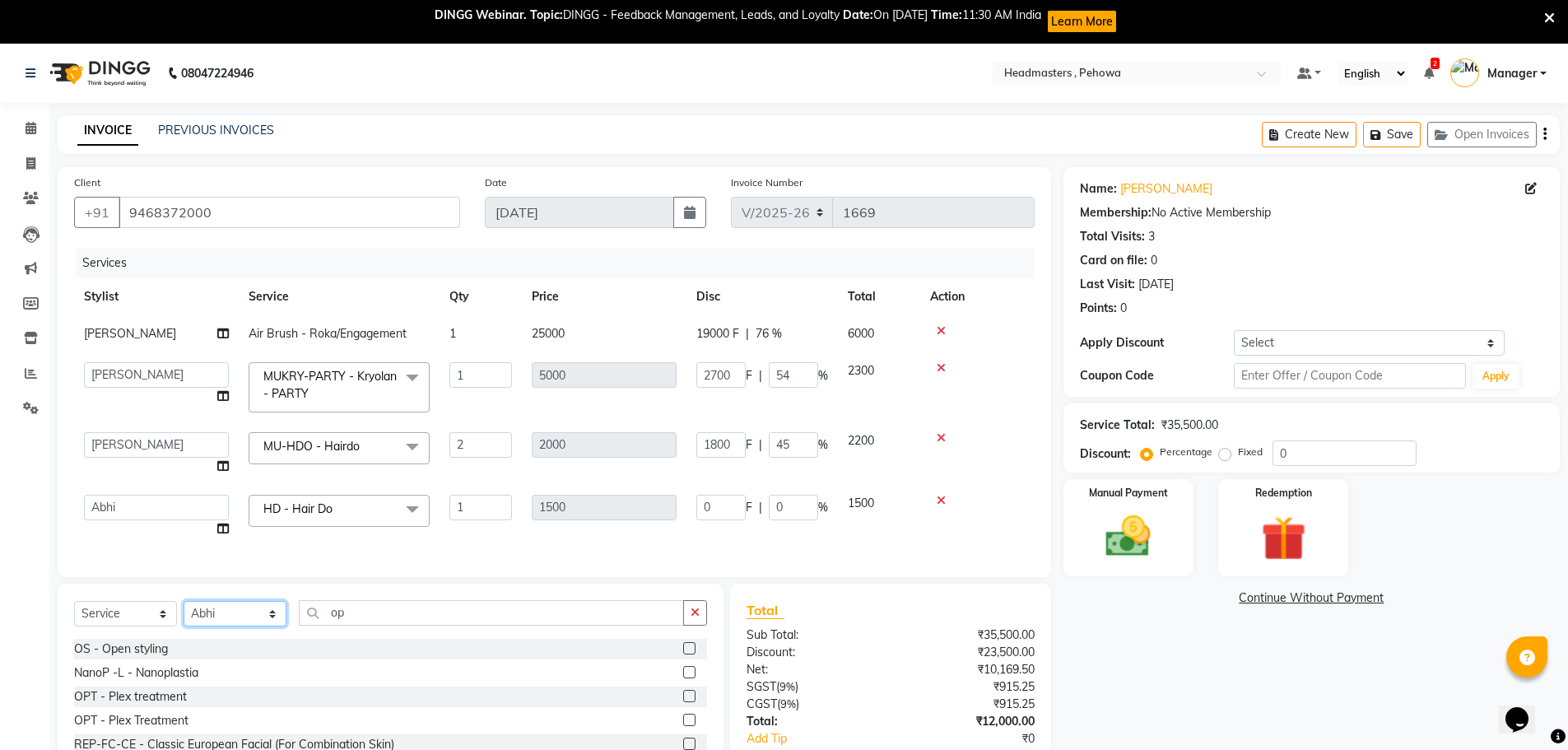 drag, startPoint x: 244, startPoint y: 629, endPoint x: 236, endPoint y: 614, distance: 17 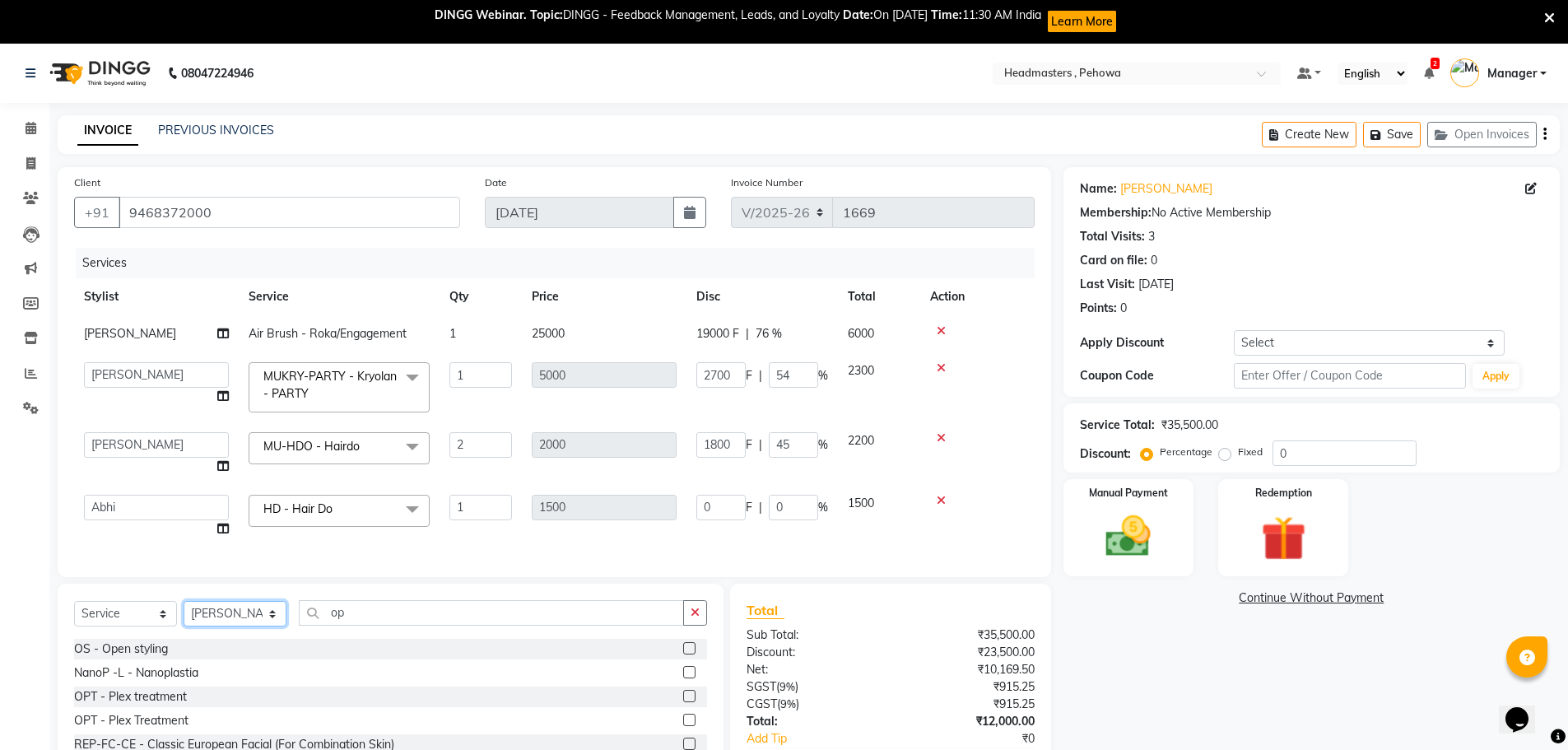 click on "Select Stylist Abhi Ajay [PERSON_NAME] [PERSON_NAME] [PERSON_NAME] Headmasters [PERSON_NAME] Manager [PERSON_NAME] [PERSON_NAME] [PERSON_NAME] [PERSON_NAME] Rohit [PERSON_NAME] [PERSON_NAME] [PERSON_NAME] [PERSON_NAME]  [PERSON_NAME]" 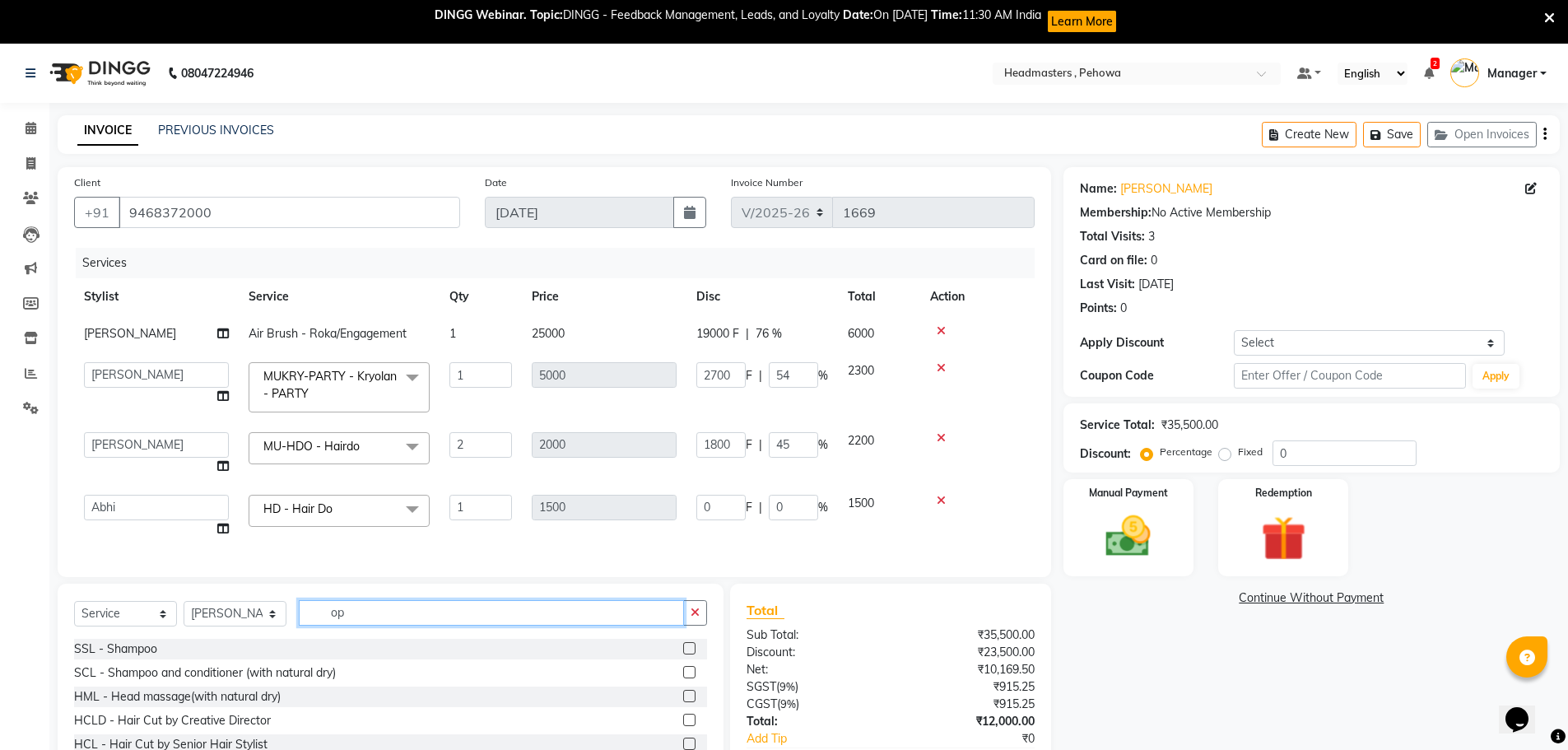 click on "op" 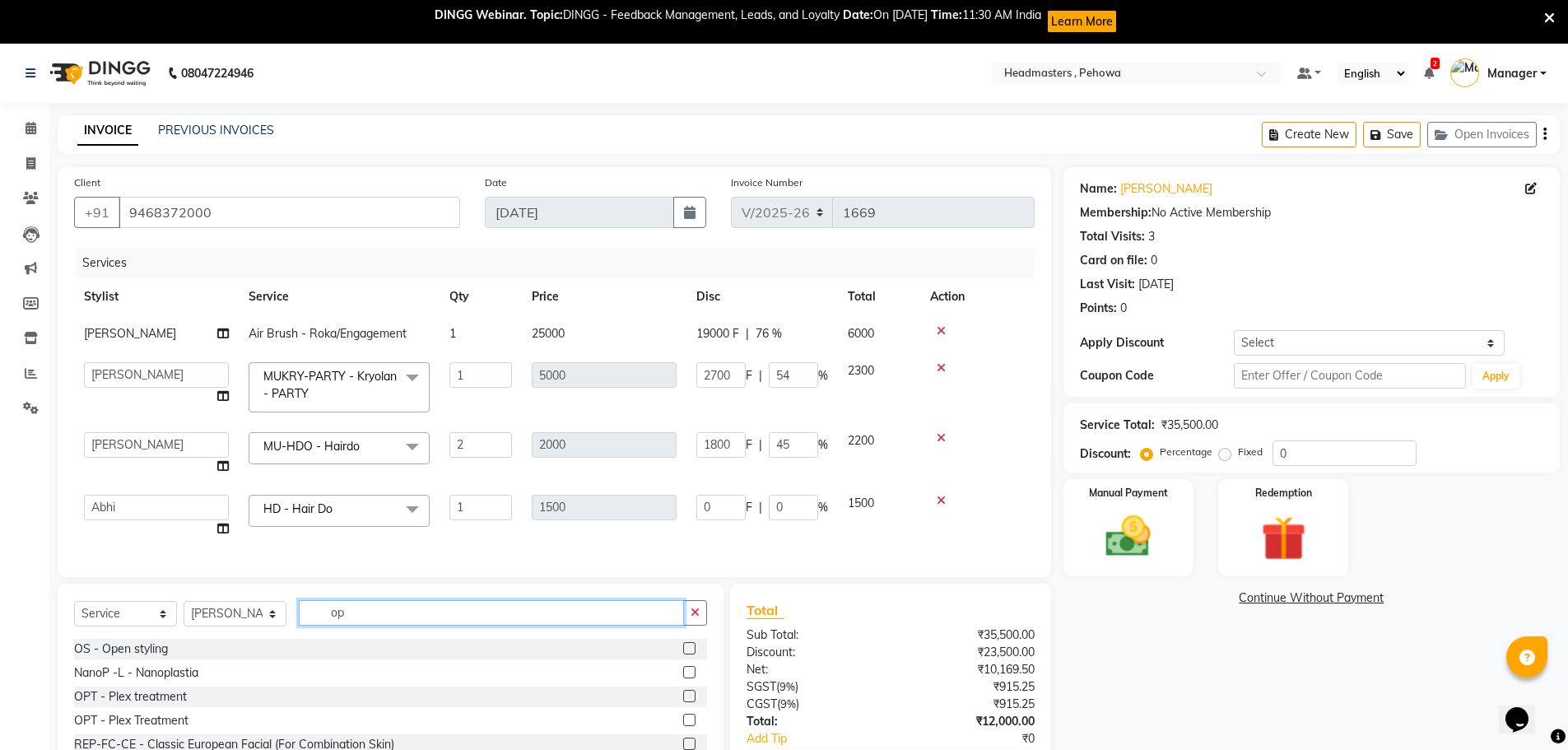 type on "o" 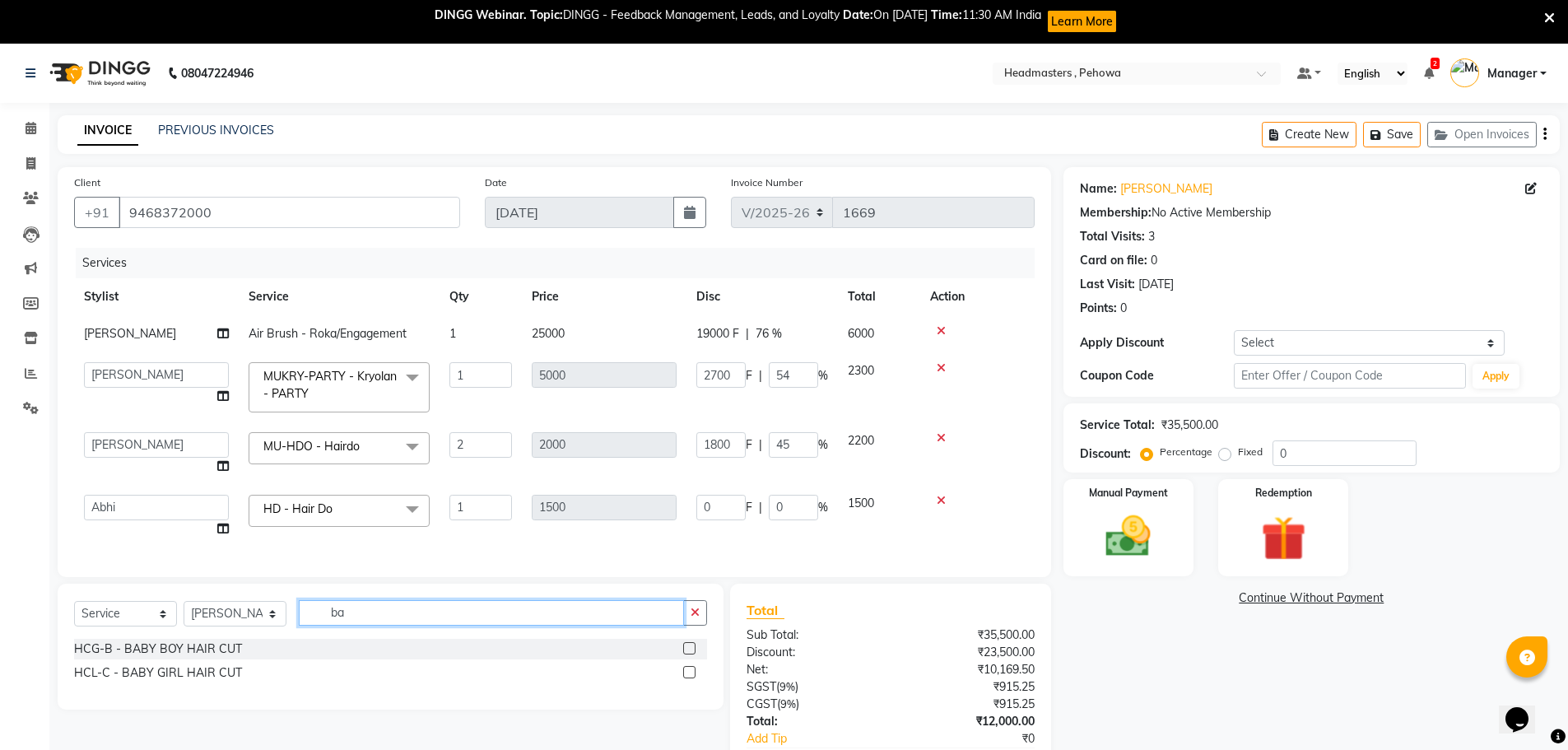 type on "b" 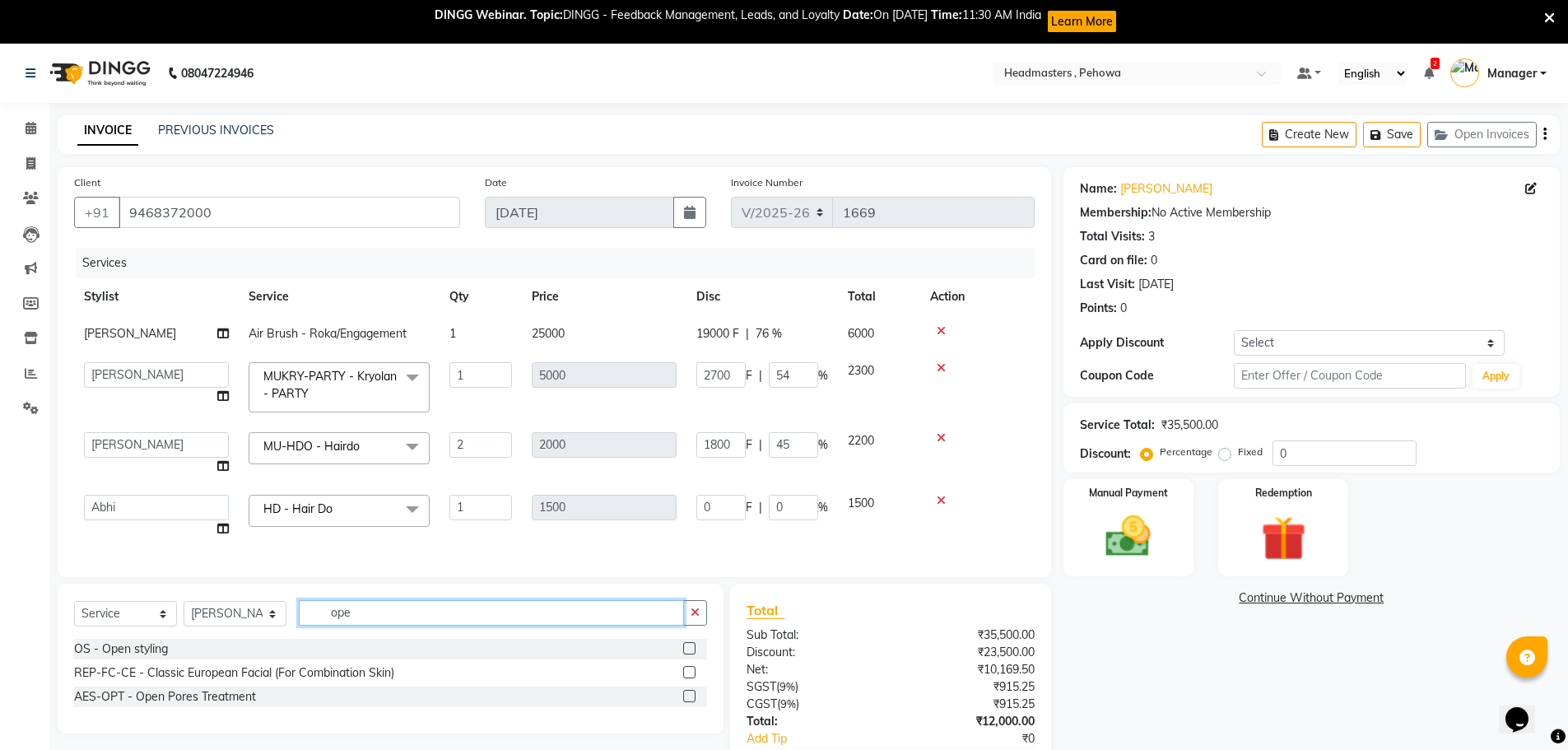 type on "ope" 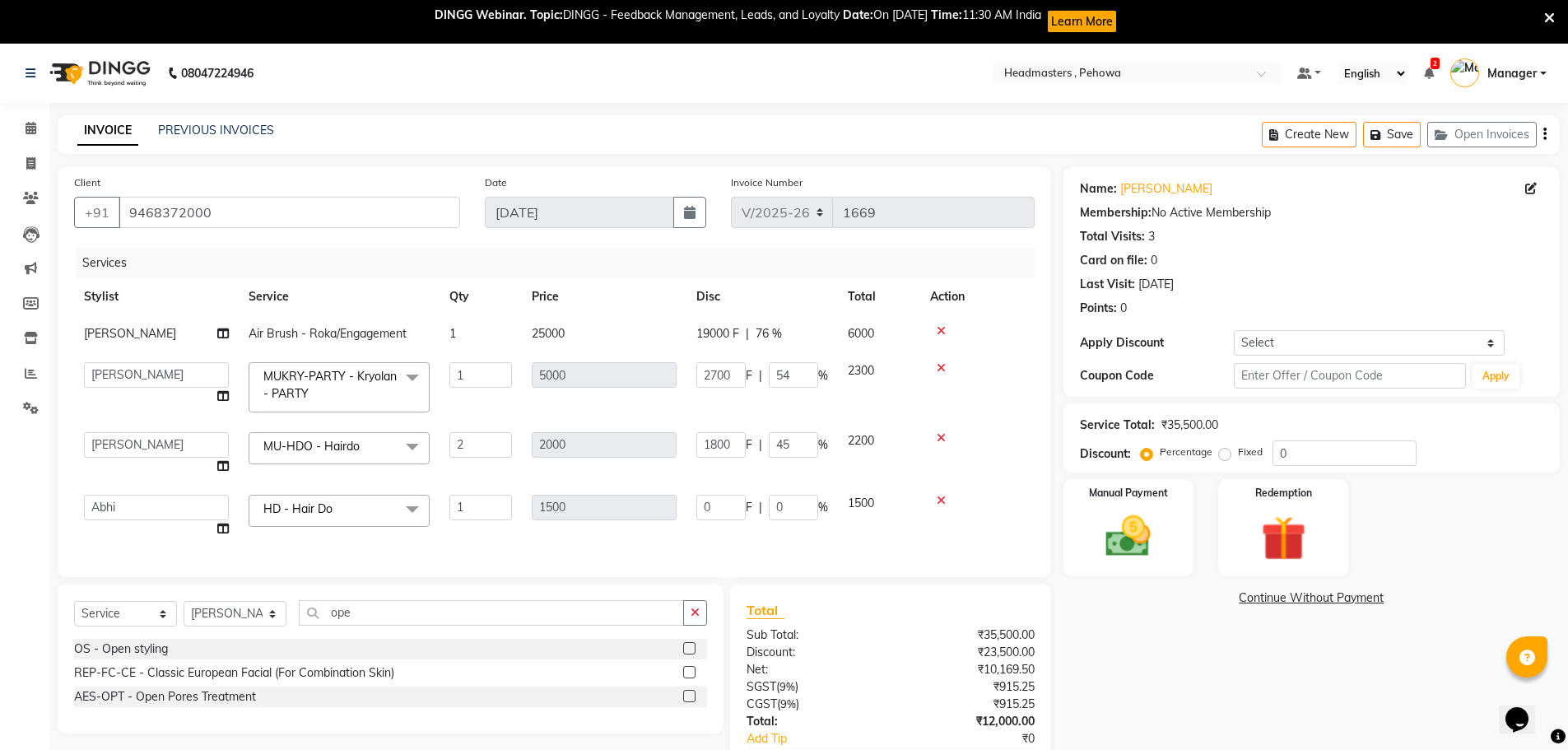 click 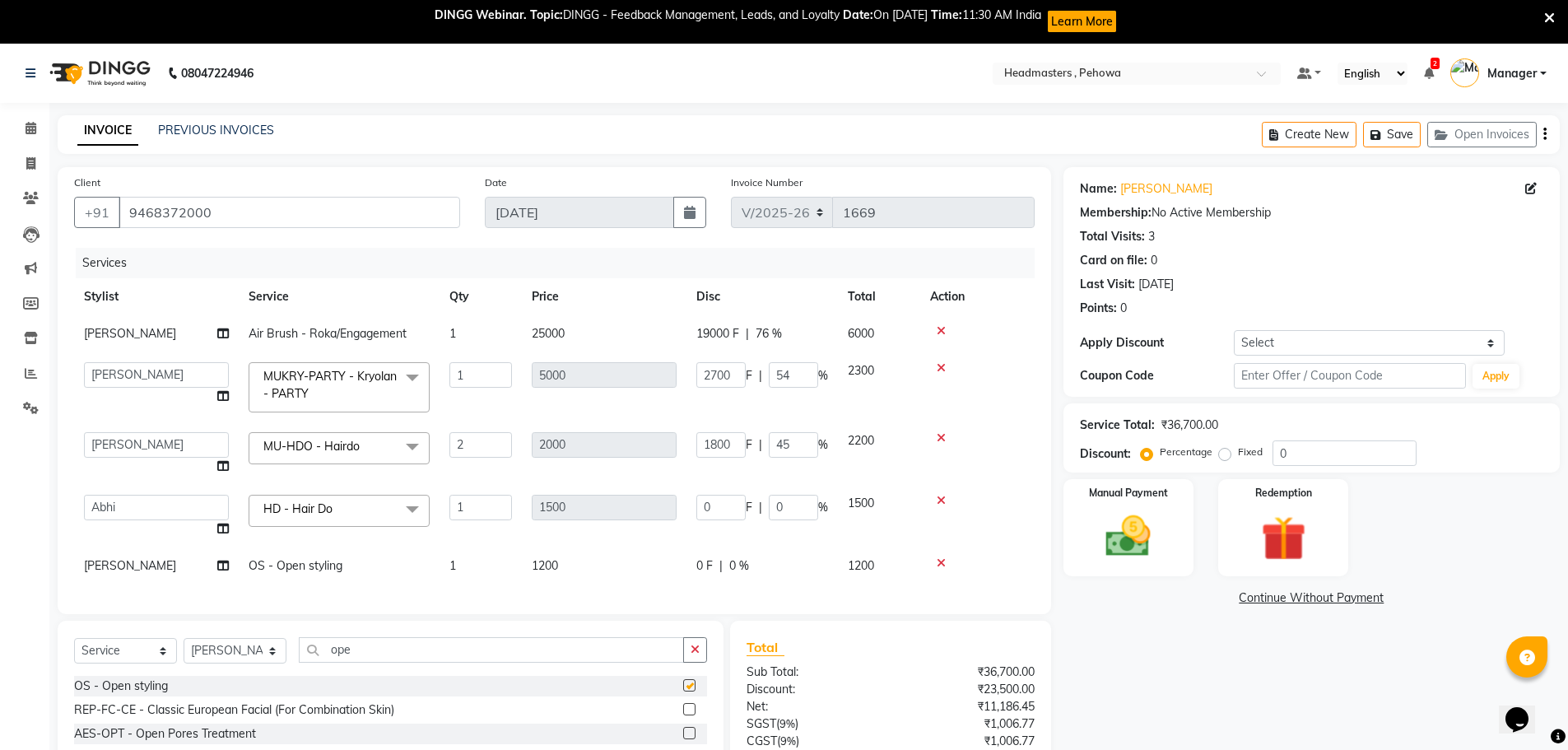 checkbox on "false" 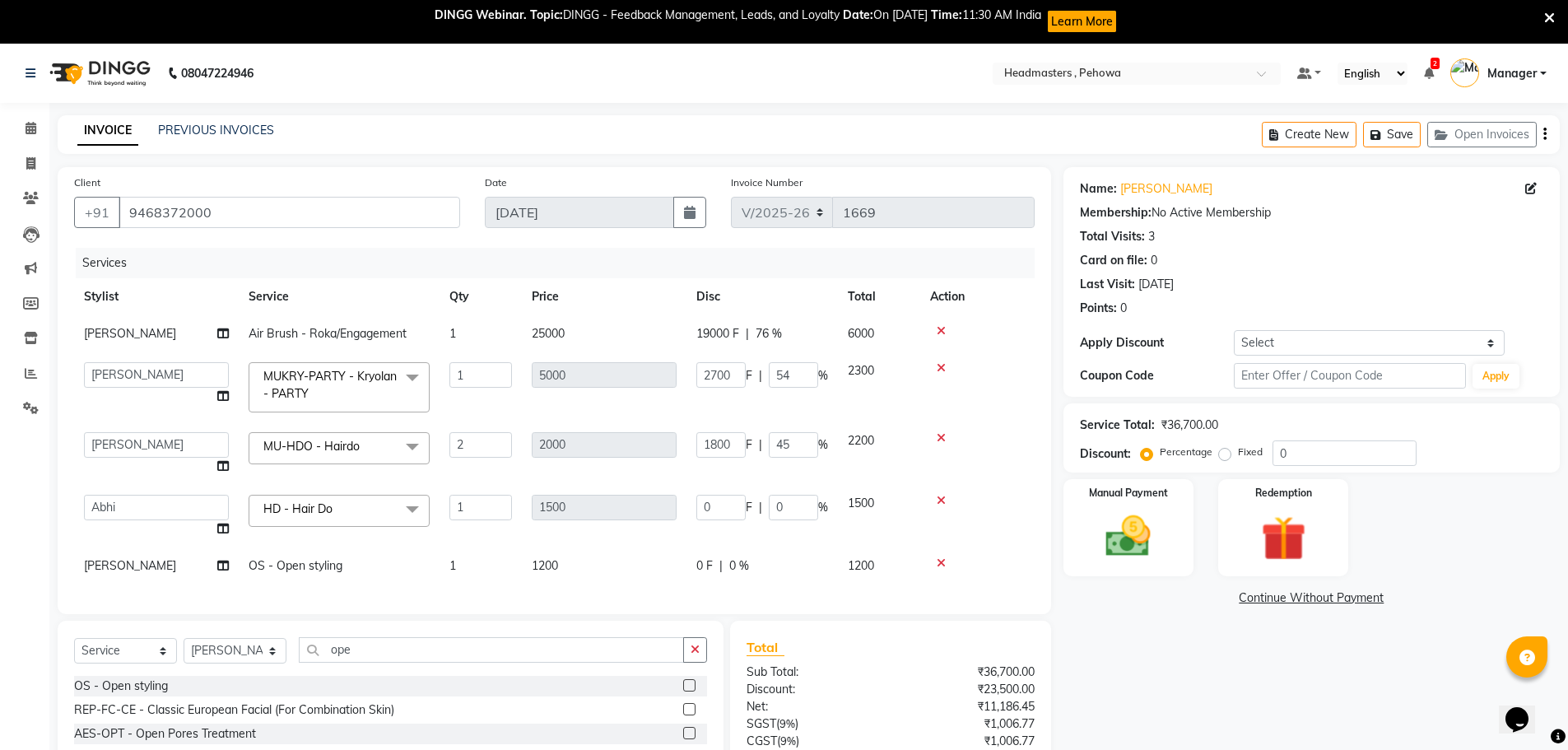 click on "0 %" 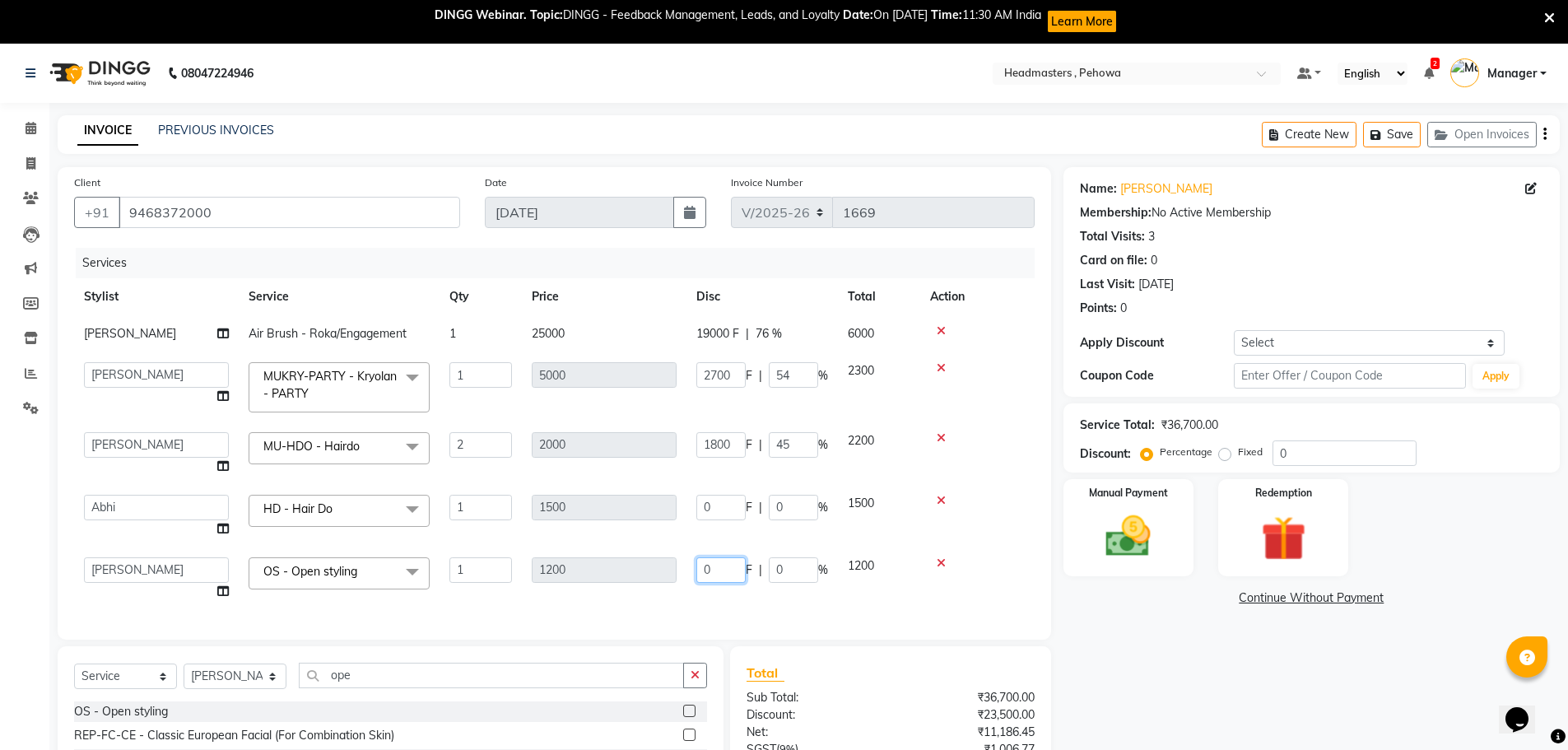 click on "Abhi   Ajay   Amanpreet   Anas   ARUN   Azad   Bilal   Davy   Headmasters   Jashan   Kunal   Manager   Manjeet    Manpreet   Neha   Neha Chauhan   Pankaj   Prabh   Rohit   Sahil   Sahil Machal   Sahil Rana   Sapna    Sumit   Vimal  OS - Open styling  x SSL - Shampoo SCL - Shampoo and conditioner (with natural dry) HML - Head massage(with natural dry) HCLD - Hair Cut by Creative Director HCL - Hair Cut by Senior Hair Stylist Trim - Trimming (one Length) Spt - Split ends/short/candle cut BD - Blow dry OS - Open styling GL-igora - Igora Global GL-essensity - Essensity Global Hlts-L - Highlights Bal - Balayage Chunks  - Chunks CR  - Color removal CRF - Color refresh Stk - Per streak RT-IG - Igora Root Touchup(one inch only) RT-ES - Essensity Root Touchup(one inch only) Reb - Rebonding ST  - Straight therapy Krt-L - Keratin Krt-BB -L - Keratin Blow Out HR-BTX -L  - Hair Botox NanoP -L - Nanoplastia K-Bond -L  - Kerabond H-EXT - Hair Extensions PH-EXT - Premium Hair Extensions CEXT - Clip on Extensions SH - Shave" 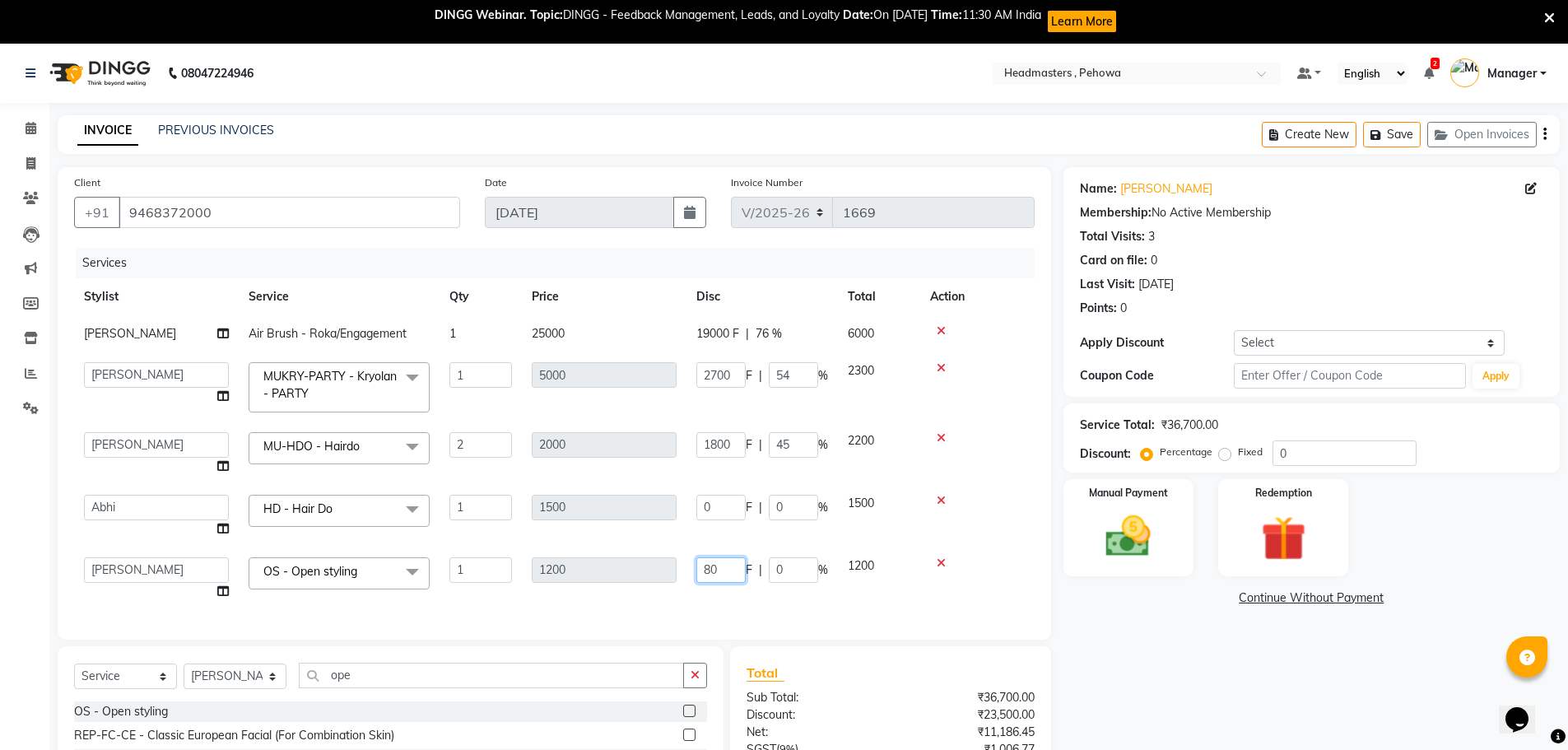 type on "800" 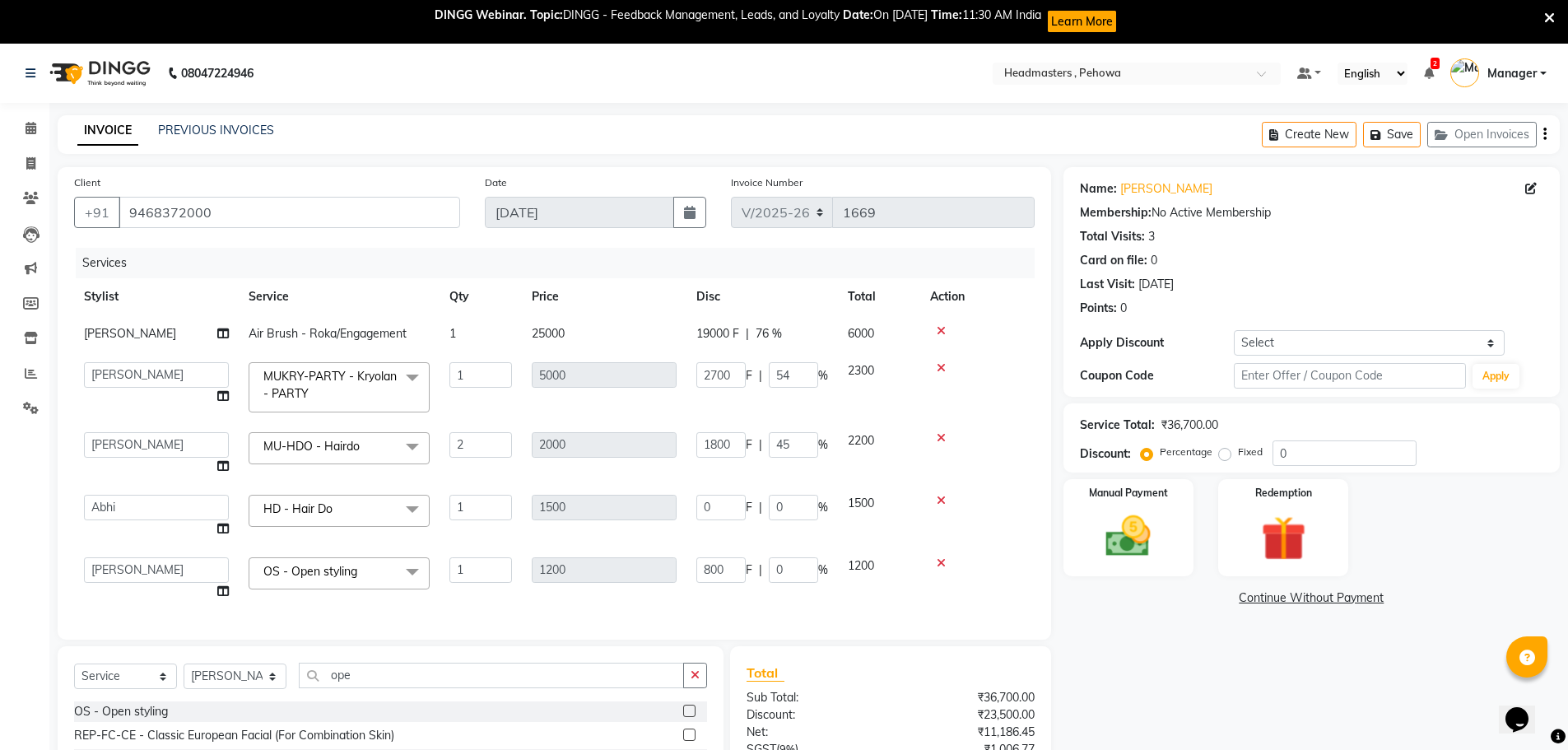 click on "Client +91 9468372000 Date 11-07-2025 Invoice Number V/2025-26 1669 Services Stylist Service Qty Price Disc Total Action Davy Air Brush - Roka/Engagement 1 25000 19000 F | 76 % 6000  Abhi   Ajay   Amanpreet   Anas   ARUN   Azad   Bilal   Davy   Headmasters   Jashan   Kunal   Manager   Manjeet    Manpreet   Neha   Neha Chauhan   Pankaj   Prabh   Rohit   Sahil   Sahil Machal   Sahil Rana   Sapna    Sumit   Vimal  MUKRY-PARTY  - Kryolan - PARTY  x SSL - Shampoo SCL - Shampoo and conditioner (with natural dry) HML - Head massage(with natural dry) HCLD - Hair Cut by Creative Director HCL - Hair Cut by Senior Hair Stylist Trim - Trimming (one Length) Spt - Split ends/short/candle cut BD - Blow dry OS - Open styling GL-igora - Igora Global GL-essensity - Essensity Global Hlts-L - Highlights Bal - Balayage Chunks  - Chunks CR  - Color removal CRF - Color refresh Stk - Per streak RT-IG - Igora Root Touchup(one inch only) RT-ES - Essensity Root Touchup(one inch only) Reb - Rebonding ST  - Straight therapy HS - Styling" 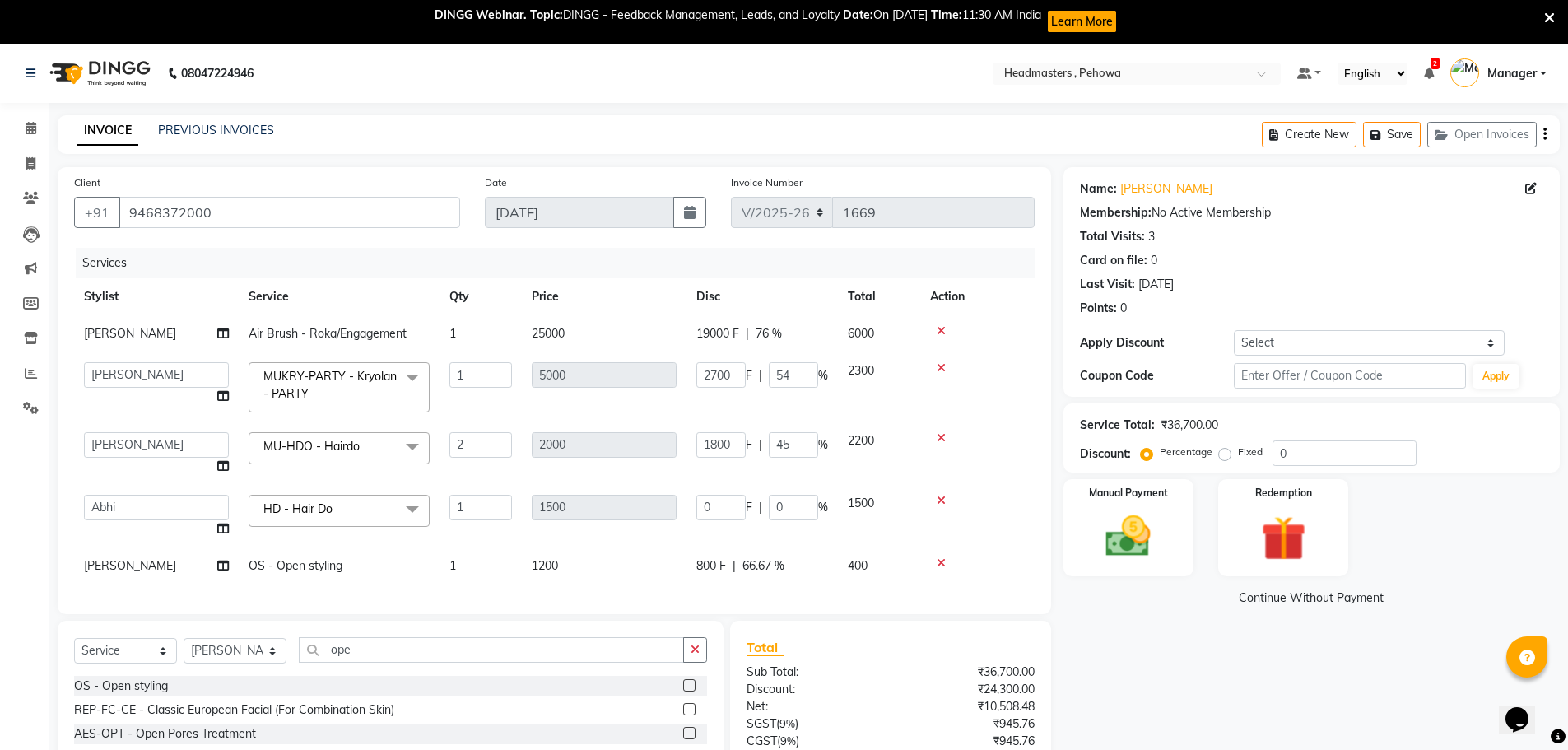click on "800 F" 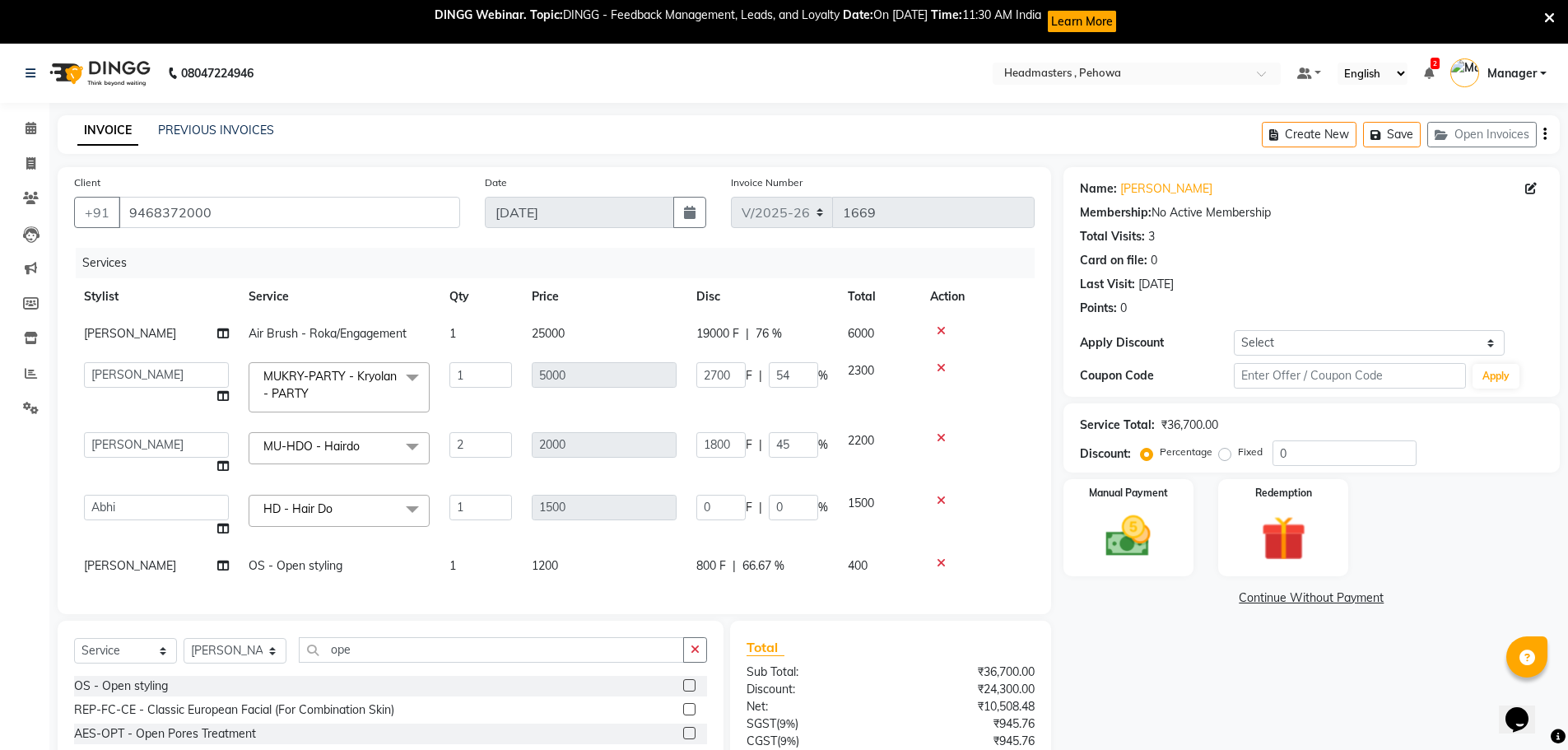 select on "69396" 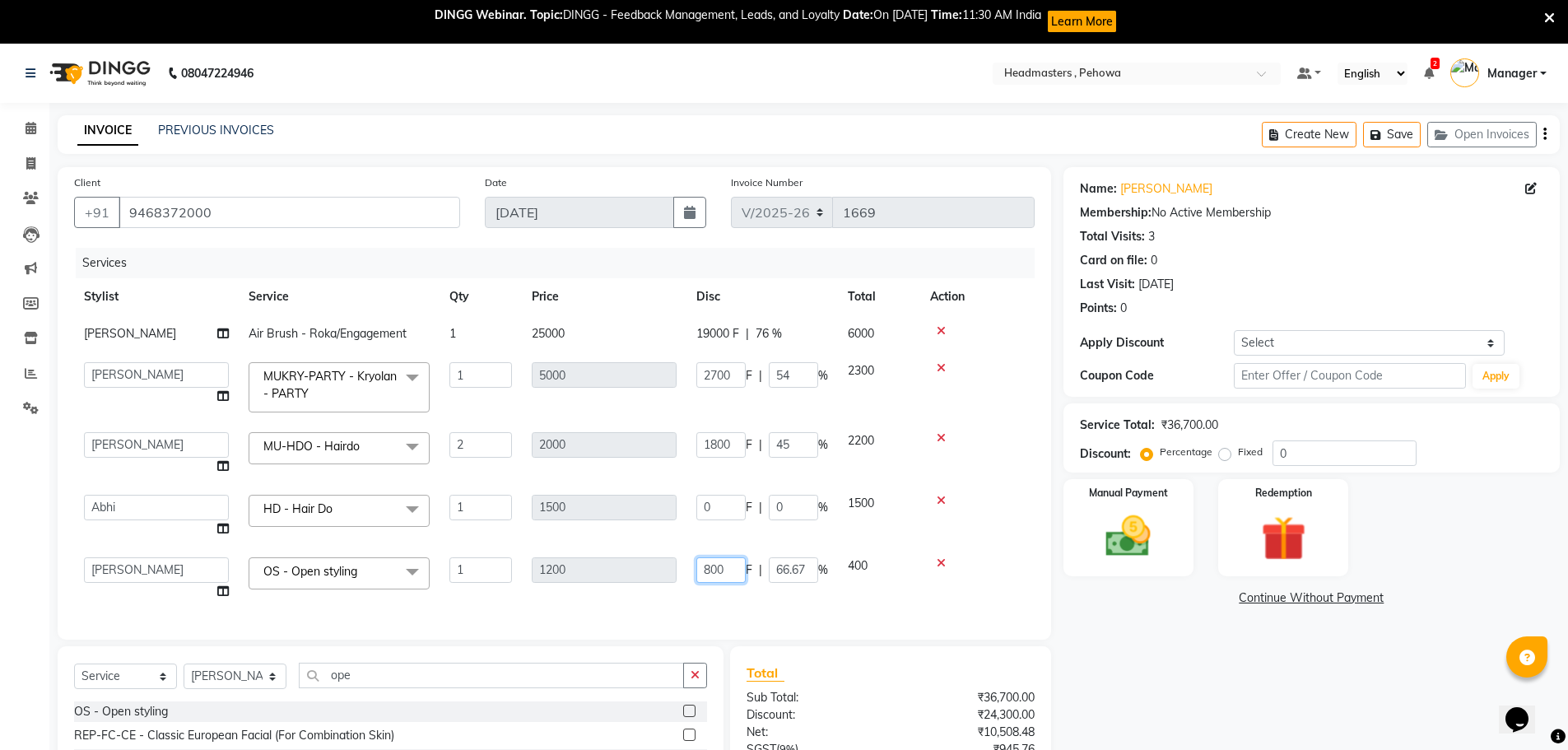 click on "Abhi   Ajay   Amanpreet   Anas   ARUN   Azad   Bilal   Davy   Headmasters   Jashan   Kunal   Manager   Manjeet    Manpreet   Neha   Neha Chauhan   Pankaj   Prabh   Rohit   Sahil   Sahil Machal   Sahil Rana   Sapna    Sumit   Vimal  OS - Open styling  x SSL - Shampoo SCL - Shampoo and conditioner (with natural dry) HML - Head massage(with natural dry) HCLD - Hair Cut by Creative Director HCL - Hair Cut by Senior Hair Stylist Trim - Trimming (one Length) Spt - Split ends/short/candle cut BD - Blow dry OS - Open styling GL-igora - Igora Global GL-essensity - Essensity Global Hlts-L - Highlights Bal - Balayage Chunks  - Chunks CR  - Color removal CRF - Color refresh Stk - Per streak RT-IG - Igora Root Touchup(one inch only) RT-ES - Essensity Root Touchup(one inch only) Reb - Rebonding ST  - Straight therapy Krt-L - Keratin Krt-BB -L - Keratin Blow Out HR-BTX -L  - Hair Botox NanoP -L - Nanoplastia K-Bond -L  - Kerabond H-EXT - Hair Extensions PH-EXT - Premium Hair Extensions CEXT - Clip on Extensions SH - Shave" 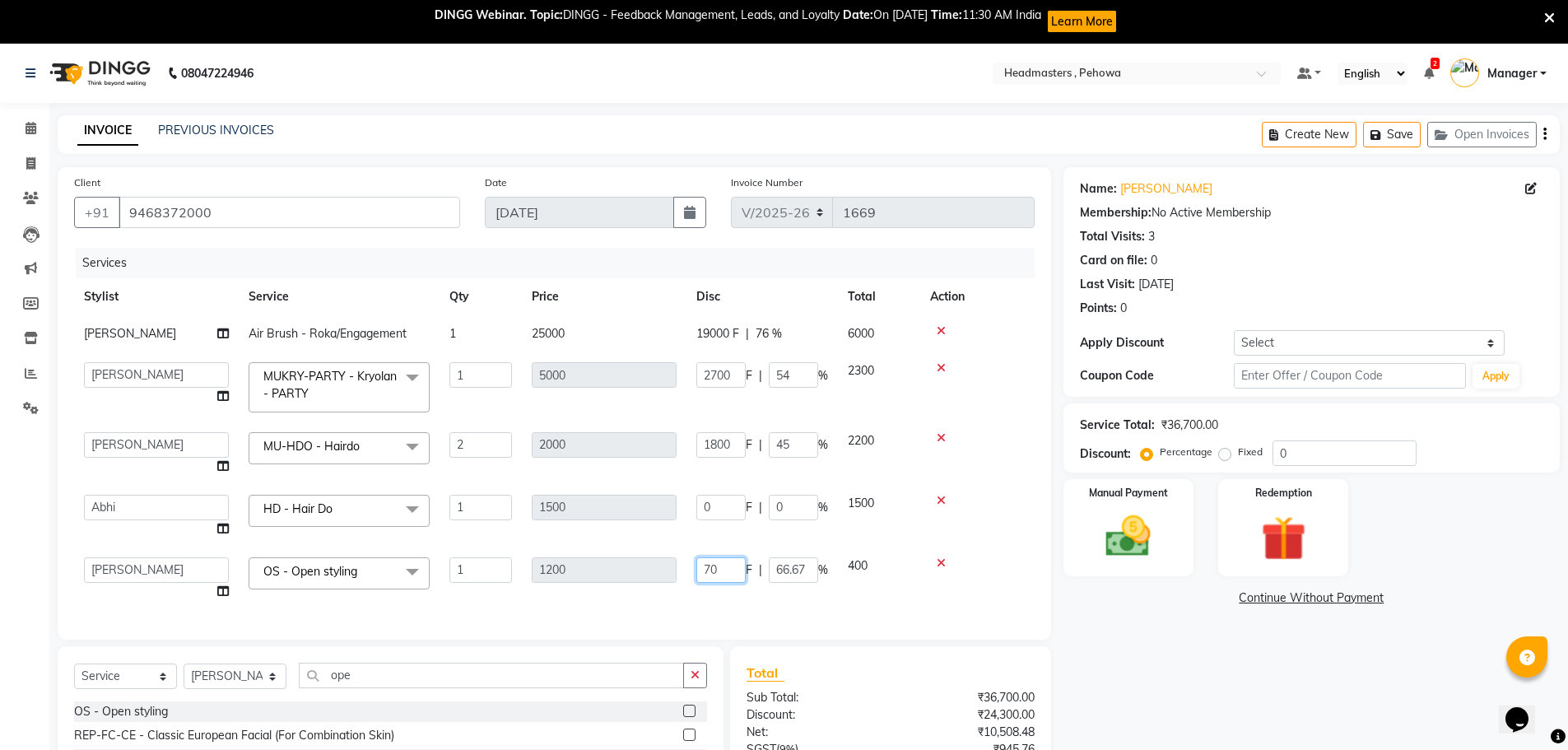type on "700" 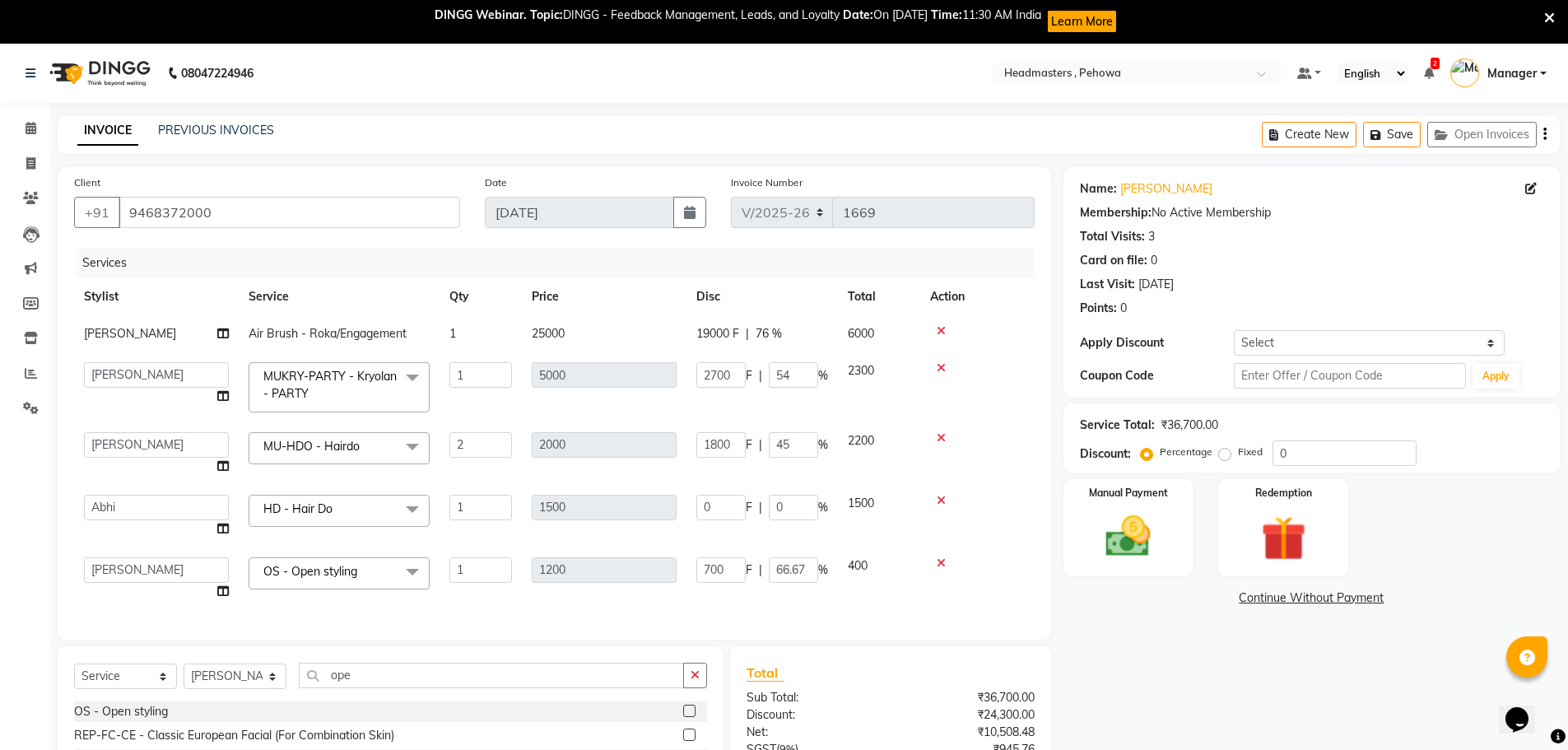 click on "Services Stylist Service Qty Price Disc Total Action Davy Air Brush - Roka/Engagement 1 25000 19000 F | 76 % 6000  Abhi   Ajay   Amanpreet   Anas   ARUN   Azad   Bilal   Davy   Headmasters   Jashan   Kunal   Manager   Manjeet    Manpreet   Neha   Neha Chauhan   Pankaj   Prabh   Rohit   Sahil   Sahil Machal   Sahil Rana   Sapna    Sumit   Vimal  MUKRY-PARTY  - Kryolan - PARTY  x SSL - Shampoo SCL - Shampoo and conditioner (with natural dry) HML - Head massage(with natural dry) HCLD - Hair Cut by Creative Director HCL - Hair Cut by Senior Hair Stylist Trim - Trimming (one Length) Spt - Split ends/short/candle cut BD - Blow dry OS - Open styling GL-igora - Igora Global GL-essensity - Essensity Global Hlts-L - Highlights Bal - Balayage Chunks  - Chunks CR  - Color removal CRF - Color refresh Stk - Per streak RT-IG - Igora Root Touchup(one inch only) RT-ES - Essensity Root Touchup(one inch only) Reb - Rebonding ST  - Straight therapy Krt-L - Keratin Krt-BB -L - Keratin Blow Out HR-BTX -L  - Hair Botox BRD - Beard" 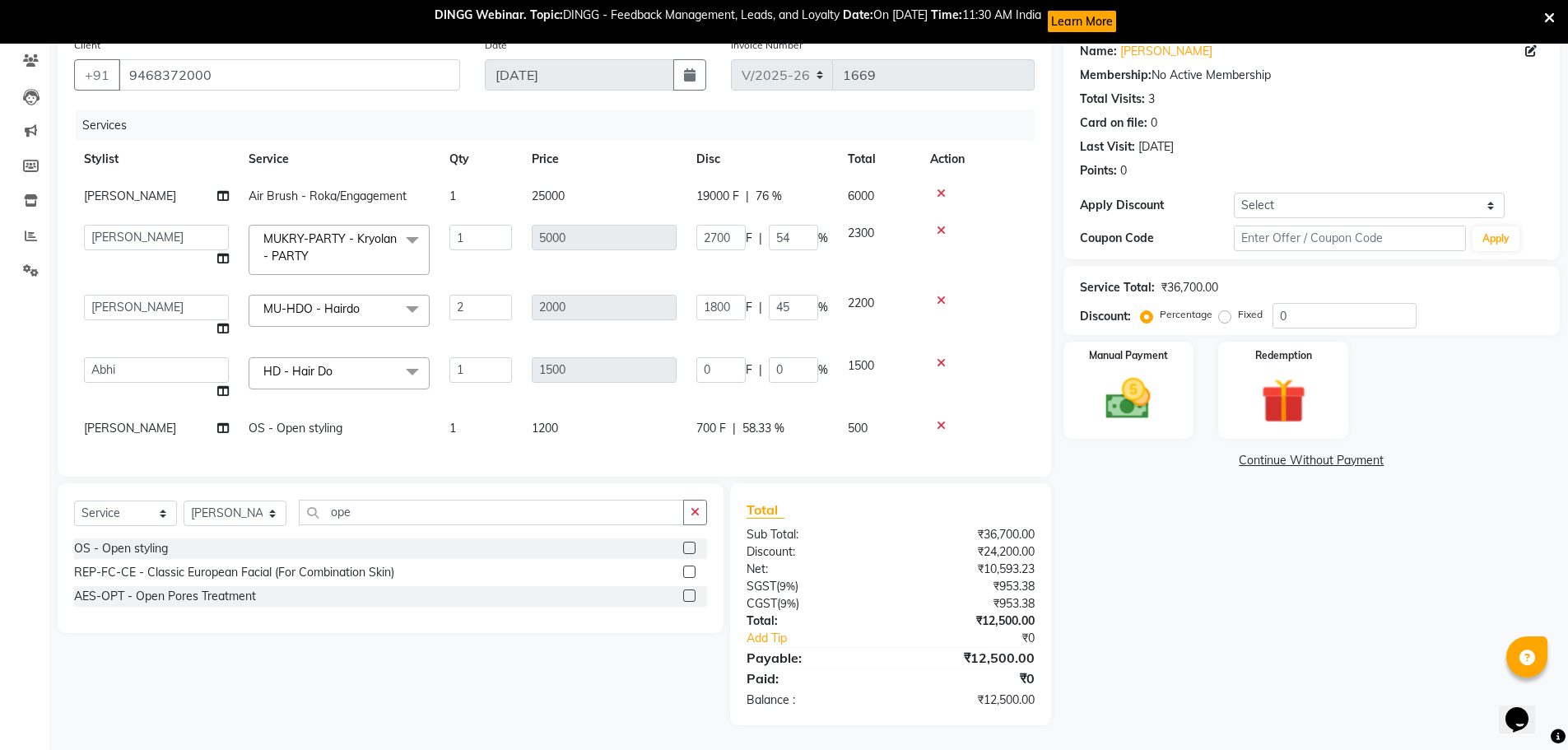 scroll, scrollTop: 0, scrollLeft: 0, axis: both 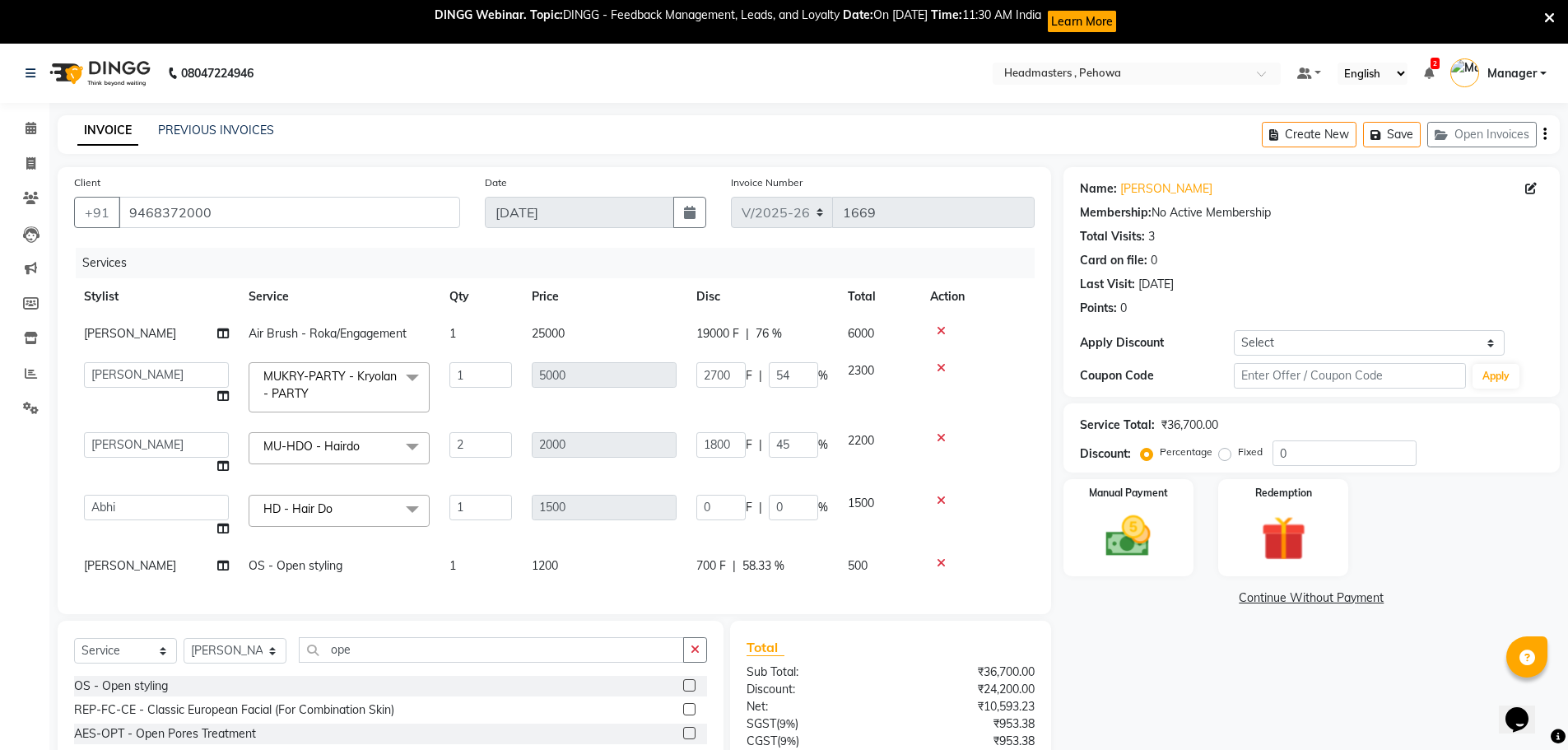 click on "5000" 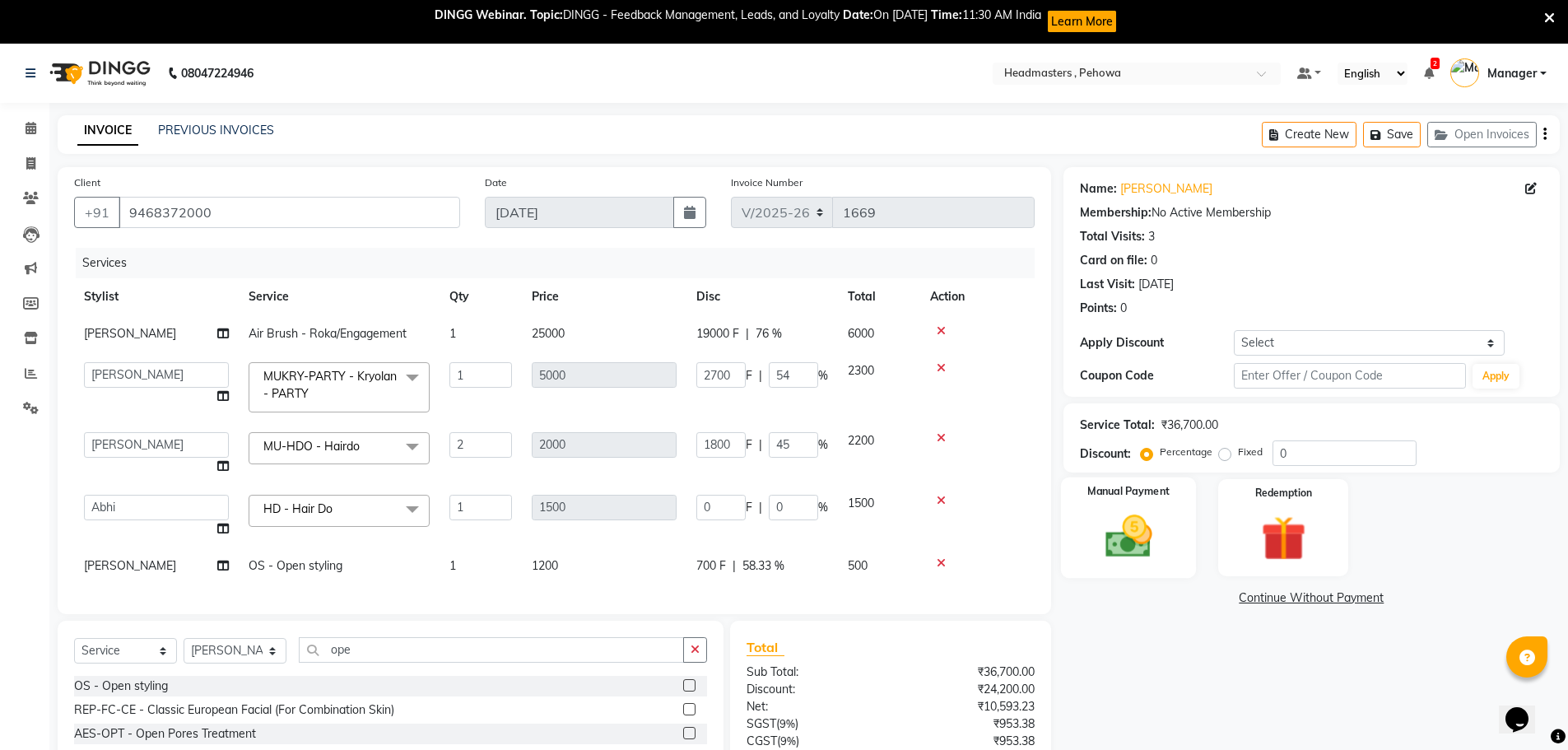 click on "Manual Payment" 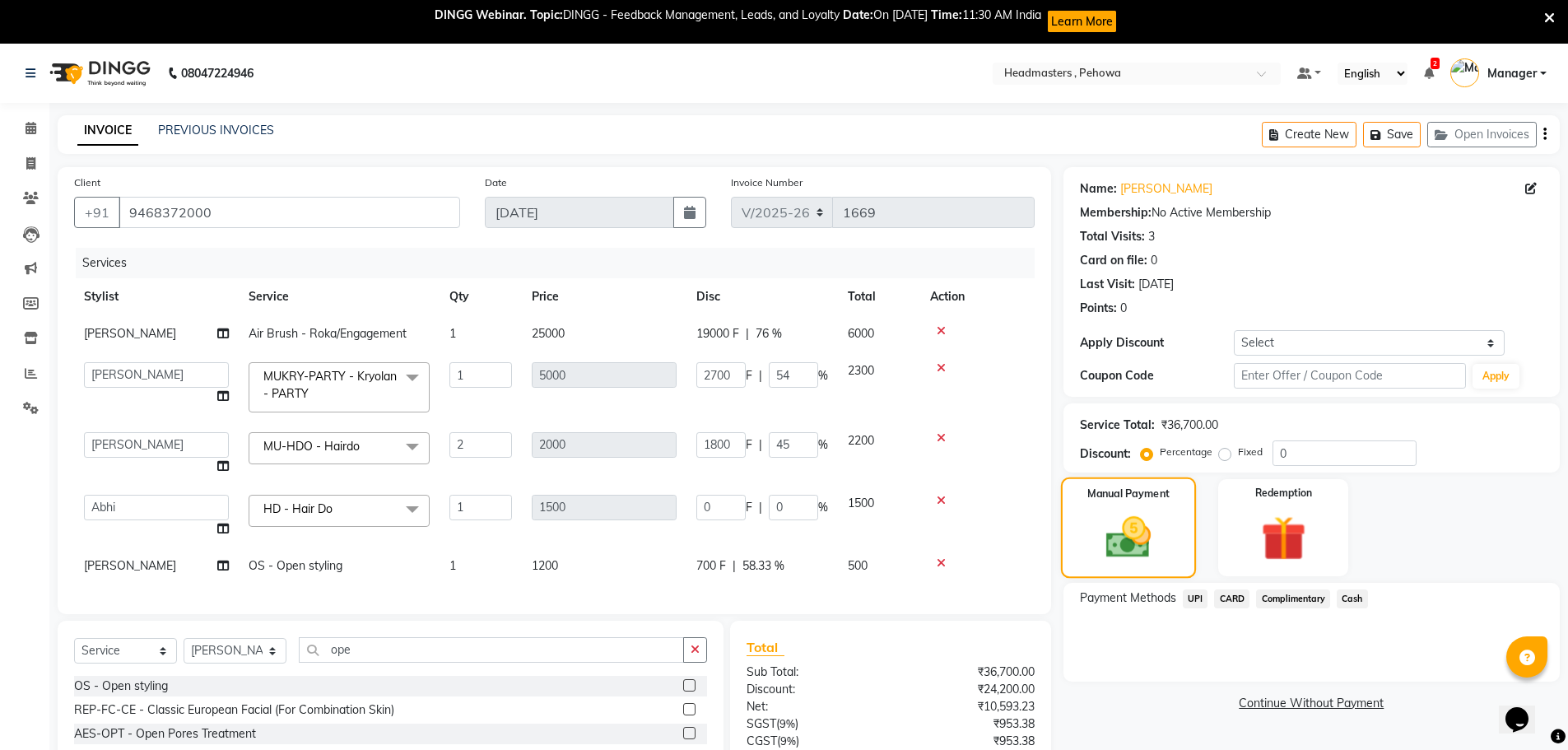 scroll, scrollTop: 150, scrollLeft: 0, axis: vertical 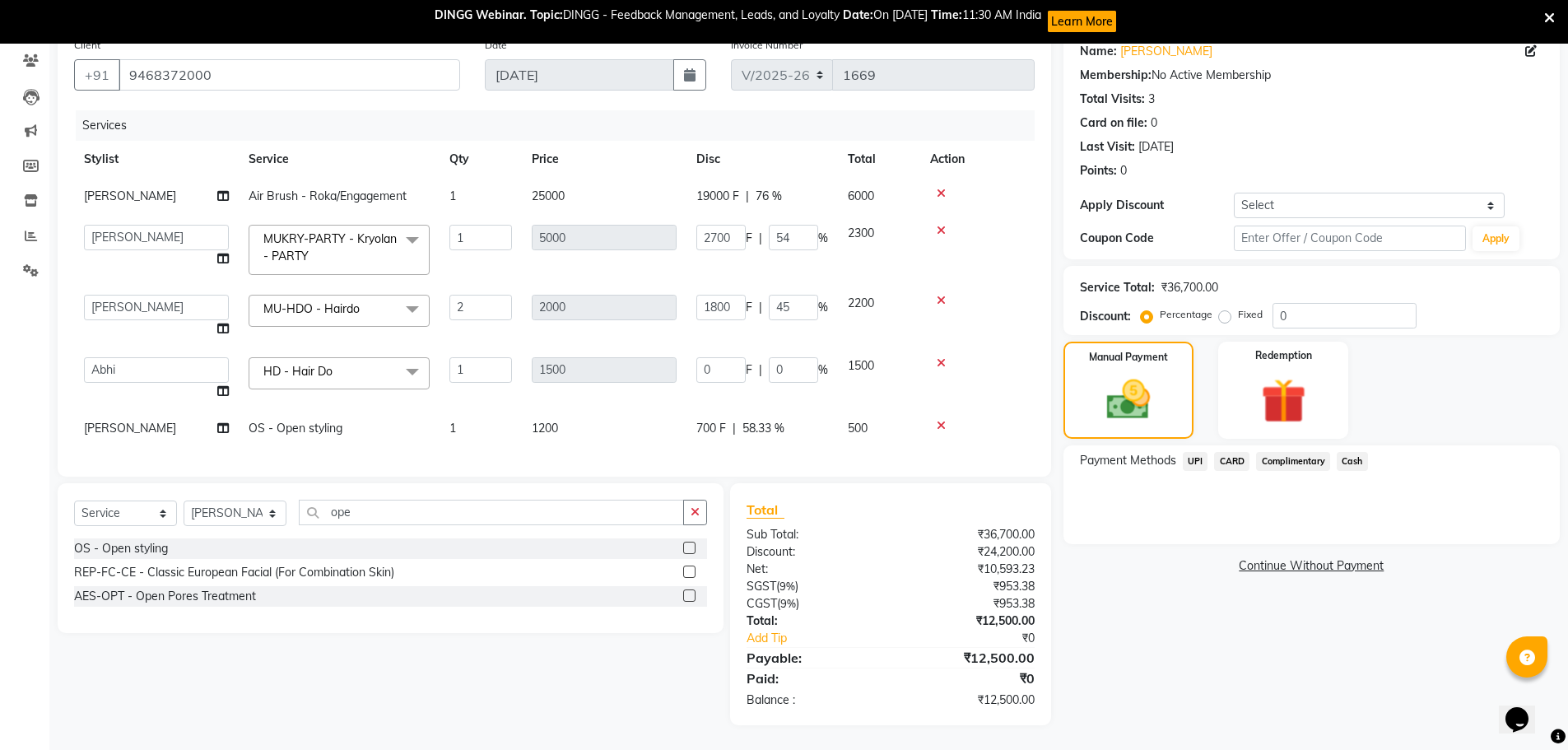 click on "Cash" 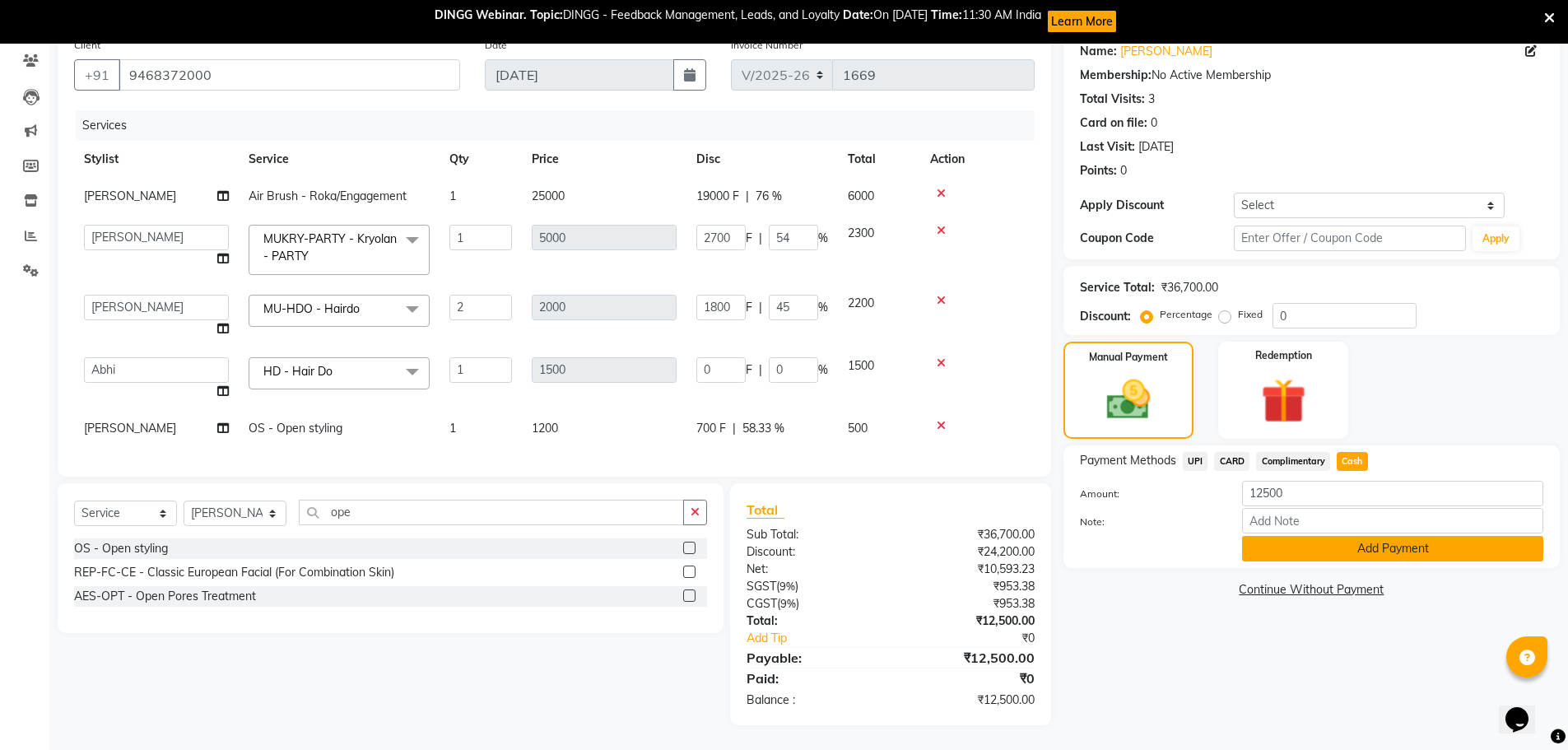 click on "Add Payment" 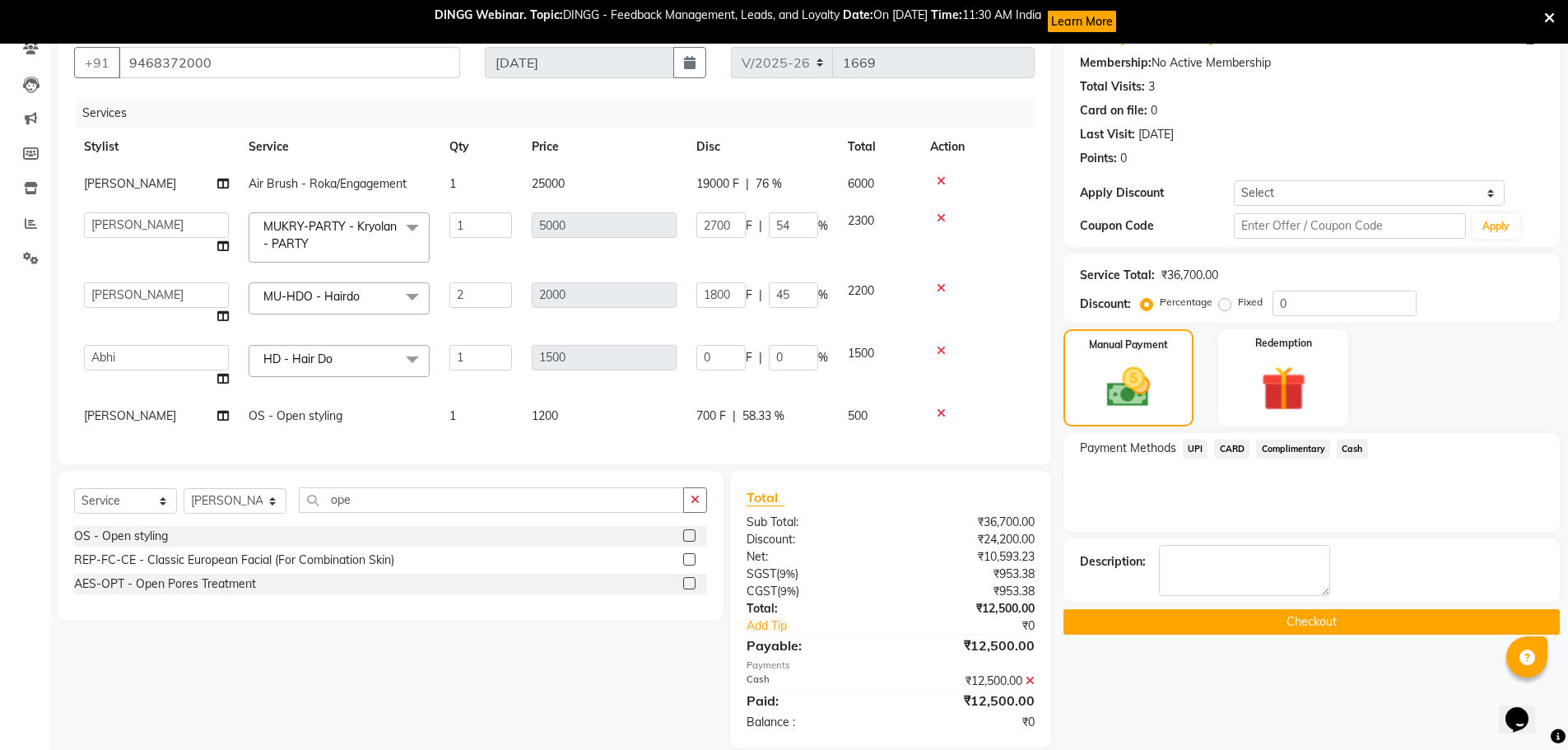 scroll, scrollTop: 184, scrollLeft: 0, axis: vertical 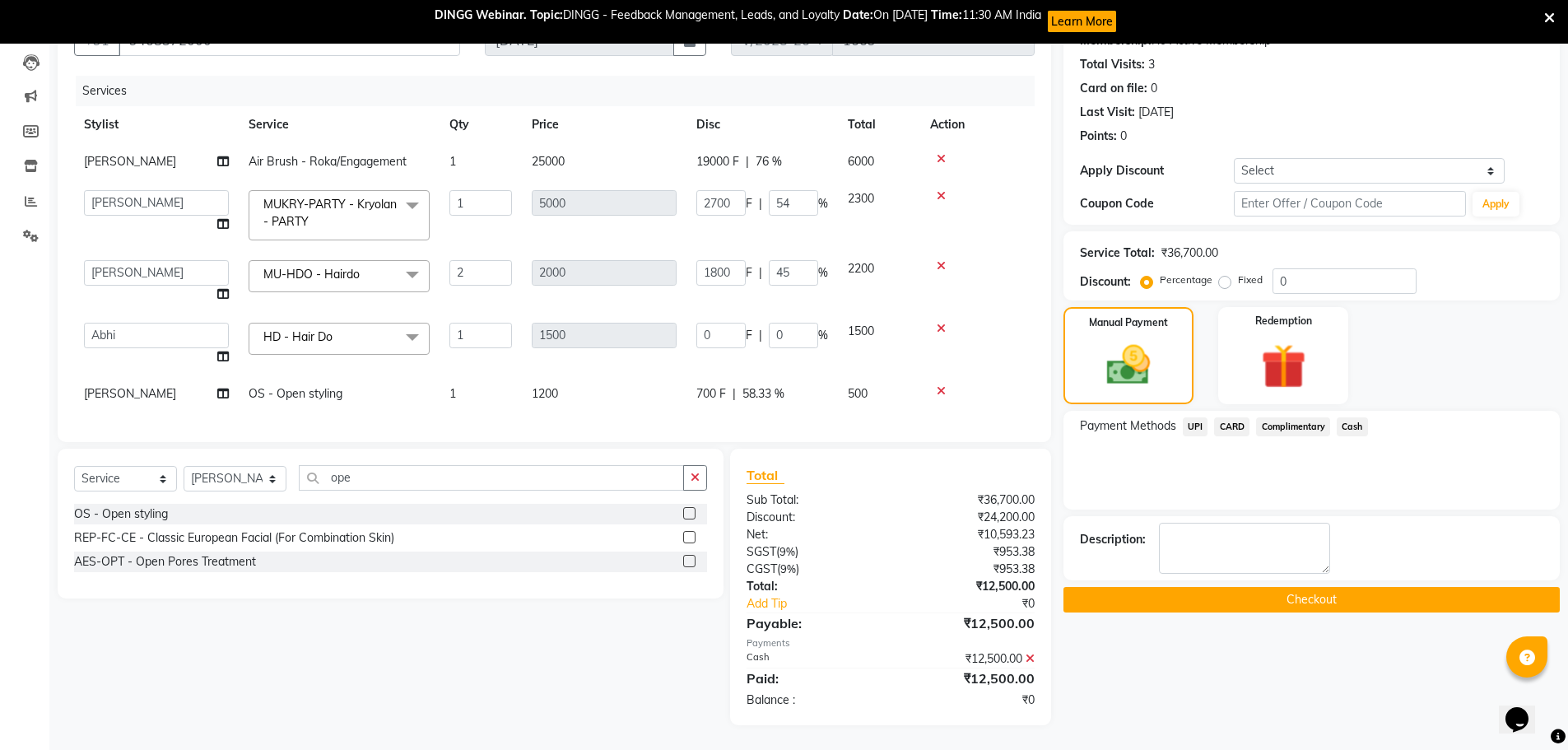 click on "Checkout" 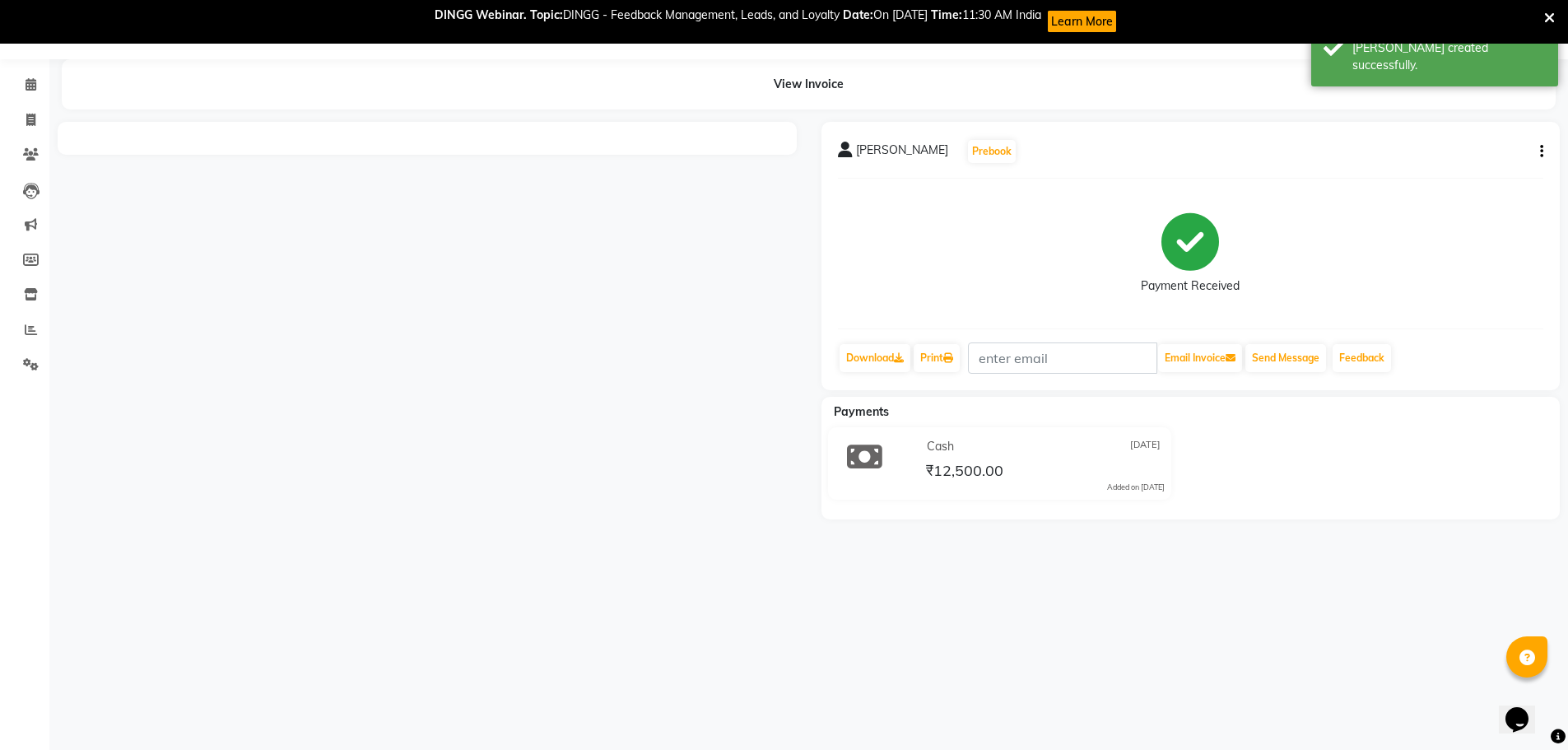 scroll, scrollTop: 184, scrollLeft: 0, axis: vertical 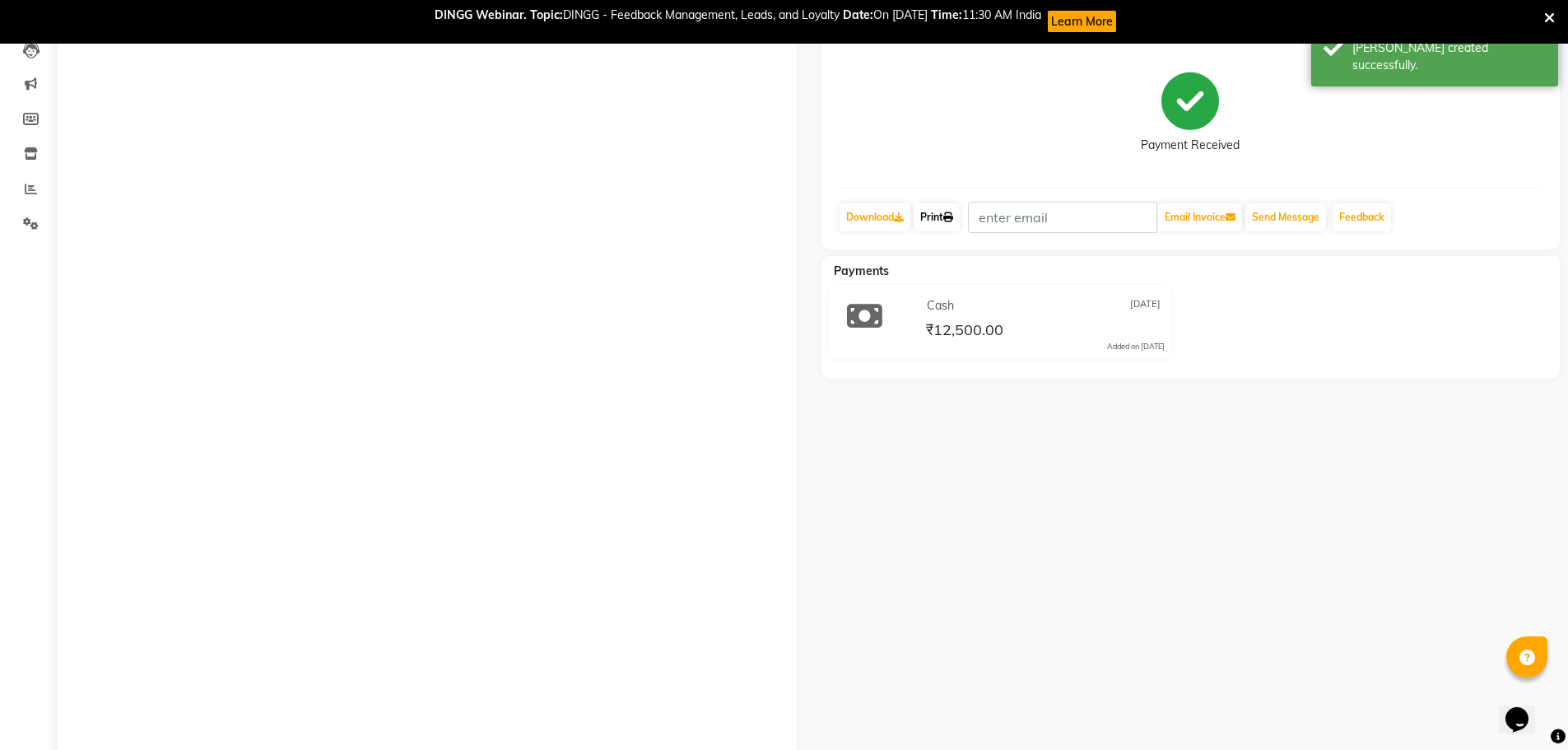 click on "Print" 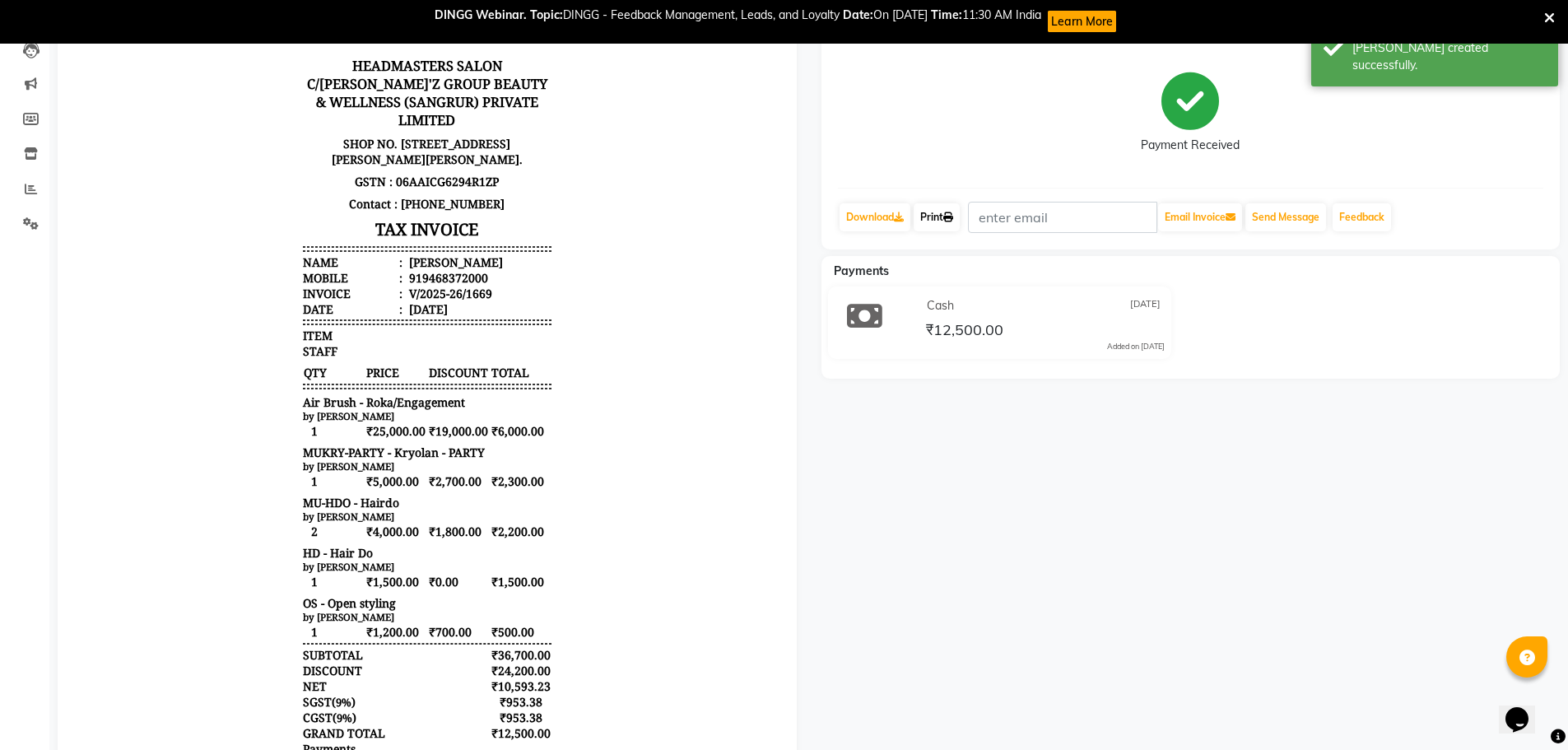 scroll, scrollTop: 0, scrollLeft: 0, axis: both 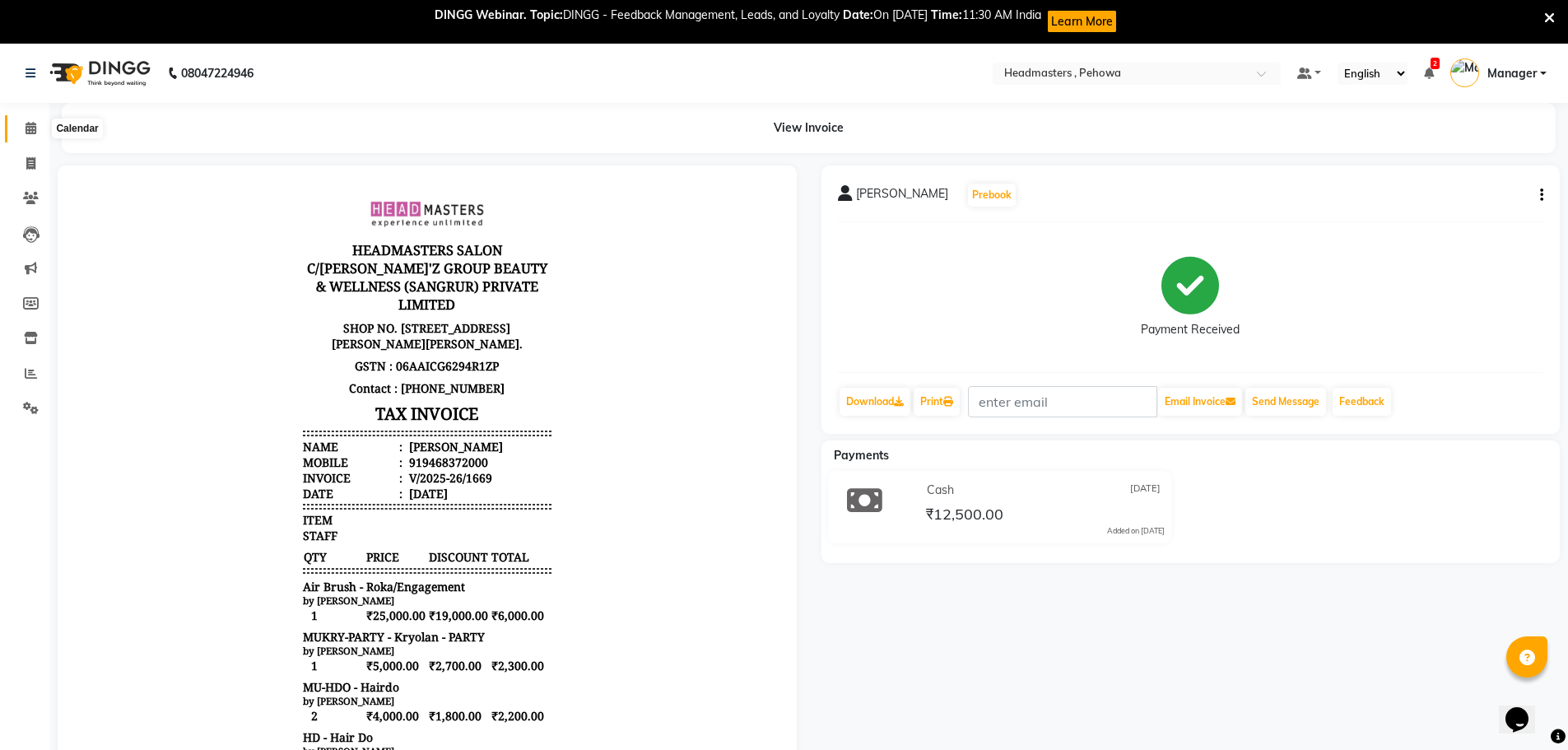 click 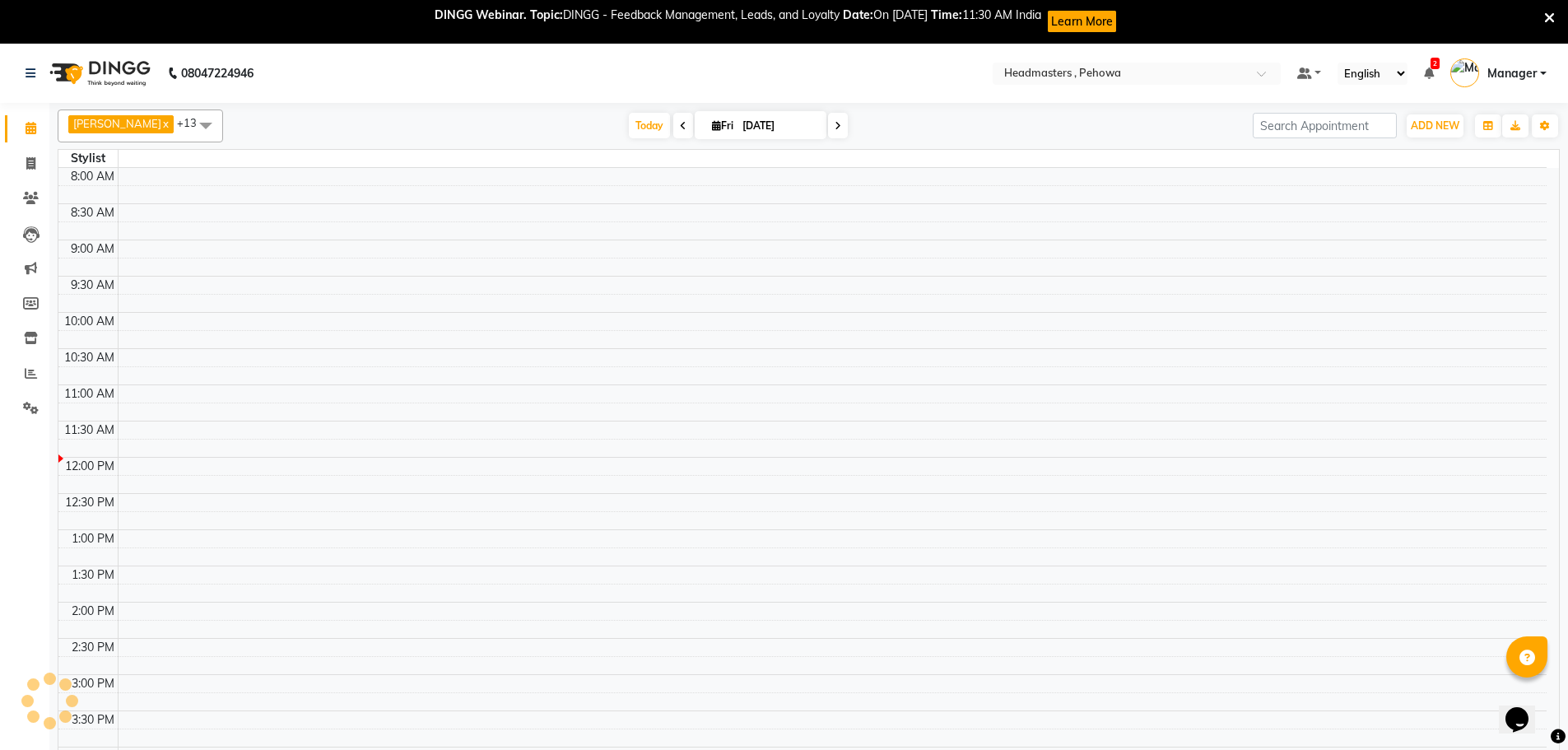 scroll, scrollTop: 0, scrollLeft: 0, axis: both 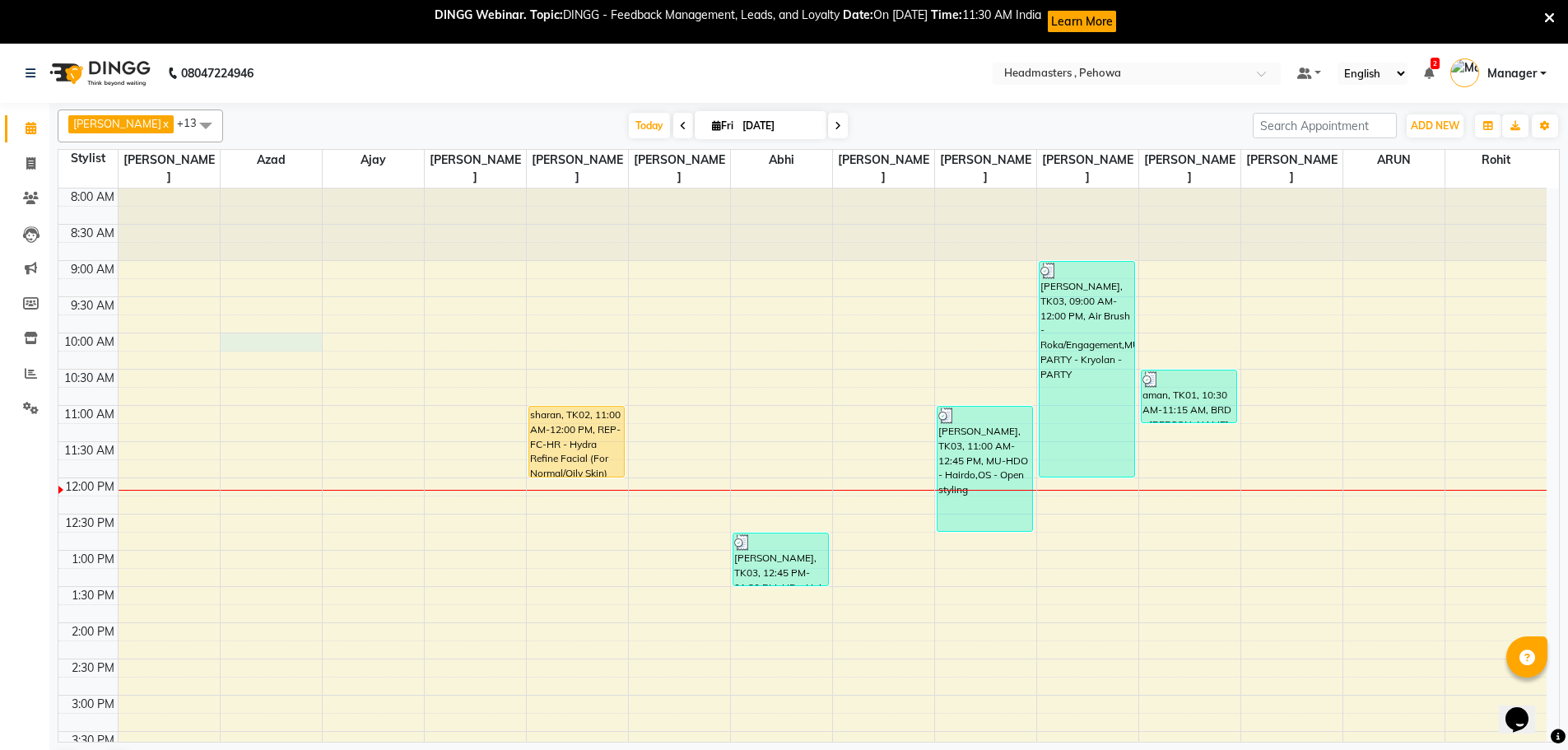 click on "8:00 AM 8:30 AM 9:00 AM 9:30 AM 10:00 AM 10:30 AM 11:00 AM 11:30 AM 12:00 PM 12:30 PM 1:00 PM 1:30 PM 2:00 PM 2:30 PM 3:00 PM 3:30 PM 4:00 PM 4:30 PM 5:00 PM 5:30 PM 6:00 PM 6:30 PM 7:00 PM 7:30 PM 8:00 PM 8:30 PM 9:00 PM 9:30 PM    sharan, TK02, 11:00 AM-12:00 PM, REP-FC-HR - Hydra Refine Facial (For Normal/Oily Skin)     MANISHA, TK03, 12:45 PM-01:30 PM, HD - Hair Do     MANISHA, TK03, 11:00 AM-12:45 PM, MU-HDO  - Hairdo,OS - Open styling     MANISHA, TK03, 09:00 AM-12:00 PM, Air Brush - Roka/Engagement,MUKRY-PARTY  - Kryolan - PARTY     aman, TK01, 10:30 AM-11:15 AM, BRD - Beard" at bounding box center [803, 695] 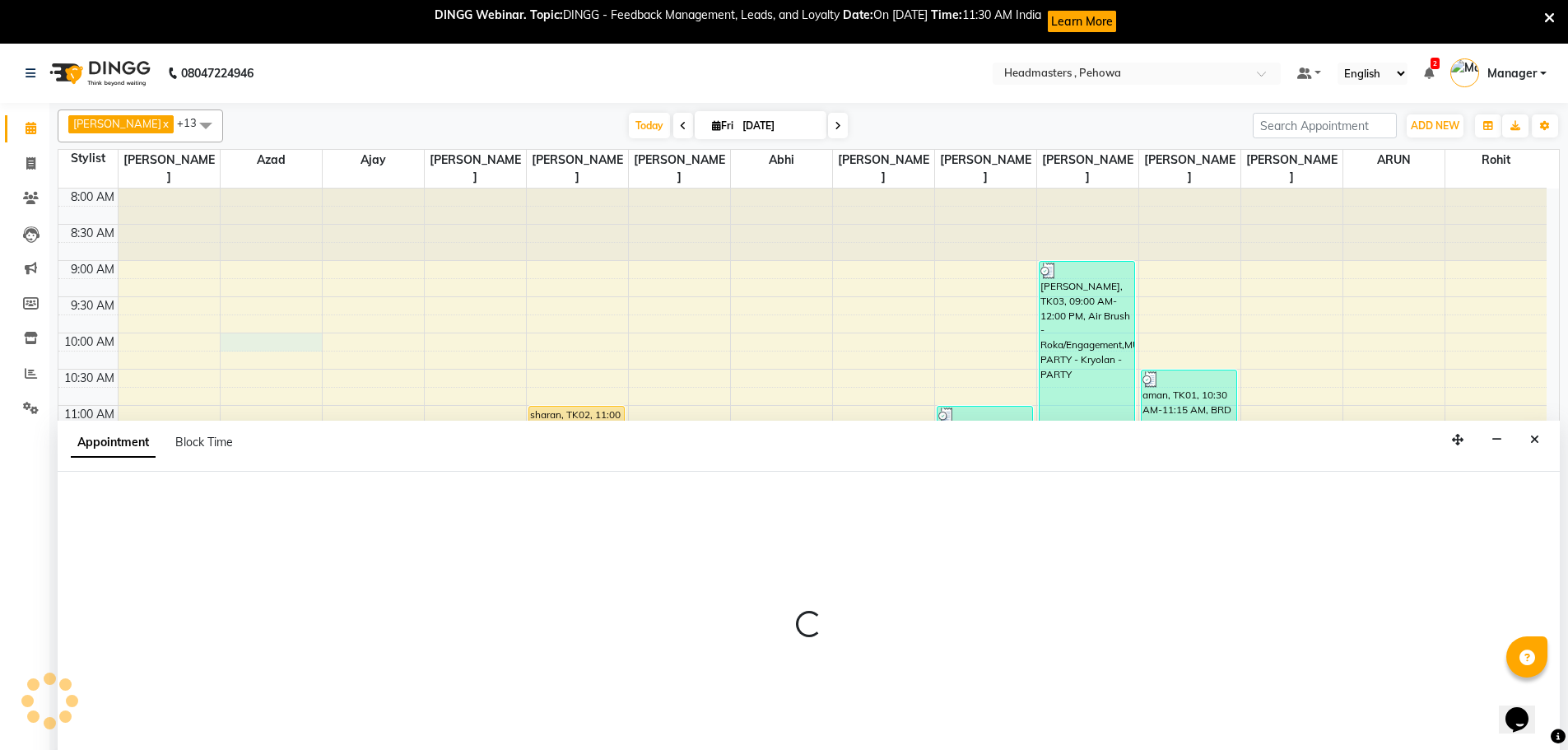 scroll, scrollTop: 7, scrollLeft: 0, axis: vertical 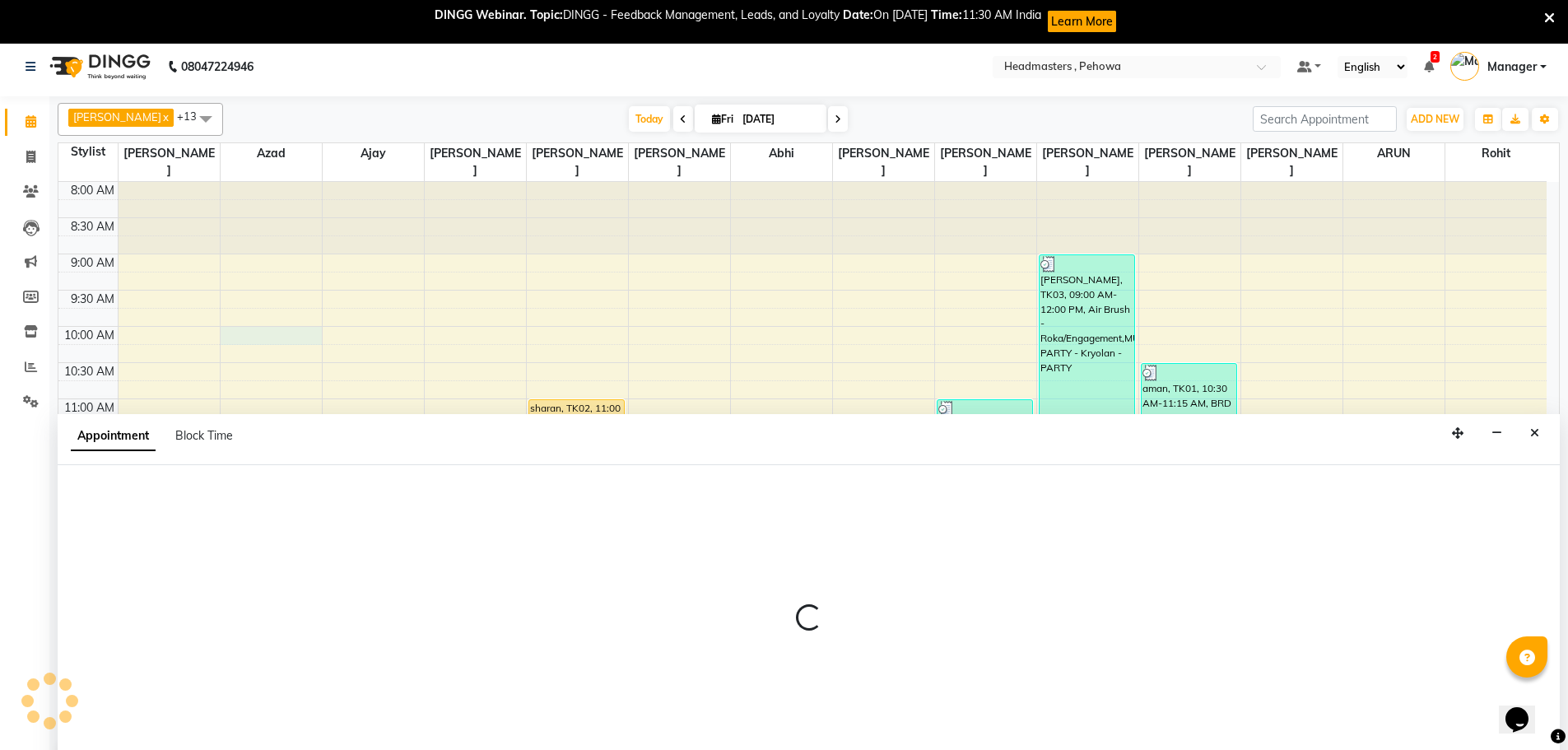 select on "68772" 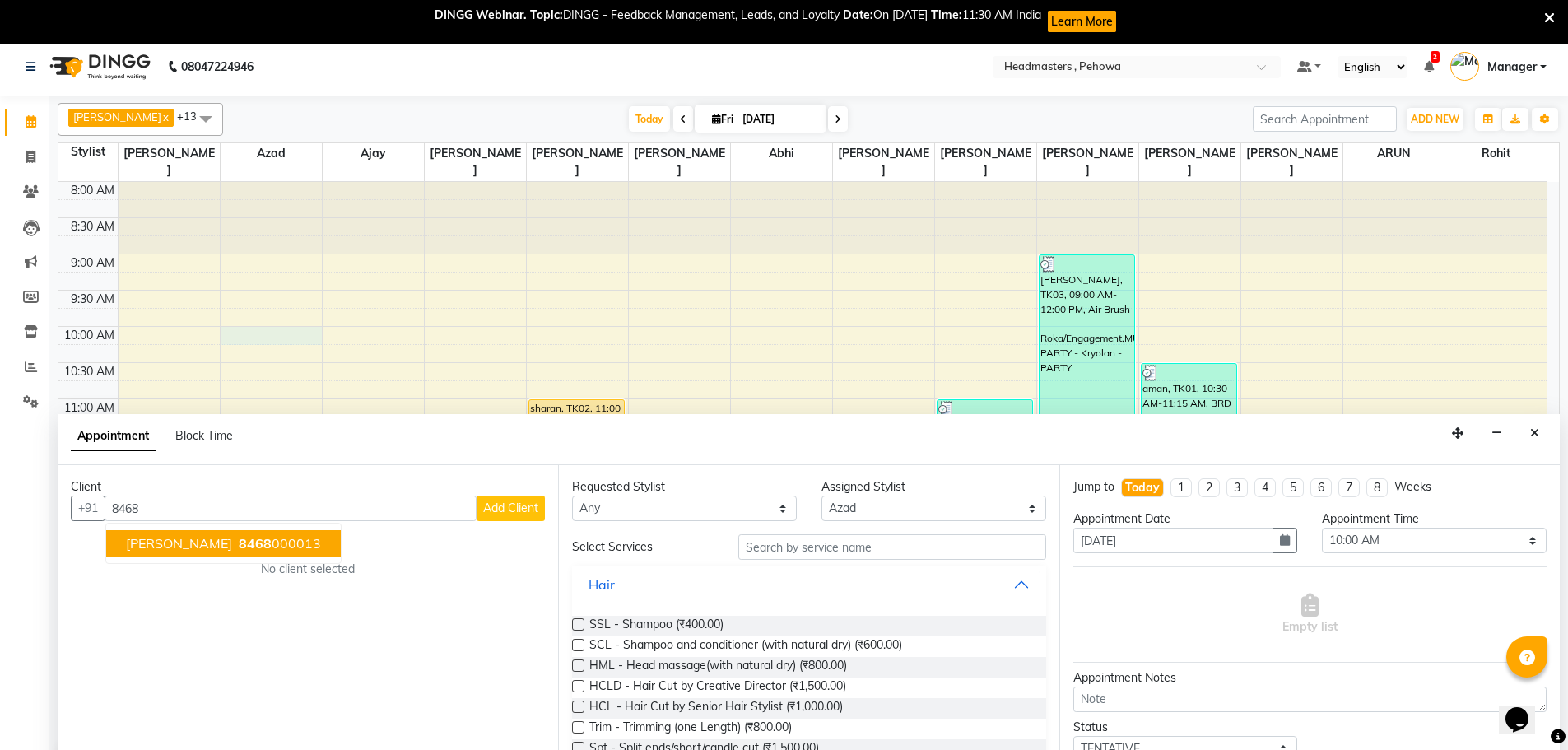 click on "[PERSON_NAME]" at bounding box center [179, 543] 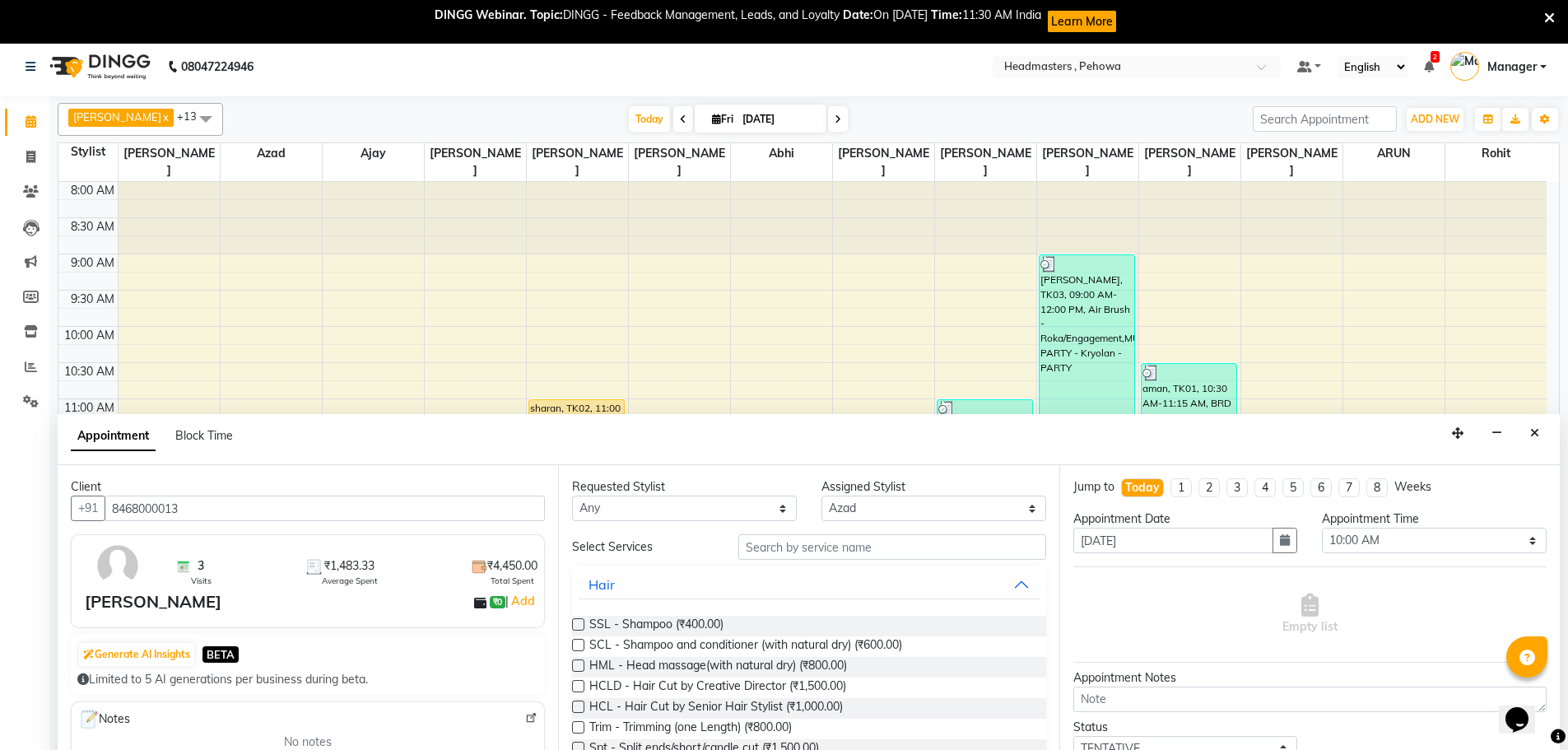 type on "8468000013" 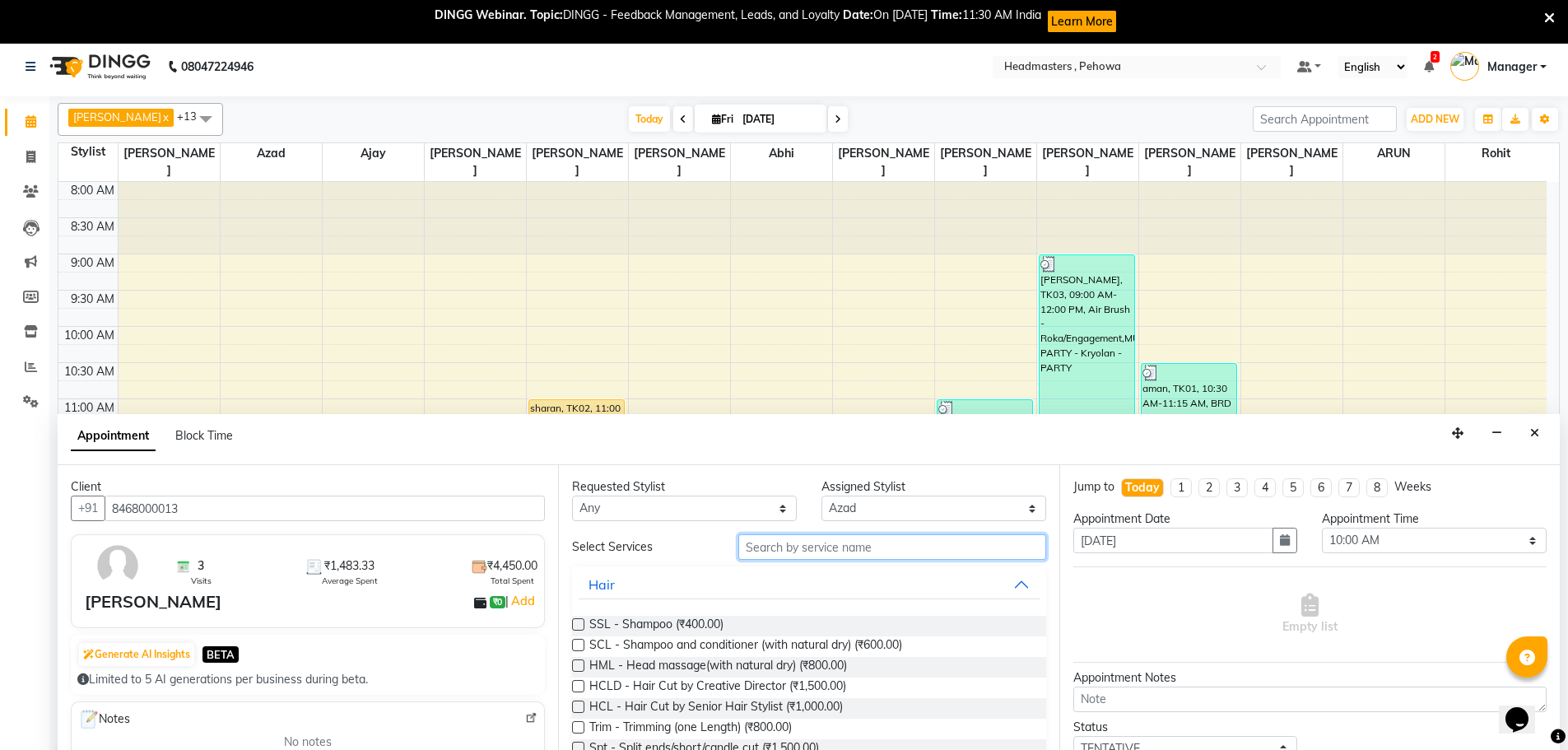 drag, startPoint x: 768, startPoint y: 548, endPoint x: 747, endPoint y: 547, distance: 21.023796 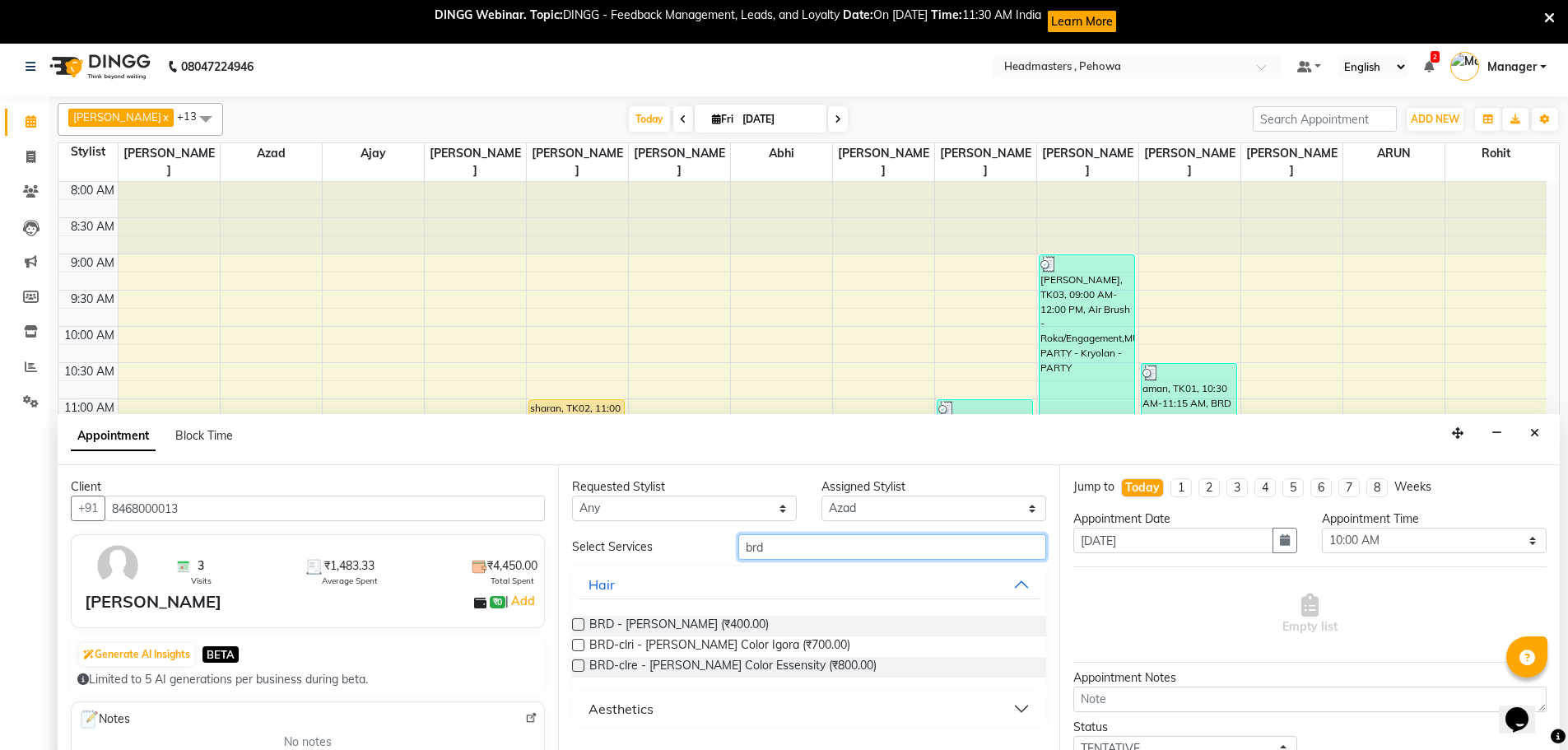 type on "brd" 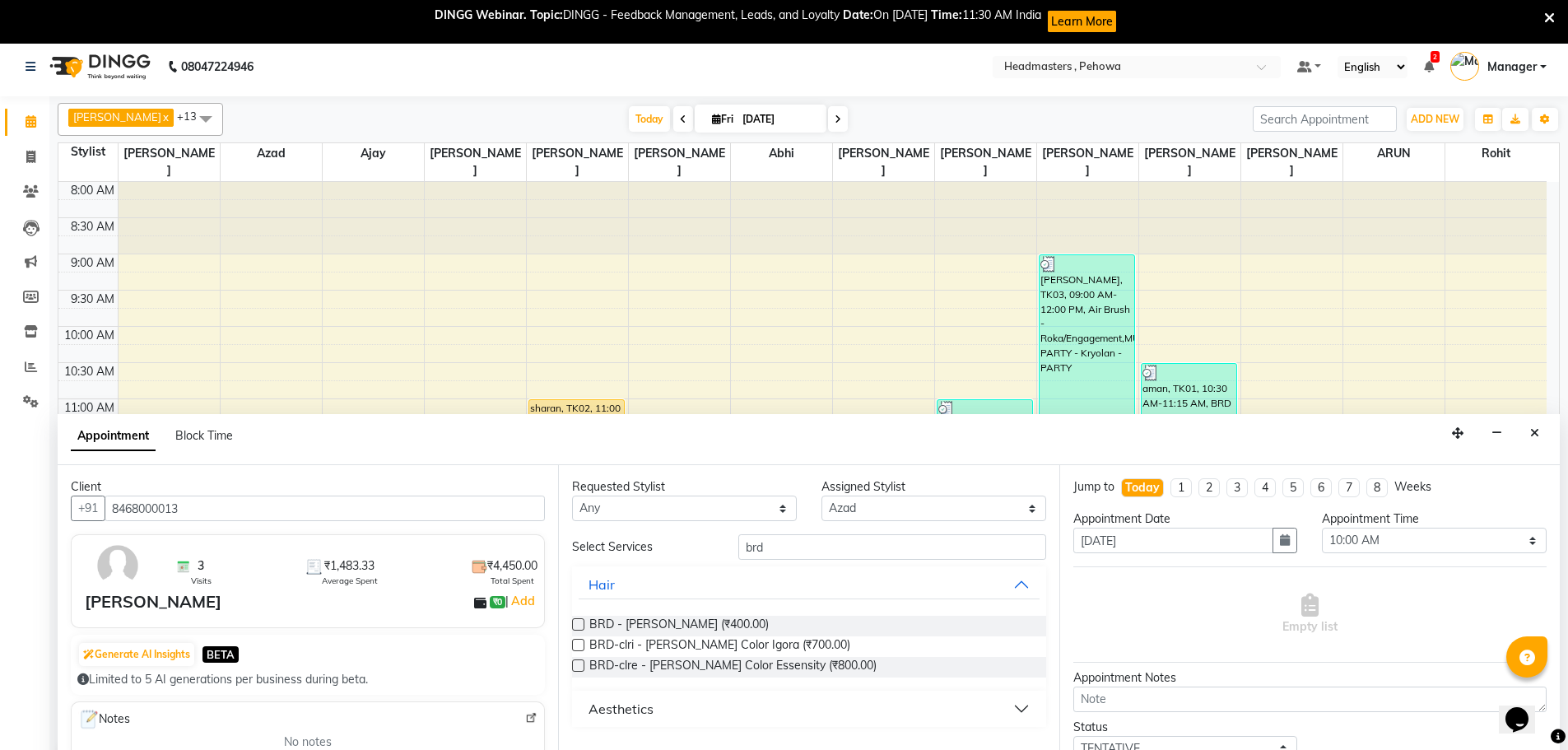 click at bounding box center [578, 624] 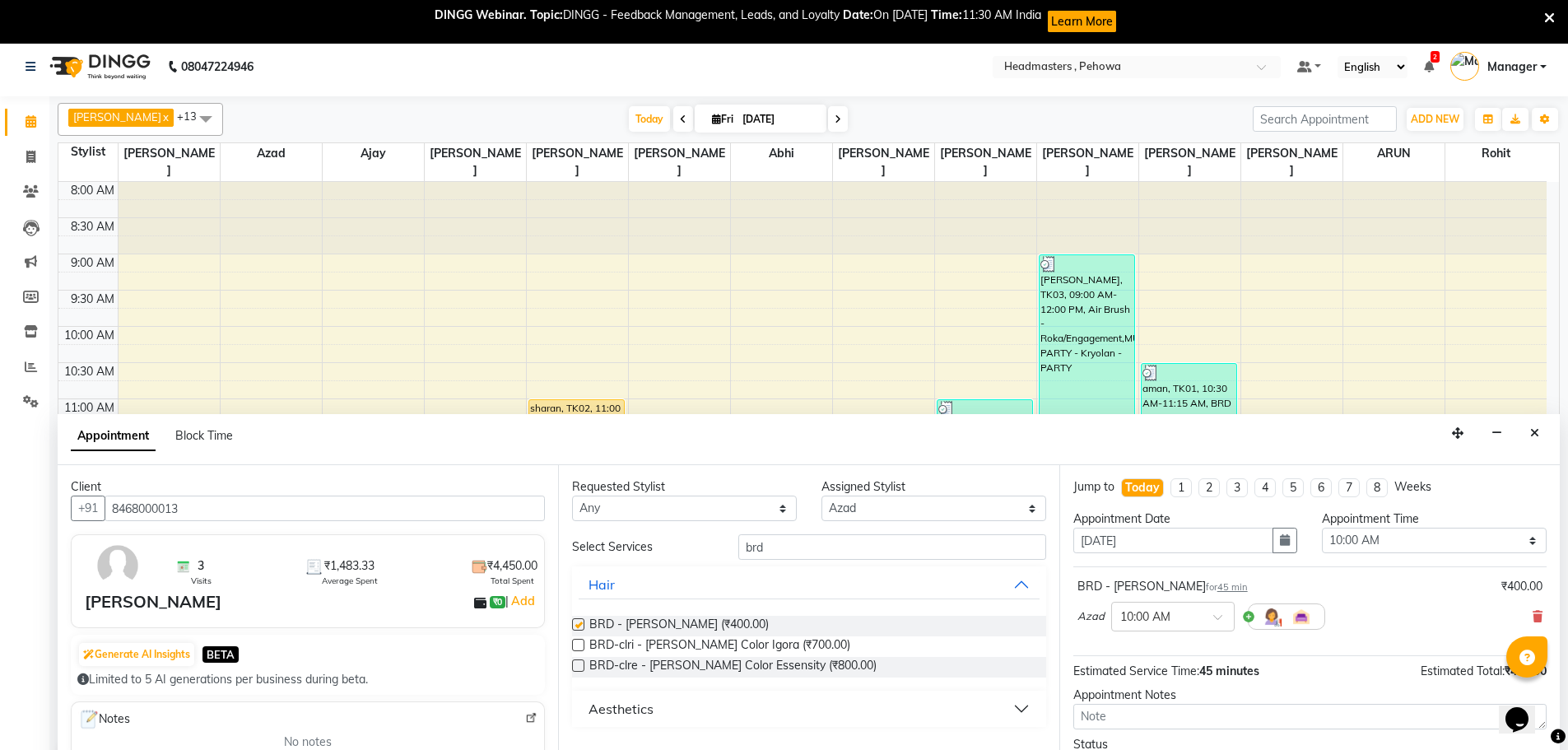 checkbox on "false" 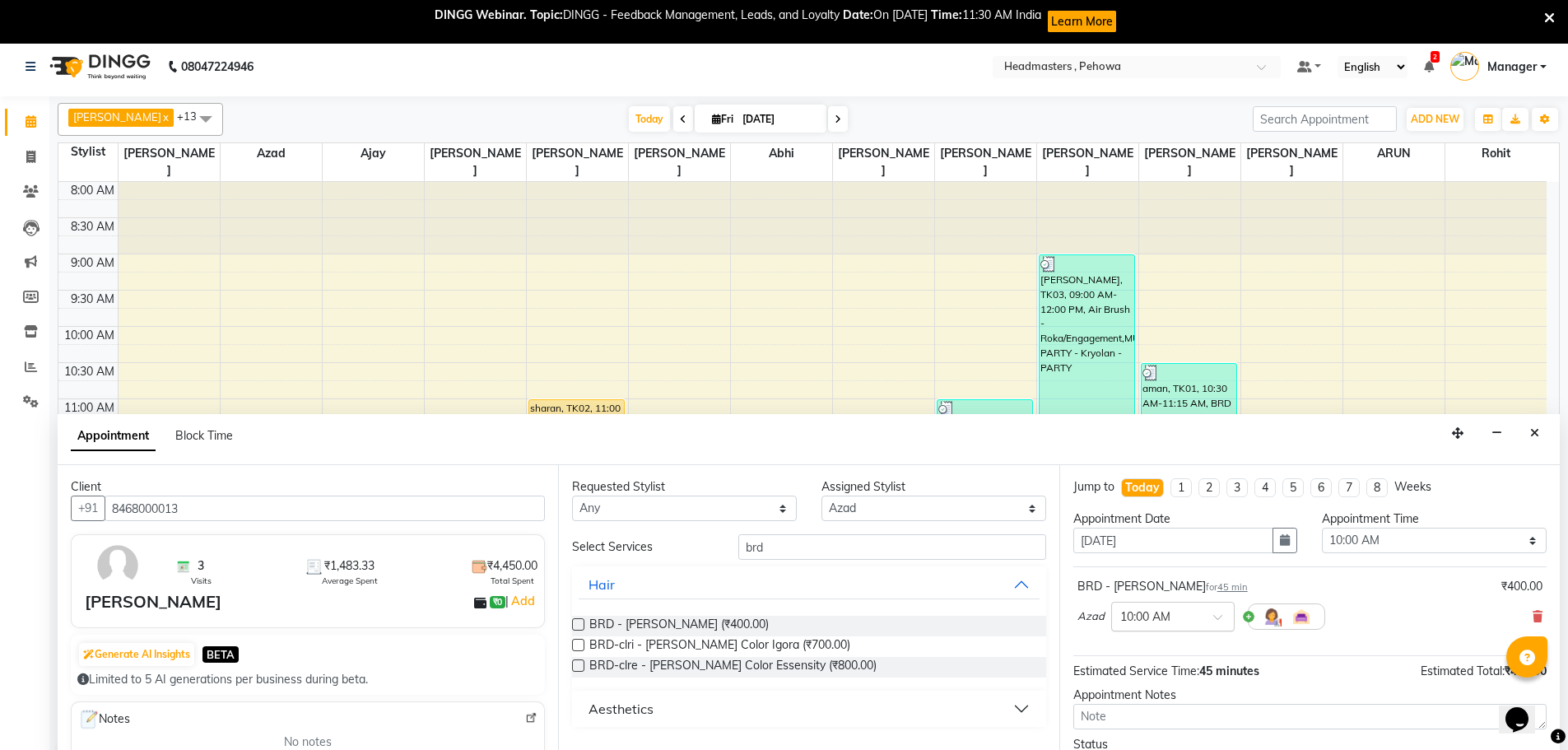 click at bounding box center [1223, 622] 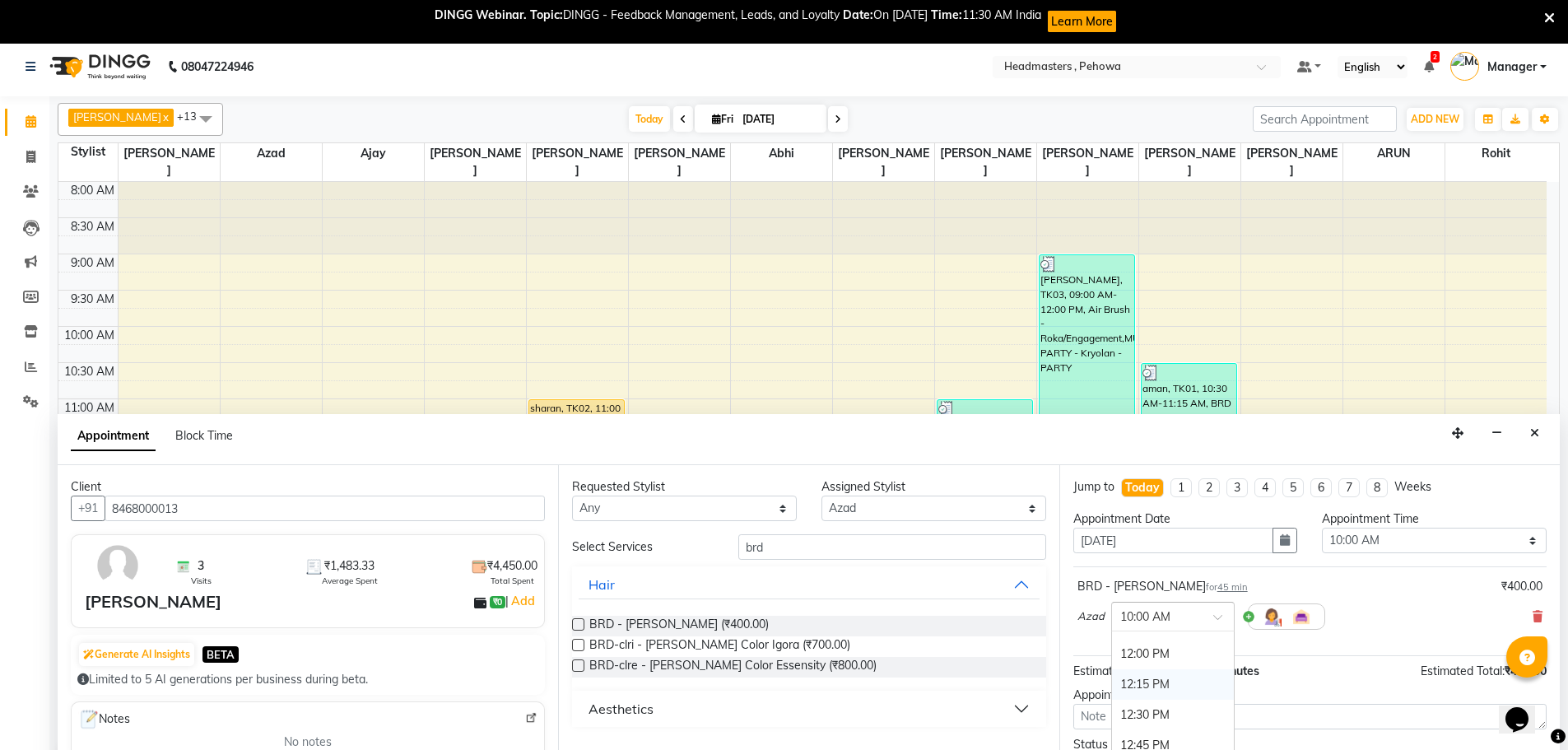 scroll, scrollTop: 329, scrollLeft: 0, axis: vertical 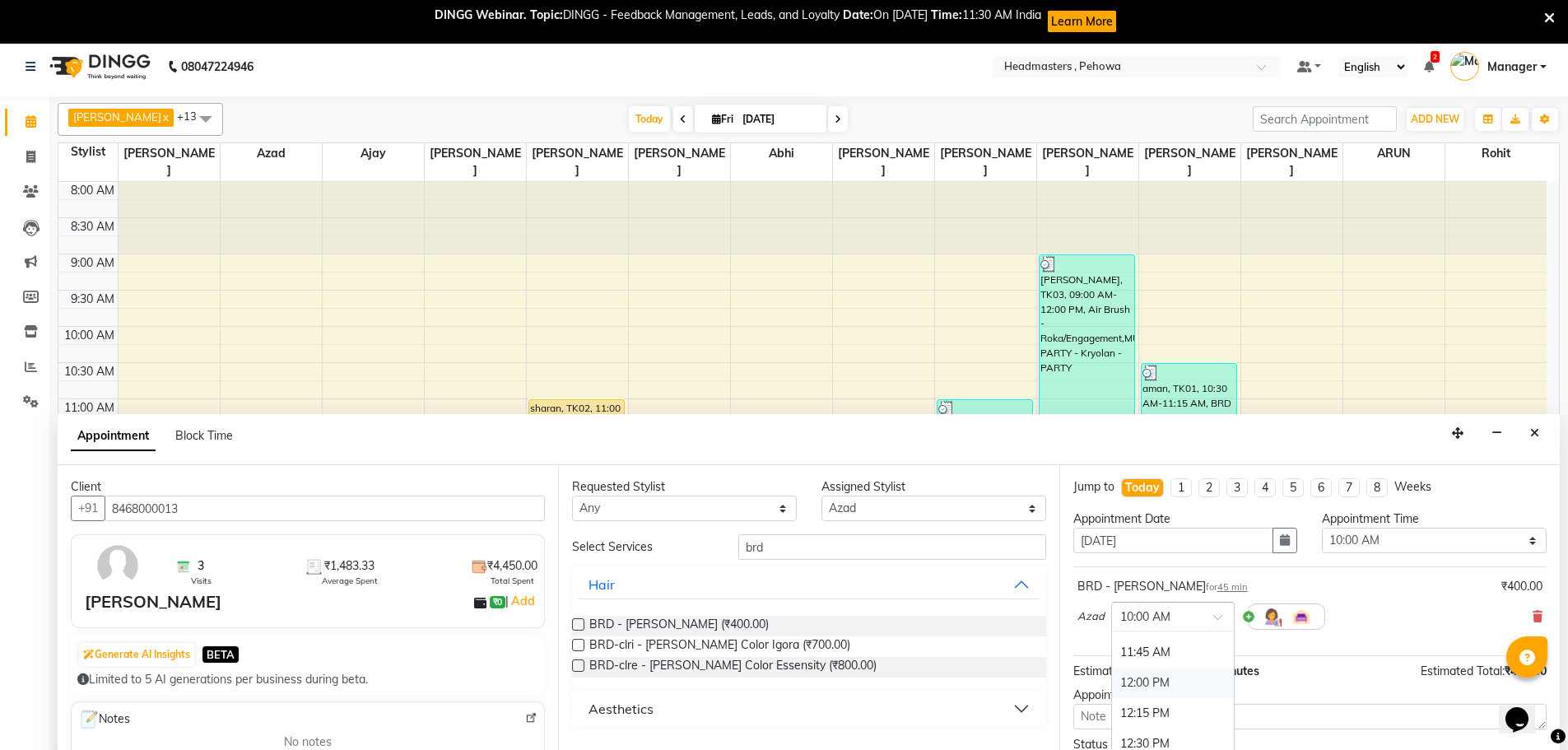 click on "12:00 PM" at bounding box center (1173, 682) 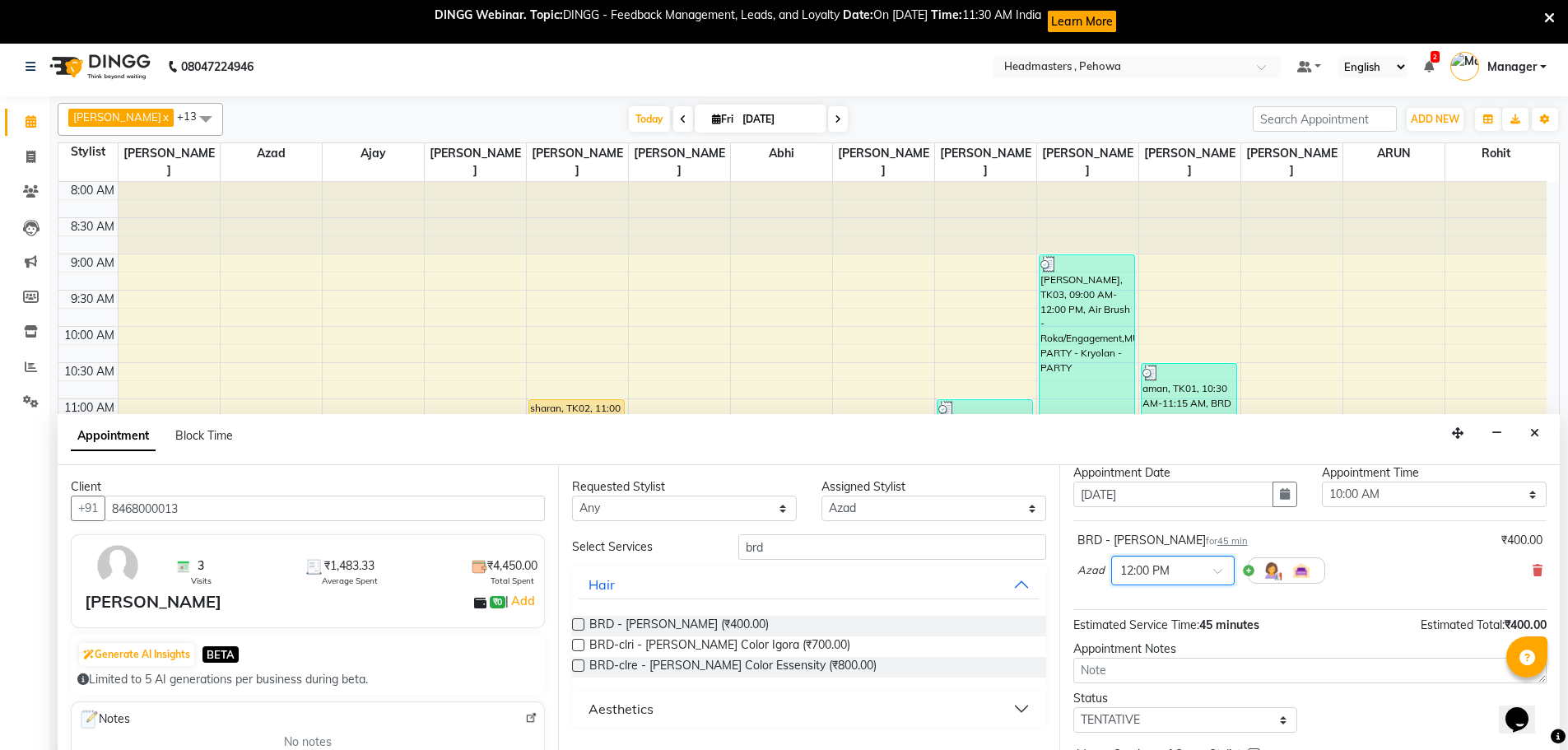 scroll, scrollTop: 71, scrollLeft: 0, axis: vertical 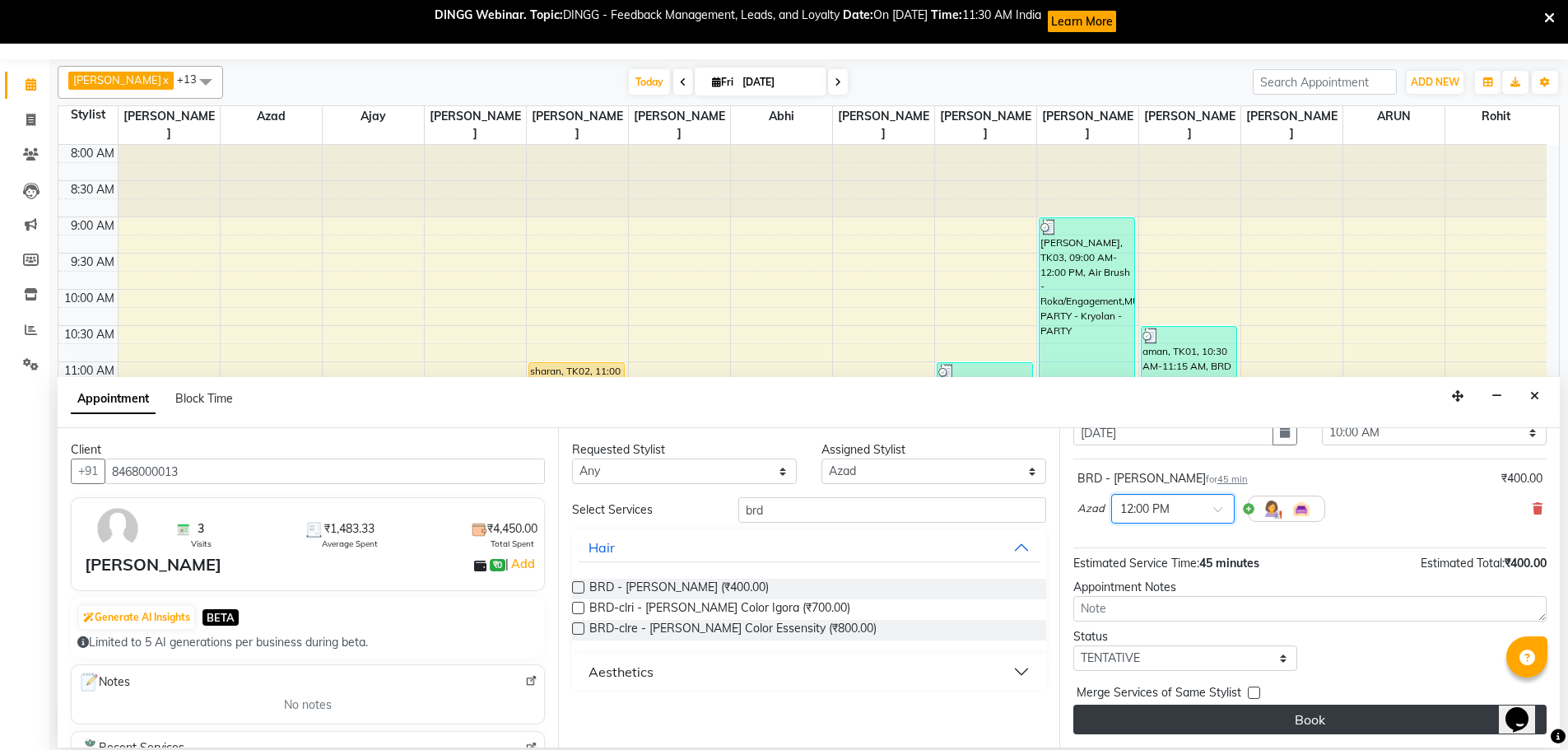 click on "Book" at bounding box center [1310, 720] 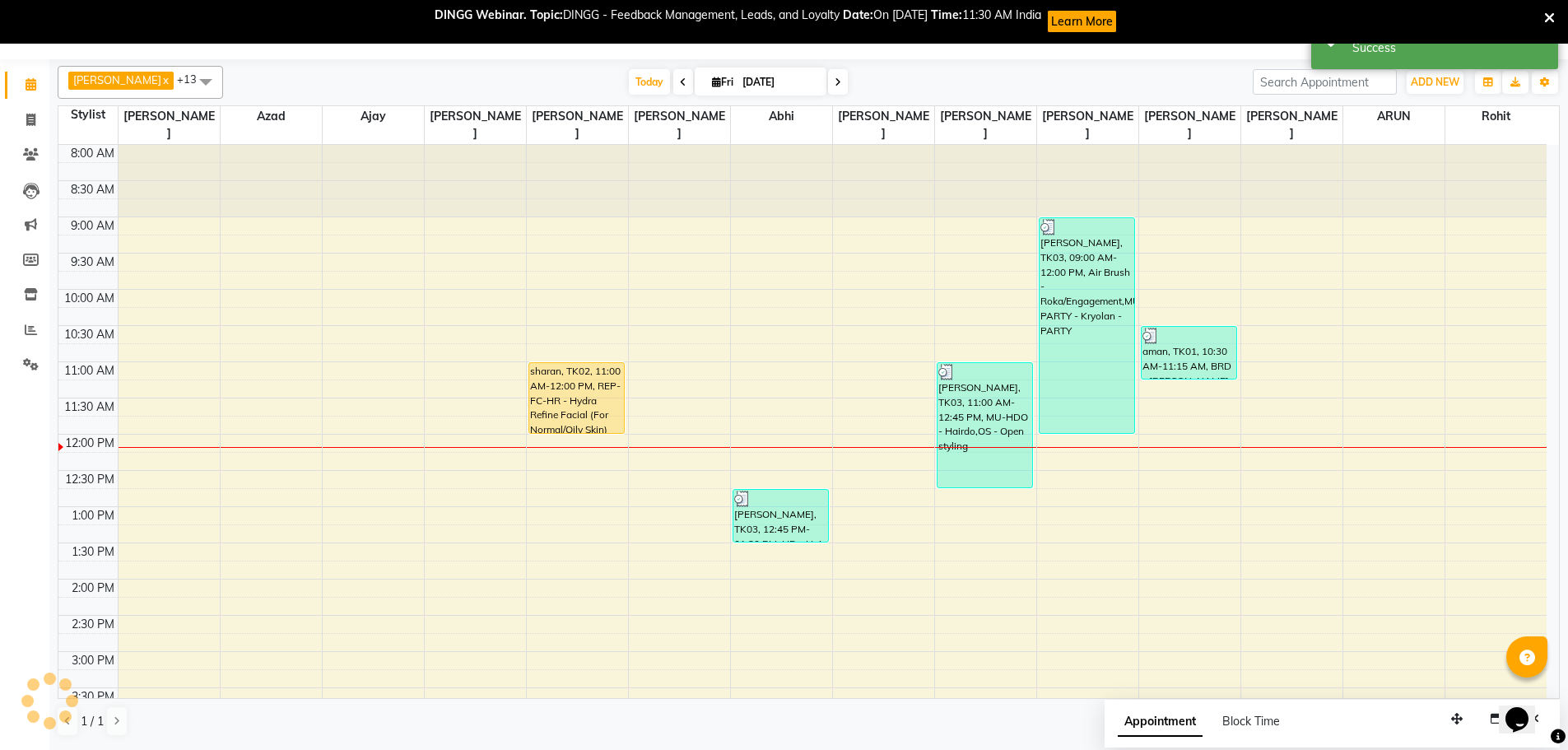 scroll, scrollTop: 0, scrollLeft: 0, axis: both 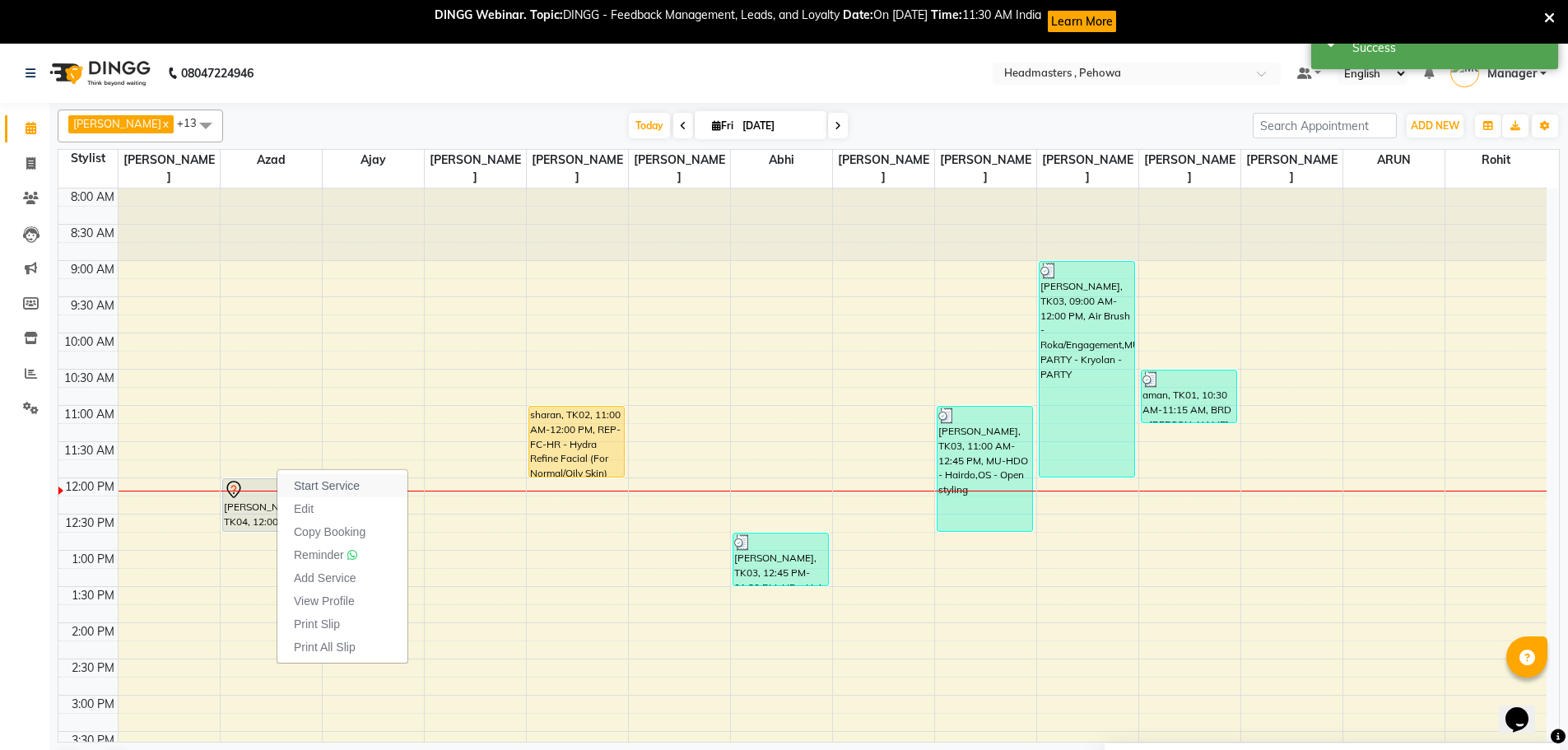 click on "Start Service" at bounding box center [342, 486] 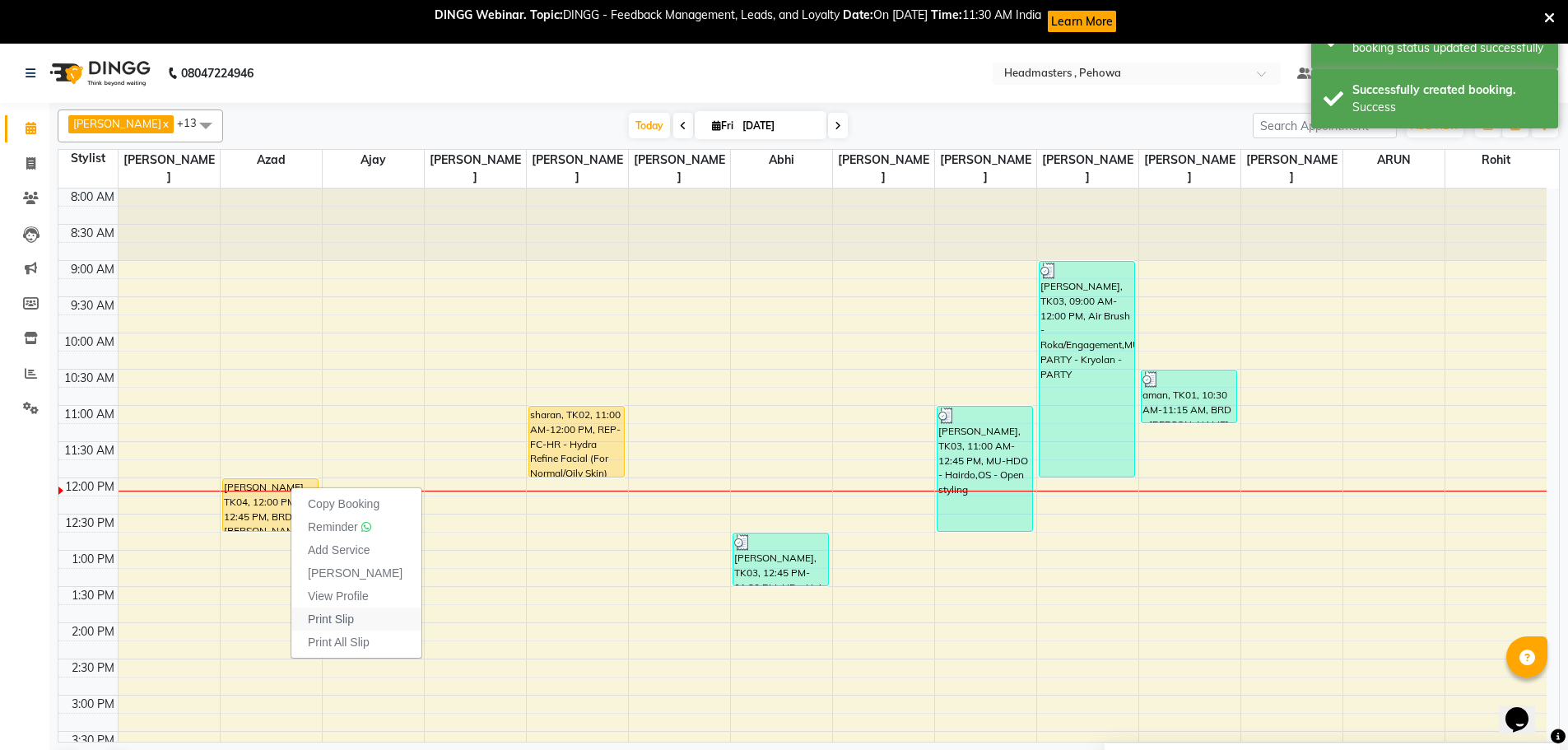 click on "Print Slip" at bounding box center (331, 619) 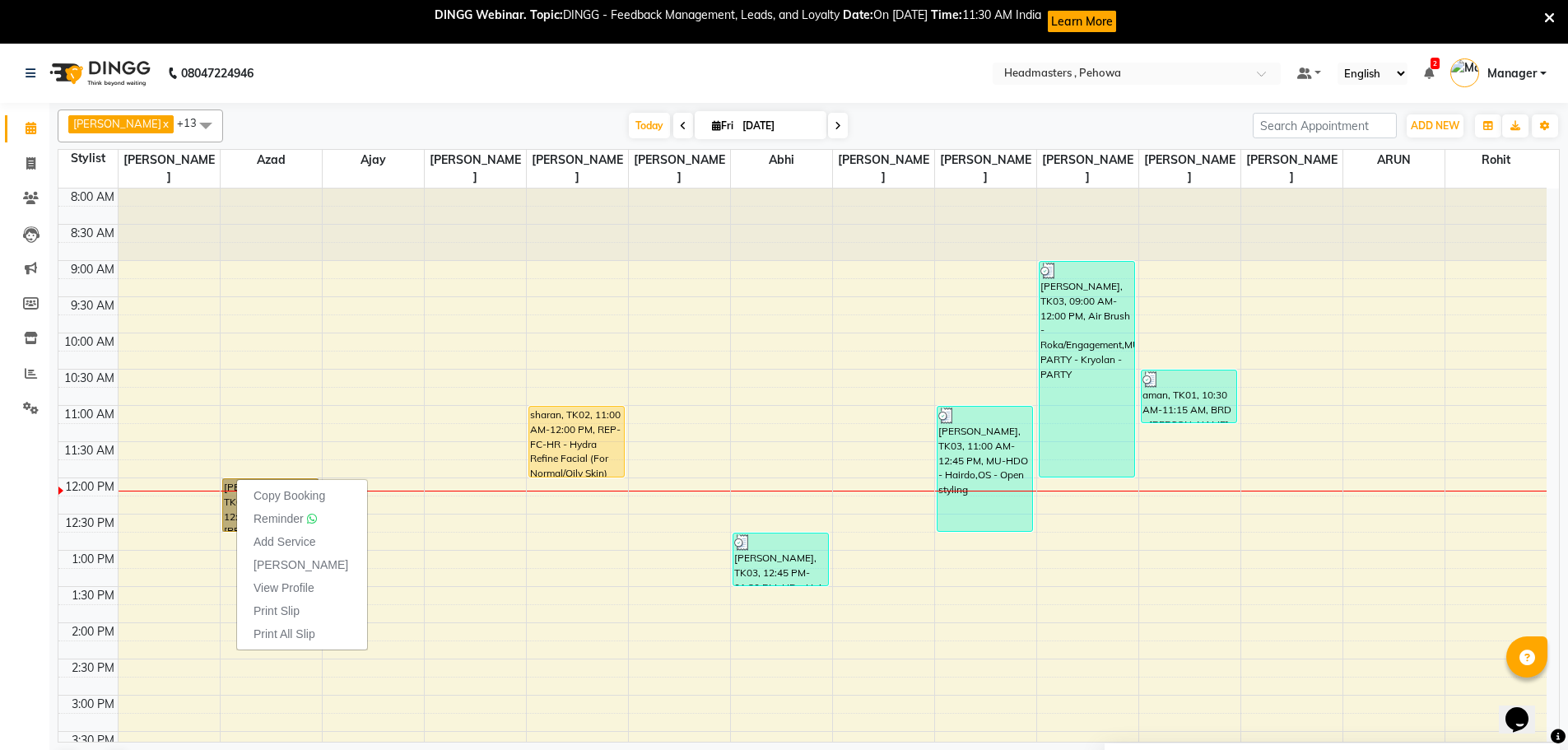 click on "8:00 AM 8:30 AM 9:00 AM 9:30 AM 10:00 AM 10:30 AM 11:00 AM 11:30 AM 12:00 PM 12:30 PM 1:00 PM 1:30 PM 2:00 PM 2:30 PM 3:00 PM 3:30 PM 4:00 PM 4:30 PM 5:00 PM 5:30 PM 6:00 PM 6:30 PM 7:00 PM 7:30 PM 8:00 PM 8:30 PM 9:00 PM 9:30 PM    karambeer, TK04, 12:00 PM-12:45 PM, BRD - Beard    sharan, TK02, 11:00 AM-12:00 PM, REP-FC-HR - Hydra Refine Facial (For Normal/Oily Skin)     MANISHA, TK03, 12:45 PM-01:30 PM, HD - Hair Do     MANISHA, TK03, 11:00 AM-12:45 PM, MU-HDO  - Hairdo,OS - Open styling     MANISHA, TK03, 09:00 AM-12:00 PM, Air Brush - Roka/Engagement,MUKRY-PARTY  - Kryolan - PARTY     aman, TK01, 10:30 AM-11:15 AM, BRD - Beard" at bounding box center (803, 695) 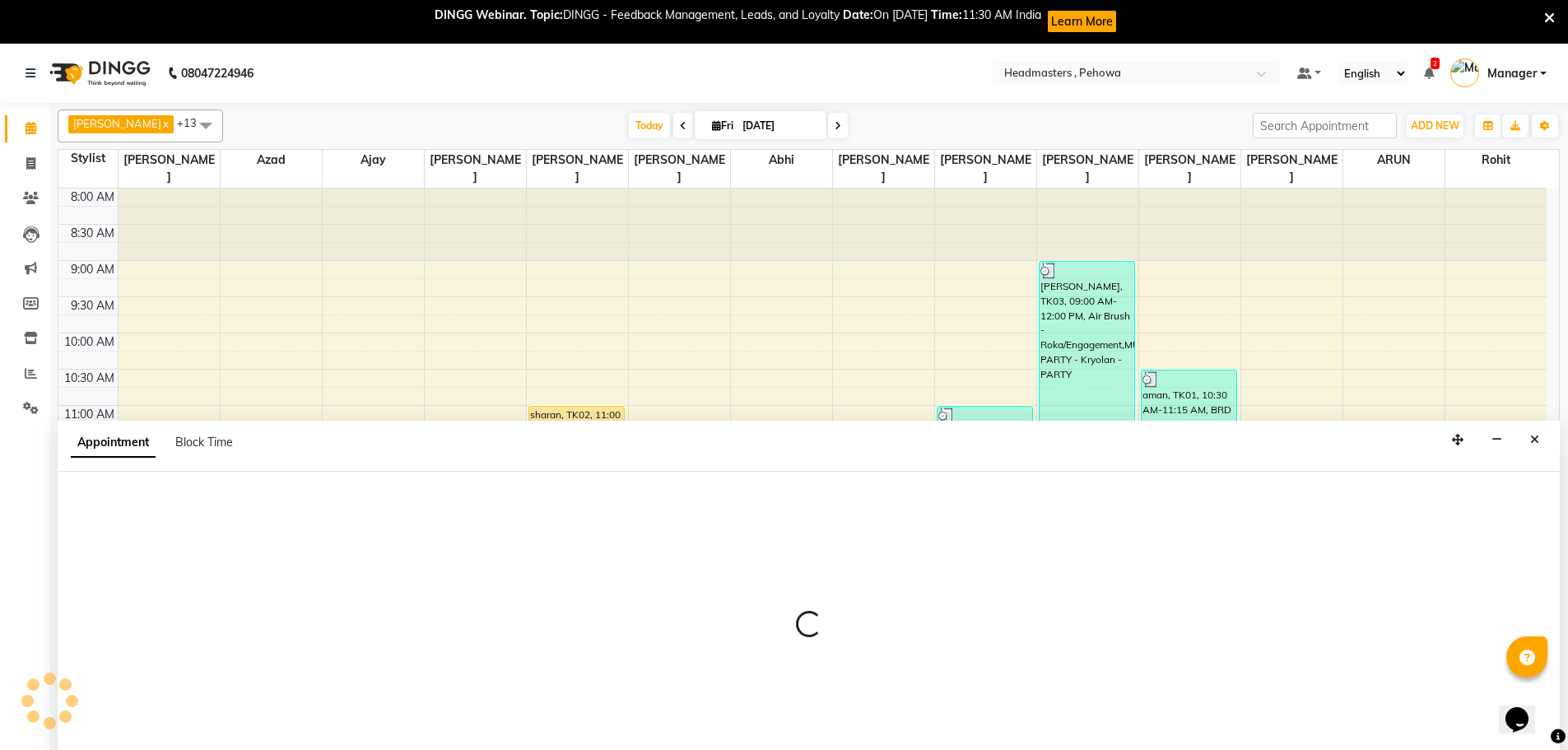 scroll, scrollTop: 44, scrollLeft: 0, axis: vertical 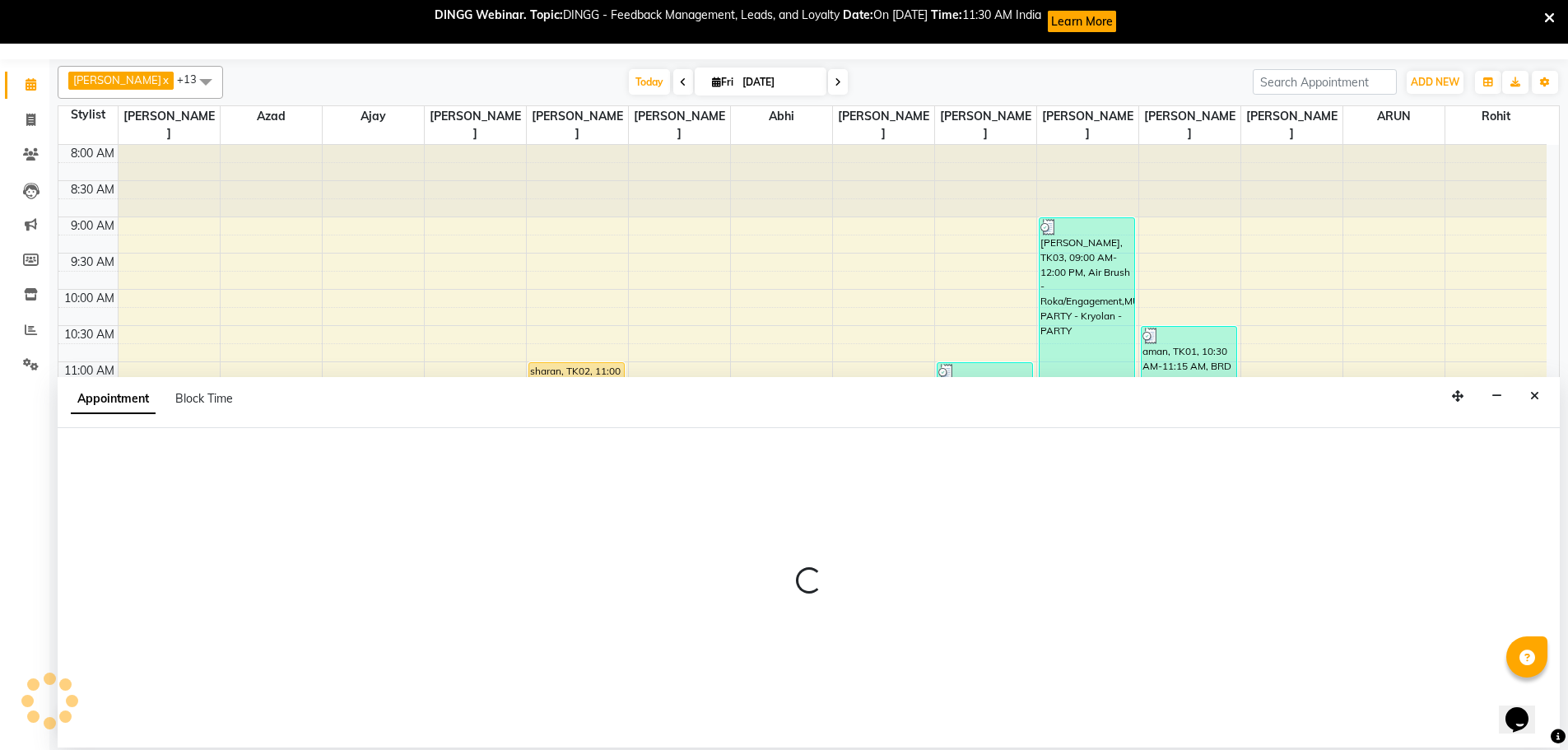 select on "68772" 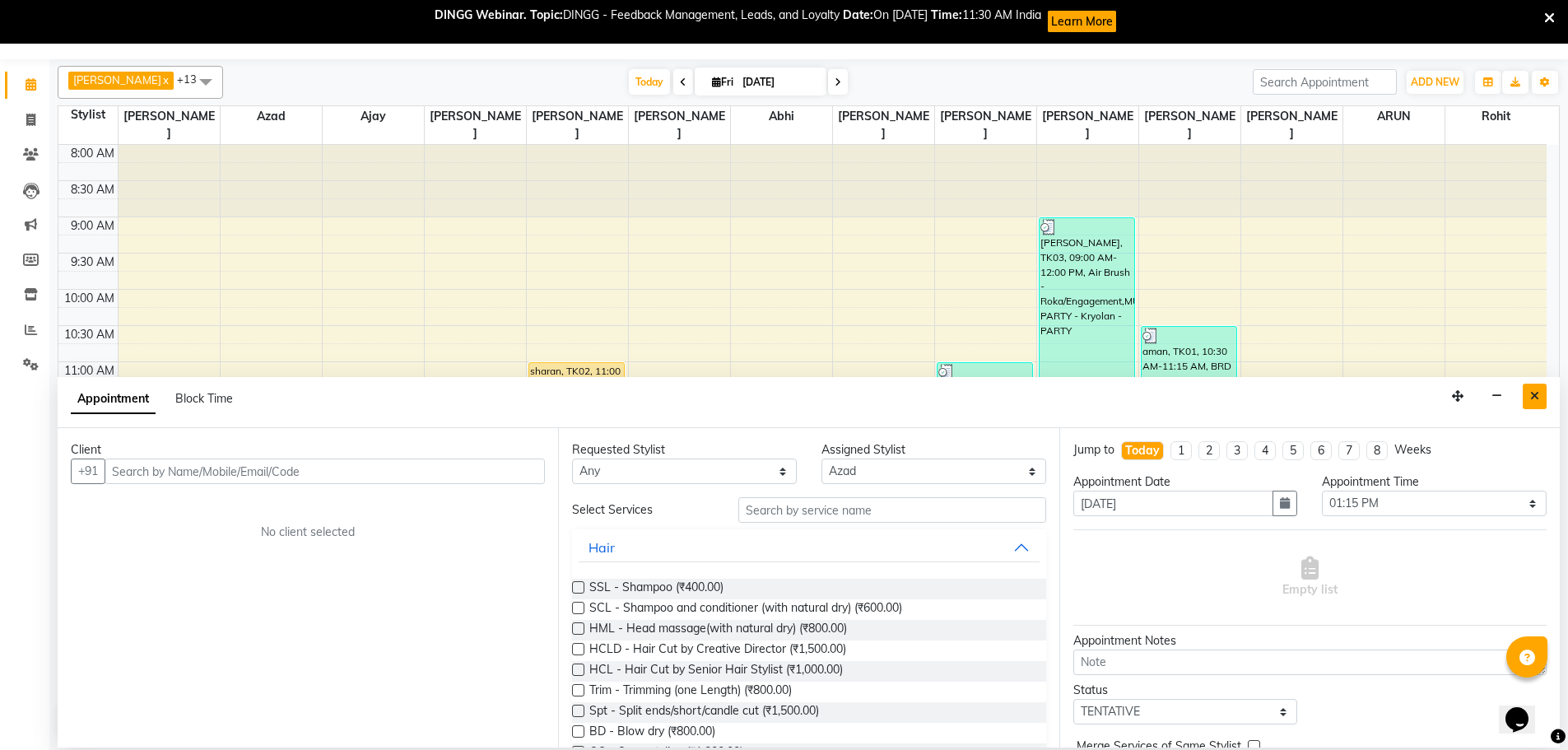 click at bounding box center [1534, 396] 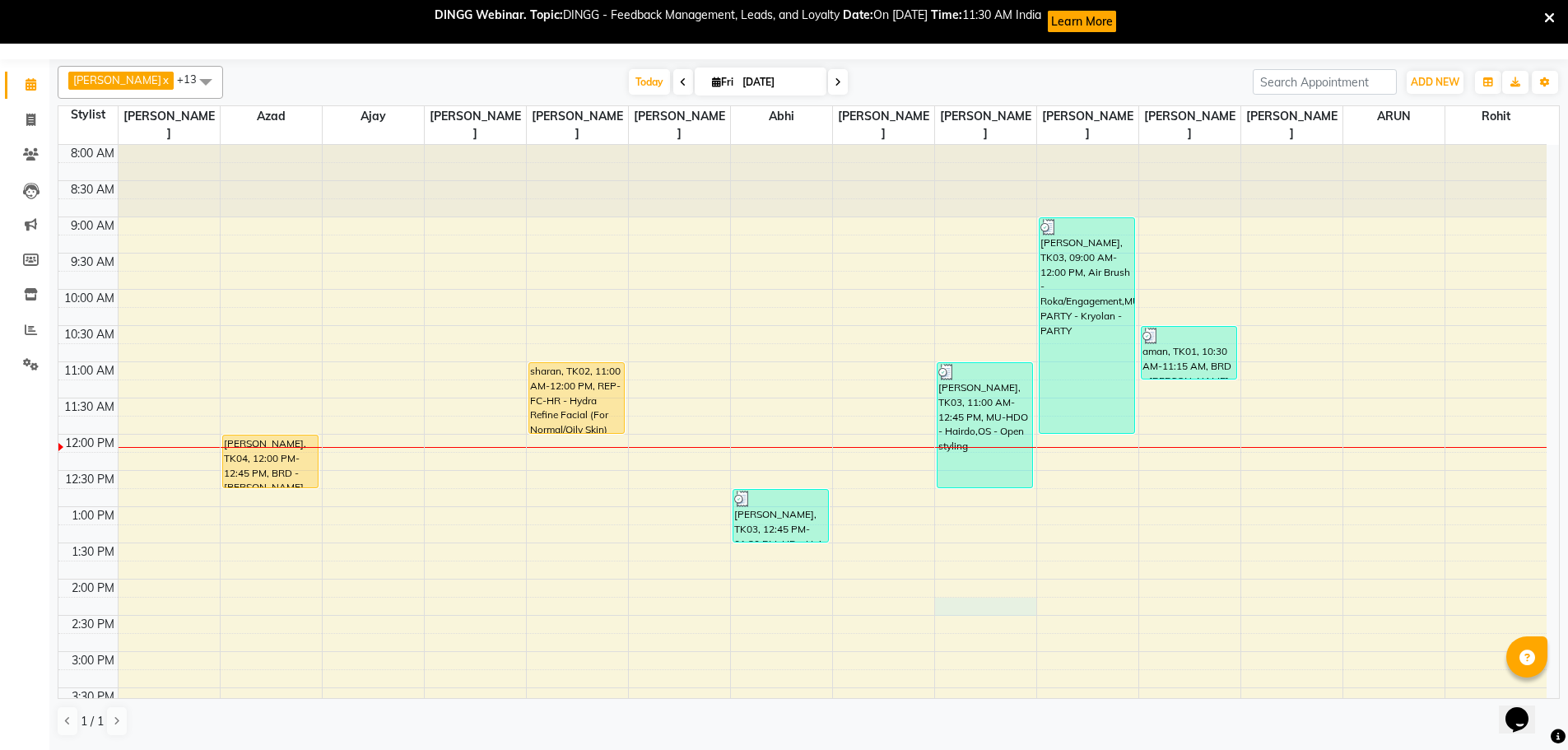 click on "8:00 AM 8:30 AM 9:00 AM 9:30 AM 10:00 AM 10:30 AM 11:00 AM 11:30 AM 12:00 PM 12:30 PM 1:00 PM 1:30 PM 2:00 PM 2:30 PM 3:00 PM 3:30 PM 4:00 PM 4:30 PM 5:00 PM 5:30 PM 6:00 PM 6:30 PM 7:00 PM 7:30 PM 8:00 PM 8:30 PM 9:00 PM 9:30 PM    karambeer, TK04, 12:00 PM-12:45 PM, BRD - Beard    sharan, TK02, 11:00 AM-12:00 PM, REP-FC-HR - Hydra Refine Facial (For Normal/Oily Skin)     MANISHA, TK03, 12:45 PM-01:30 PM, HD - Hair Do     MANISHA, TK03, 11:00 AM-12:45 PM, MU-HDO  - Hairdo,OS - Open styling     MANISHA, TK03, 09:00 AM-12:00 PM, Air Brush - Roka/Engagement,MUKRY-PARTY  - Kryolan - PARTY     aman, TK01, 10:30 AM-11:15 AM, BRD - Beard" at bounding box center (803, 651) 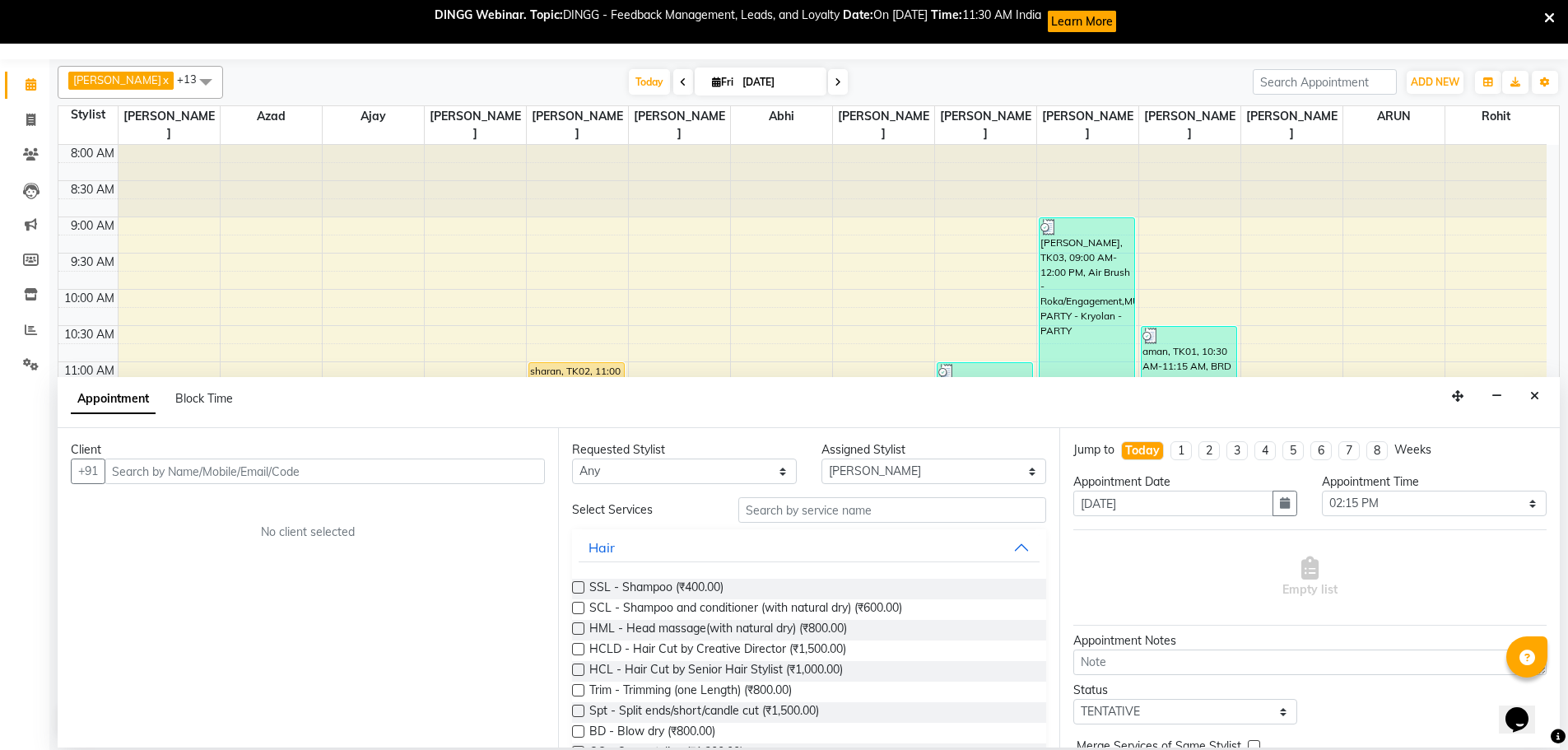 click at bounding box center [324, 471] 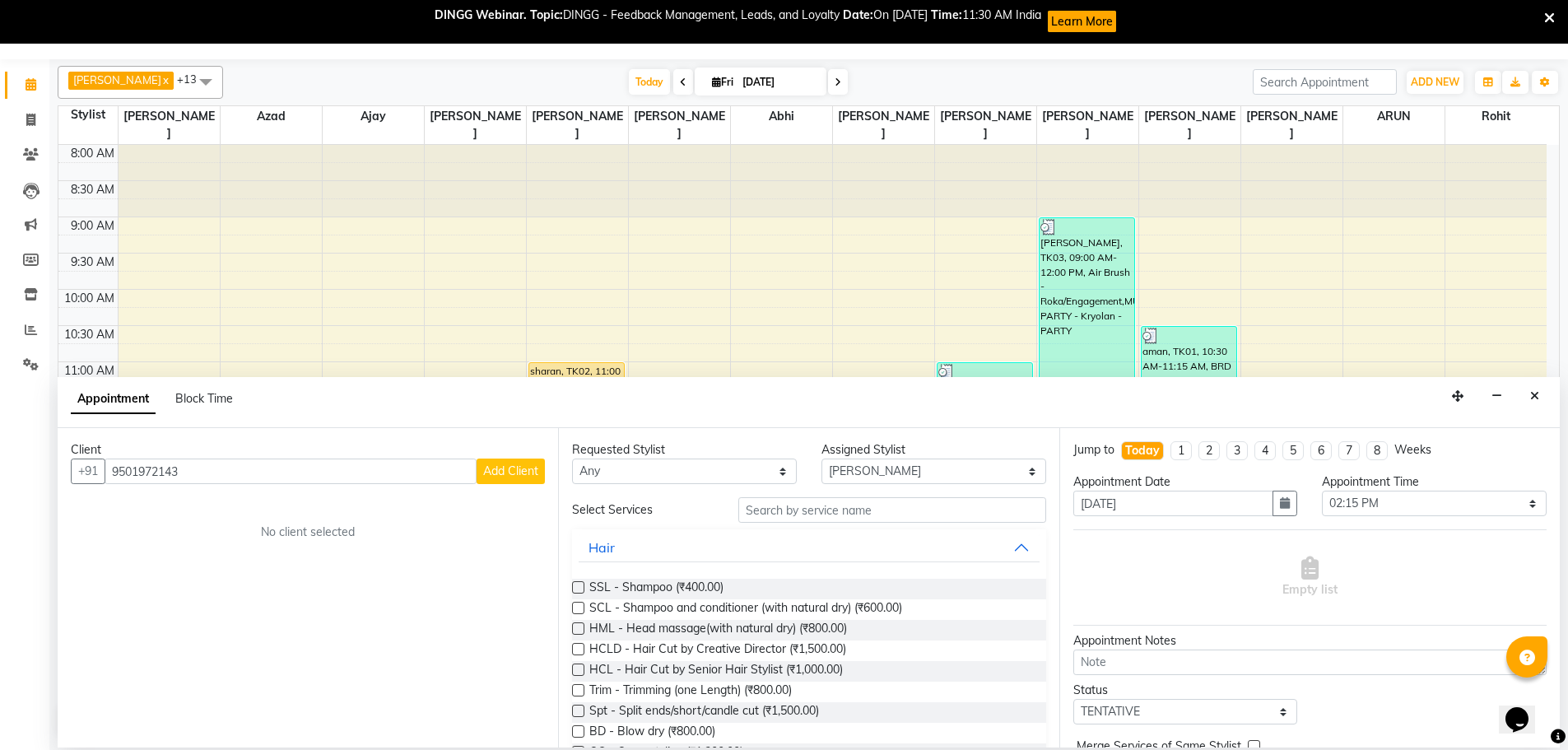 type on "9501972143" 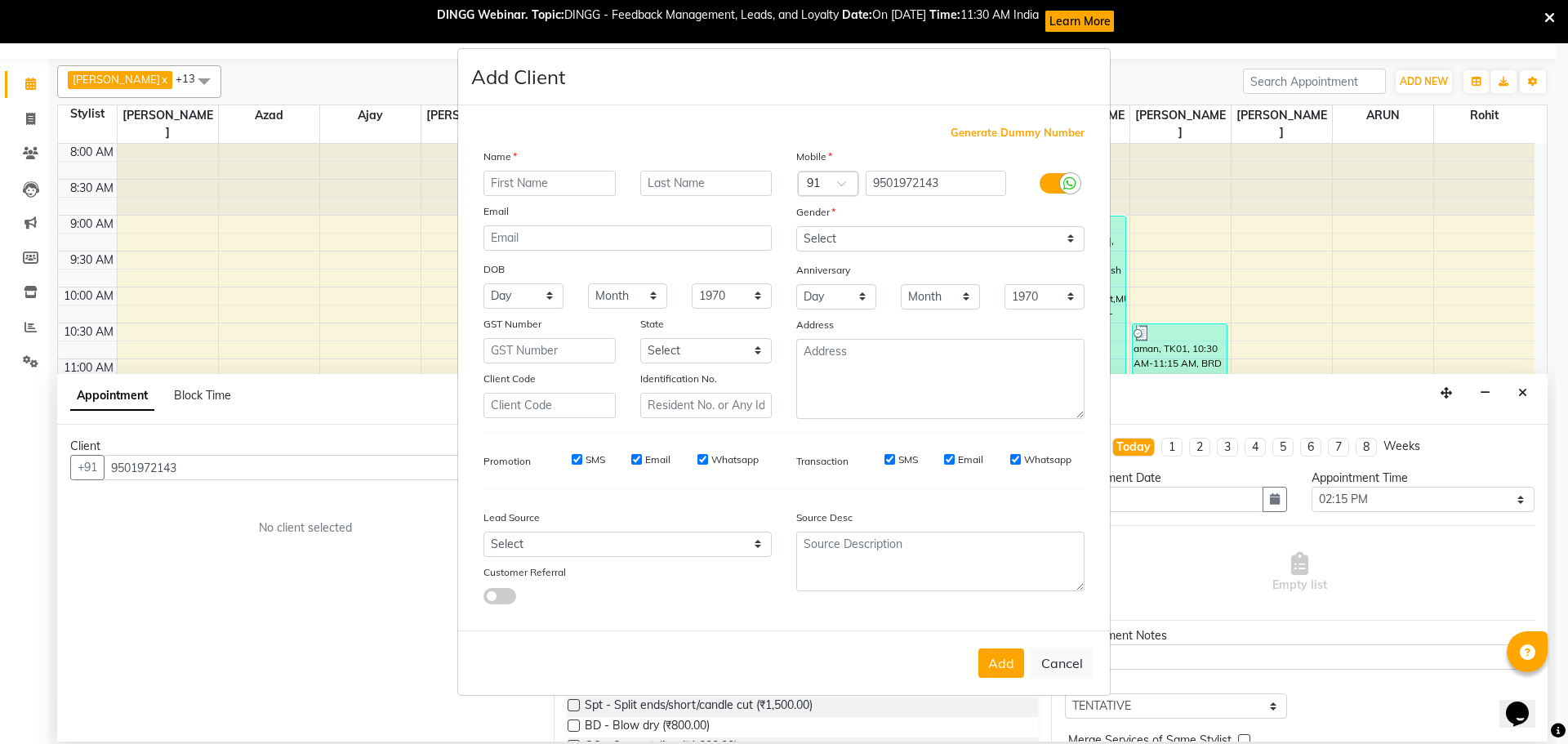 click at bounding box center [550, 183] 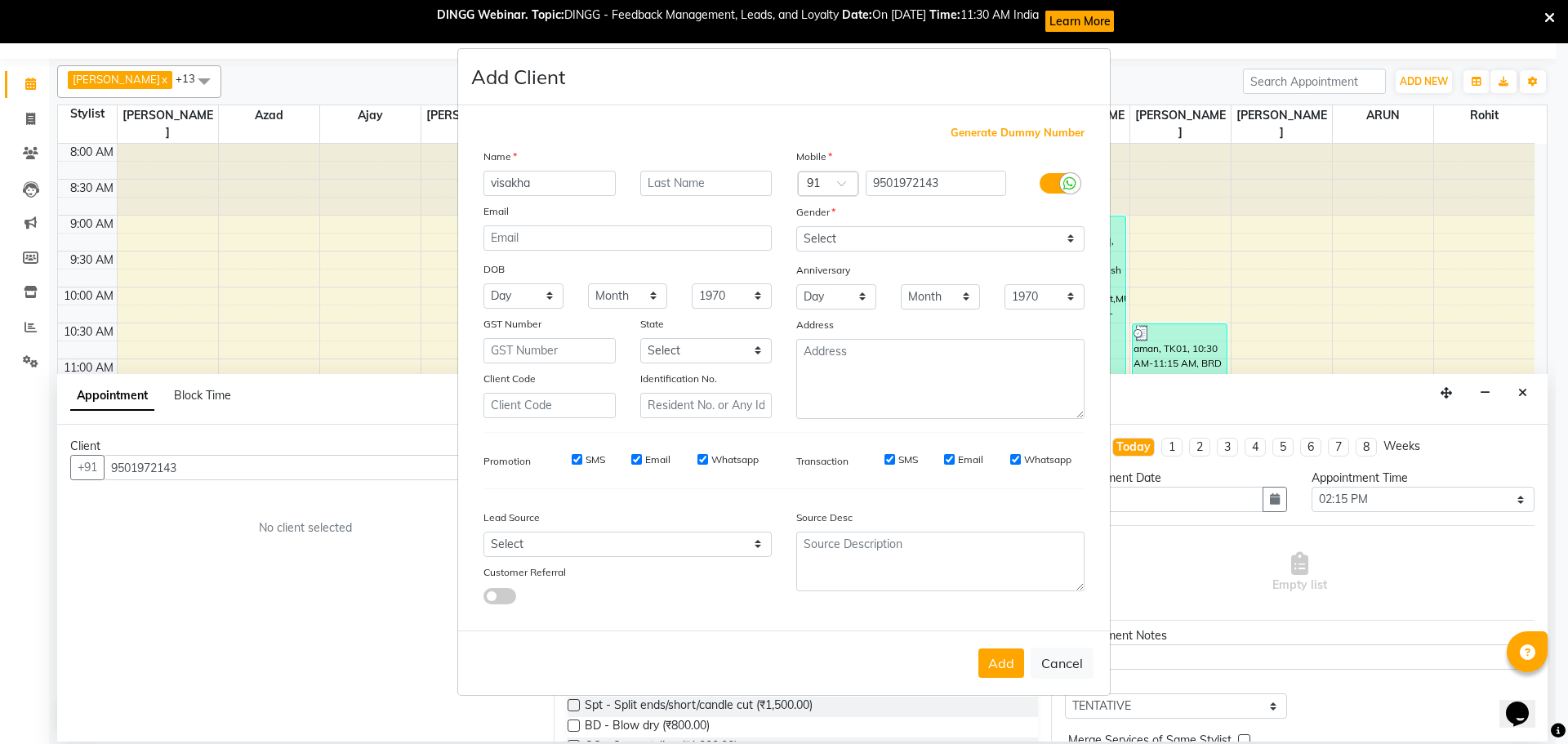 type on "visakha" 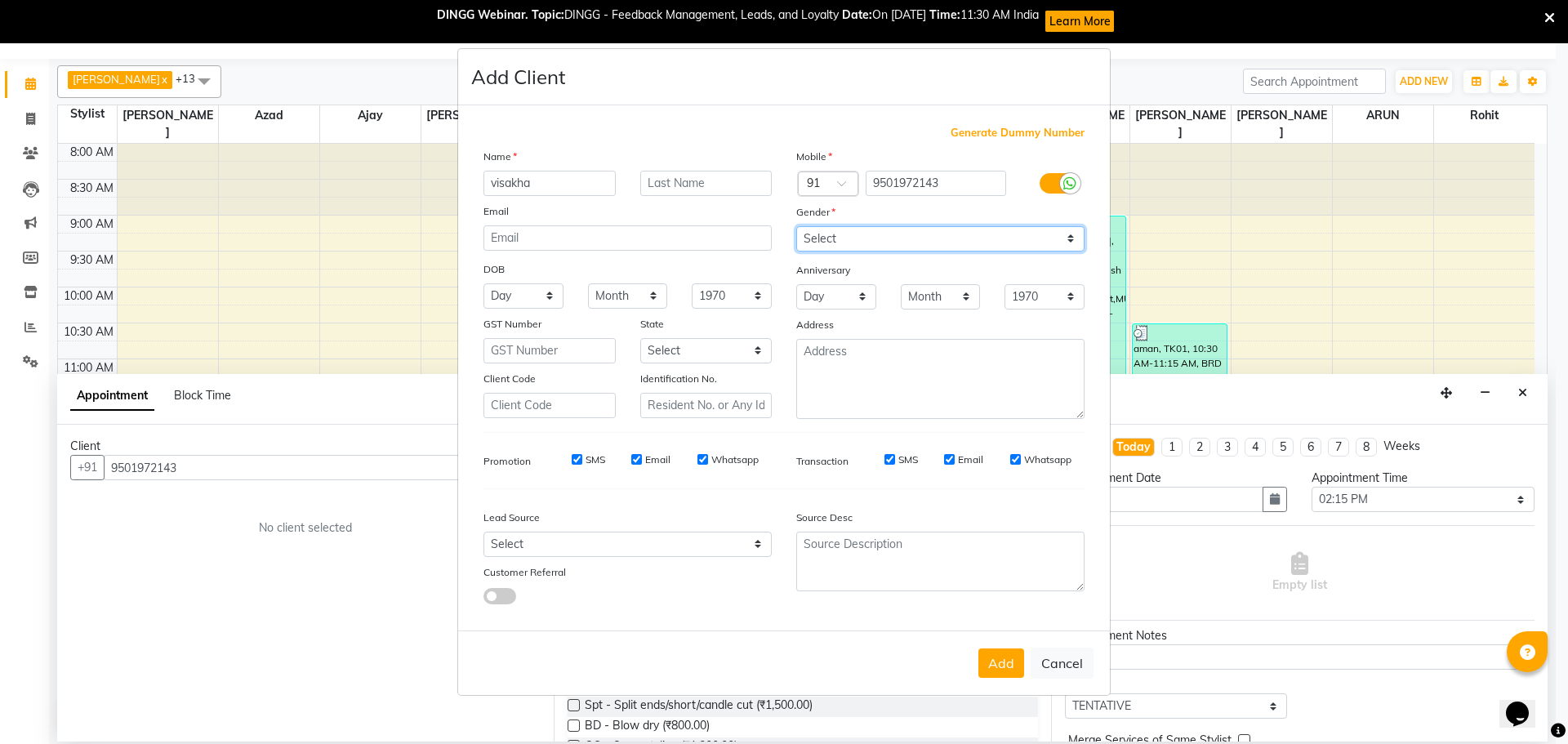 click on "Select Male Female Other Prefer Not To Say" at bounding box center [940, 238] 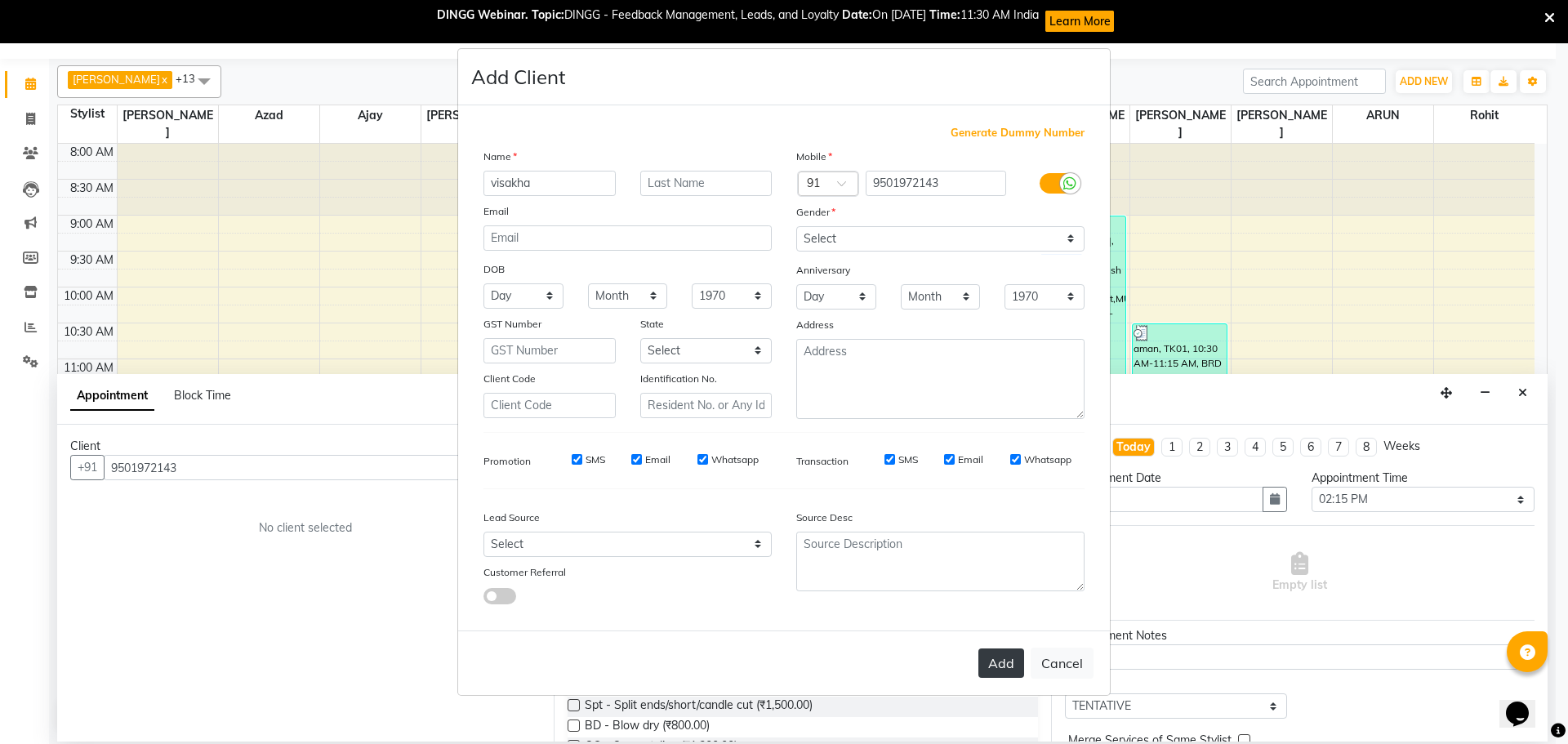 click on "Add" at bounding box center (1001, 663) 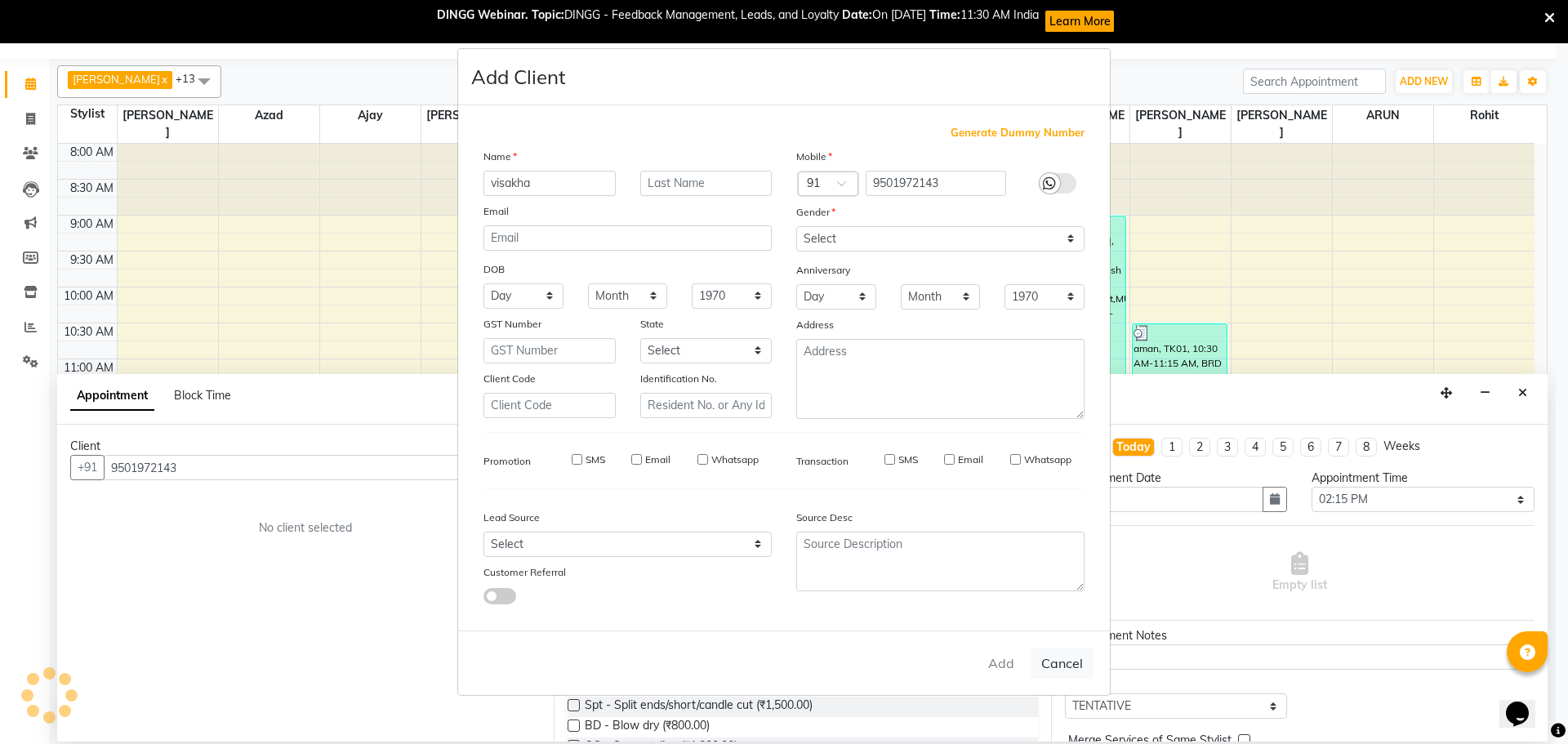 type 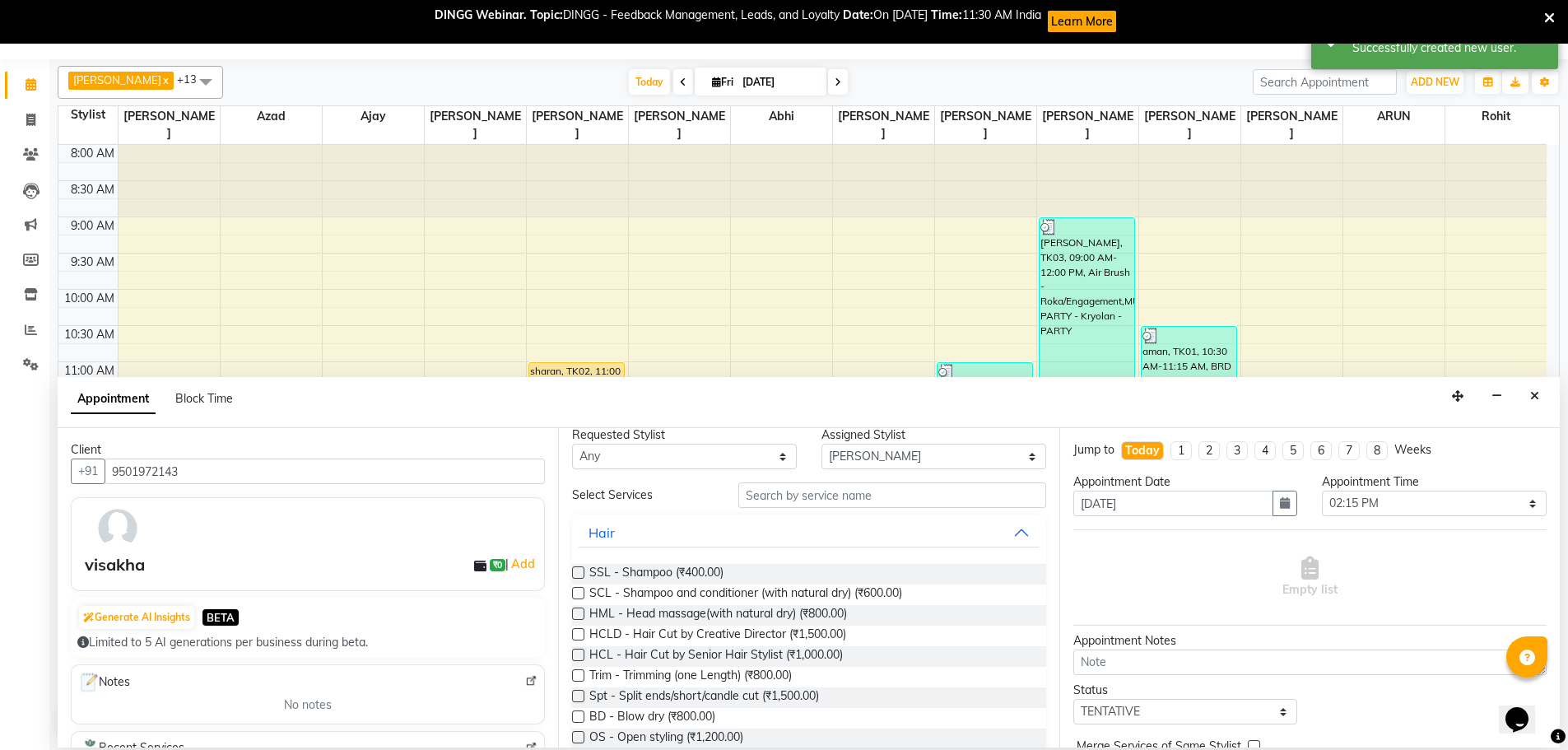 scroll, scrollTop: 0, scrollLeft: 0, axis: both 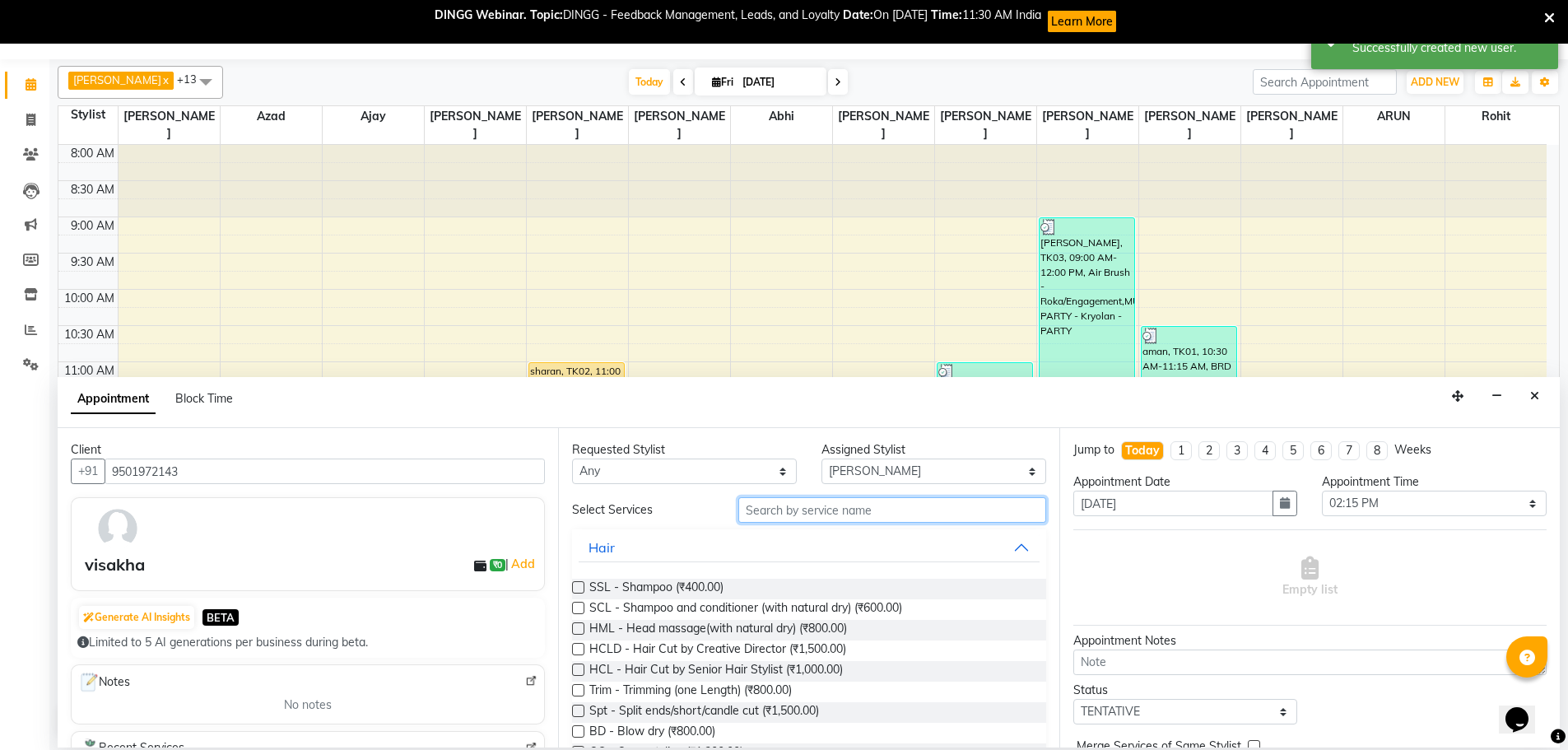 click at bounding box center [892, 510] 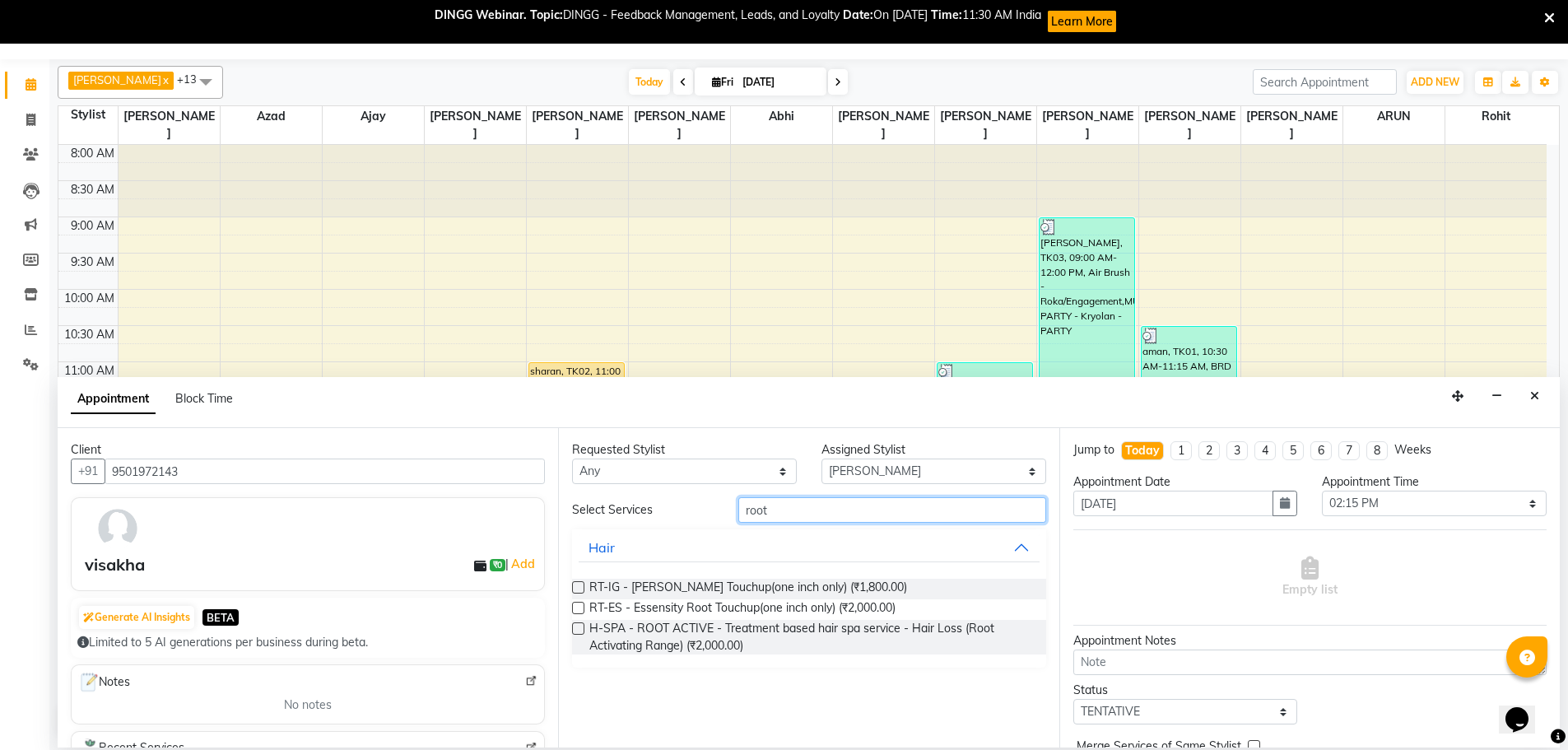 type on "root" 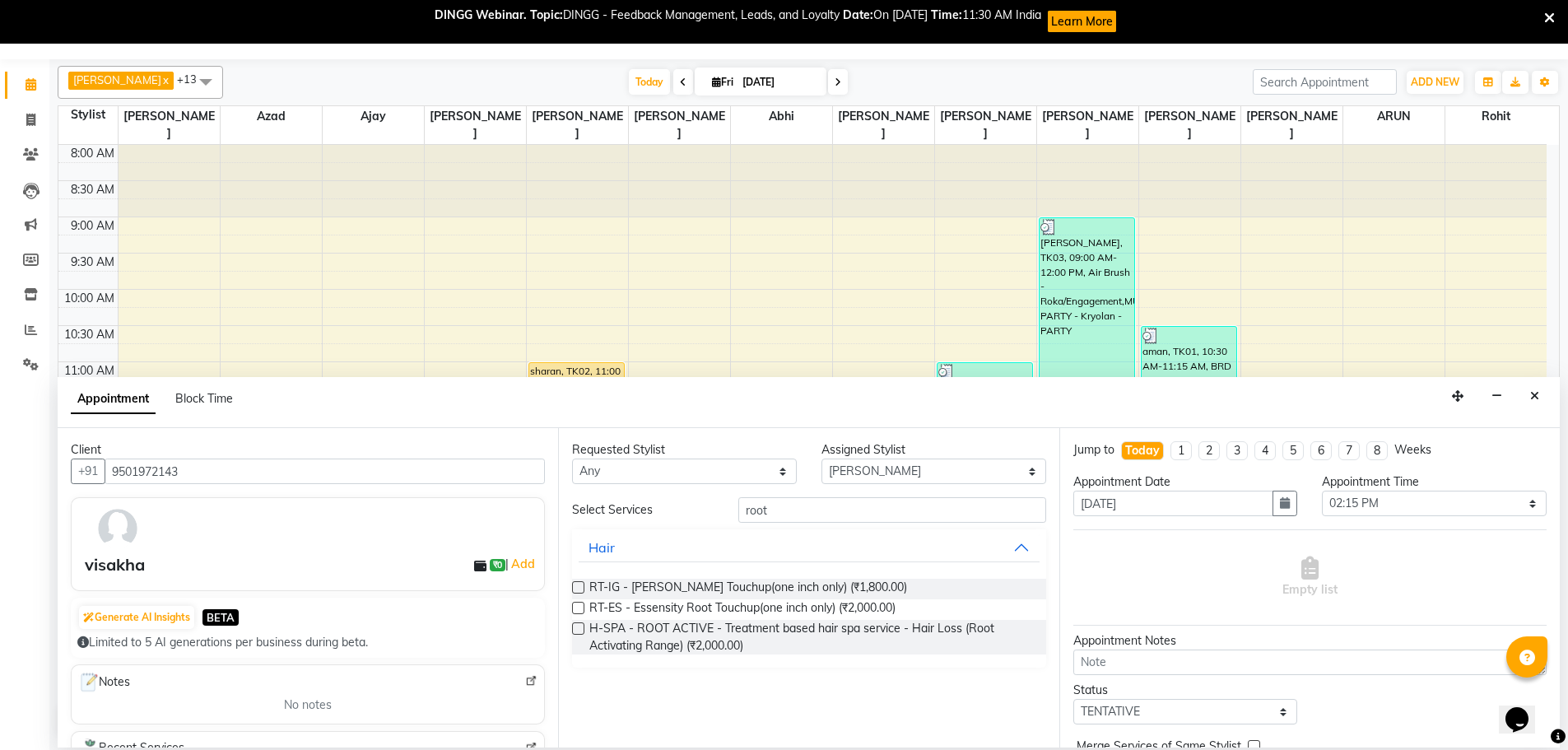 click at bounding box center [578, 608] 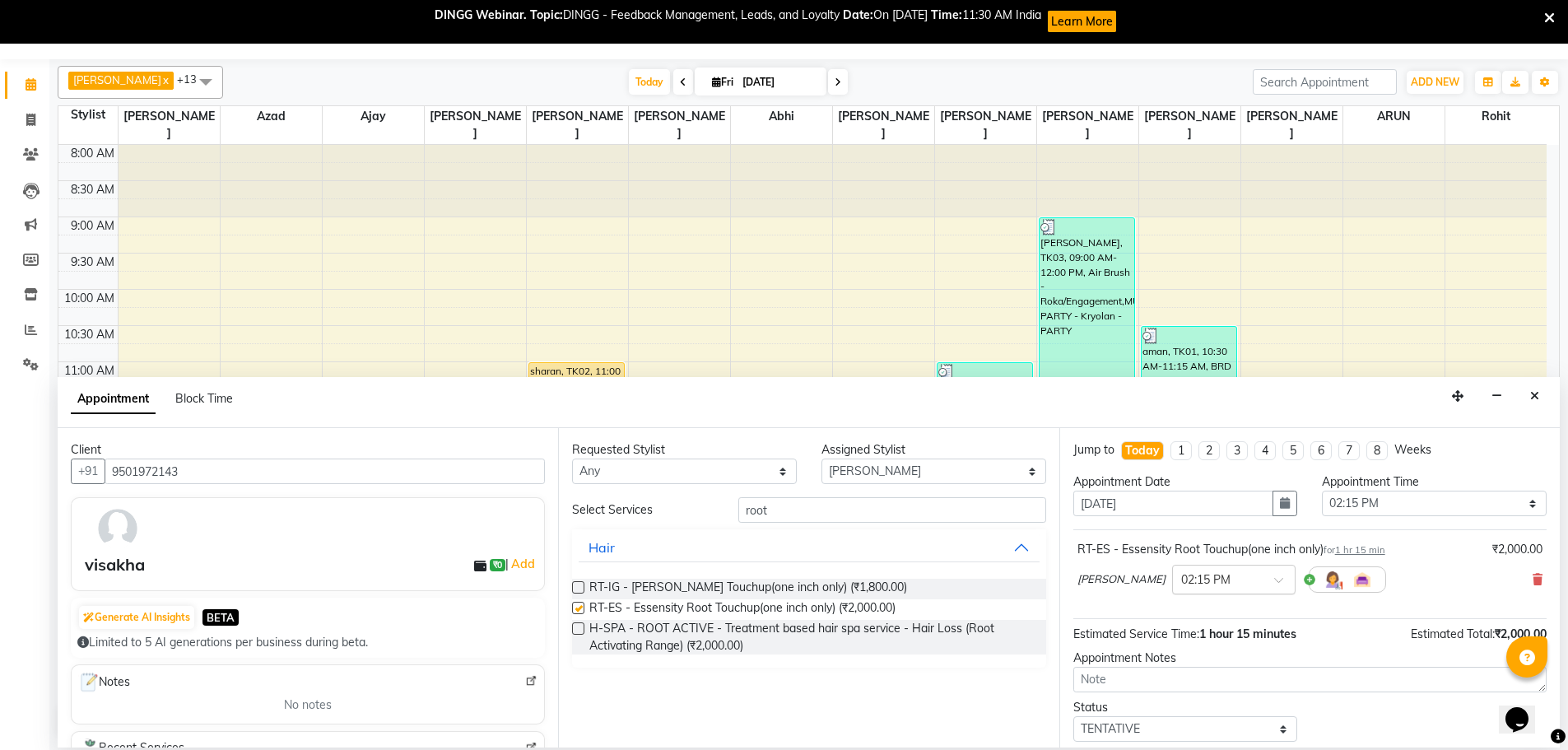 checkbox on "false" 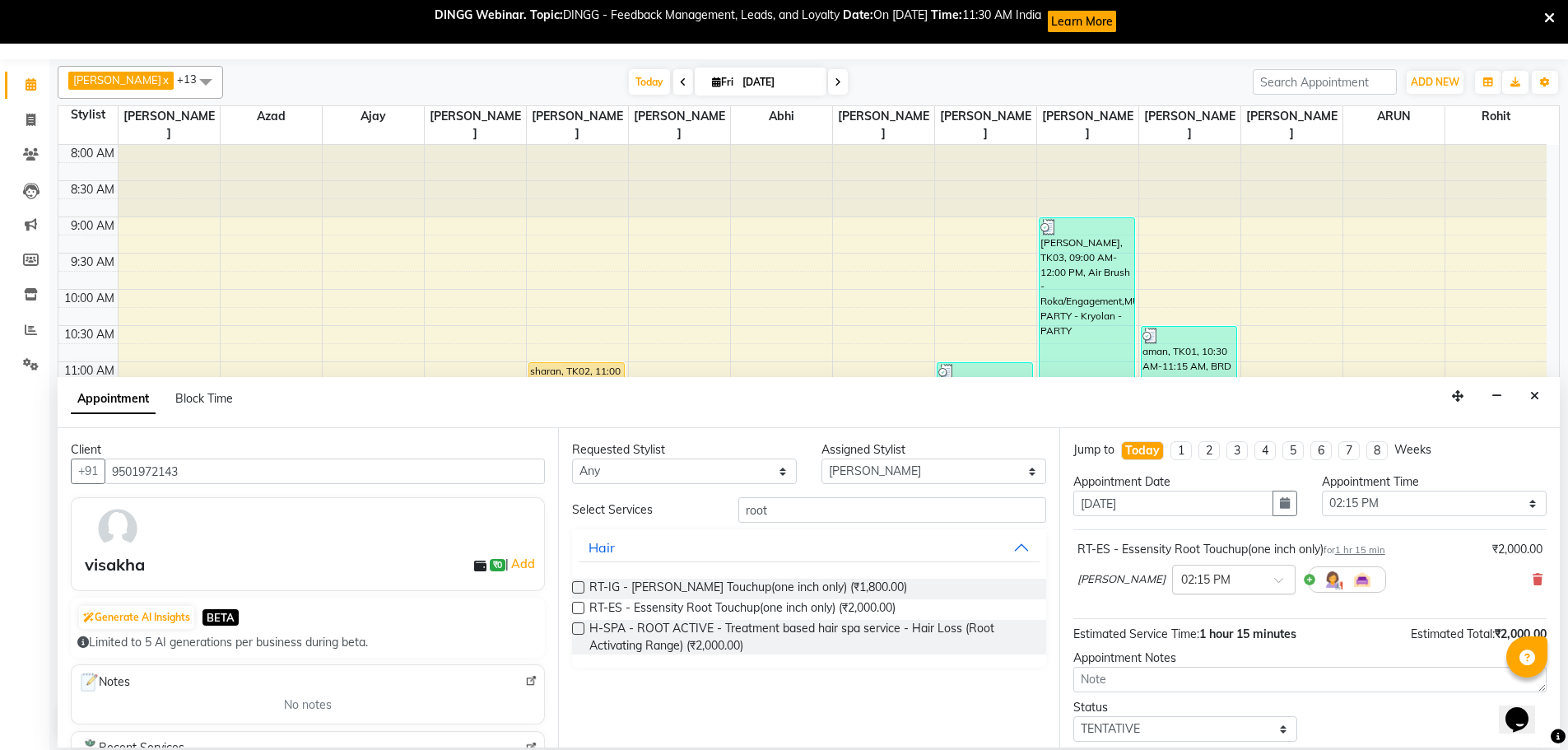 click at bounding box center (1284, 585) 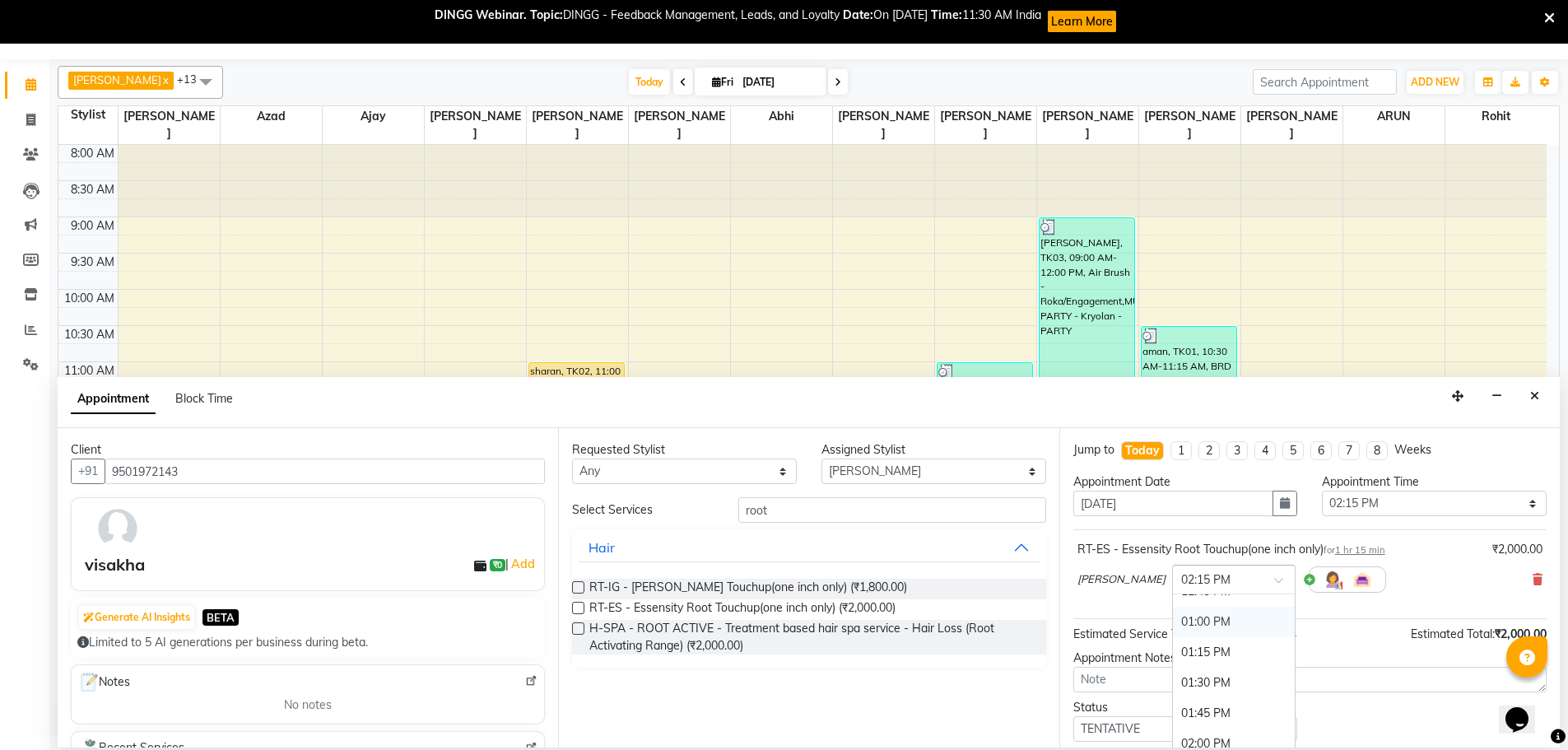 scroll, scrollTop: 404, scrollLeft: 0, axis: vertical 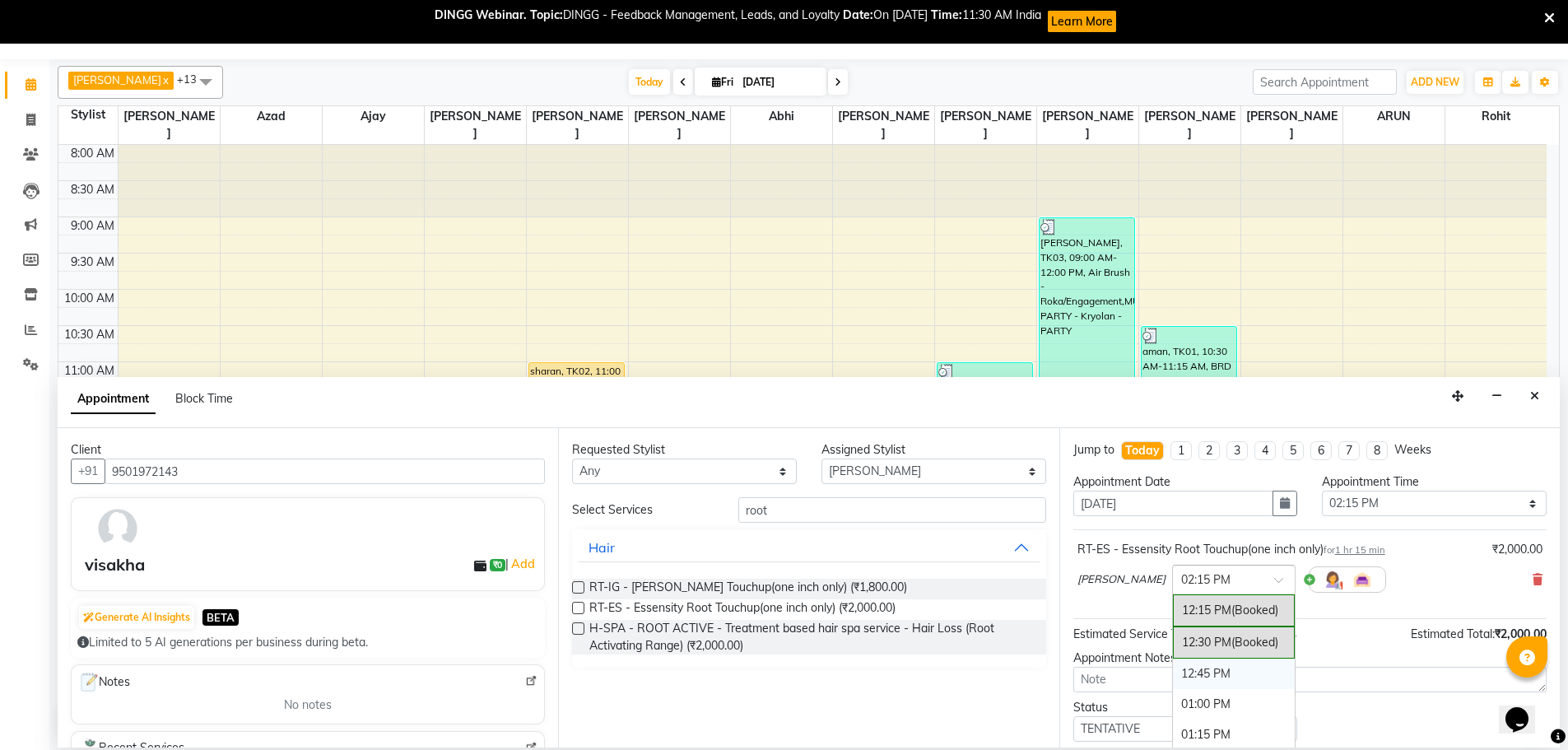 click on "12:45 PM" at bounding box center [1234, 673] 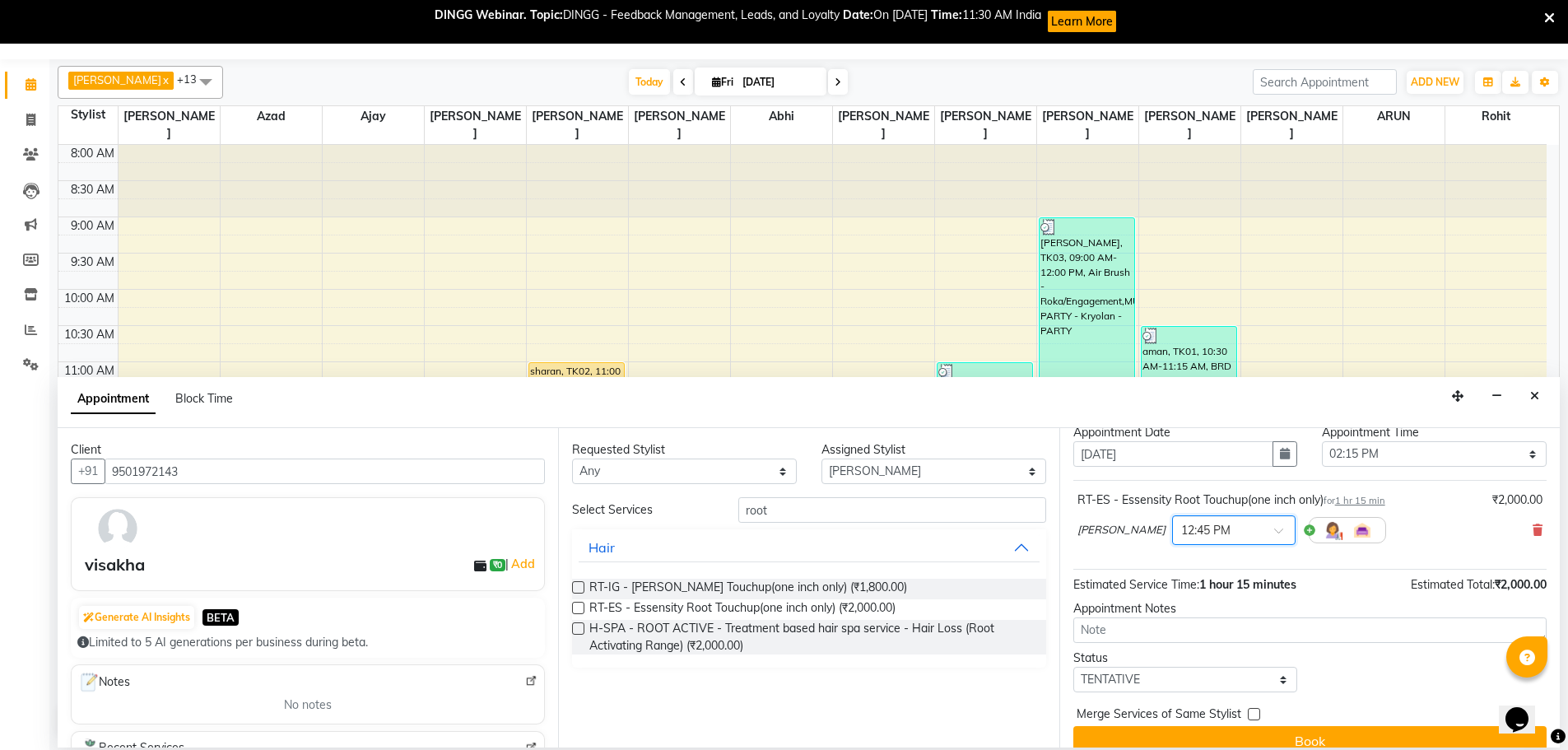 scroll, scrollTop: 71, scrollLeft: 0, axis: vertical 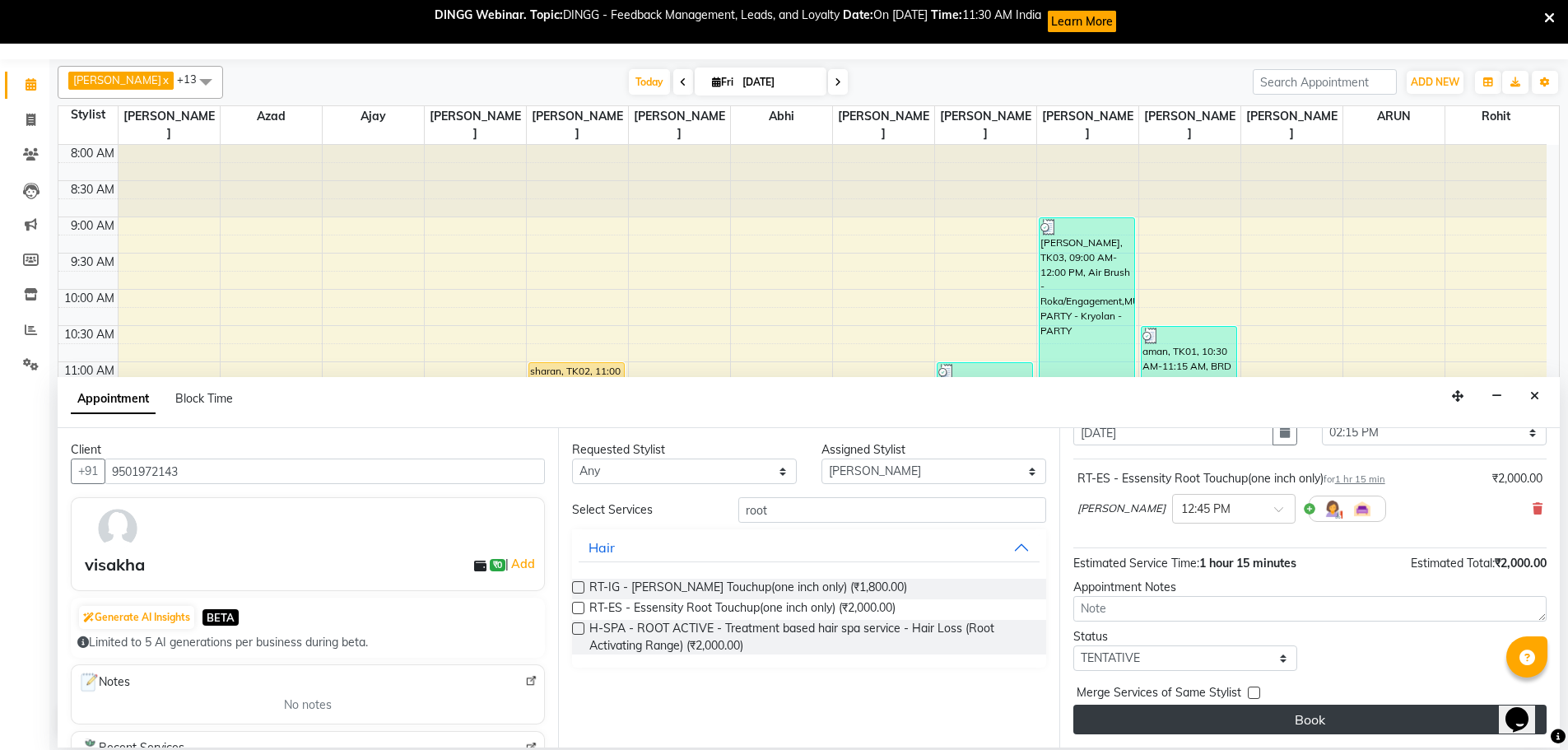 click on "Book" at bounding box center (1310, 720) 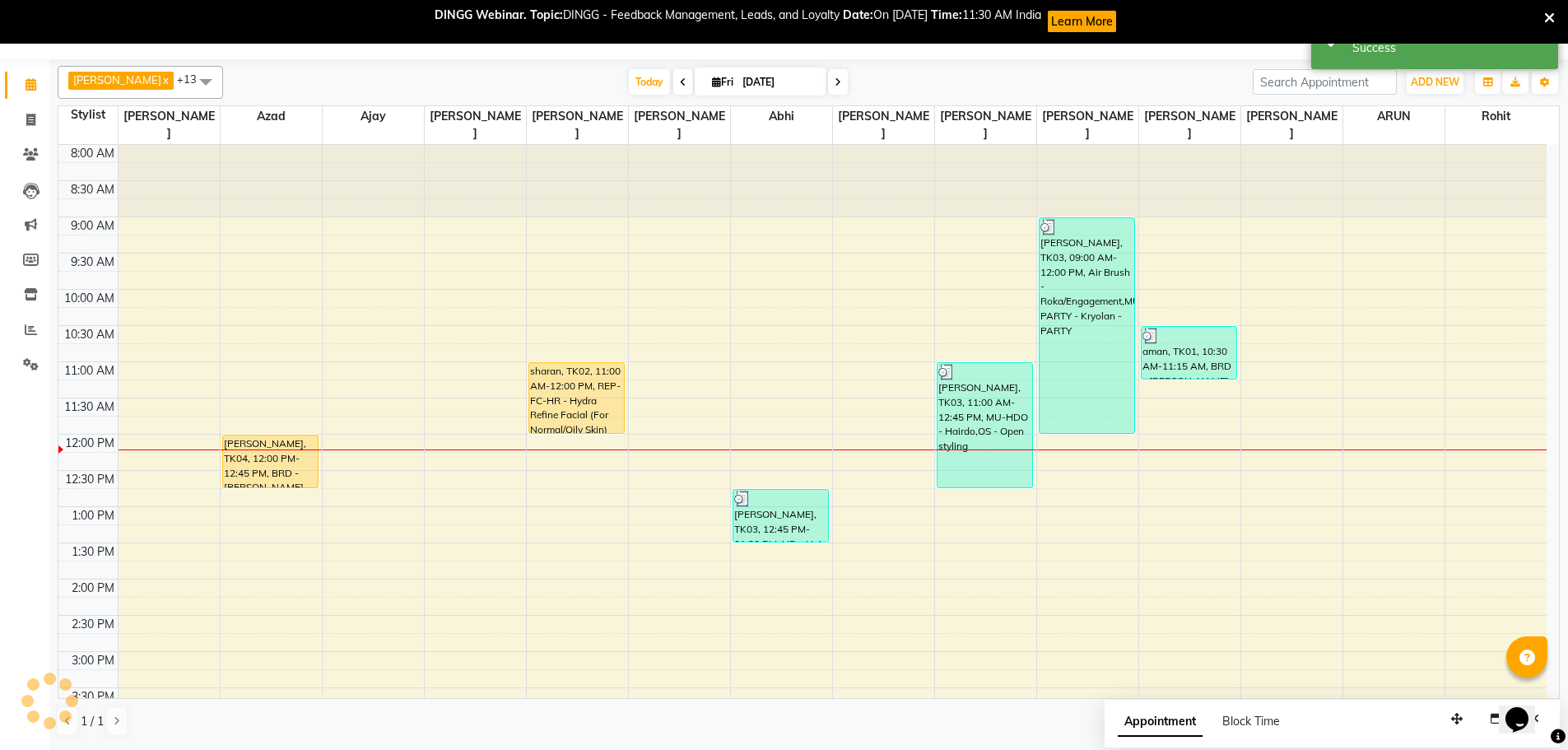 scroll, scrollTop: 0, scrollLeft: 0, axis: both 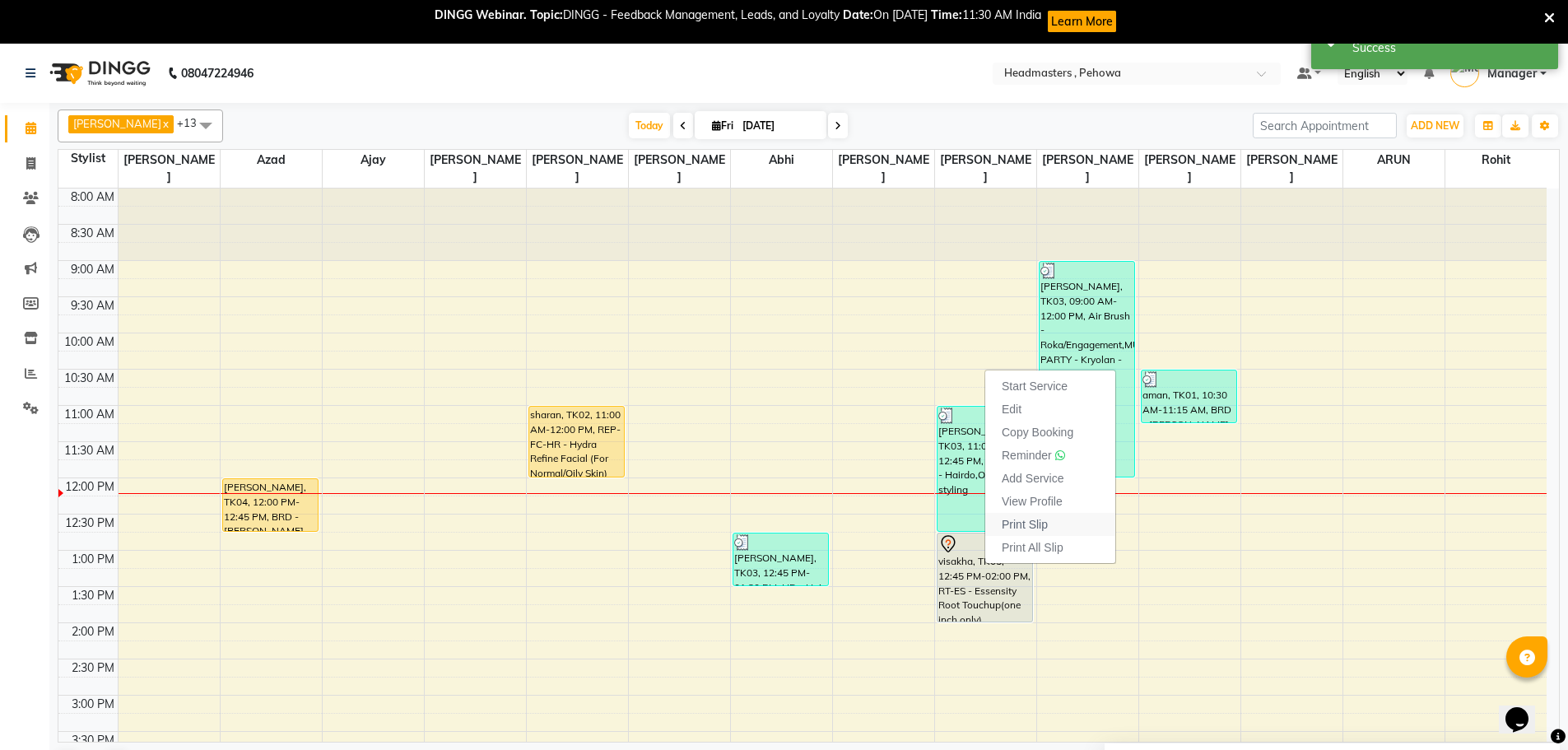 click on "Print Slip" at bounding box center (1025, 524) 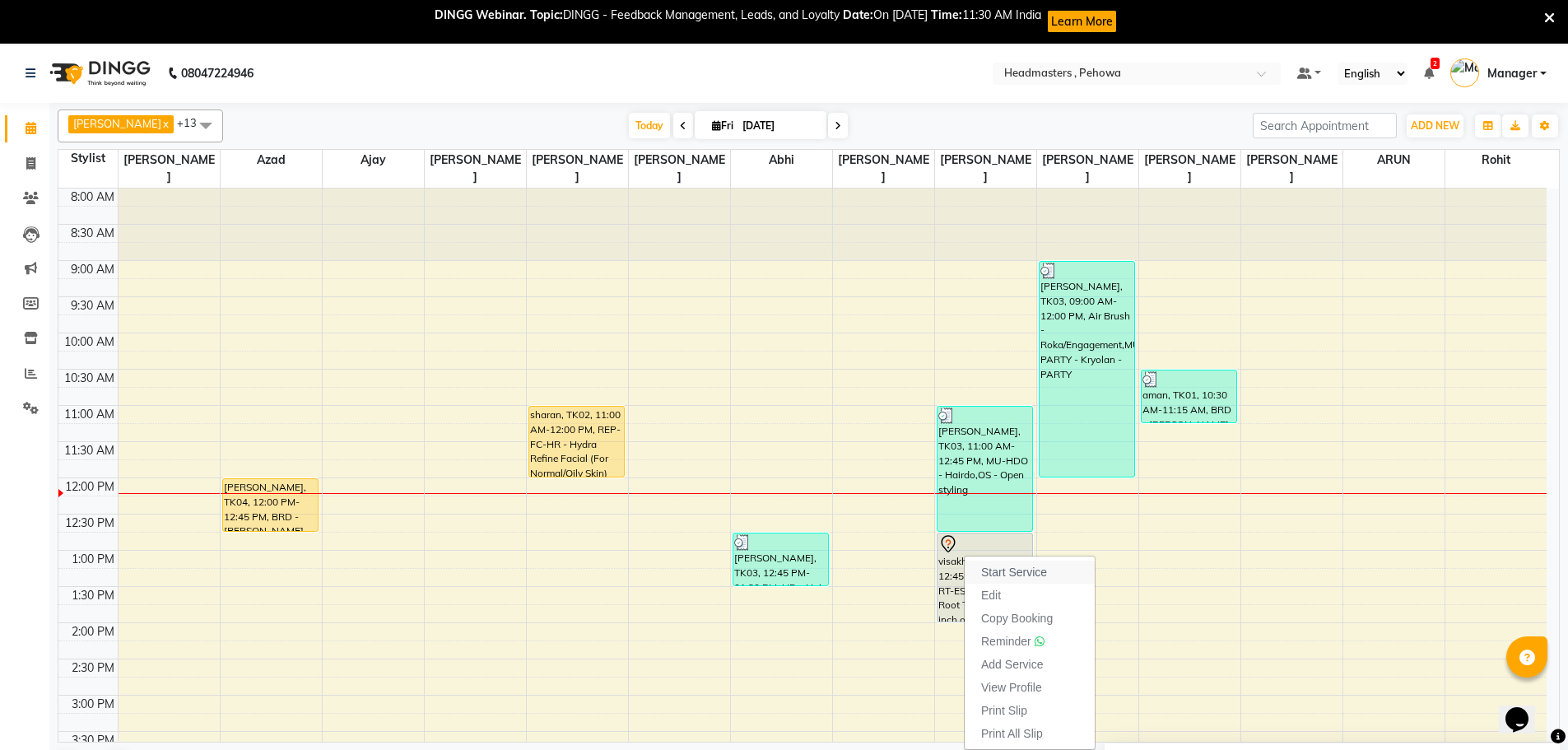 click on "Start Service" at bounding box center [1014, 572] 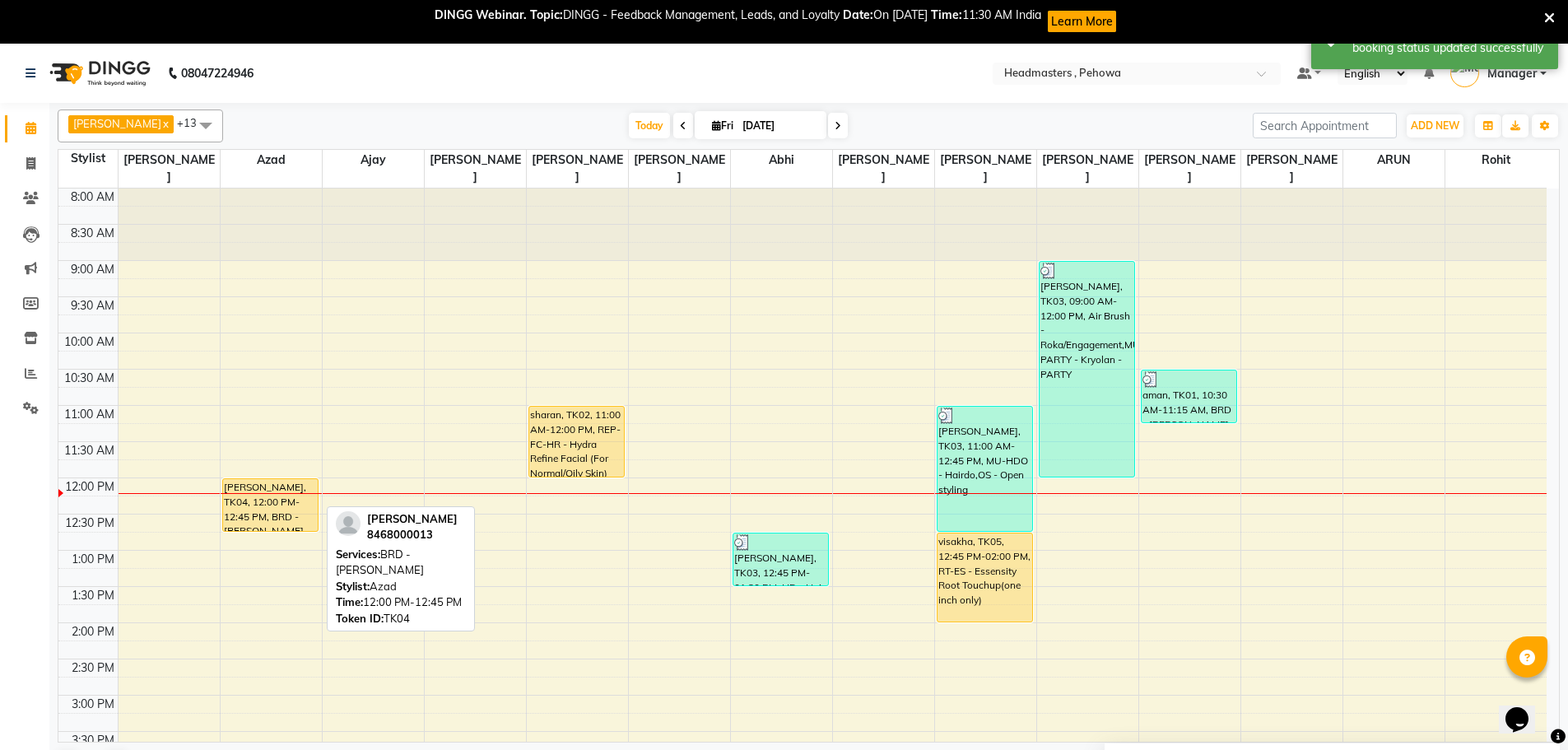 click on "[PERSON_NAME], TK04, 12:00 PM-12:45 PM, BRD - [PERSON_NAME]" at bounding box center (271, 505) 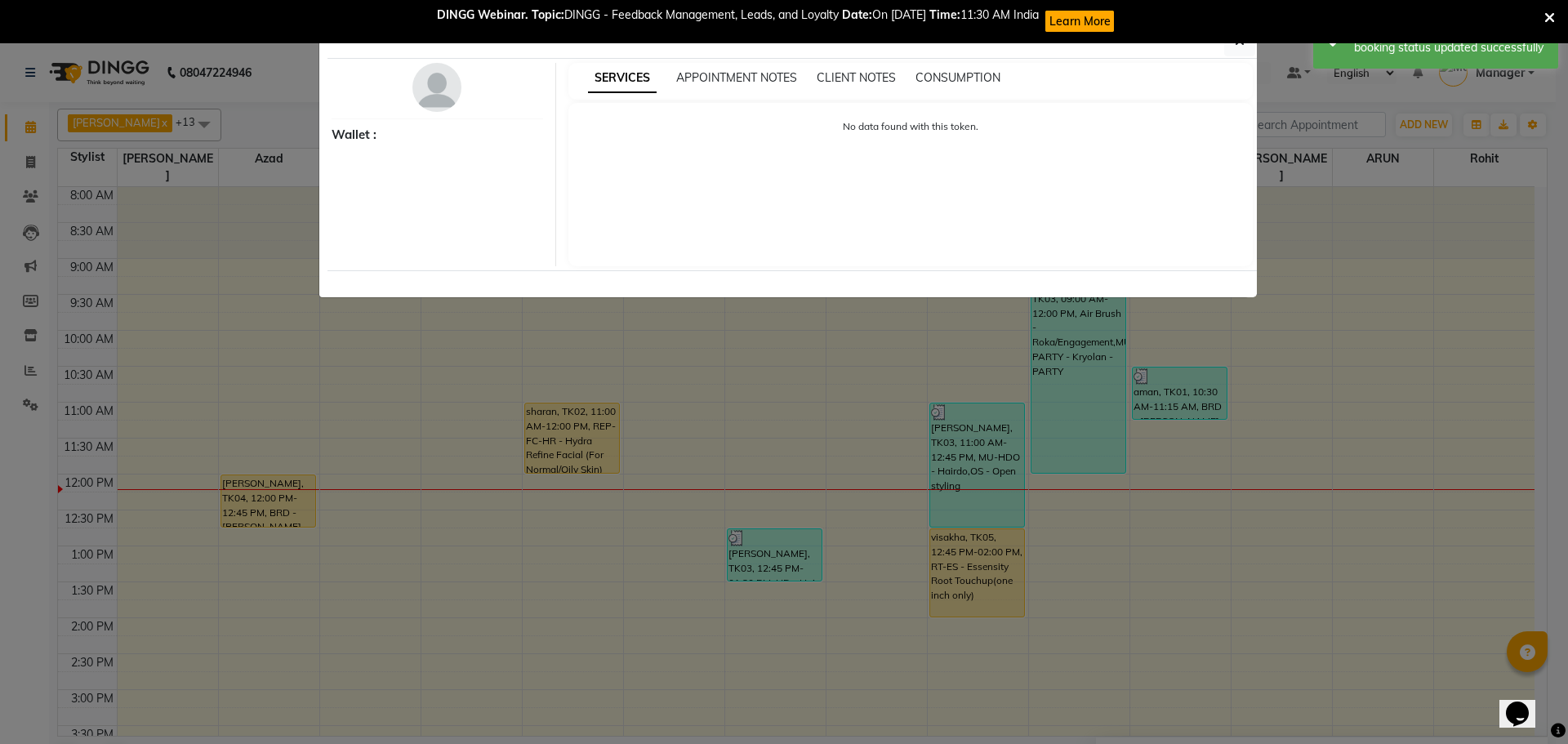 select on "1" 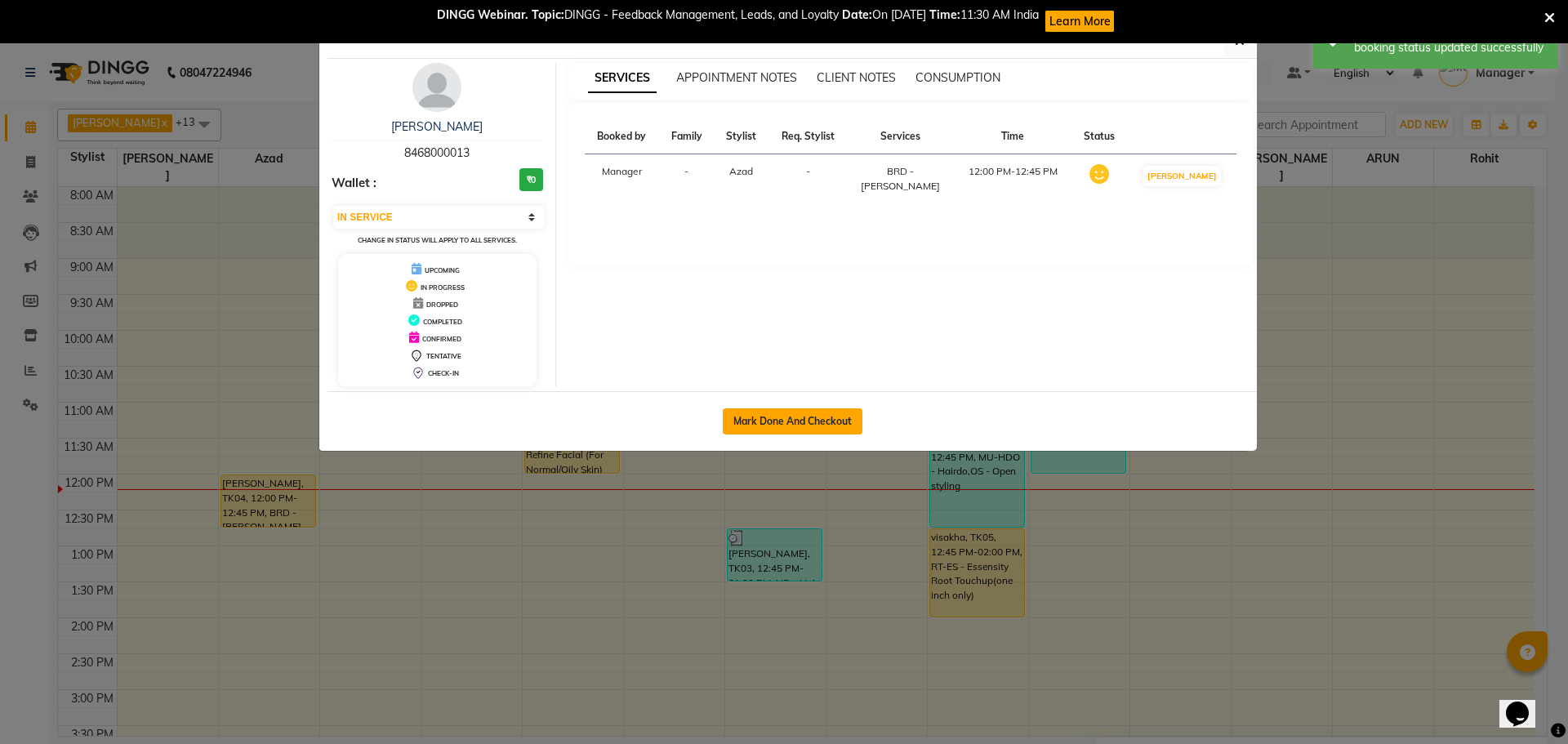 click on "Mark Done And Checkout" 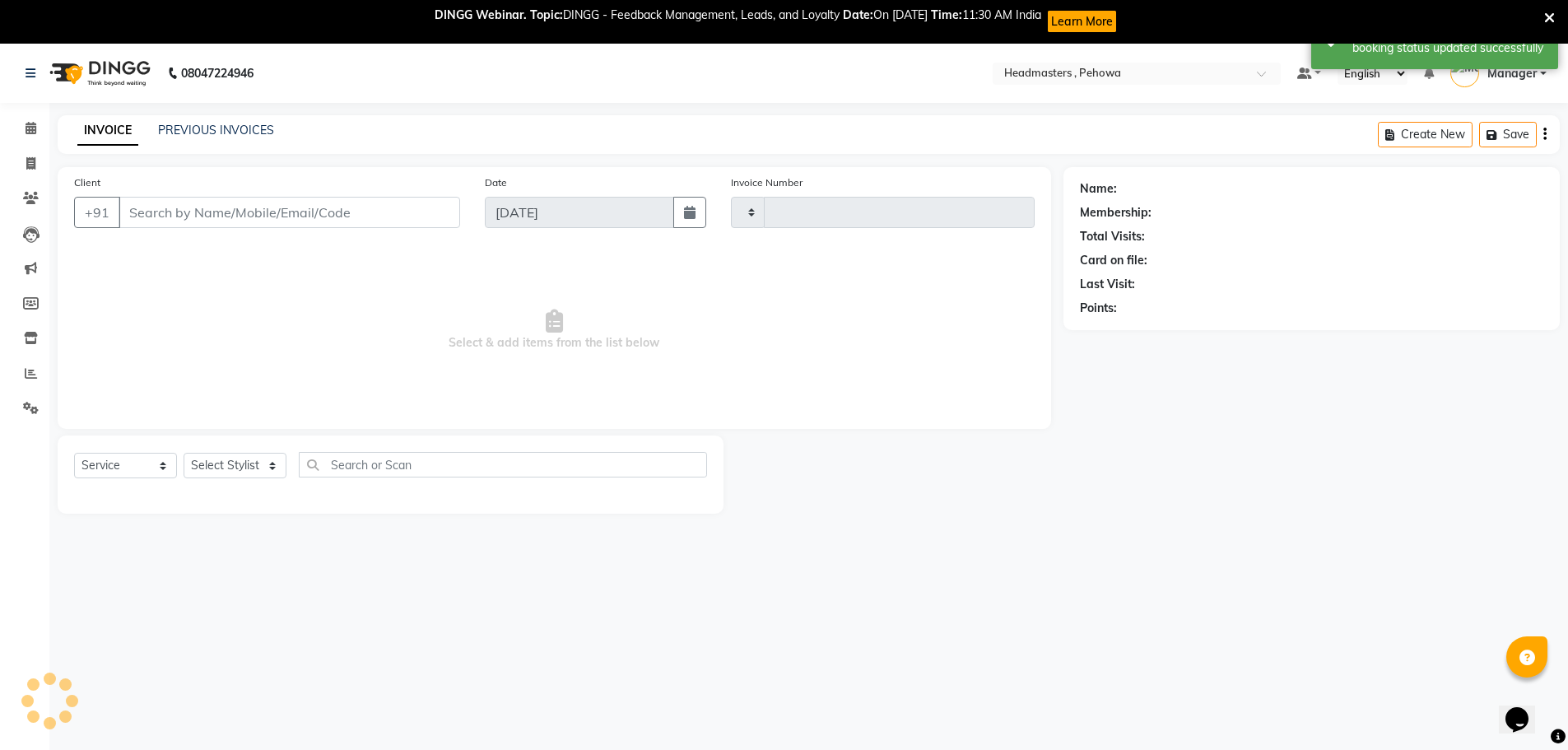 type on "1670" 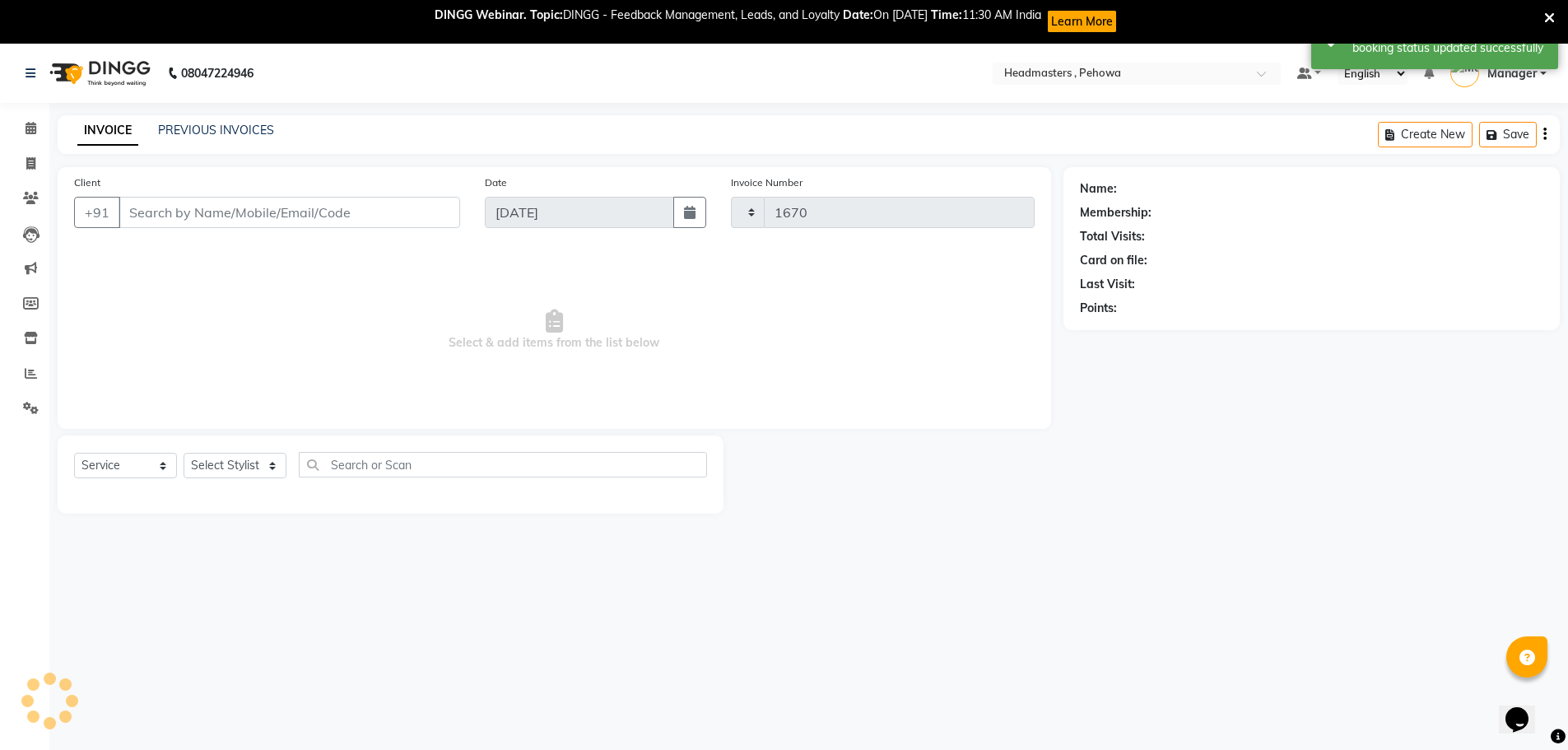 select on "7727" 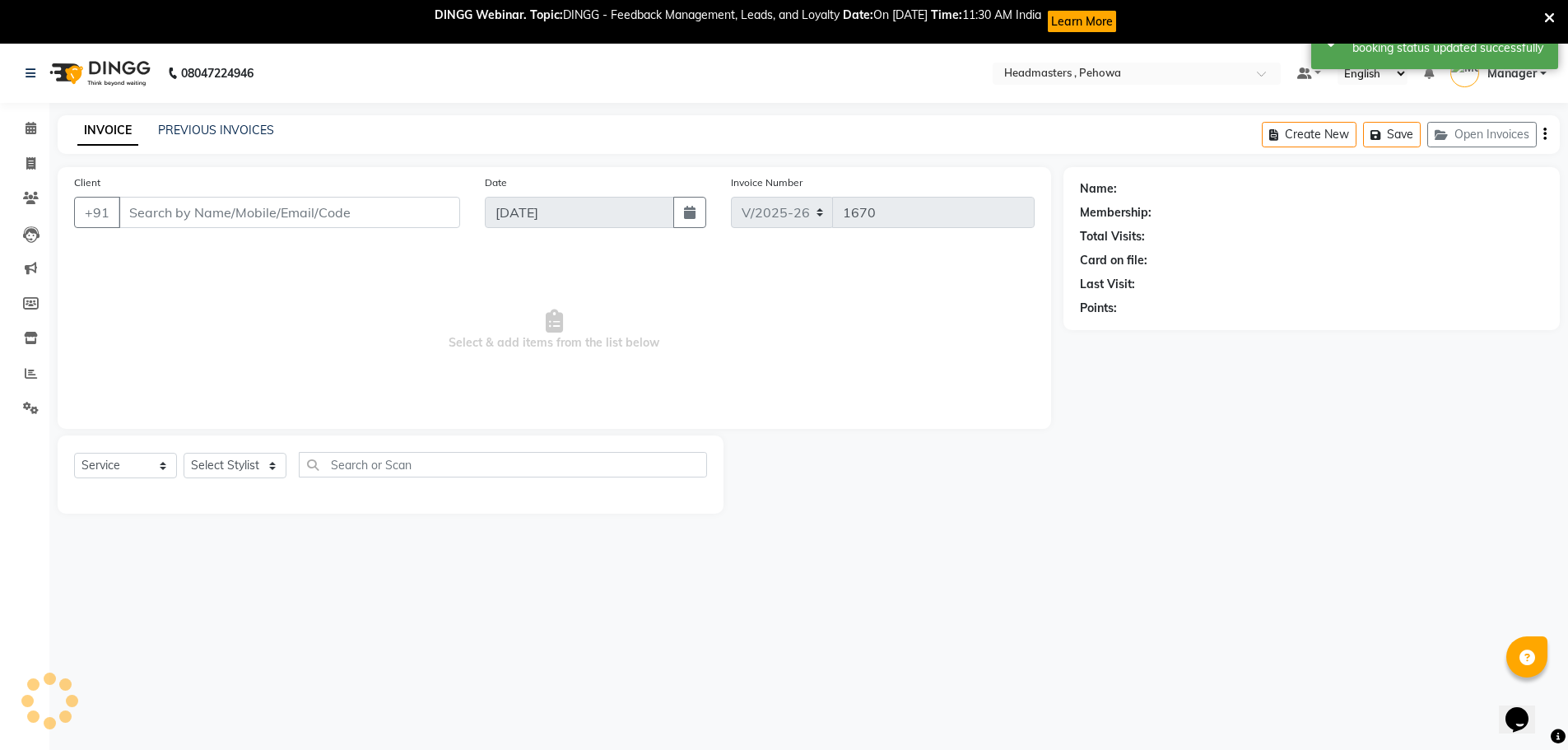 type on "8468000013" 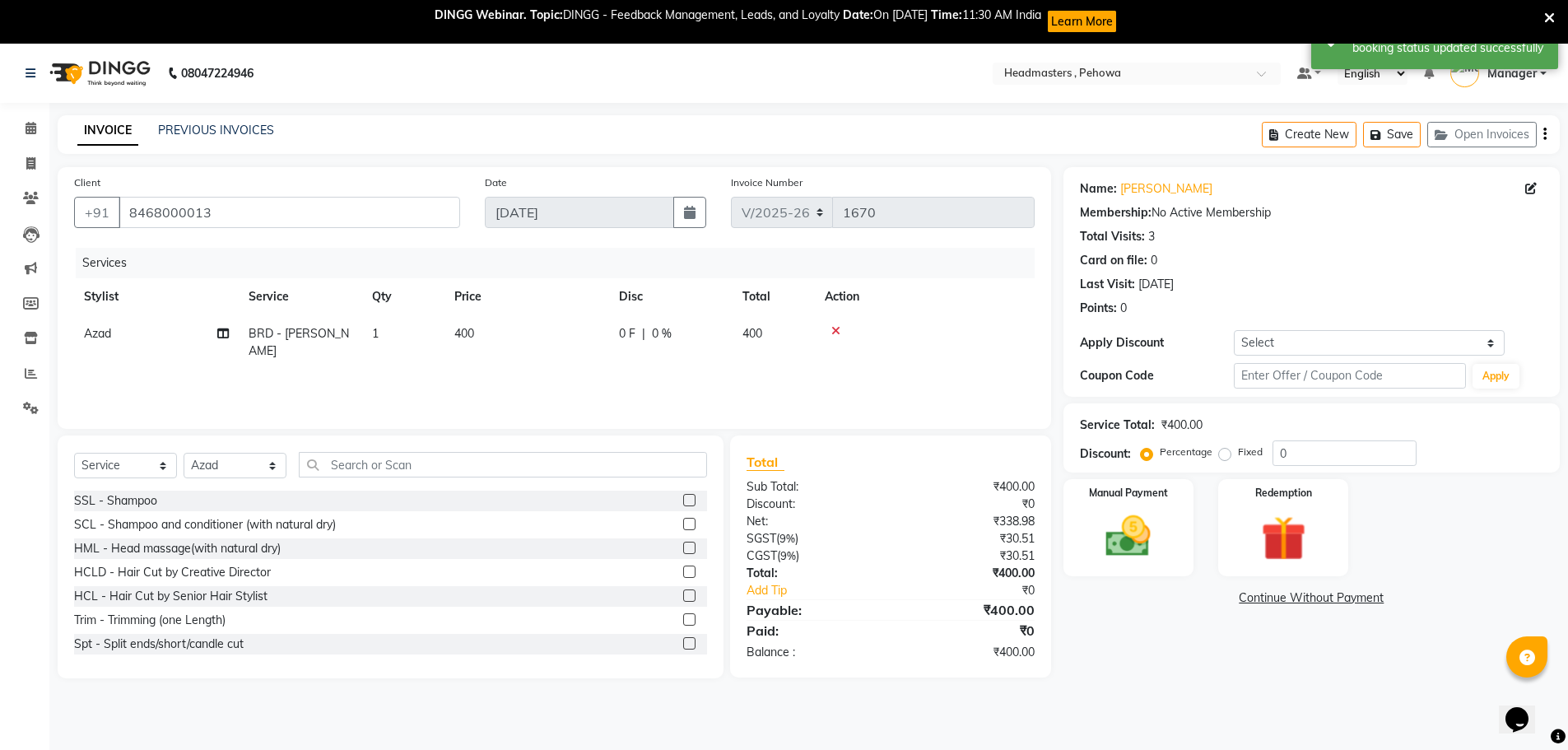 click on "0 F | 0 %" 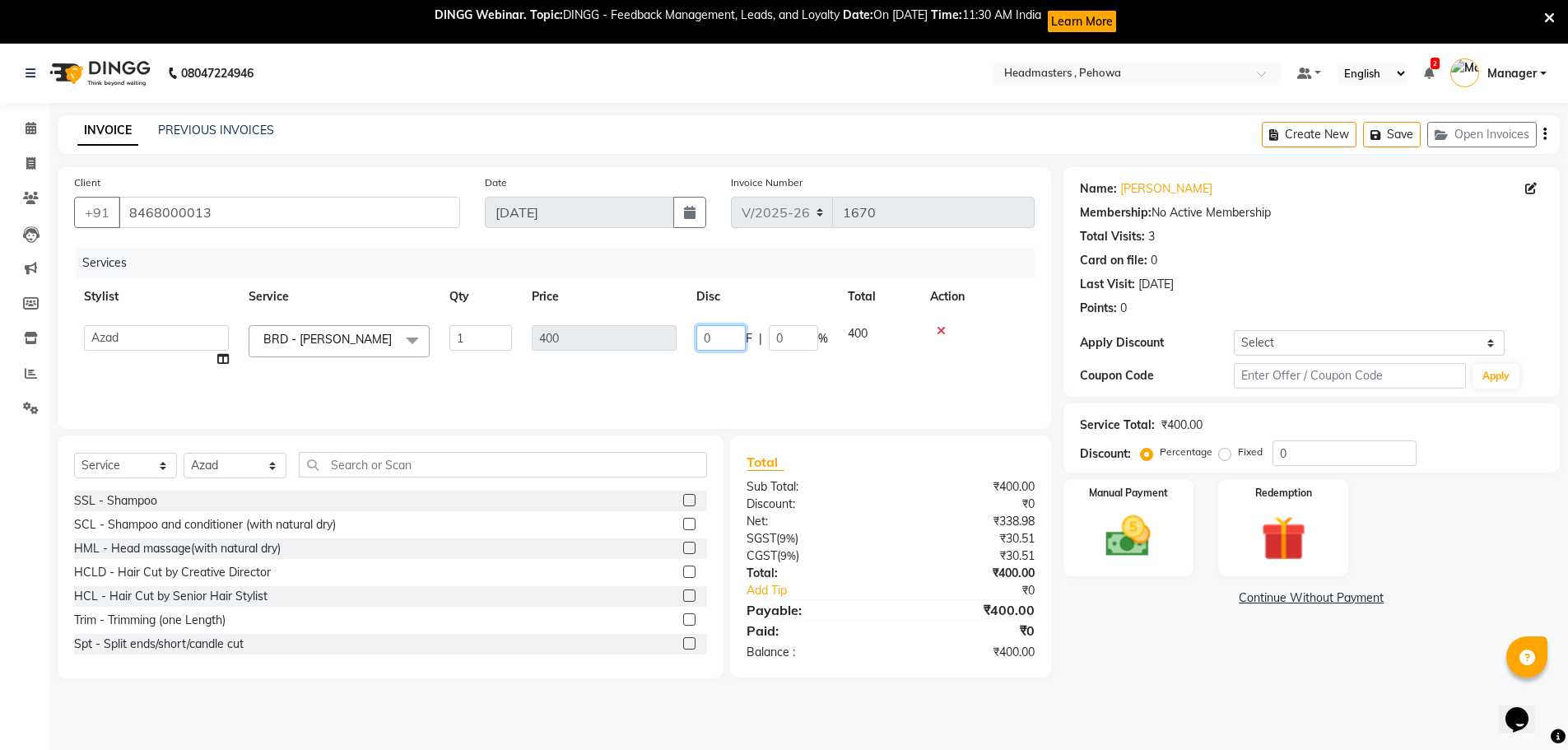 click on "0" 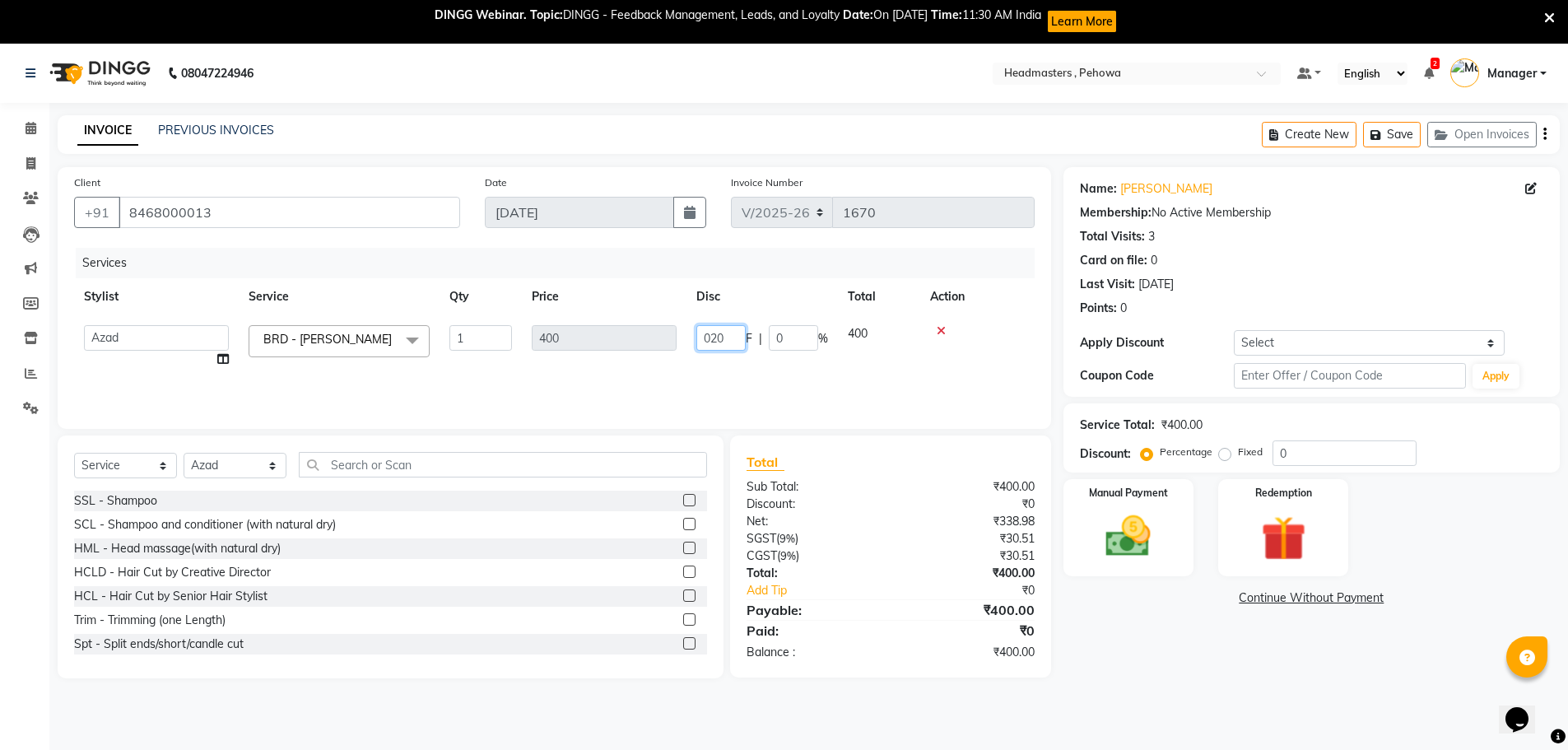 type on "0200" 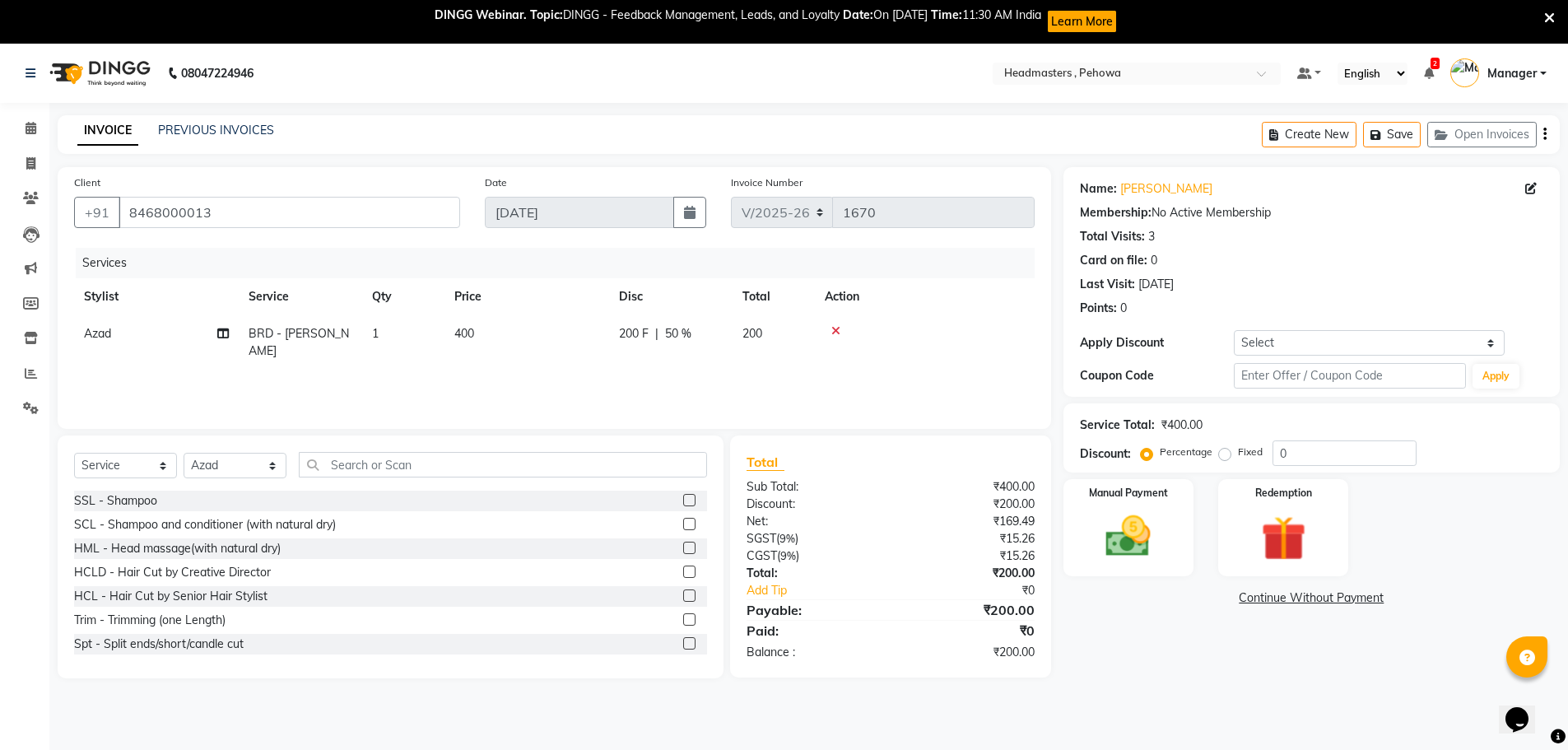 click on "Services Stylist Service Qty Price Disc Total Action Azad BRD - Beard 1 400 200 F | 50 % 200" 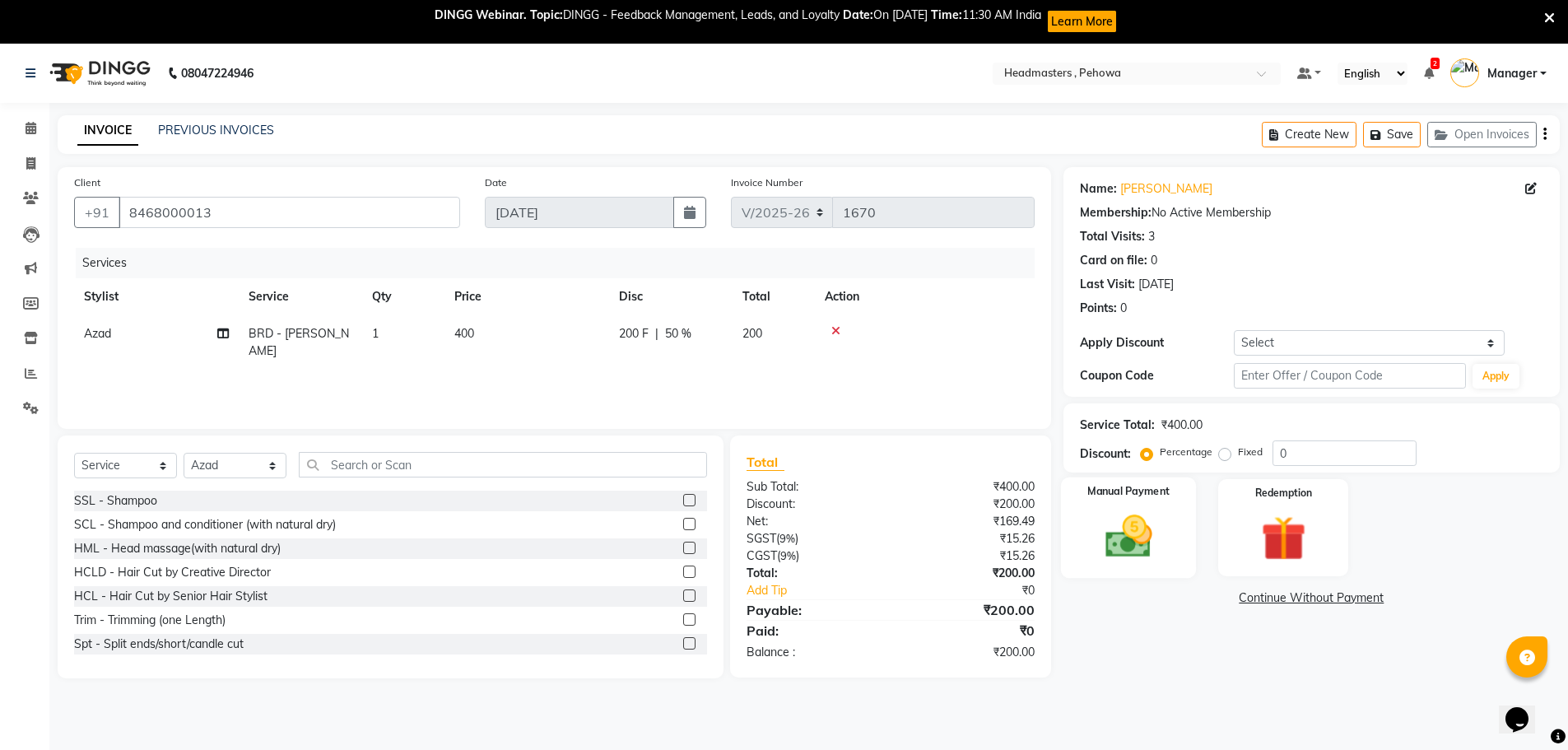 click 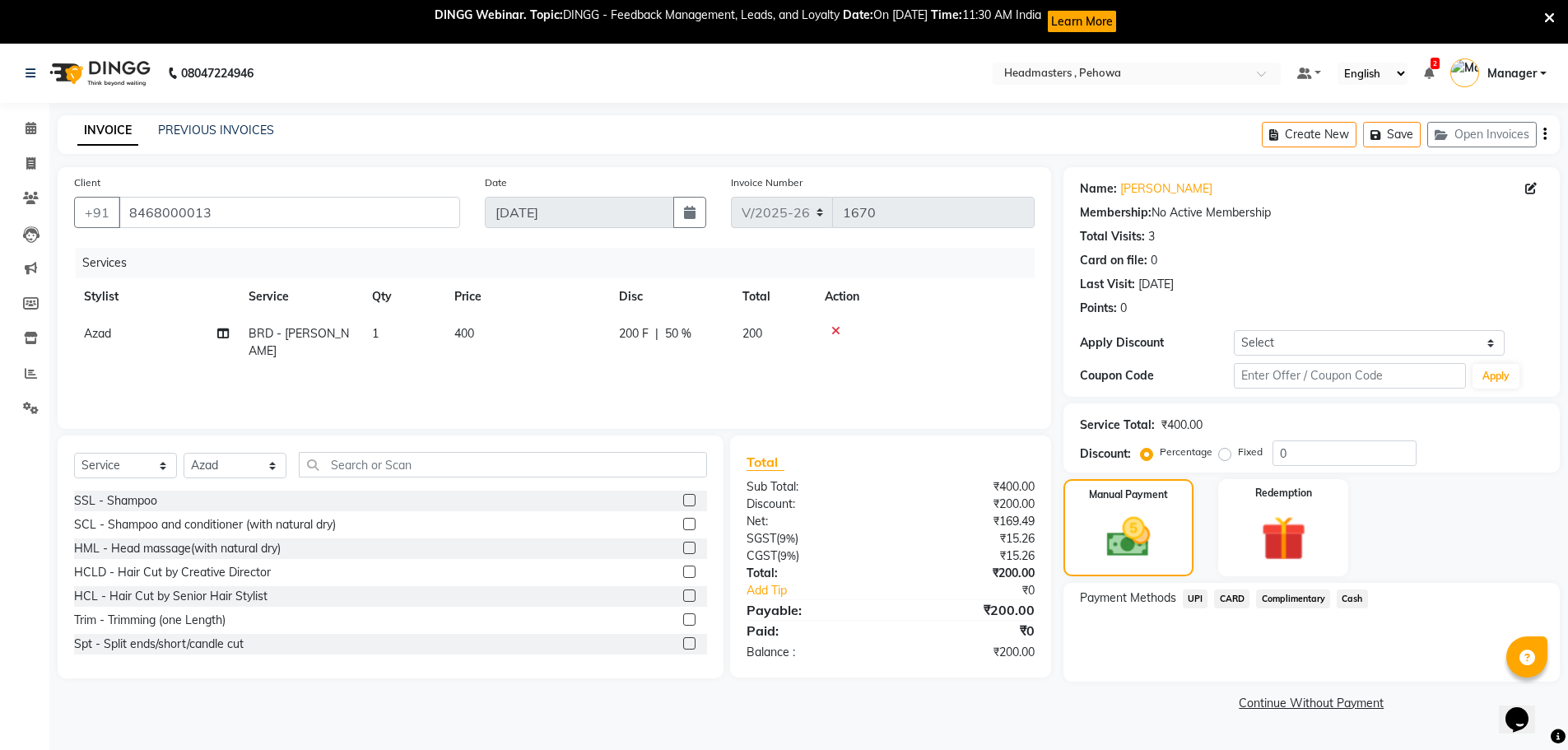 click on "UPI" 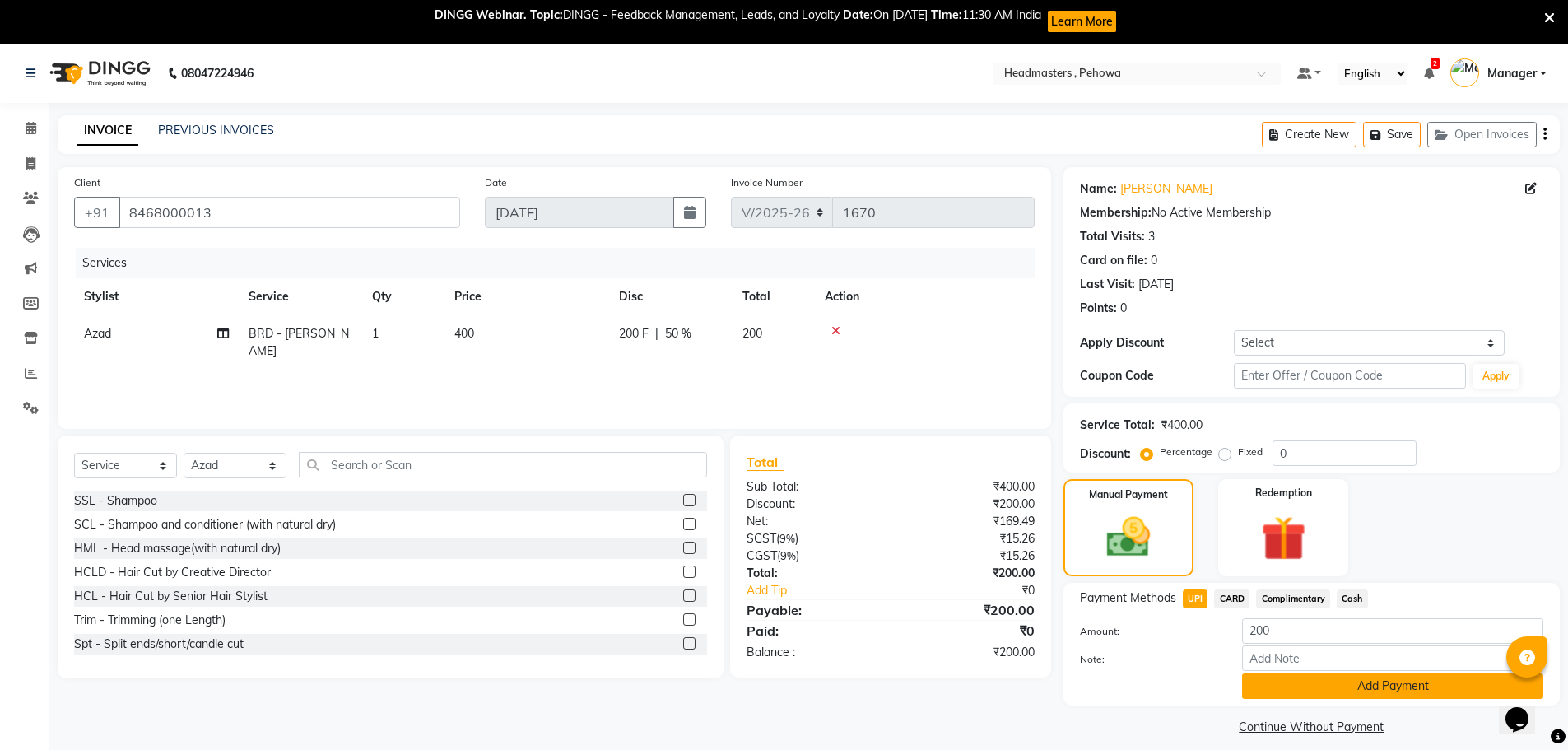 click on "Add Payment" 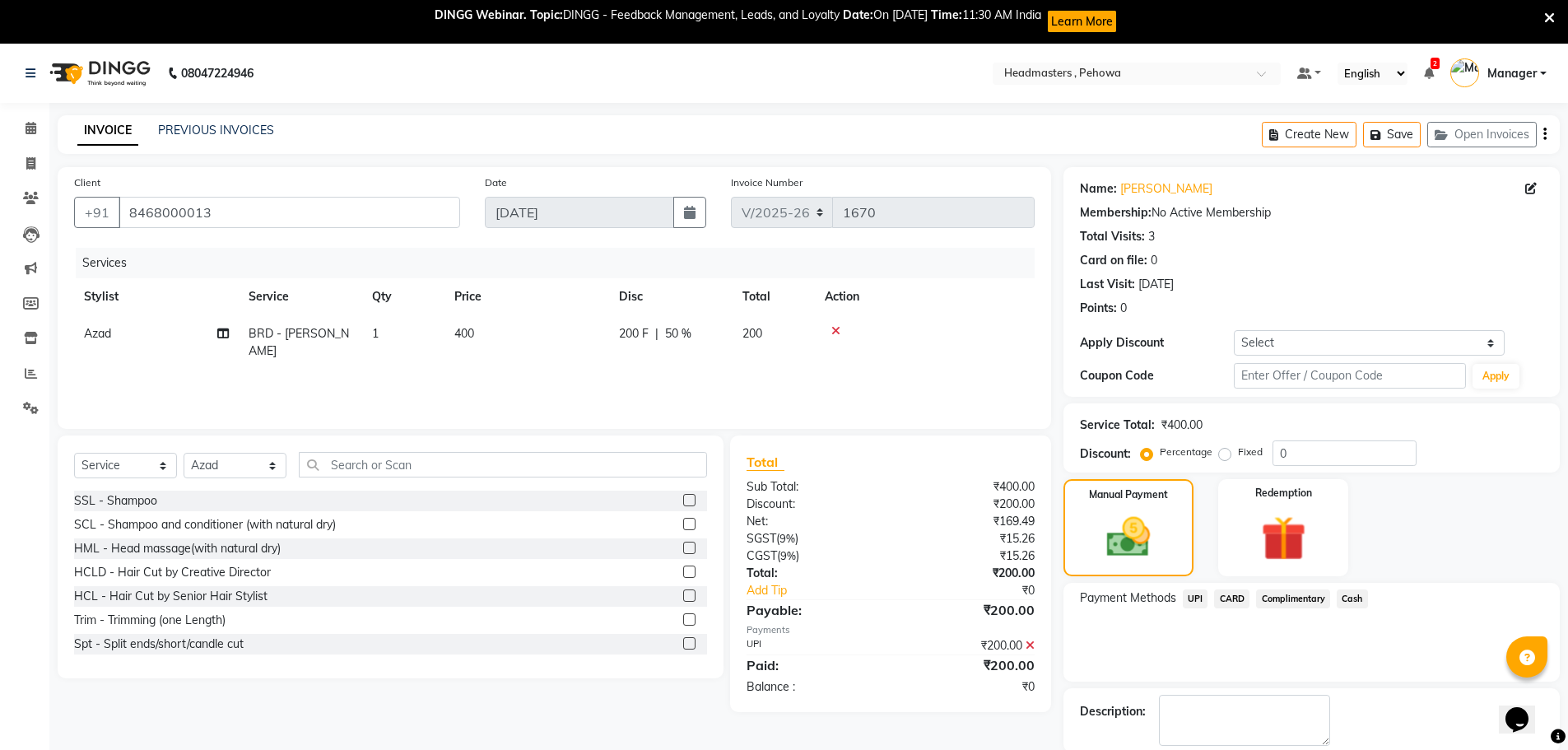 scroll, scrollTop: 59, scrollLeft: 0, axis: vertical 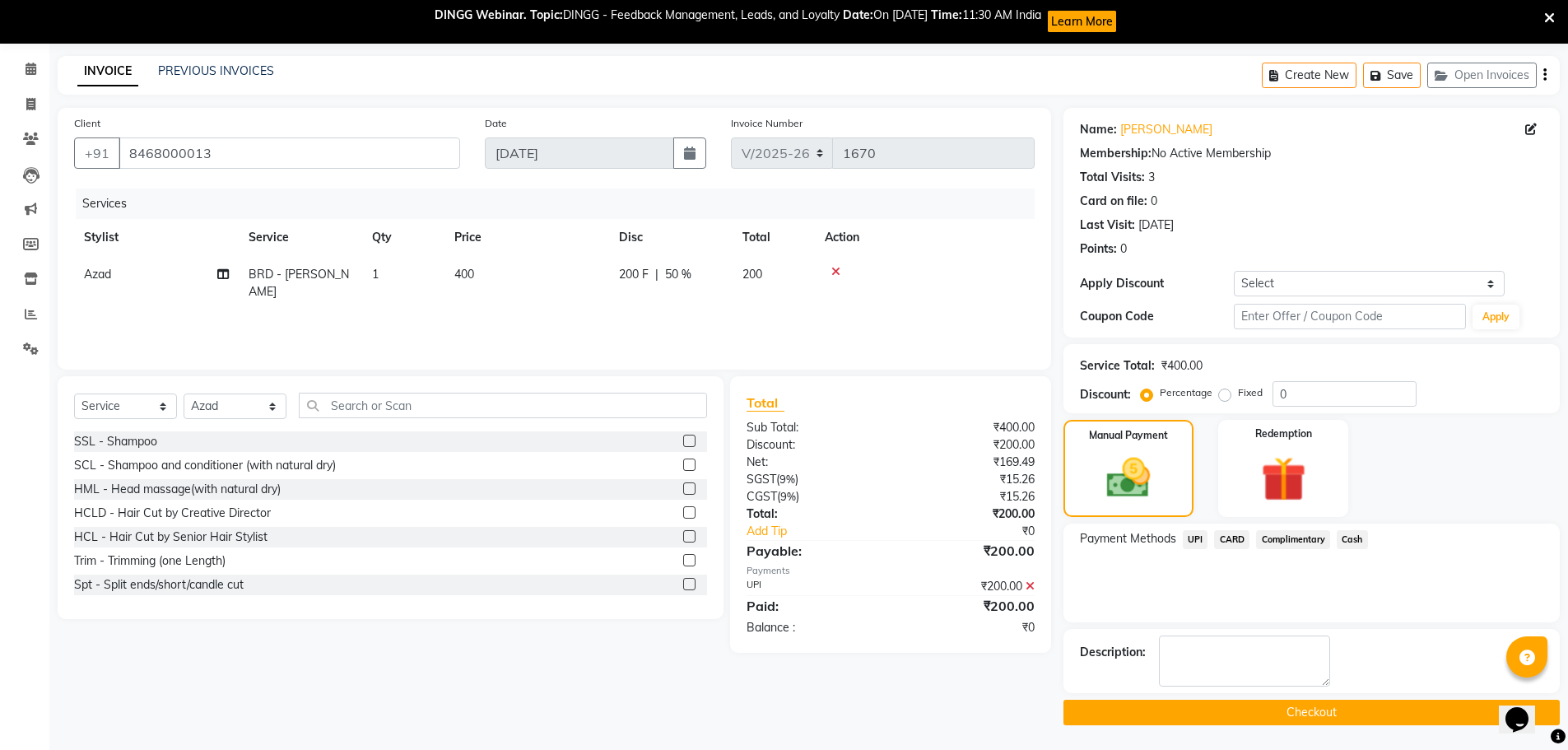 click on "Checkout" 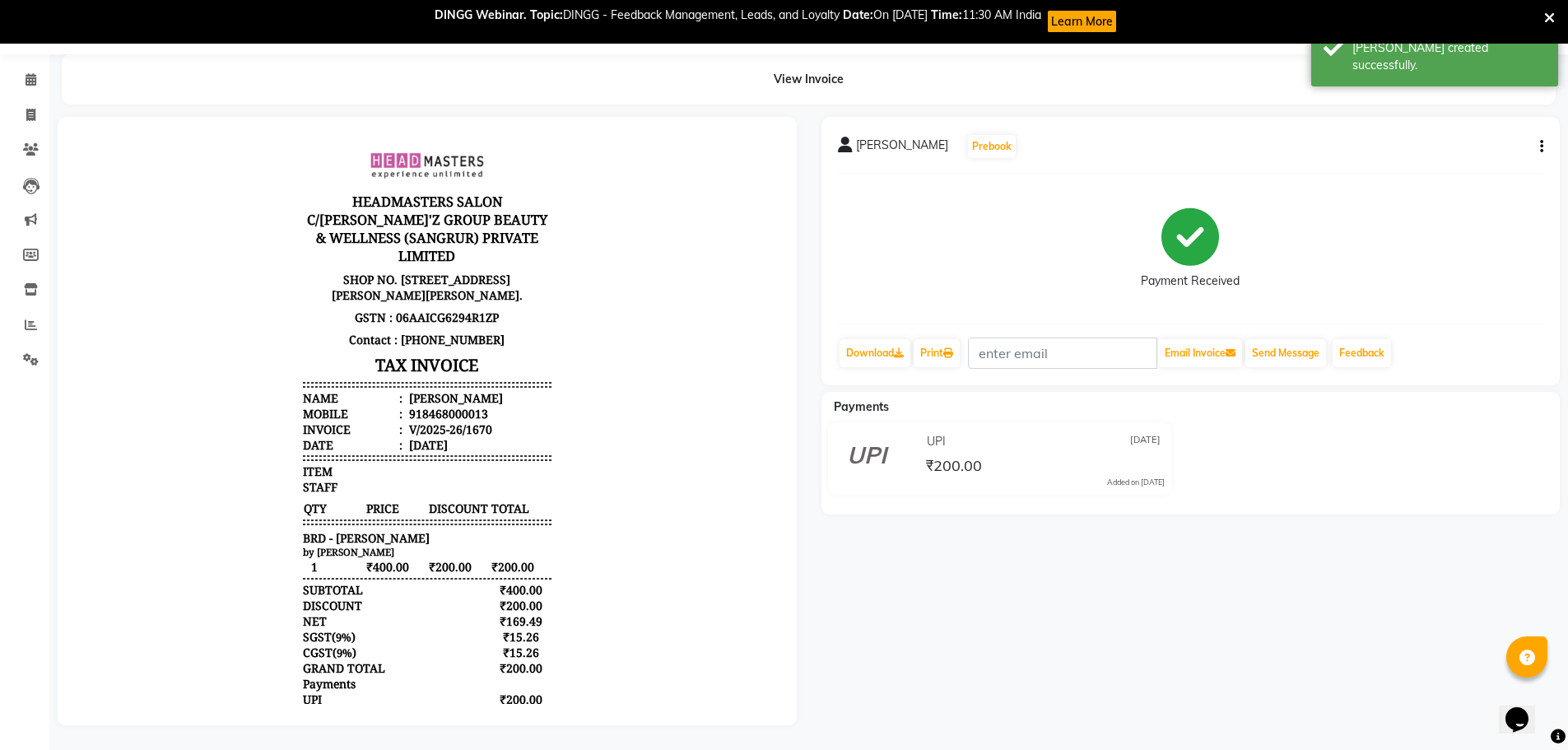 scroll, scrollTop: 0, scrollLeft: 0, axis: both 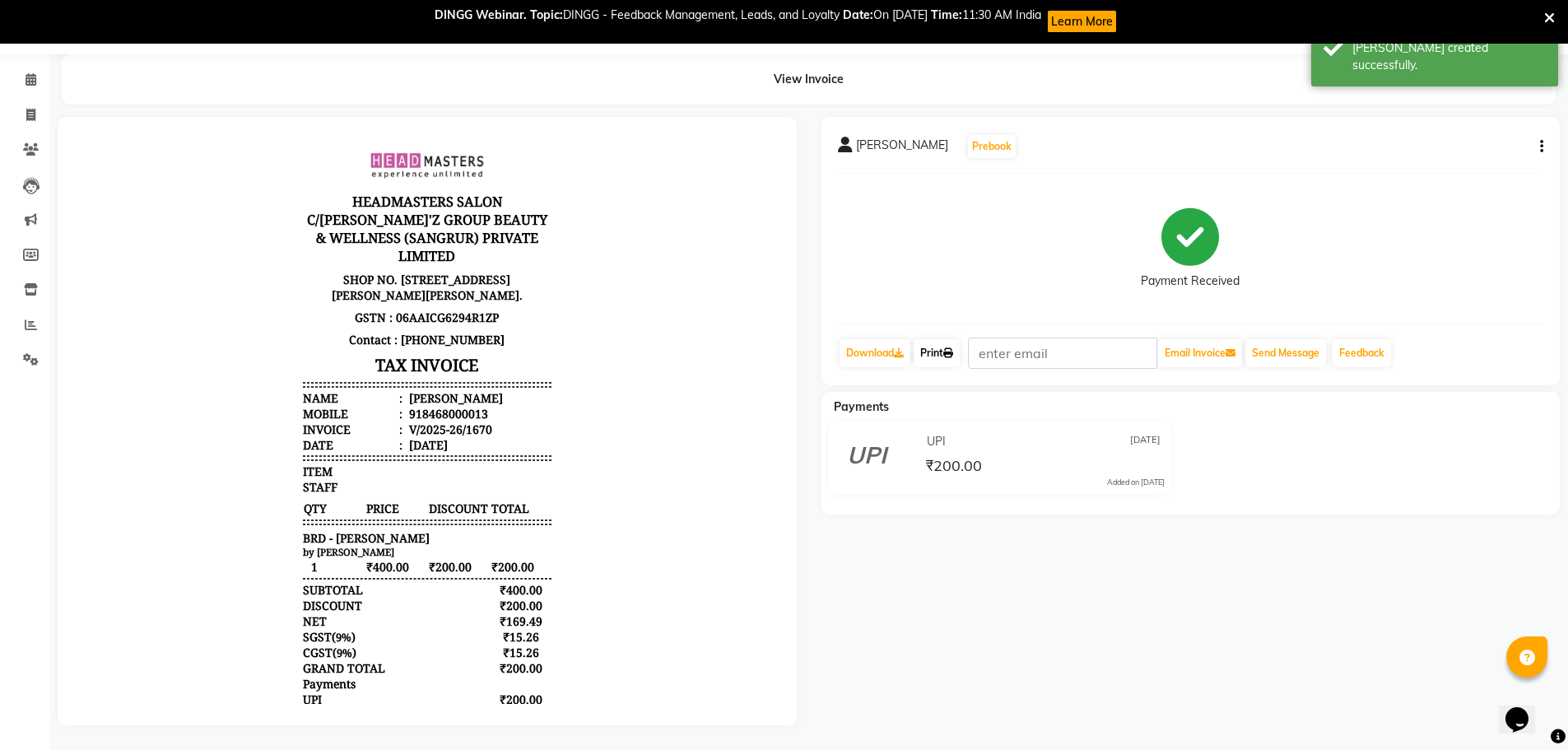 click on "Print" 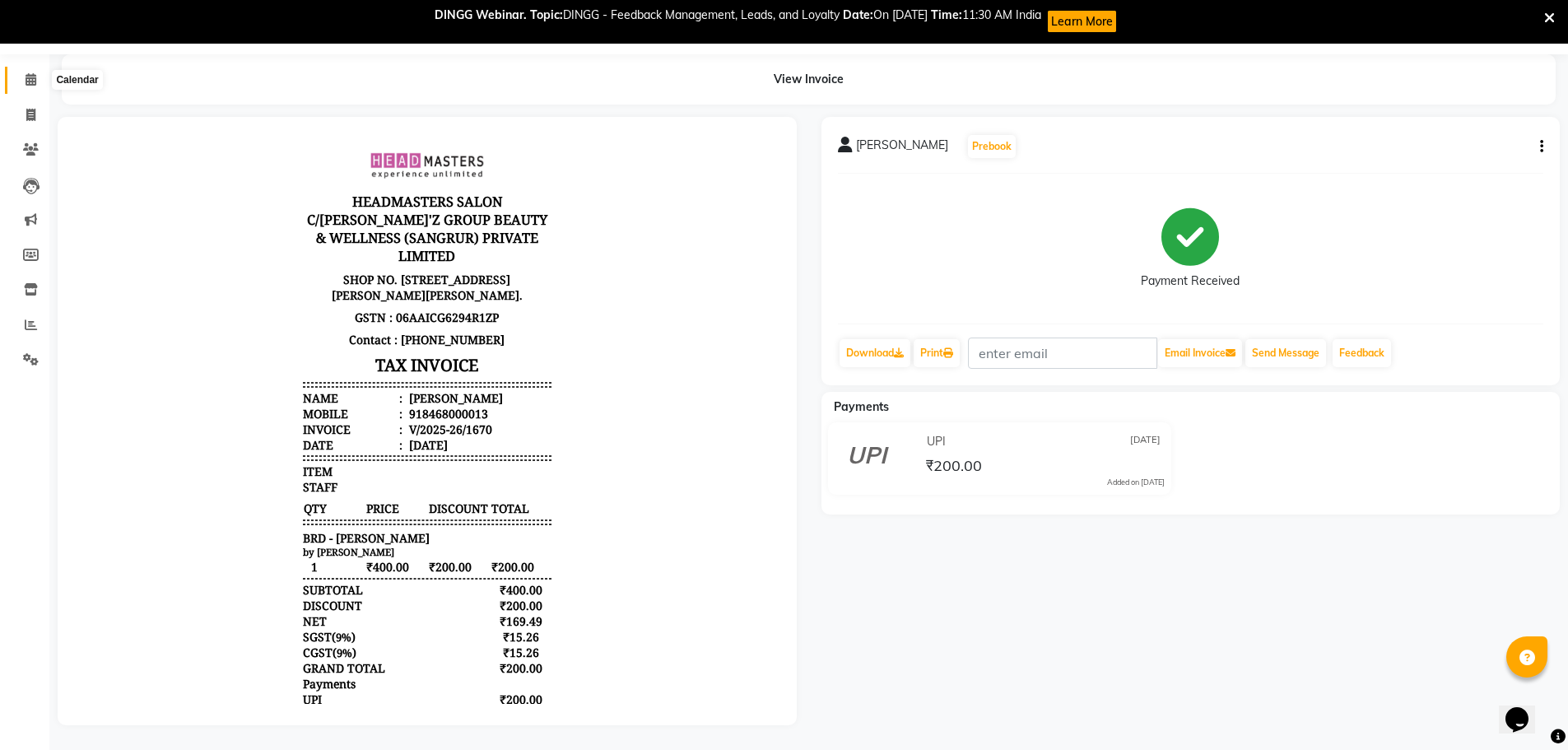 click 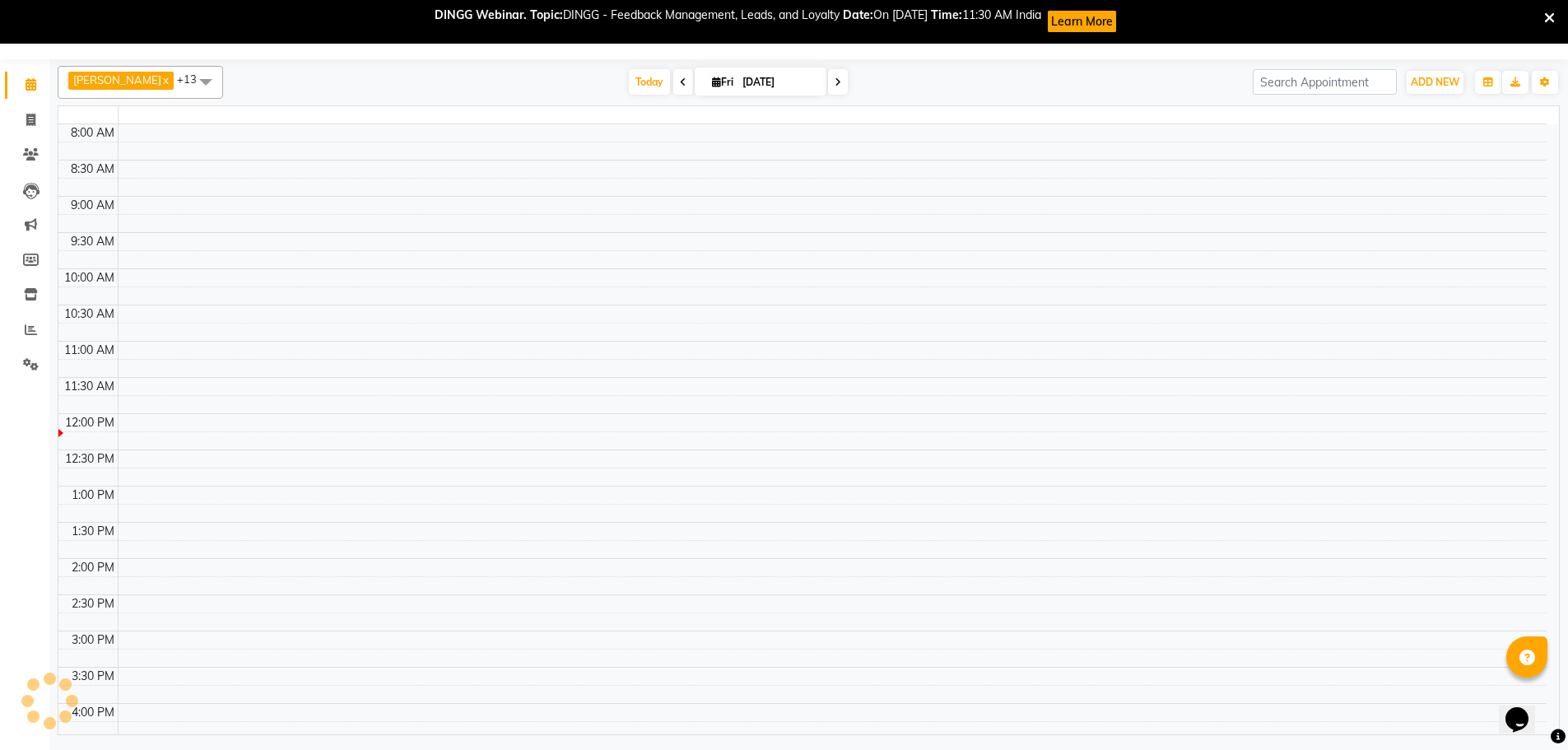 scroll, scrollTop: 44, scrollLeft: 0, axis: vertical 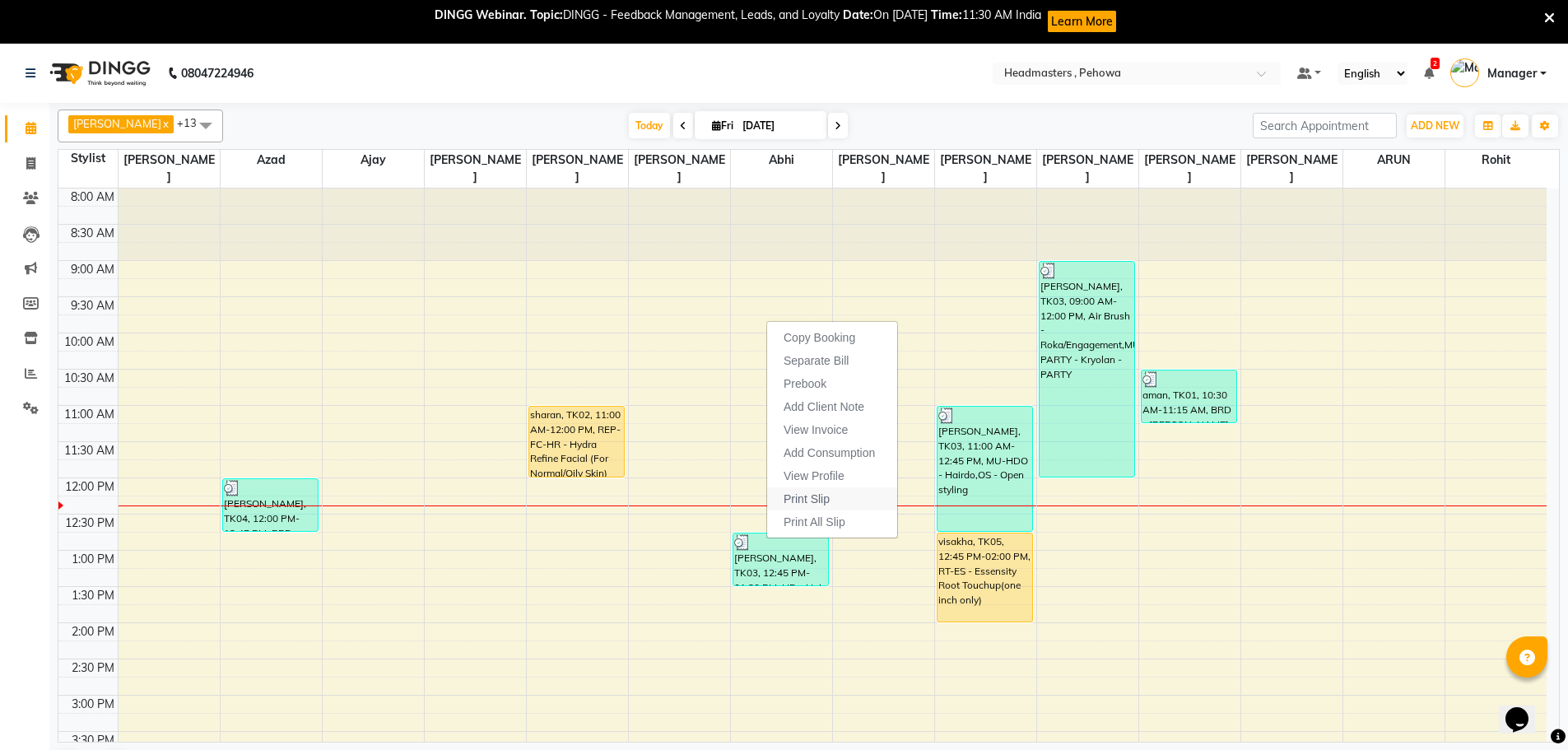 click on "Print Slip" at bounding box center (807, 499) 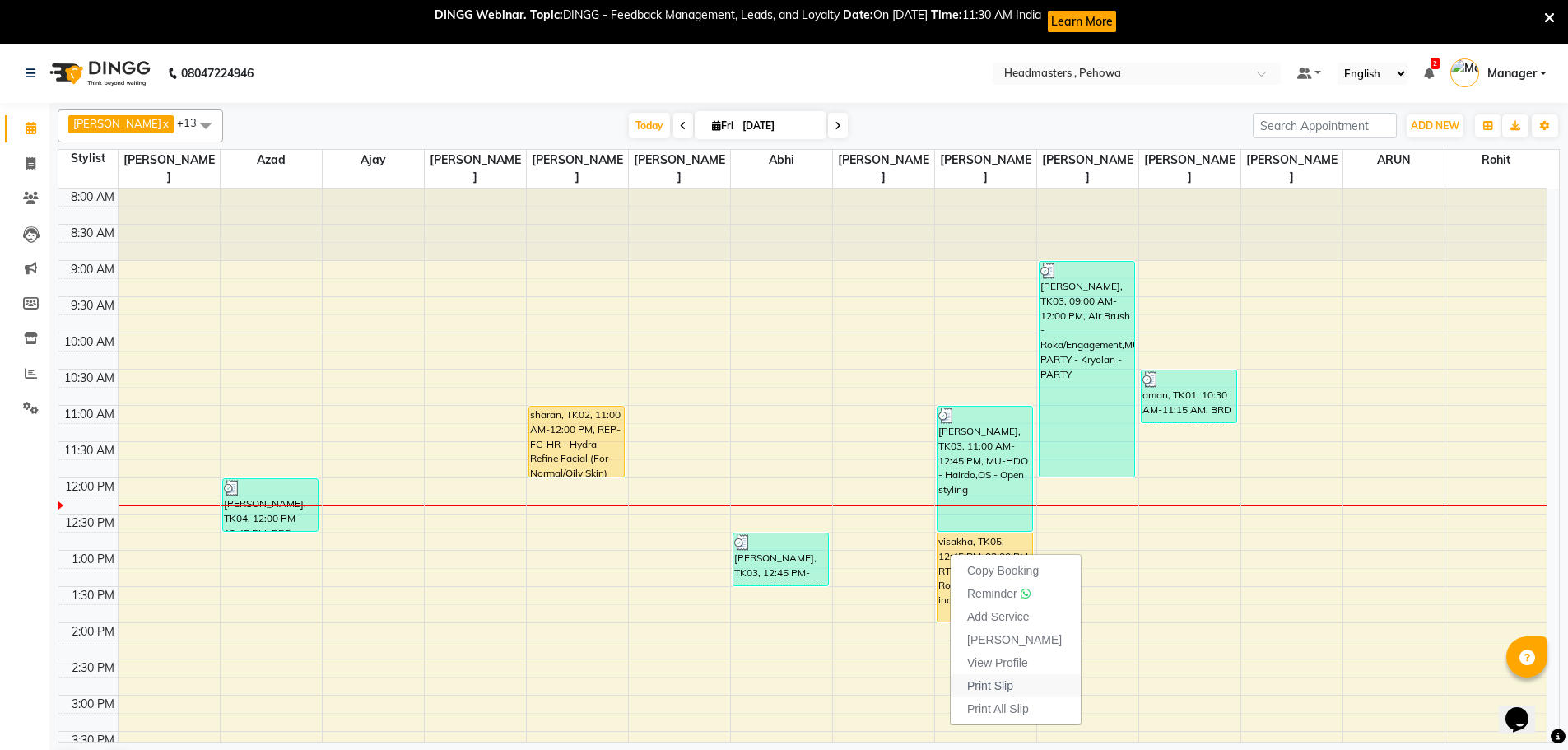 click on "Print Slip" at bounding box center [990, 686] 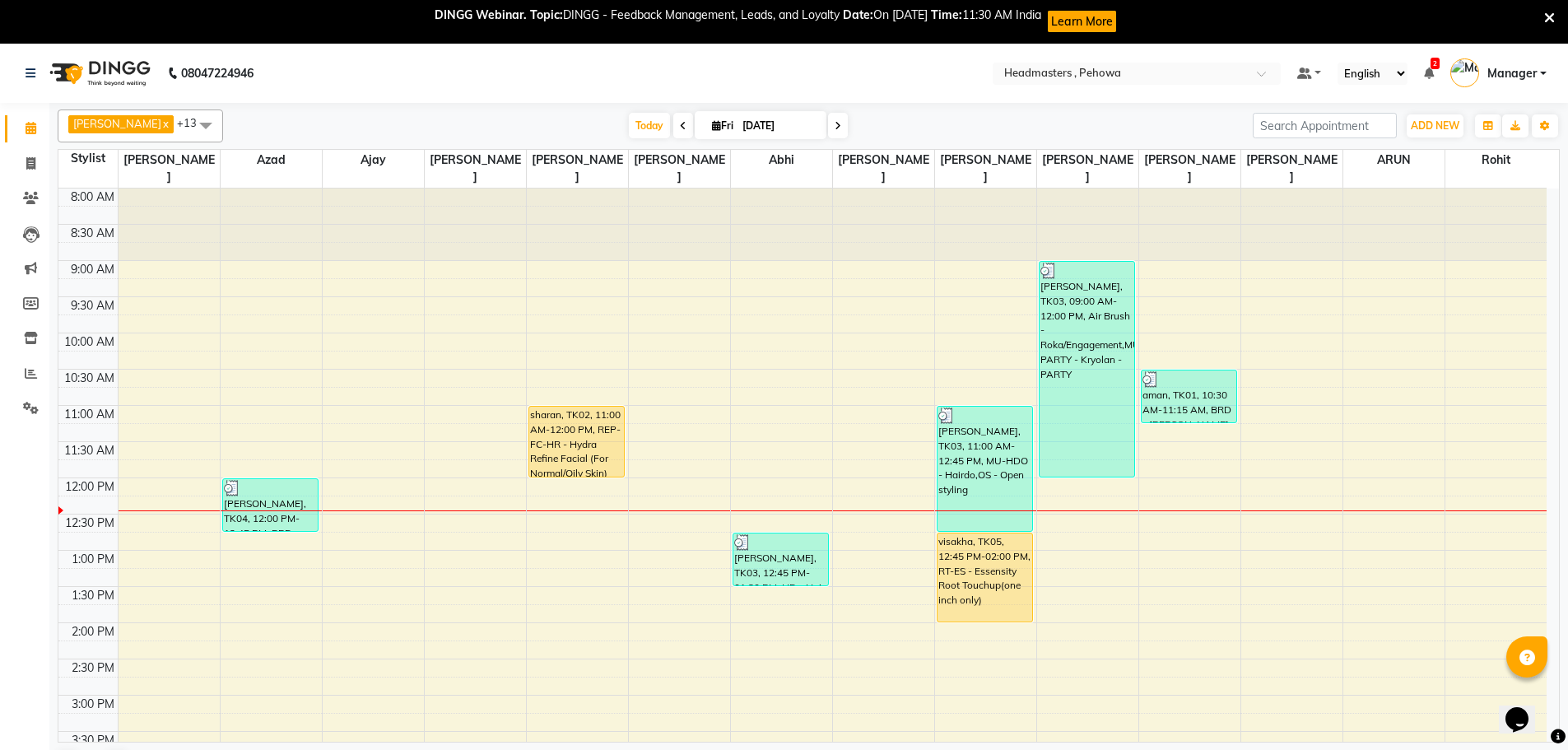 click on "8:00 AM 8:30 AM 9:00 AM 9:30 AM 10:00 AM 10:30 AM 11:00 AM 11:30 AM 12:00 PM 12:30 PM 1:00 PM 1:30 PM 2:00 PM 2:30 PM 3:00 PM 3:30 PM 4:00 PM 4:30 PM 5:00 PM 5:30 PM 6:00 PM 6:30 PM 7:00 PM 7:30 PM 8:00 PM 8:30 PM 9:00 PM 9:30 PM     karambeer, TK04, 12:00 PM-12:45 PM, BRD - Beard    sharan, TK02, 11:00 AM-12:00 PM, REP-FC-HR - Hydra Refine Facial (For Normal/Oily Skin)     MANISHA, TK03, 12:45 PM-01:30 PM, HD - Hair Do     MANISHA, TK03, 11:00 AM-12:45 PM, MU-HDO  - Hairdo,OS - Open styling    visakha, TK05, 12:45 PM-02:00 PM, RT-ES - Essensity Root Touchup(one inch only)     MANISHA, TK03, 09:00 AM-12:00 PM, Air Brush - Roka/Engagement,MUKRY-PARTY  - Kryolan - PARTY     aman, TK01, 10:30 AM-11:15 AM, BRD - Beard" at bounding box center [803, 695] 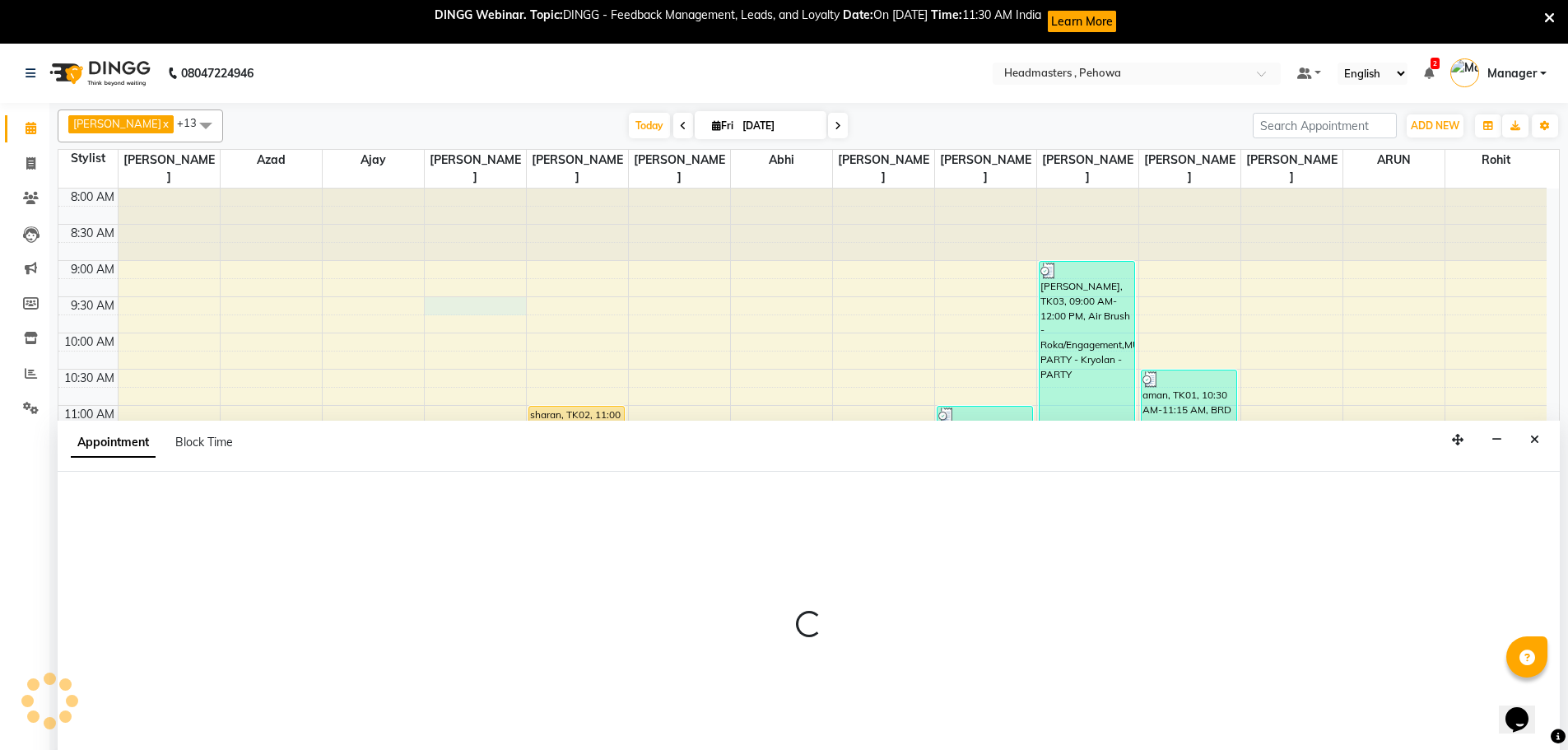 scroll, scrollTop: 26, scrollLeft: 0, axis: vertical 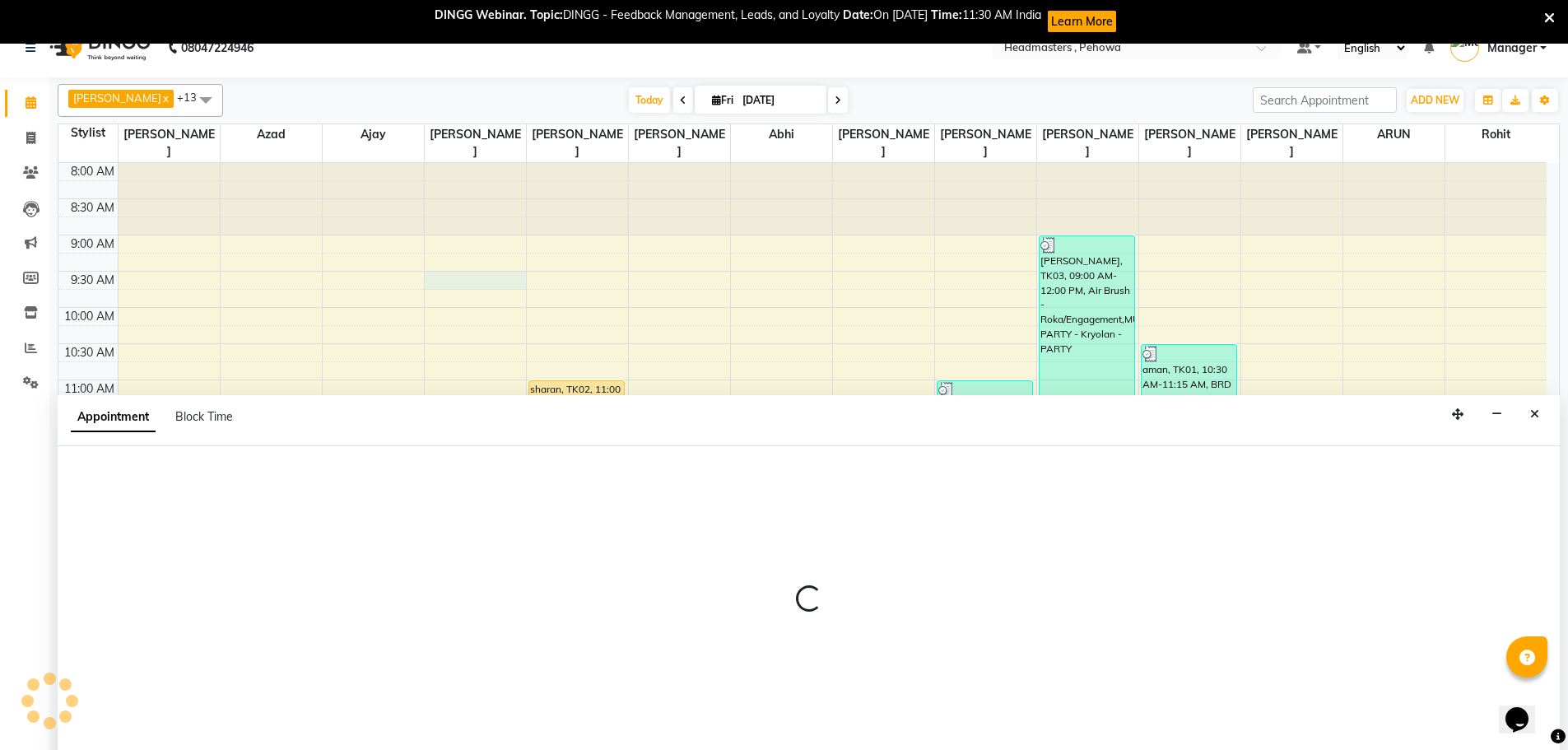 select on "68775" 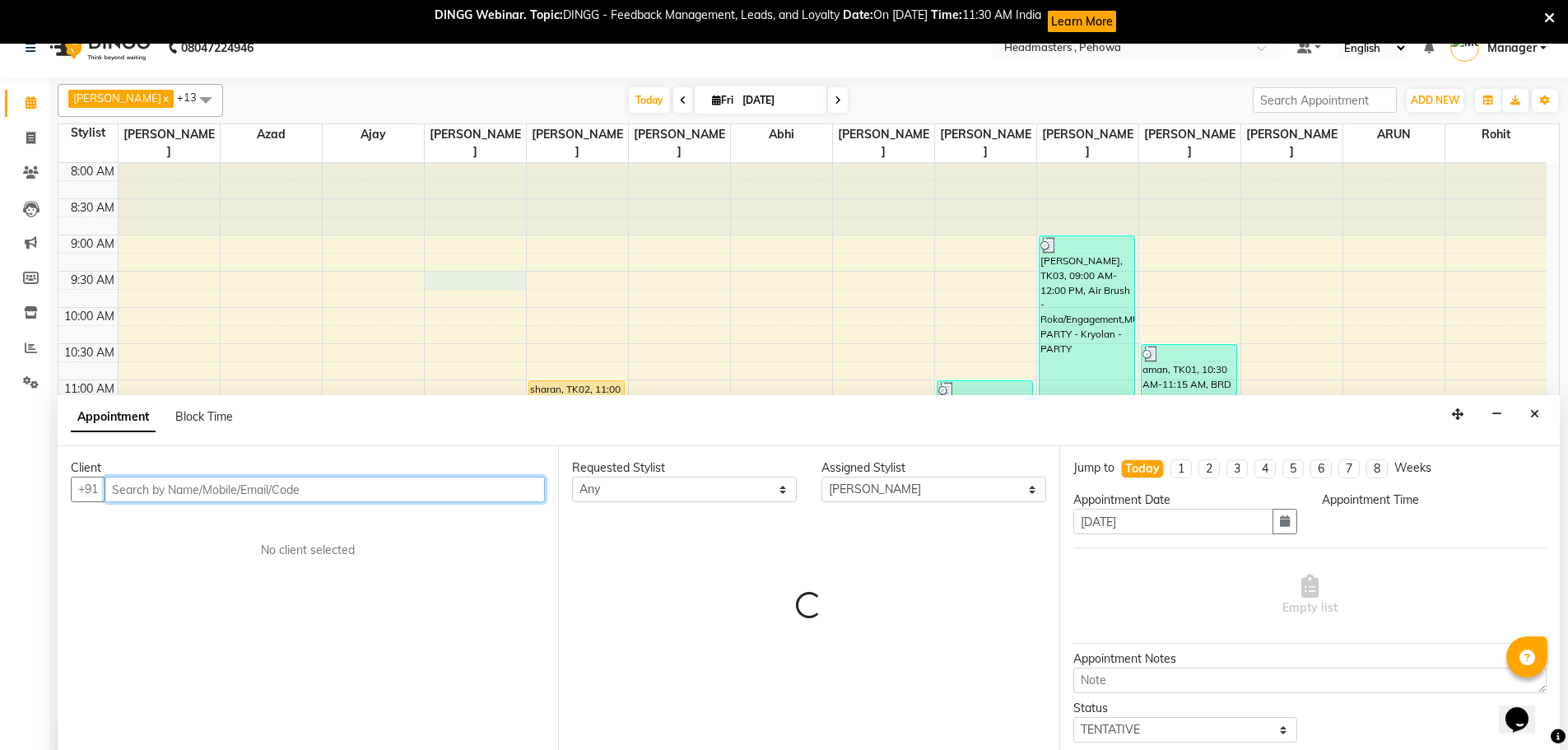 select on "570" 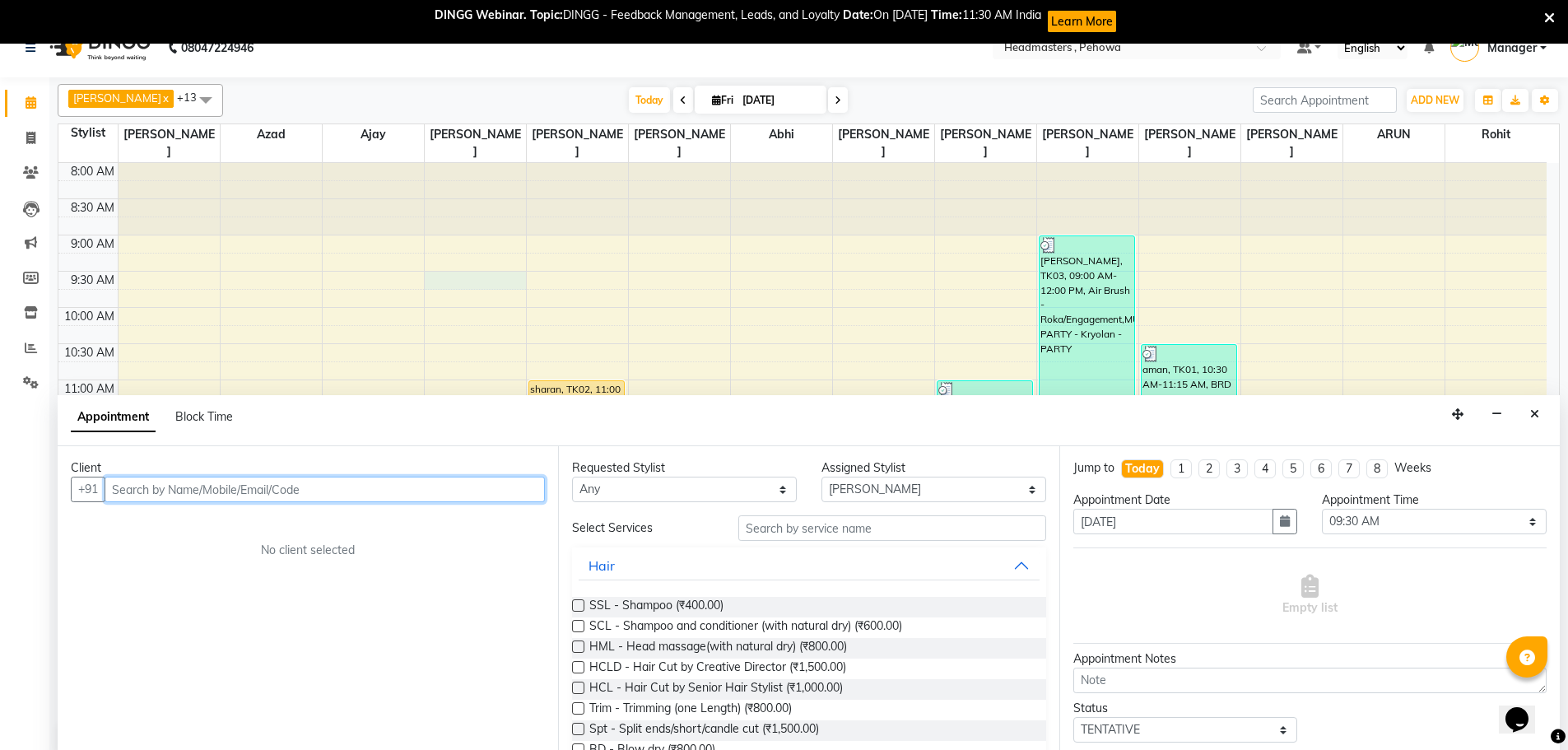 click at bounding box center [324, 489] 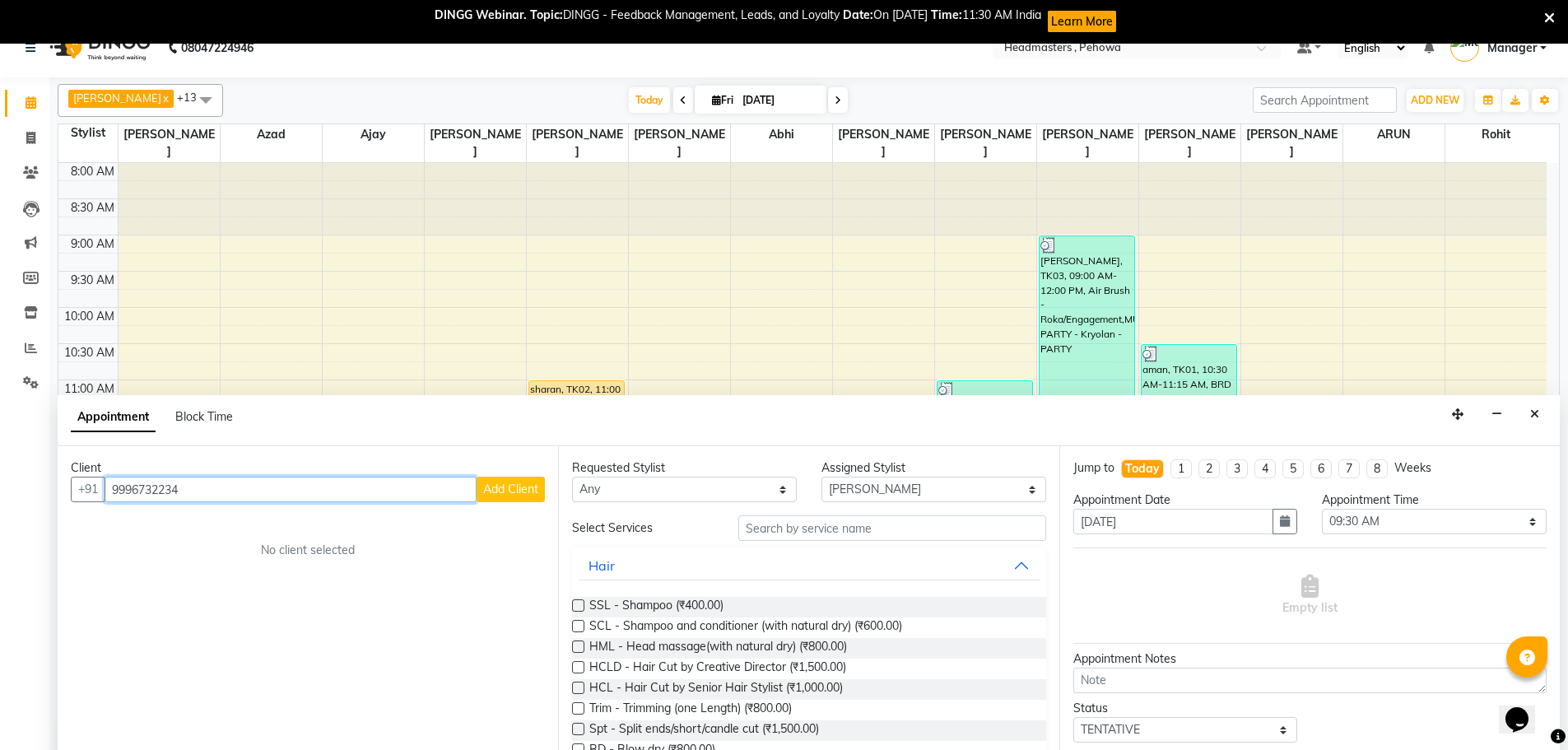 type on "9996732234" 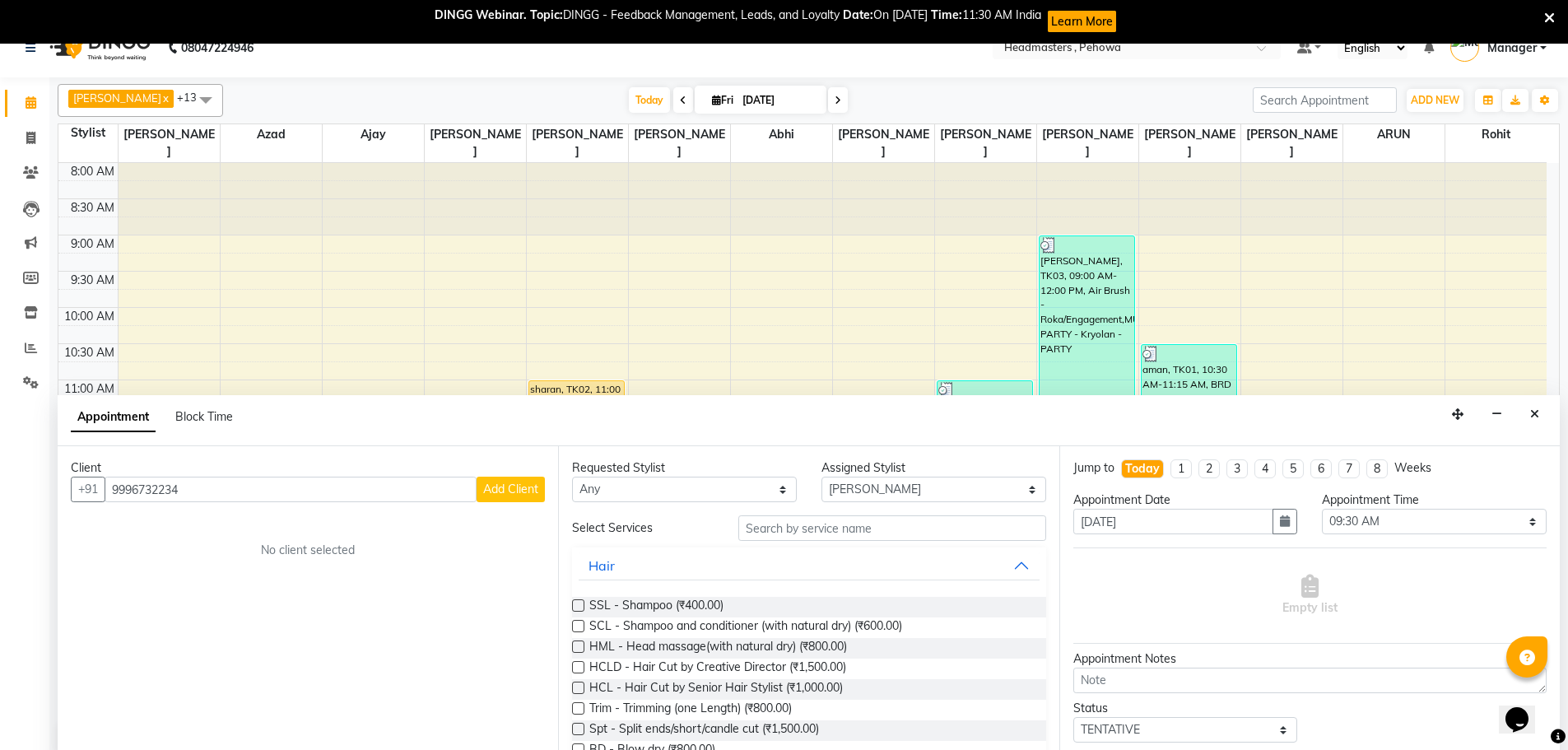 click on "Add Client" at bounding box center (510, 489) 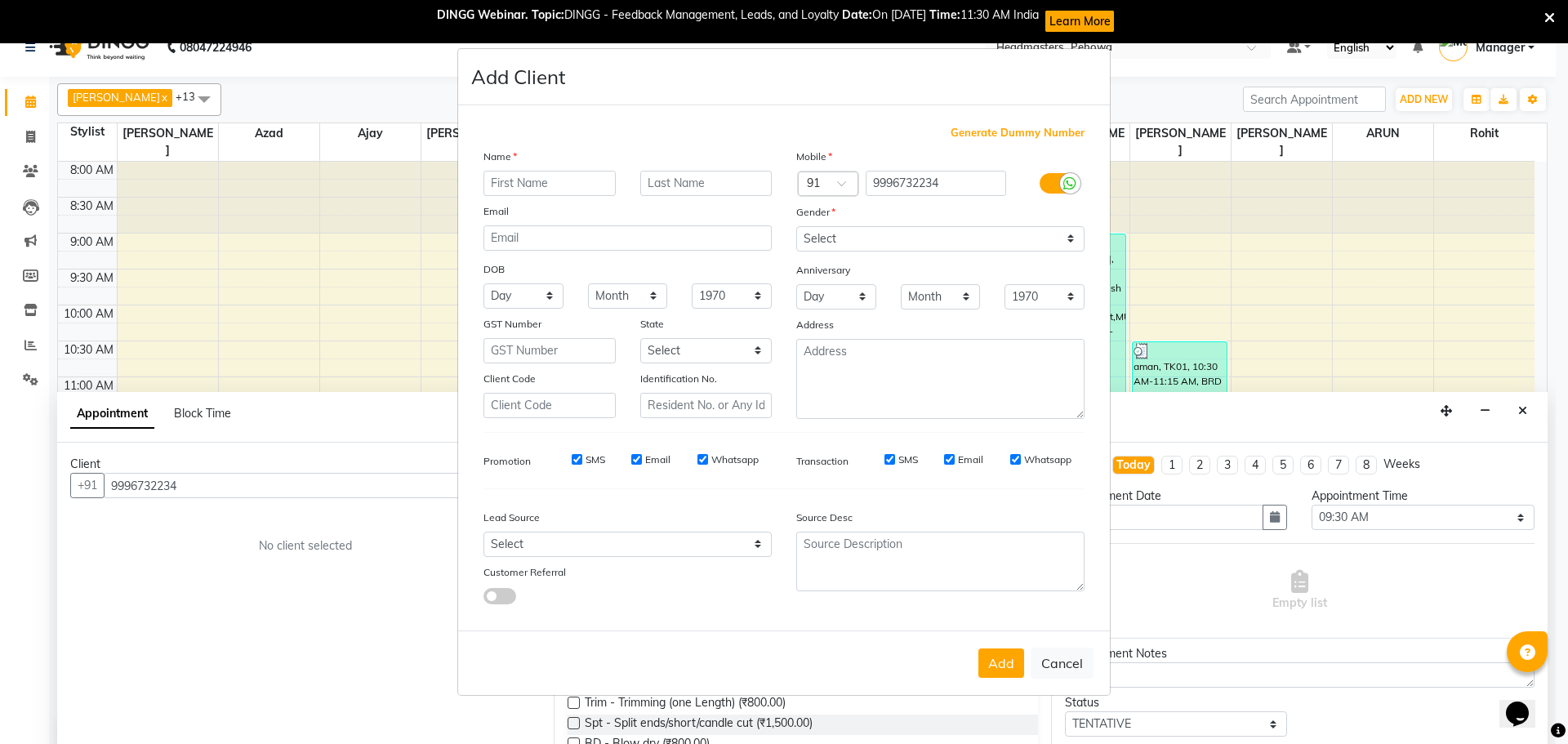 click at bounding box center [550, 183] 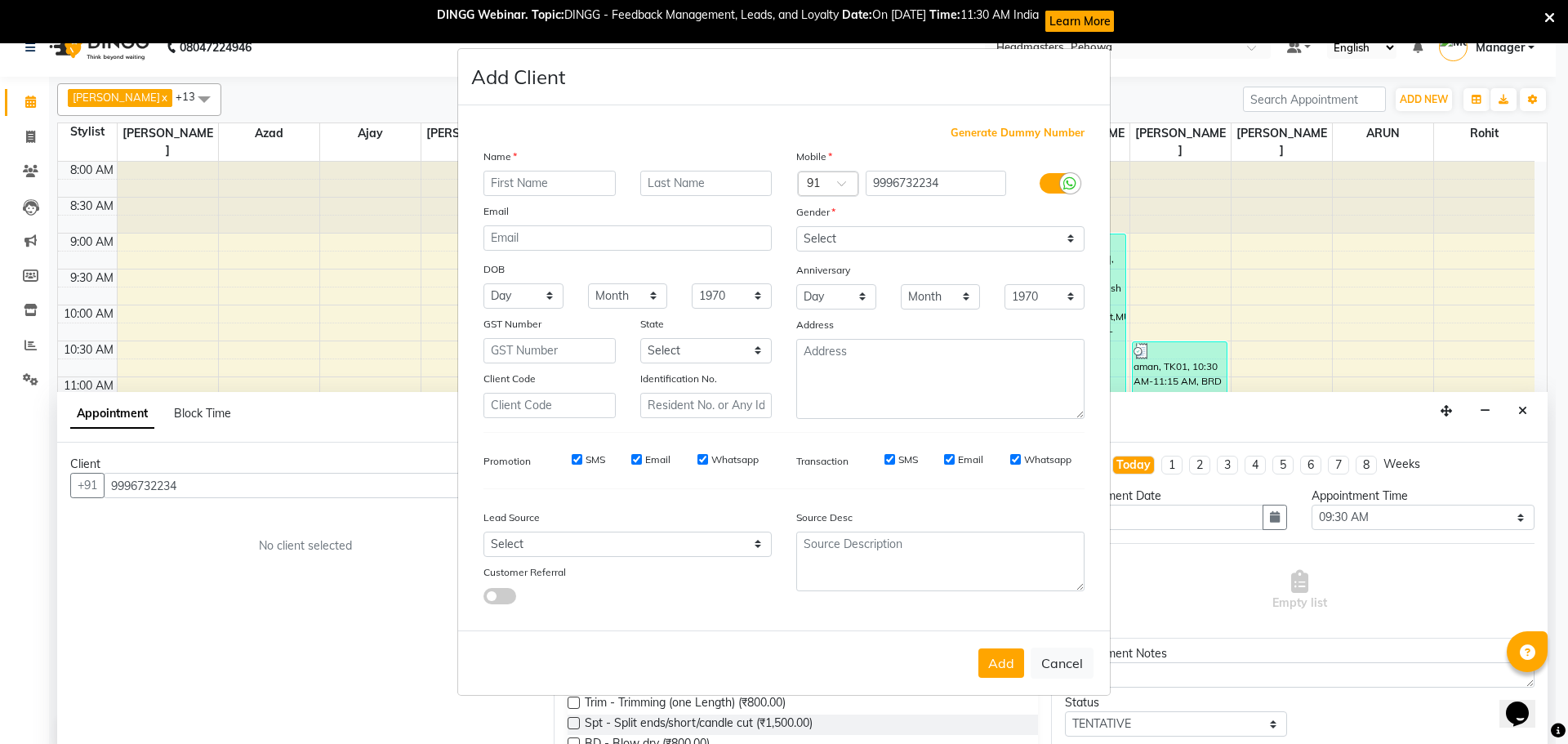 click at bounding box center [550, 183] 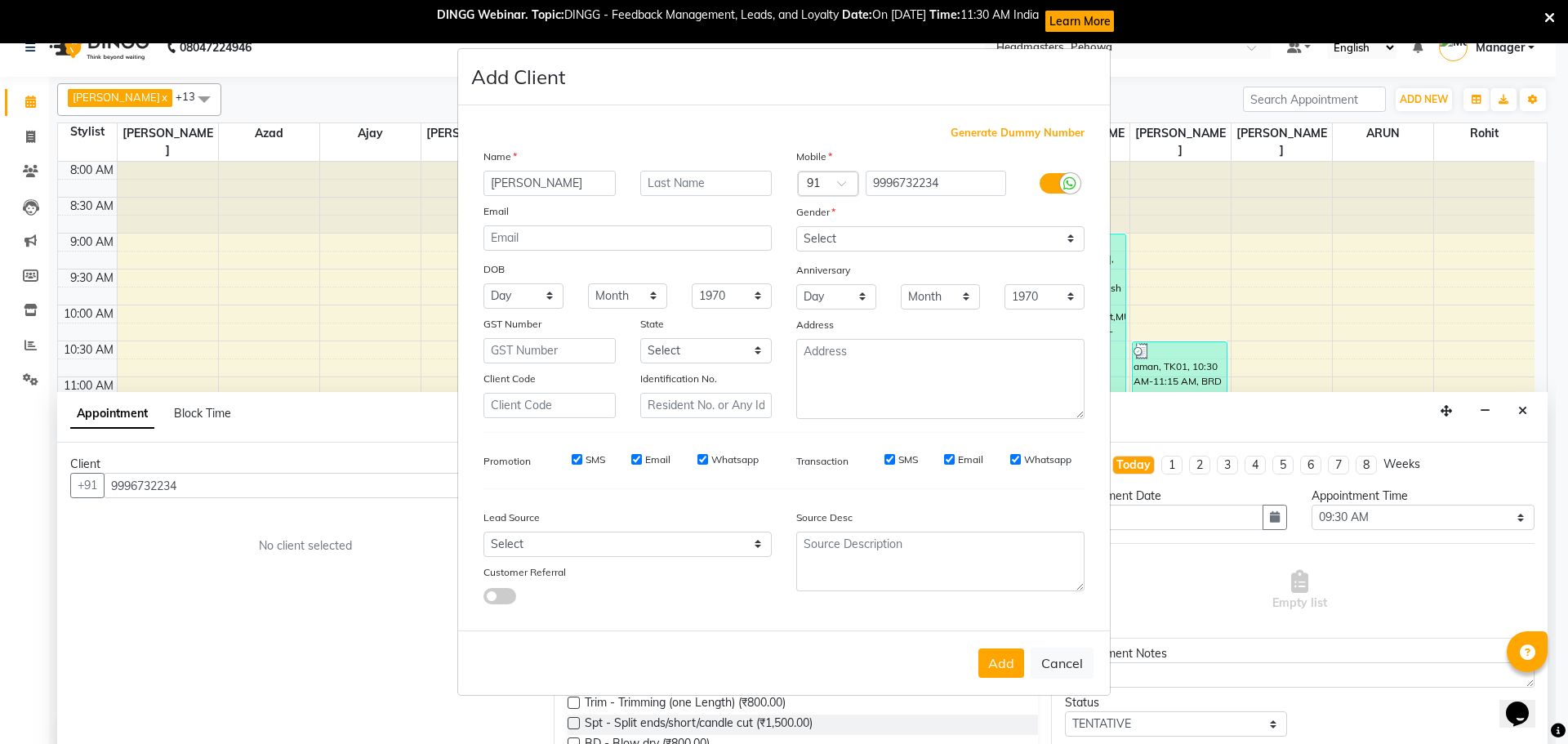 type on "[PERSON_NAME]" 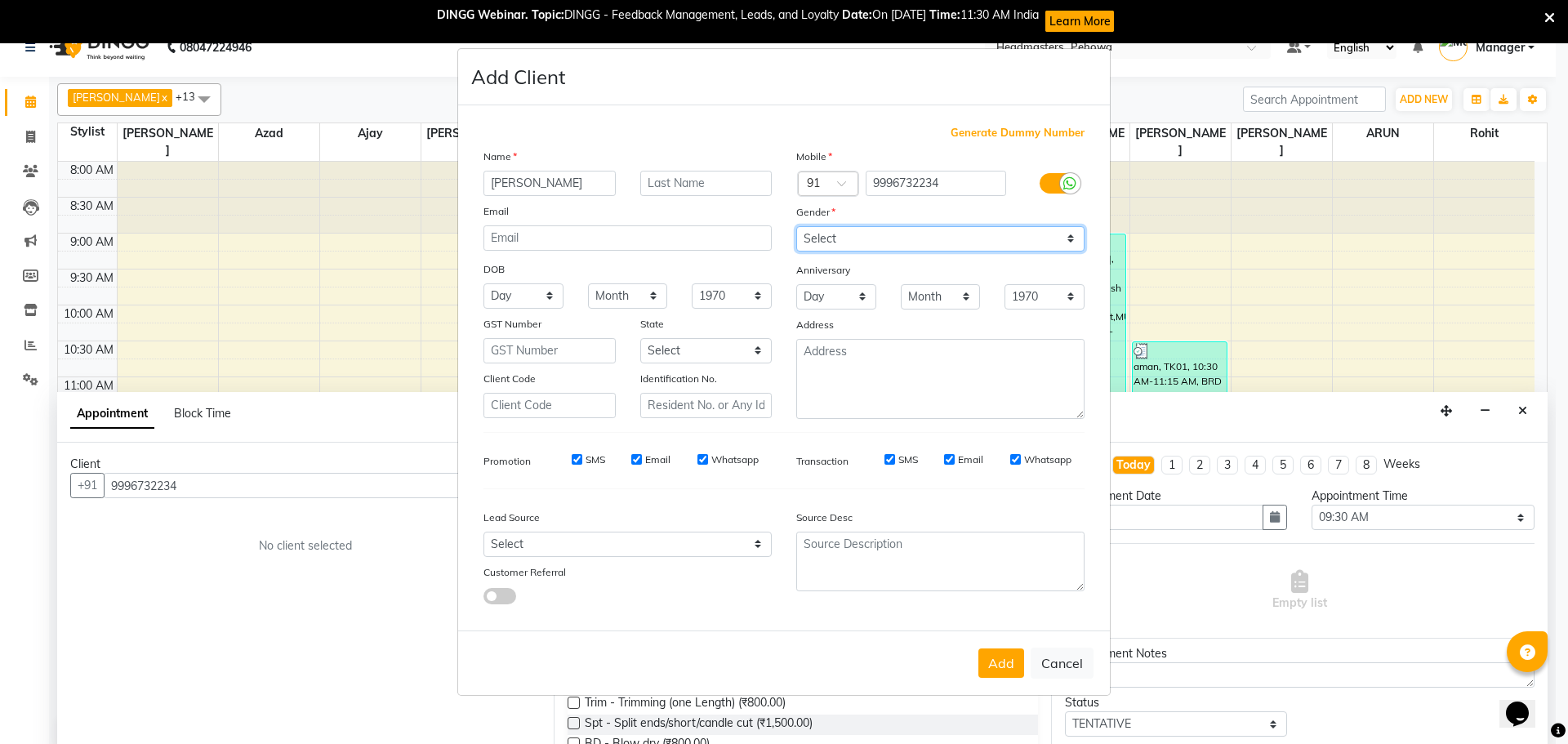 click on "Select Male Female Other Prefer Not To Say" at bounding box center (940, 238) 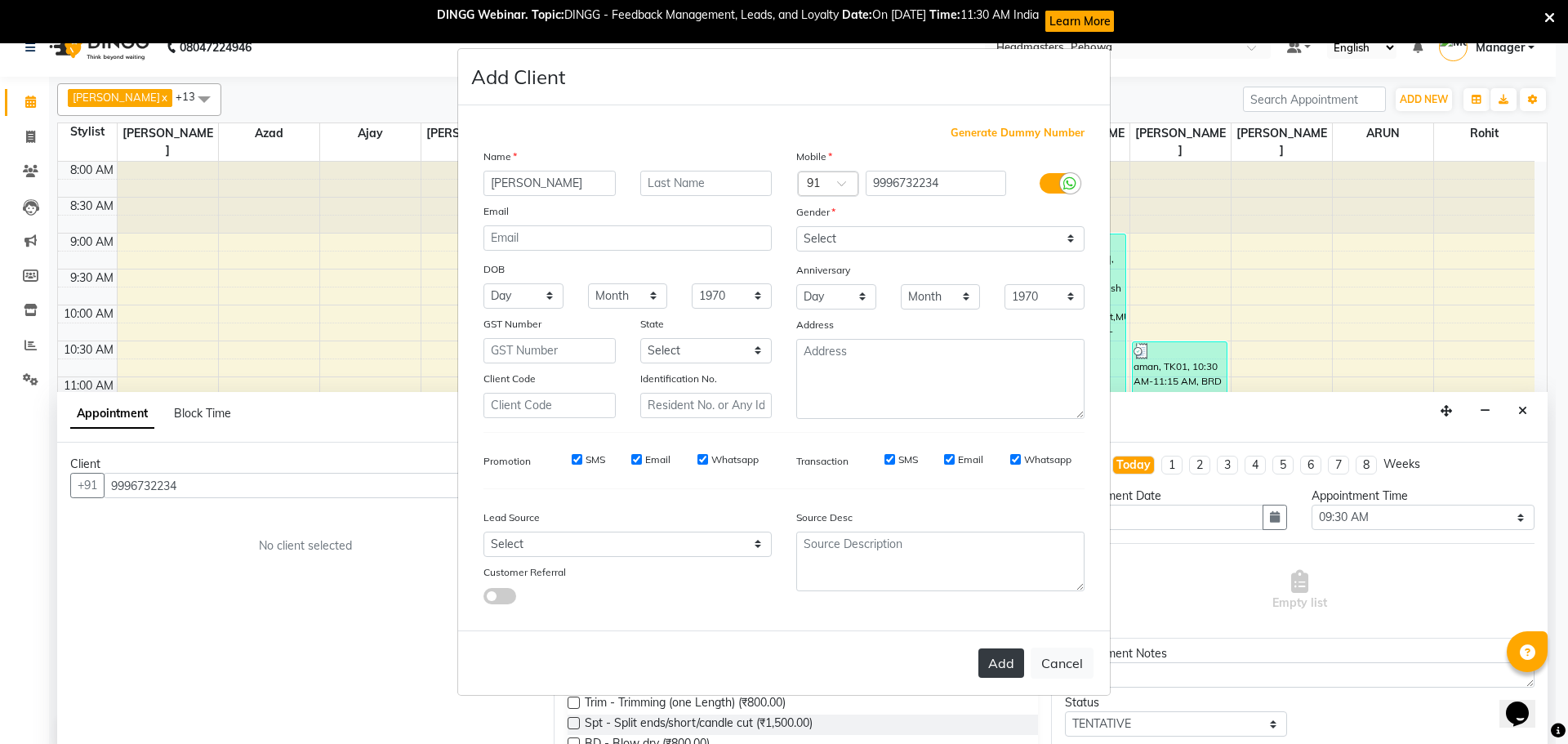click on "Add" at bounding box center [1001, 663] 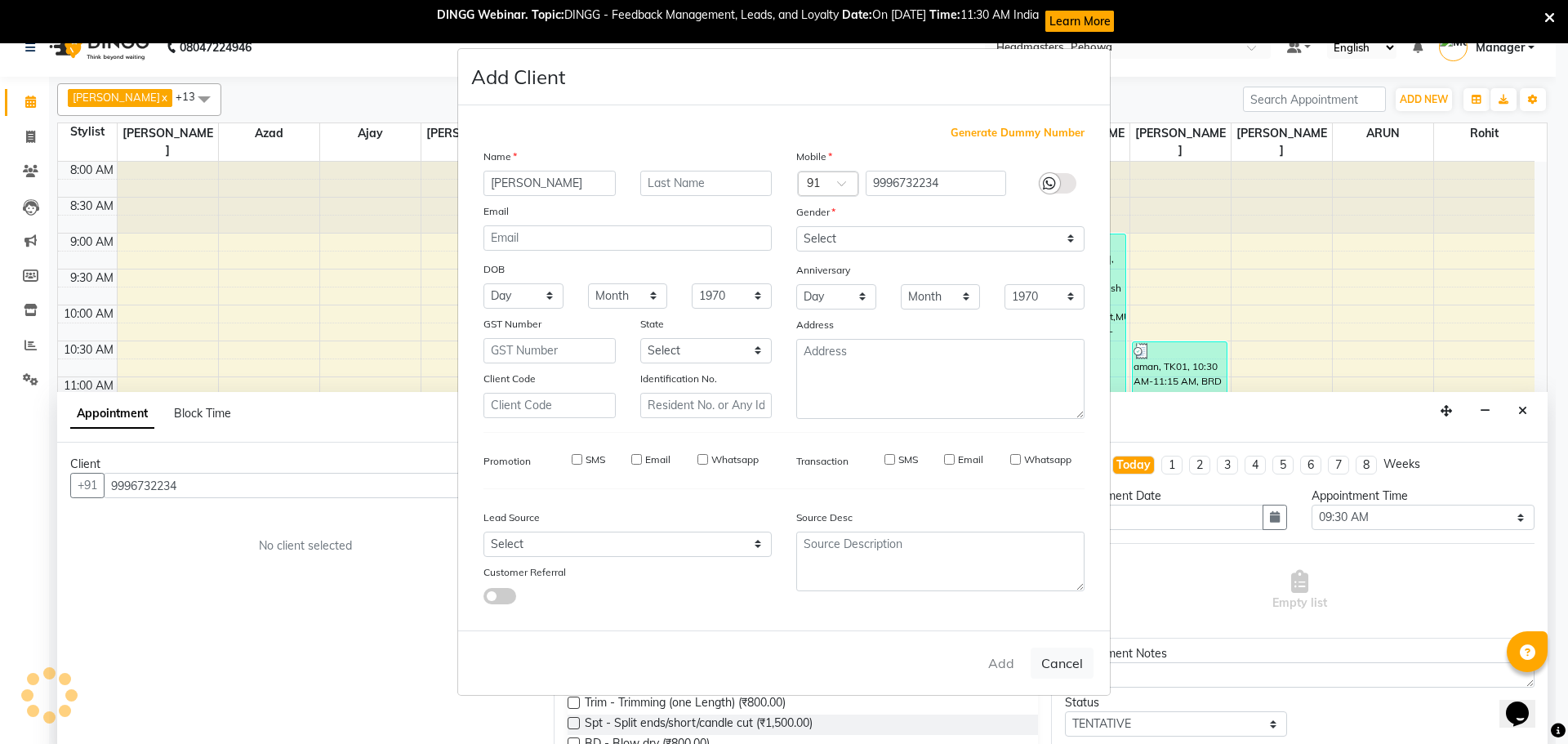 type 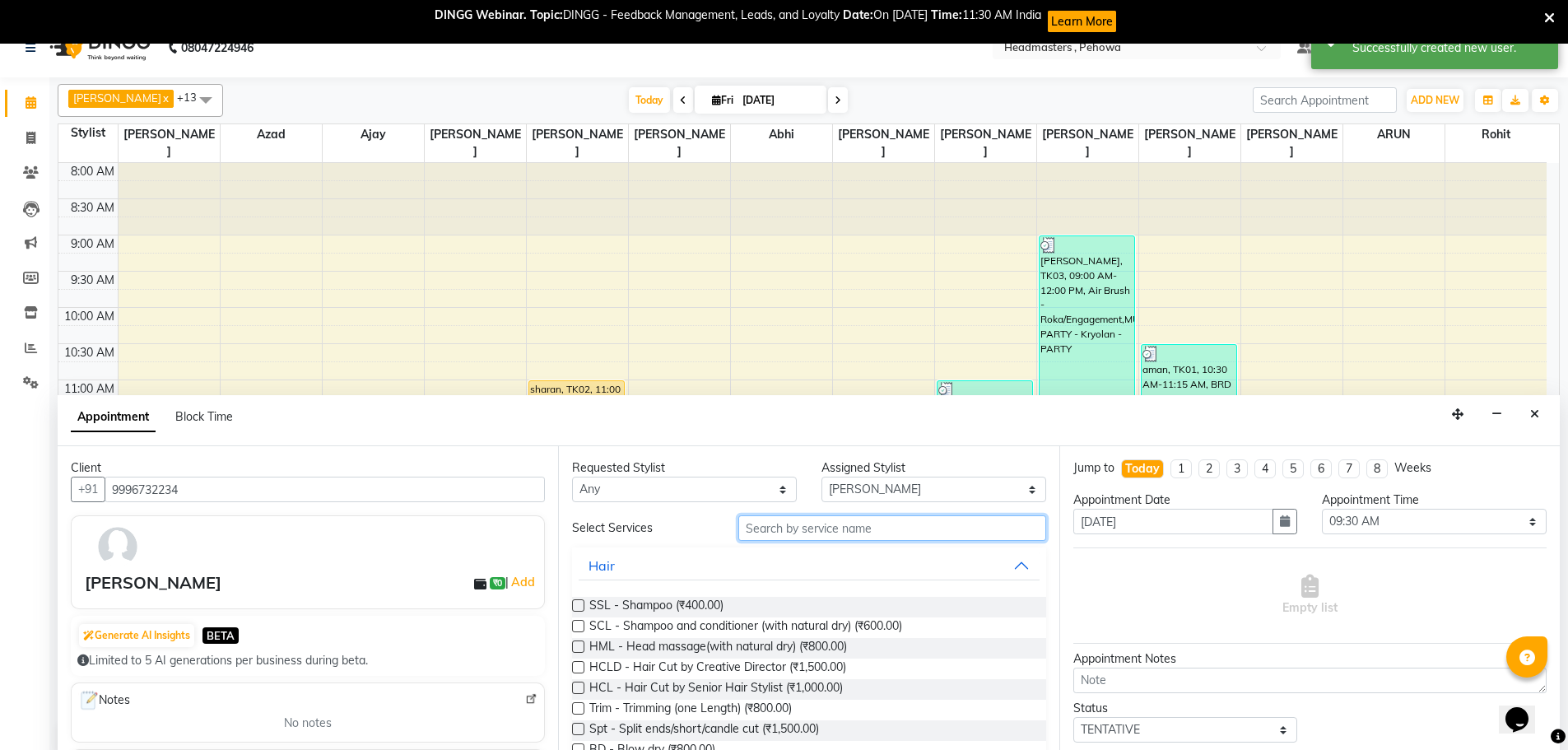 click at bounding box center (892, 528) 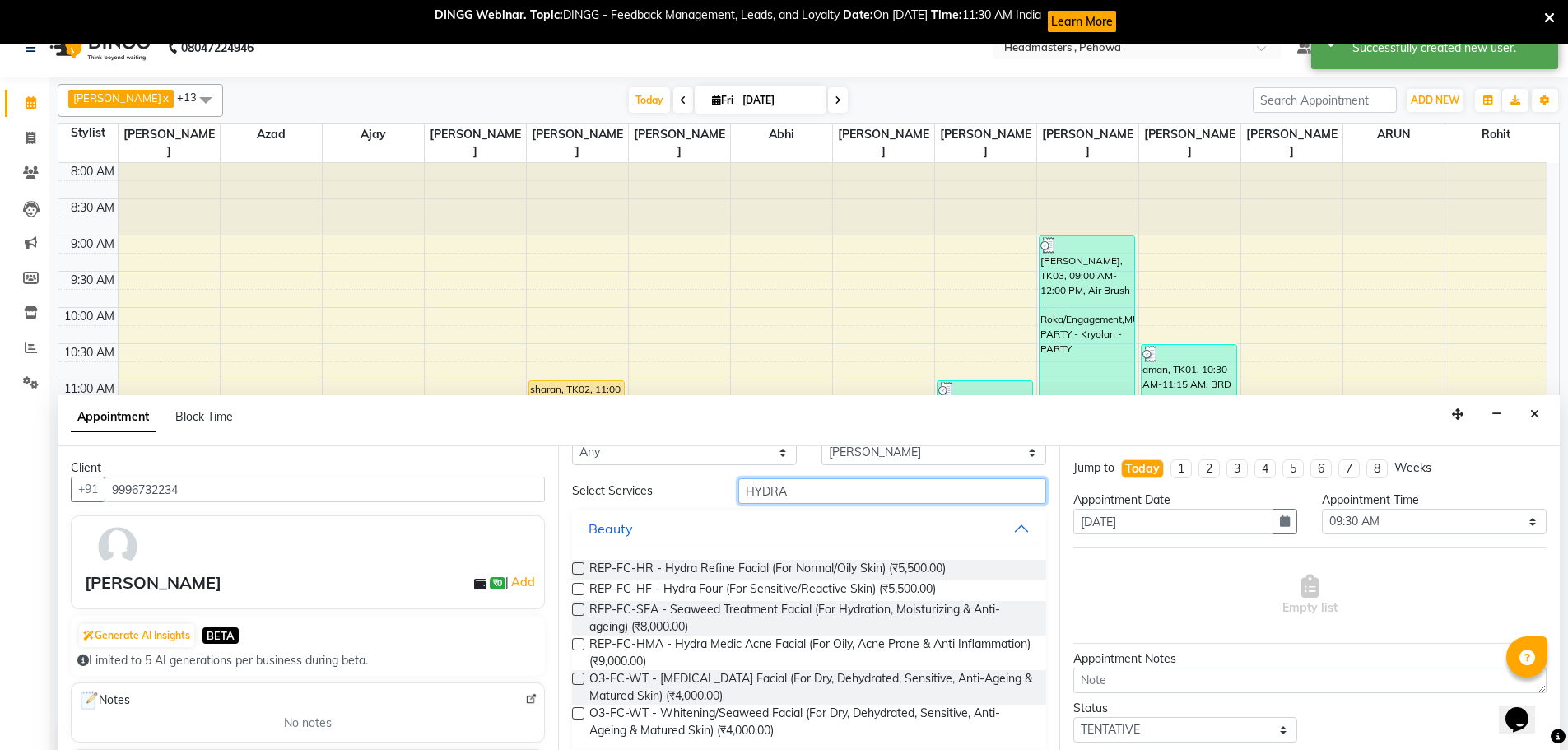 scroll, scrollTop: 73, scrollLeft: 0, axis: vertical 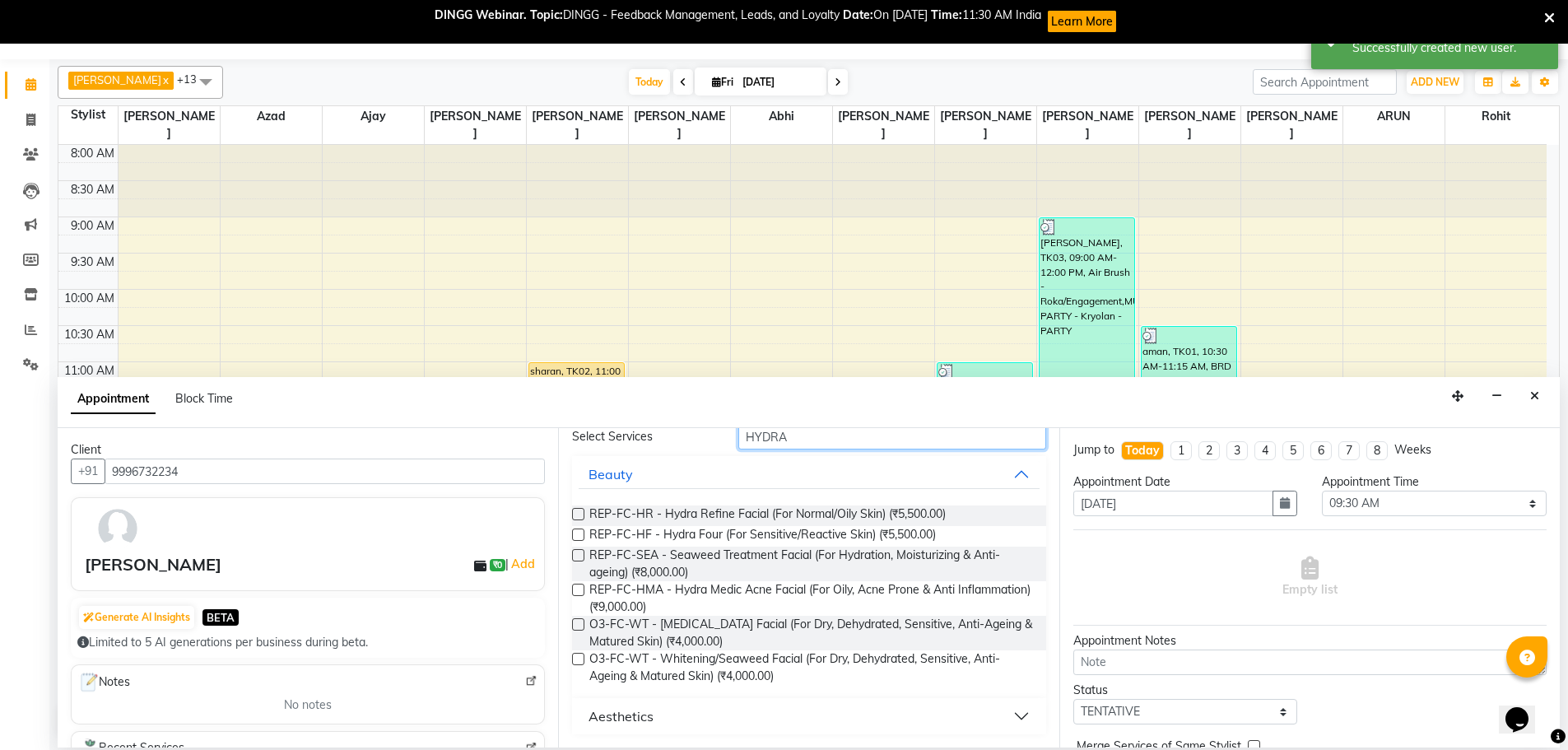 type on "HYDRA" 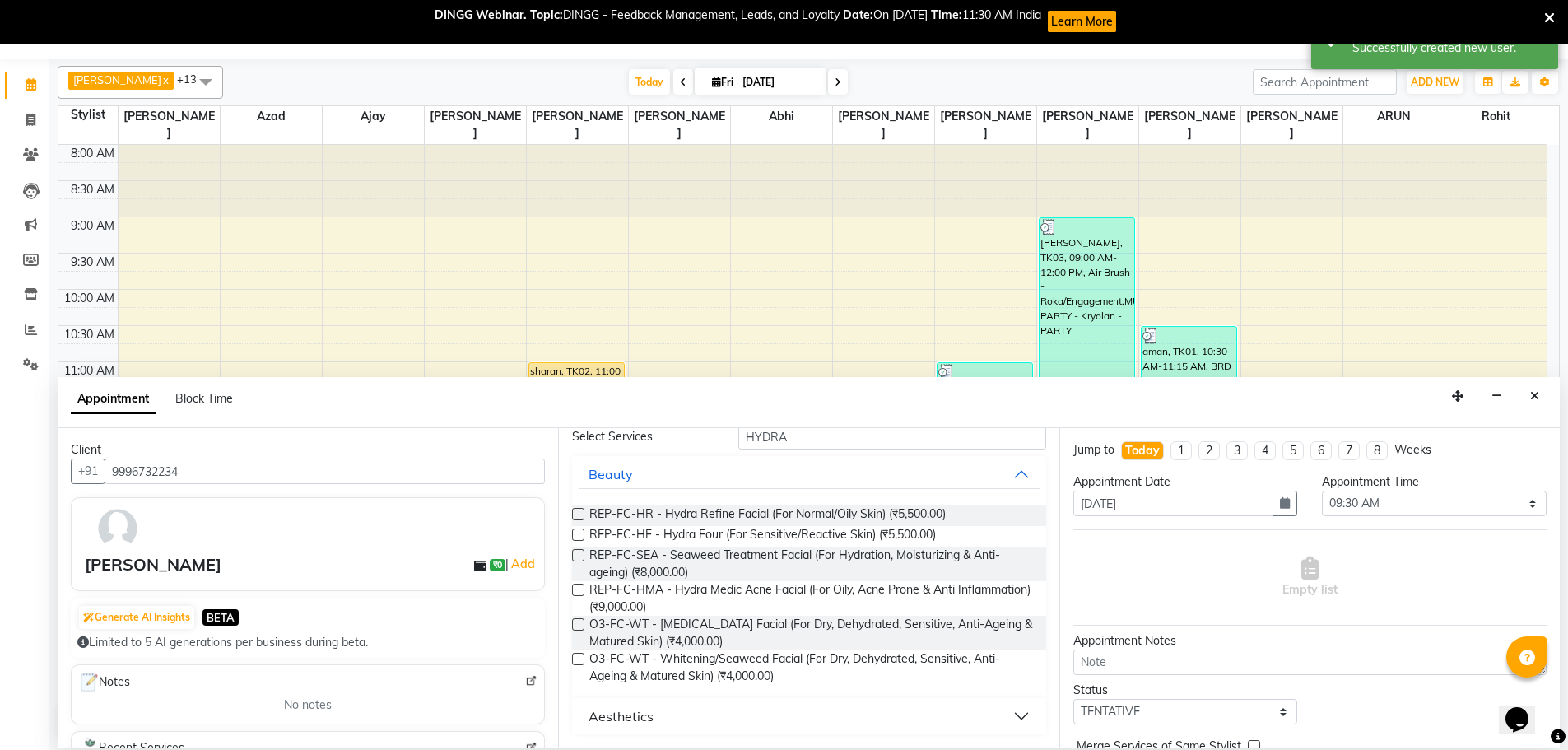 click on "Aesthetics" at bounding box center (808, 716) 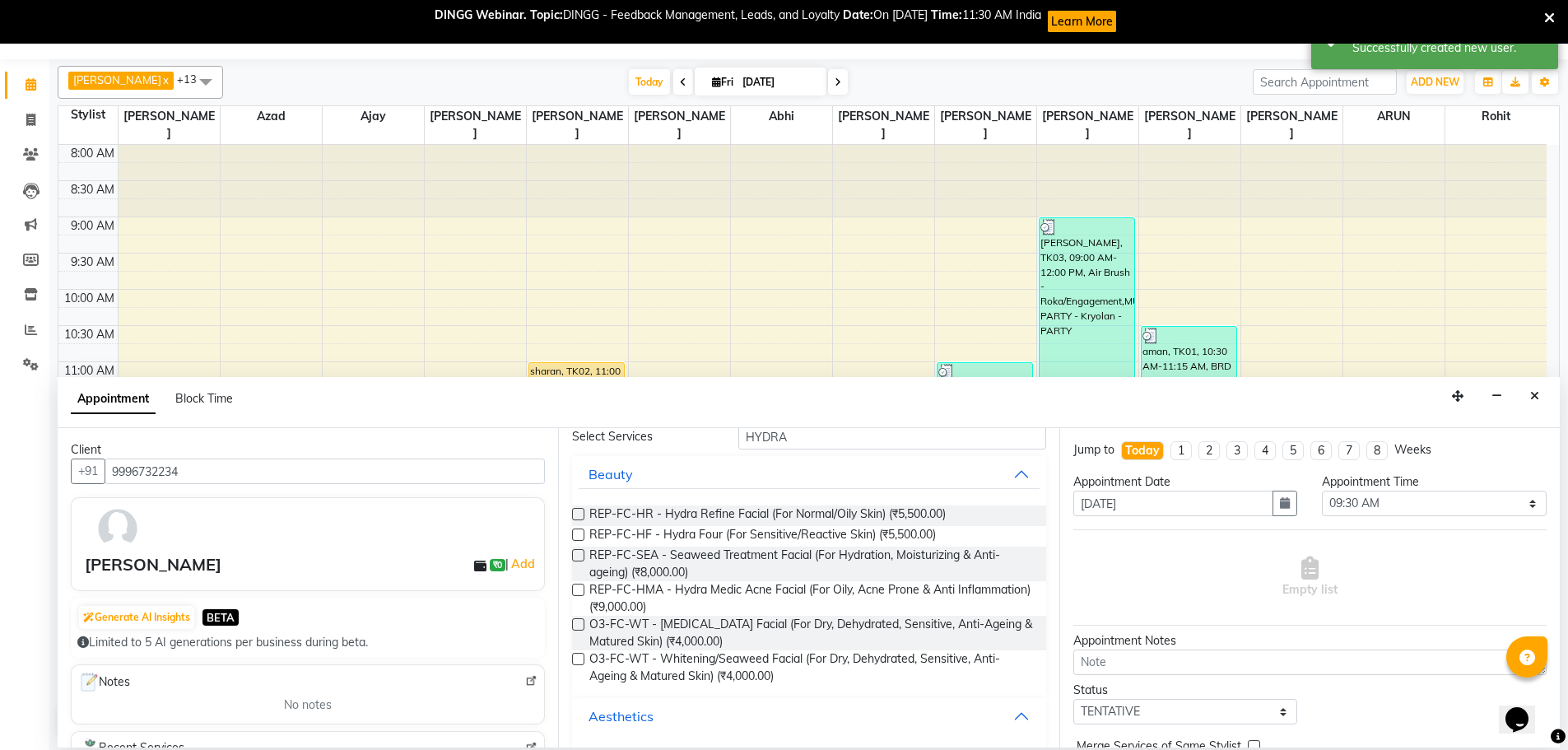 scroll, scrollTop: 141, scrollLeft: 0, axis: vertical 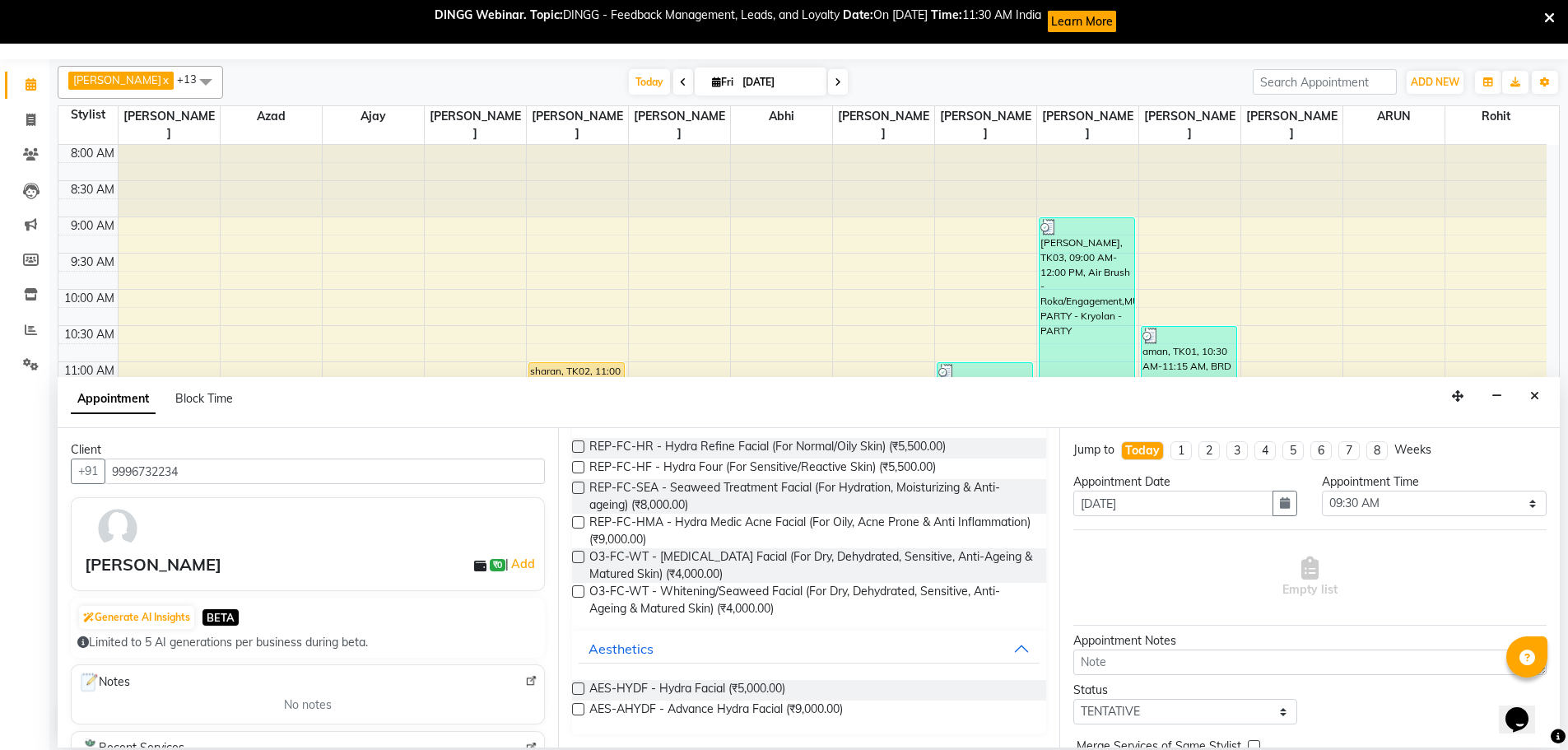click at bounding box center [578, 688] 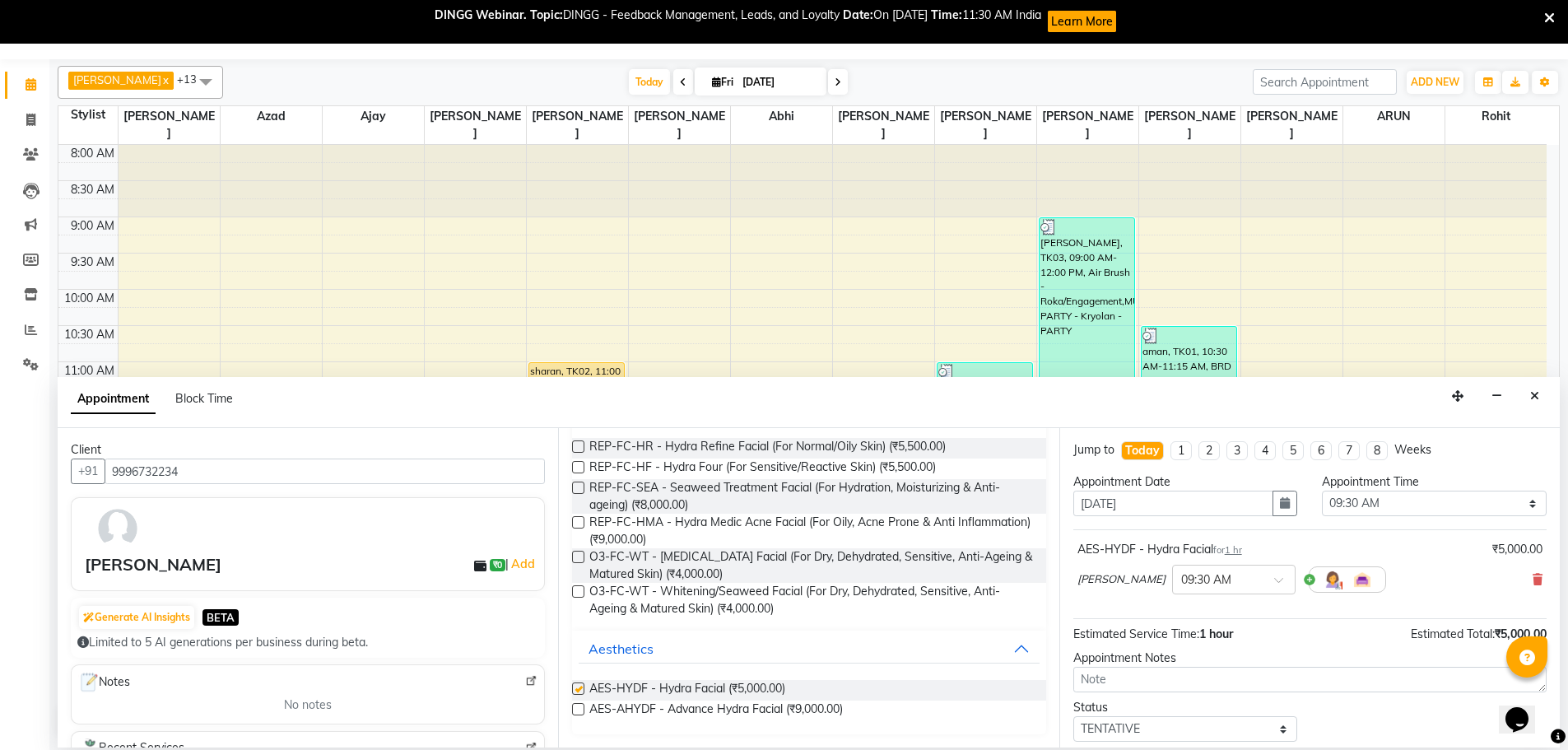 checkbox on "false" 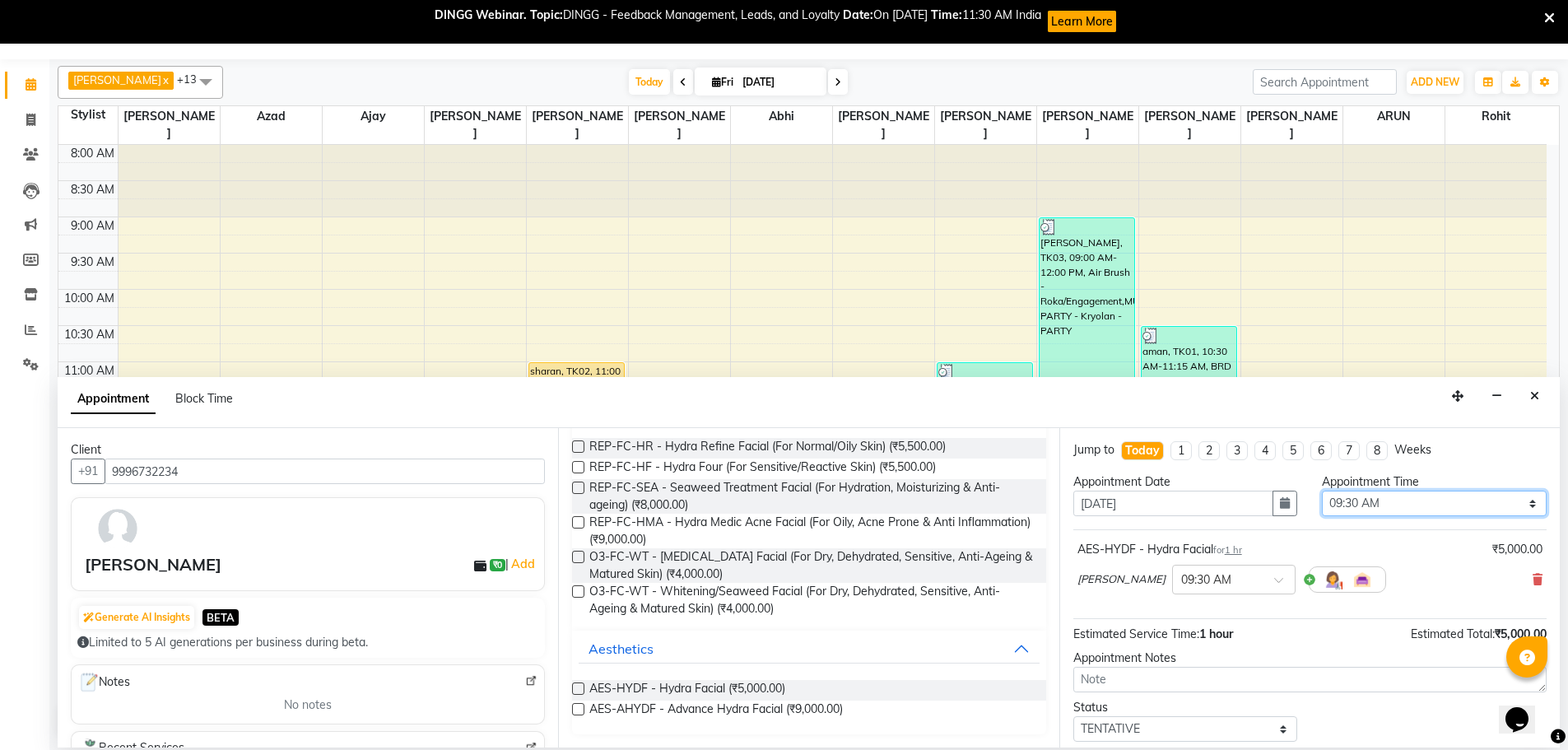 click on "Select 09:00 AM 09:15 AM 09:30 AM 09:45 AM 10:00 AM 10:15 AM 10:30 AM 10:45 AM 11:00 AM 11:15 AM 11:30 AM 11:45 AM 12:00 PM 12:15 PM 12:30 PM 12:45 PM 01:00 PM 01:15 PM 01:30 PM 01:45 PM 02:00 PM 02:15 PM 02:30 PM 02:45 PM 03:00 PM 03:15 PM 03:30 PM 03:45 PM 04:00 PM 04:15 PM 04:30 PM 04:45 PM 05:00 PM 05:15 PM 05:30 PM 05:45 PM 06:00 PM 06:15 PM 06:30 PM 06:45 PM 07:00 PM 07:15 PM 07:30 PM 07:45 PM 08:00 PM 08:15 PM 08:30 PM 08:45 PM 09:00 PM" at bounding box center [1434, 503] 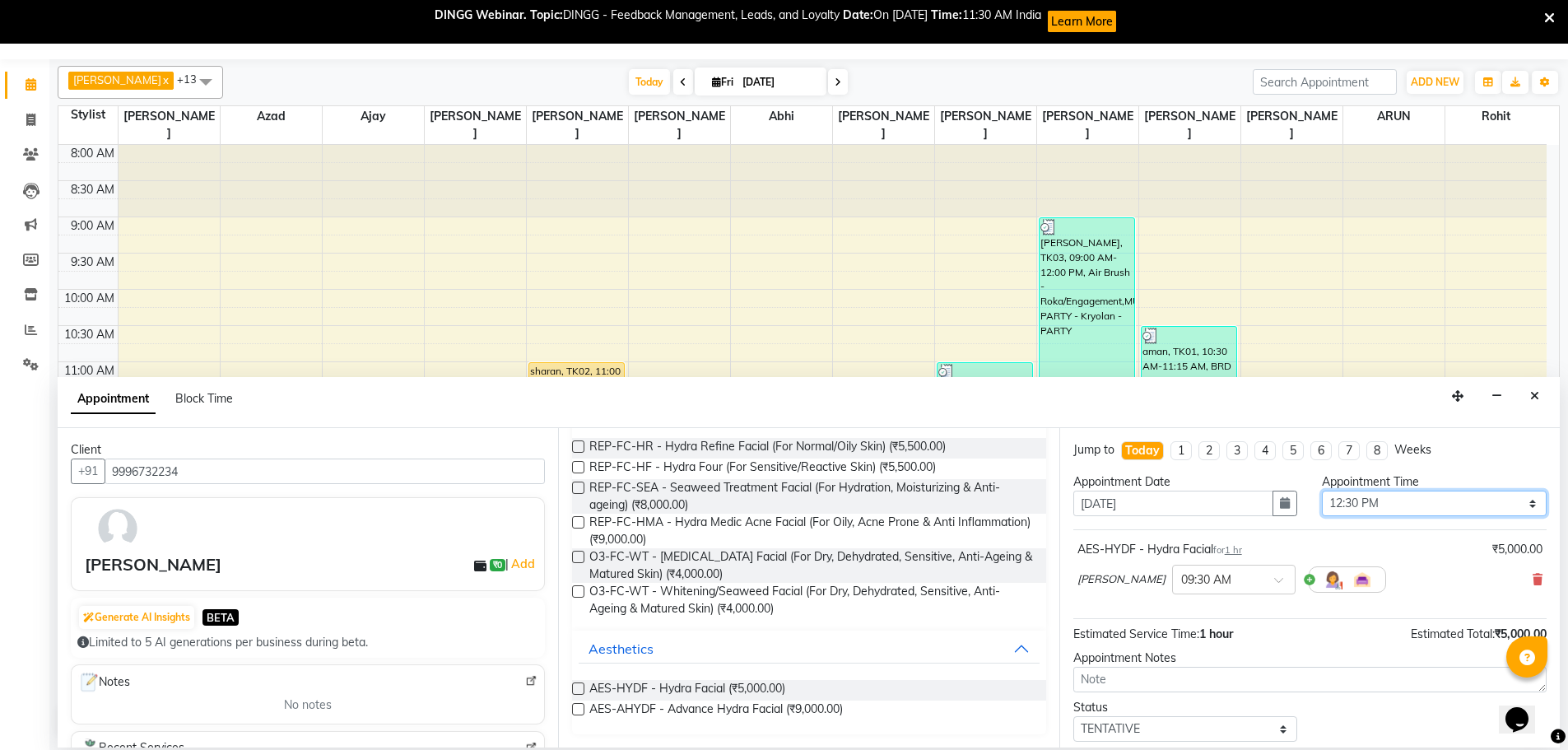 click on "Select 09:00 AM 09:15 AM 09:30 AM 09:45 AM 10:00 AM 10:15 AM 10:30 AM 10:45 AM 11:00 AM 11:15 AM 11:30 AM 11:45 AM 12:00 PM 12:15 PM 12:30 PM 12:45 PM 01:00 PM 01:15 PM 01:30 PM 01:45 PM 02:00 PM 02:15 PM 02:30 PM 02:45 PM 03:00 PM 03:15 PM 03:30 PM 03:45 PM 04:00 PM 04:15 PM 04:30 PM 04:45 PM 05:00 PM 05:15 PM 05:30 PM 05:45 PM 06:00 PM 06:15 PM 06:30 PM 06:45 PM 07:00 PM 07:15 PM 07:30 PM 07:45 PM 08:00 PM 08:15 PM 08:30 PM 08:45 PM 09:00 PM" at bounding box center [1434, 503] 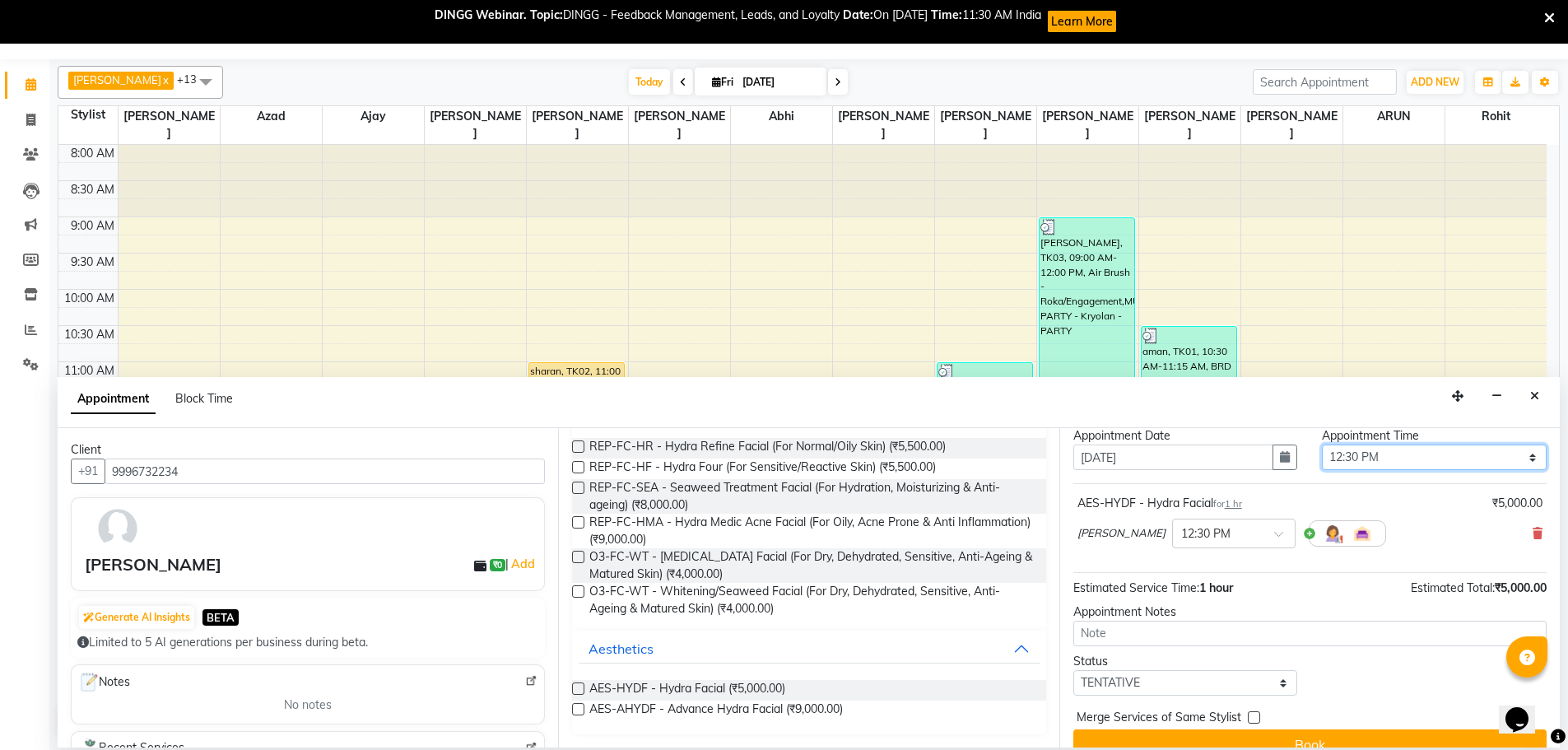scroll, scrollTop: 71, scrollLeft: 0, axis: vertical 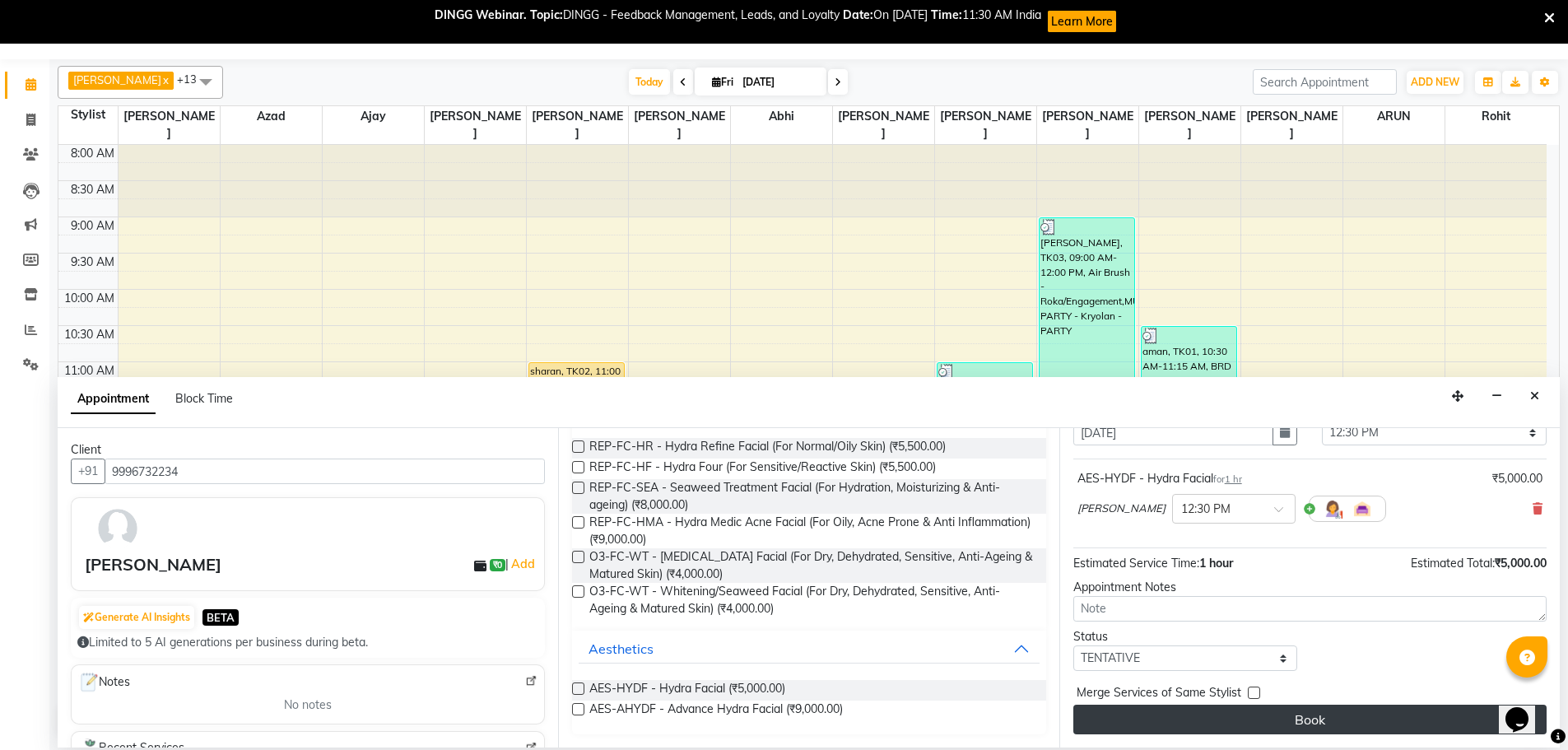 click on "Book" at bounding box center (1310, 720) 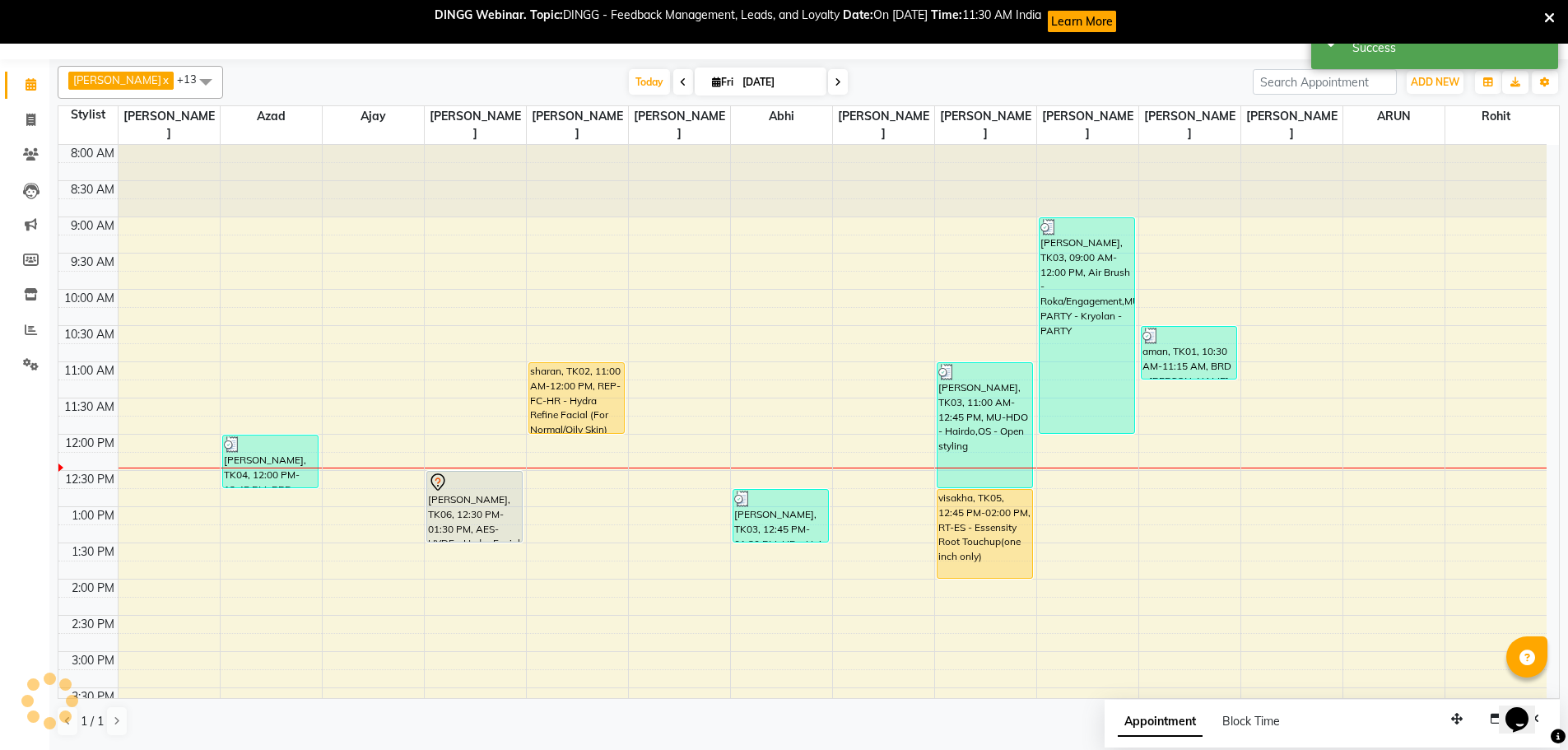 scroll, scrollTop: 0, scrollLeft: 0, axis: both 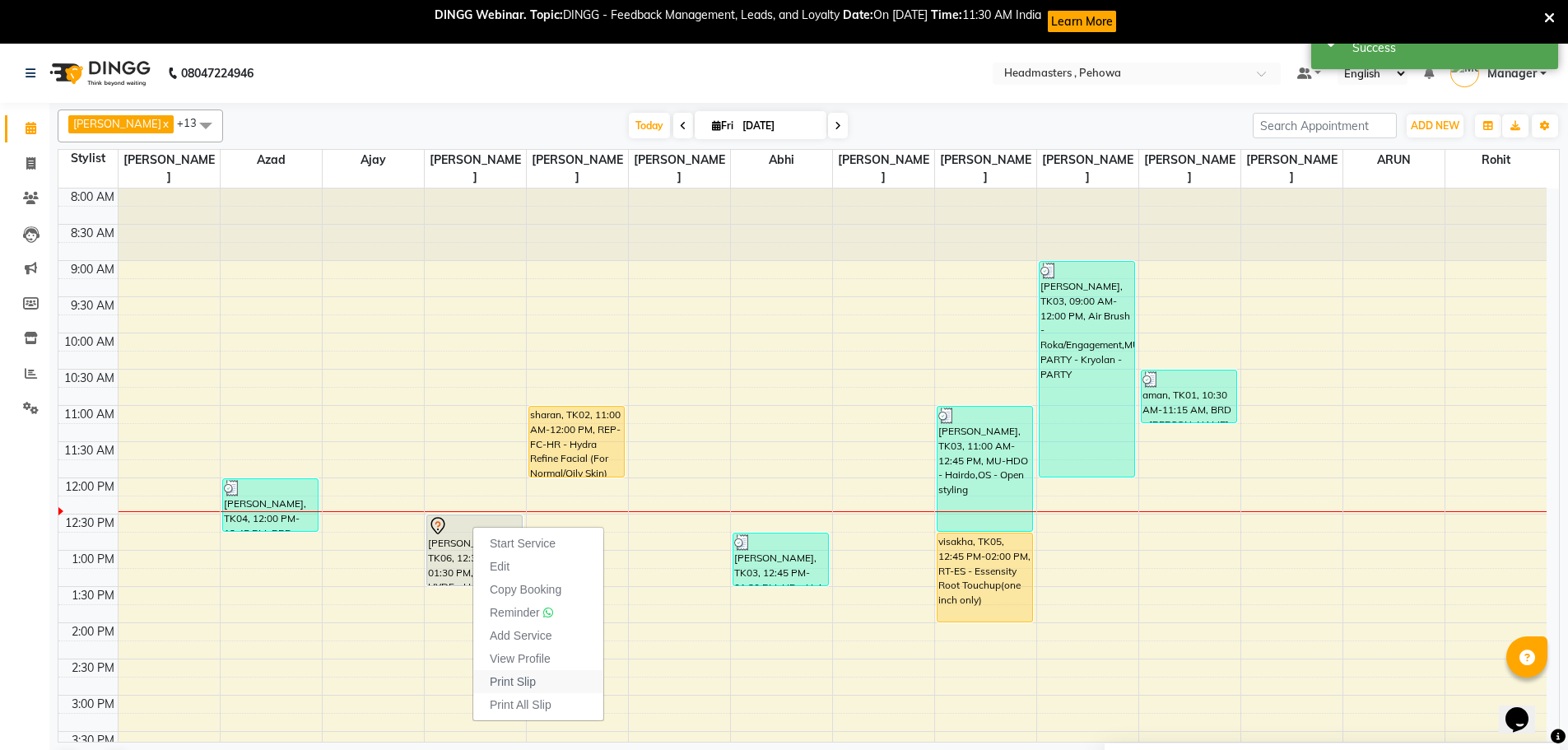 click on "Print Slip" at bounding box center [513, 682] 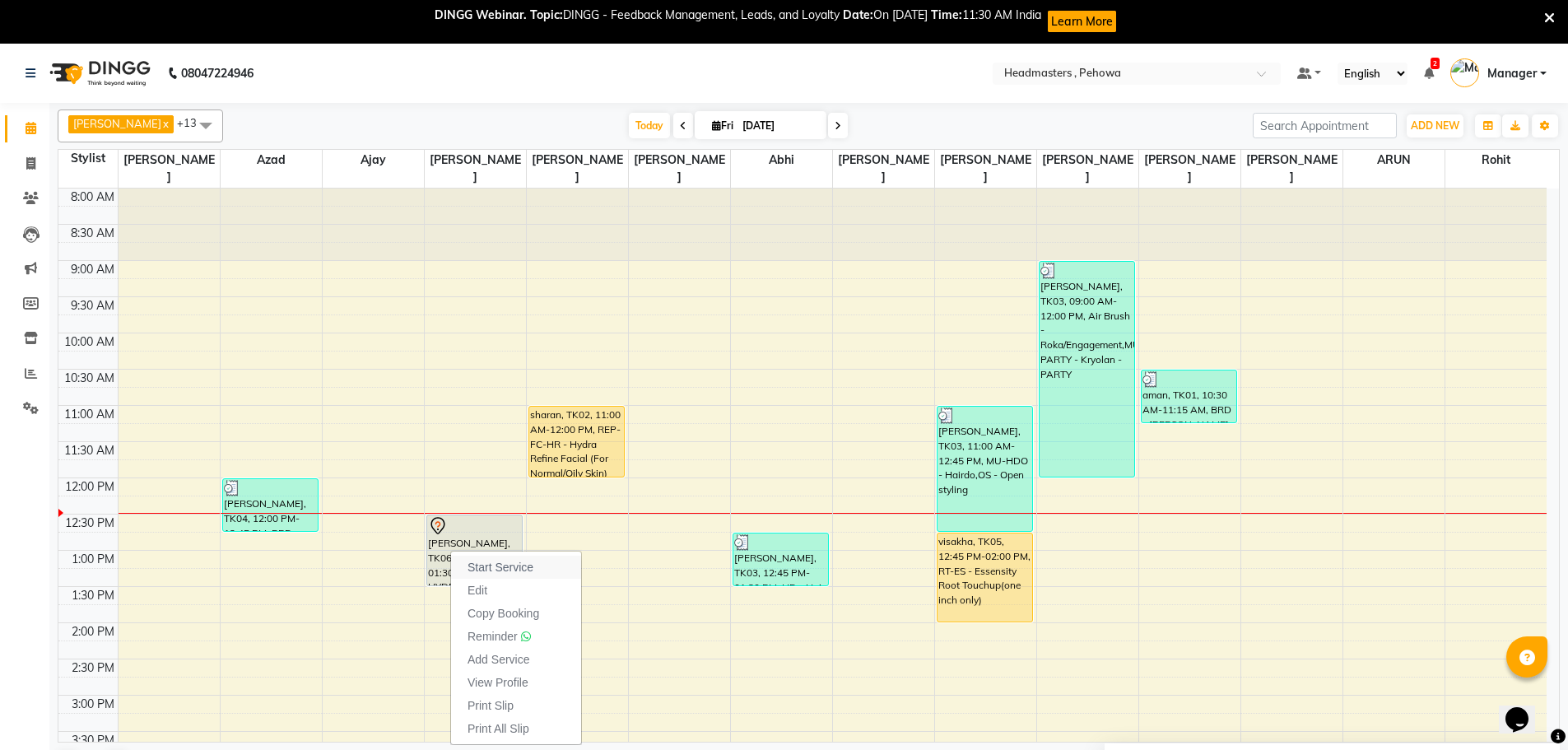 click on "Start Service" at bounding box center (500, 567) 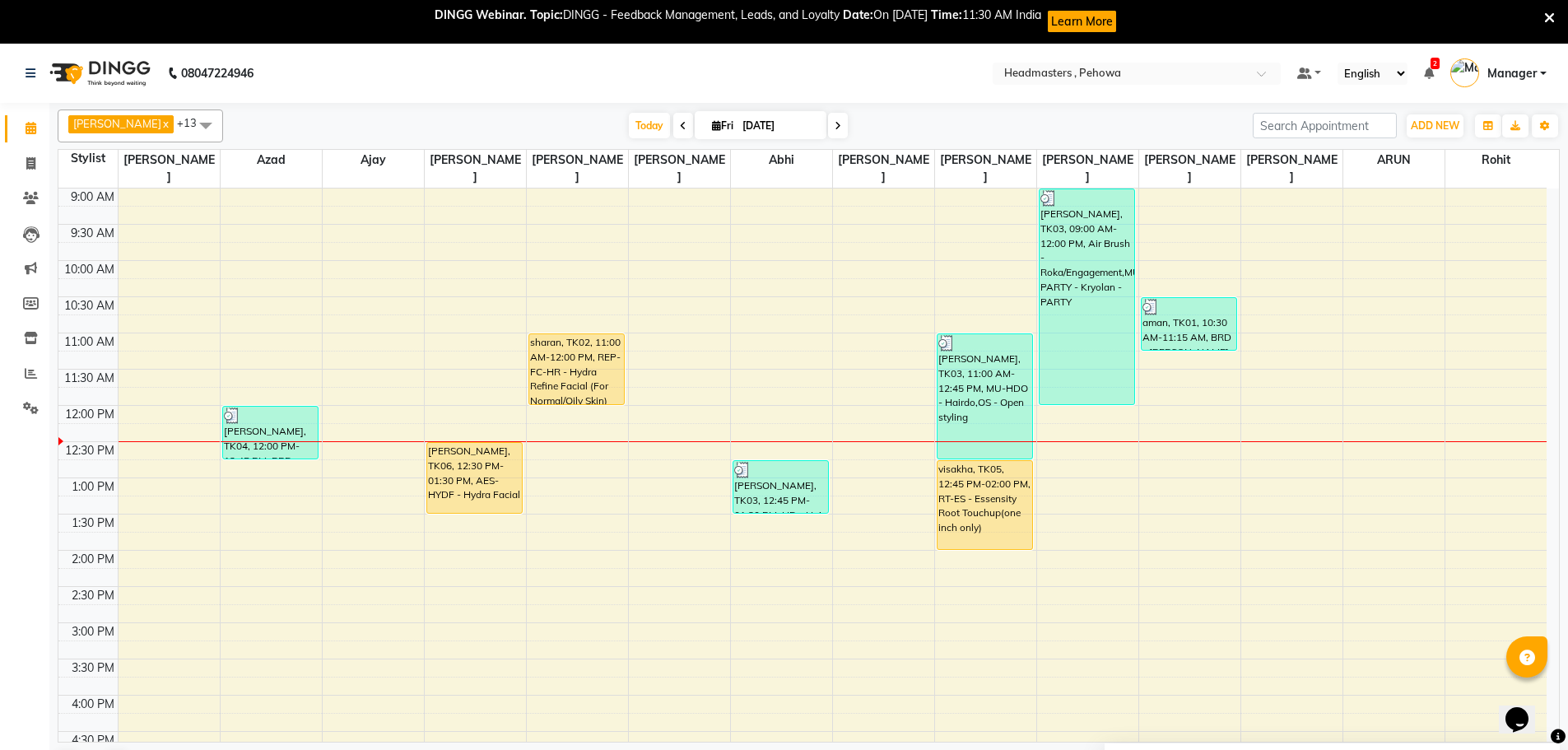 scroll, scrollTop: 0, scrollLeft: 0, axis: both 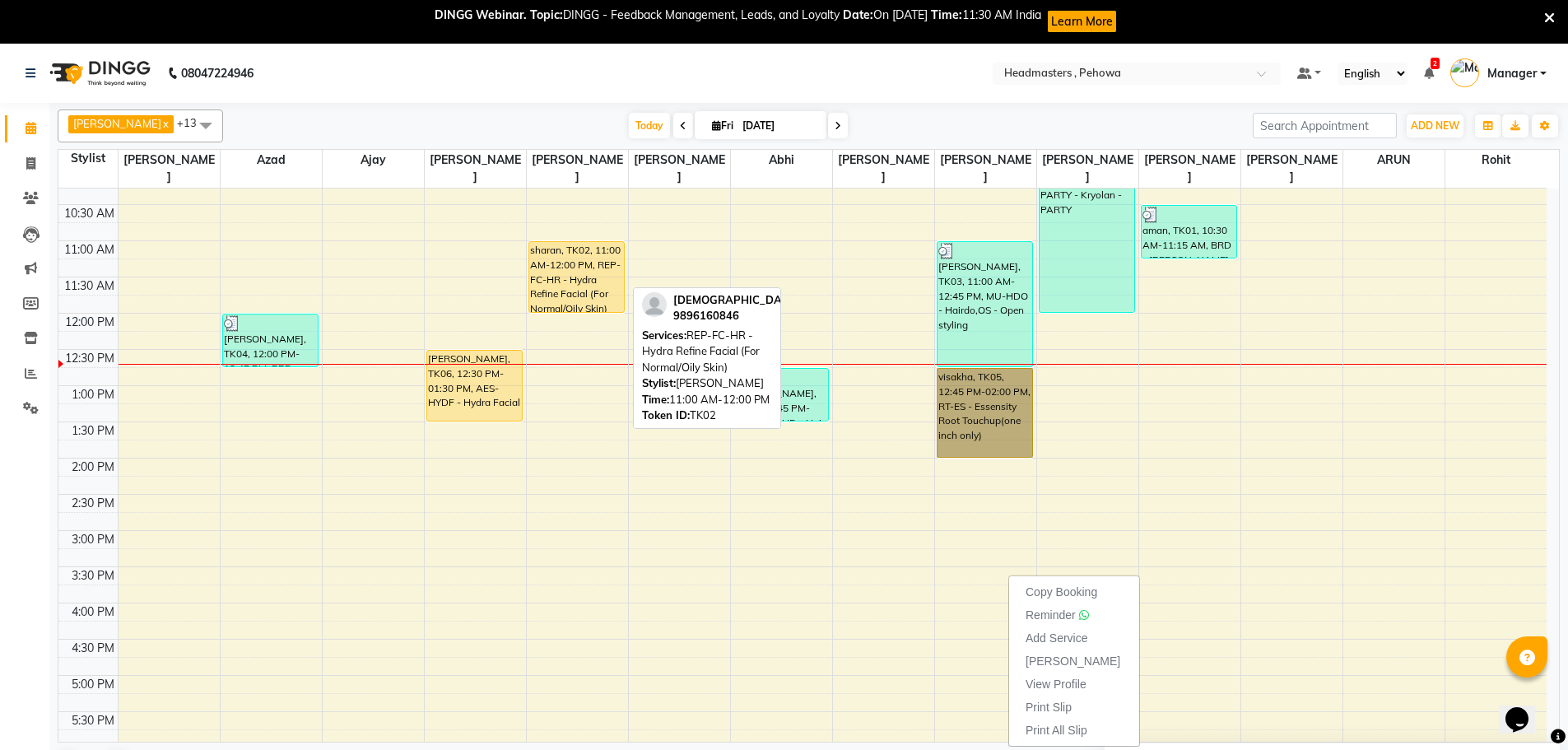 click on "sharan, TK02, 11:00 AM-12:00 PM, REP-FC-HR - Hydra Refine Facial (For Normal/Oily Skin)" at bounding box center [577, 277] 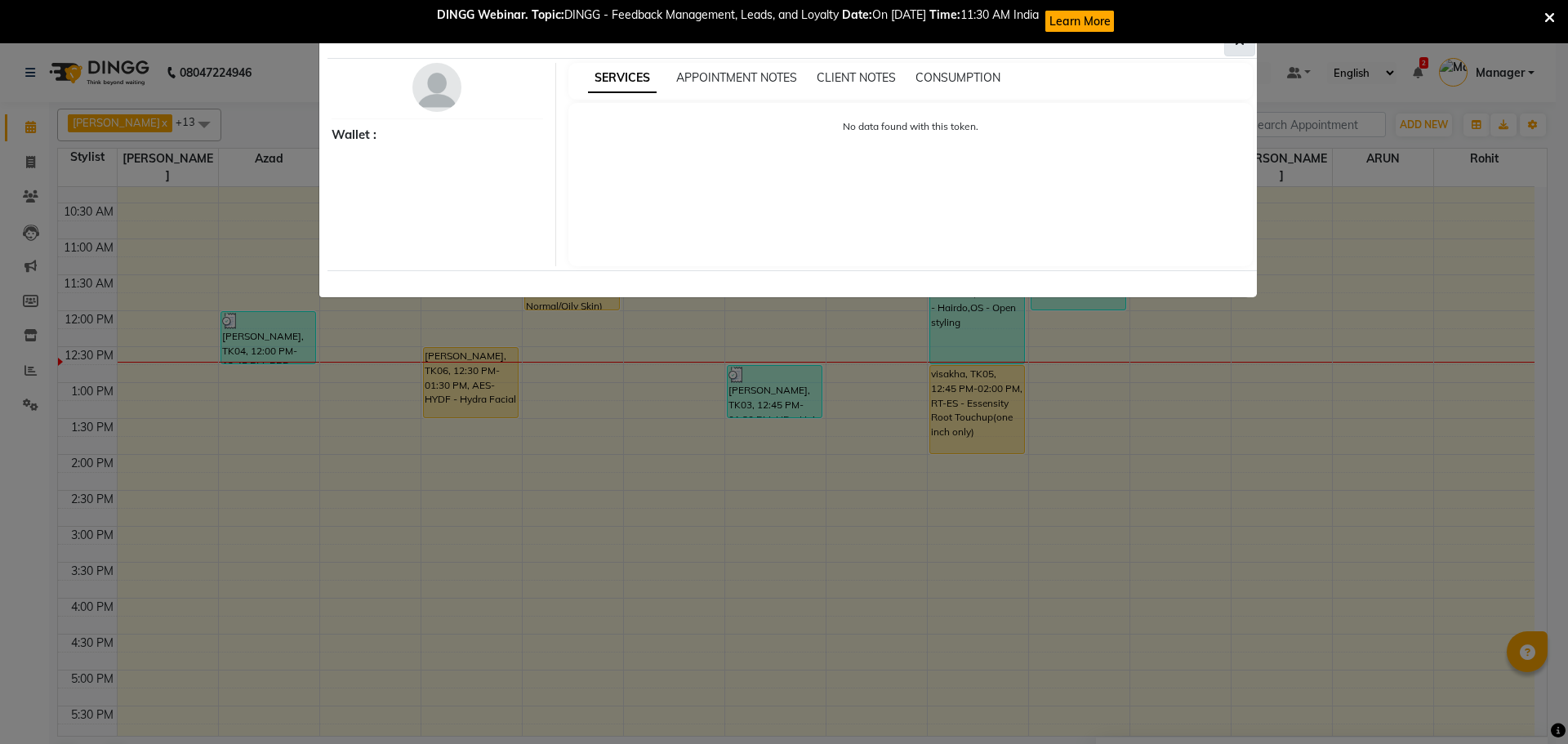 click 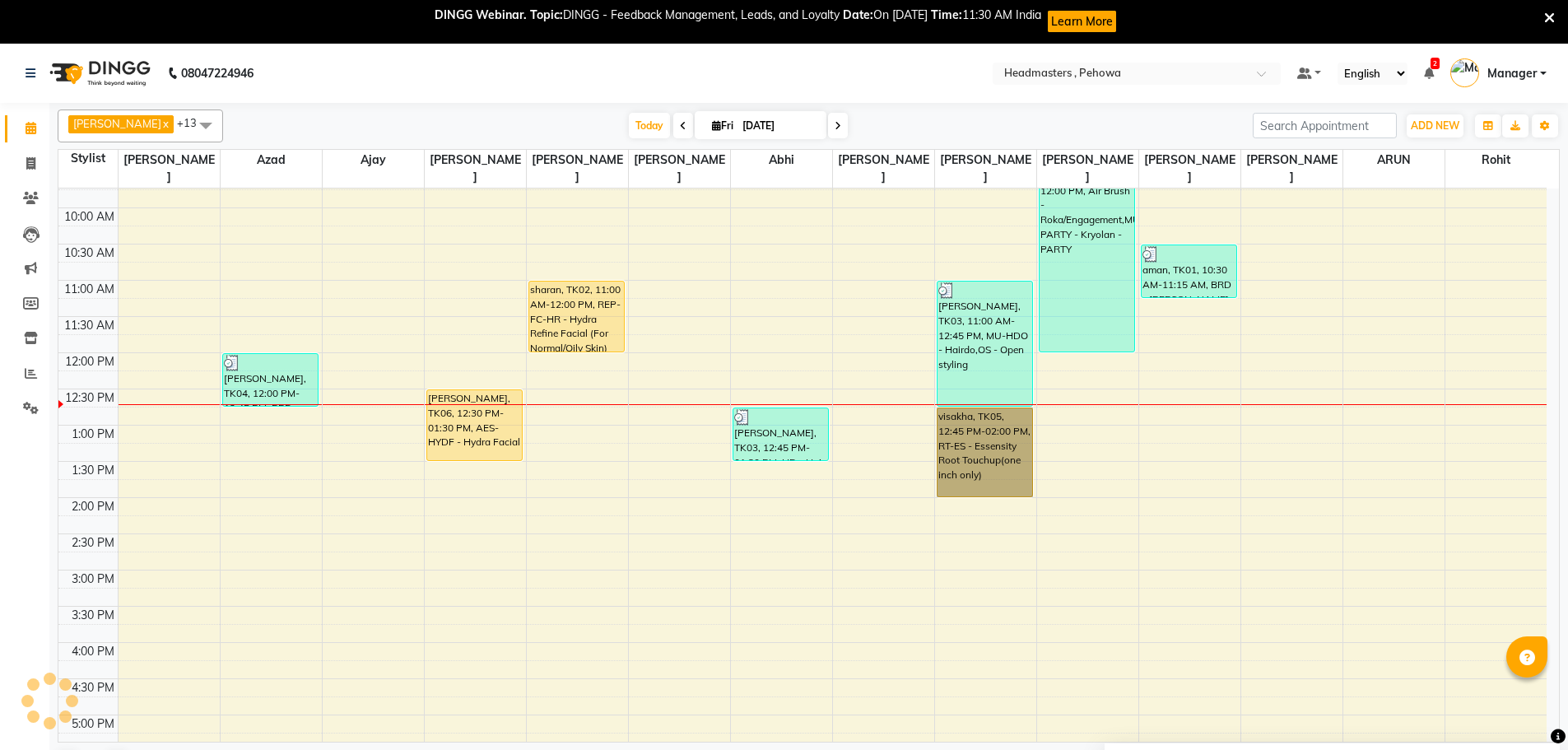 scroll, scrollTop: 165, scrollLeft: 0, axis: vertical 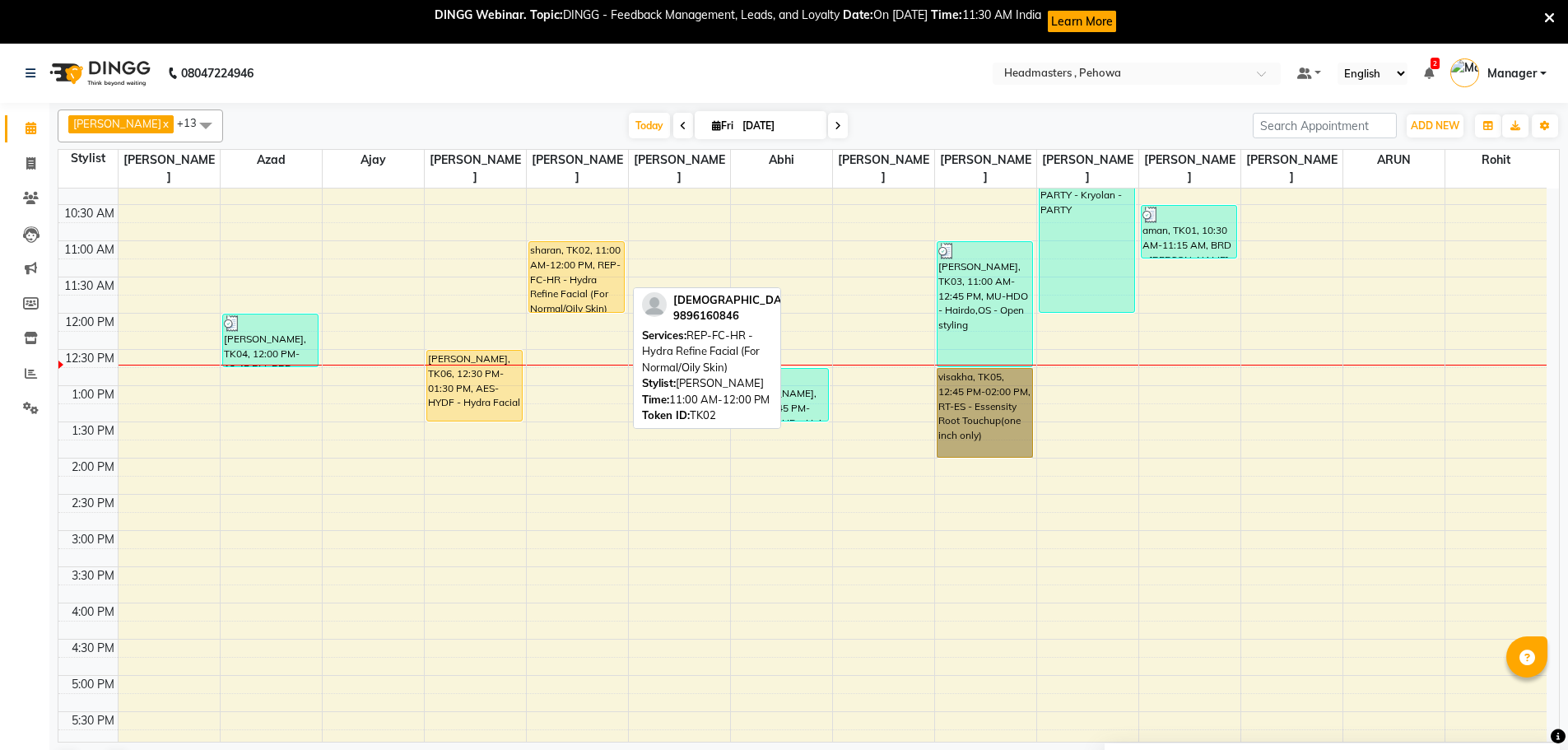 click on "sharan, TK02, 11:00 AM-12:00 PM, REP-FC-HR - Hydra Refine Facial (For Normal/Oily Skin)" at bounding box center [577, 277] 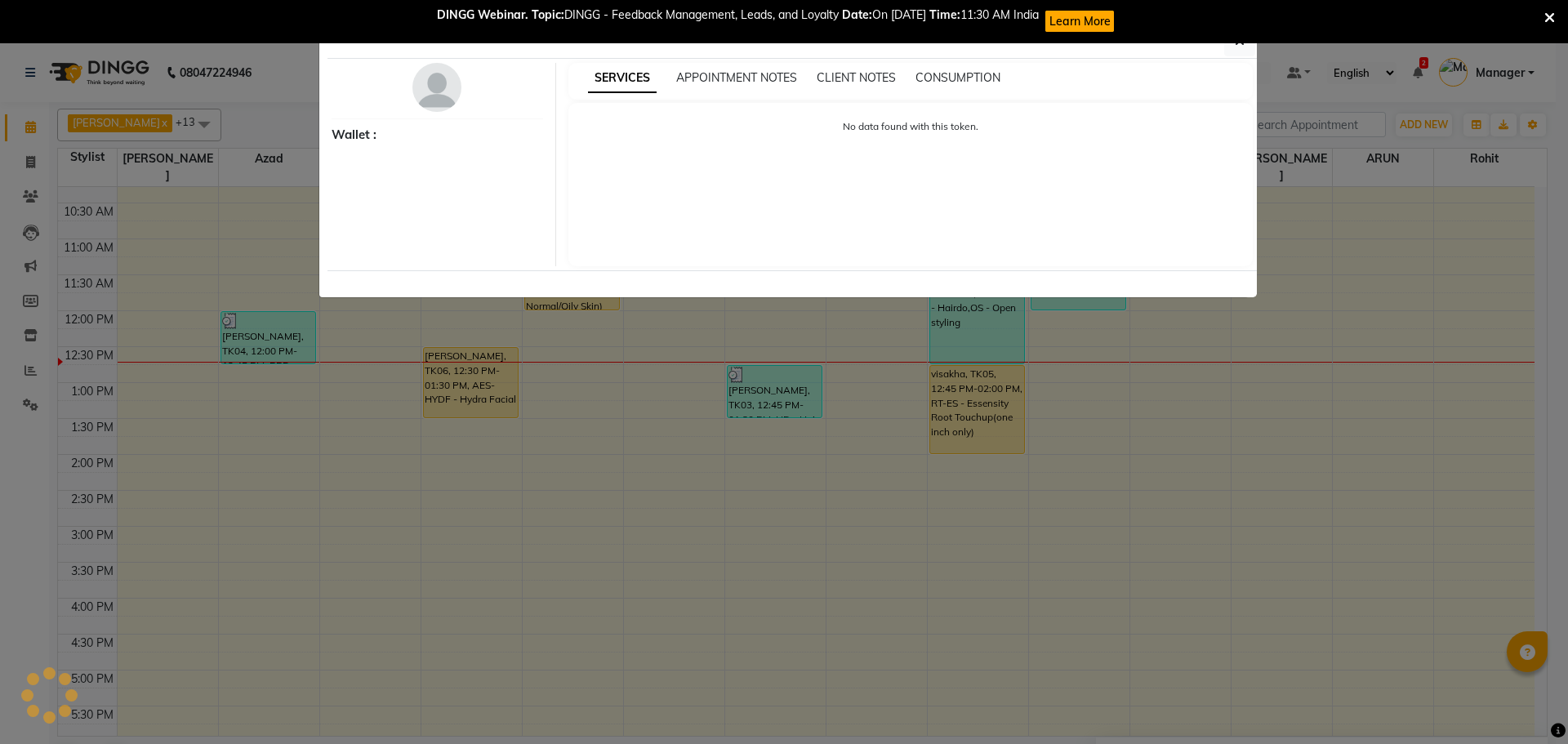 select on "1" 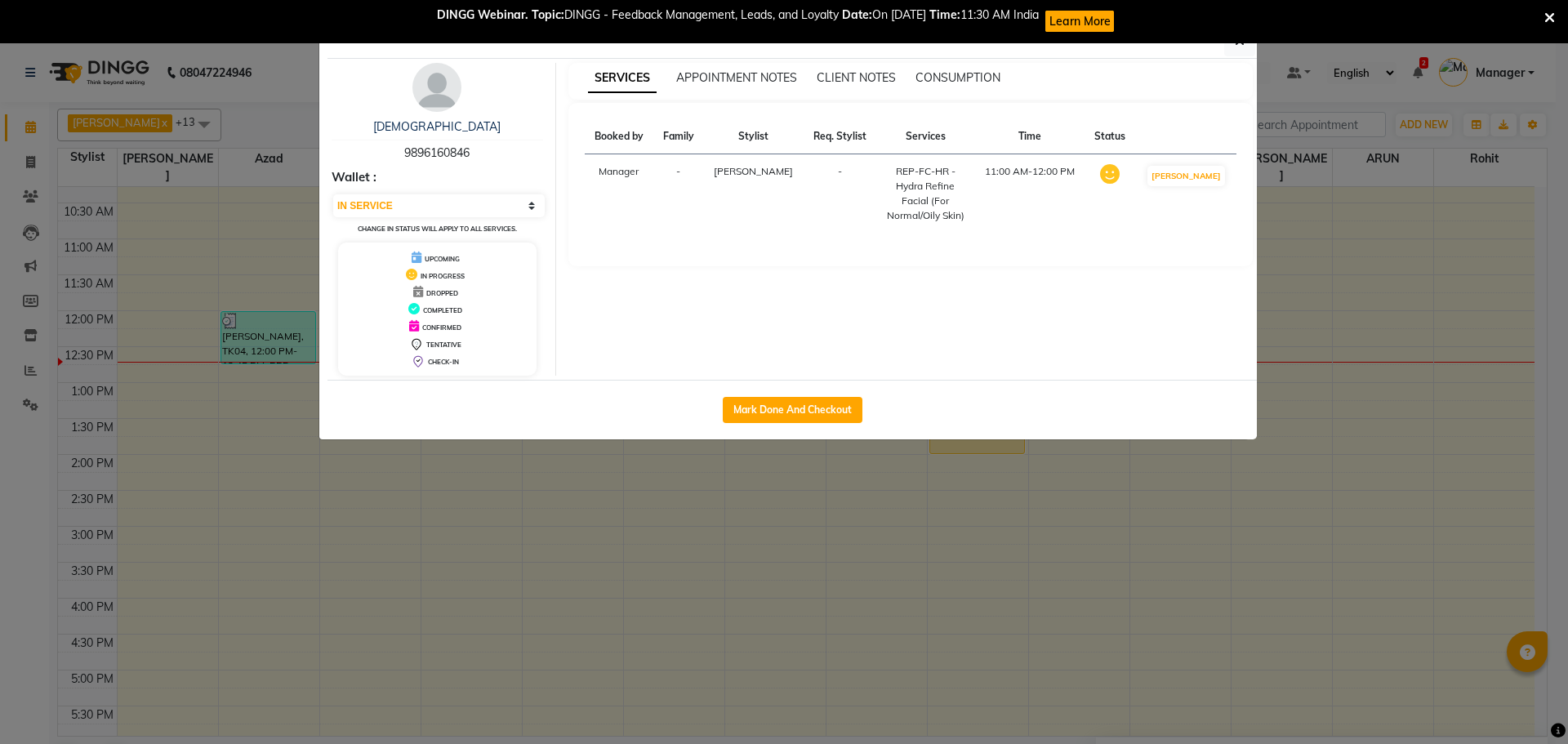 click on "Mark Done And Checkout" 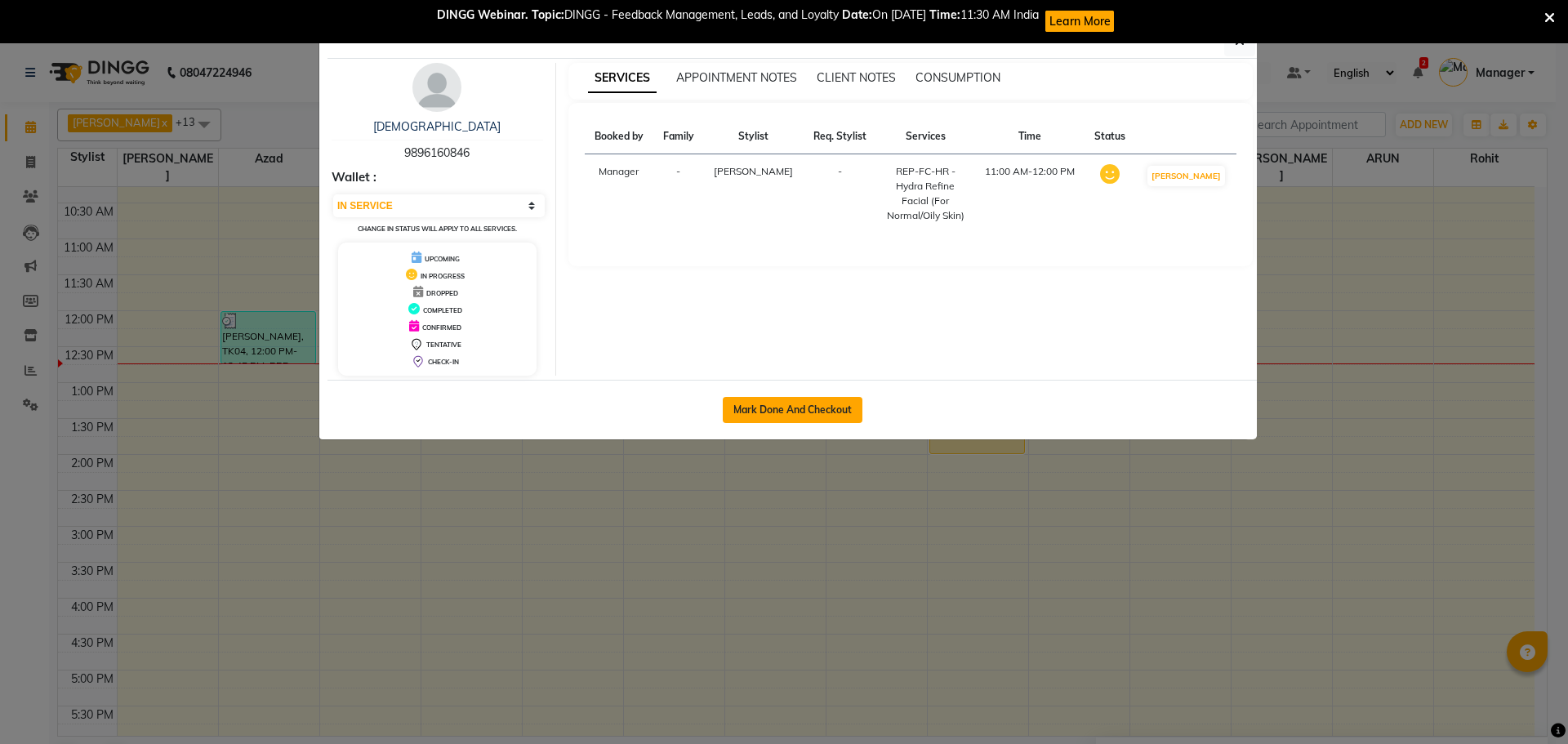 click on "Mark Done And Checkout" 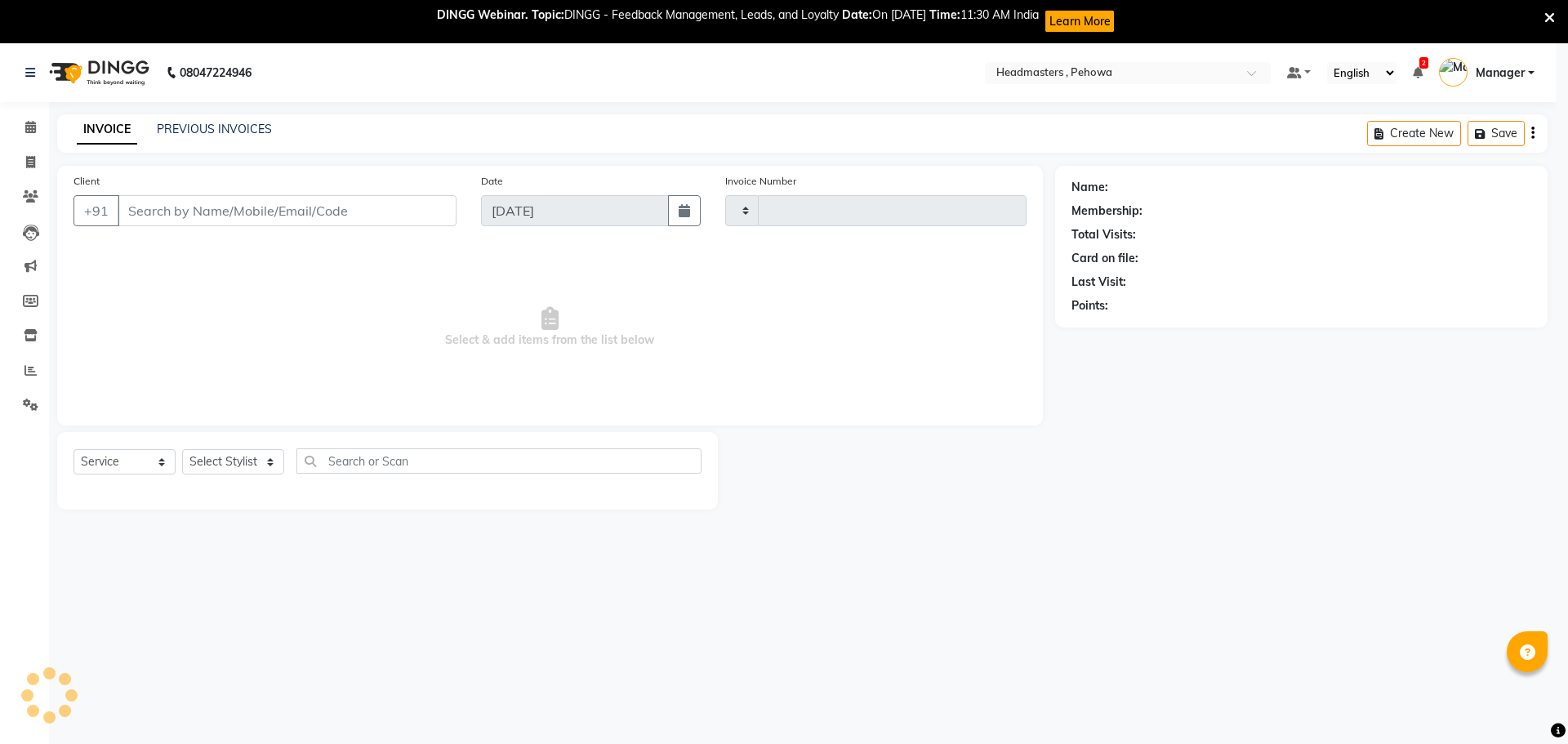 type on "1671" 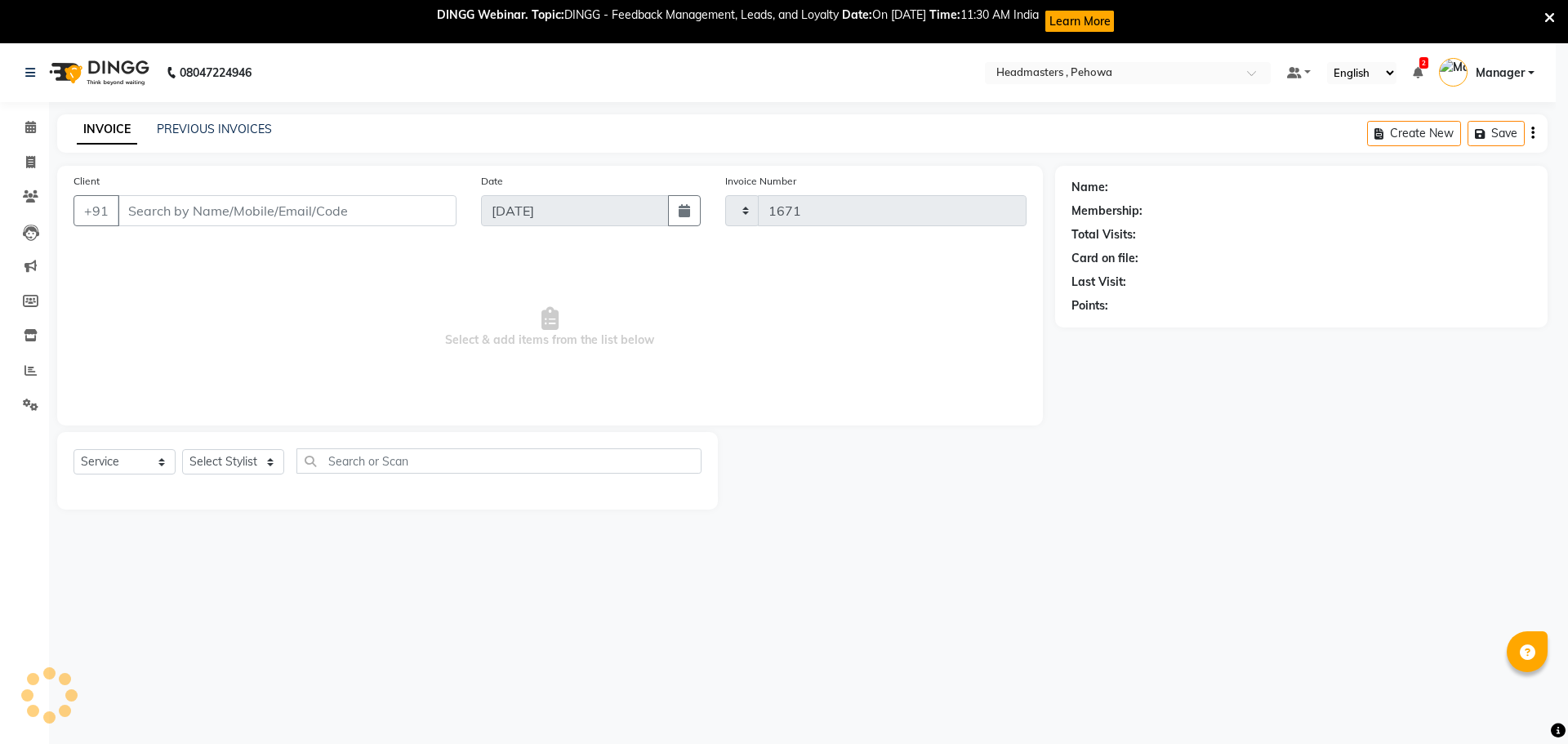 select on "7727" 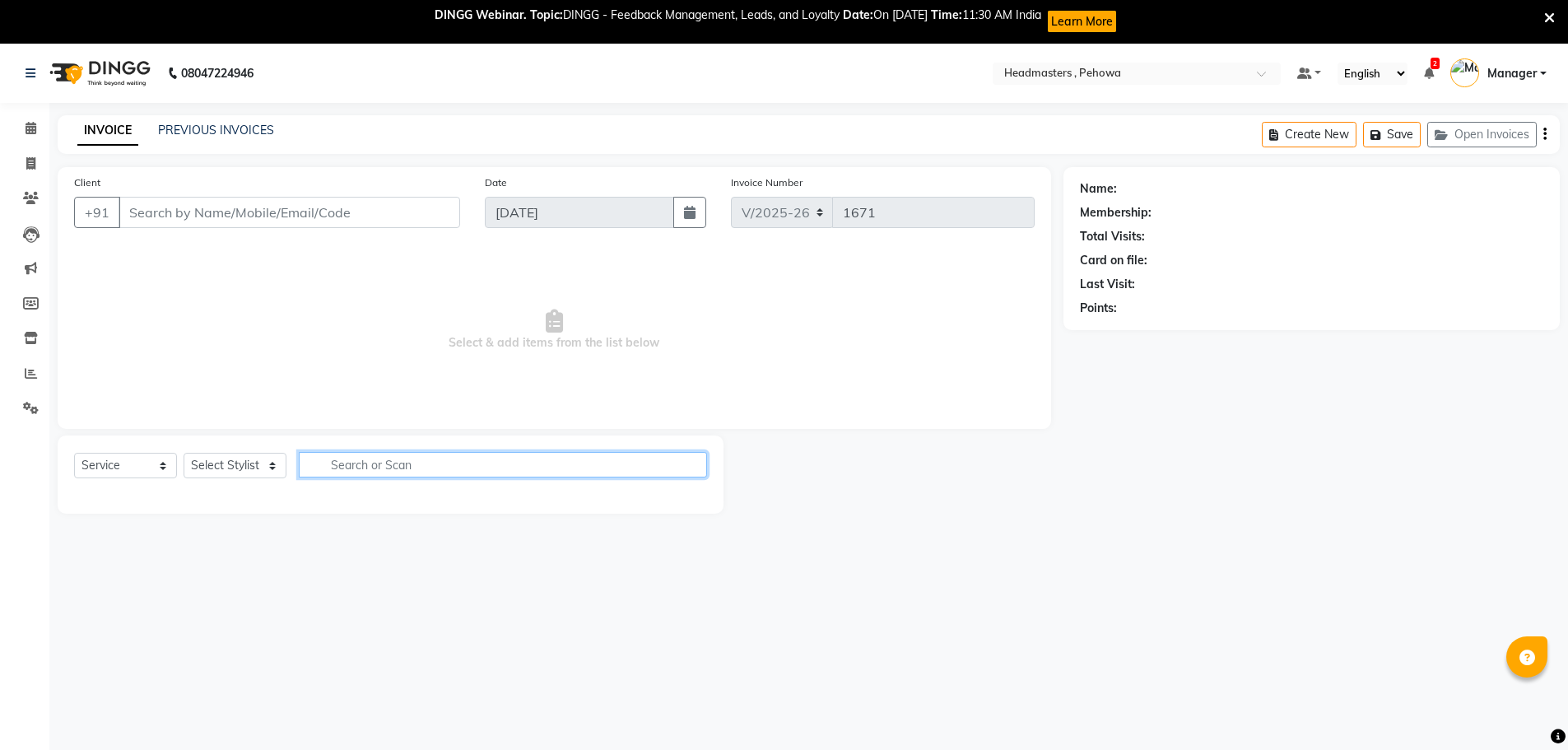 click 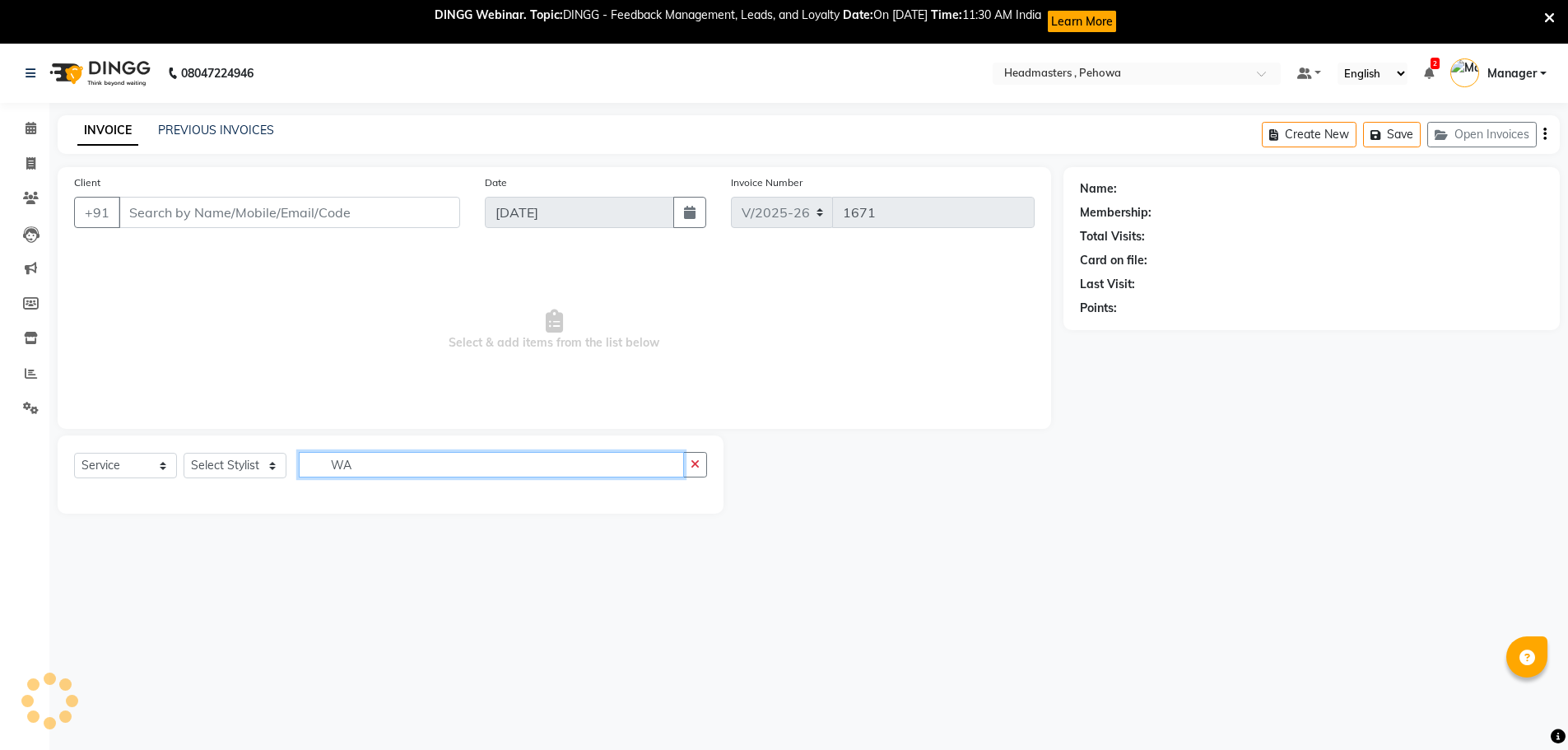 type on "WAX" 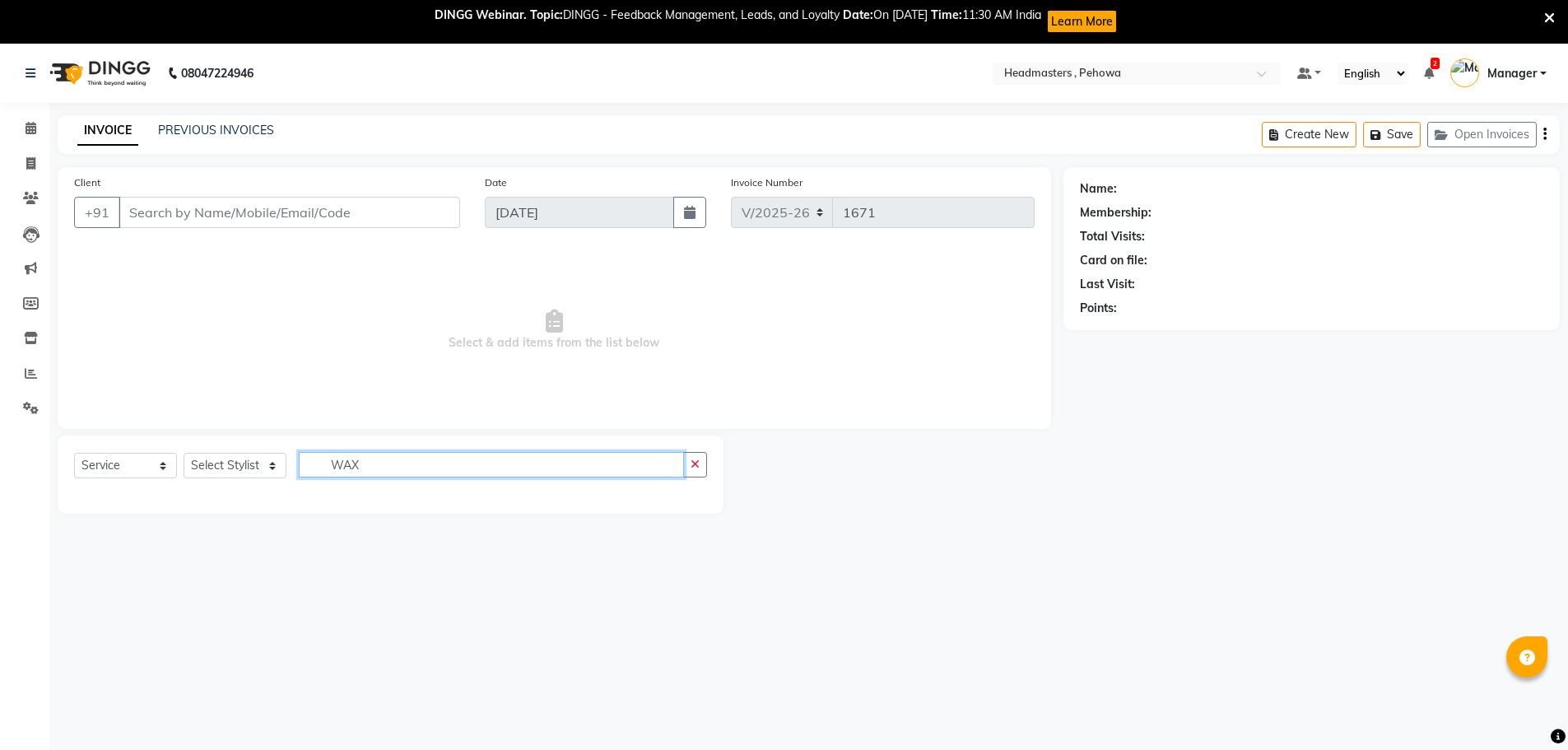 type on "9896160846" 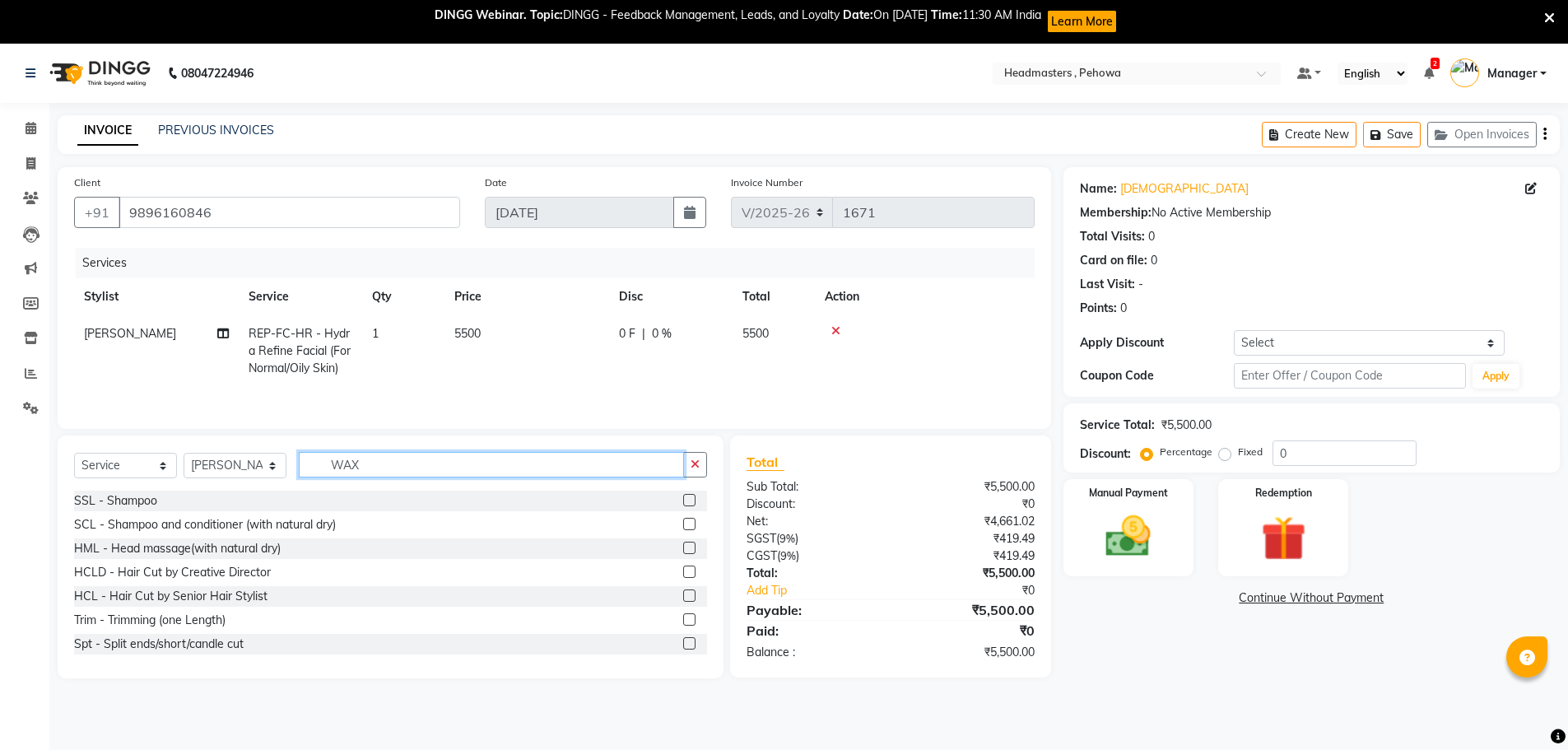 click on "WAX" 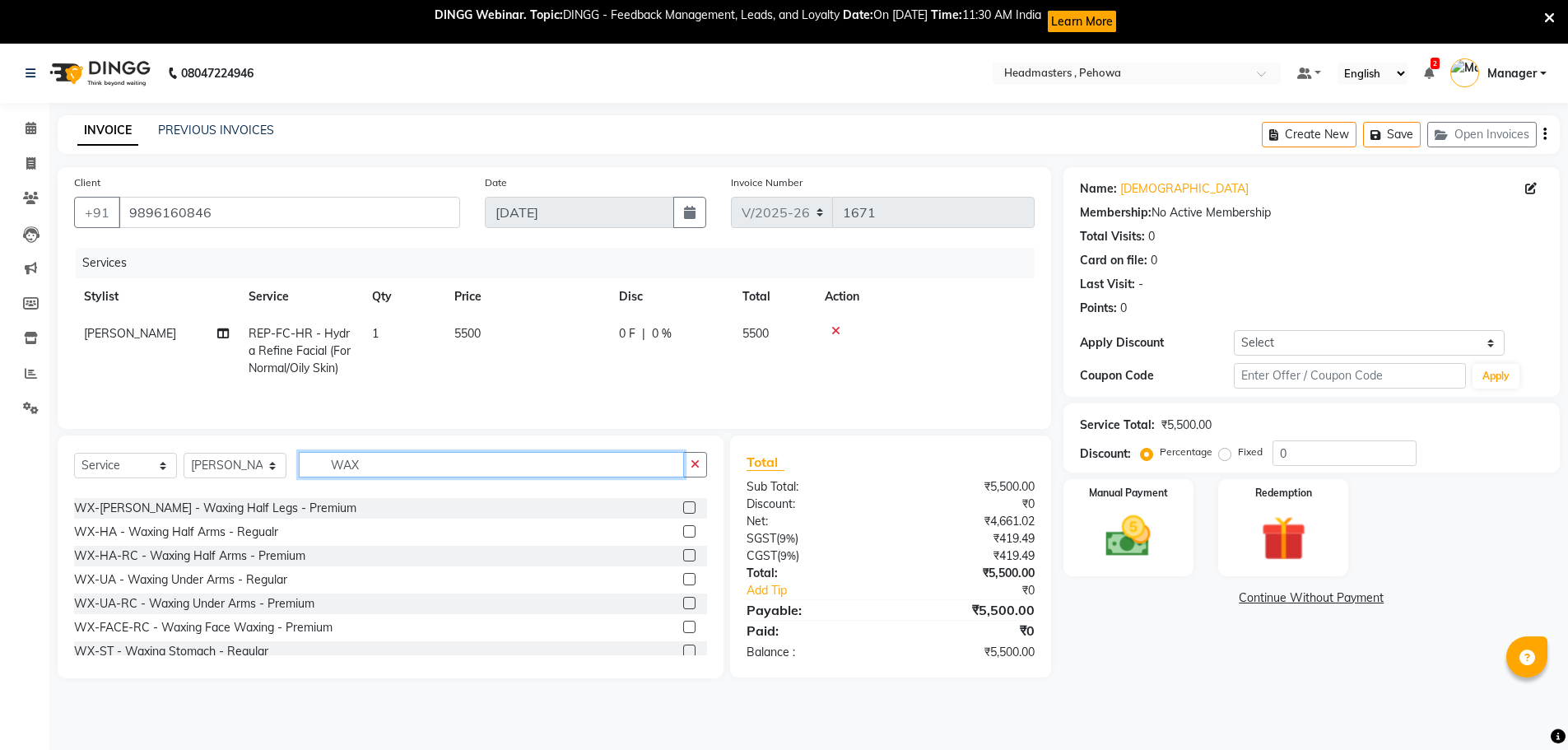 scroll, scrollTop: 165, scrollLeft: 0, axis: vertical 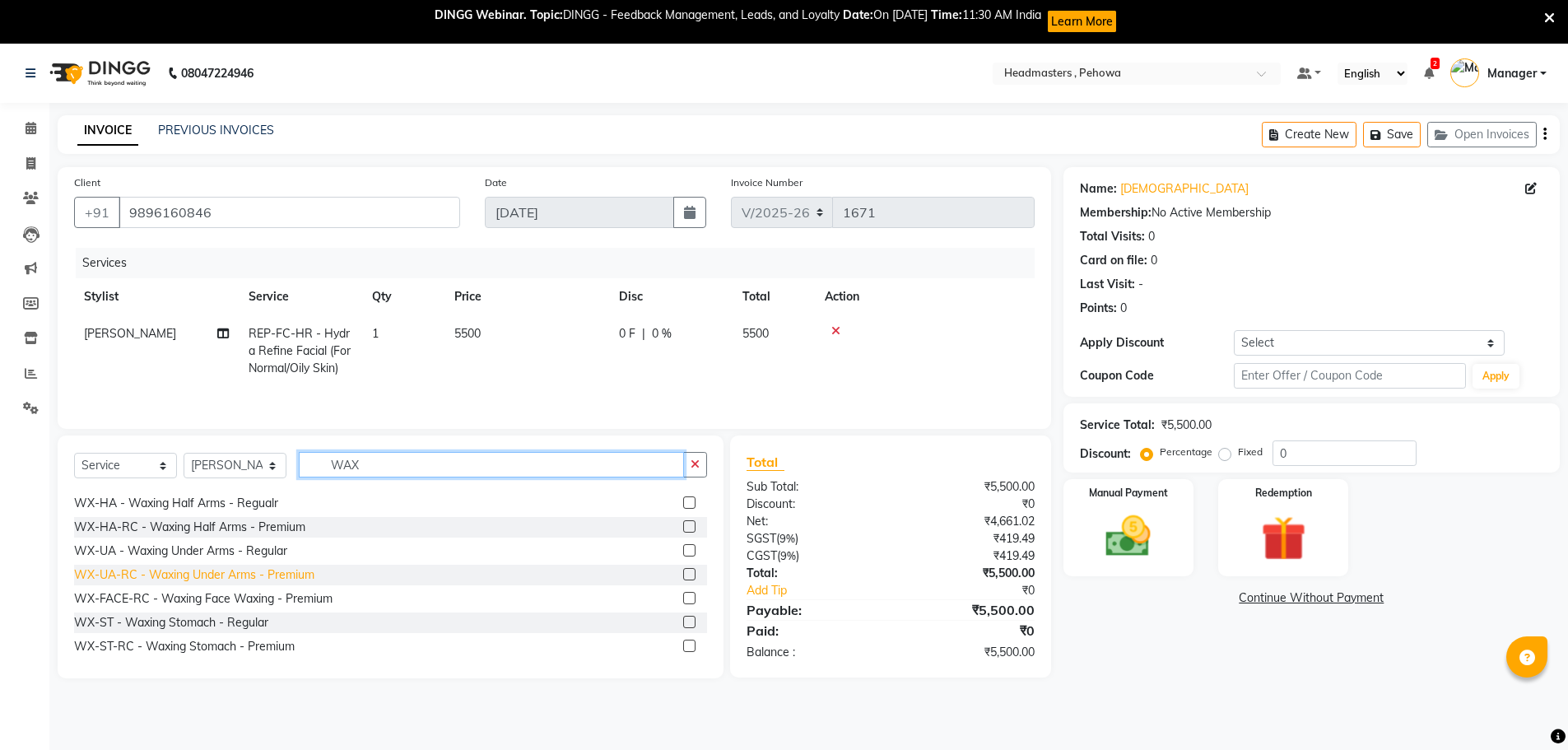 type on "WAX" 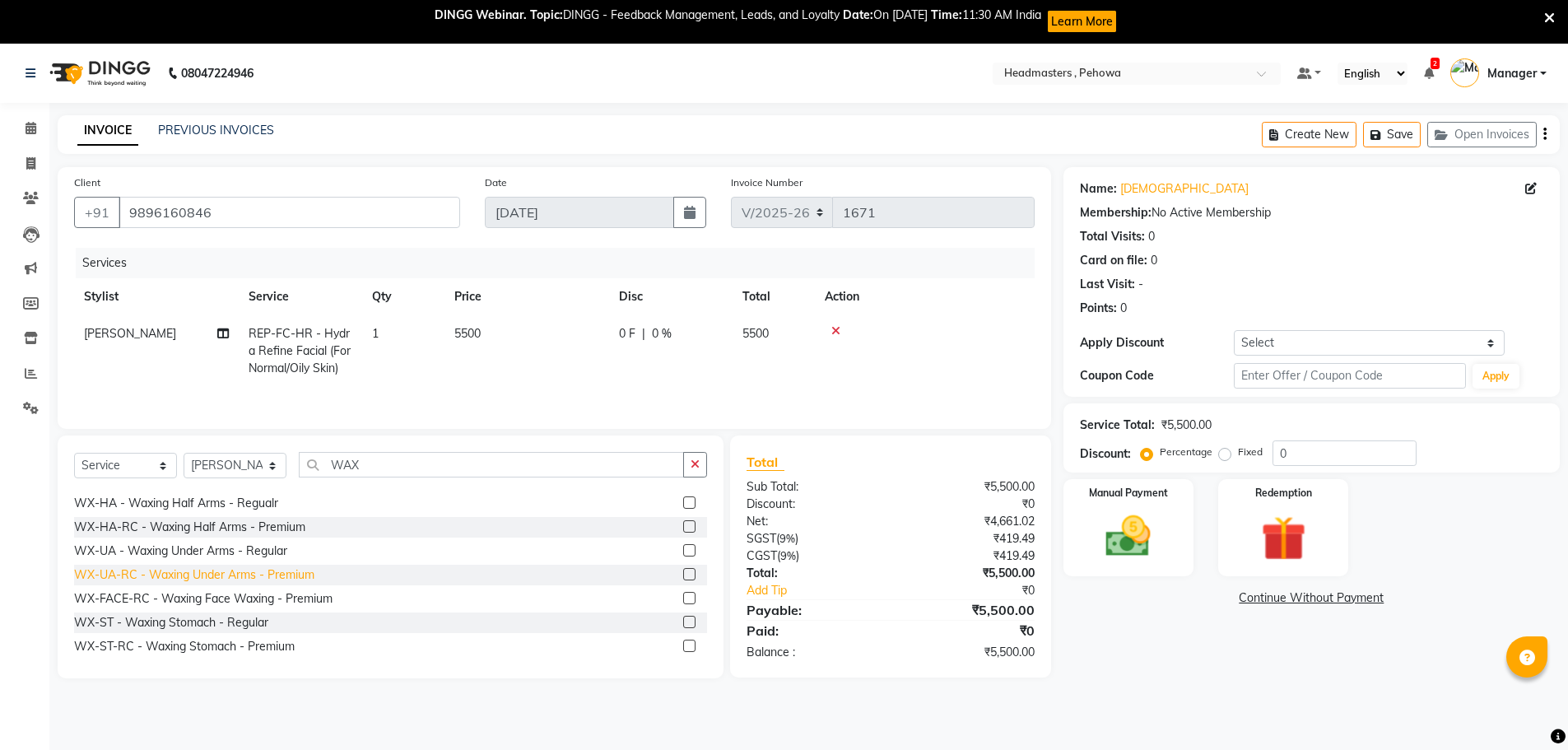 click on "WX-UA-RC - Waxing Under Arms - Premium" 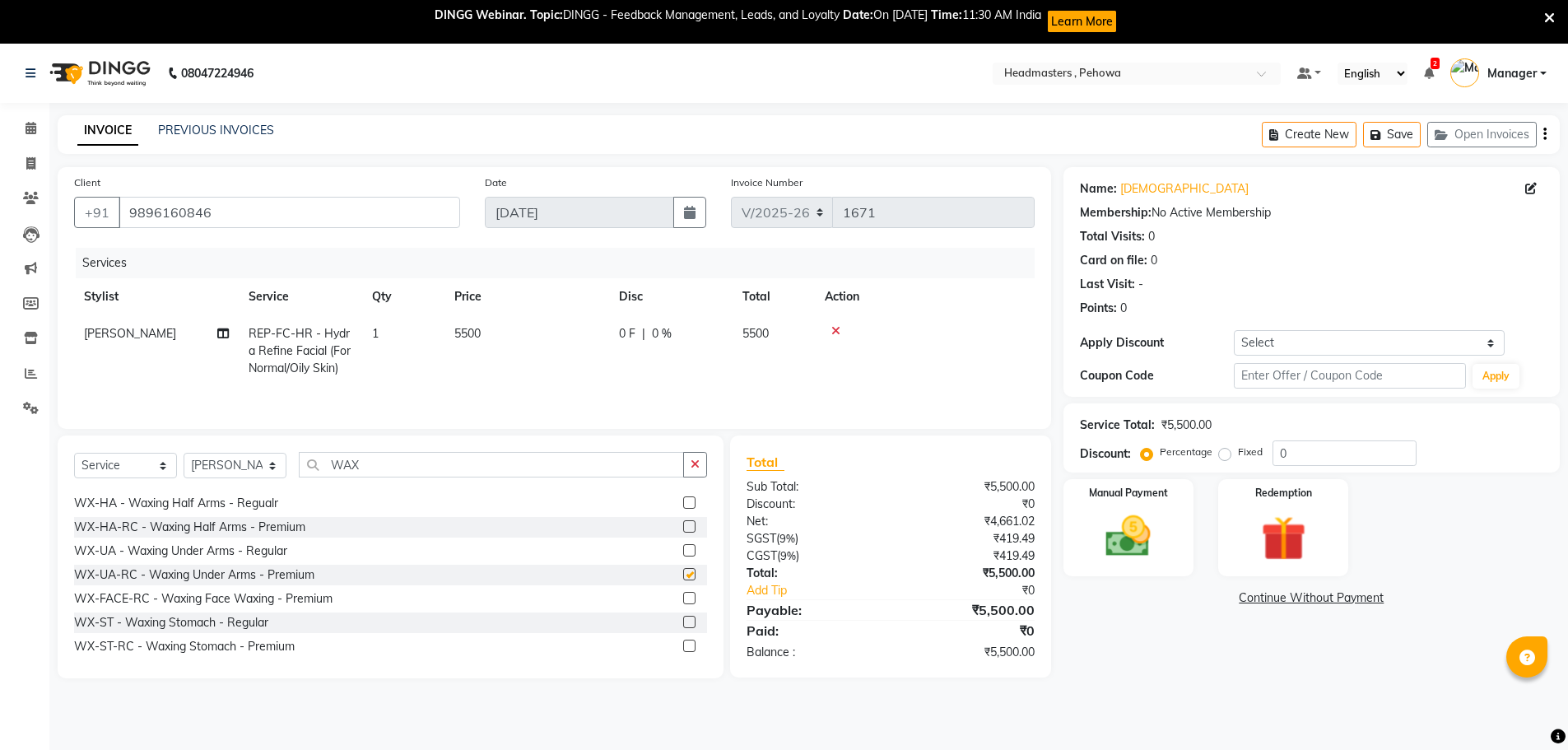 checkbox on "false" 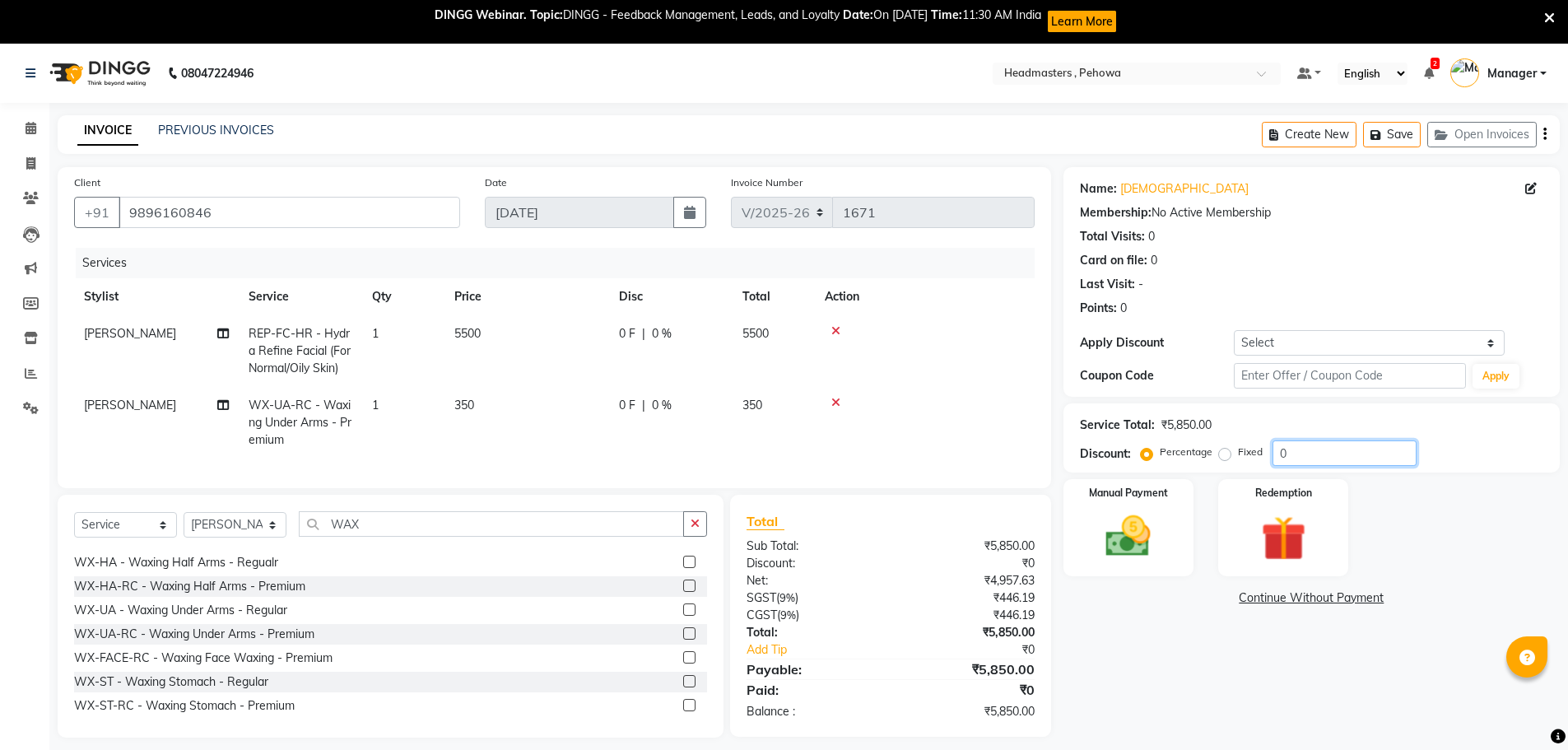 click on "0" 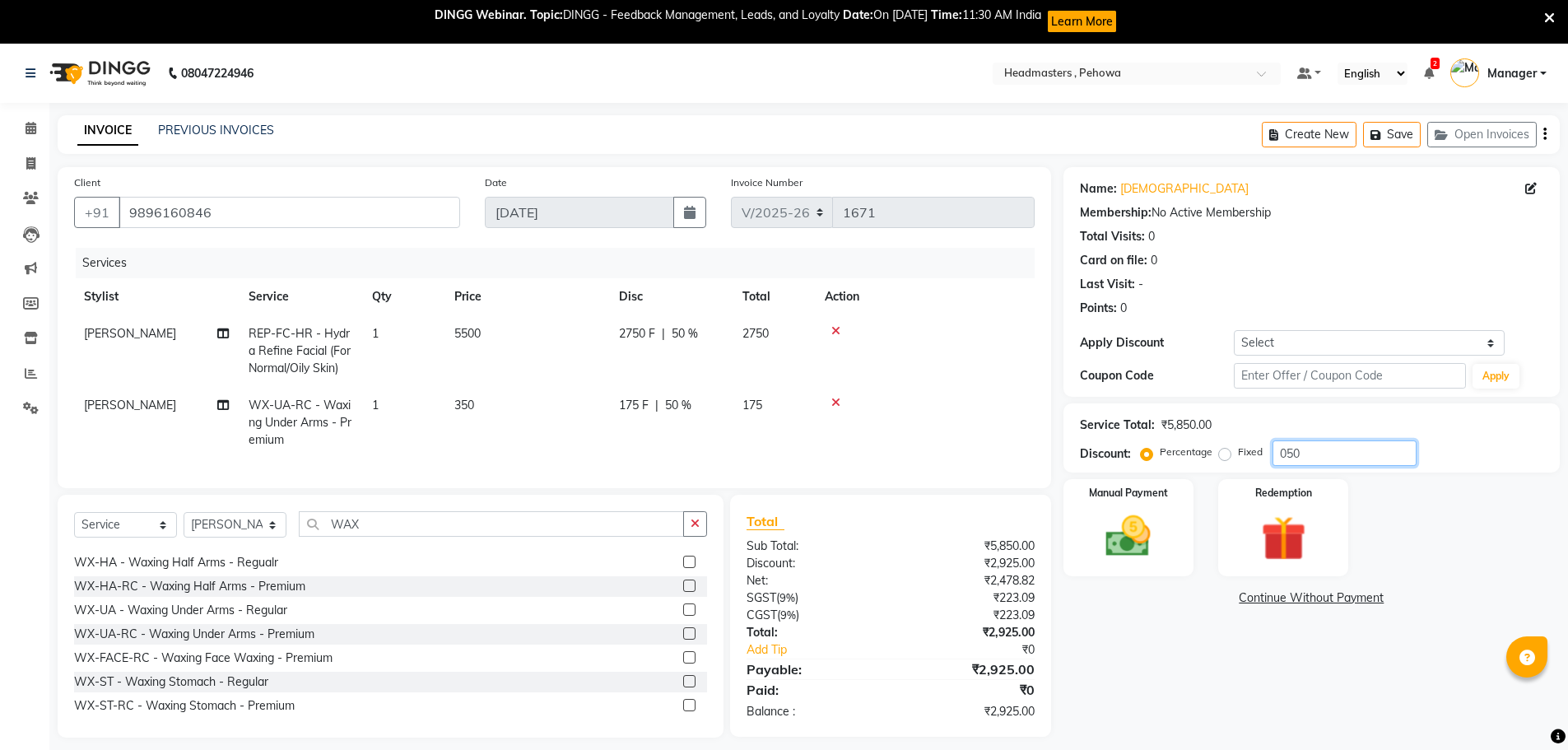 type on "050" 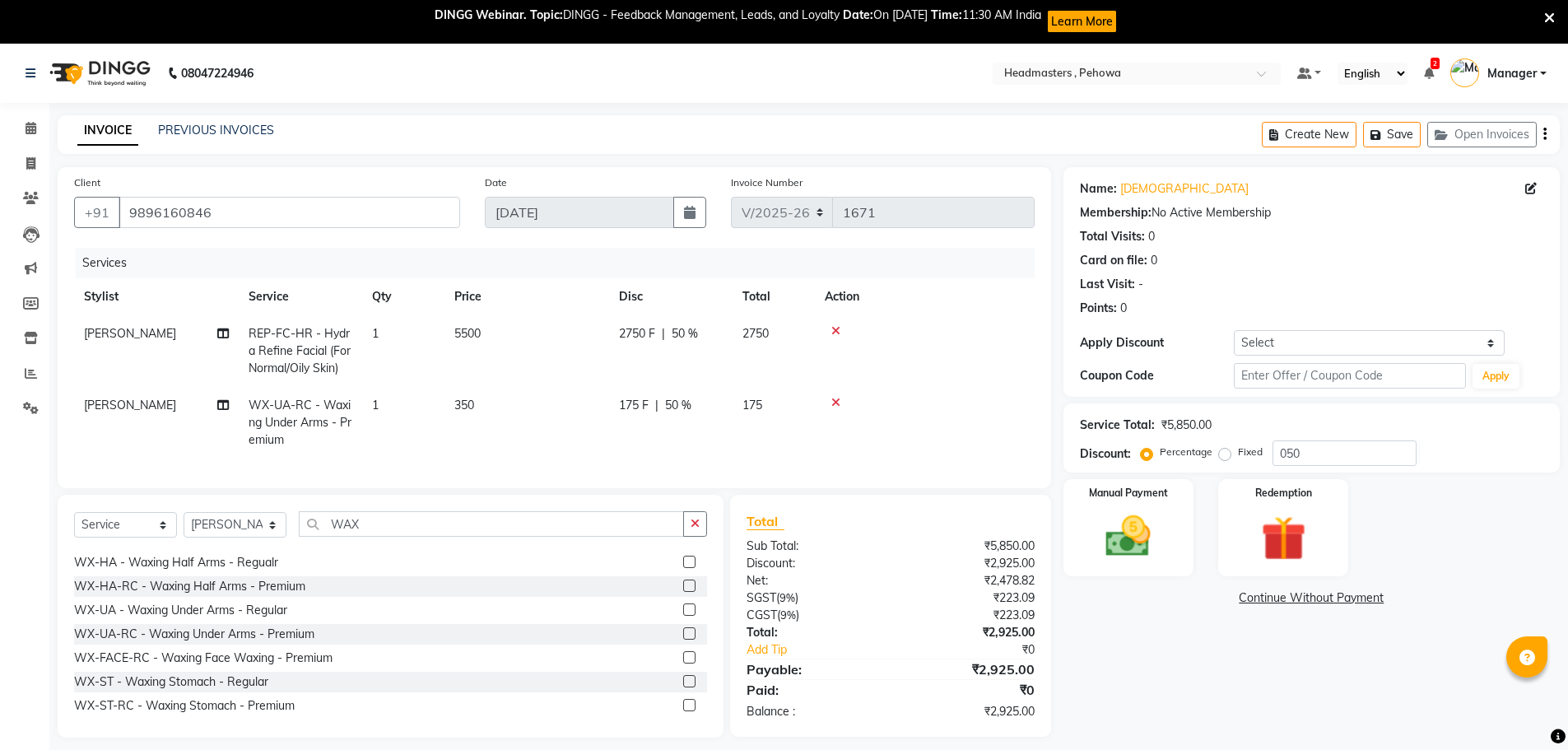 click 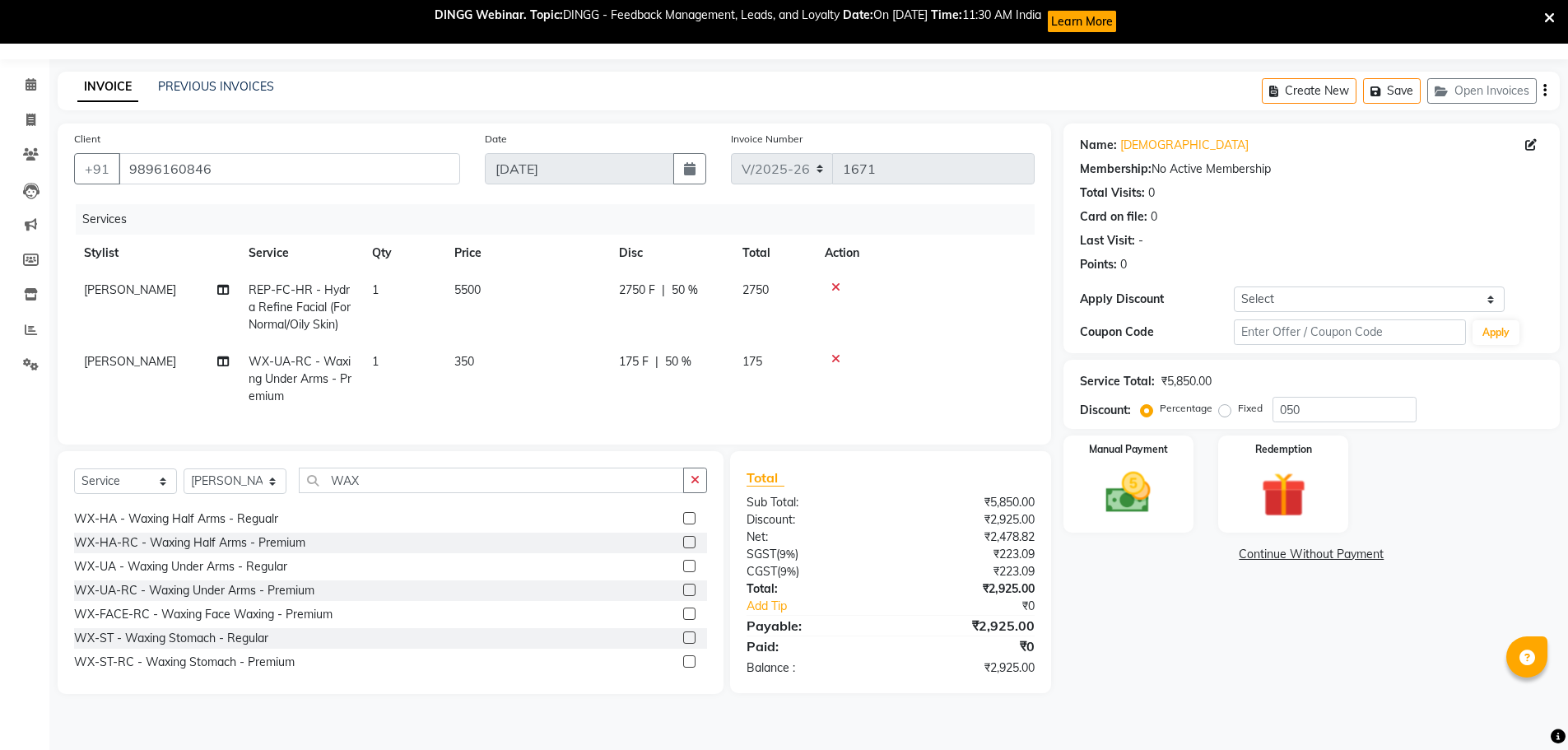 click on "175 F" 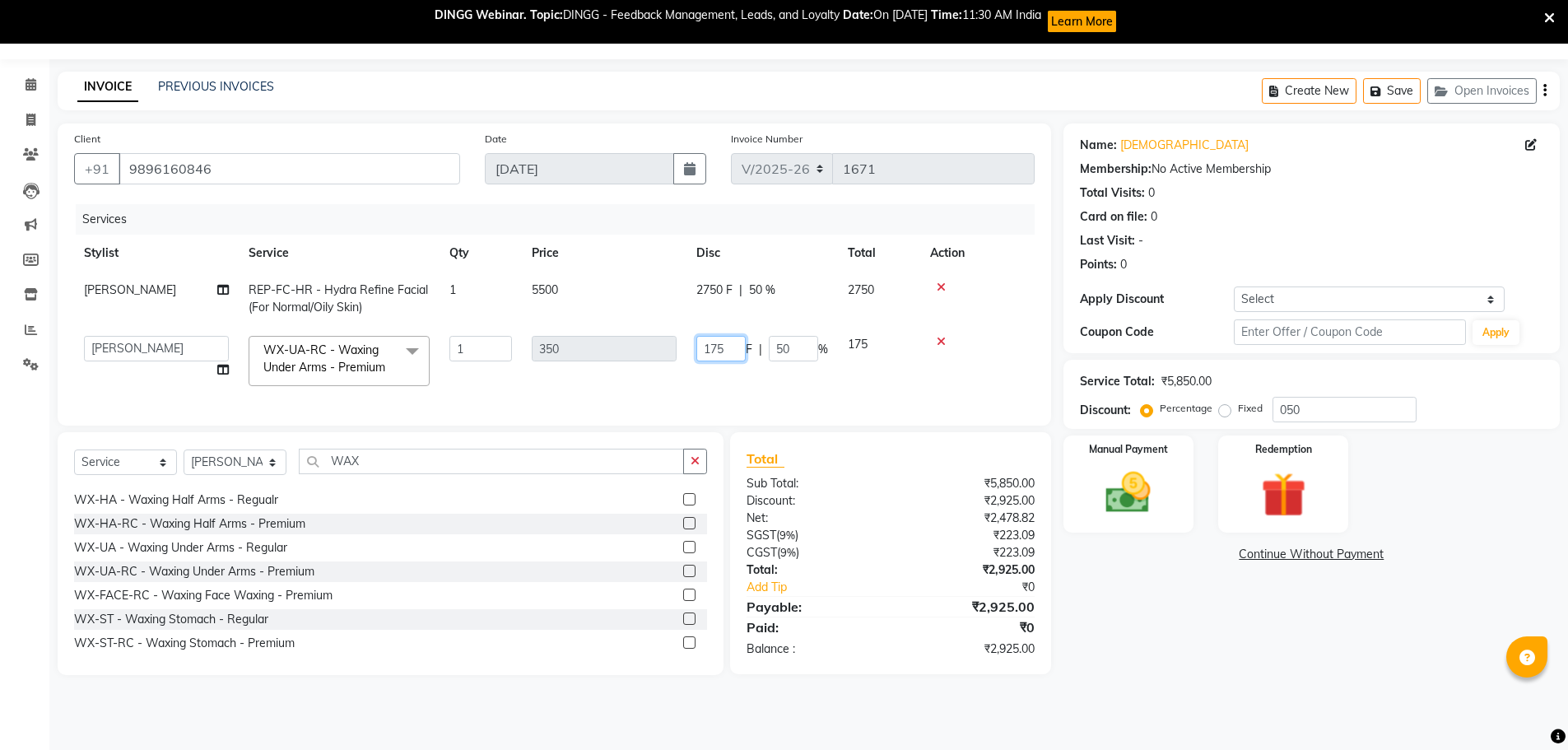 click on "175" 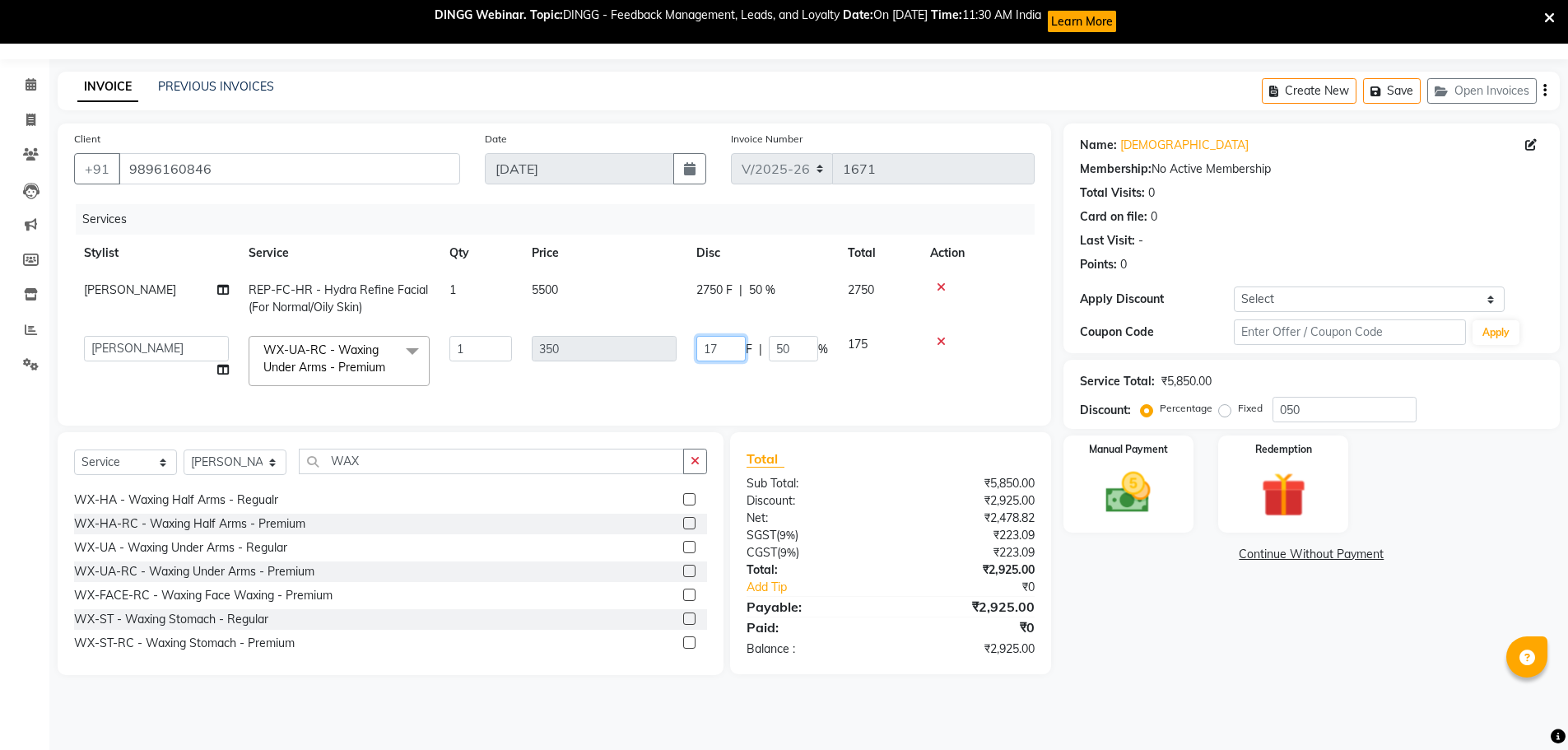 type on "170" 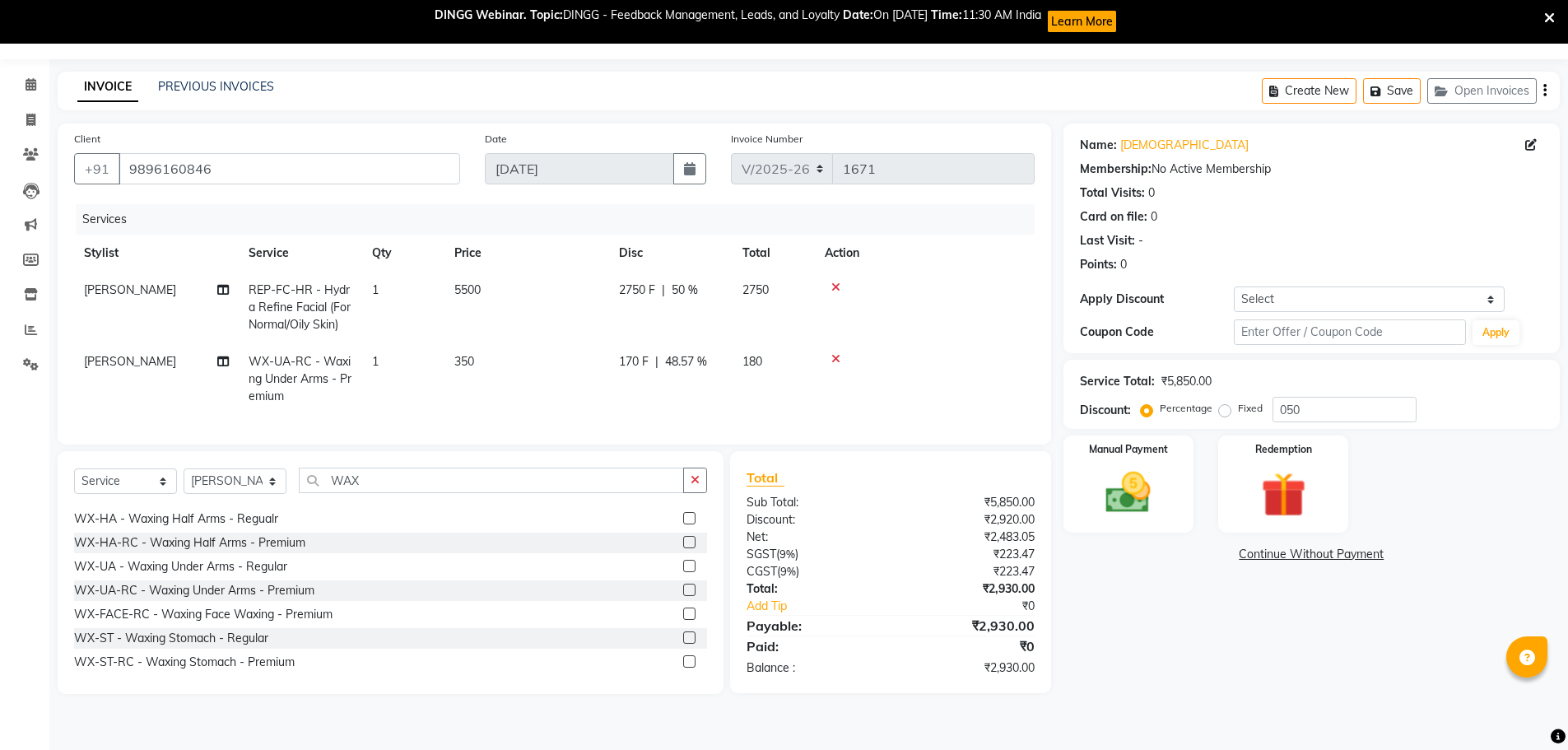 click on "Manjeet  WX-UA-RC - Waxing Under Arms - Premium 1 350 170 F | 48.57 % 180" 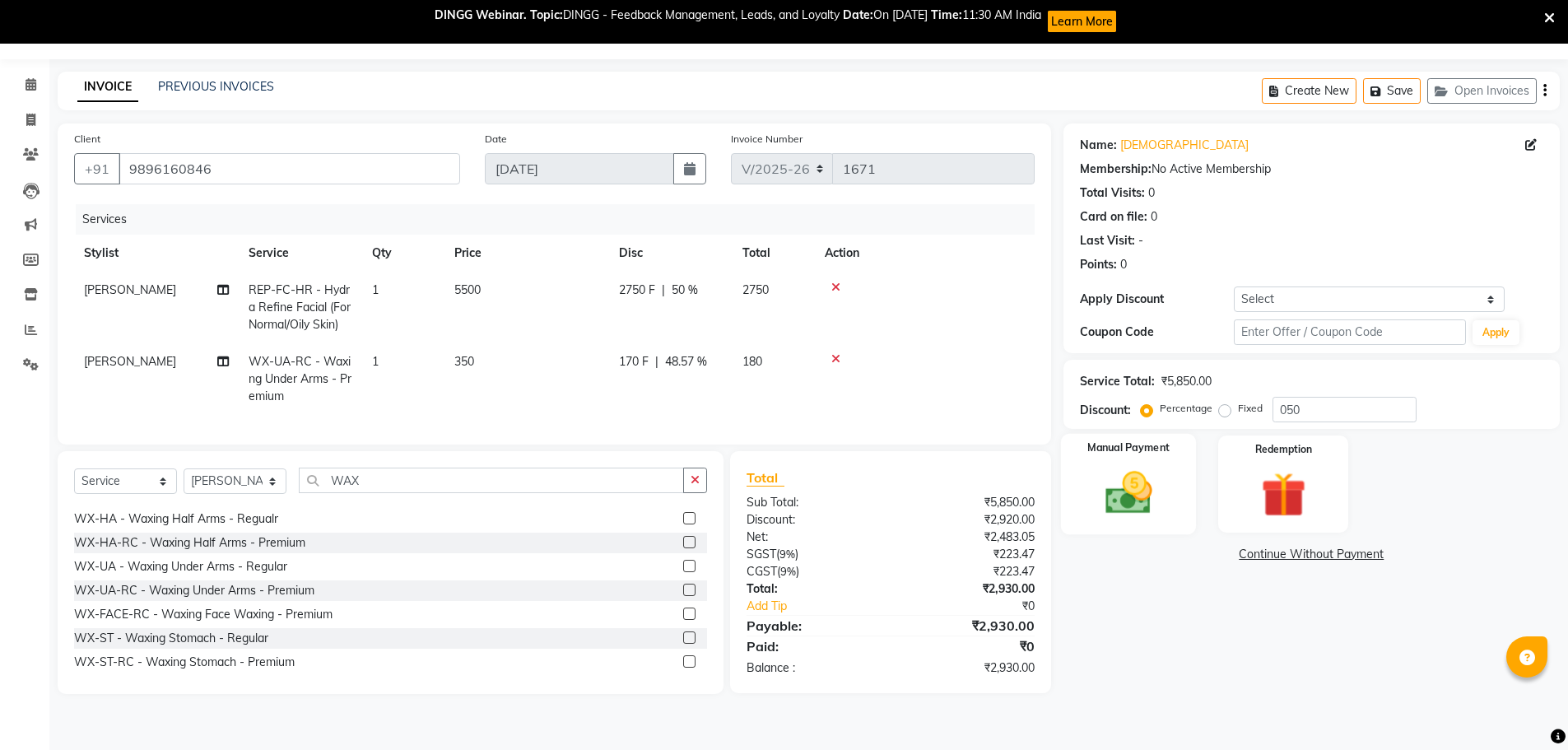 click 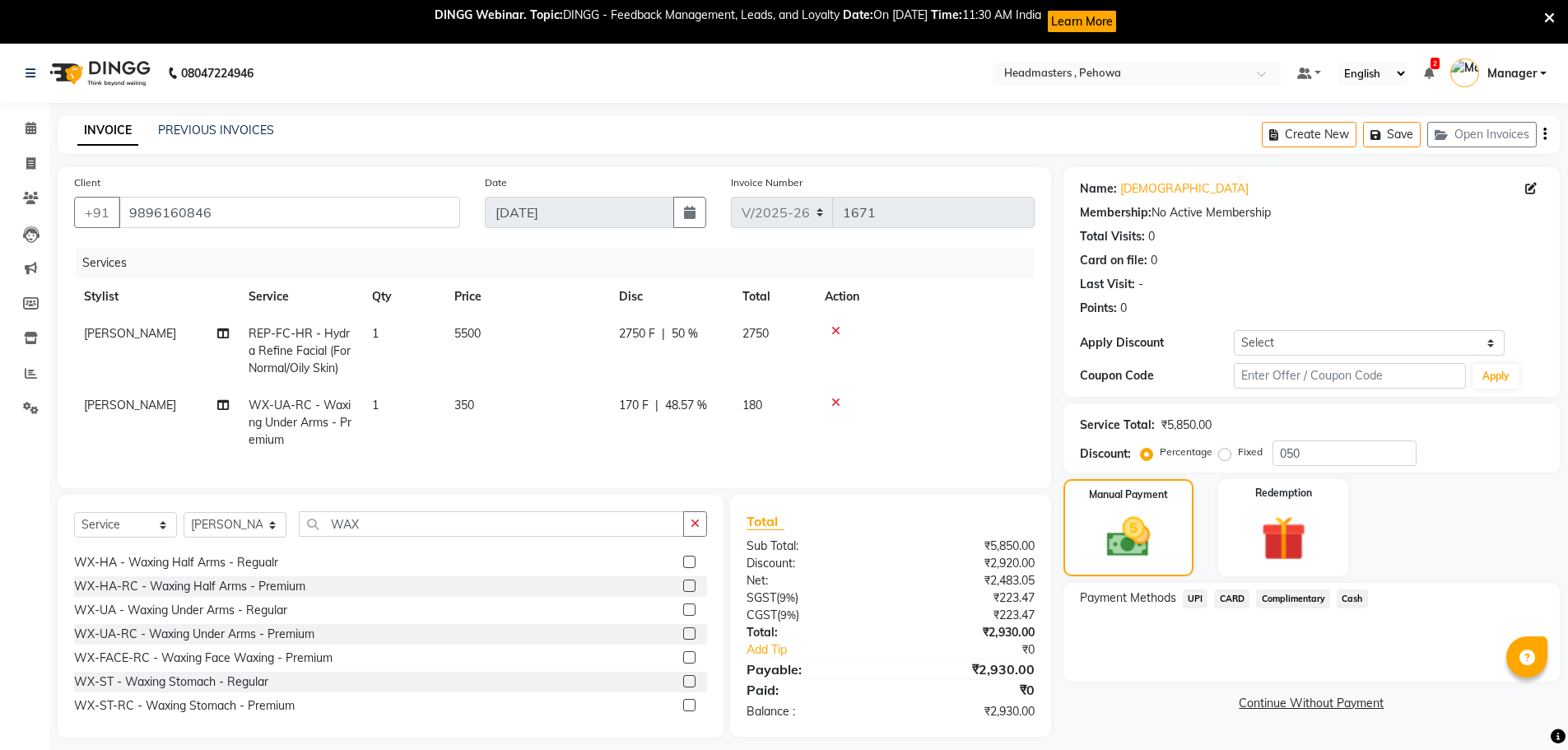 scroll, scrollTop: 44, scrollLeft: 0, axis: vertical 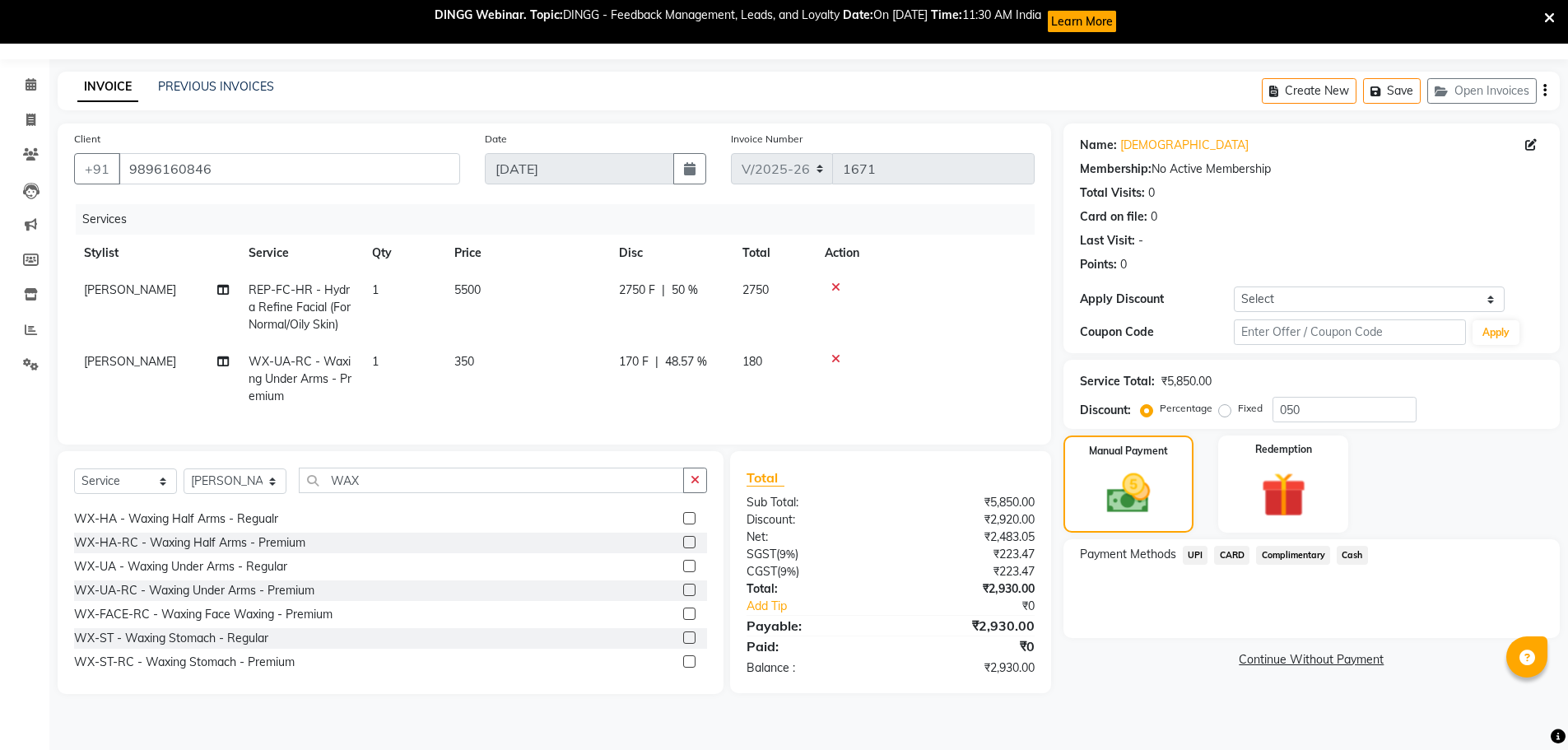 click on "REP-FC-HR - Hydra Refine Facial (For Normal/Oily Skin)" 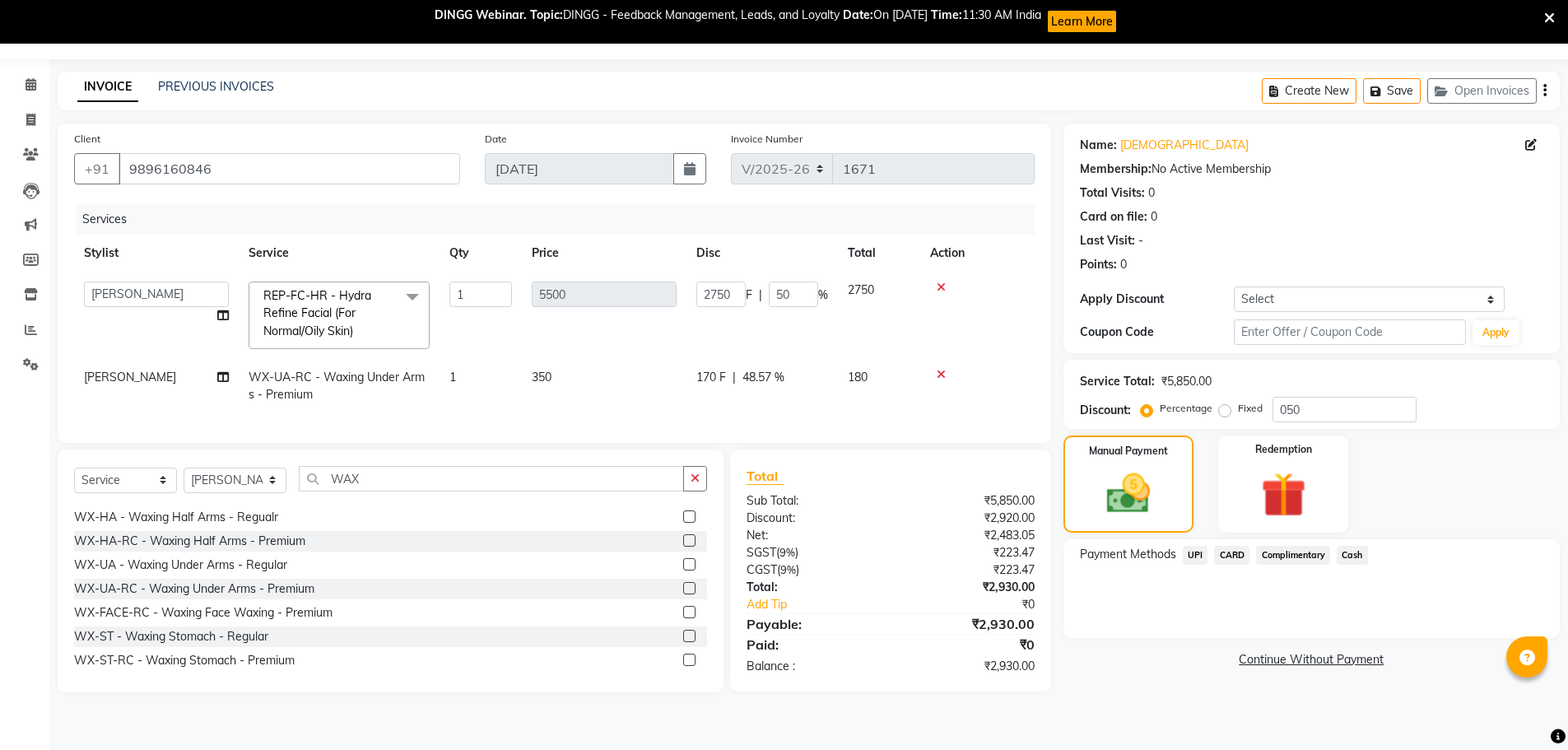 click on "REP-FC-HR - Hydra Refine Facial (For Normal/Oily Skin)  x" 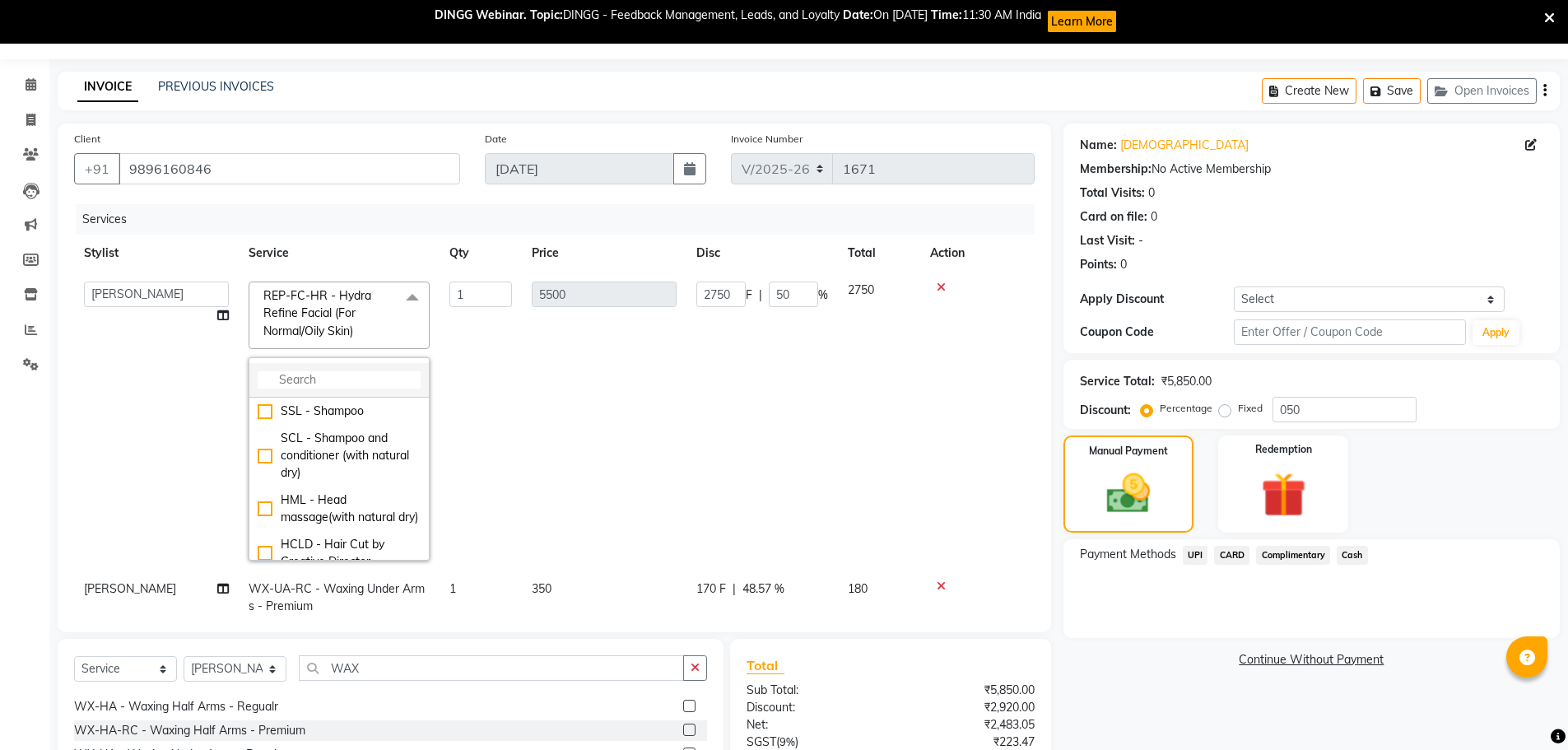 click 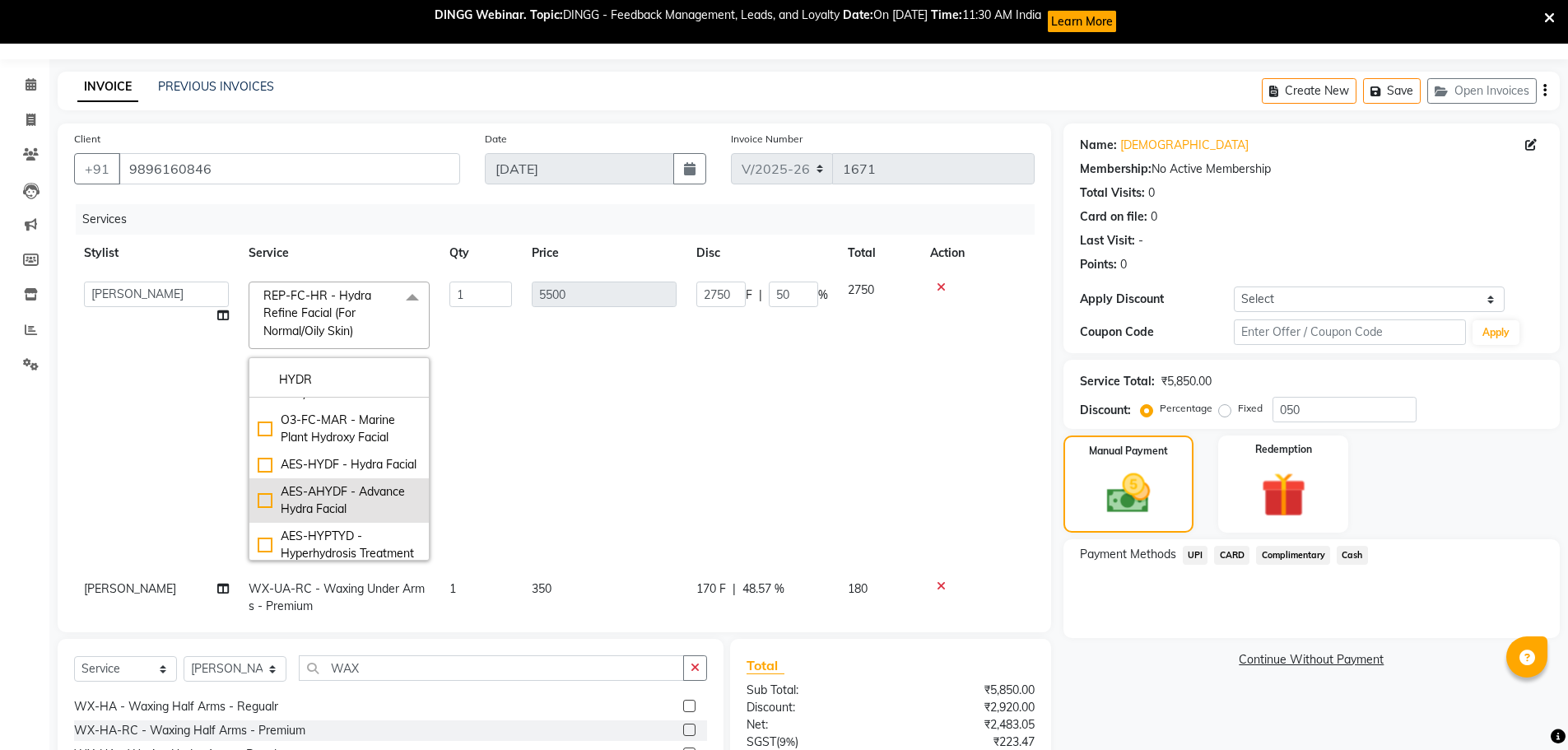 scroll, scrollTop: 542, scrollLeft: 0, axis: vertical 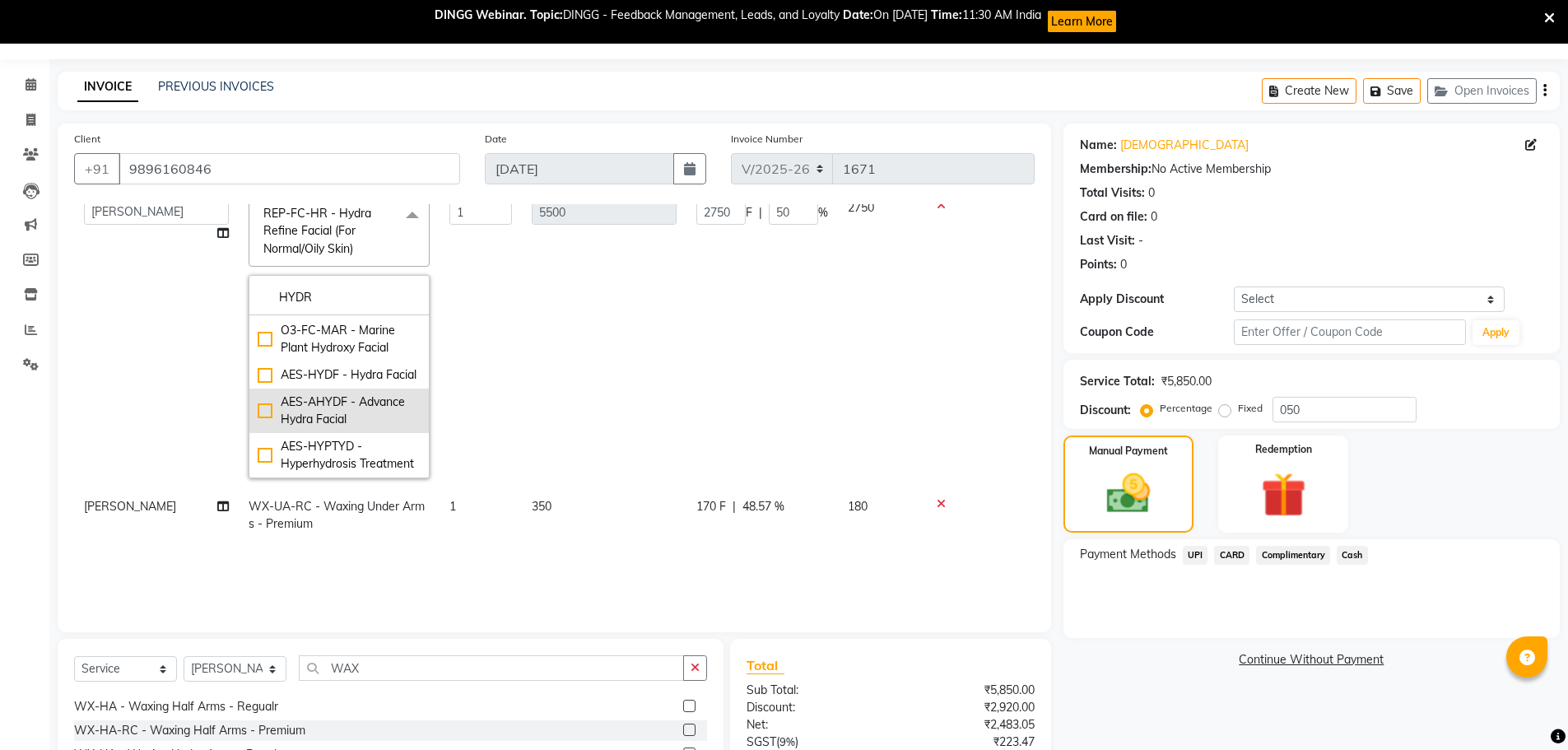 type on "HYDR" 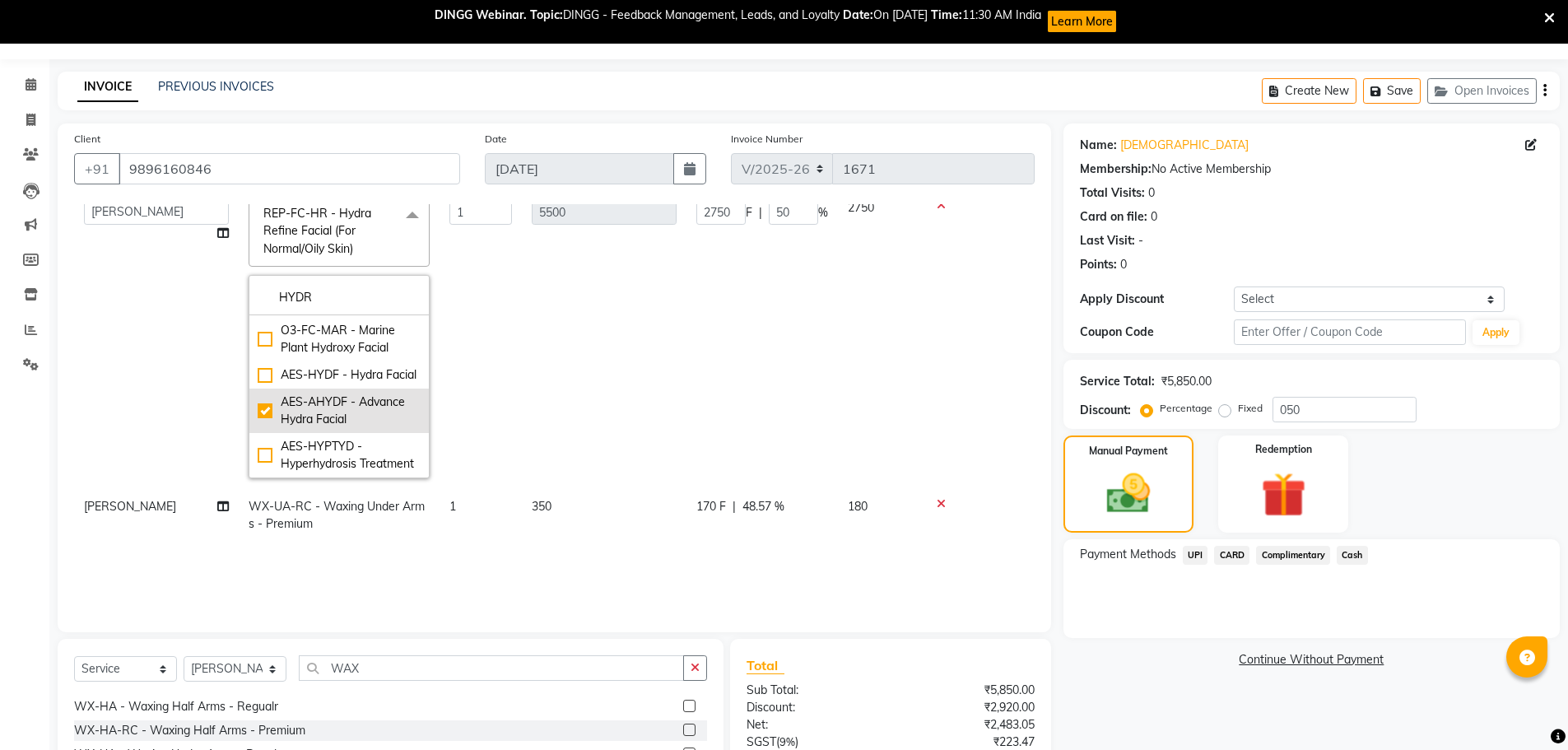 checkbox on "false" 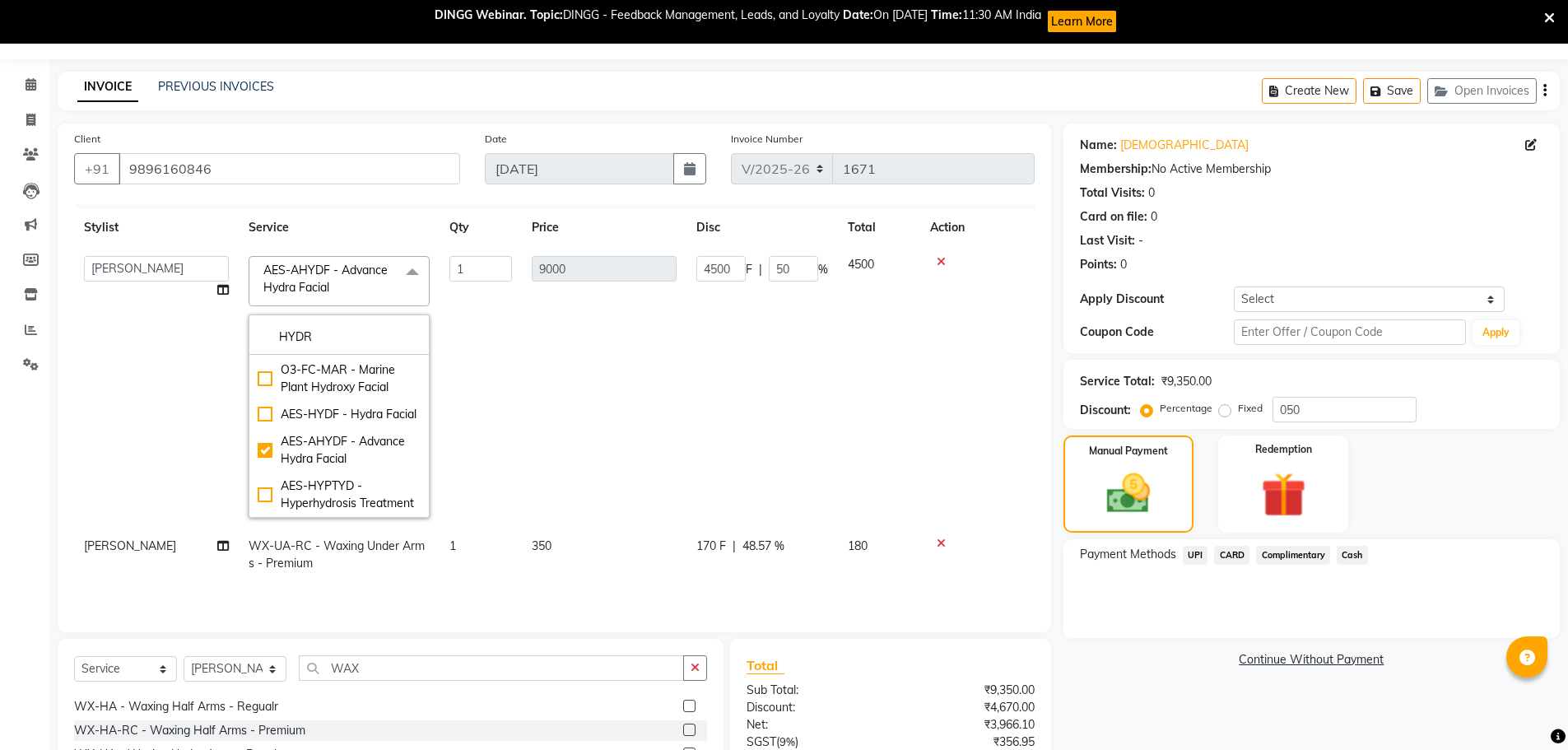scroll, scrollTop: 0, scrollLeft: 0, axis: both 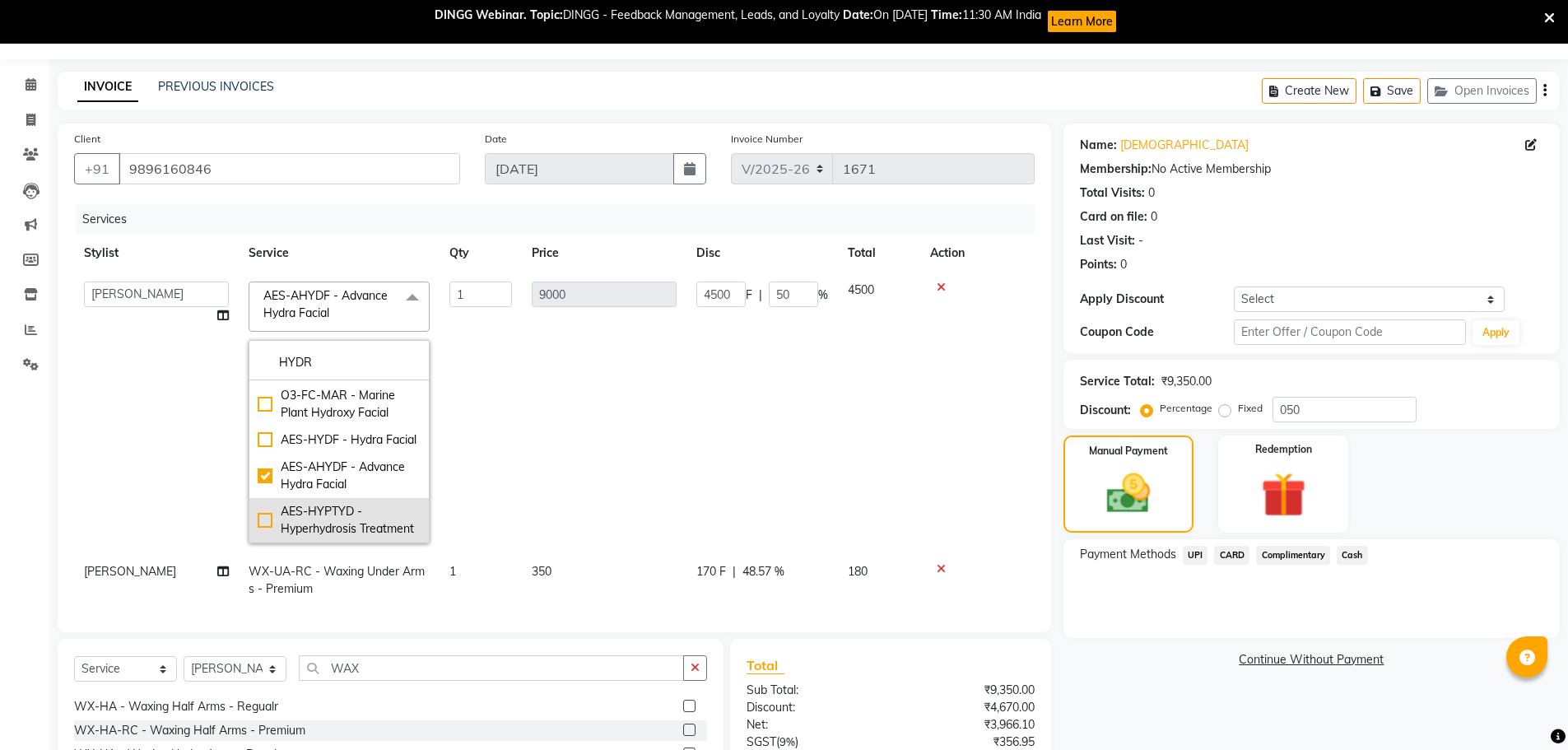 click on "AES-HYPTYD - Hyperhydrosis Treatment" 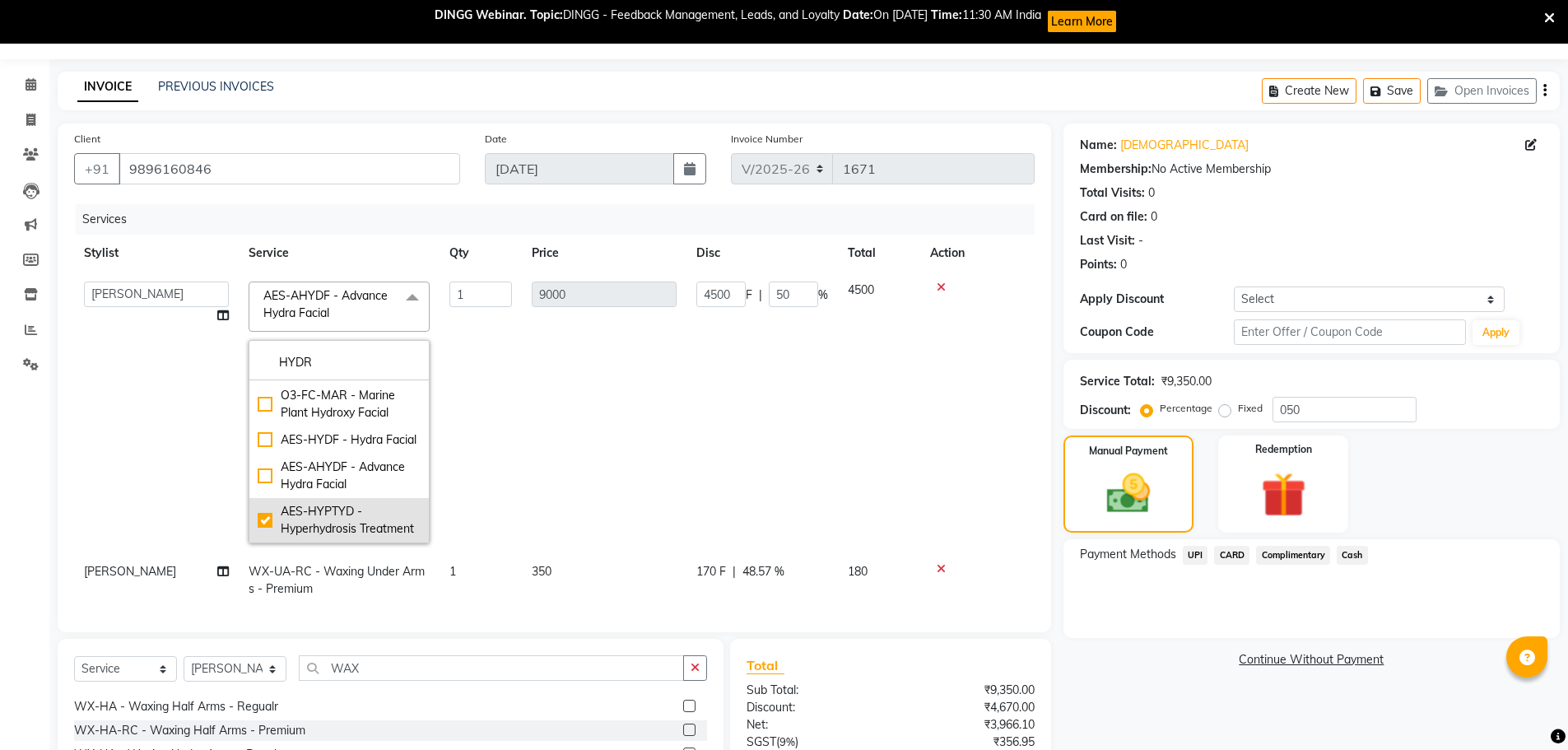 checkbox on "false" 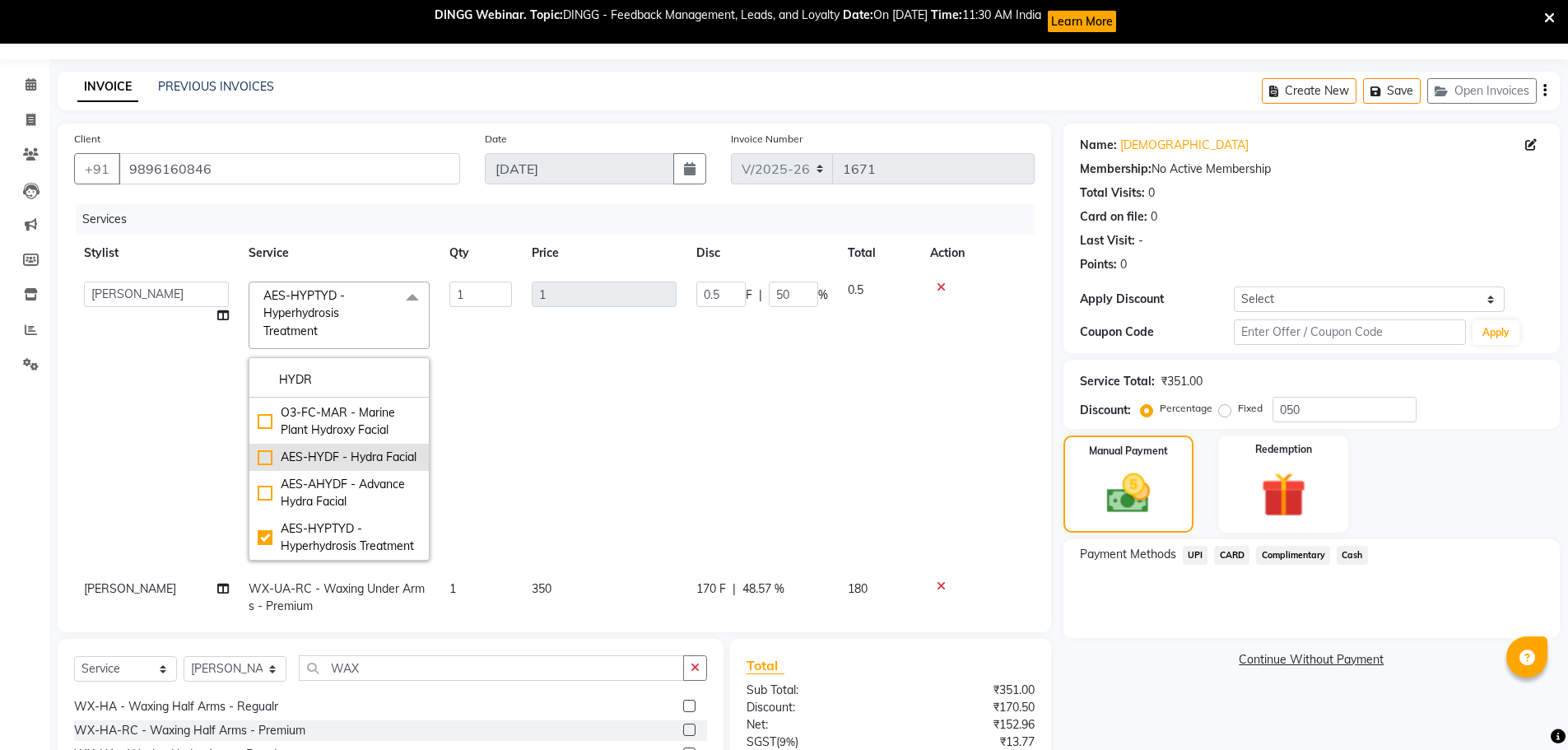 click on "AES-HYDF  - Hydra Facial" 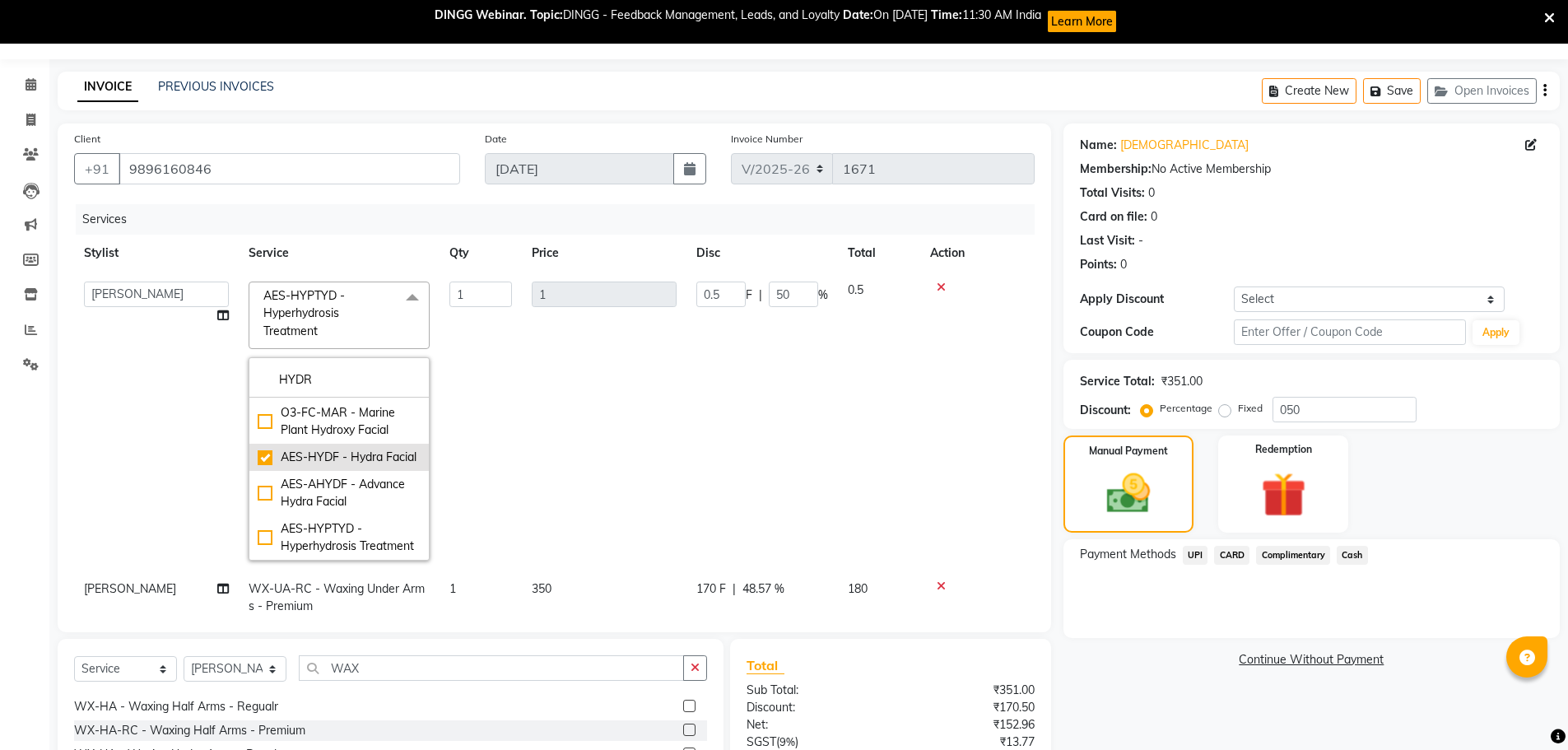 checkbox on "true" 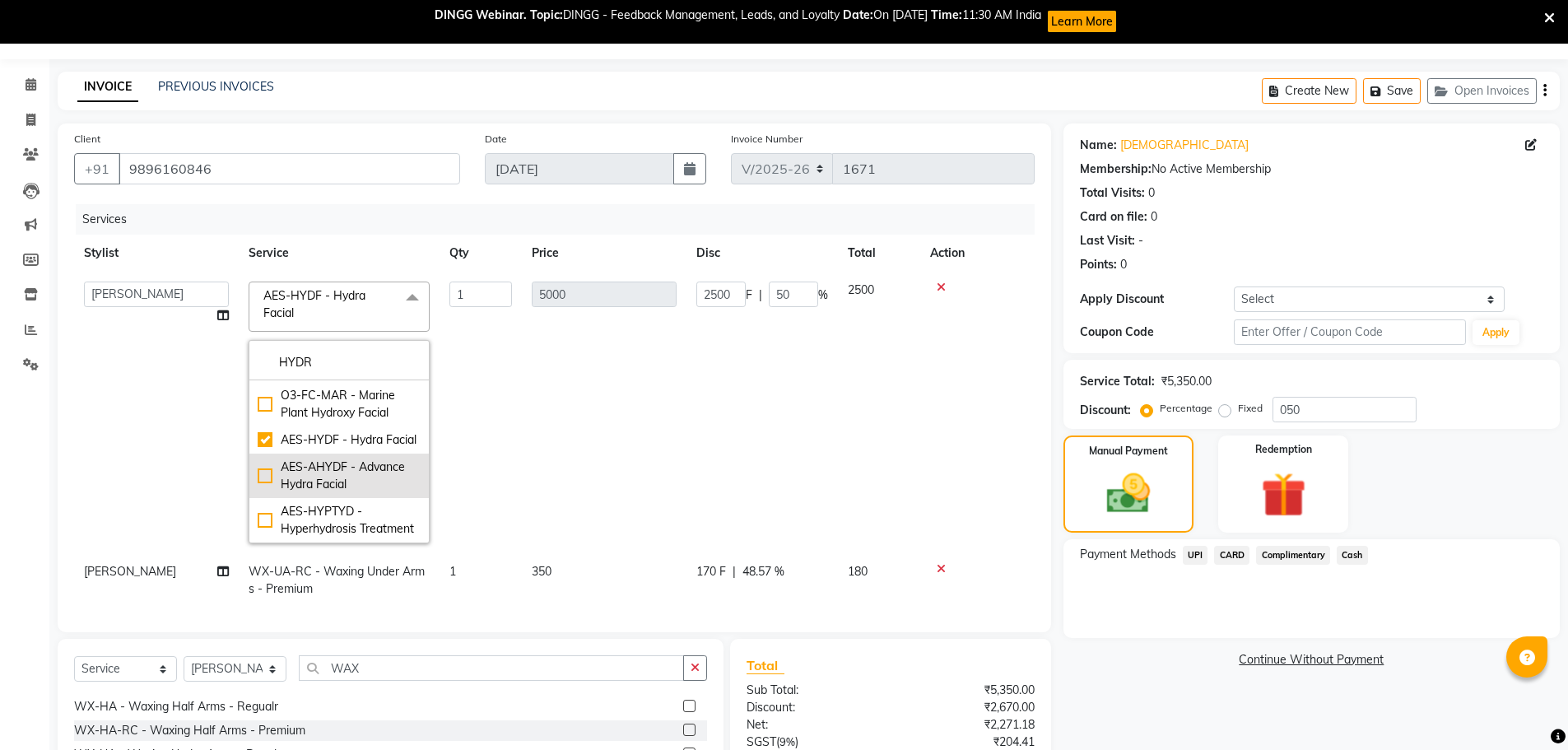 scroll, scrollTop: 459, scrollLeft: 0, axis: vertical 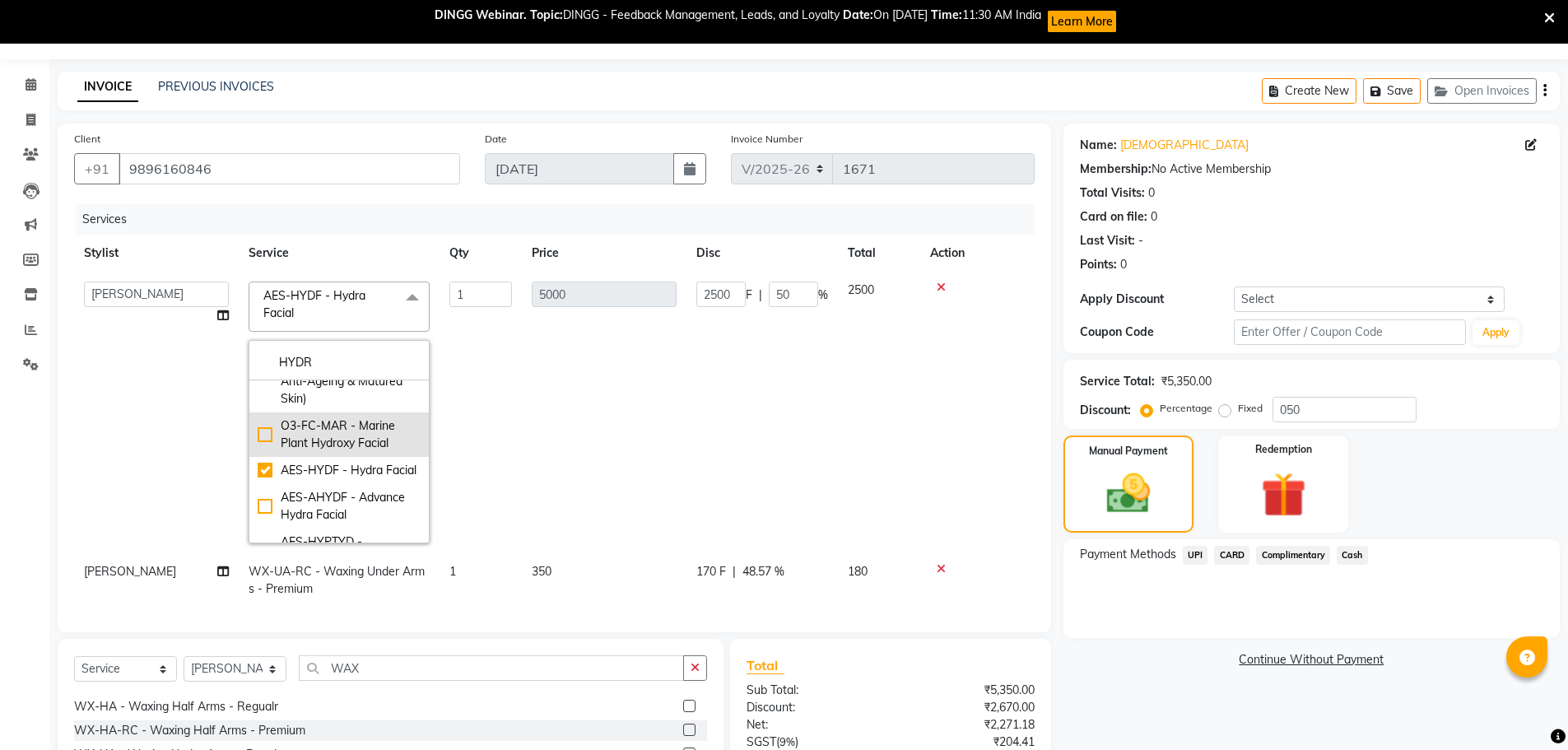click on "O3-FC-MAR - Marine Plant Hydroxy Facial" 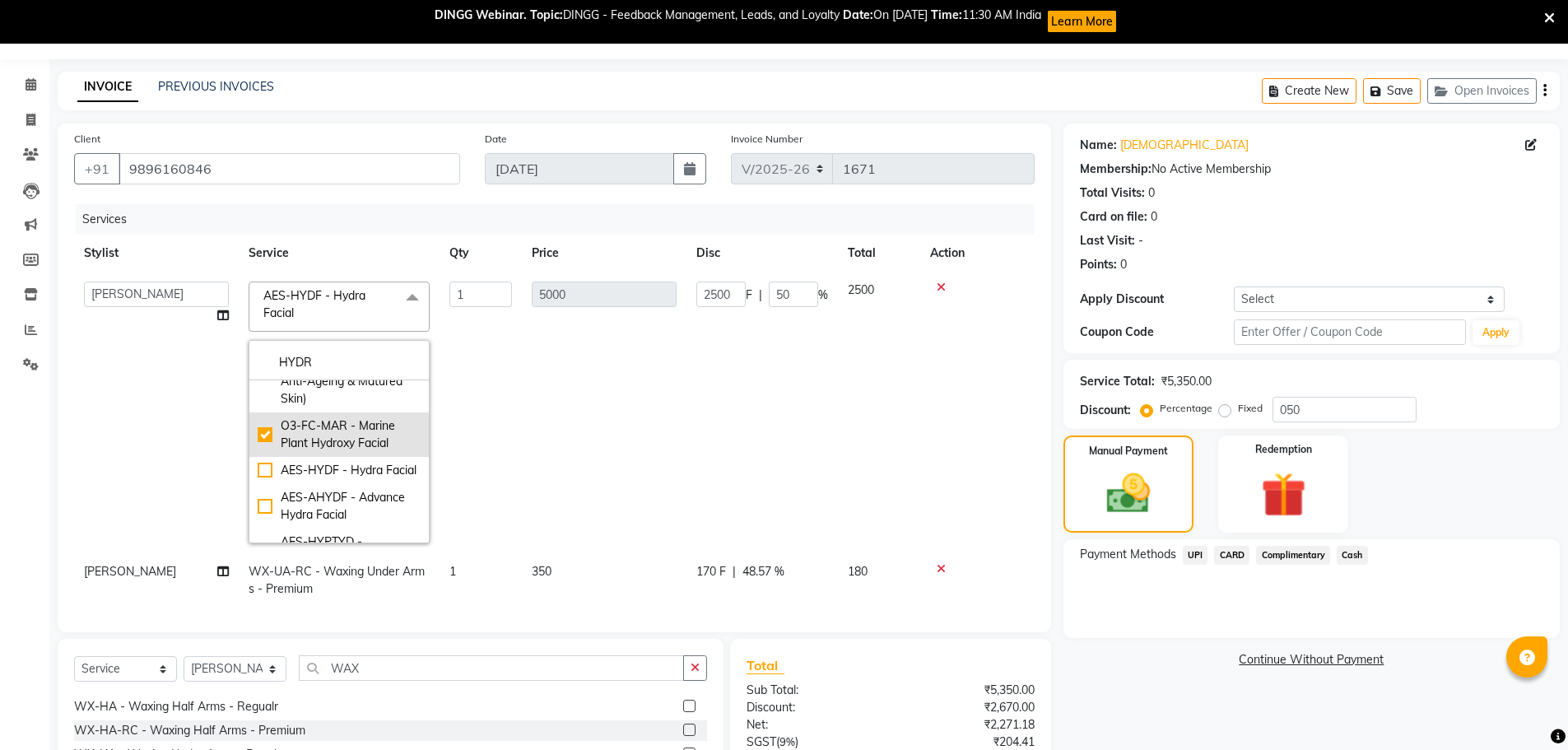 checkbox on "true" 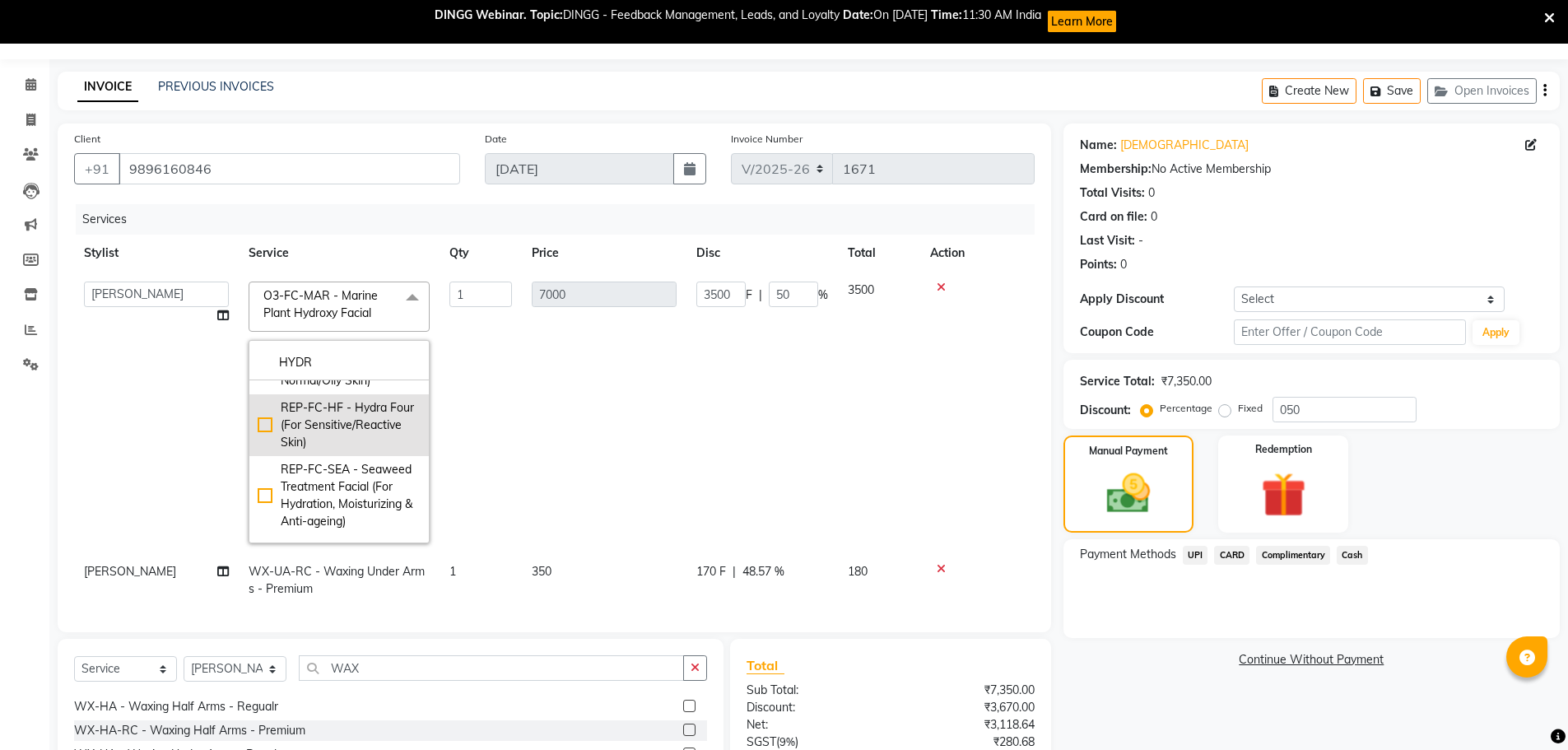 scroll, scrollTop: 0, scrollLeft: 0, axis: both 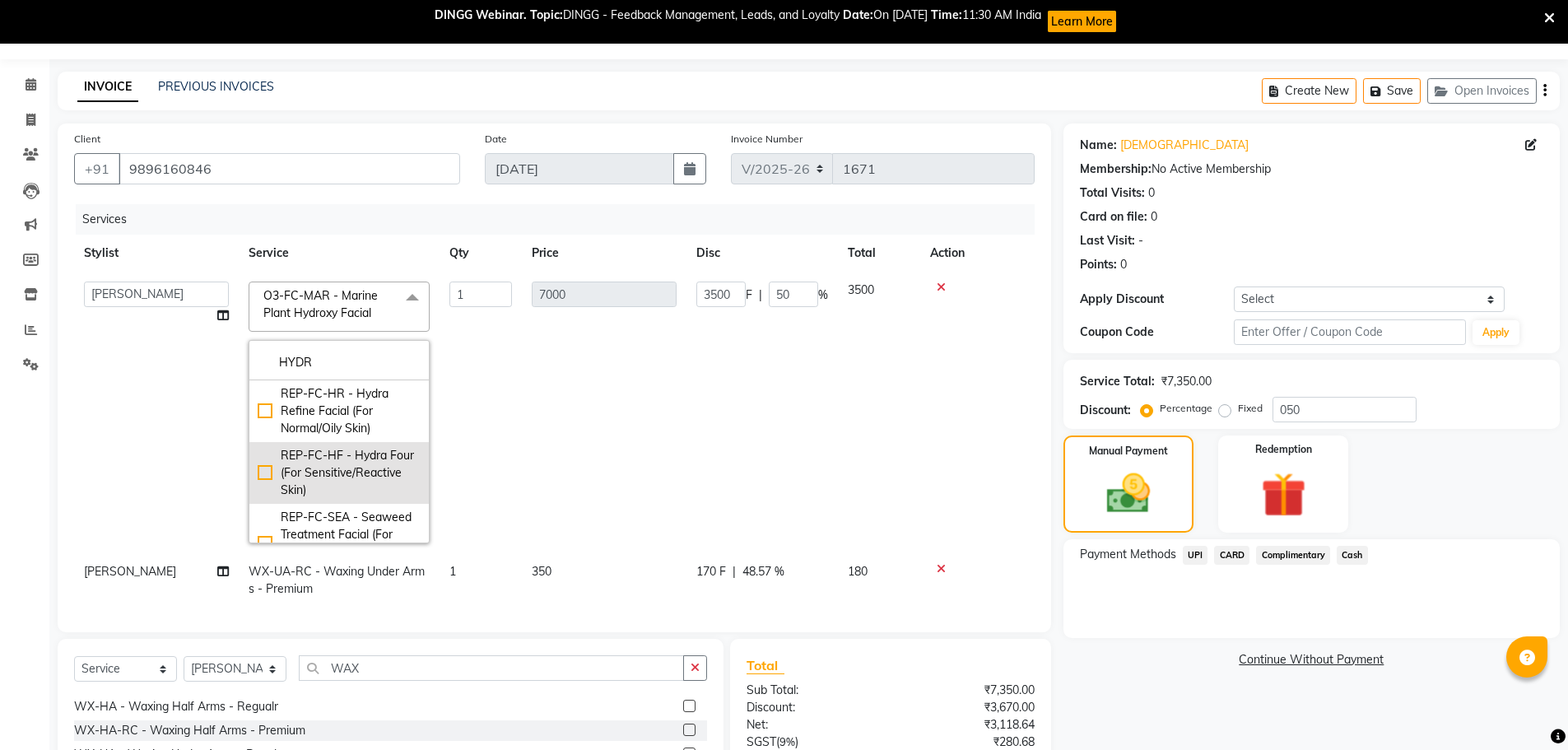 click on "REP-FC-HF - Hydra Four (For Sensitive/Reactive Skin)" 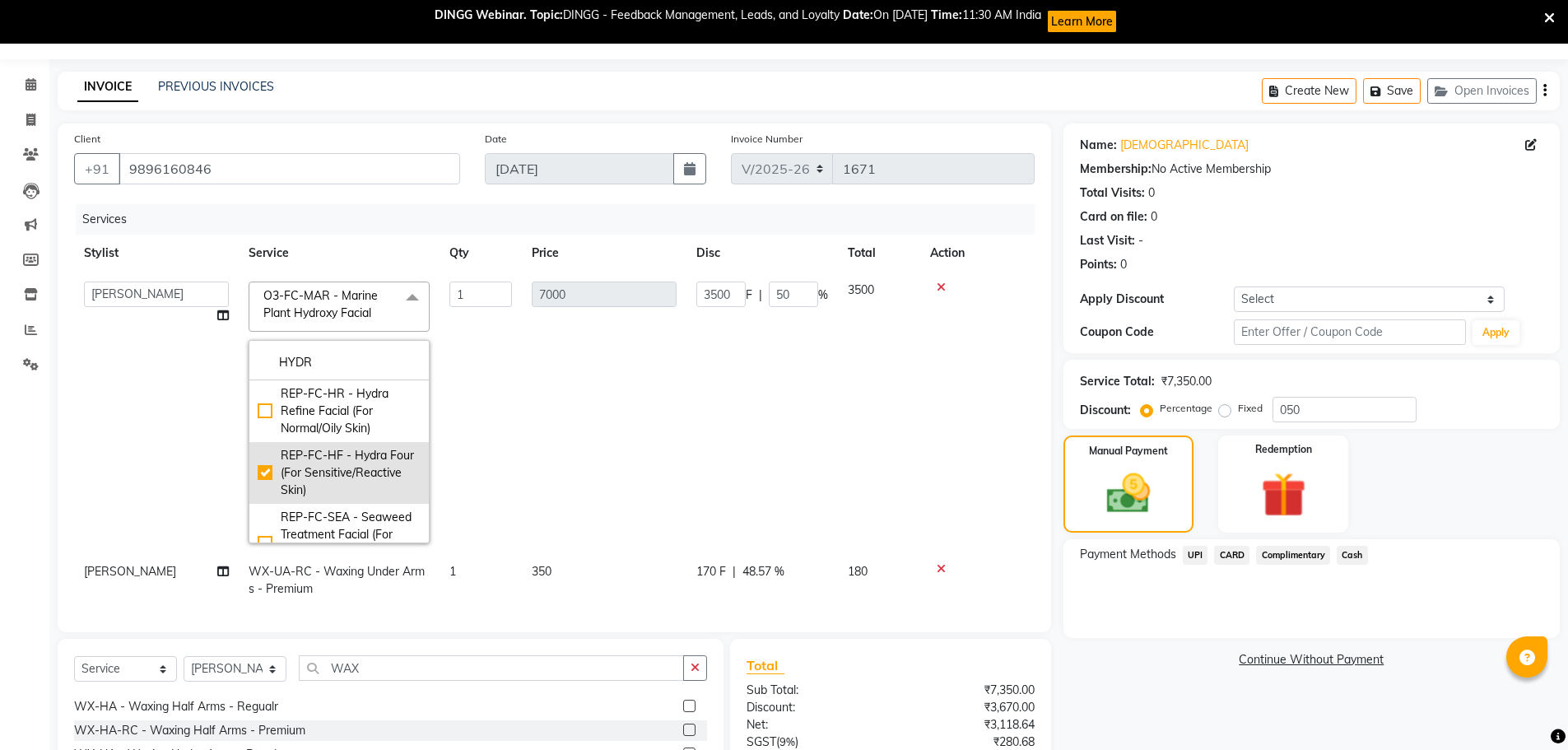 checkbox on "true" 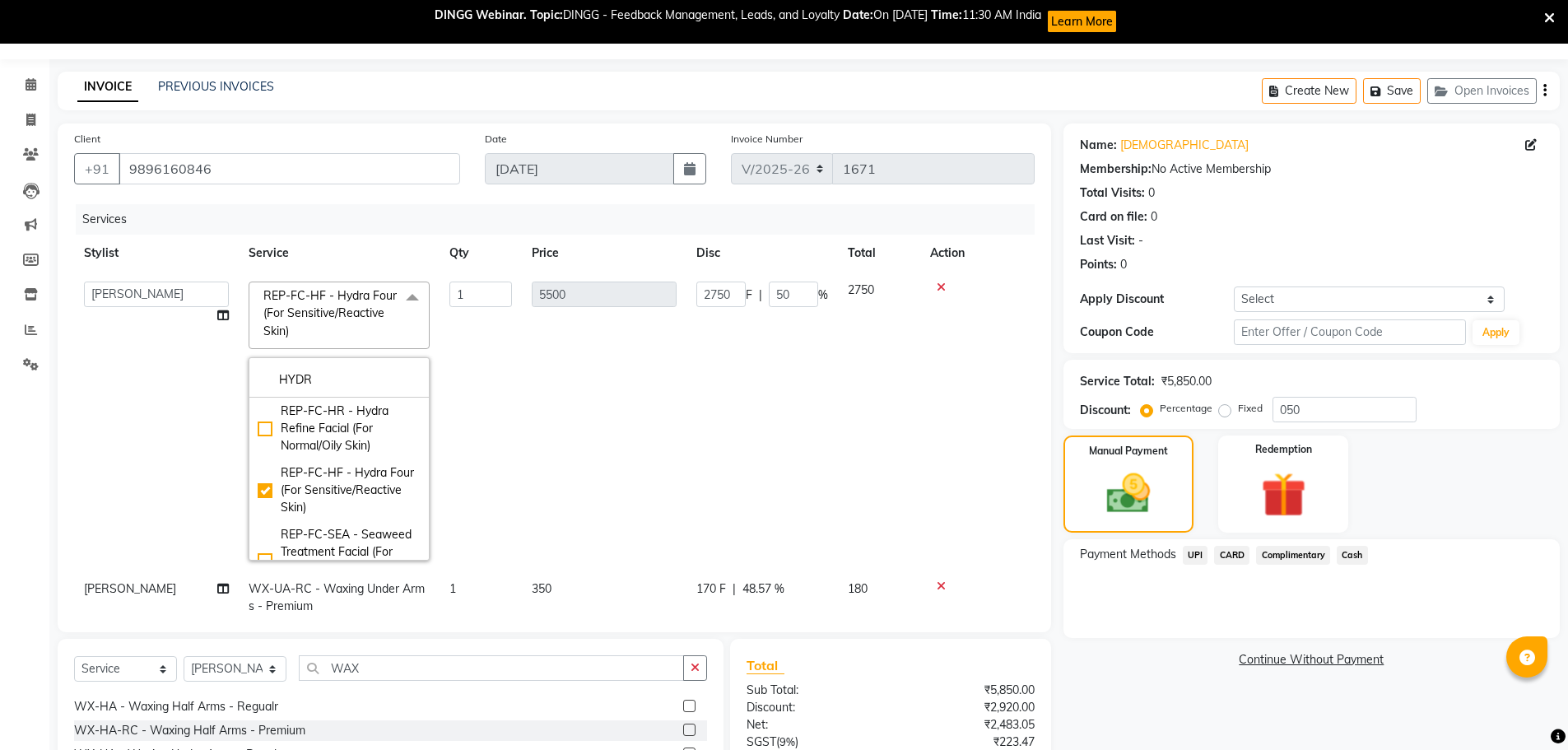 click on "2750 F | 50 %" 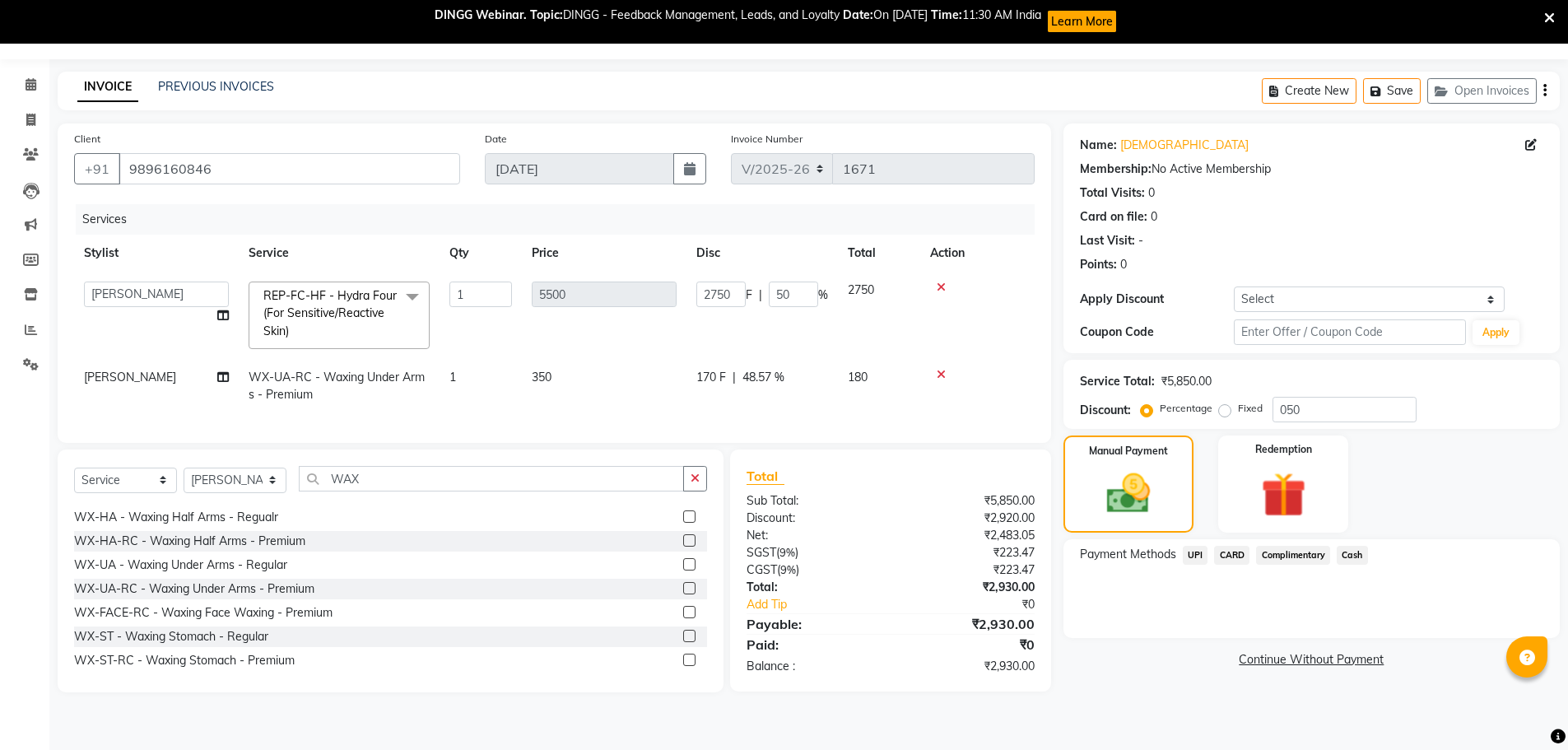 scroll, scrollTop: 0, scrollLeft: 0, axis: both 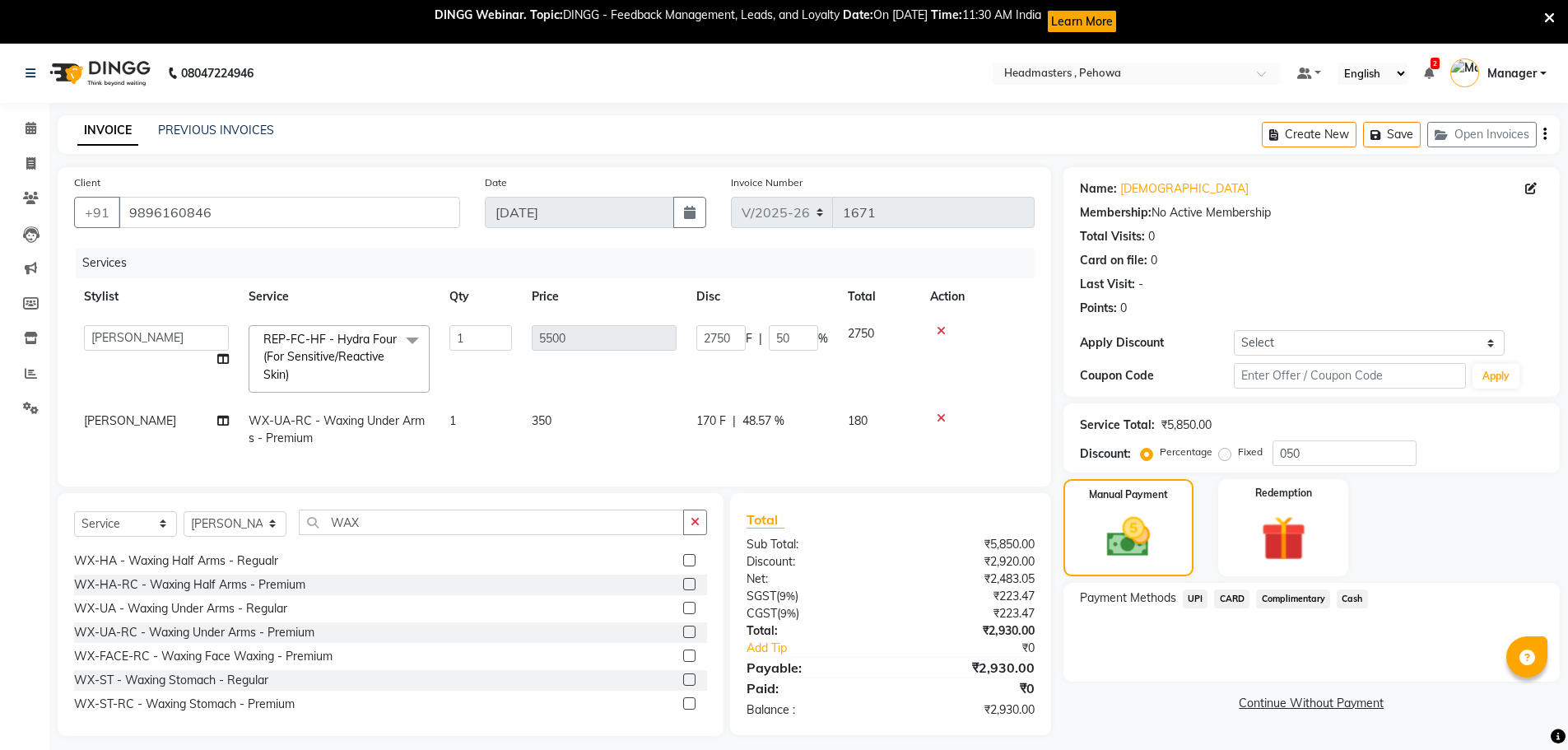 click on "5500" 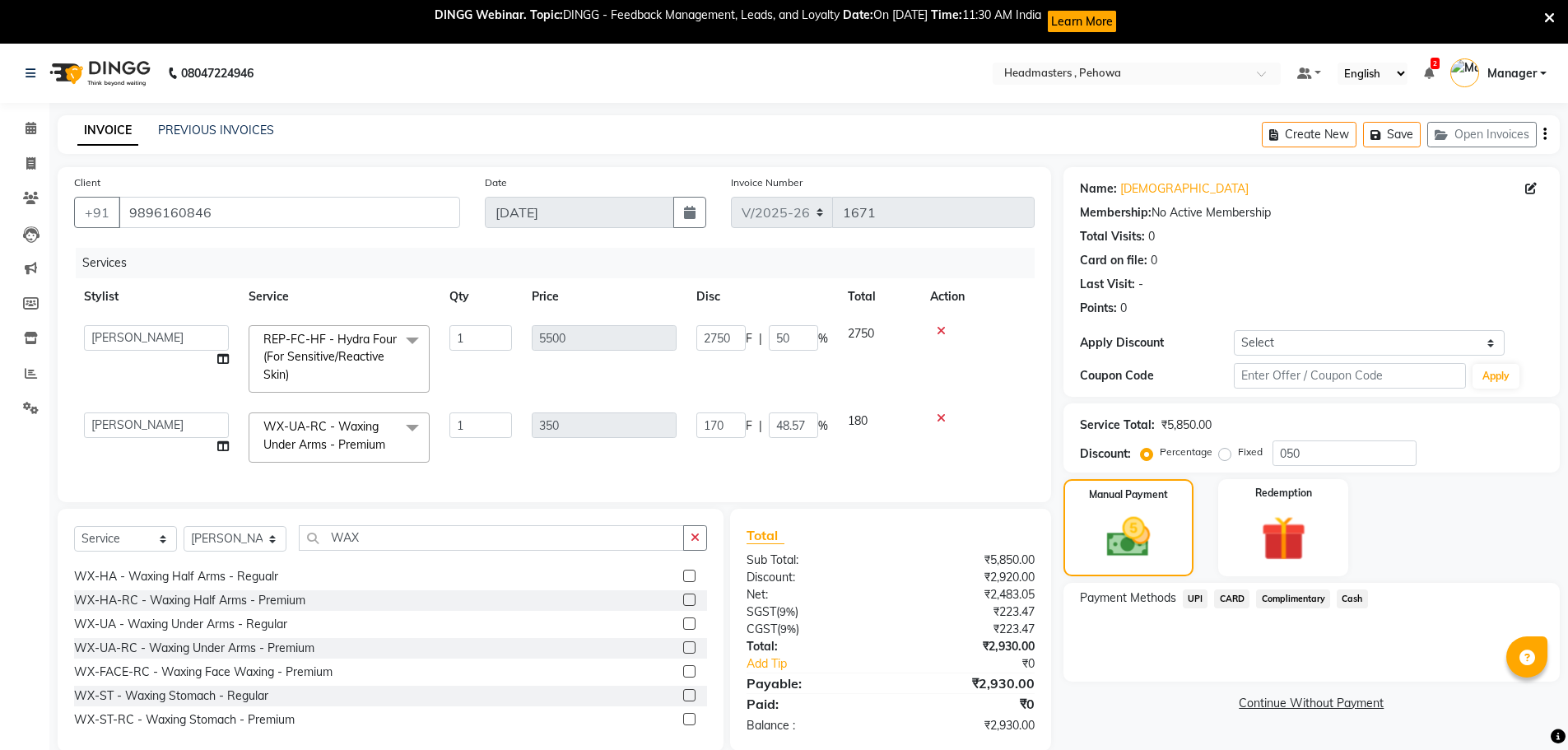 scroll, scrollTop: 44, scrollLeft: 0, axis: vertical 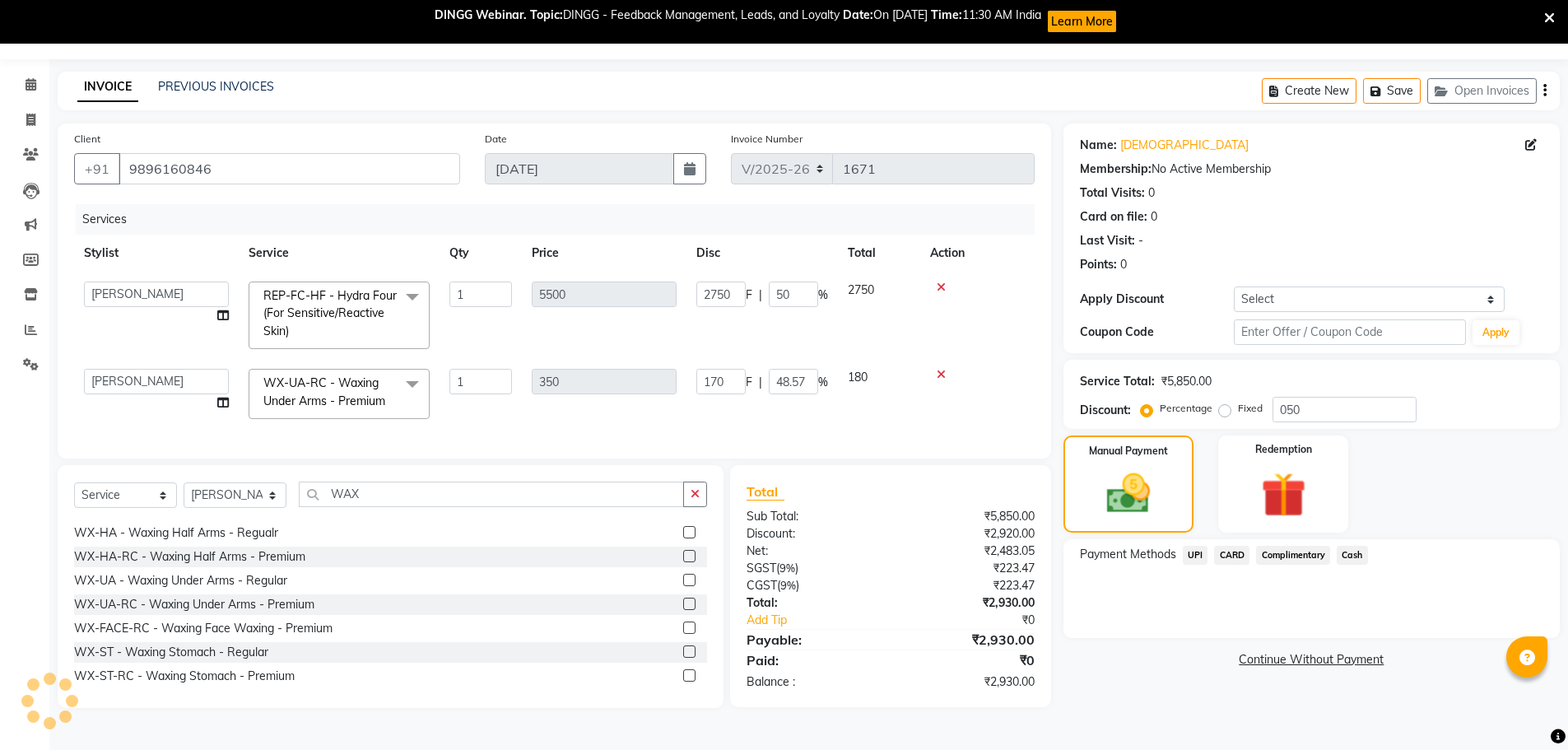 click on "UPI" 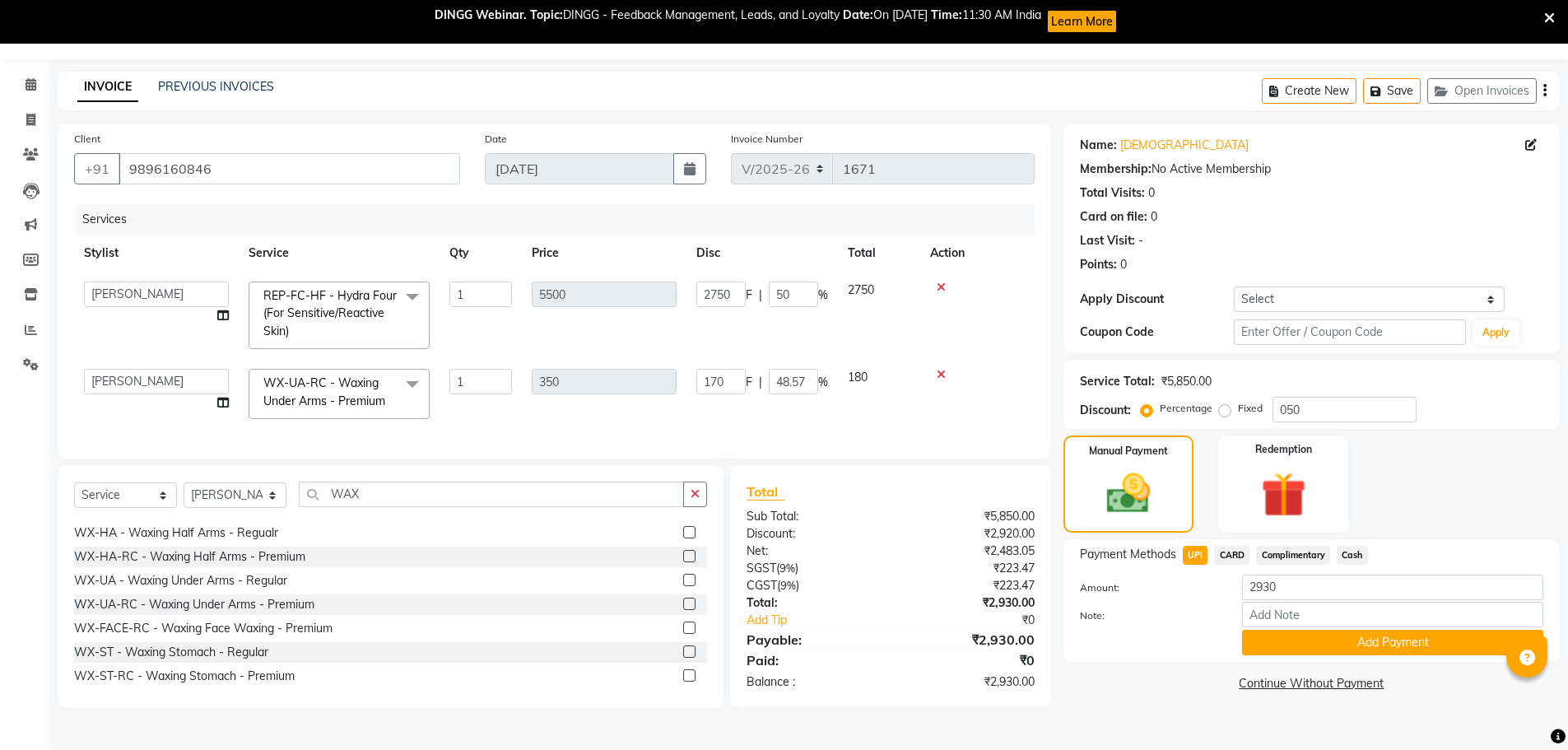 click 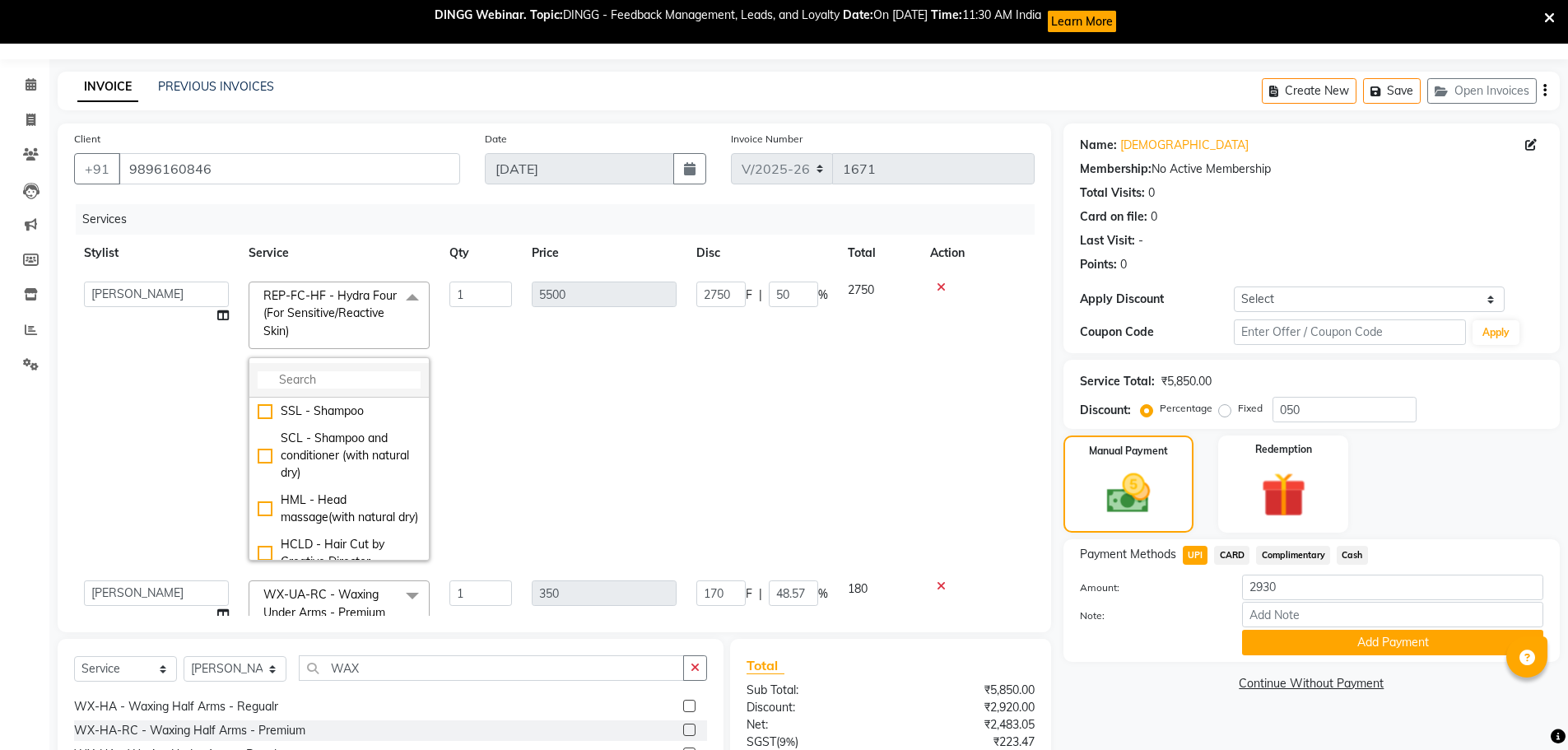 click 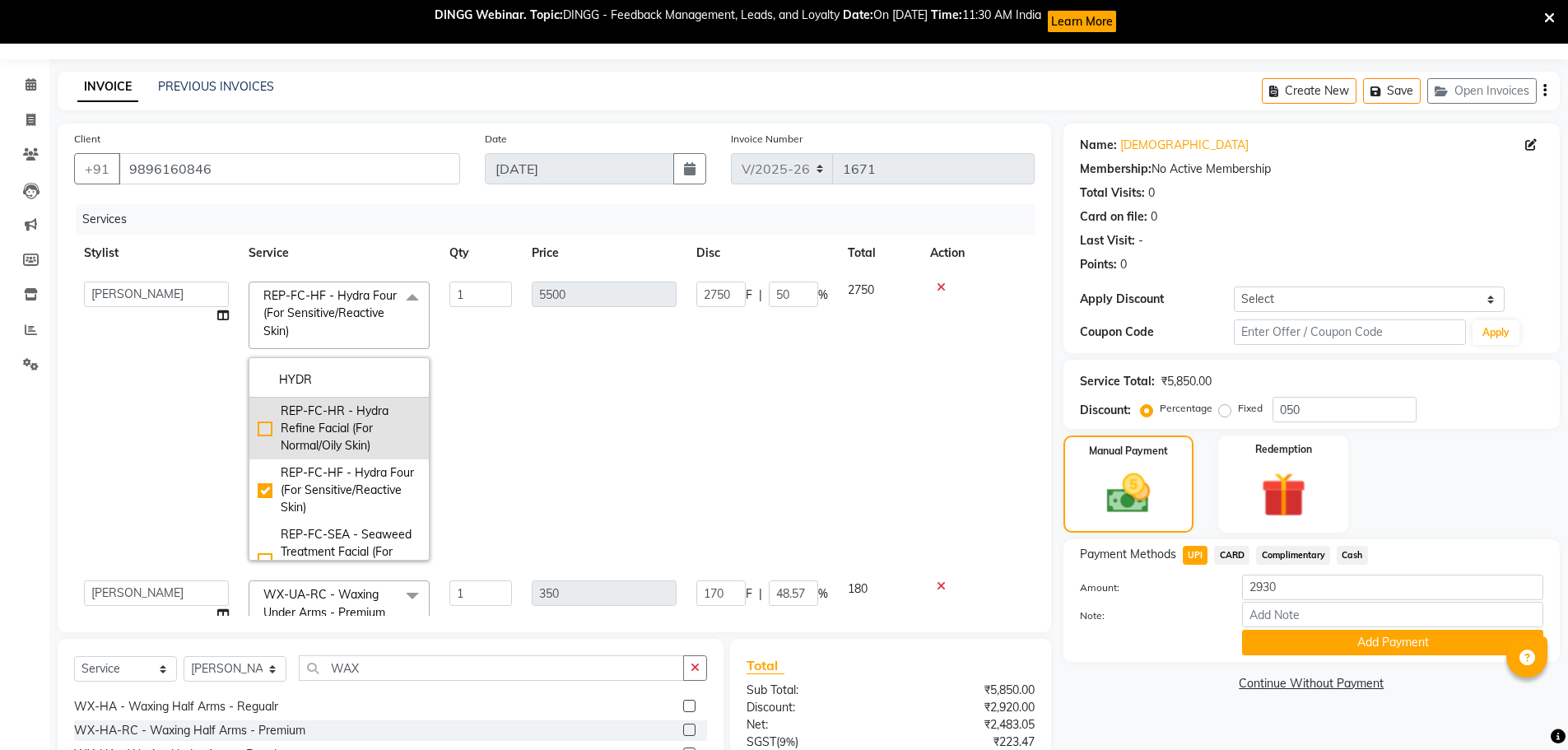 type on "HYDR" 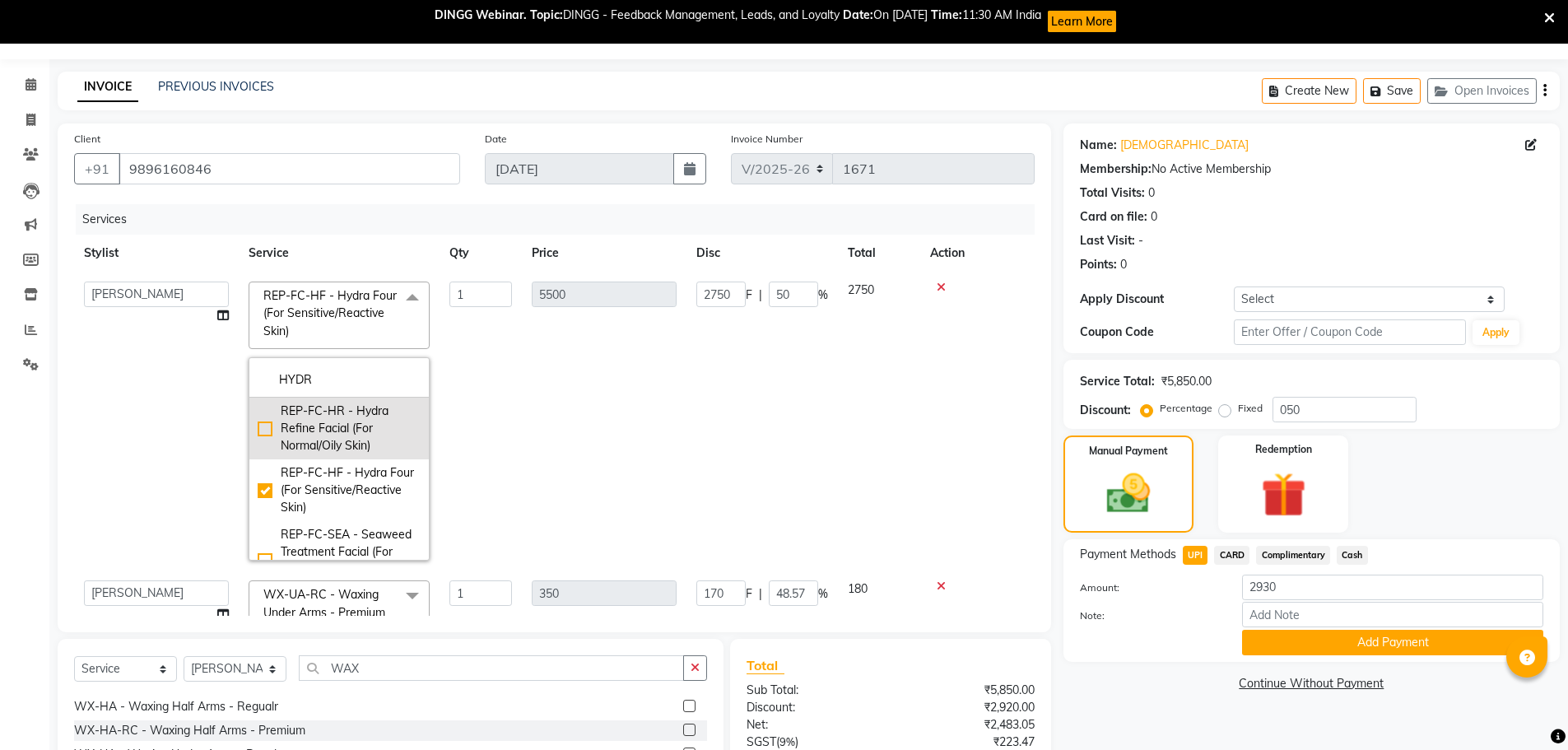 click on "REP-FC-HR - Hydra Refine Facial (For Normal/Oily Skin)" 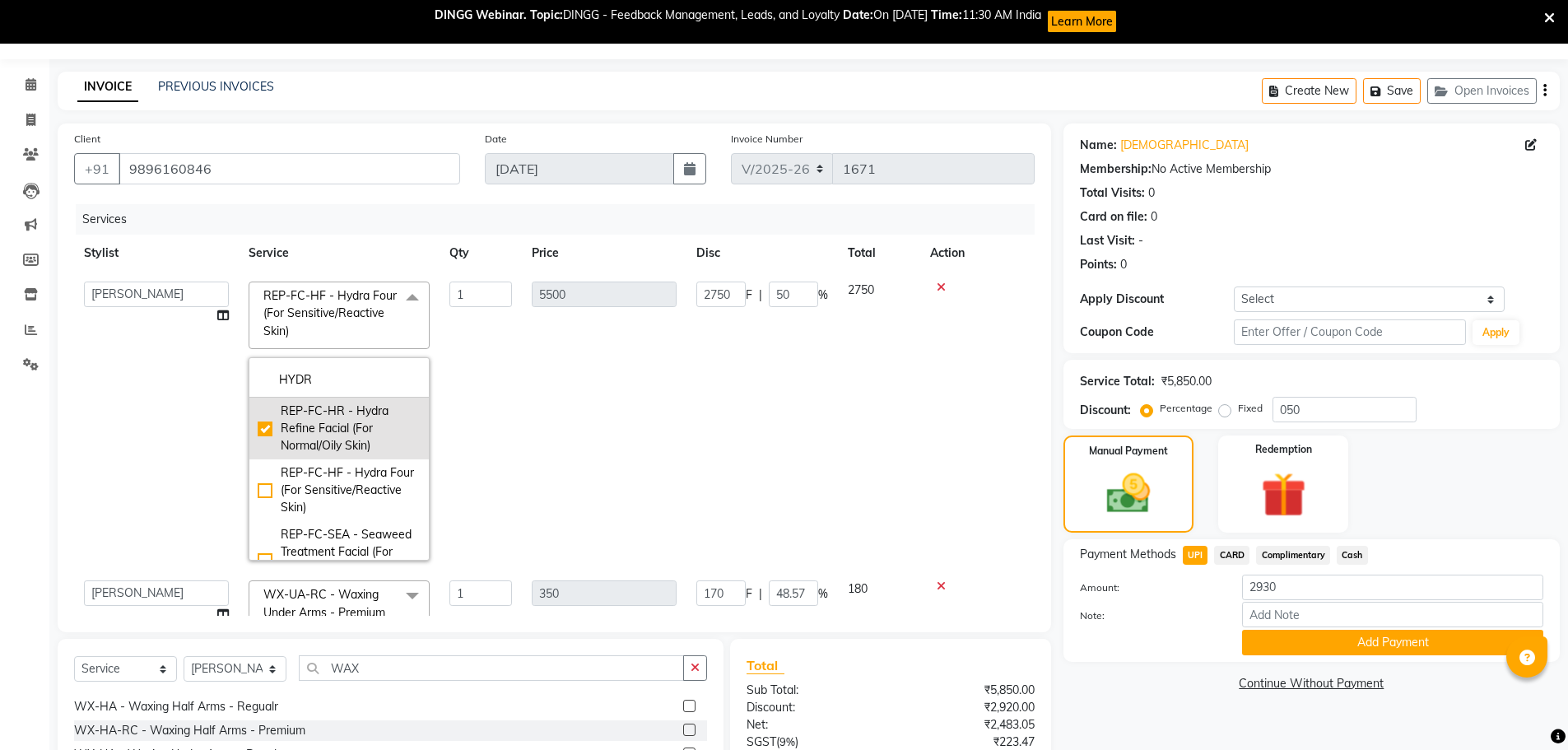 checkbox on "true" 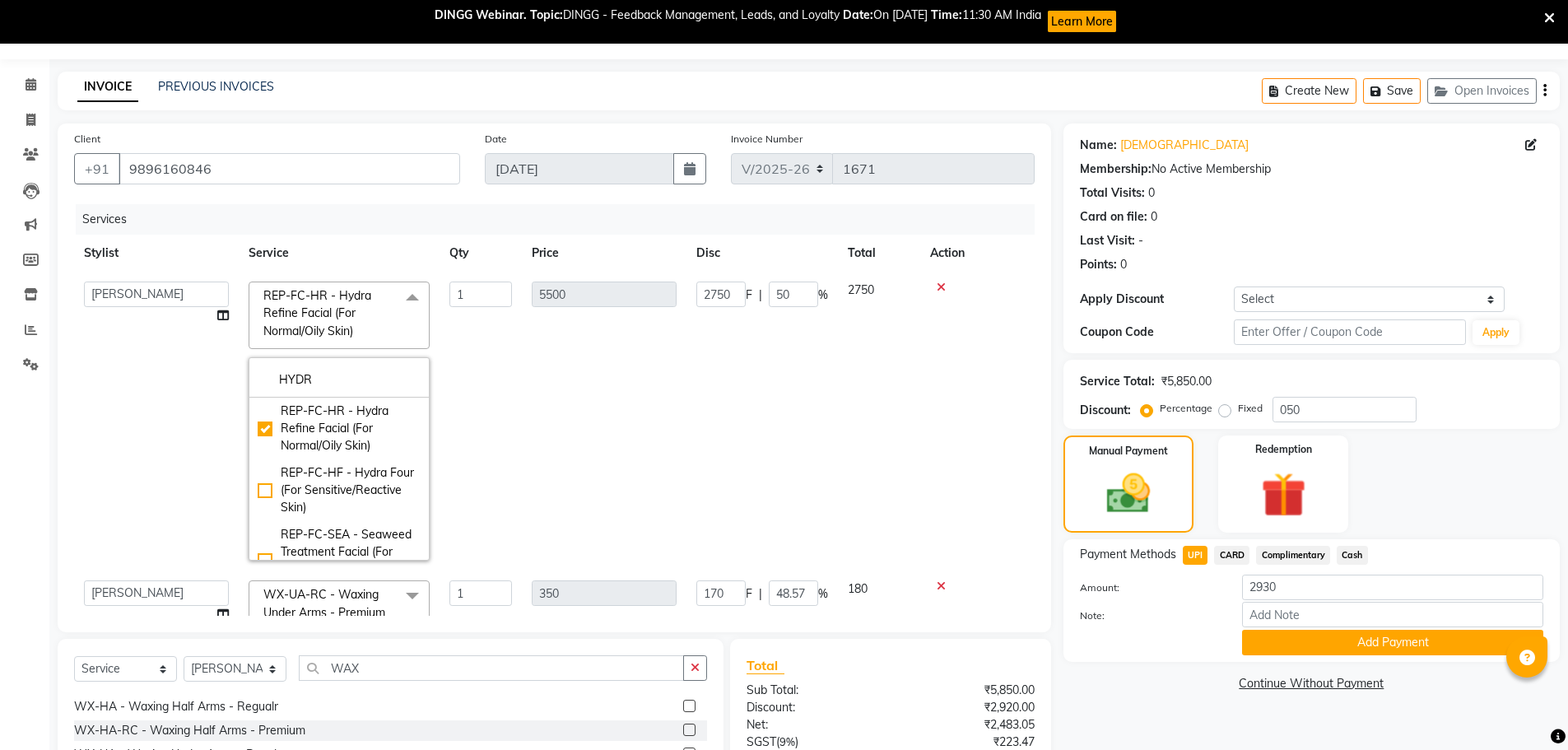 click on "5500" 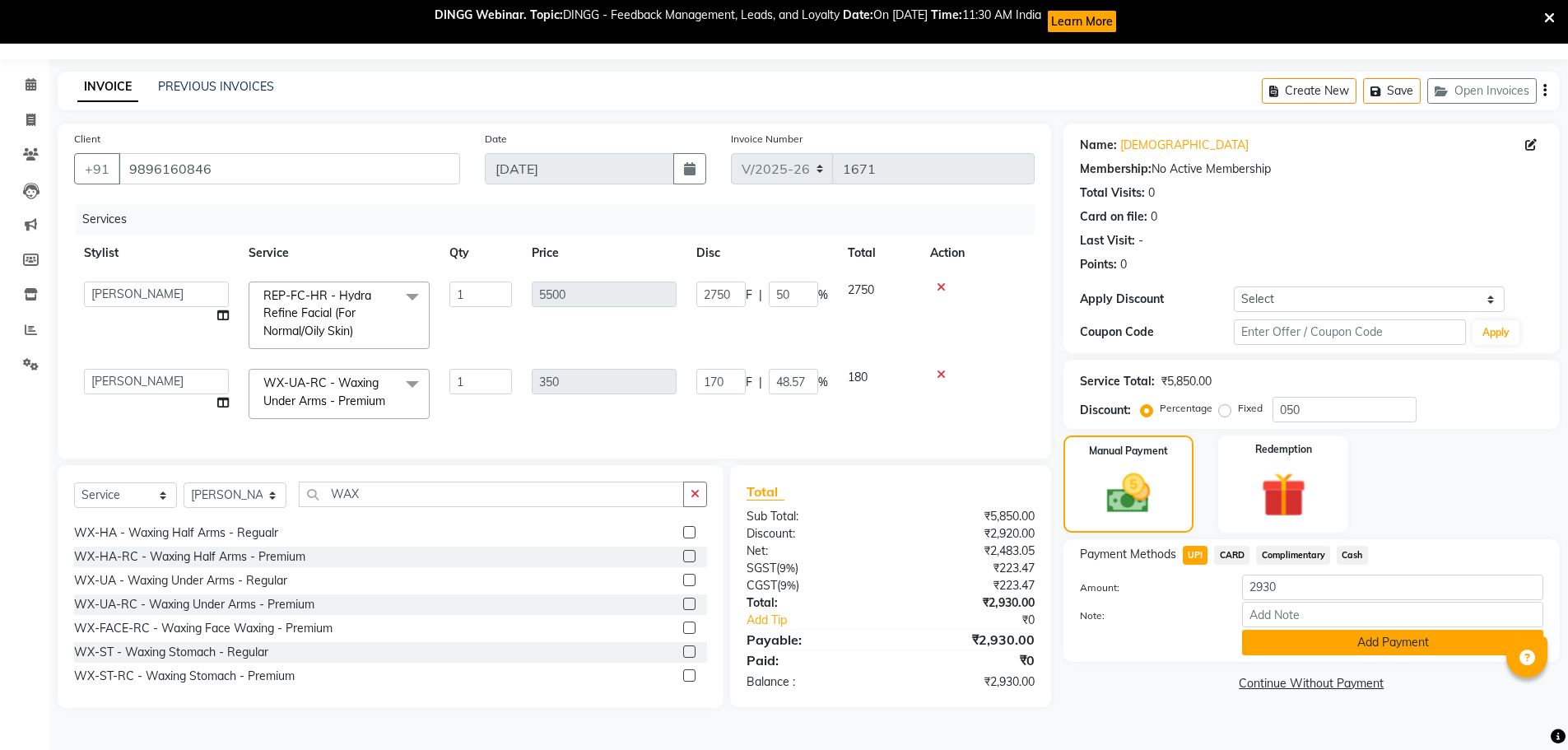 click on "Add Payment" 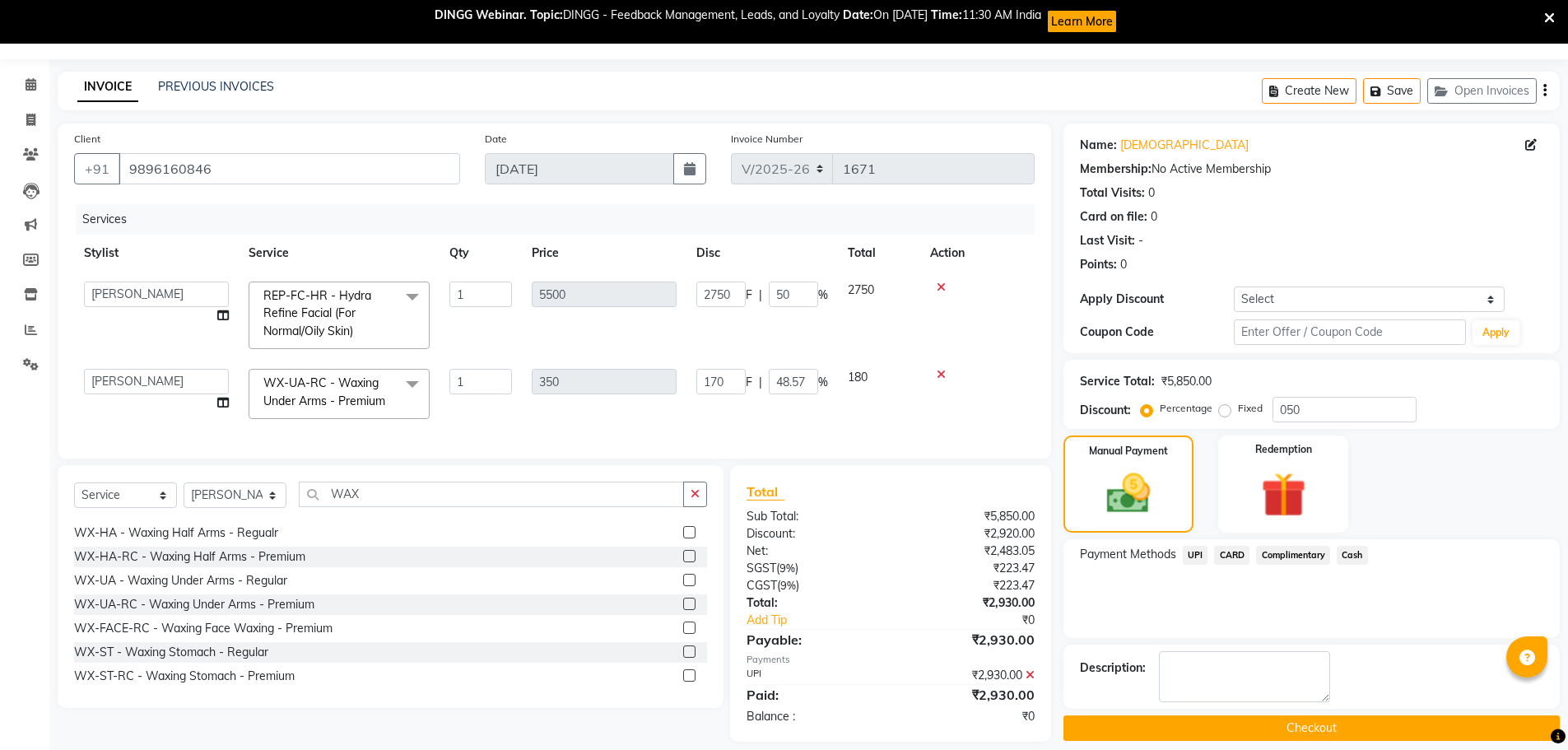 click on "Checkout" 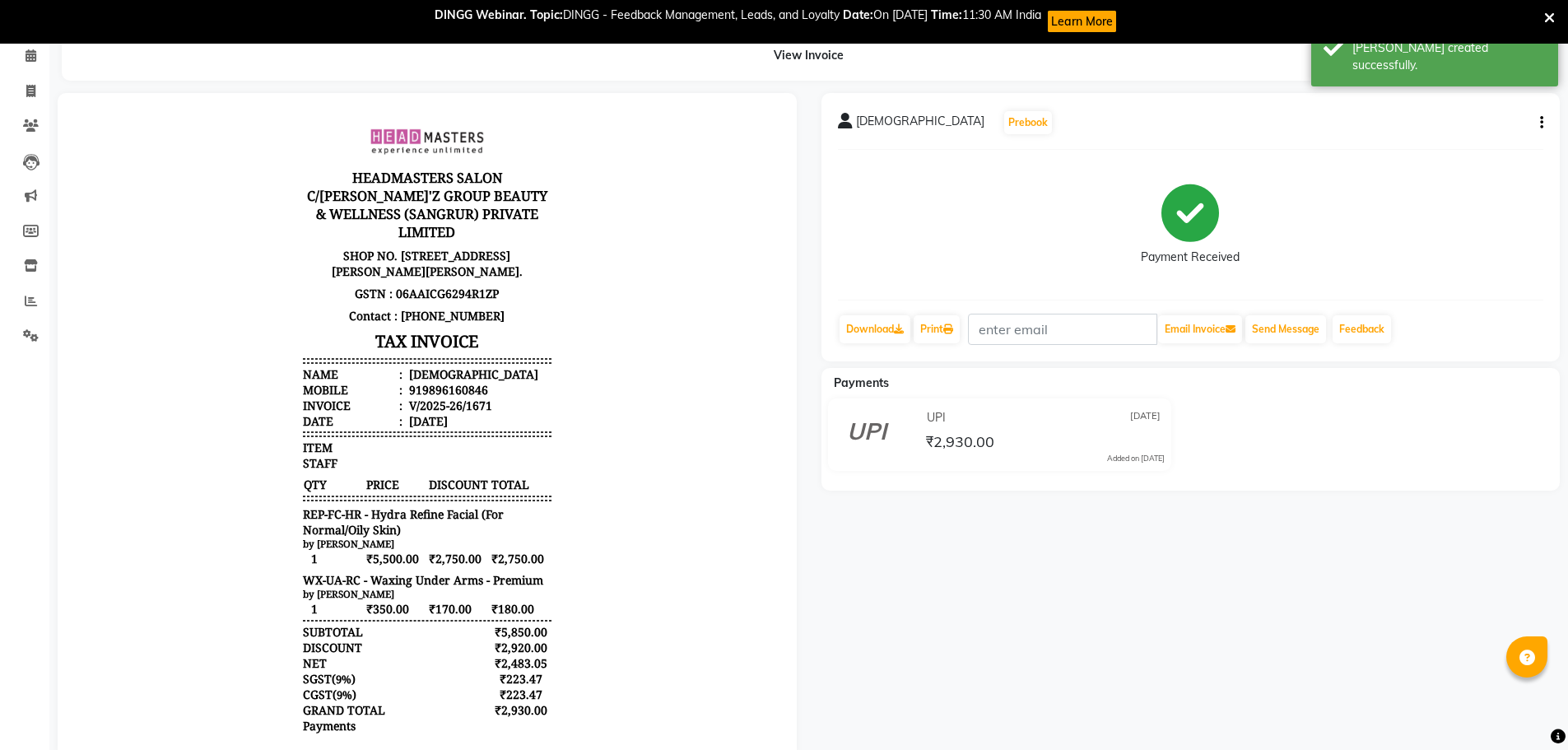 scroll, scrollTop: 0, scrollLeft: 0, axis: both 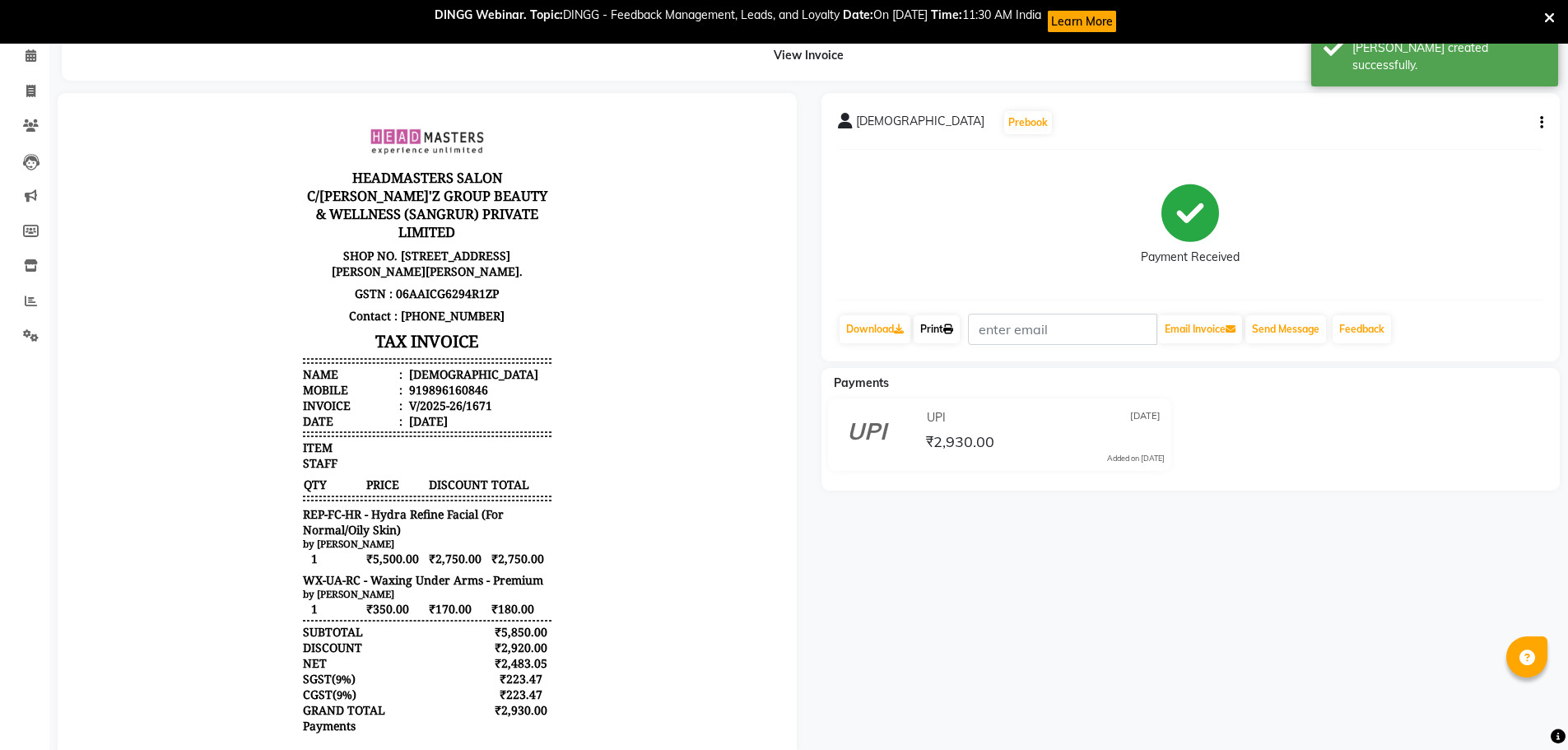 click on "Print" 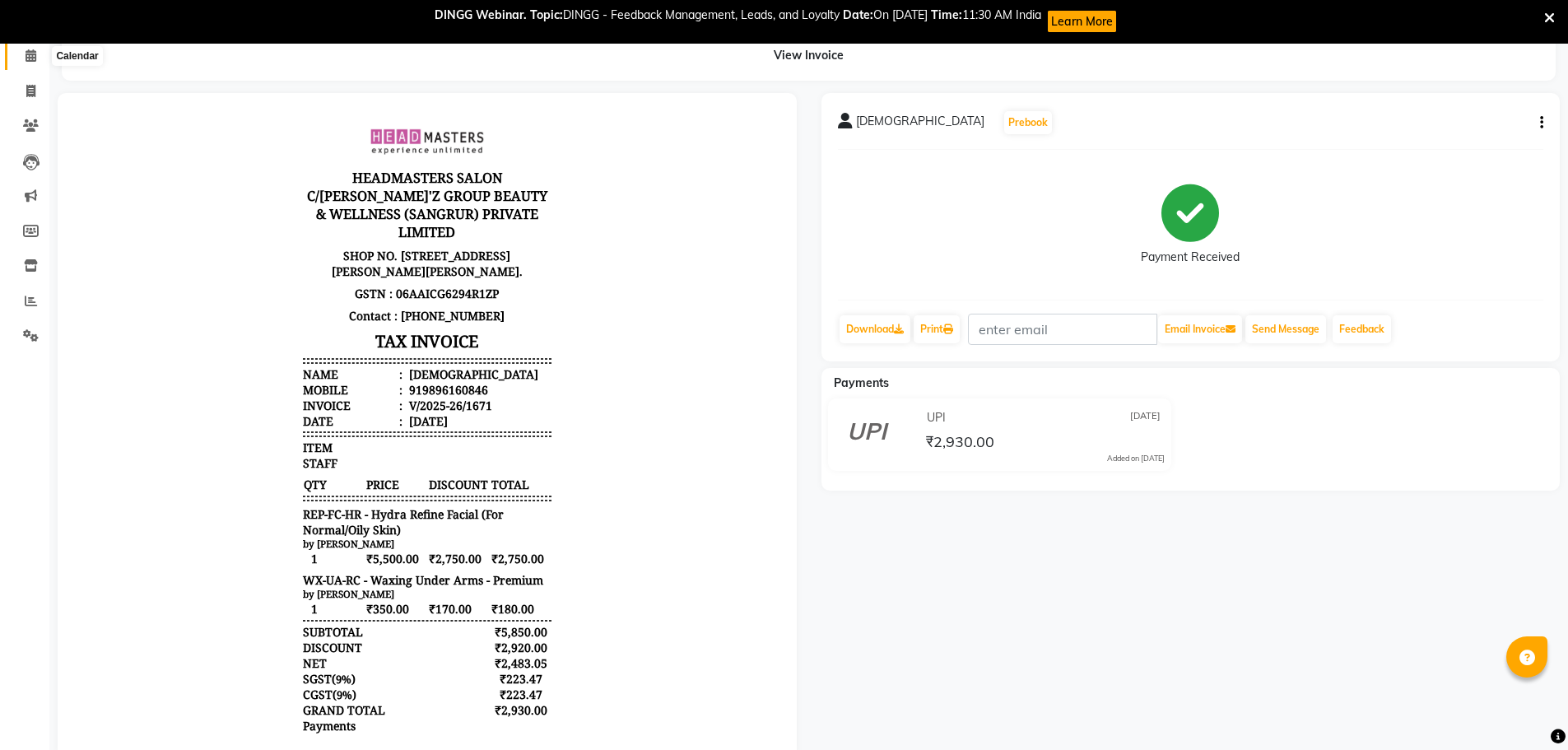 click 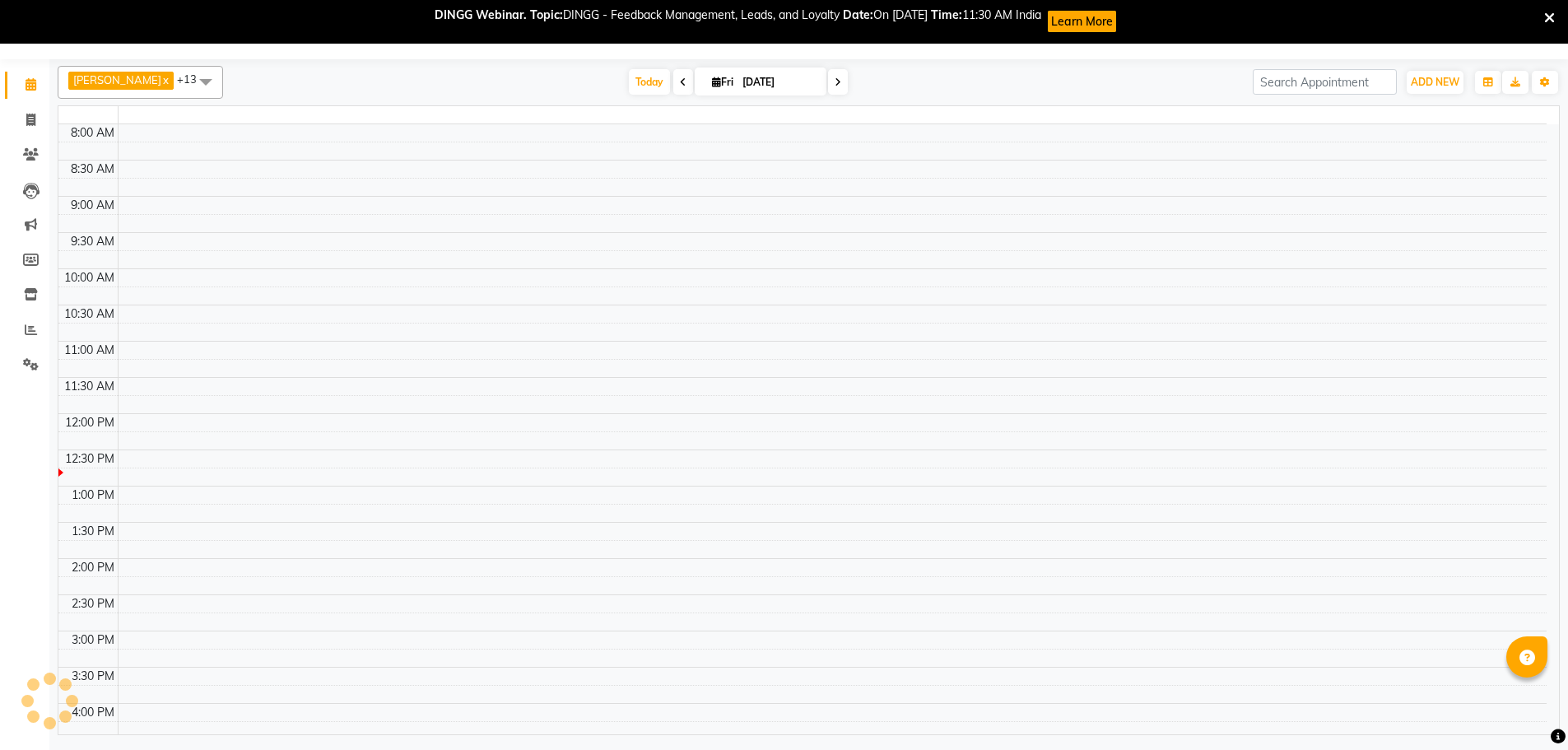 scroll, scrollTop: 44, scrollLeft: 0, axis: vertical 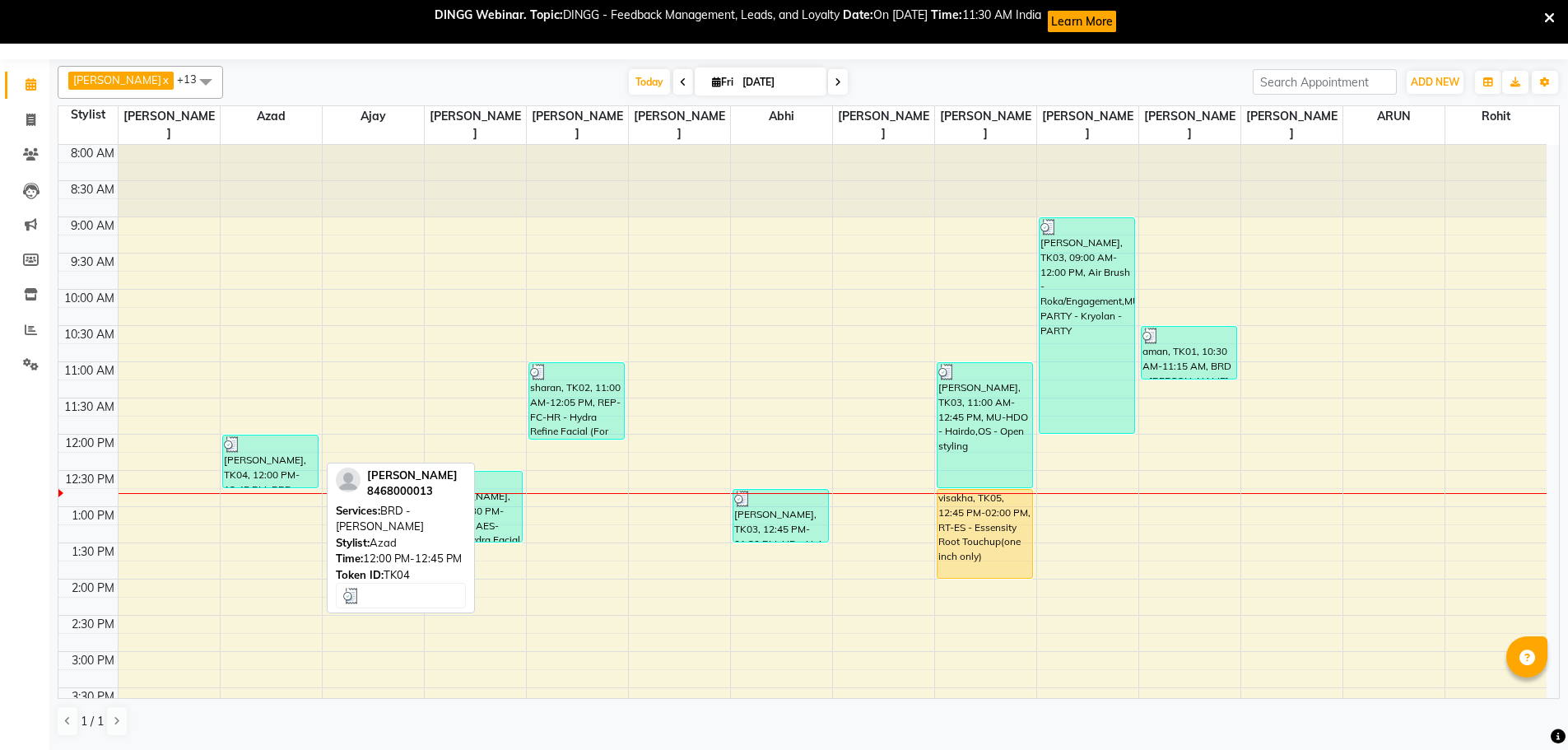 click on "[PERSON_NAME], TK04, 12:00 PM-12:45 PM, BRD - [PERSON_NAME]" at bounding box center [271, 461] 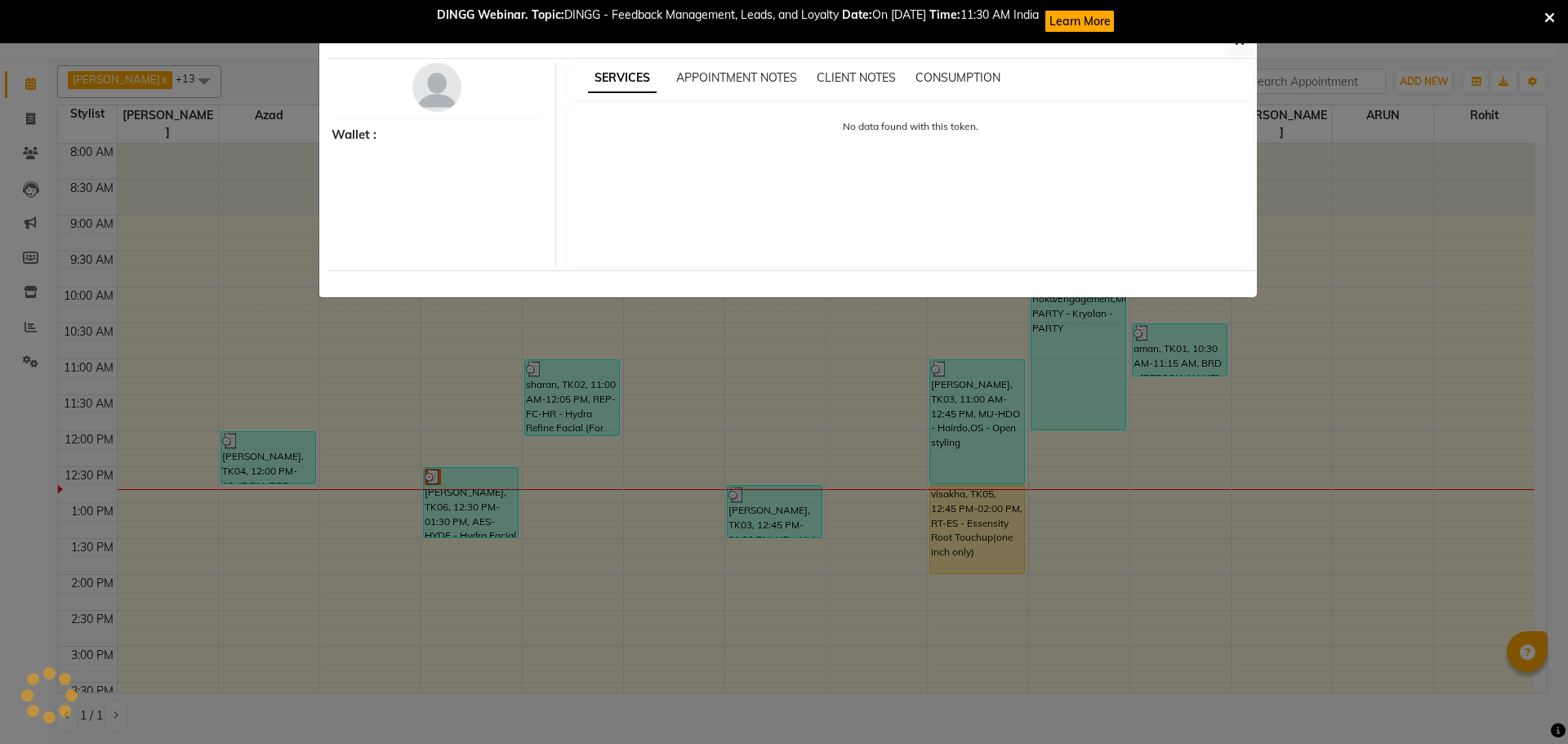 select on "3" 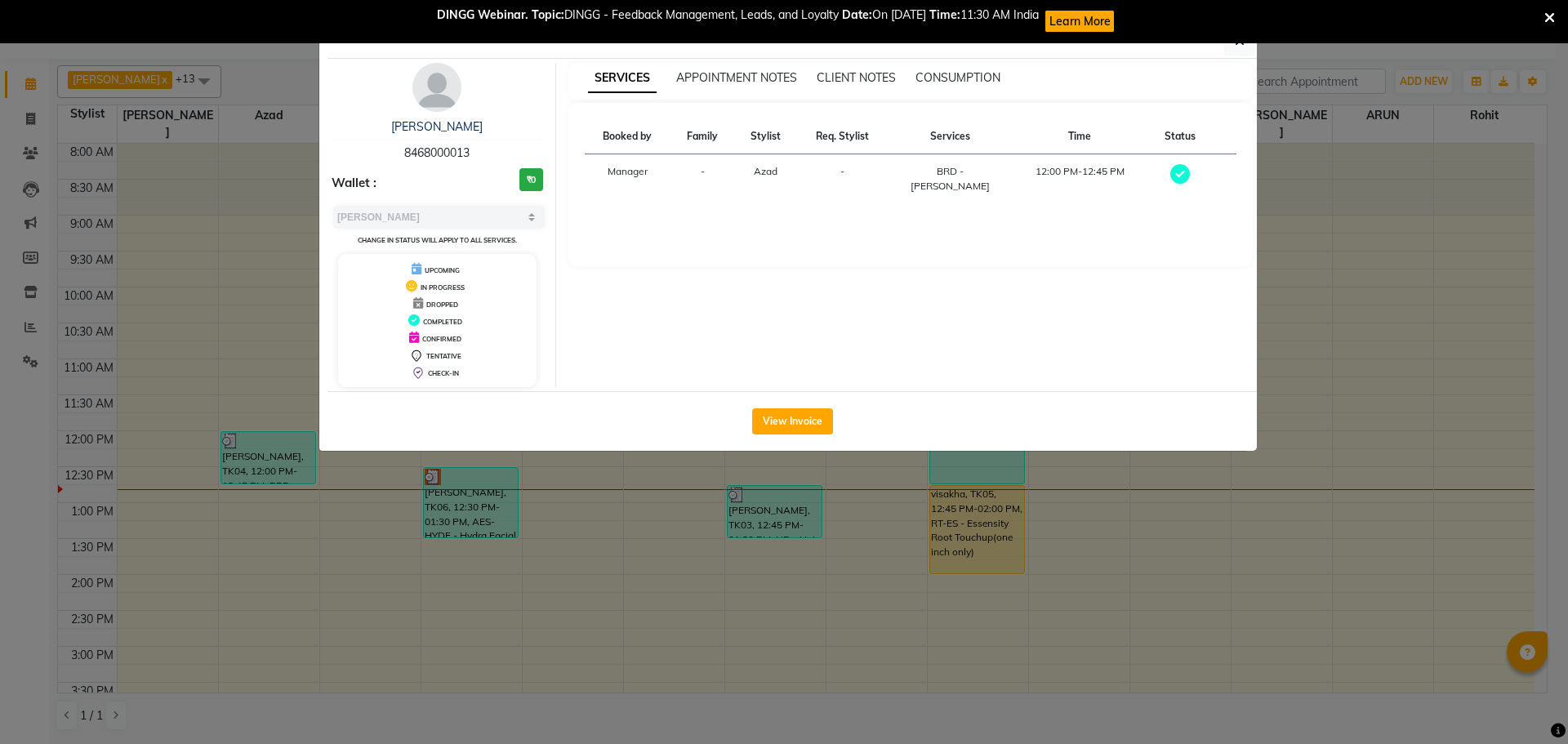 click on "View Invoice" 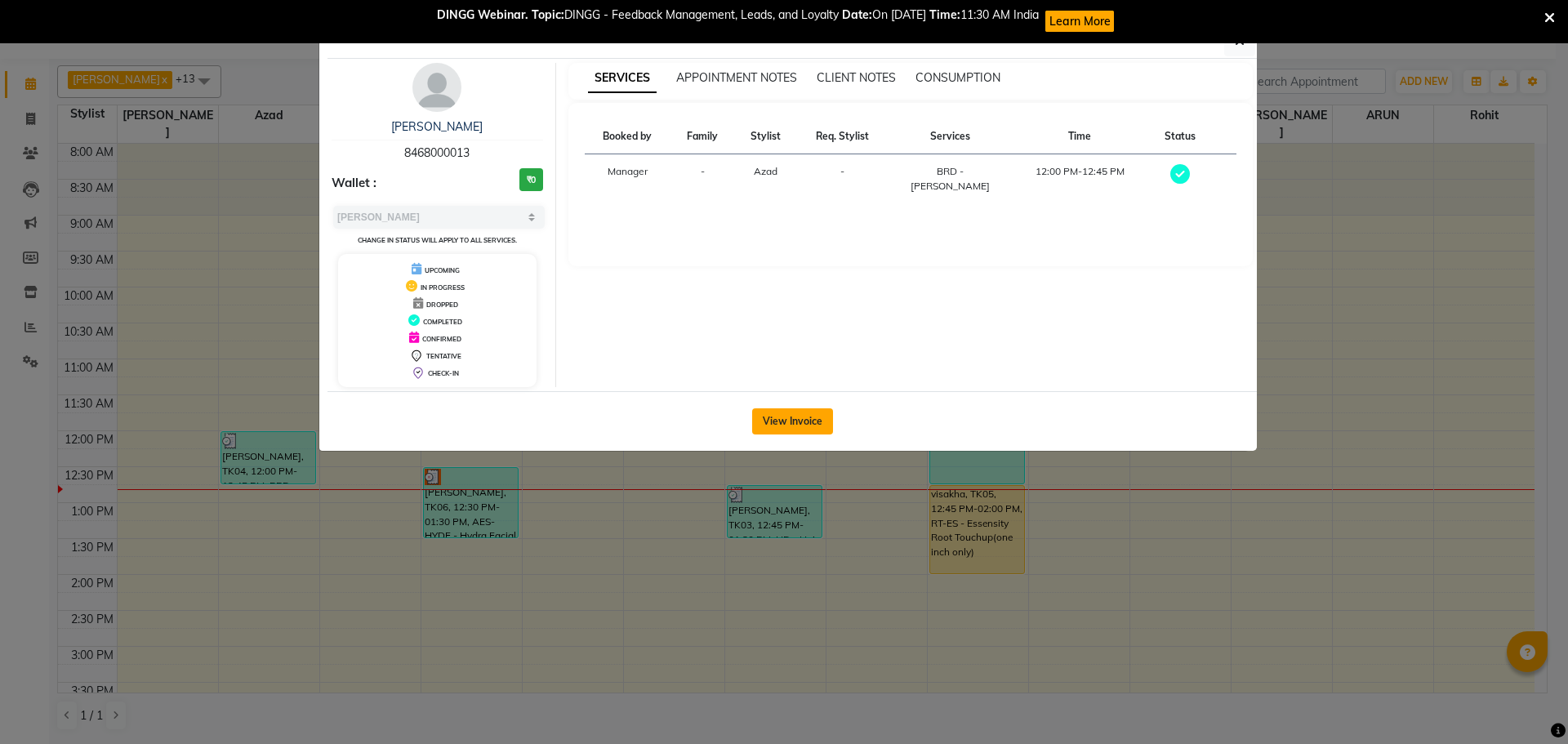 click on "View Invoice" 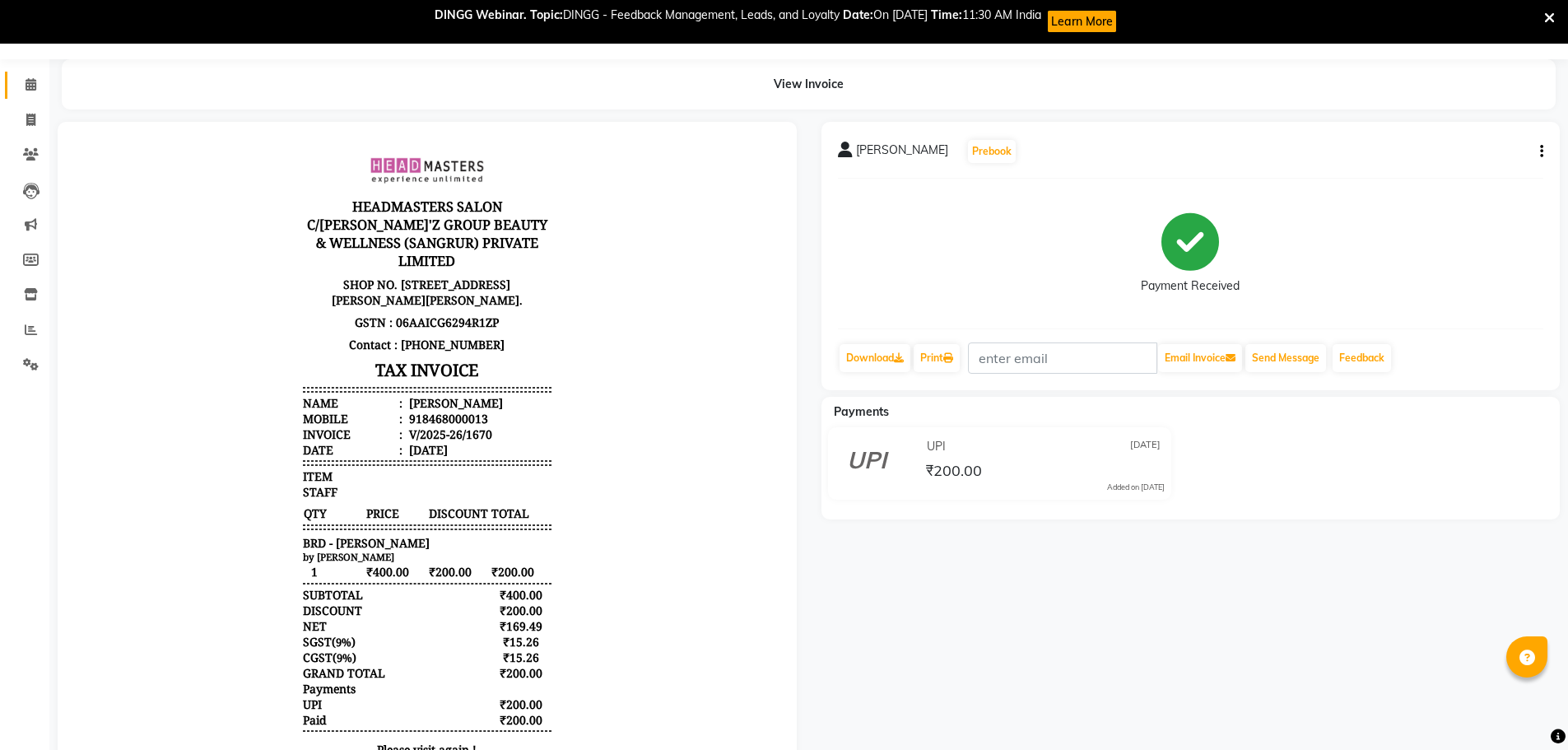 scroll, scrollTop: 0, scrollLeft: 0, axis: both 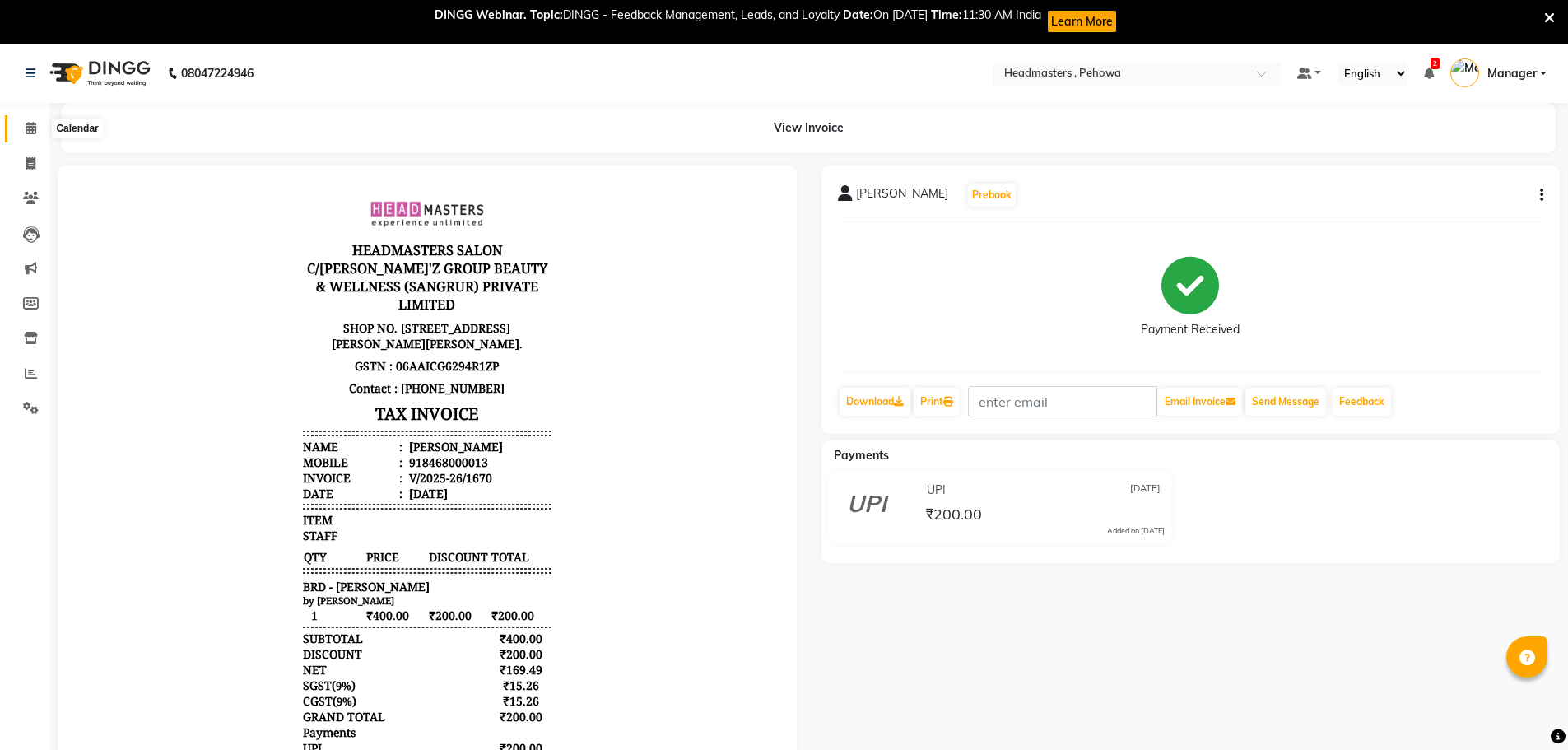 click 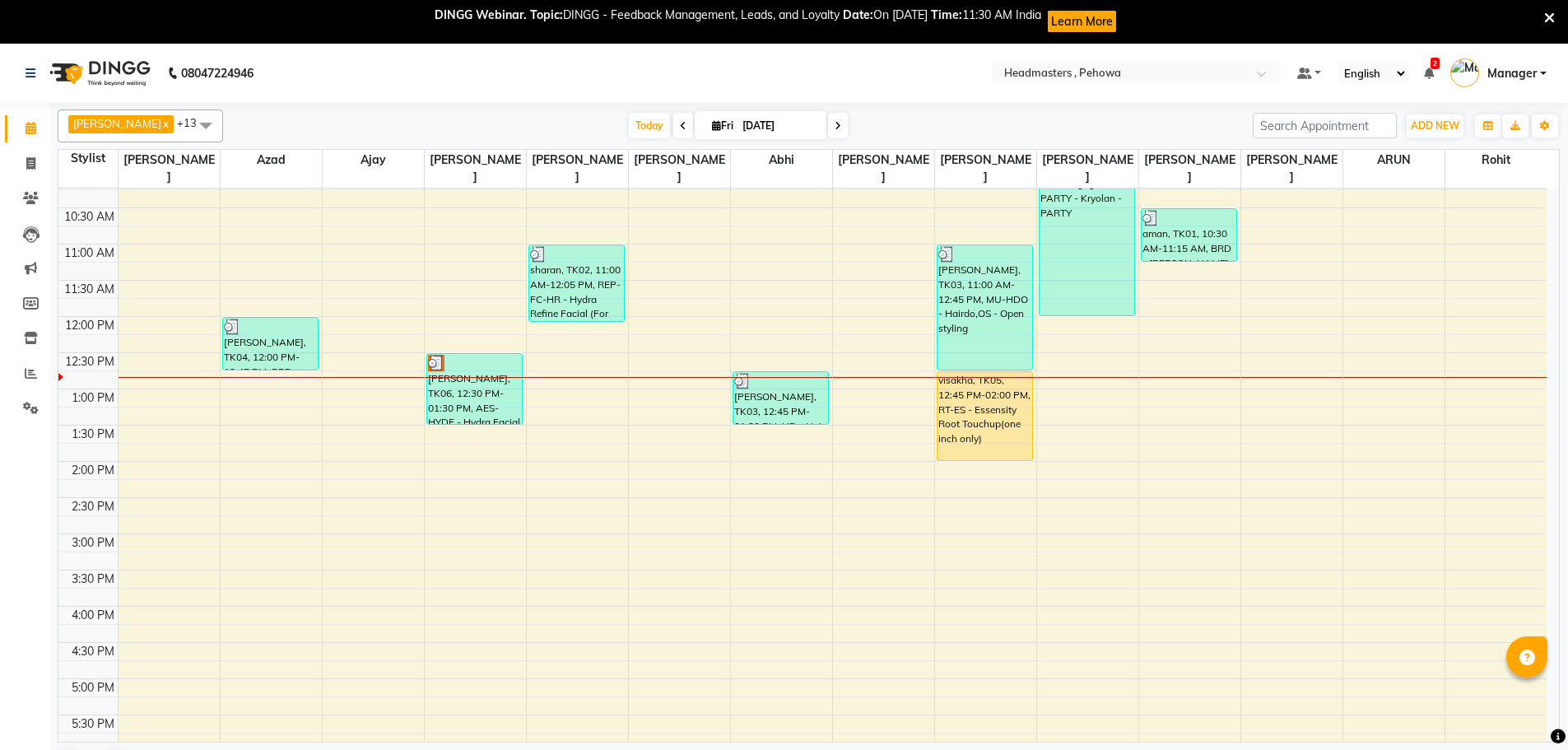 scroll, scrollTop: 165, scrollLeft: 0, axis: vertical 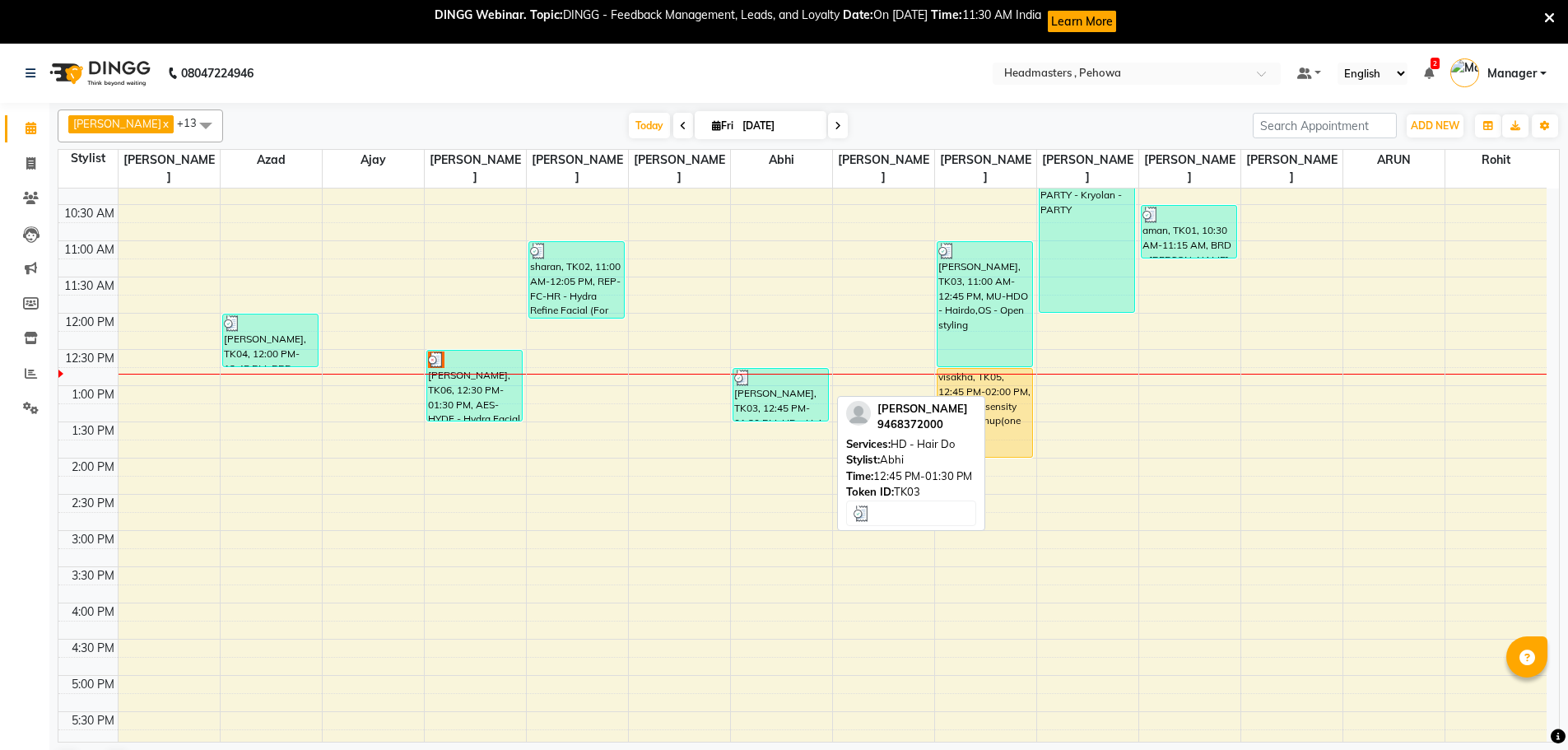 click on "[PERSON_NAME], TK03, 12:45 PM-01:30 PM, HD - Hair Do" at bounding box center [781, 394] 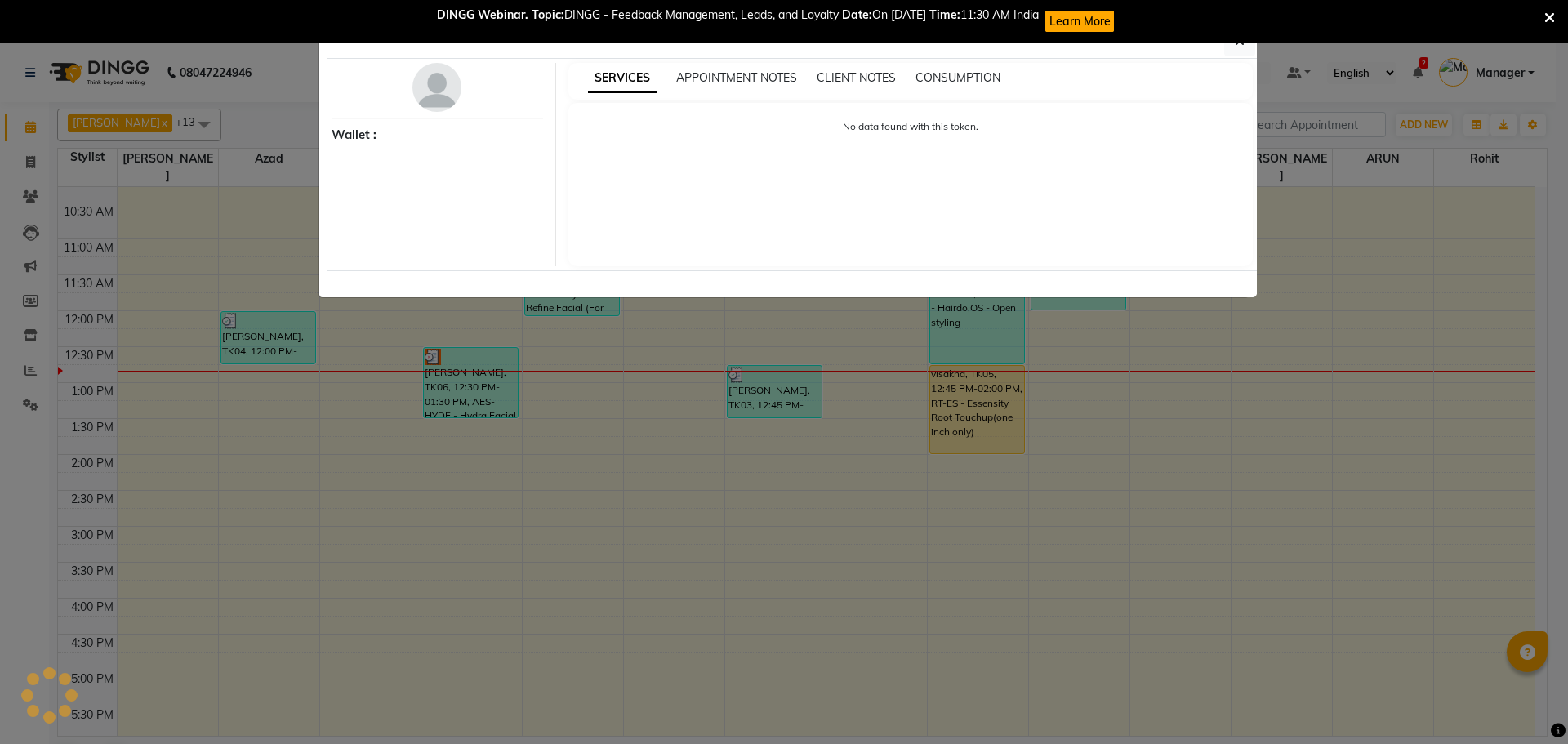 select on "3" 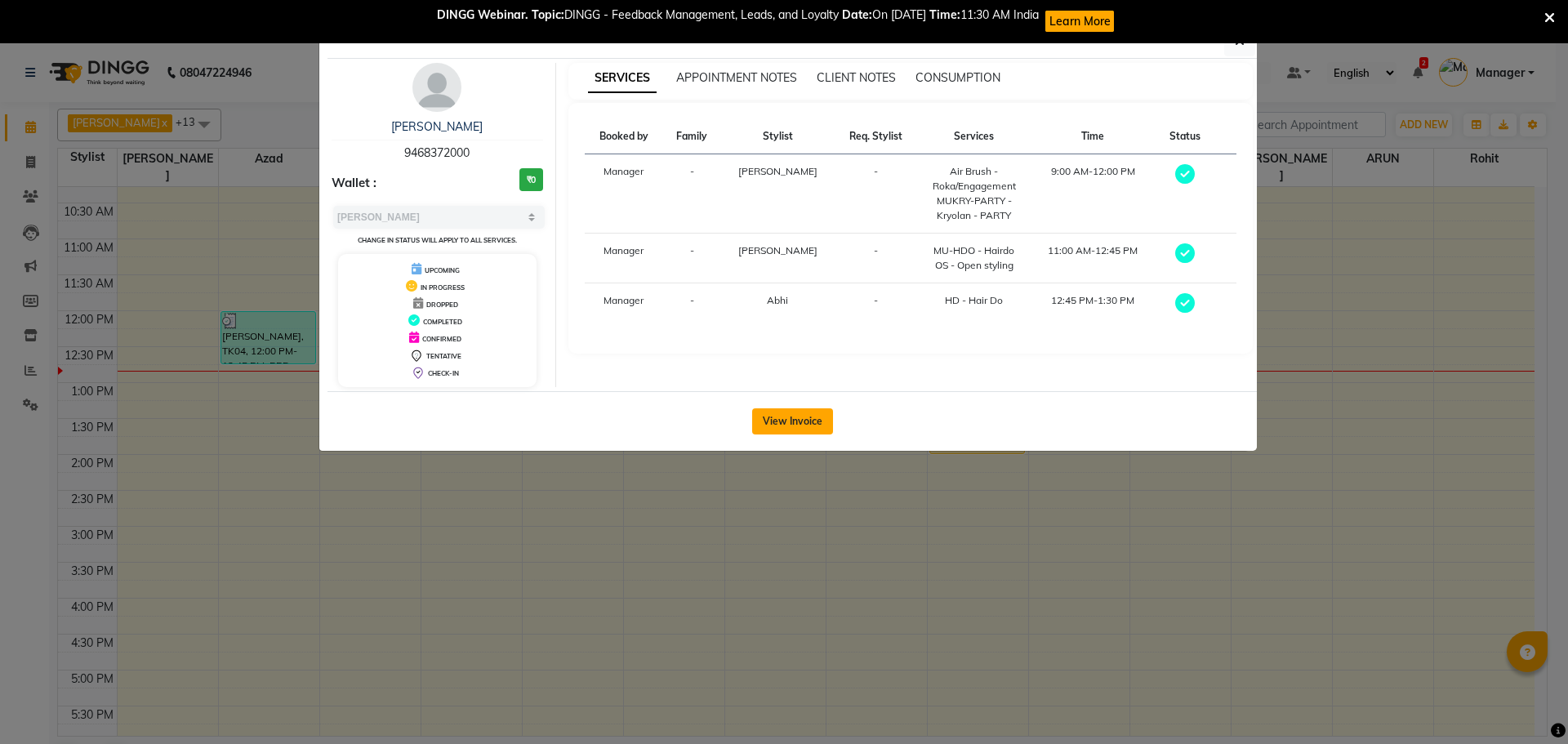click on "View Invoice" 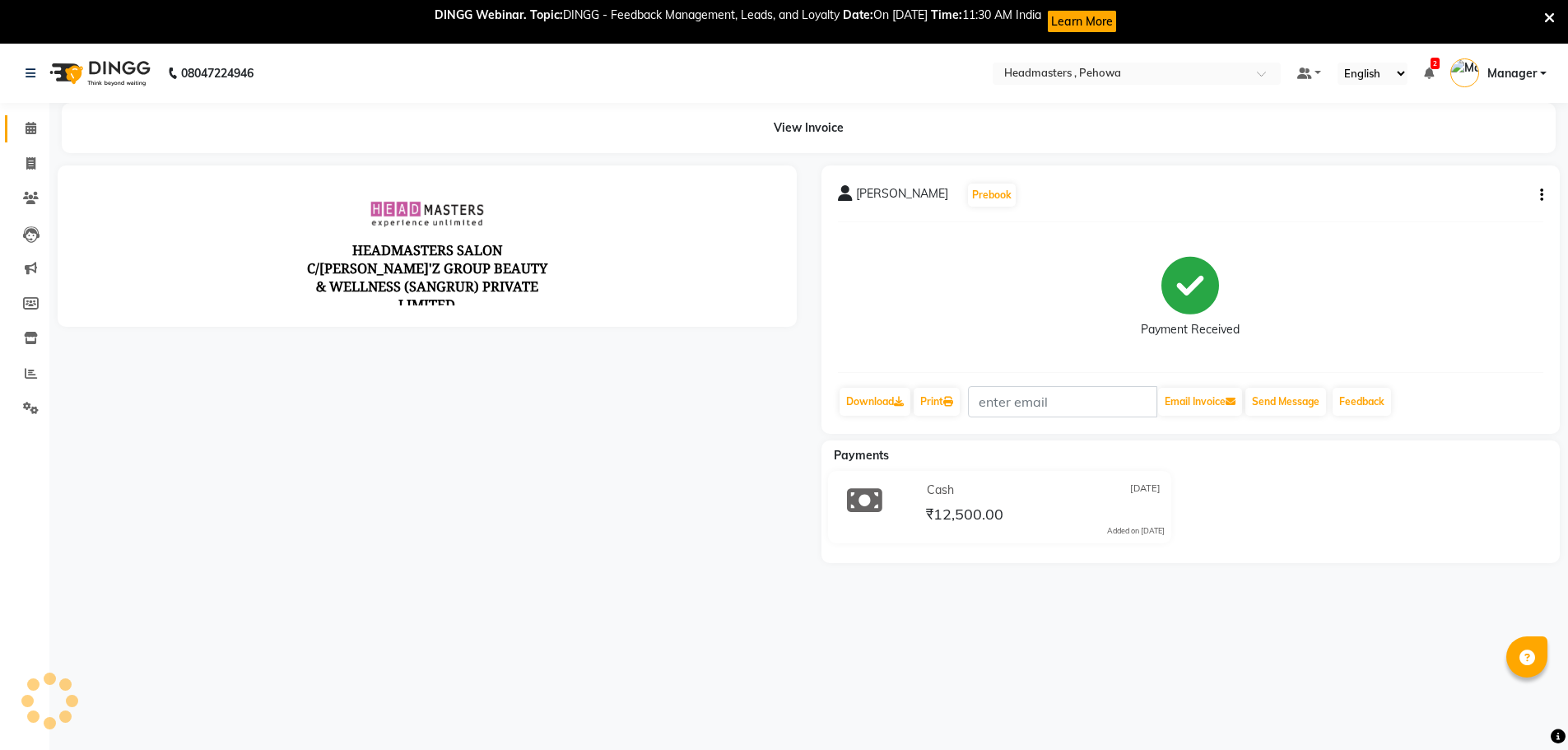 scroll, scrollTop: 0, scrollLeft: 0, axis: both 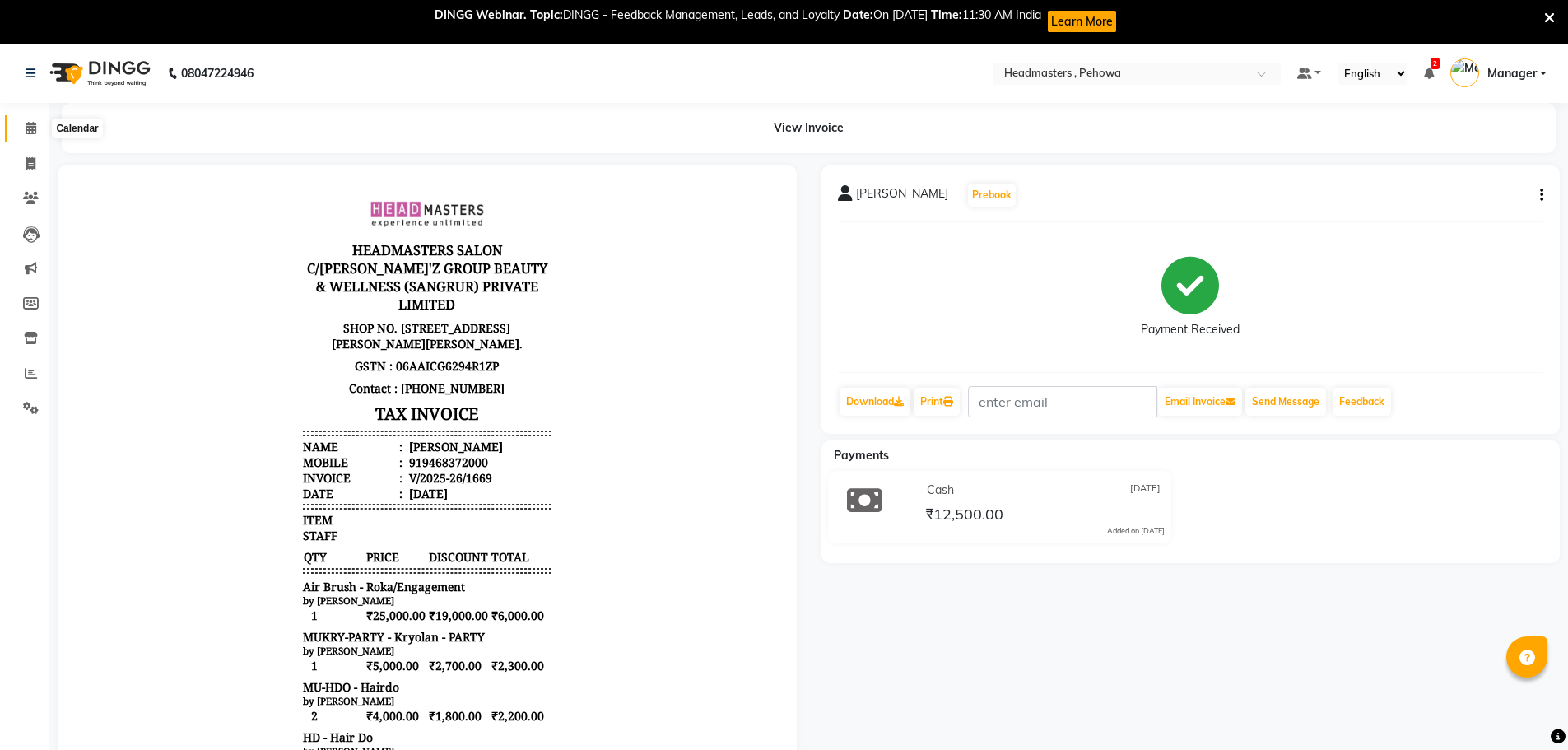 click 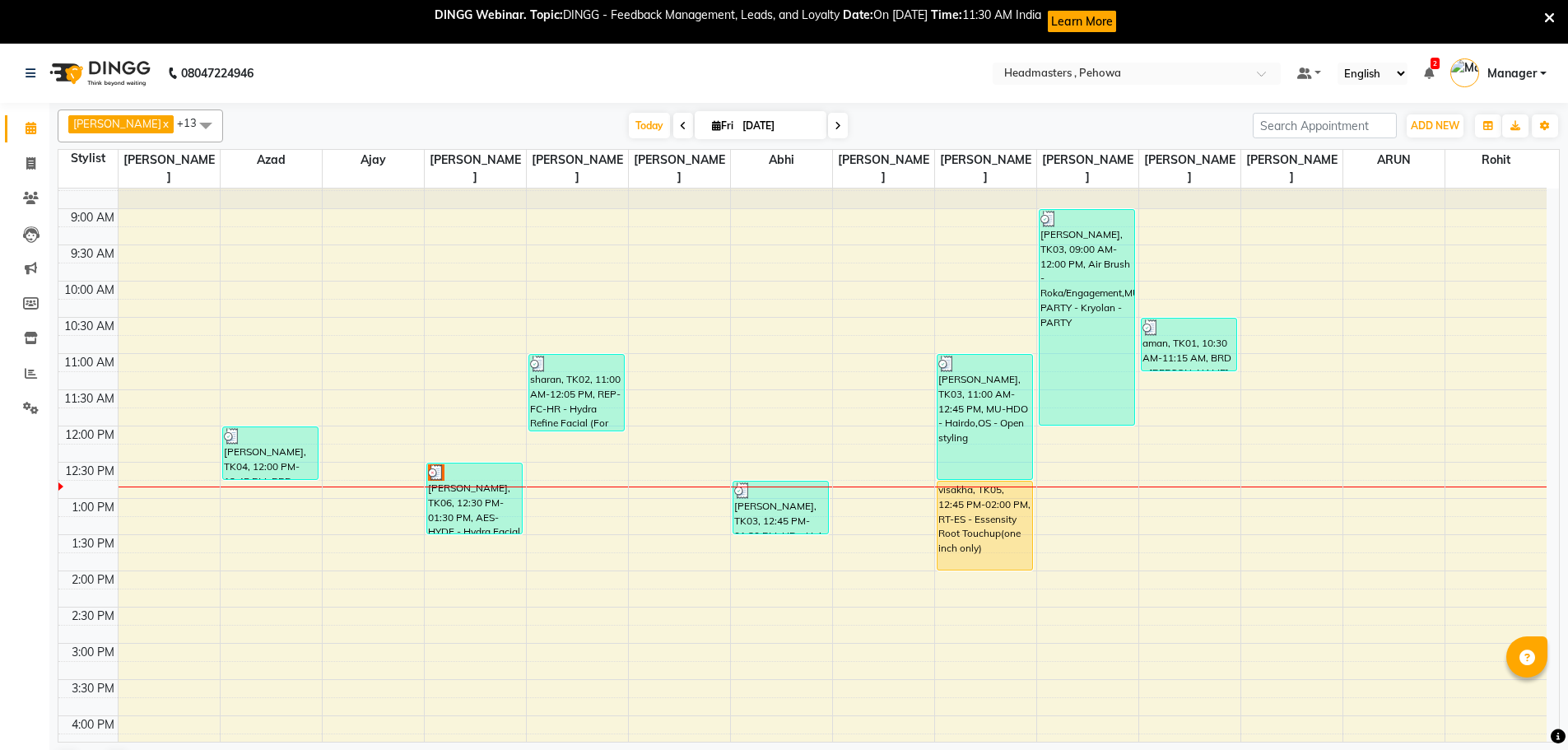 scroll, scrollTop: 0, scrollLeft: 0, axis: both 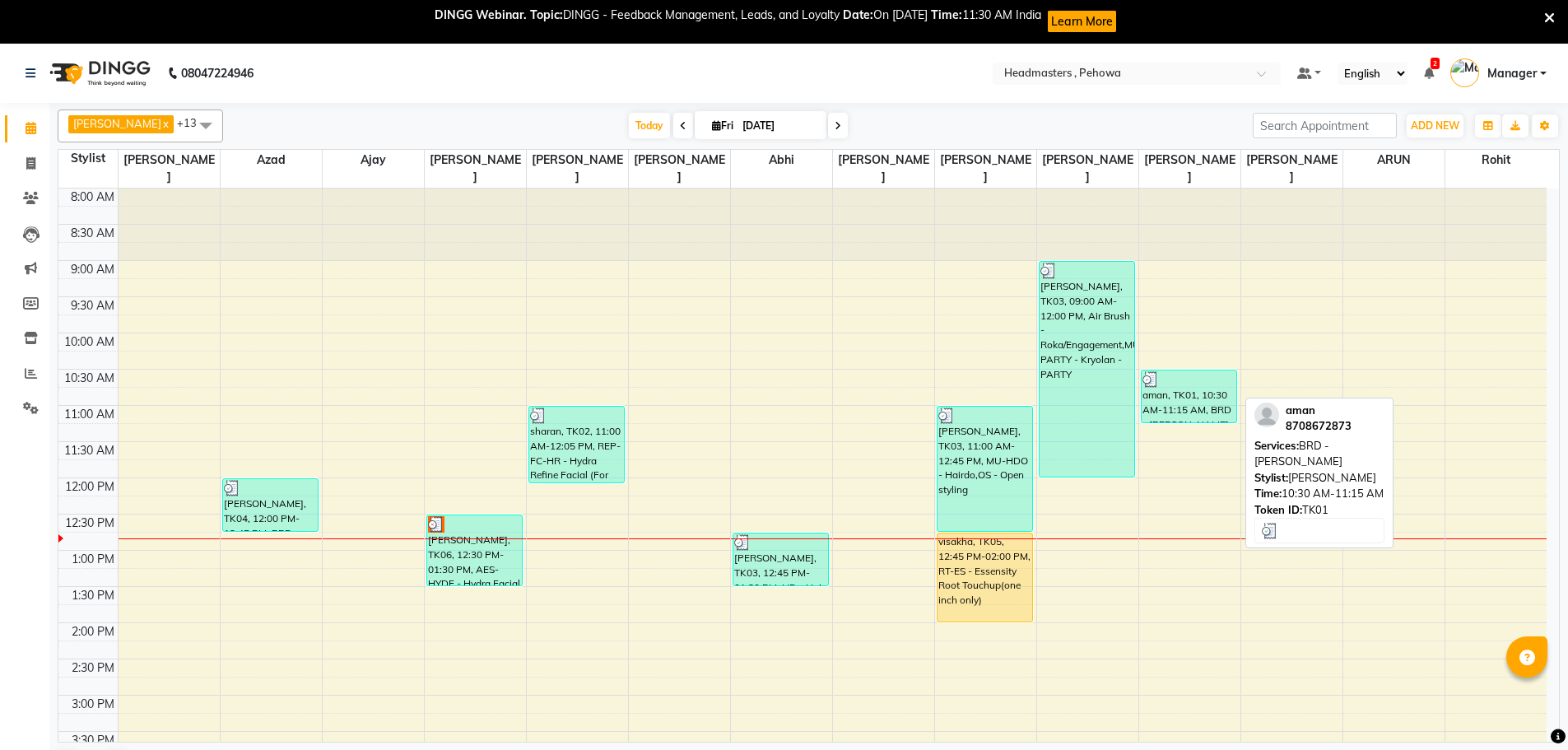 click on "aman, TK01, 10:30 AM-11:15 AM, BRD - [PERSON_NAME]" at bounding box center (1189, 396) 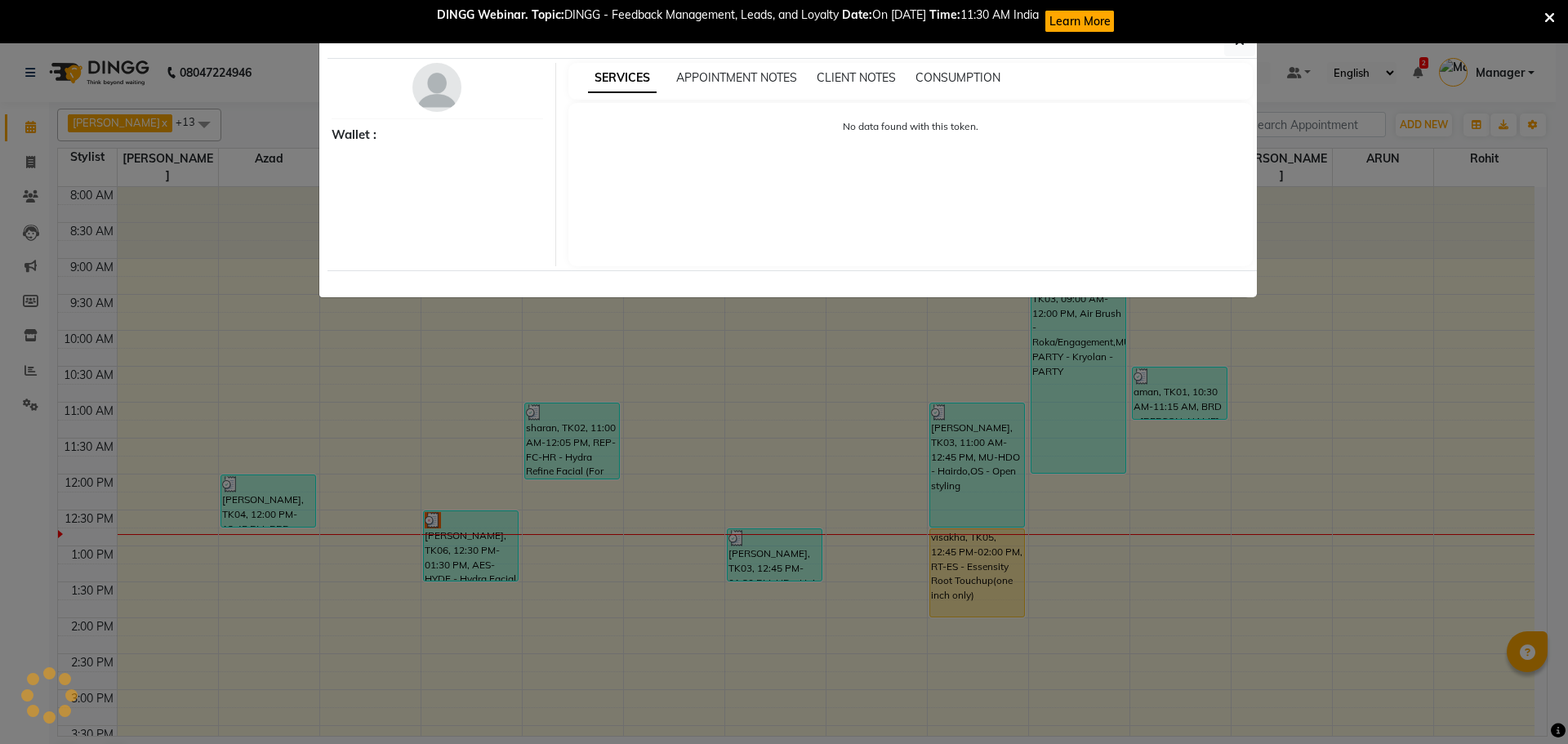 select on "3" 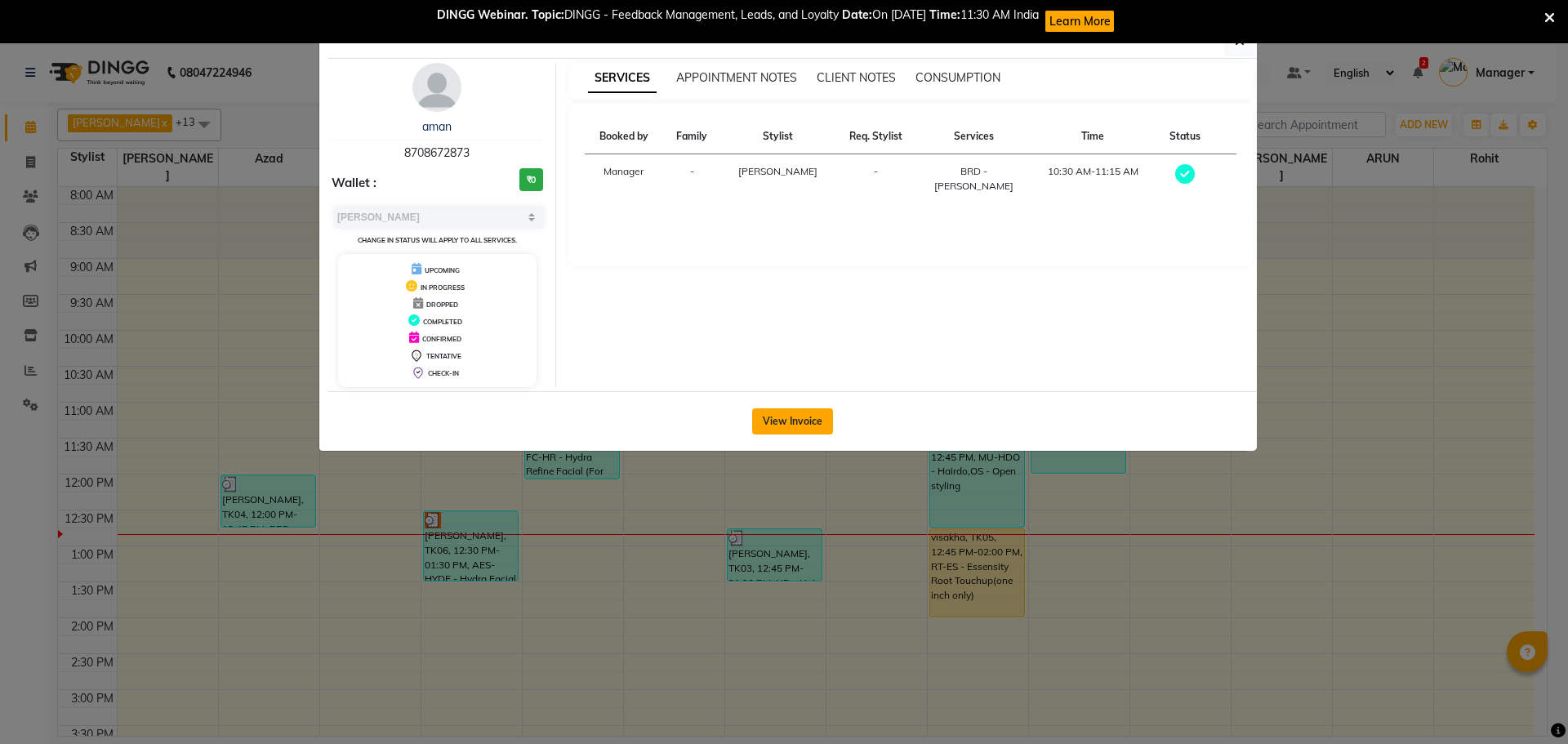 click on "View Invoice" 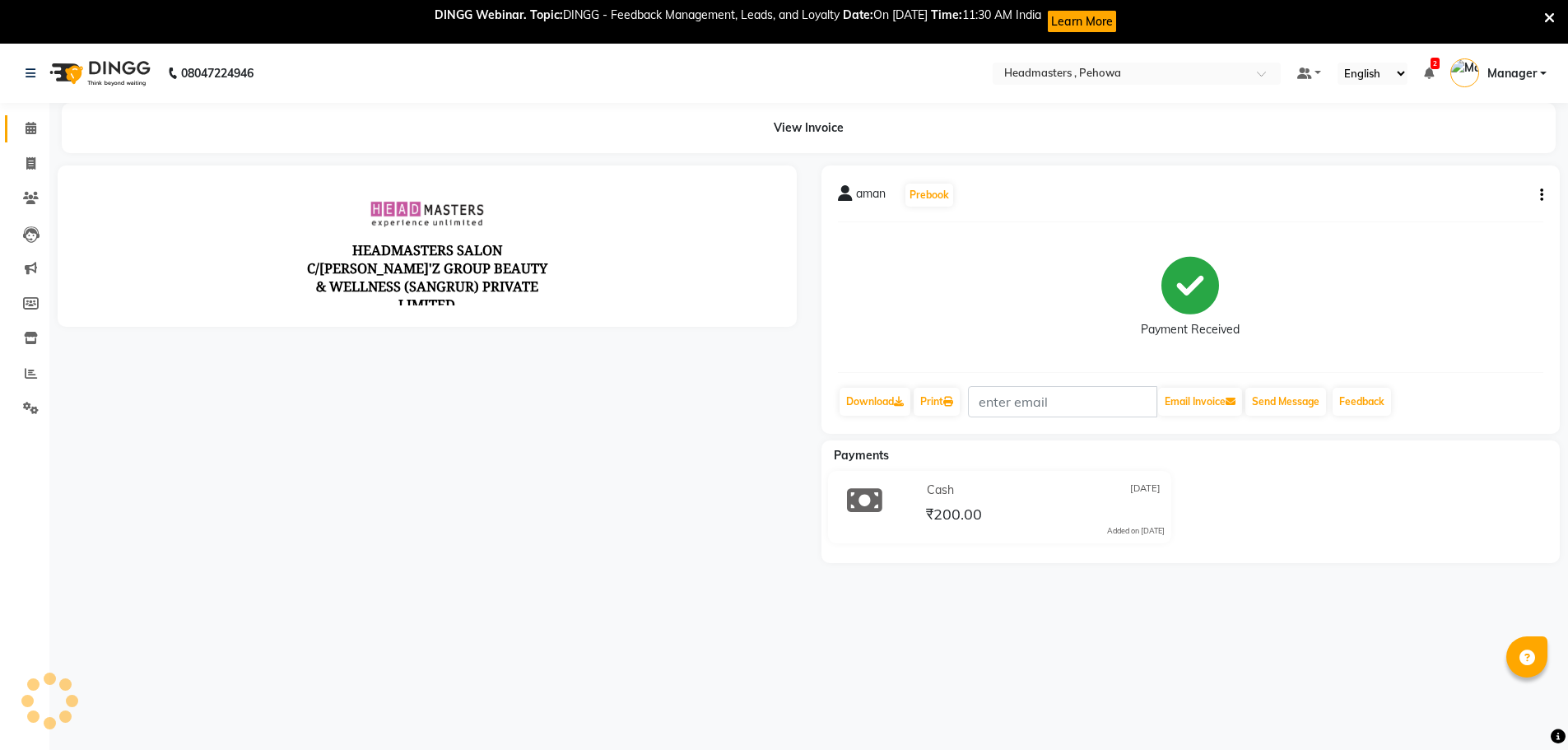 scroll, scrollTop: 0, scrollLeft: 0, axis: both 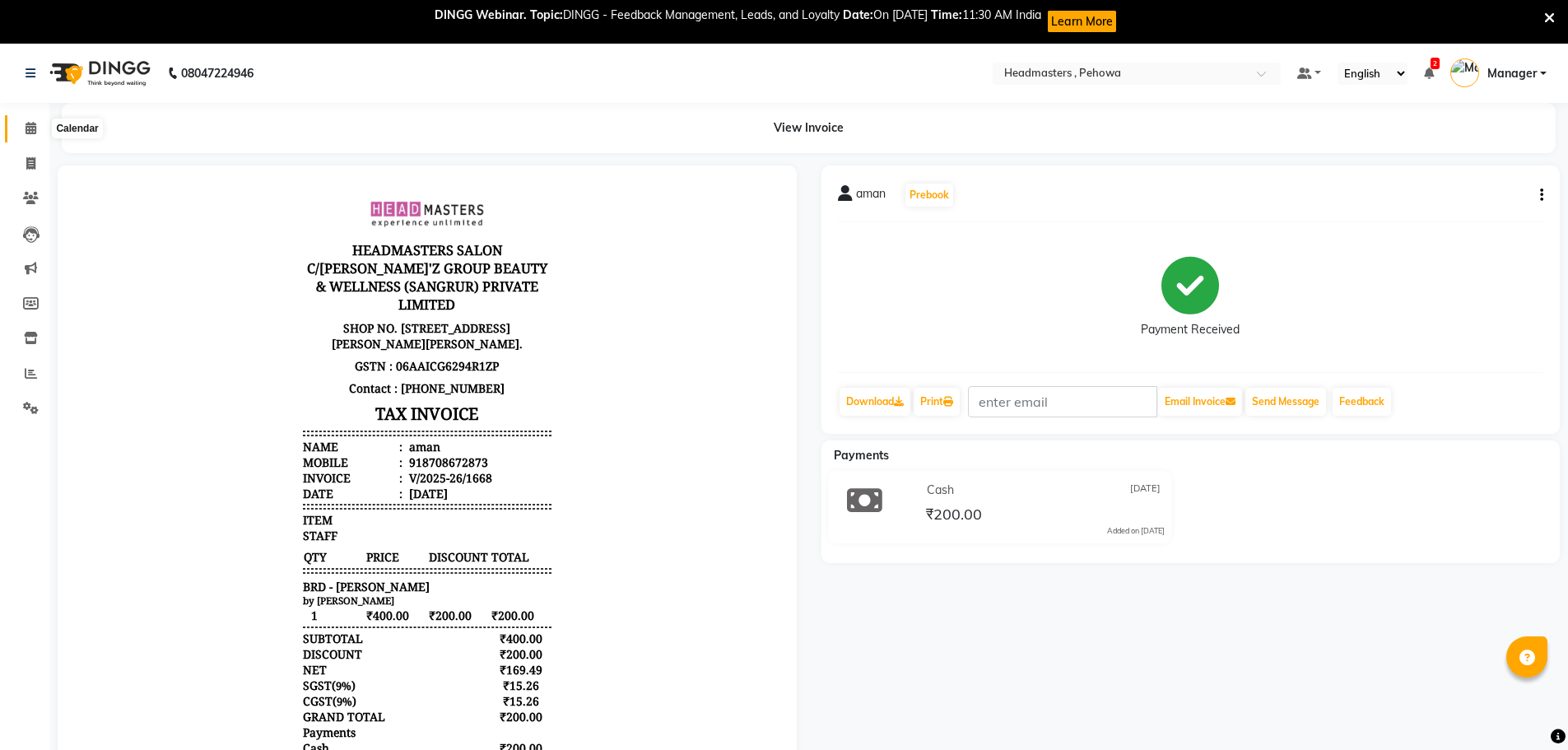 click 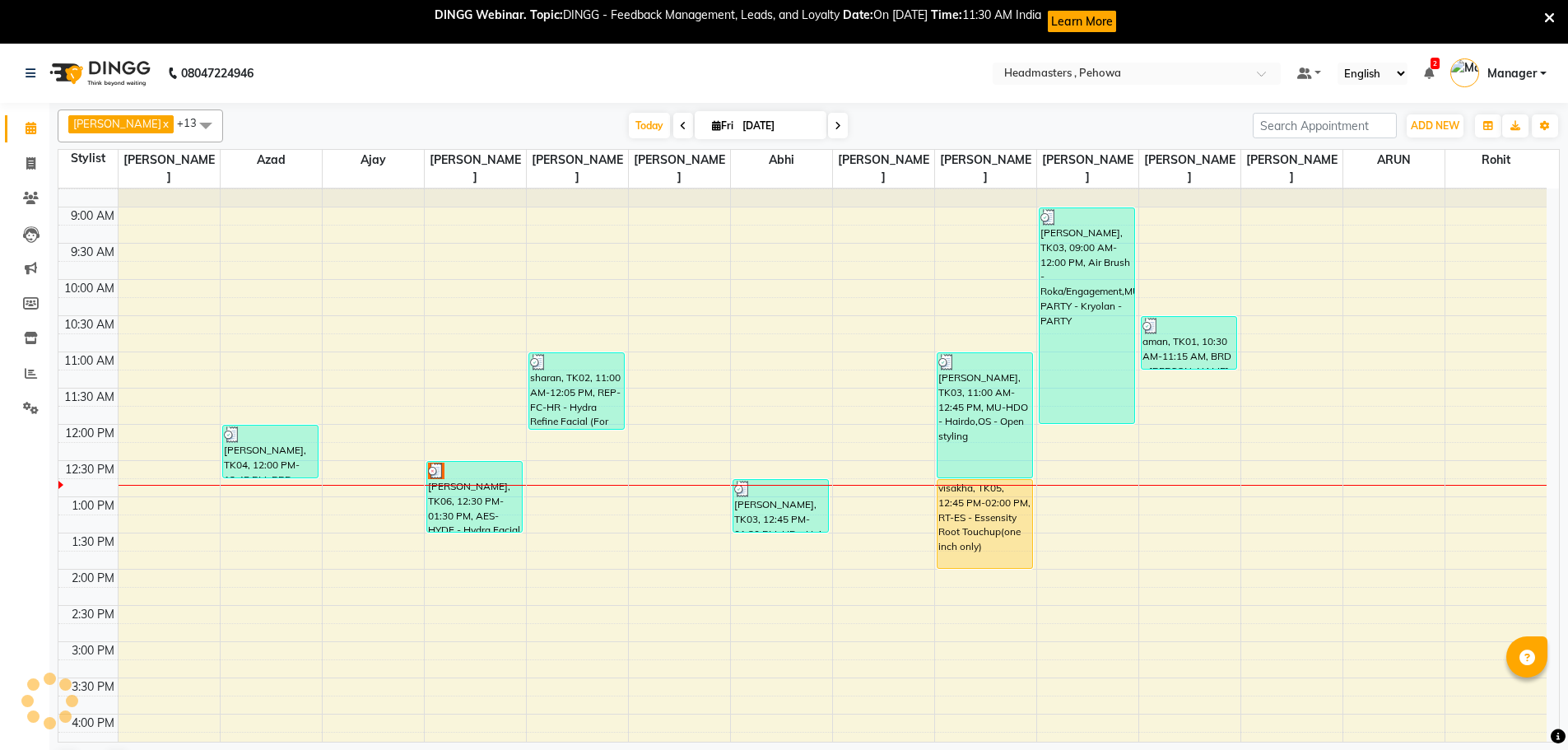 scroll, scrollTop: 0, scrollLeft: 0, axis: both 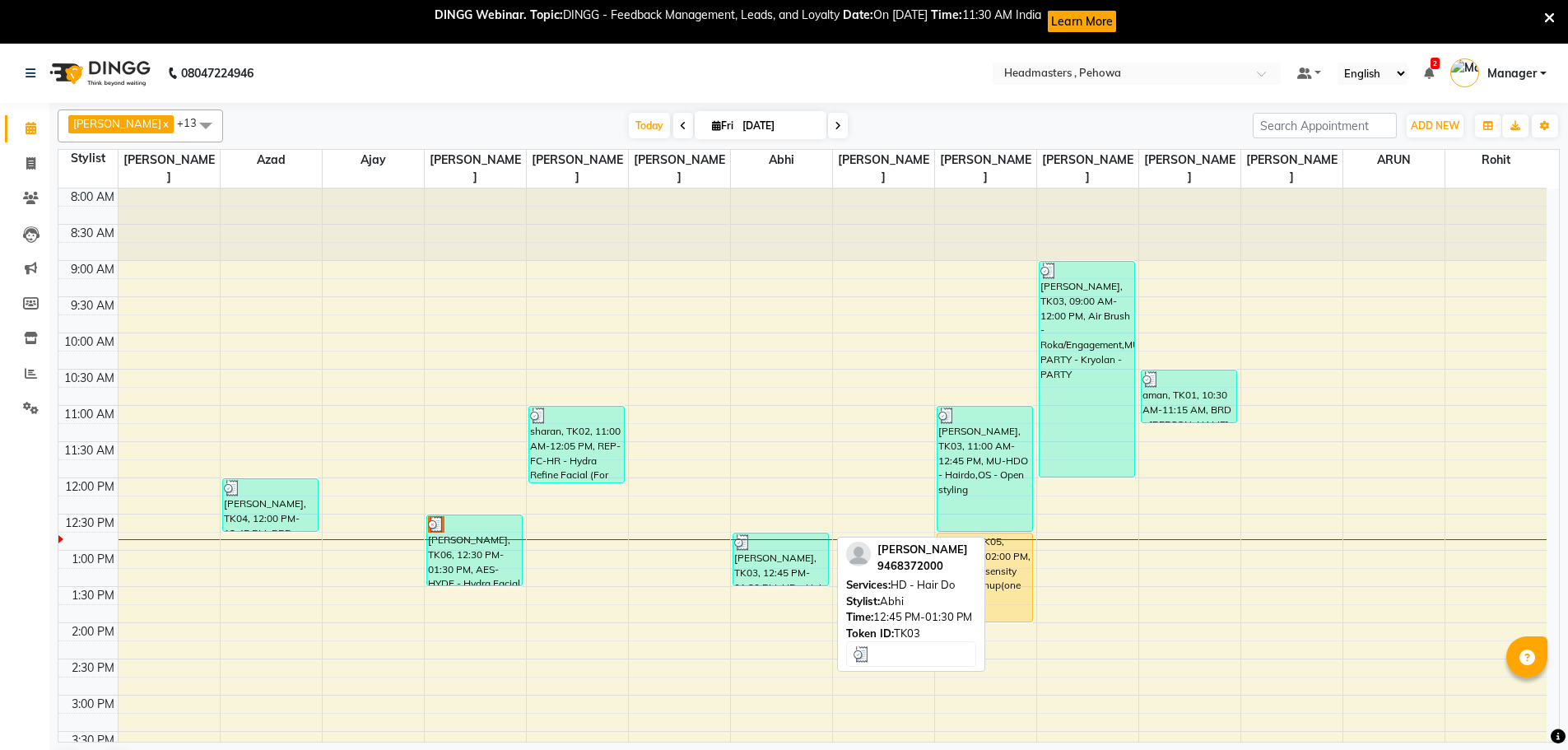 click on "[PERSON_NAME], TK03, 12:45 PM-01:30 PM, HD - Hair Do" at bounding box center [781, 559] 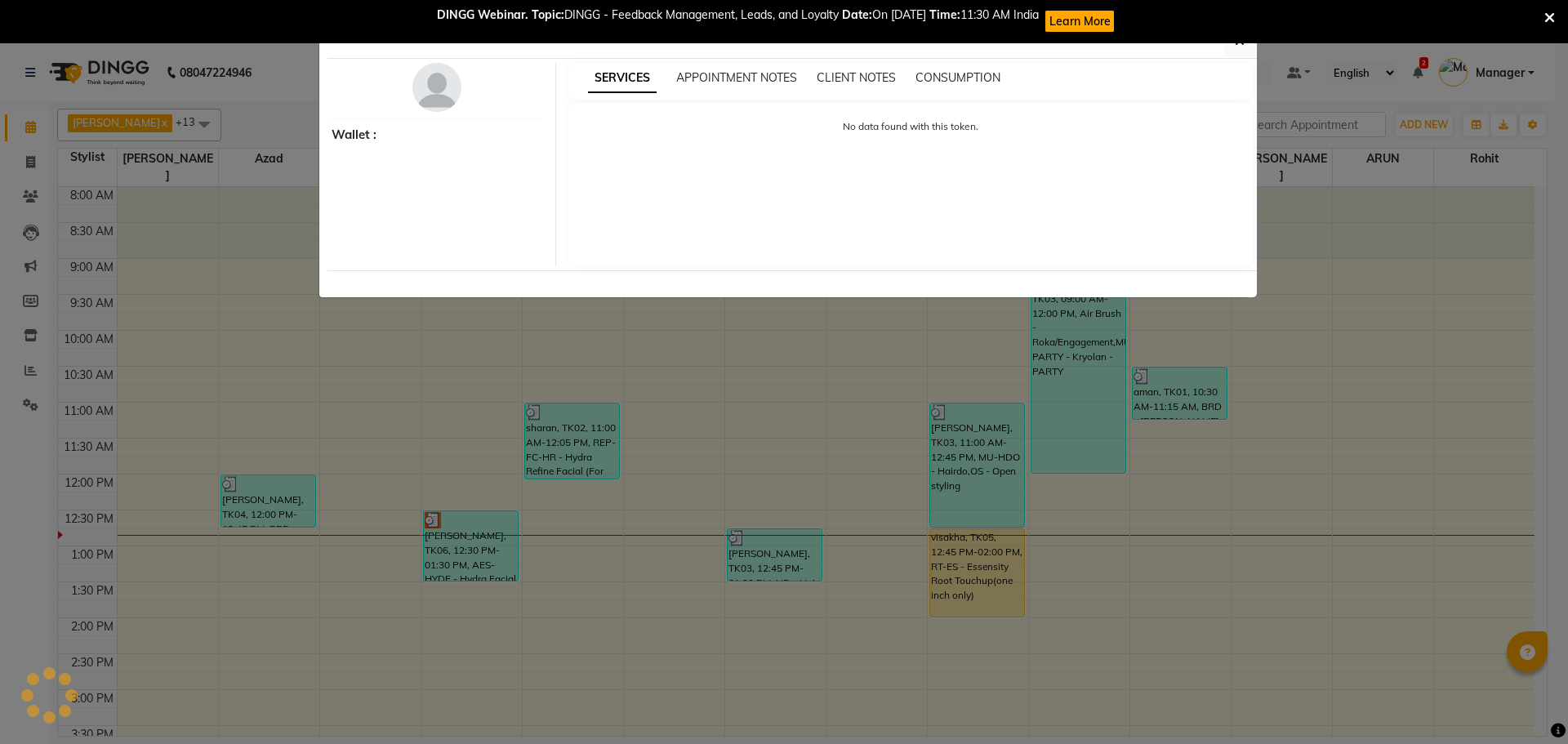 select on "3" 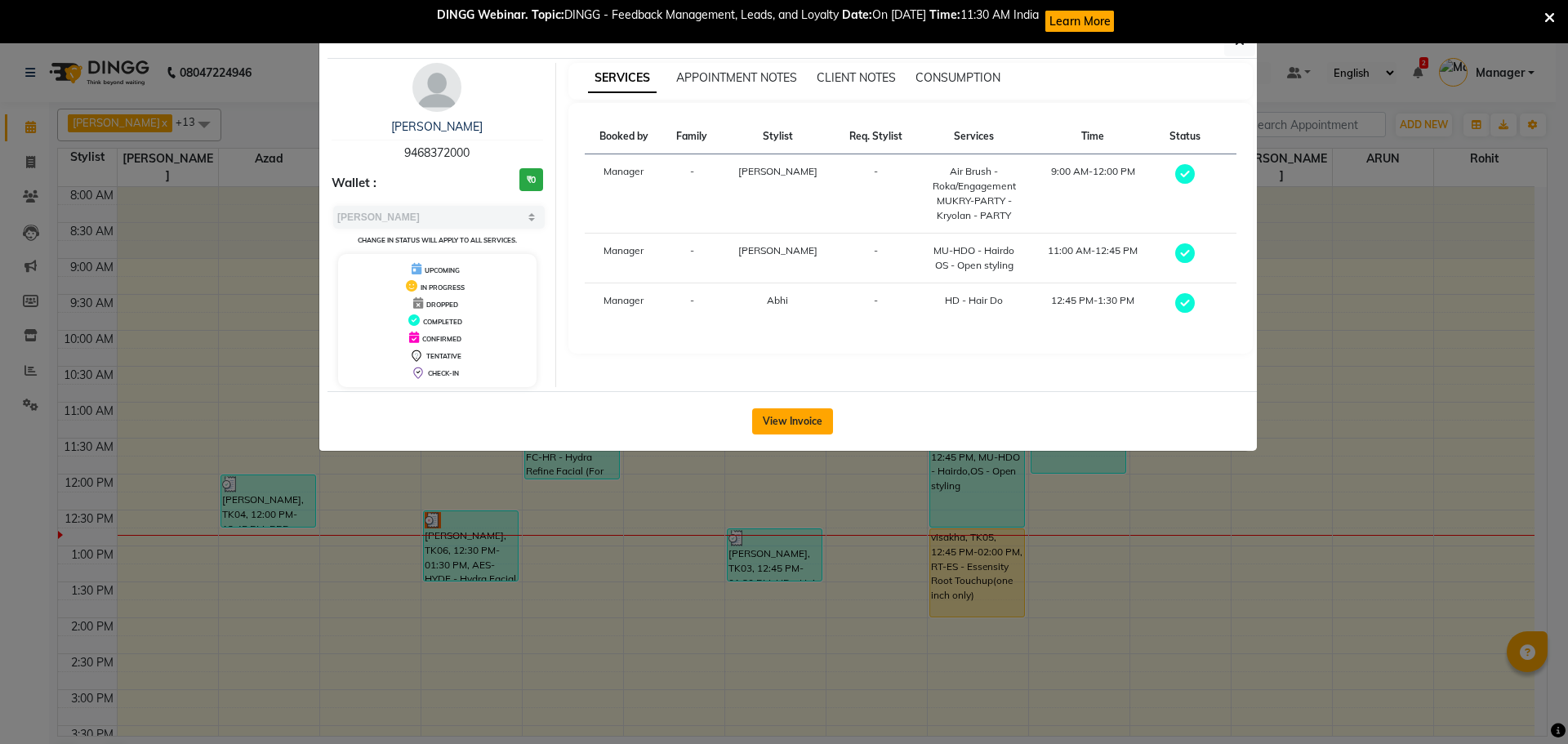 click on "View Invoice" 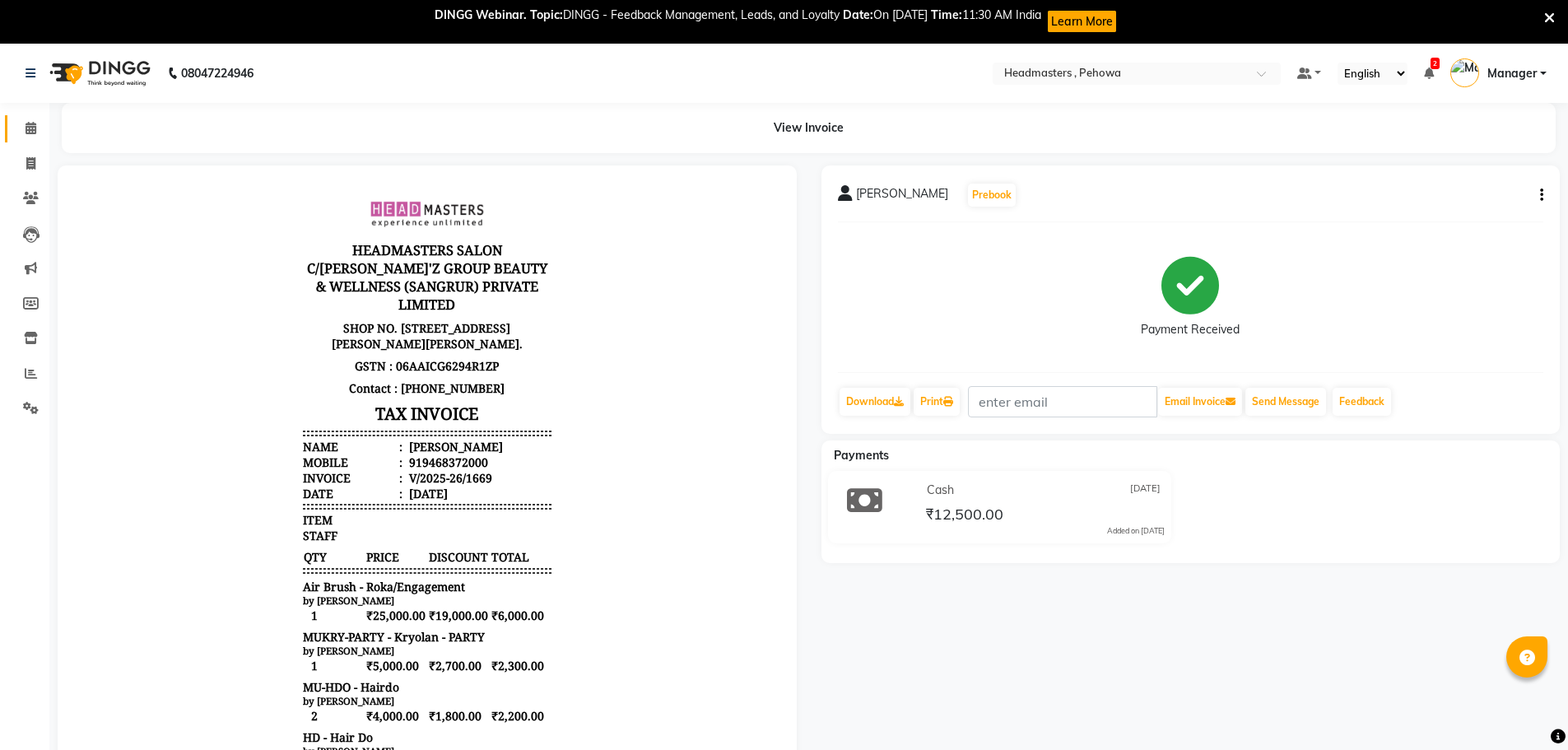 scroll, scrollTop: 0, scrollLeft: 0, axis: both 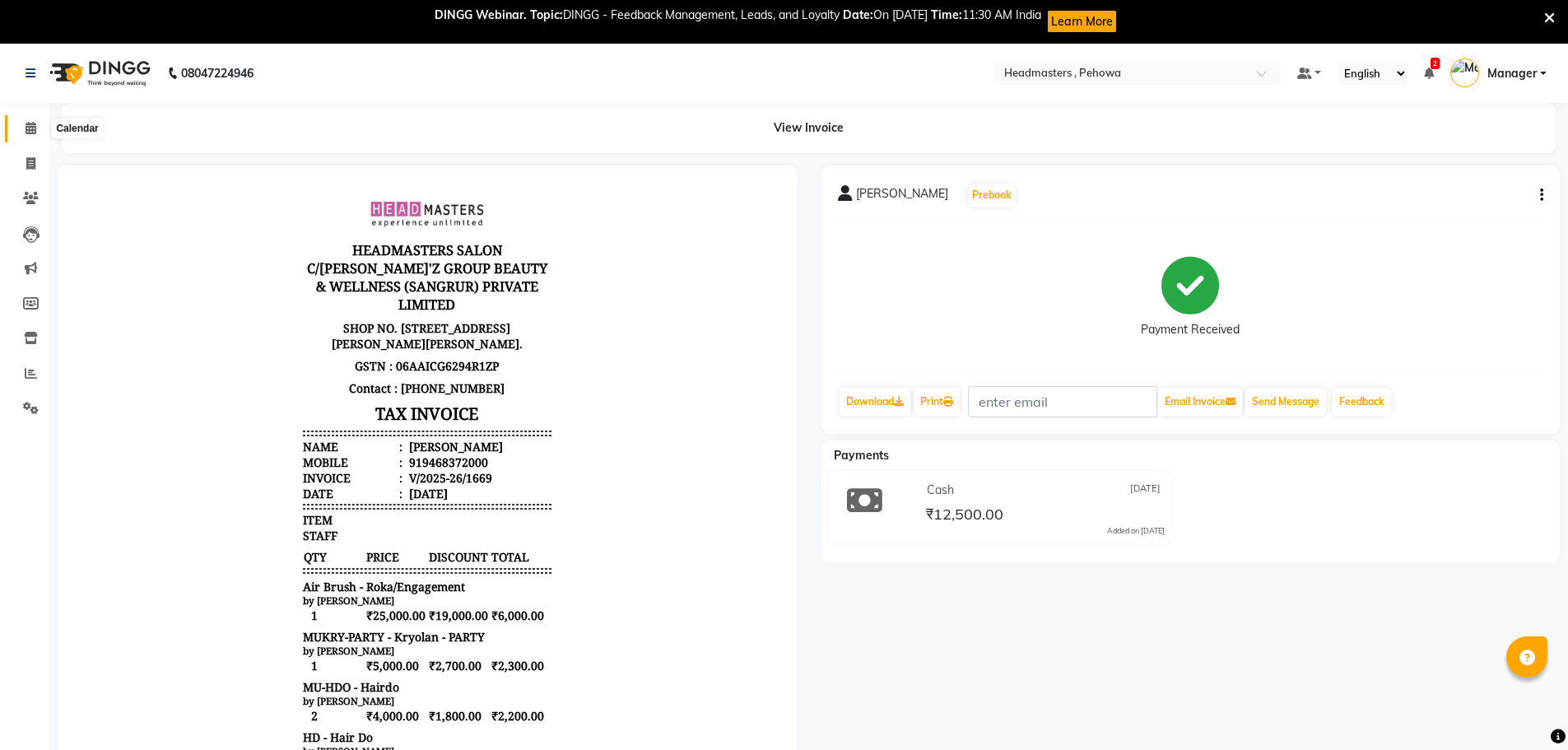 click 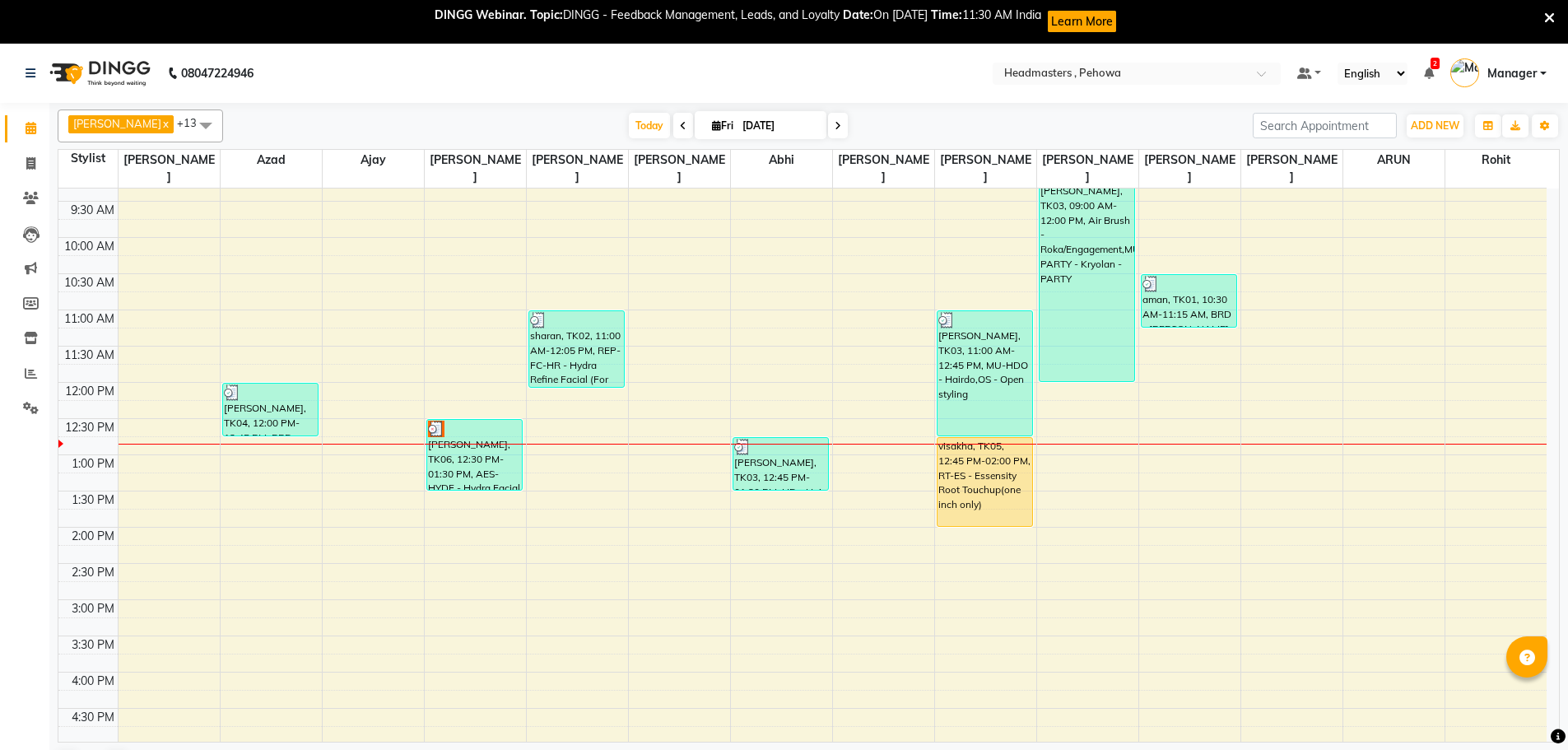 scroll, scrollTop: 0, scrollLeft: 0, axis: both 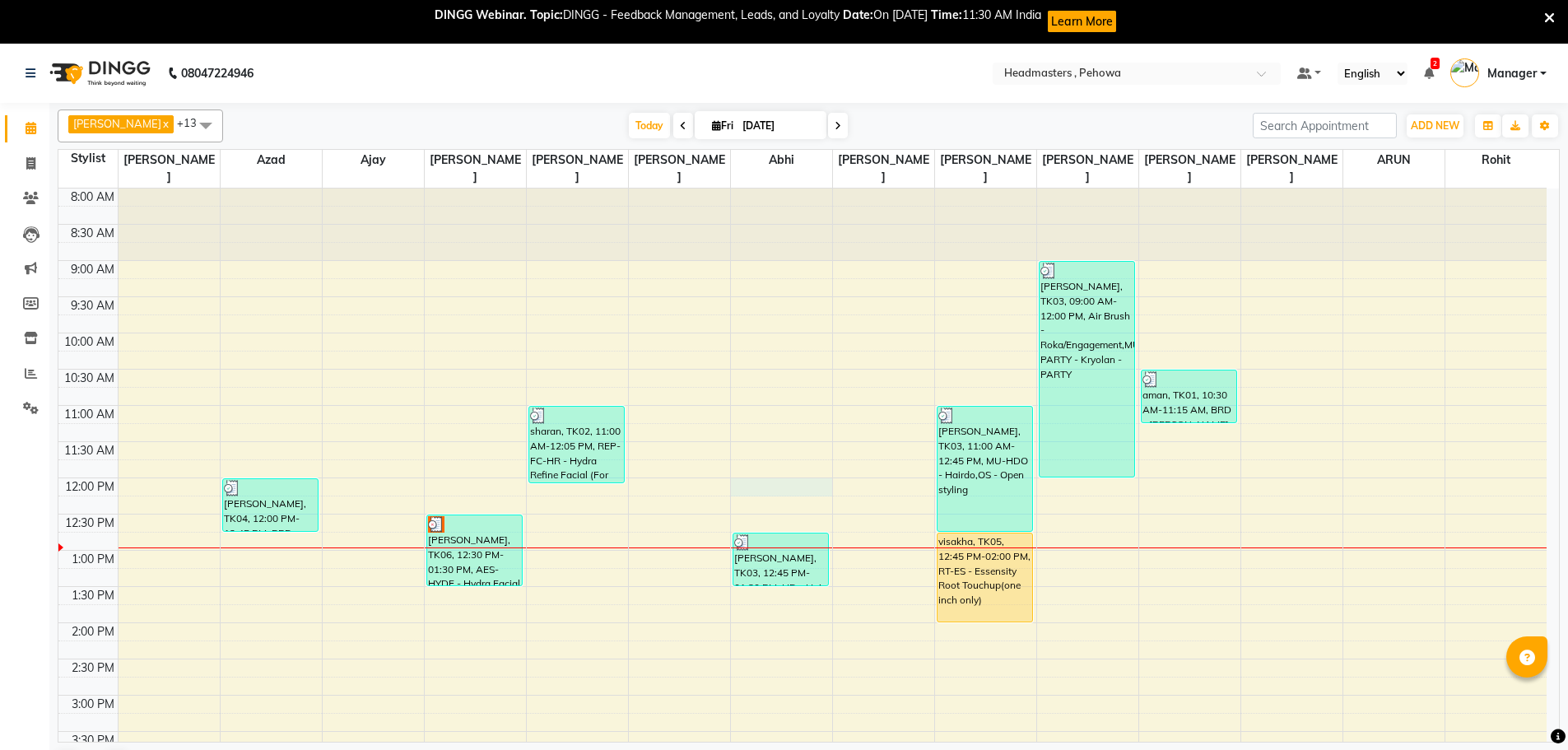 click on "8:00 AM 8:30 AM 9:00 AM 9:30 AM 10:00 AM 10:30 AM 11:00 AM 11:30 AM 12:00 PM 12:30 PM 1:00 PM 1:30 PM 2:00 PM 2:30 PM 3:00 PM 3:30 PM 4:00 PM 4:30 PM 5:00 PM 5:30 PM 6:00 PM 6:30 PM 7:00 PM 7:30 PM 8:00 PM 8:30 PM 9:00 PM 9:30 PM     karambeer, TK04, 12:00 PM-12:45 PM, BRD - Beard     KULWINDER, TK06, 12:30 PM-01:30 PM, AES-HYDF  - Hydra Facial     sharan, TK02, 11:00 AM-12:05 PM, REP-FC-HR - Hydra Refine Facial (For Normal/Oily Skin),WX-UA-RC - Waxing Under Arms - Premium     MANISHA, TK03, 12:45 PM-01:30 PM, HD - Hair Do     MANISHA, TK03, 11:00 AM-12:45 PM, MU-HDO  - Hairdo,OS - Open styling    visakha, TK05, 12:45 PM-02:00 PM, RT-ES - Essensity Root Touchup(one inch only)     MANISHA, TK03, 09:00 AM-12:00 PM, Air Brush - Roka/Engagement,MUKRY-PARTY  - Kryolan - PARTY     aman, TK01, 10:30 AM-11:15 AM, BRD - Beard" at bounding box center [803, 695] 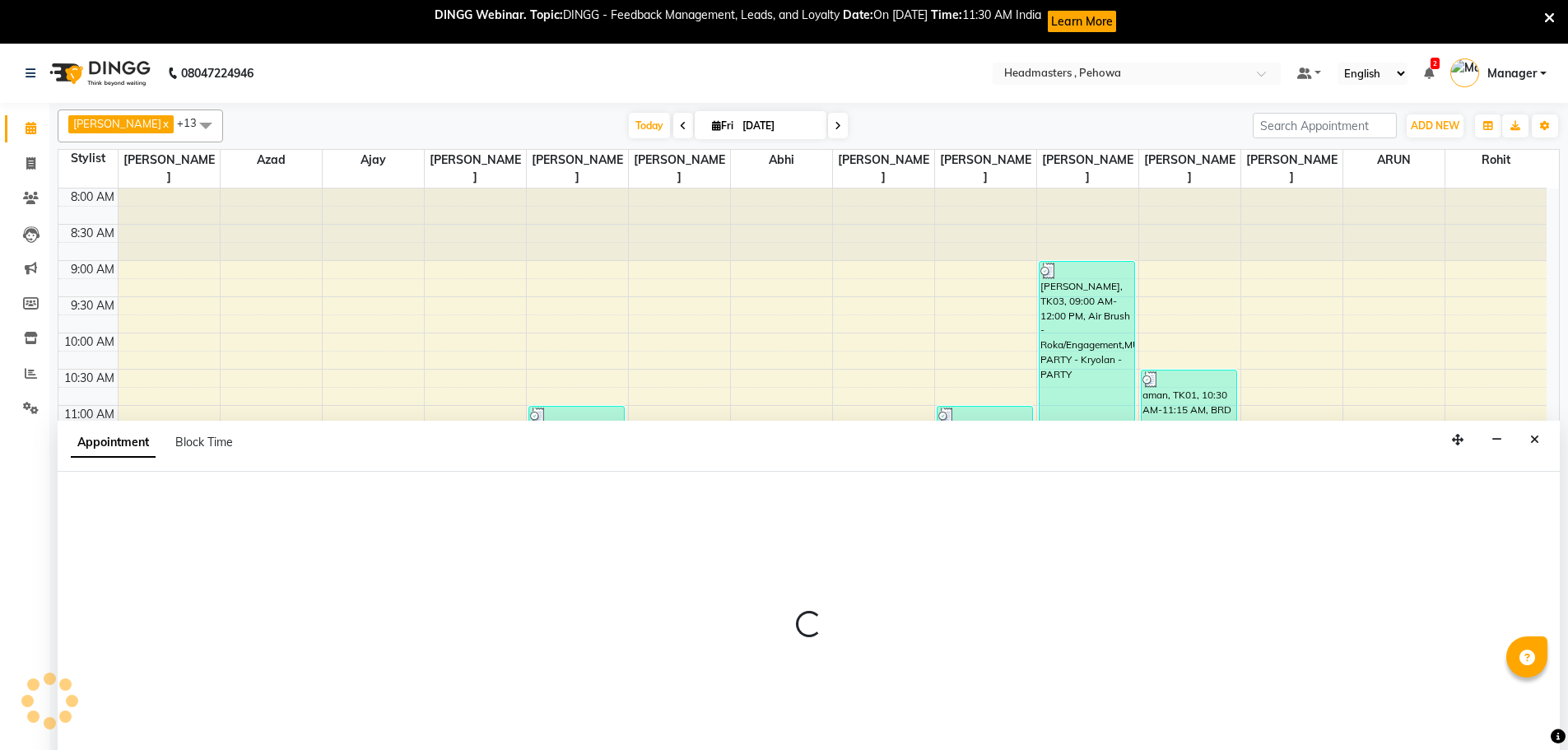 scroll, scrollTop: 26, scrollLeft: 0, axis: vertical 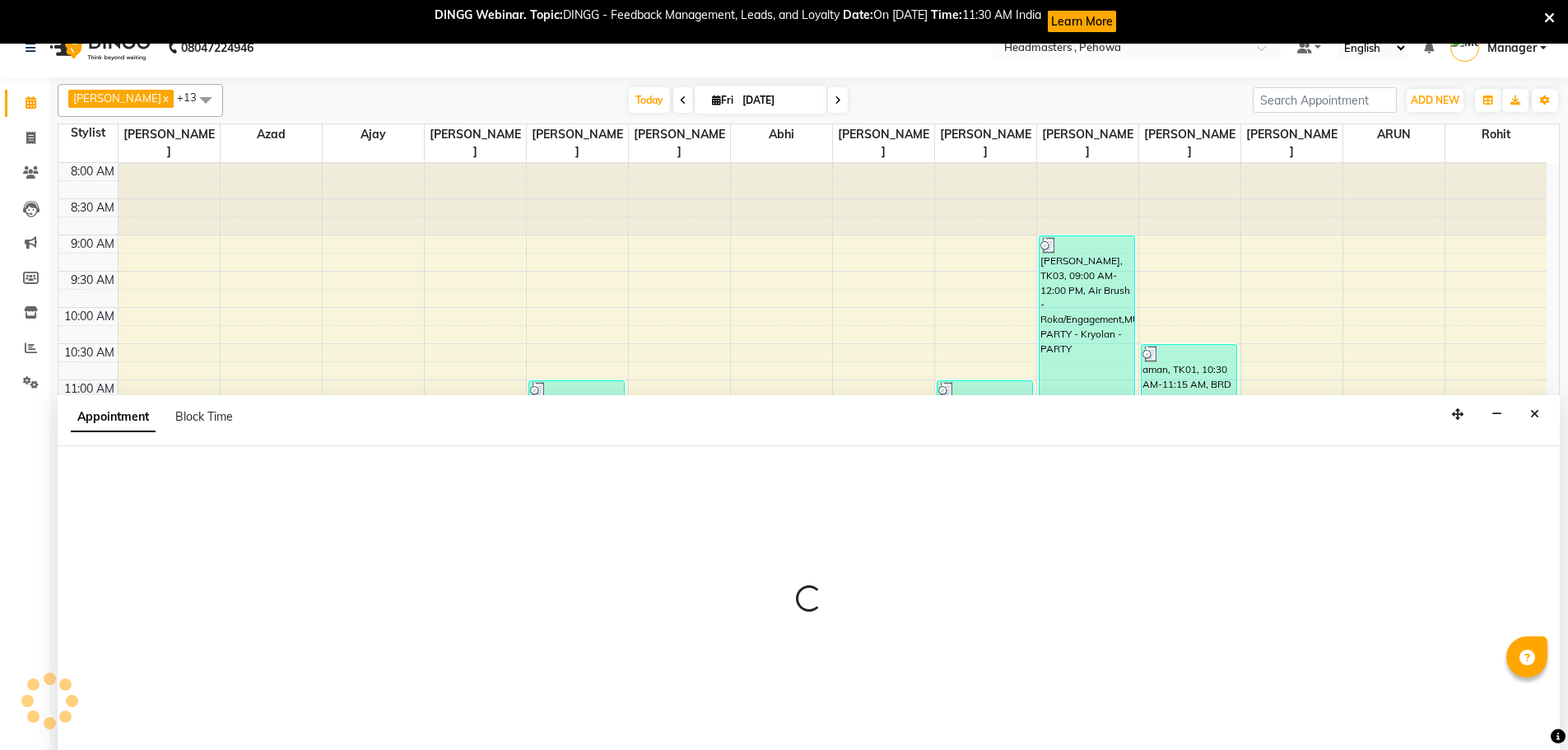 select on "68782" 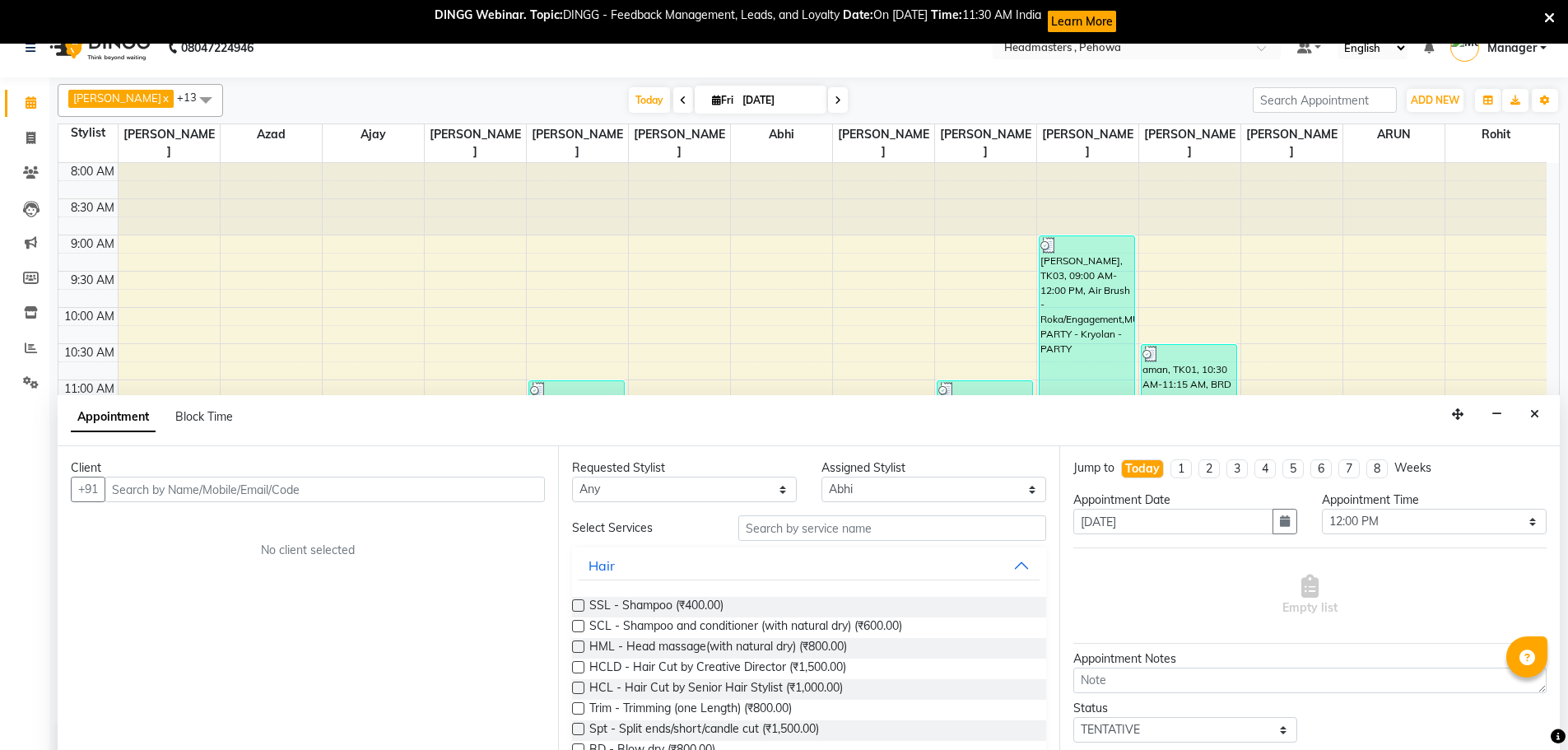 click at bounding box center (324, 489) 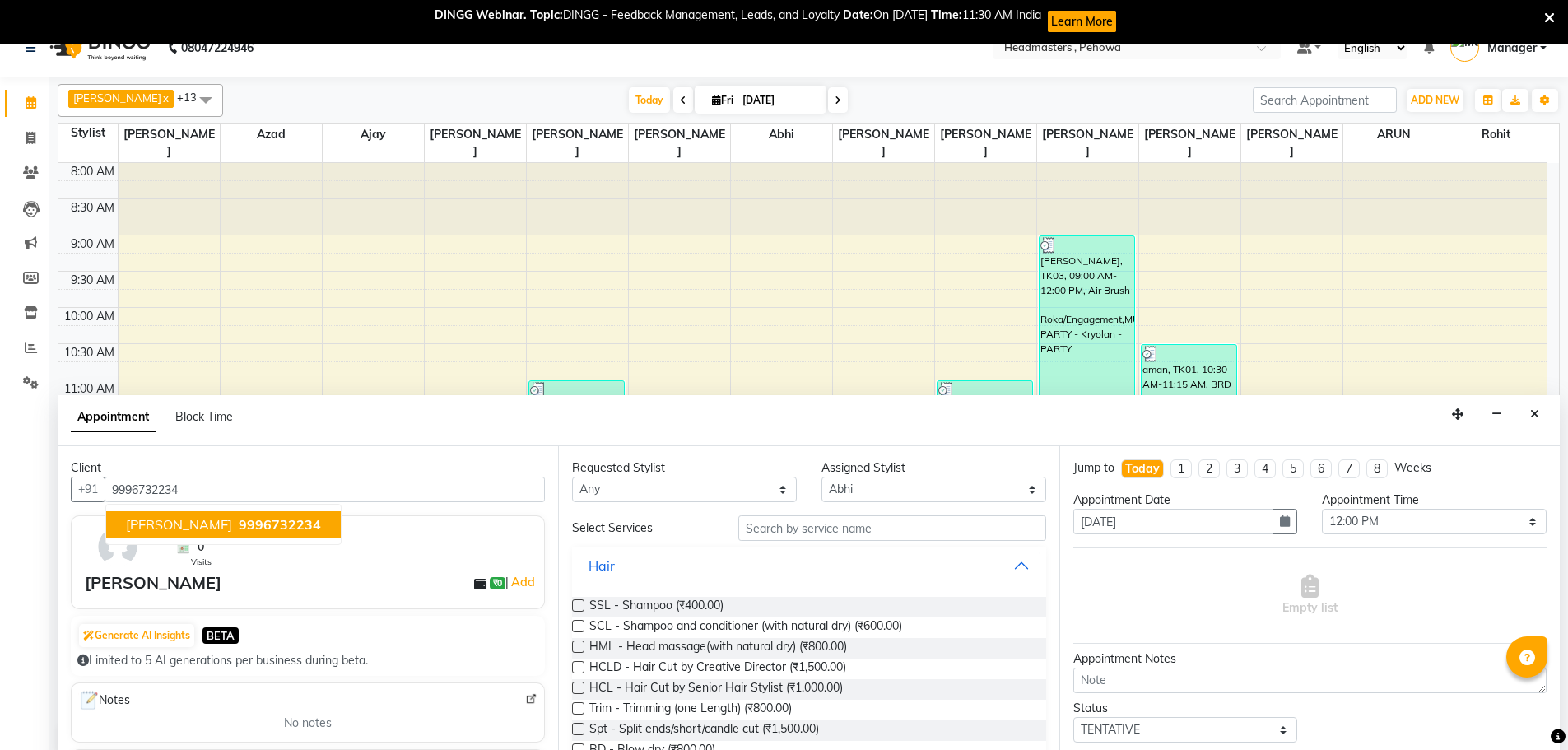 click on "[PERSON_NAME]" at bounding box center (179, 524) 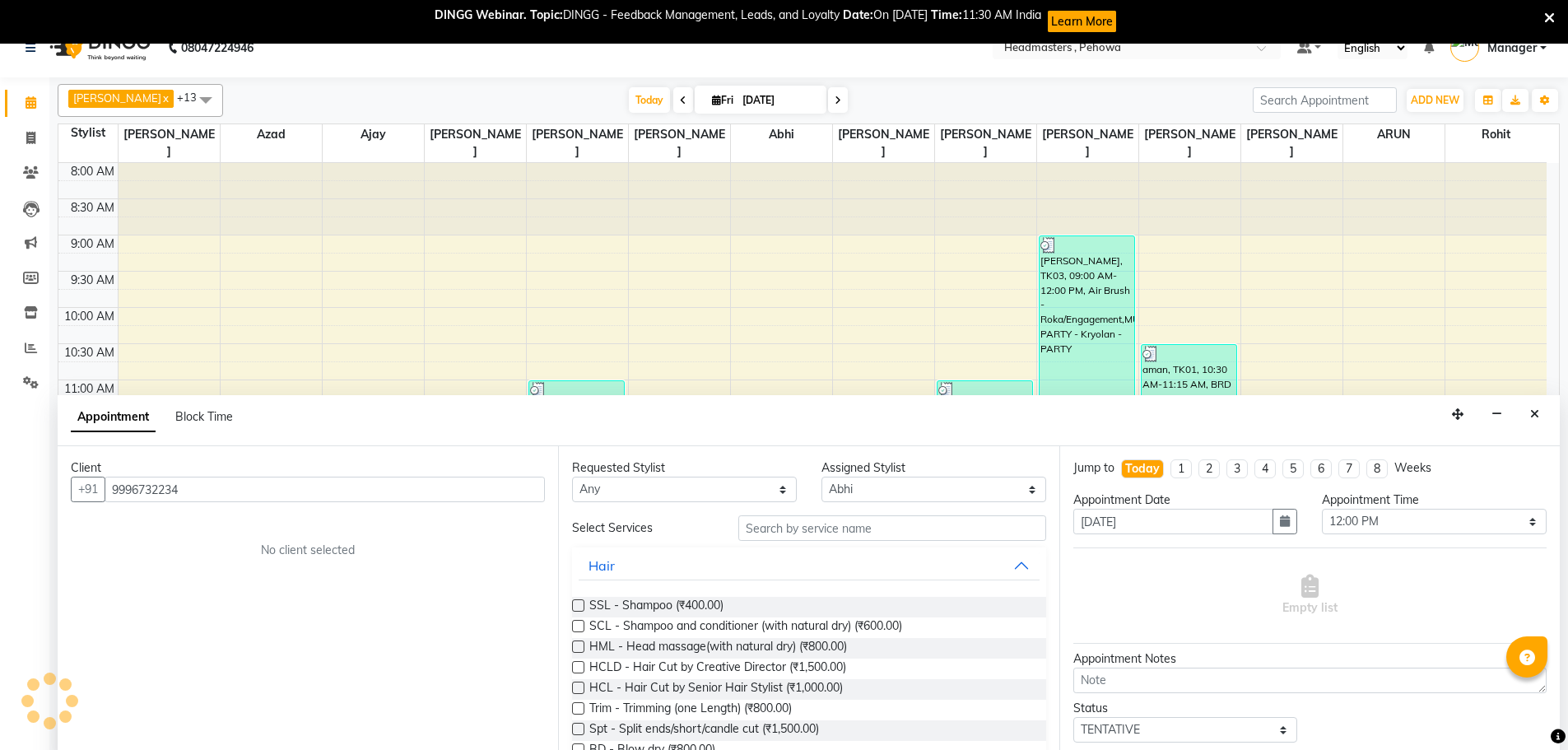 type on "9996732234" 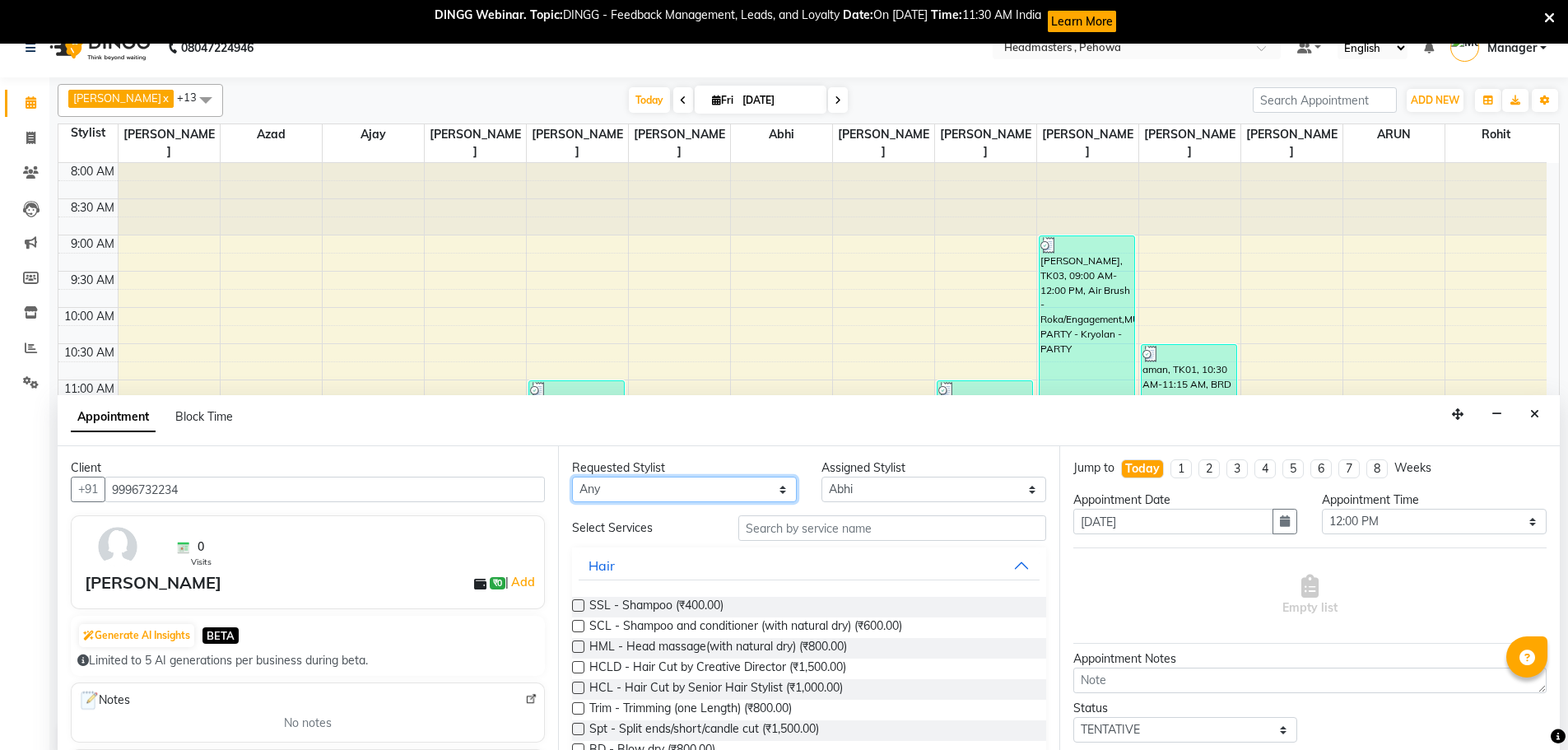click on "Any Abhi [PERSON_NAME] [PERSON_NAME] [PERSON_NAME] [PERSON_NAME] Headmasters [PERSON_NAME] Manager [PERSON_NAME] [PERSON_NAME] [PERSON_NAME] [PERSON_NAME] Rohit [PERSON_NAME] [PERSON_NAME] [PERSON_NAME] [PERSON_NAME]  [PERSON_NAME]" at bounding box center [684, 489] 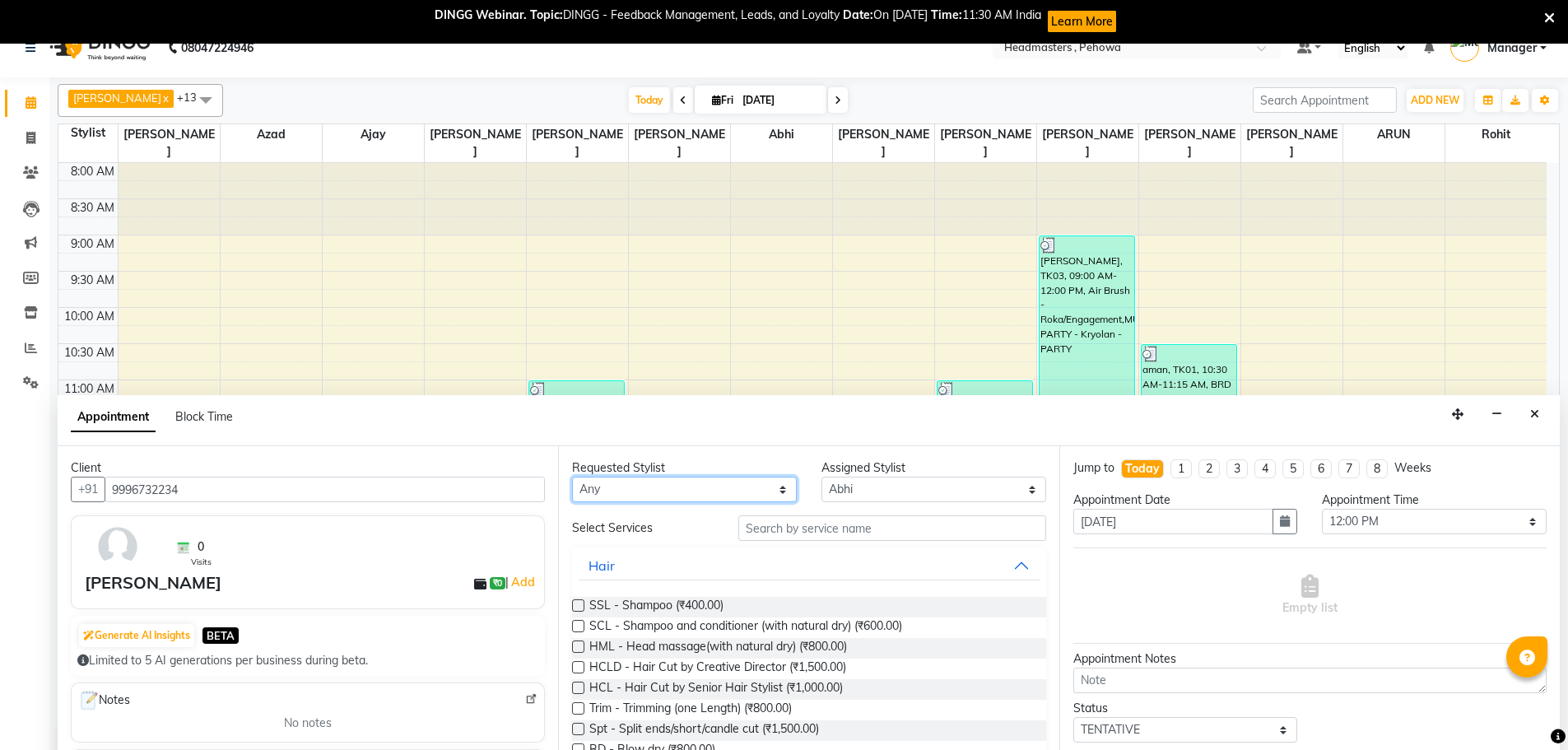 scroll, scrollTop: 44, scrollLeft: 0, axis: vertical 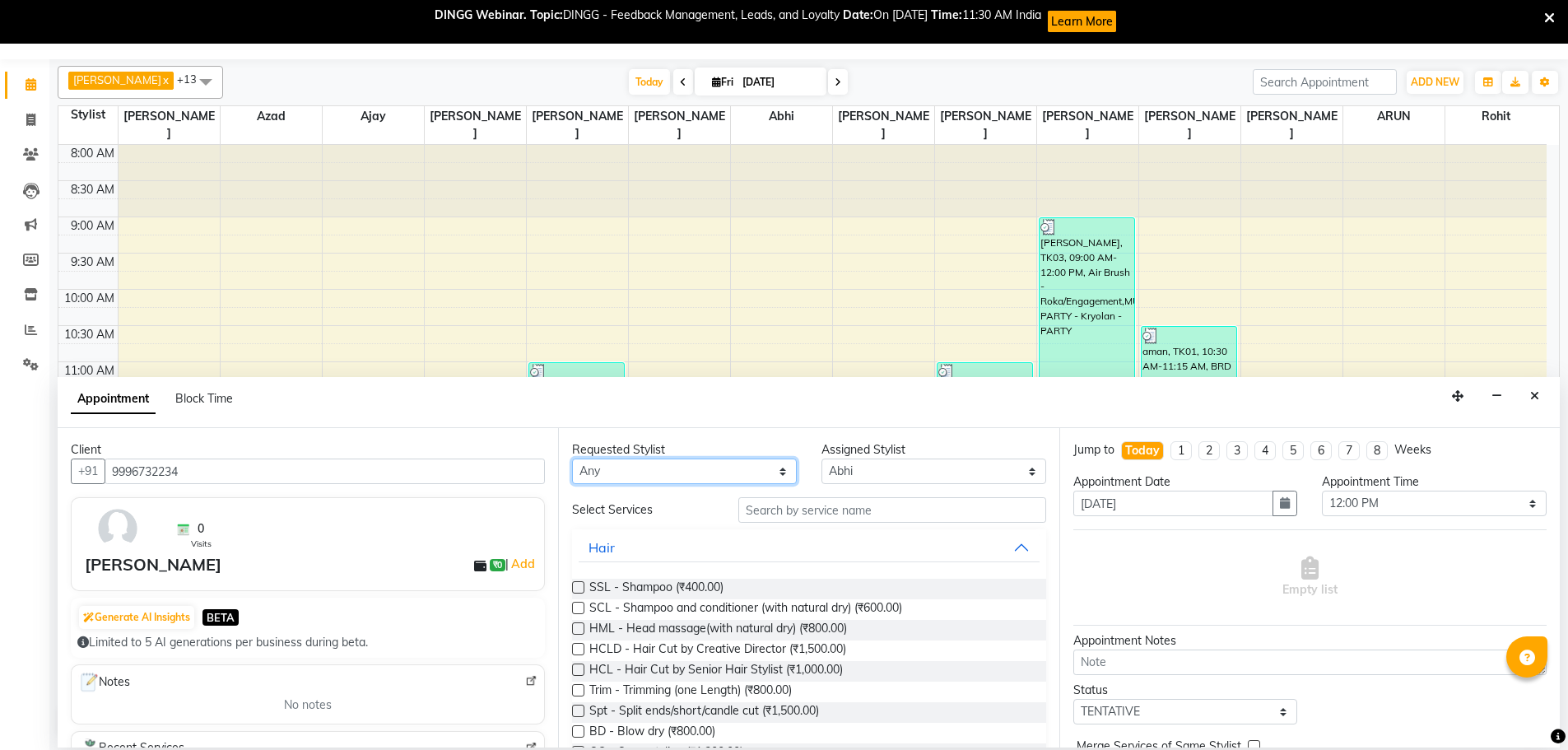 click on "Any Abhi [PERSON_NAME] [PERSON_NAME] [PERSON_NAME] [PERSON_NAME] Headmasters [PERSON_NAME] Manager [PERSON_NAME] [PERSON_NAME] [PERSON_NAME] [PERSON_NAME] Rohit [PERSON_NAME] [PERSON_NAME] [PERSON_NAME] [PERSON_NAME]  [PERSON_NAME]" at bounding box center [684, 471] 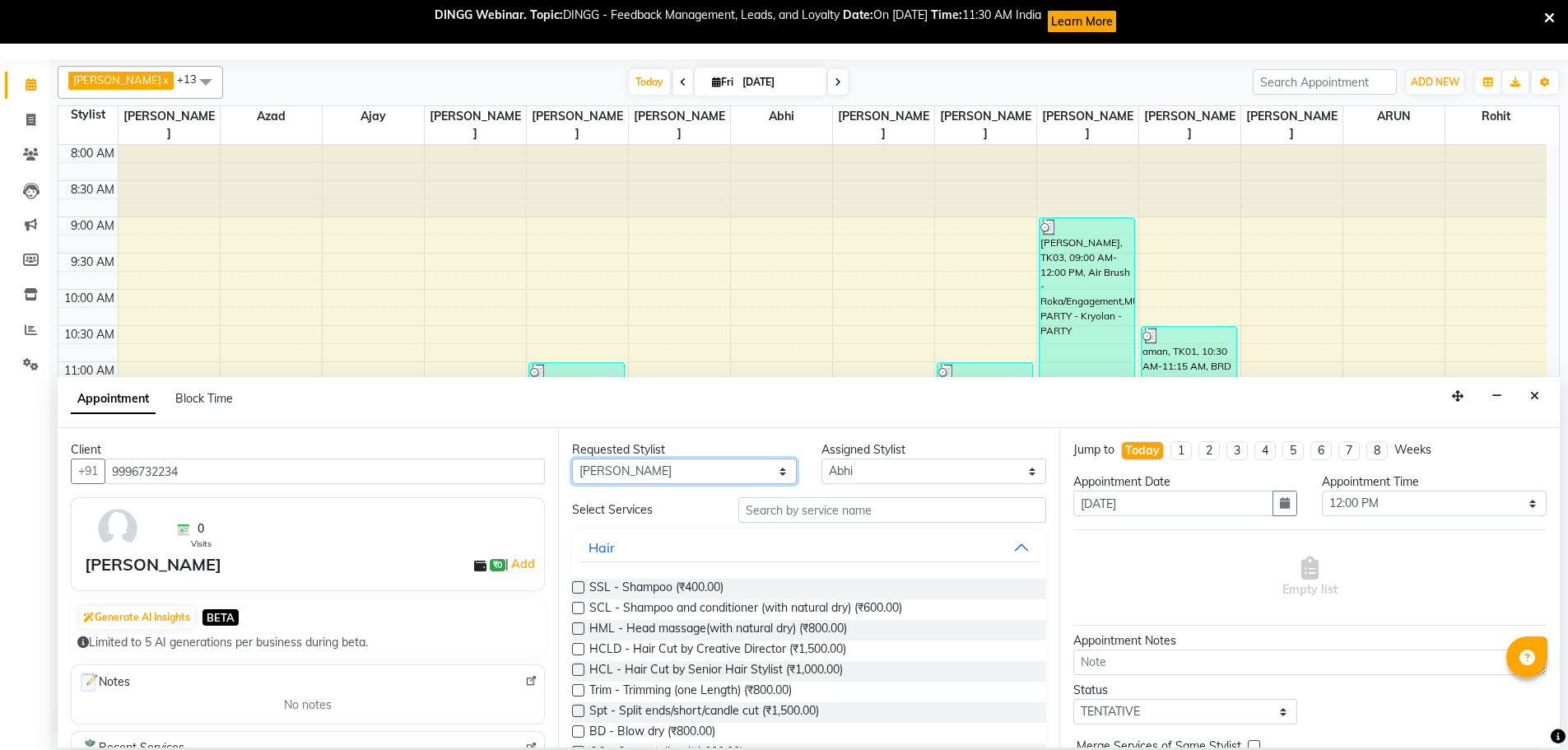 click on "Any Abhi [PERSON_NAME] [PERSON_NAME] [PERSON_NAME] [PERSON_NAME] Headmasters [PERSON_NAME] Manager [PERSON_NAME] [PERSON_NAME] [PERSON_NAME] [PERSON_NAME] Rohit [PERSON_NAME] [PERSON_NAME] [PERSON_NAME] [PERSON_NAME]  [PERSON_NAME]" at bounding box center [684, 471] 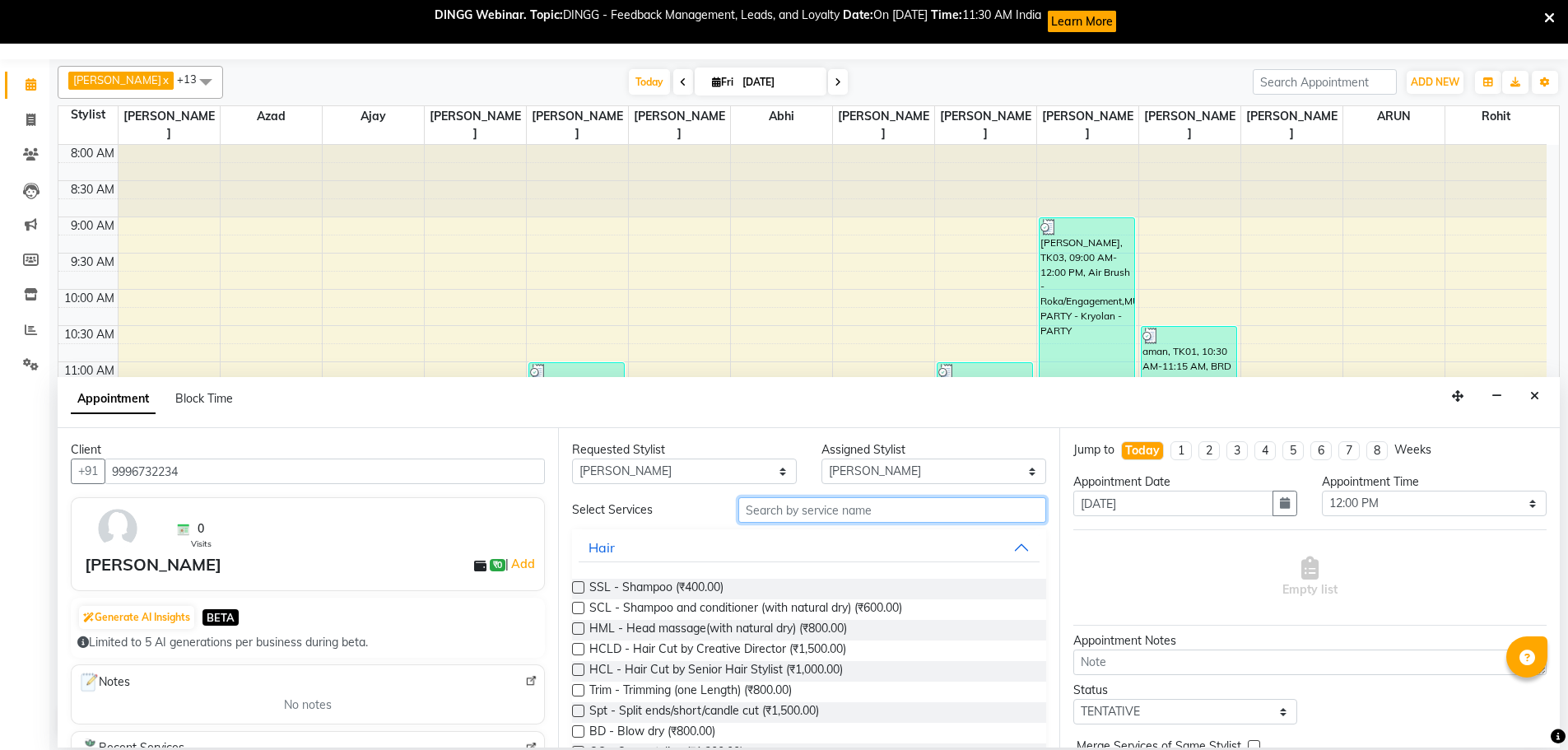 click at bounding box center (892, 510) 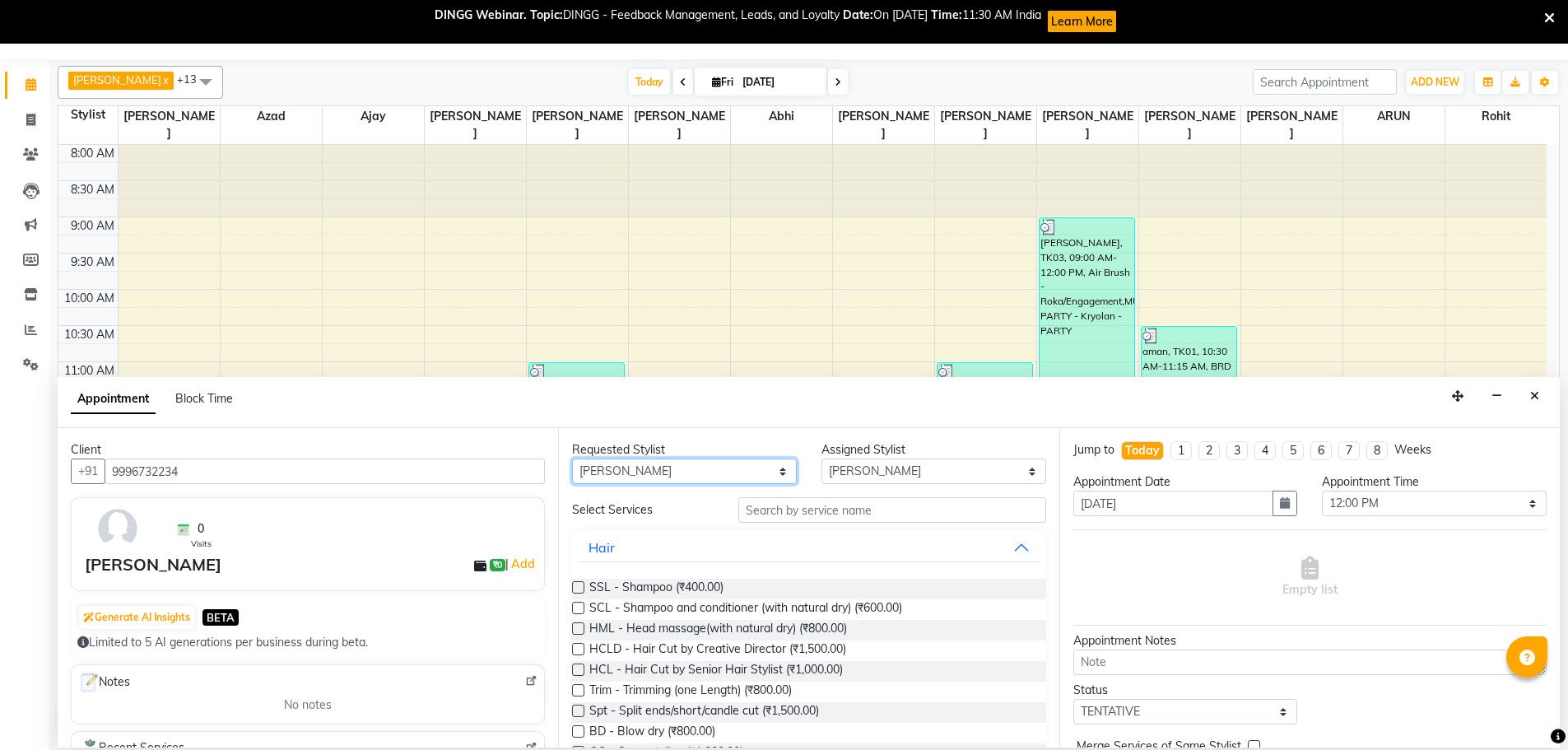 click on "Any Abhi [PERSON_NAME] [PERSON_NAME] [PERSON_NAME] [PERSON_NAME] Headmasters [PERSON_NAME] Manager [PERSON_NAME] [PERSON_NAME] [PERSON_NAME] [PERSON_NAME] Rohit [PERSON_NAME] [PERSON_NAME] [PERSON_NAME] [PERSON_NAME]  [PERSON_NAME]" at bounding box center [684, 471] 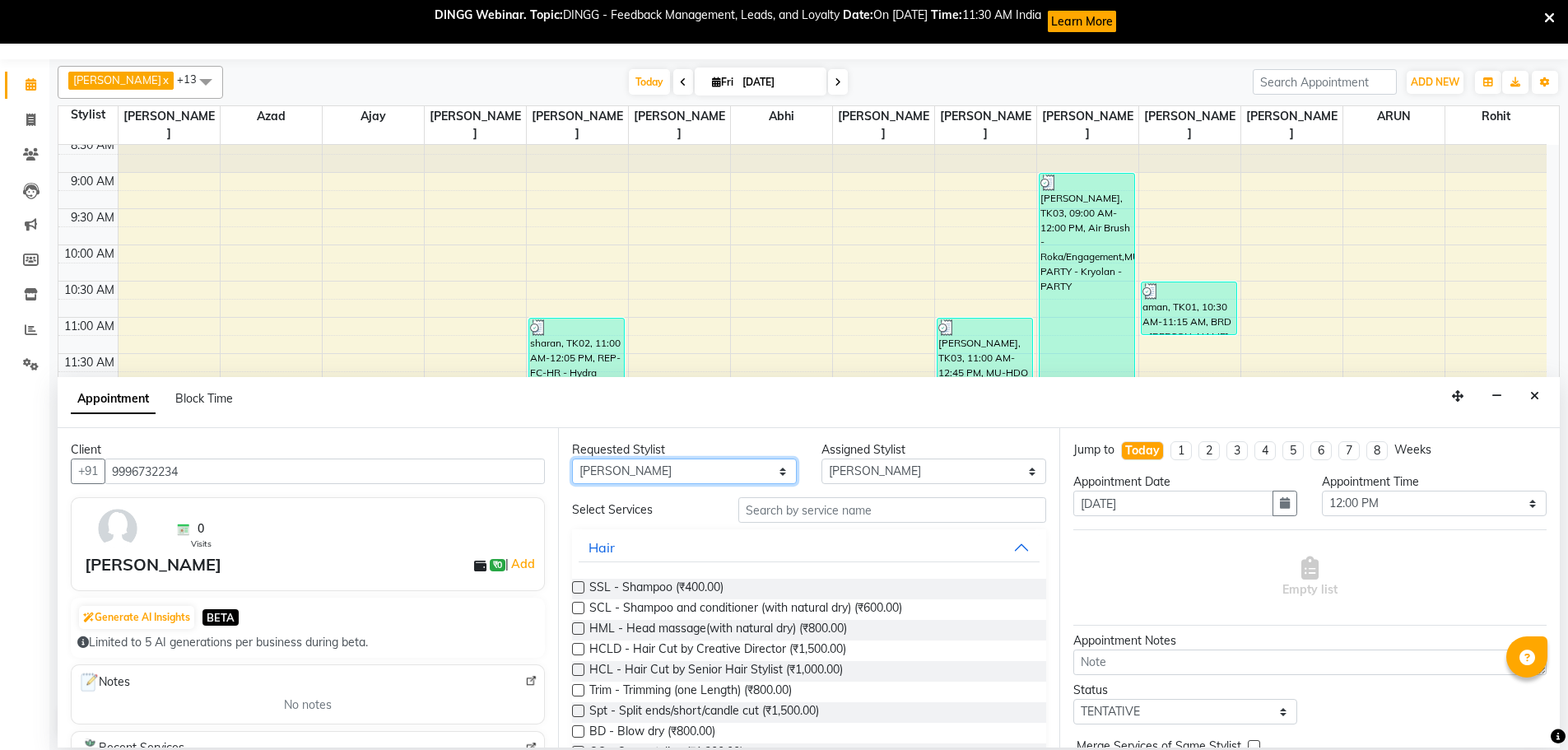 scroll, scrollTop: 82, scrollLeft: 0, axis: vertical 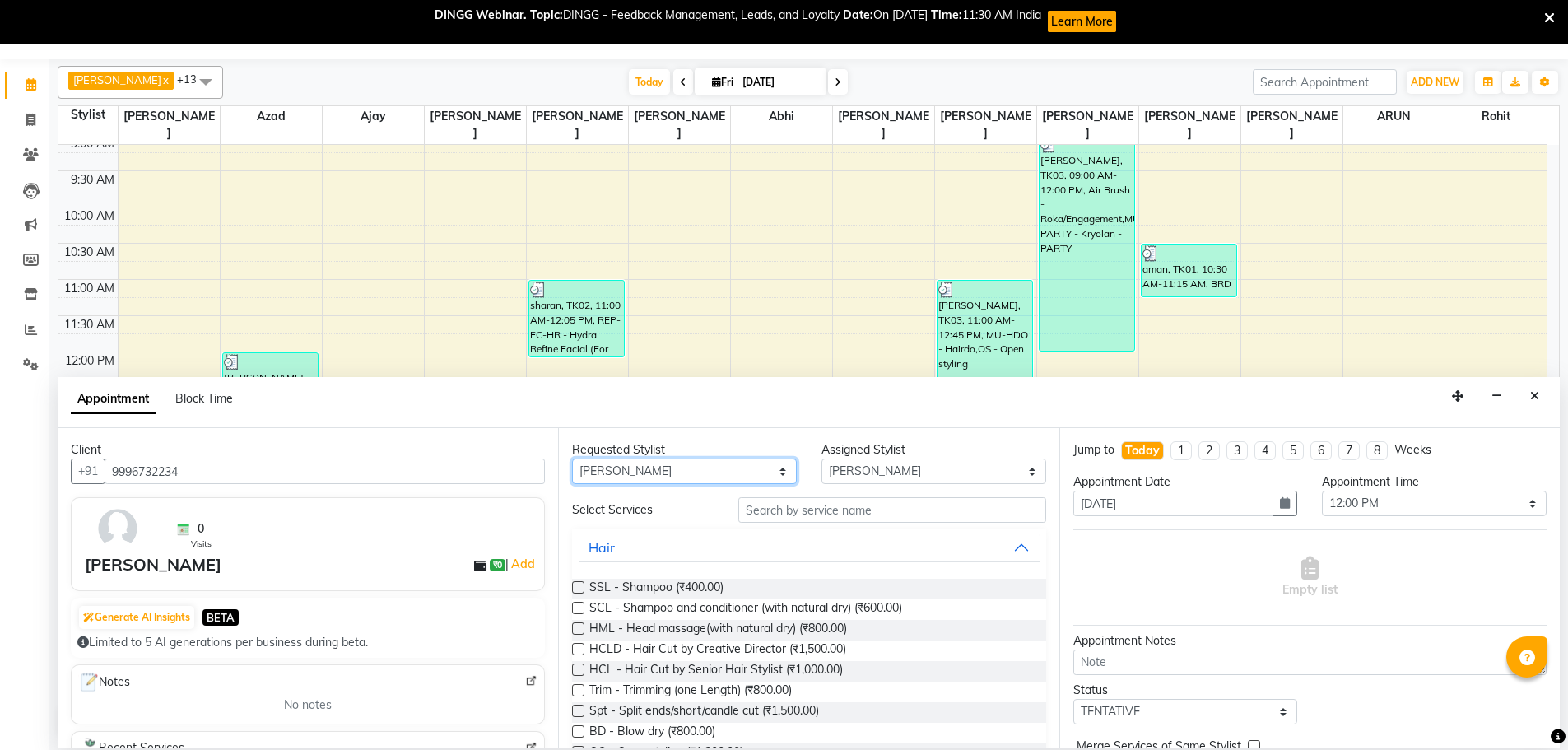 click on "Any Abhi [PERSON_NAME] [PERSON_NAME] [PERSON_NAME] [PERSON_NAME] Headmasters [PERSON_NAME] Manager [PERSON_NAME] [PERSON_NAME] [PERSON_NAME] [PERSON_NAME] Rohit [PERSON_NAME] [PERSON_NAME] [PERSON_NAME] [PERSON_NAME]  [PERSON_NAME]" at bounding box center [684, 471] 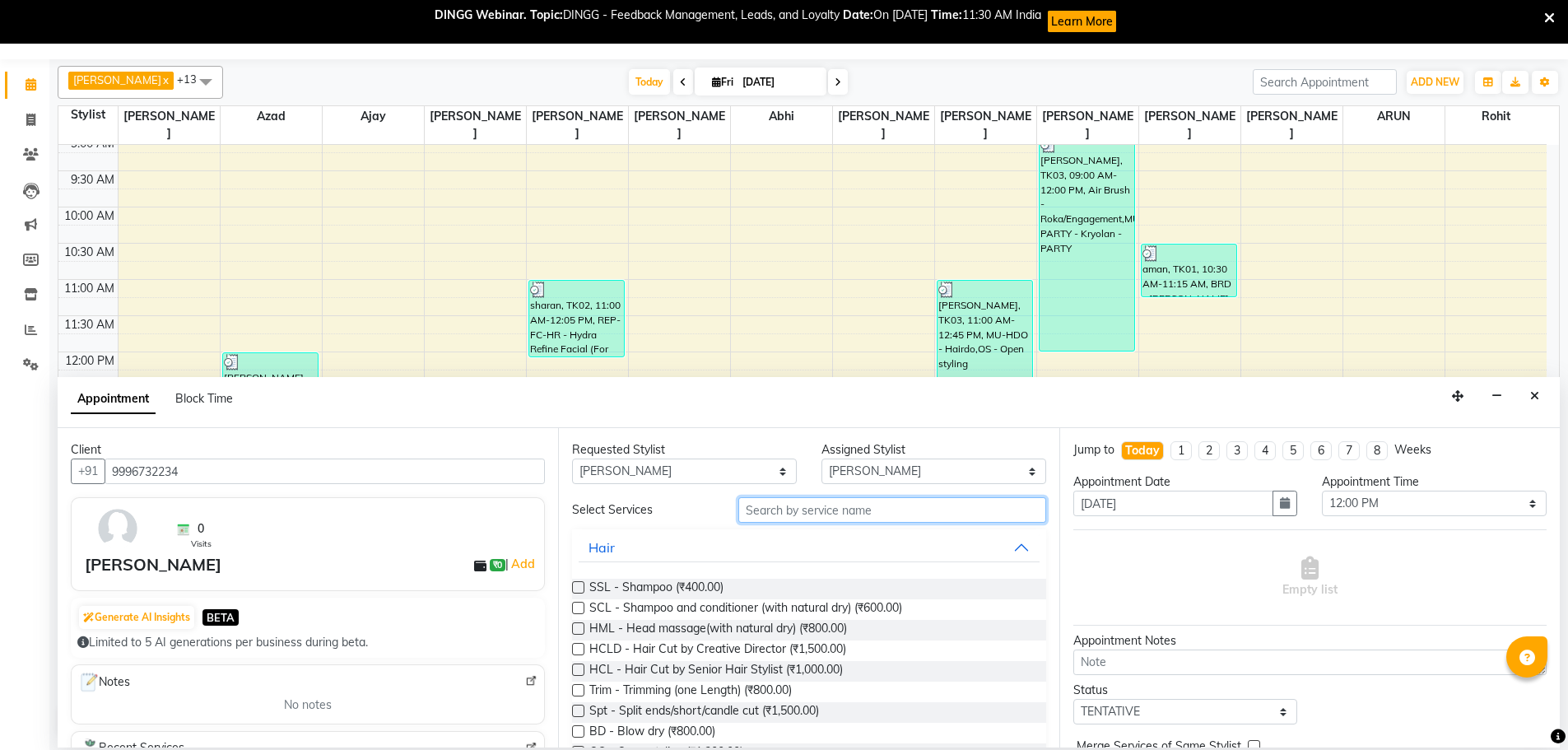 click at bounding box center [892, 510] 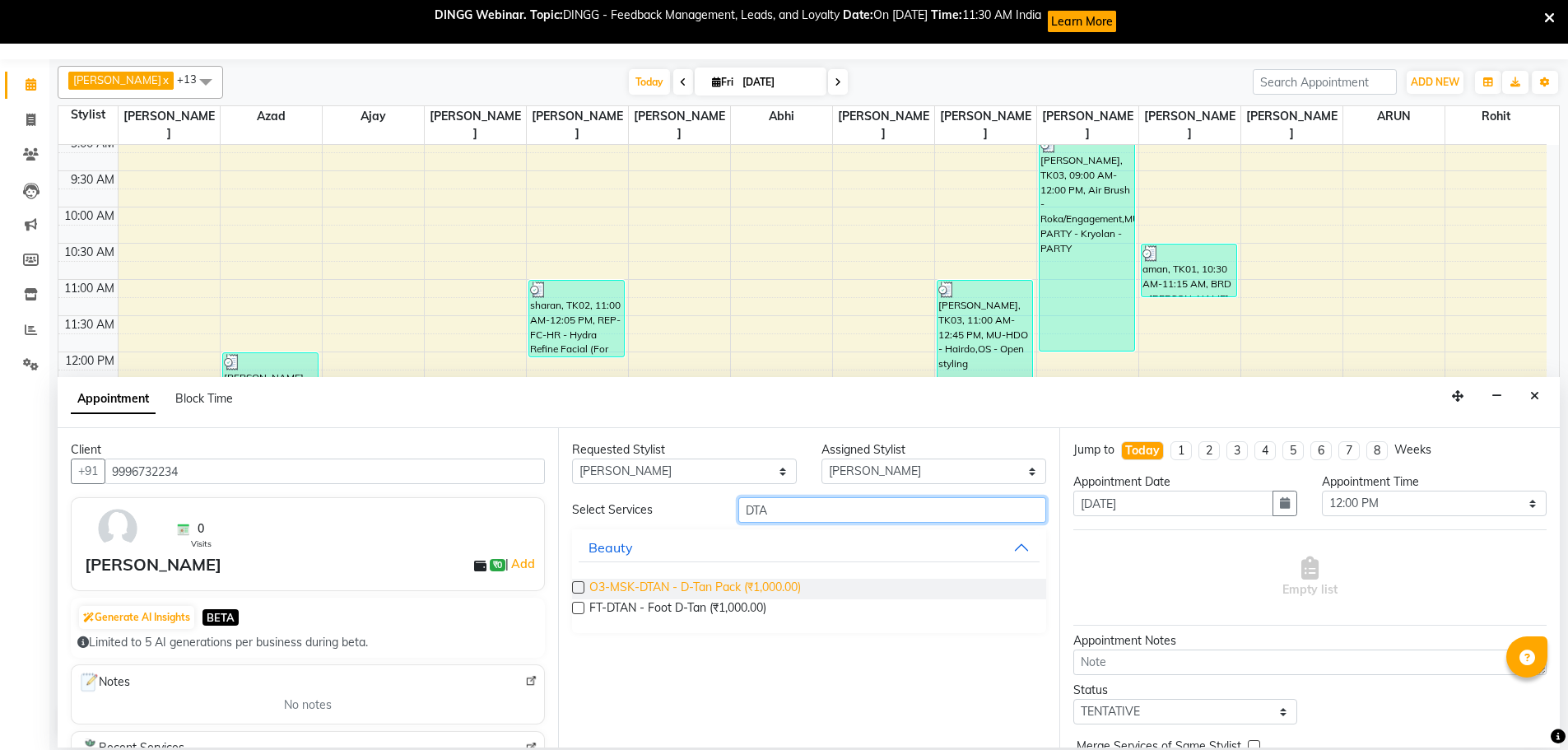 type on "DTA" 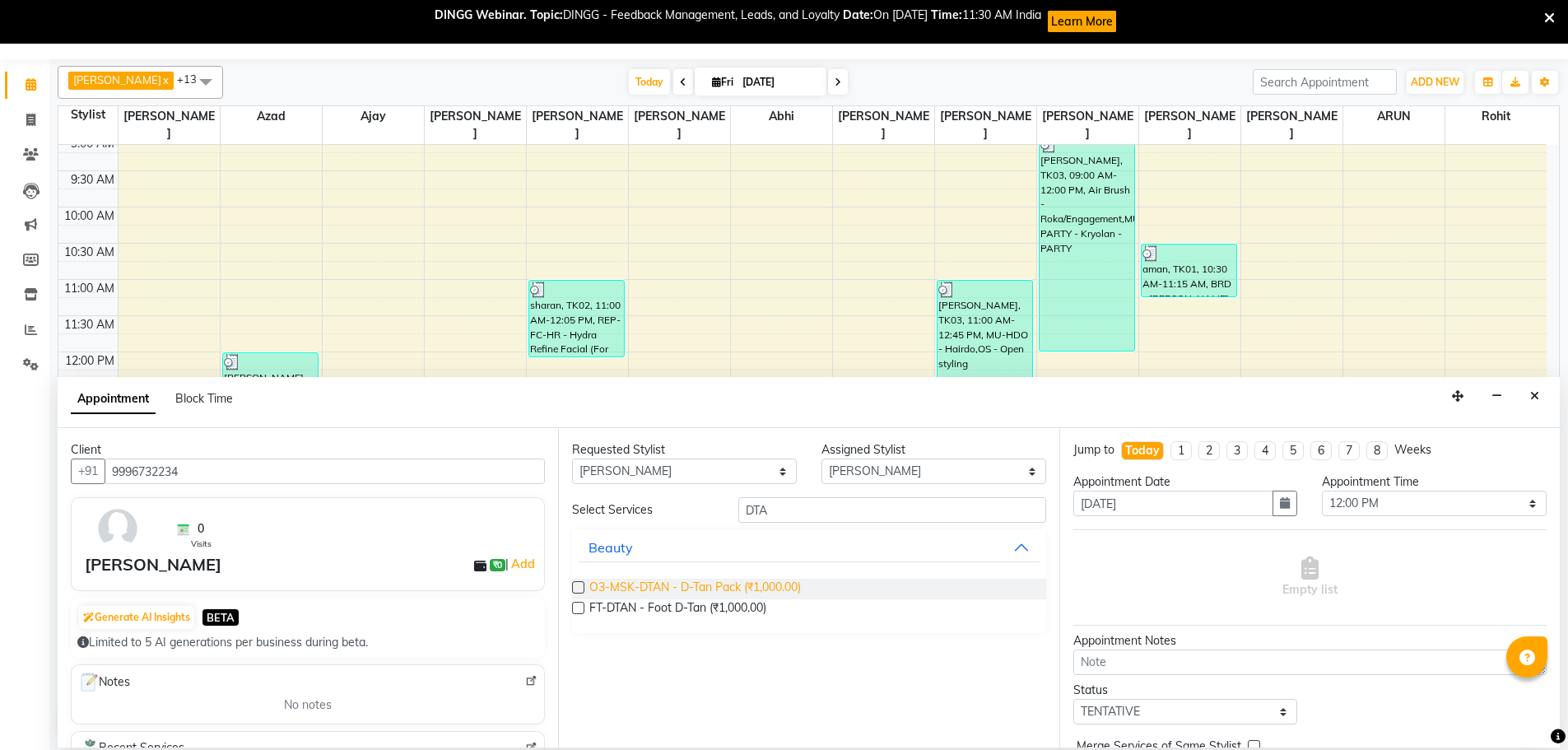 click on "O3-MSK-DTAN  - D-Tan Pack (₹1,000.00)" at bounding box center (695, 589) 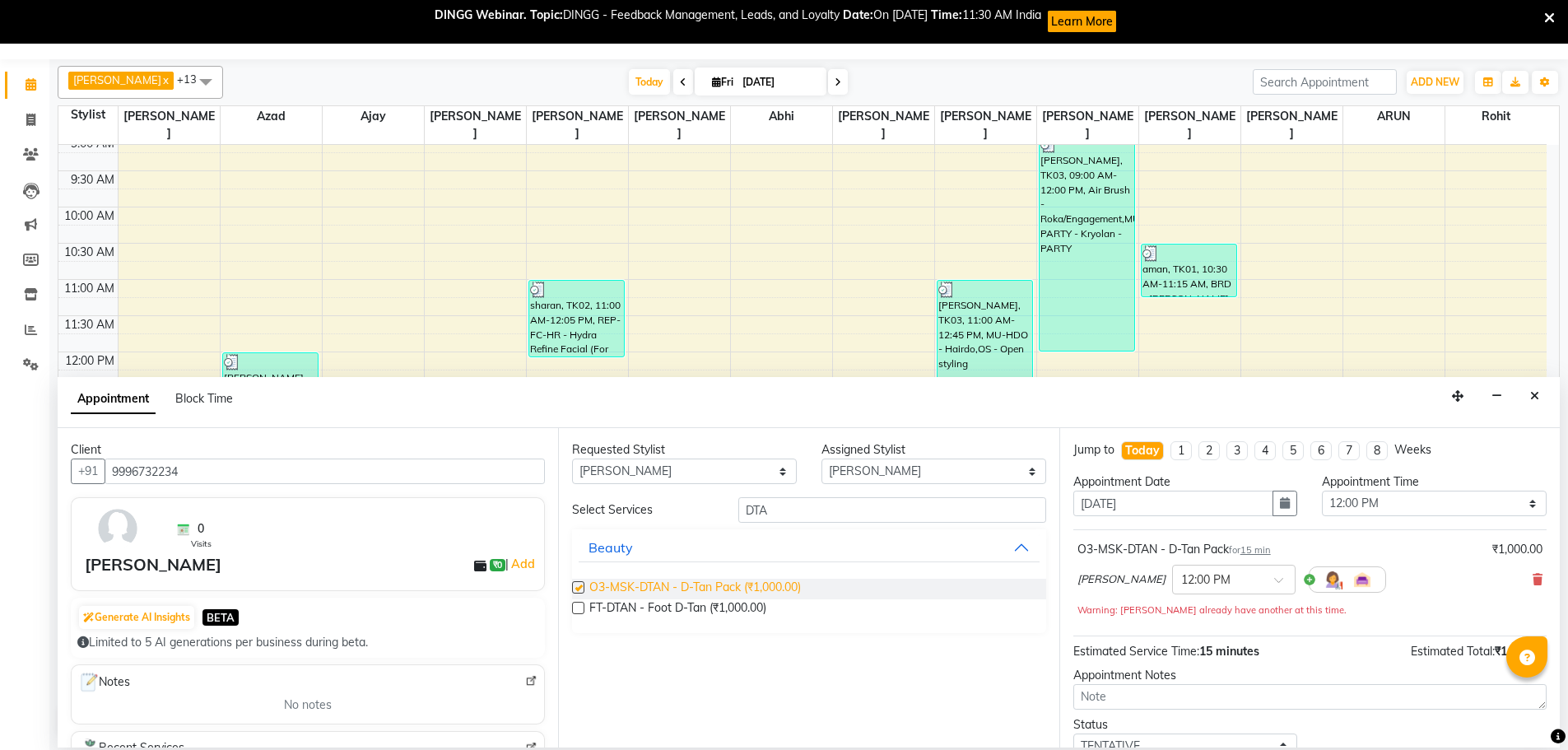 checkbox on "false" 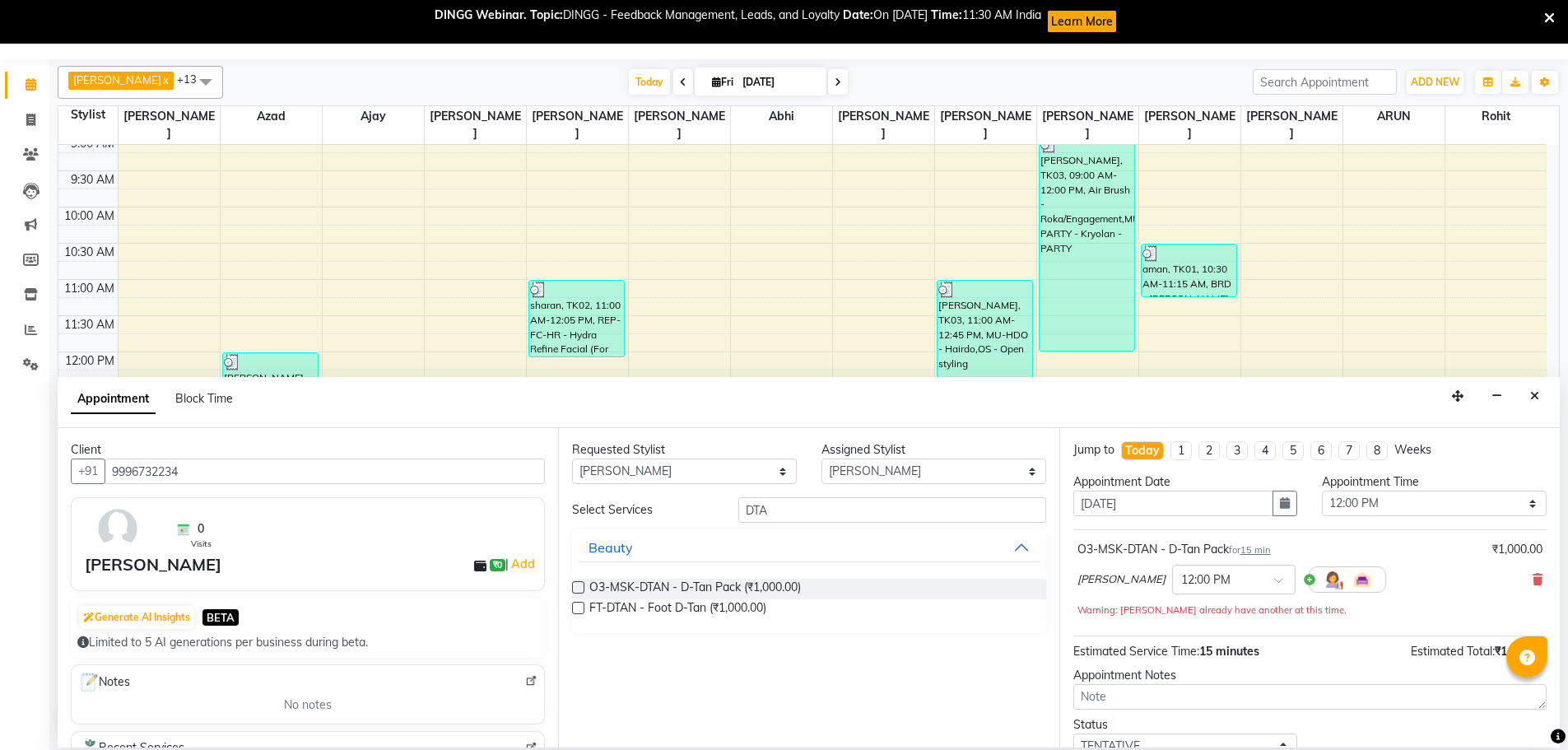 scroll, scrollTop: 0, scrollLeft: 0, axis: both 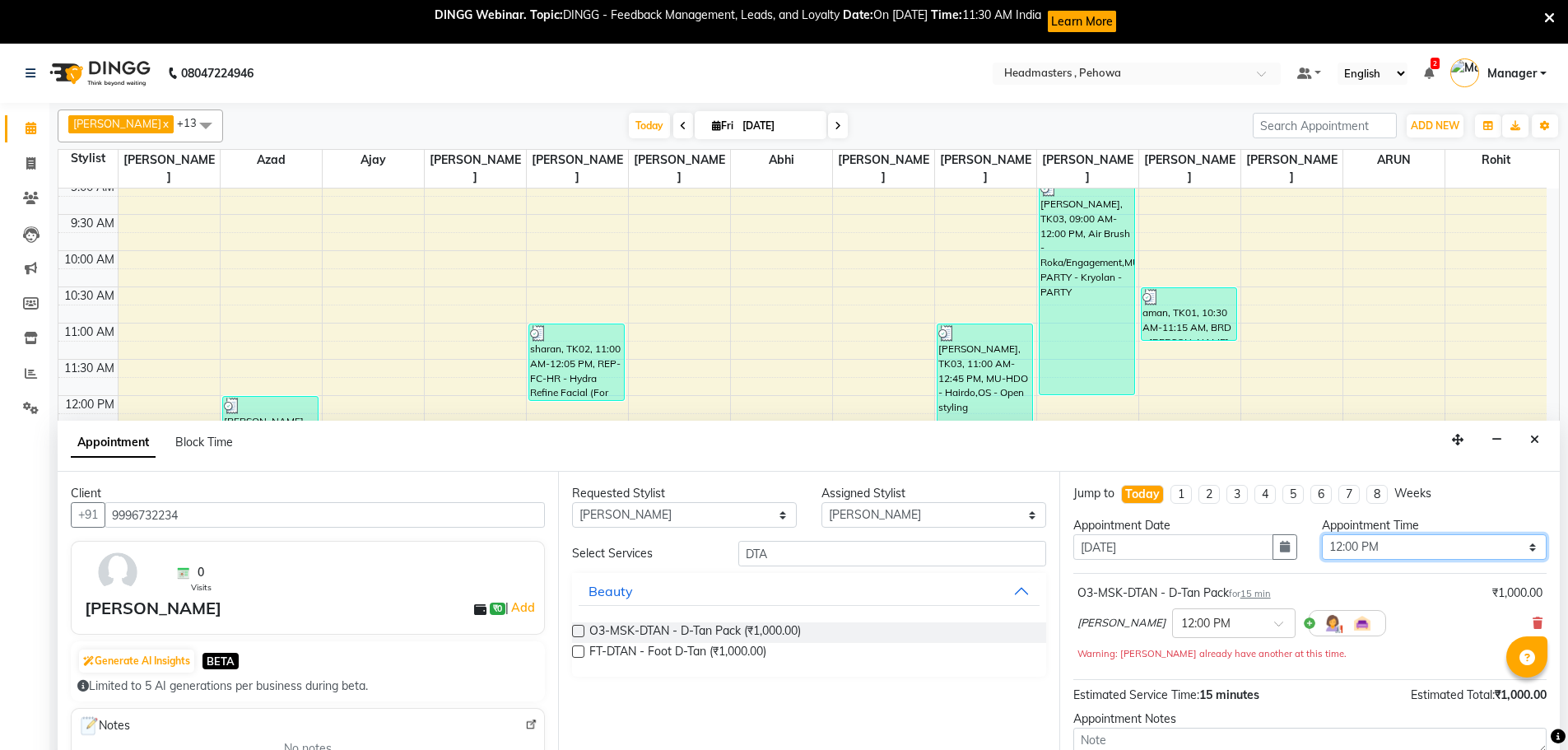 click on "Select 09:00 AM 09:15 AM 09:30 AM 09:45 AM 10:00 AM 10:15 AM 10:30 AM 10:45 AM 11:00 AM 11:15 AM 11:30 AM 11:45 AM 12:00 PM 12:15 PM 12:30 PM 12:45 PM 01:00 PM 01:15 PM 01:30 PM 01:45 PM 02:00 PM 02:15 PM 02:30 PM 02:45 PM 03:00 PM 03:15 PM 03:30 PM 03:45 PM 04:00 PM 04:15 PM 04:30 PM 04:45 PM 05:00 PM 05:15 PM 05:30 PM 05:45 PM 06:00 PM 06:15 PM 06:30 PM 06:45 PM 07:00 PM 07:15 PM 07:30 PM 07:45 PM 08:00 PM 08:15 PM 08:30 PM 08:45 PM 09:00 PM" at bounding box center [1434, 547] 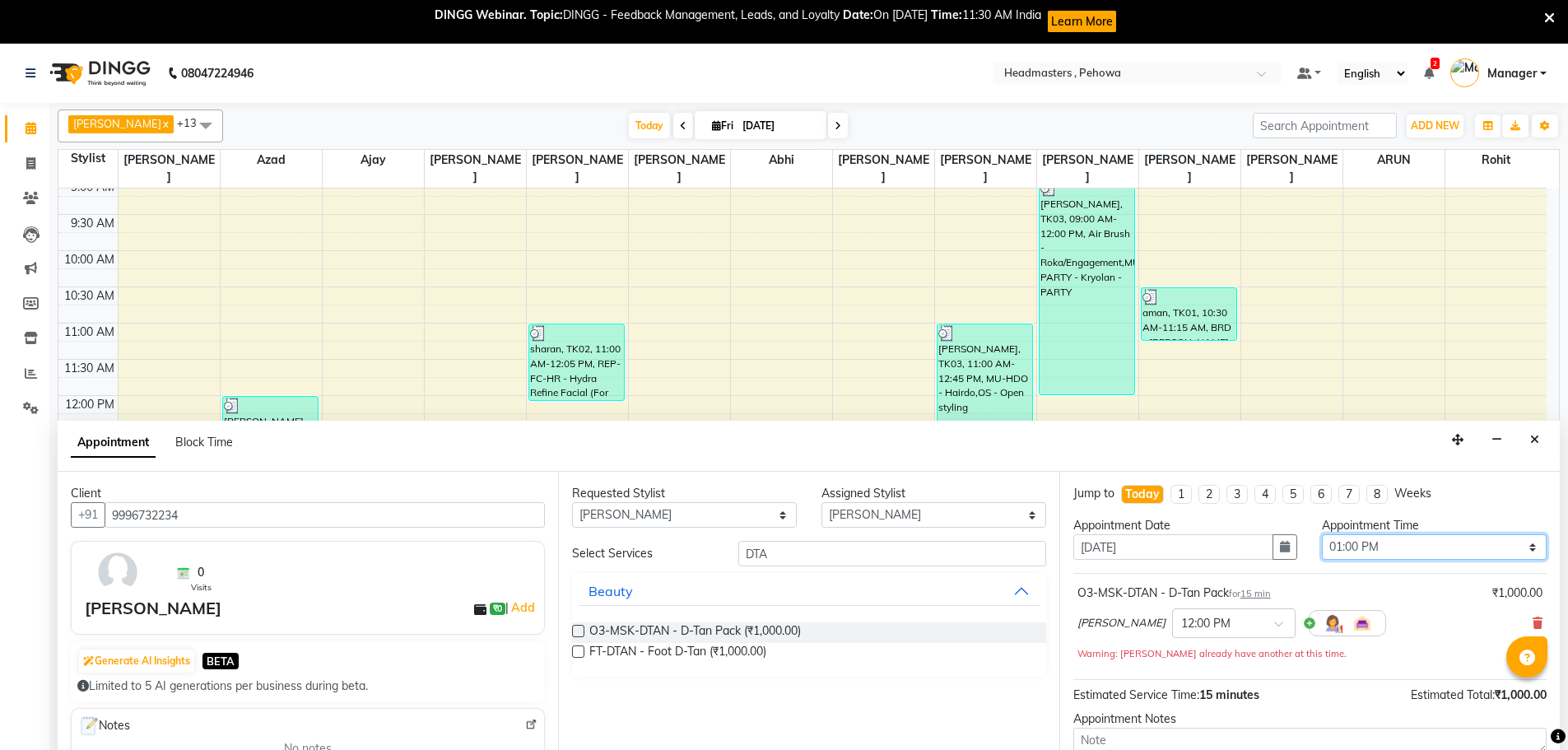 click on "Select 09:00 AM 09:15 AM 09:30 AM 09:45 AM 10:00 AM 10:15 AM 10:30 AM 10:45 AM 11:00 AM 11:15 AM 11:30 AM 11:45 AM 12:00 PM 12:15 PM 12:30 PM 12:45 PM 01:00 PM 01:15 PM 01:30 PM 01:45 PM 02:00 PM 02:15 PM 02:30 PM 02:45 PM 03:00 PM 03:15 PM 03:30 PM 03:45 PM 04:00 PM 04:15 PM 04:30 PM 04:45 PM 05:00 PM 05:15 PM 05:30 PM 05:45 PM 06:00 PM 06:15 PM 06:30 PM 06:45 PM 07:00 PM 07:15 PM 07:30 PM 07:45 PM 08:00 PM 08:15 PM 08:30 PM 08:45 PM 09:00 PM" at bounding box center [1434, 547] 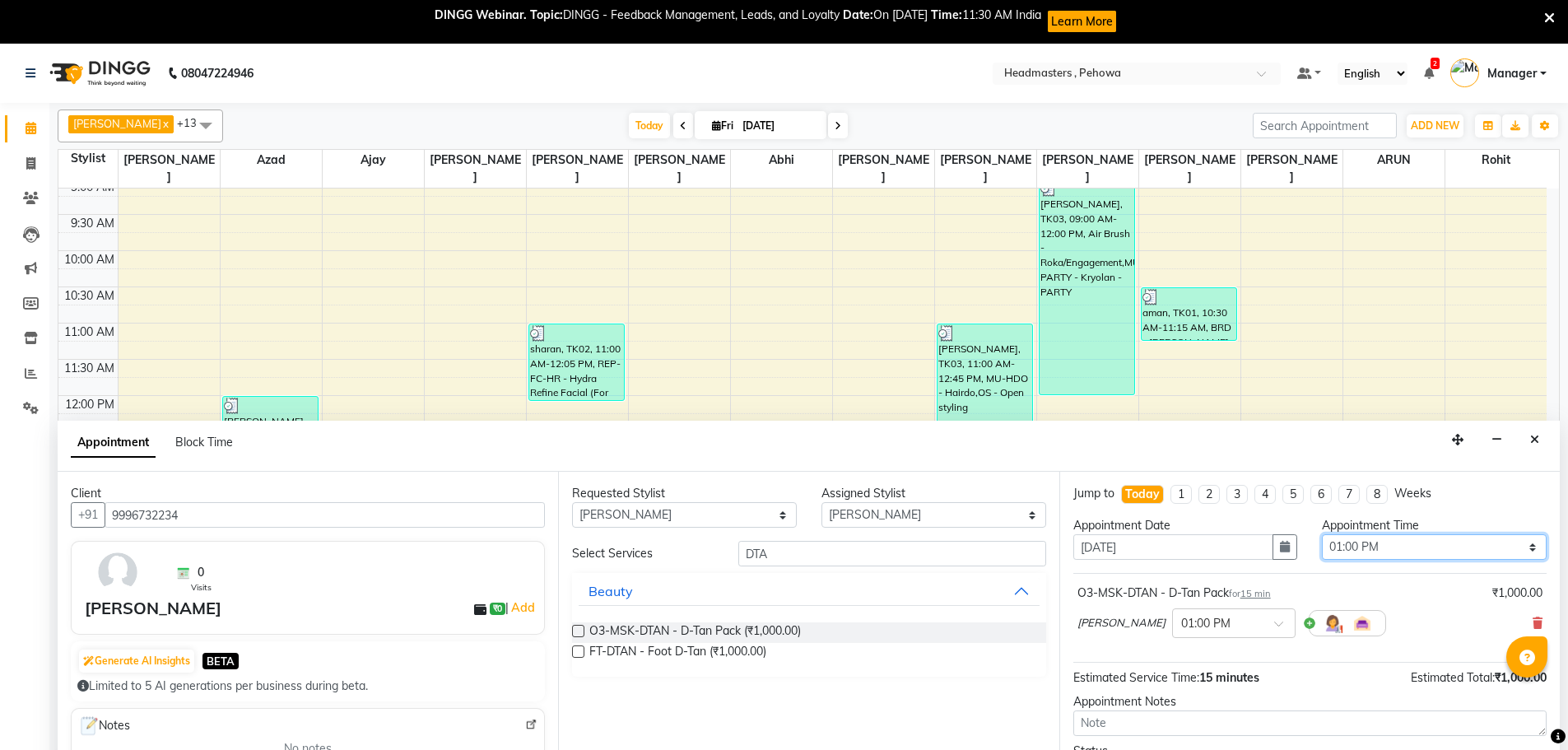 scroll, scrollTop: 71, scrollLeft: 0, axis: vertical 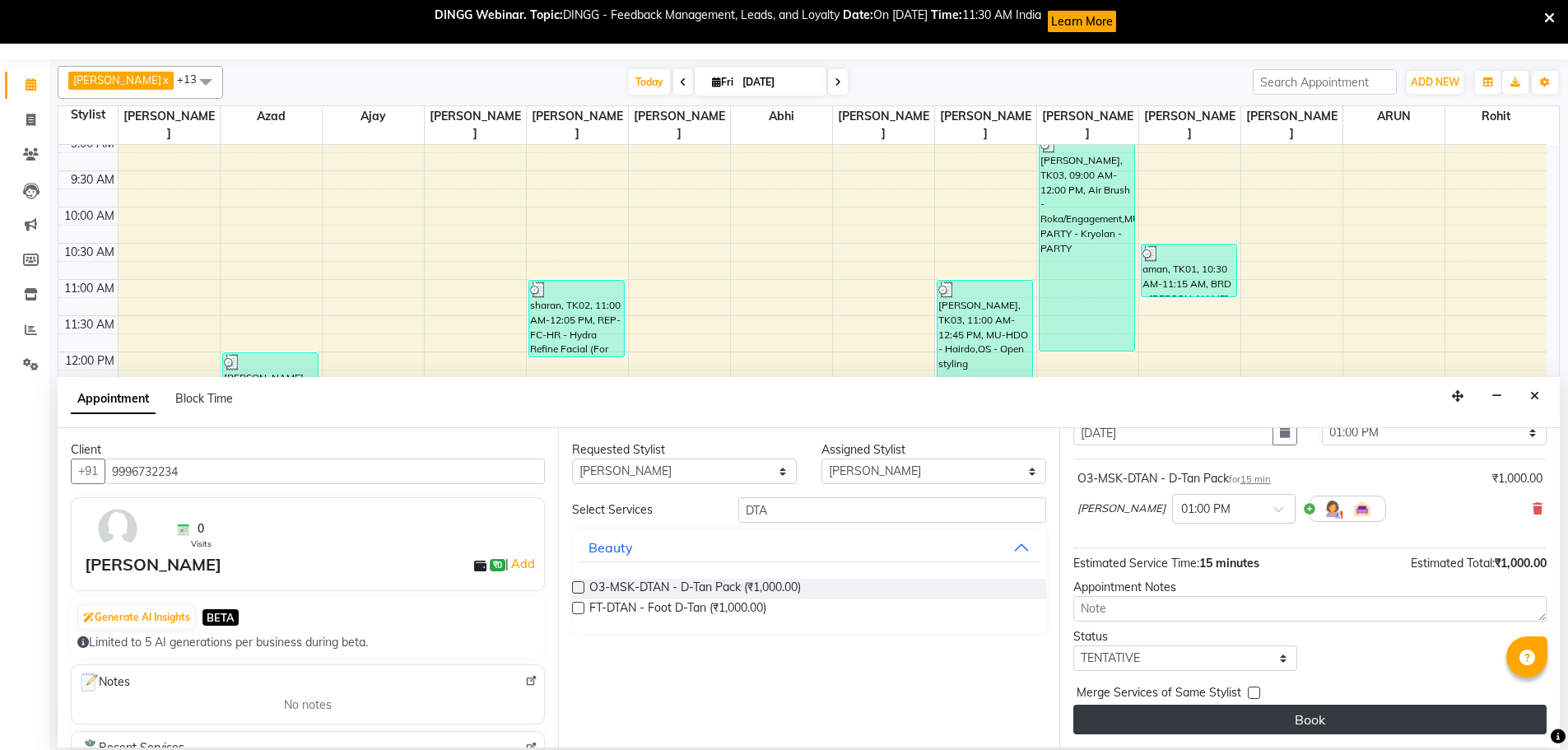 click on "Book" at bounding box center (1310, 720) 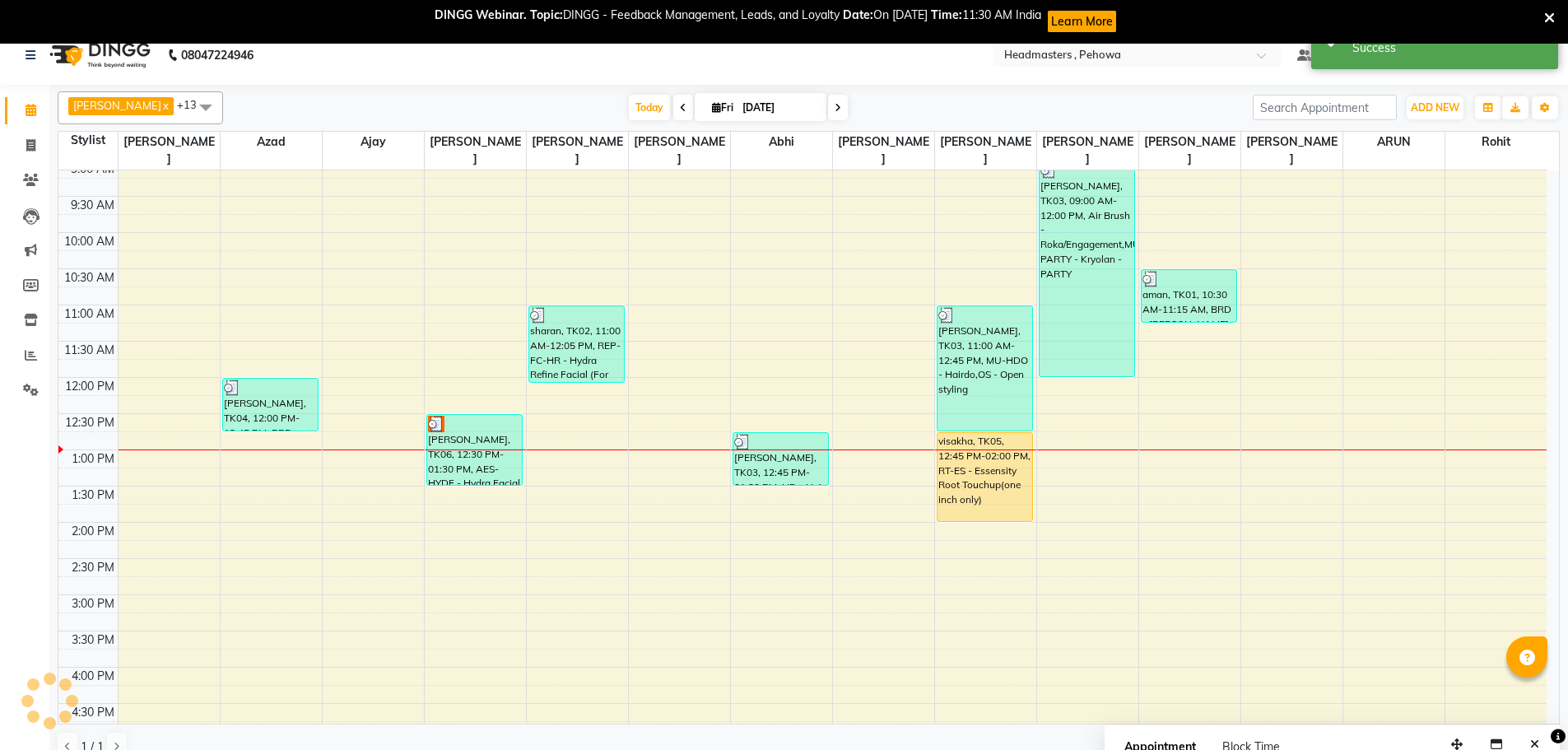 scroll, scrollTop: 0, scrollLeft: 0, axis: both 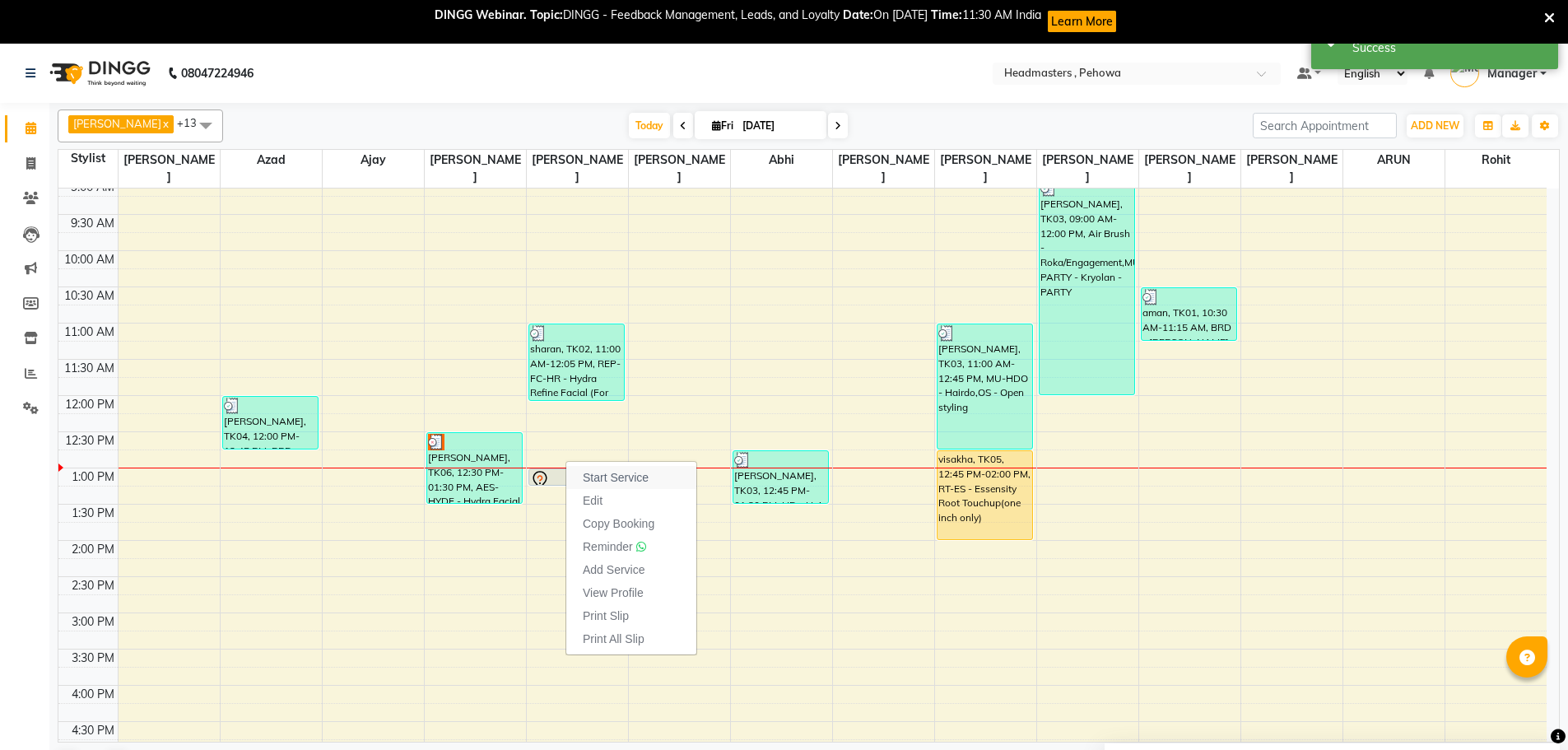 click on "Start Service" at bounding box center (616, 477) 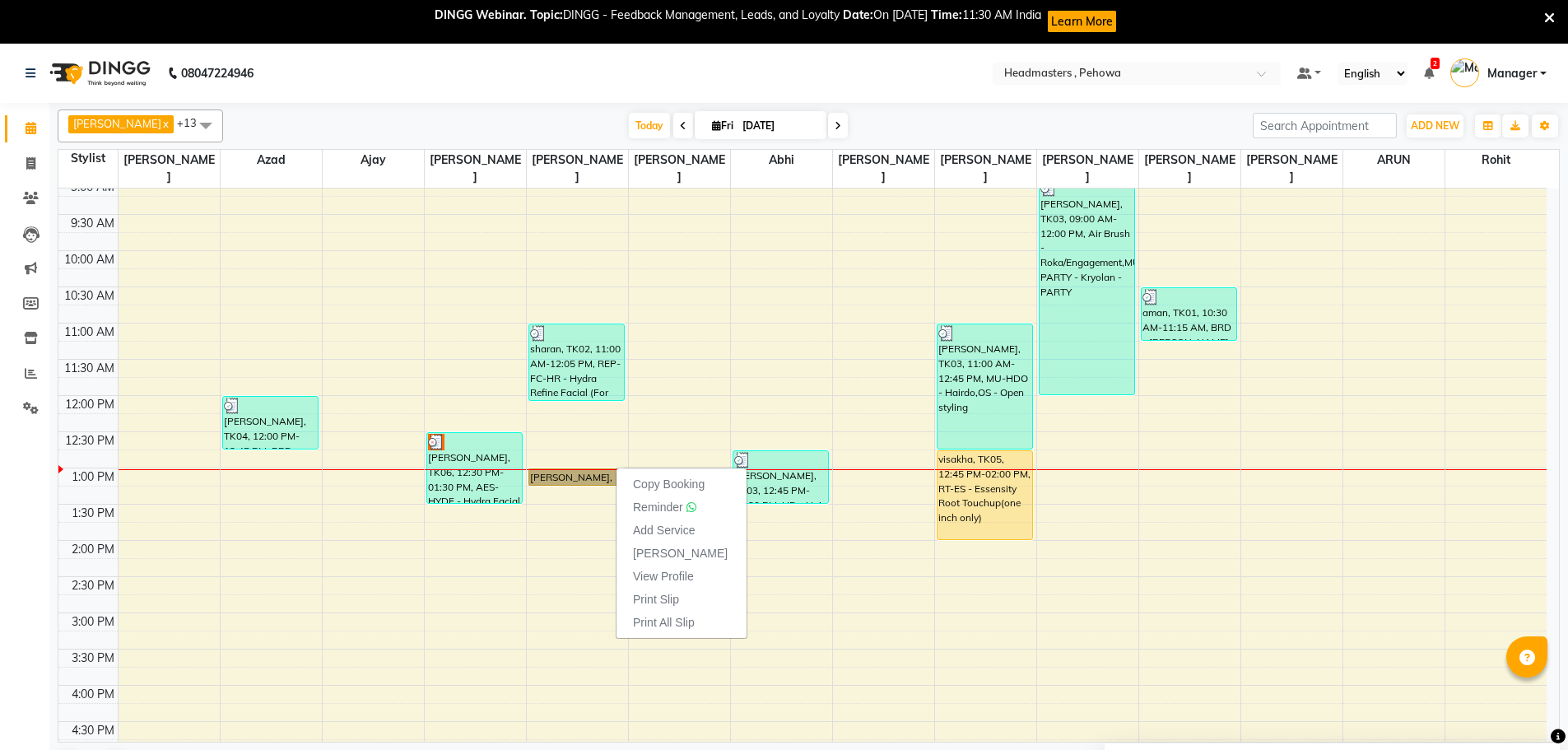 click on "8:00 AM 8:30 AM 9:00 AM 9:30 AM 10:00 AM 10:30 AM 11:00 AM 11:30 AM 12:00 PM 12:30 PM 1:00 PM 1:30 PM 2:00 PM 2:30 PM 3:00 PM 3:30 PM 4:00 PM 4:30 PM 5:00 PM 5:30 PM 6:00 PM 6:30 PM 7:00 PM 7:30 PM 8:00 PM 8:30 PM 9:00 PM 9:30 PM     karambeer, TK04, 12:00 PM-12:45 PM, BRD - Beard     KULWINDER, TK06, 12:30 PM-01:30 PM, AES-HYDF  - Hydra Facial     sharan, TK02, 11:00 AM-12:05 PM, REP-FC-HR - Hydra Refine Facial (For Normal/Oily Skin),WX-UA-RC - Waxing Under Arms - Premium    KULWINDER, TK07, 01:00 PM-01:15 PM, O3-MSK-DTAN  - D-Tan Pack     MANISHA, TK03, 12:45 PM-01:30 PM, HD - Hair Do     MANISHA, TK03, 11:00 AM-12:45 PM, MU-HDO  - Hairdo,OS - Open styling    visakha, TK05, 12:45 PM-02:00 PM, RT-ES - Essensity Root Touchup(one inch only)     MANISHA, TK03, 09:00 AM-12:00 PM, Air Brush - Roka/Engagement,MUKRY-PARTY  - Kryolan - PARTY     aman, TK01, 10:30 AM-11:15 AM, BRD - Beard" at bounding box center (803, 613) 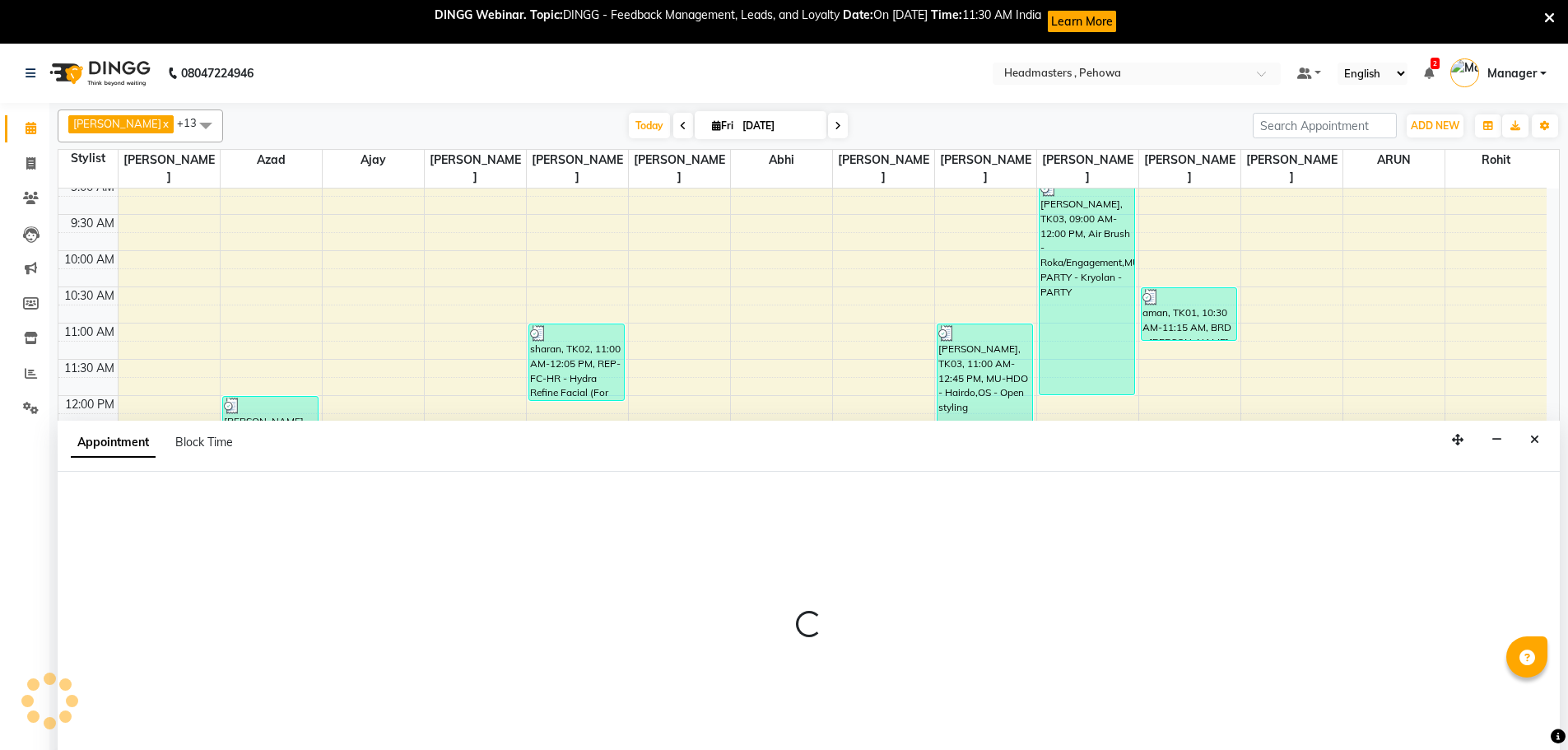 scroll, scrollTop: 44, scrollLeft: 0, axis: vertical 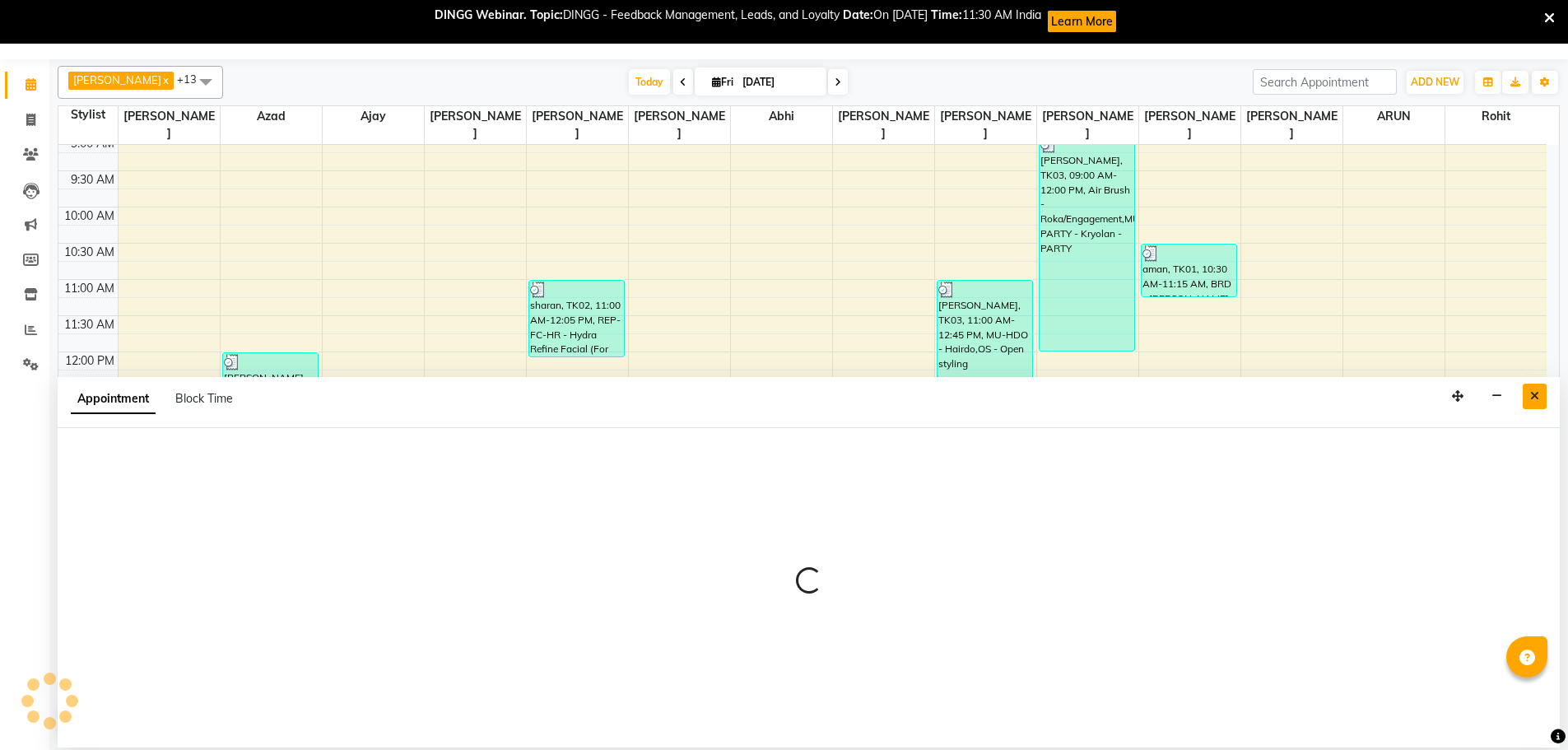 select on "69396" 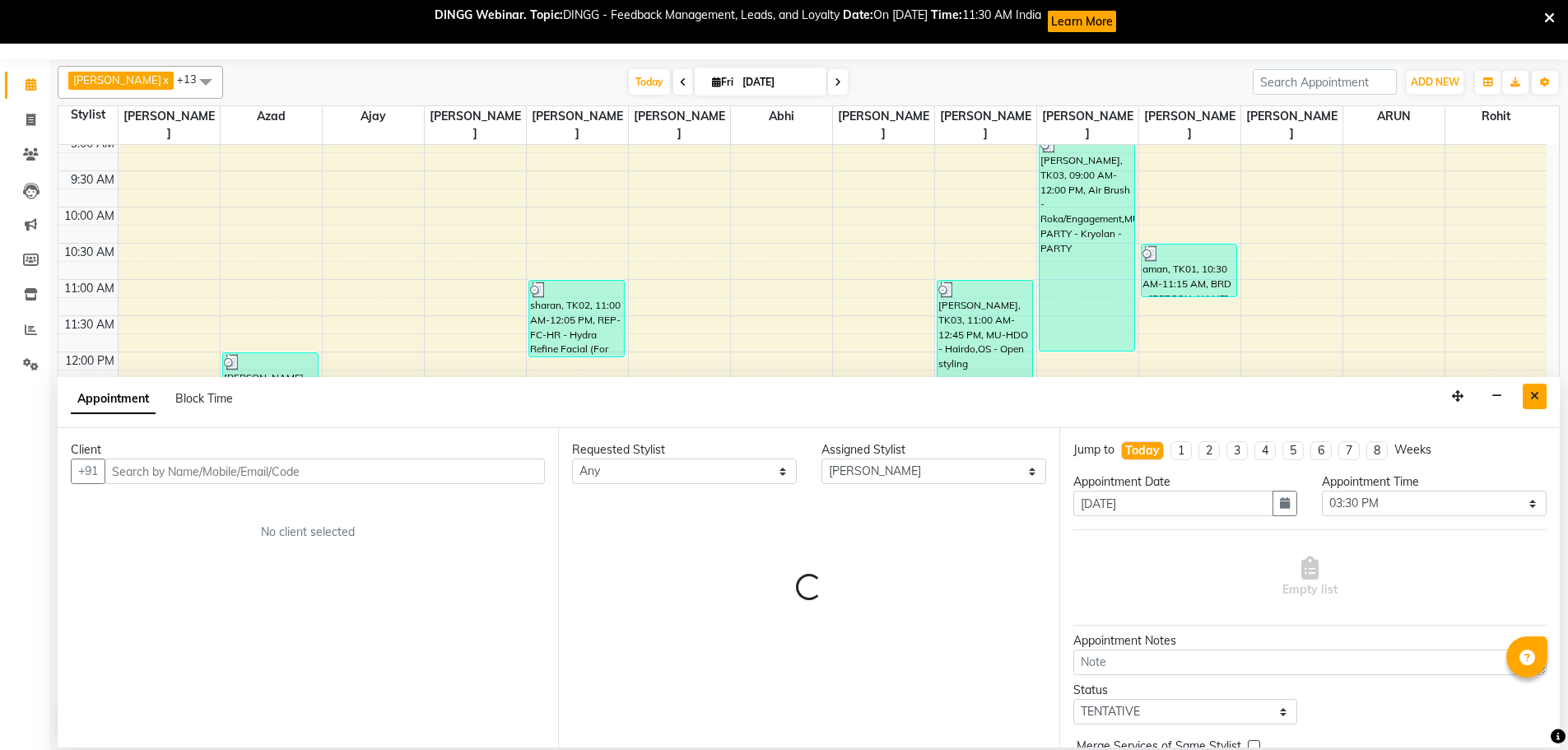 click at bounding box center [1534, 396] 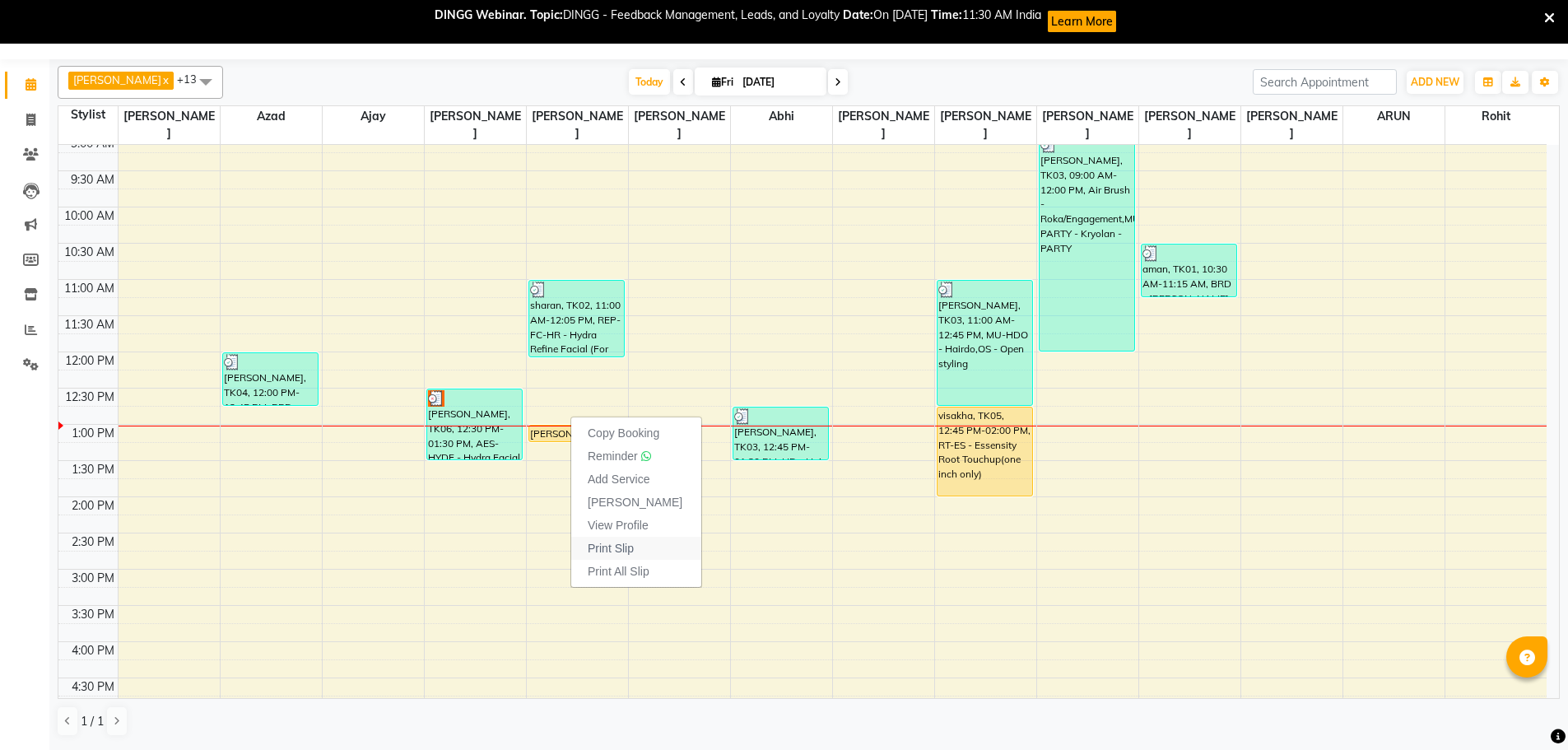 click on "Print Slip" at bounding box center [611, 548] 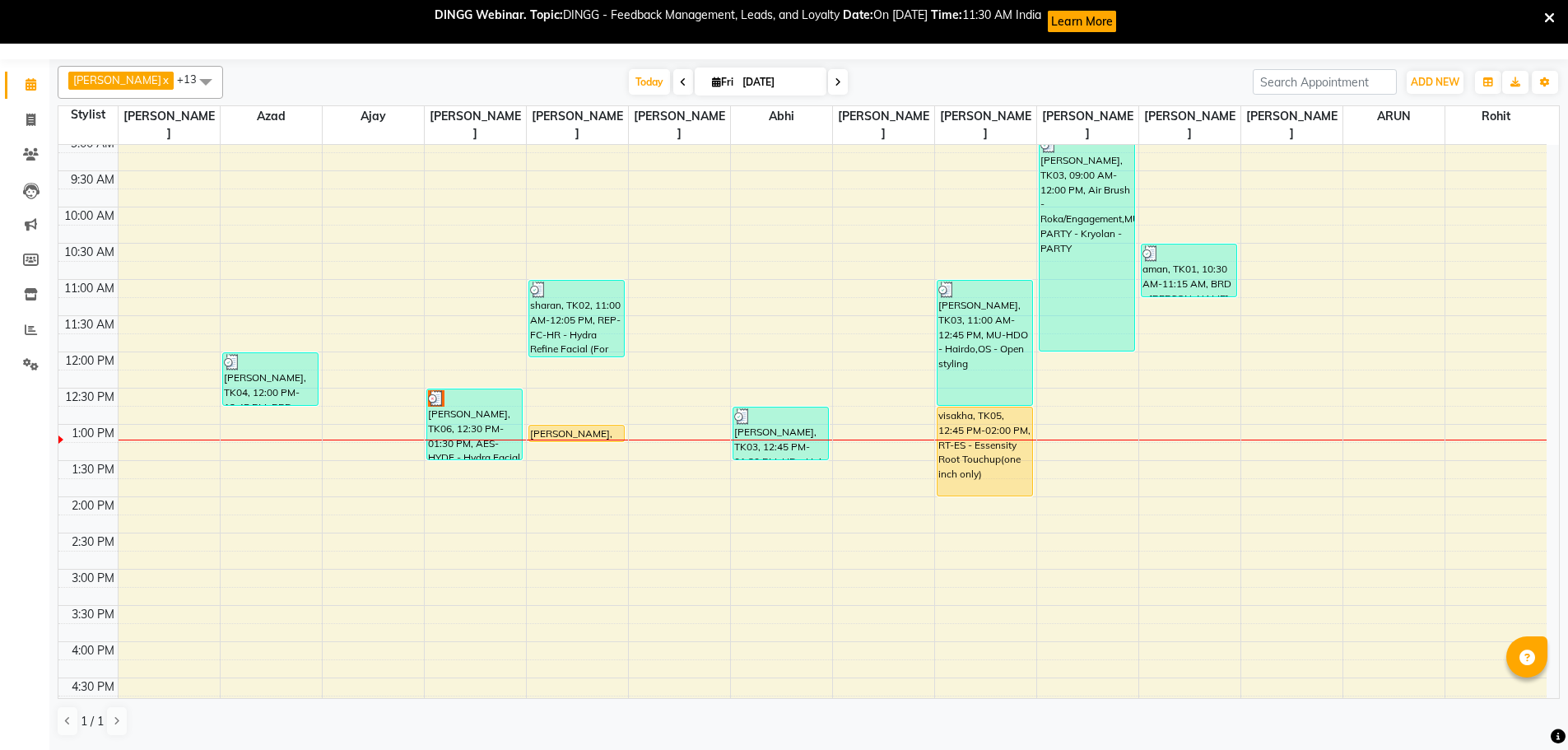 click on "8:00 AM 8:30 AM 9:00 AM 9:30 AM 10:00 AM 10:30 AM 11:00 AM 11:30 AM 12:00 PM 12:30 PM 1:00 PM 1:30 PM 2:00 PM 2:30 PM 3:00 PM 3:30 PM 4:00 PM 4:30 PM 5:00 PM 5:30 PM 6:00 PM 6:30 PM 7:00 PM 7:30 PM 8:00 PM 8:30 PM 9:00 PM 9:30 PM     karambeer, TK04, 12:00 PM-12:45 PM, BRD - Beard     KULWINDER, TK06, 12:30 PM-01:30 PM, AES-HYDF  - Hydra Facial     sharan, TK02, 11:00 AM-12:05 PM, REP-FC-HR - Hydra Refine Facial (For Normal/Oily Skin),WX-UA-RC - Waxing Under Arms - Premium    KULWINDER, TK07, 01:00 PM-01:15 PM, O3-MSK-DTAN  - D-Tan Pack     MANISHA, TK03, 12:45 PM-01:30 PM, HD - Hair Do     MANISHA, TK03, 11:00 AM-12:45 PM, MU-HDO  - Hairdo,OS - Open styling    visakha, TK05, 12:45 PM-02:00 PM, RT-ES - Essensity Root Touchup(one inch only)     MANISHA, TK03, 09:00 AM-12:00 PM, Air Brush - Roka/Engagement,MUKRY-PARTY  - Kryolan - PARTY     aman, TK01, 10:30 AM-11:15 AM, BRD - Beard" at bounding box center [803, 569] 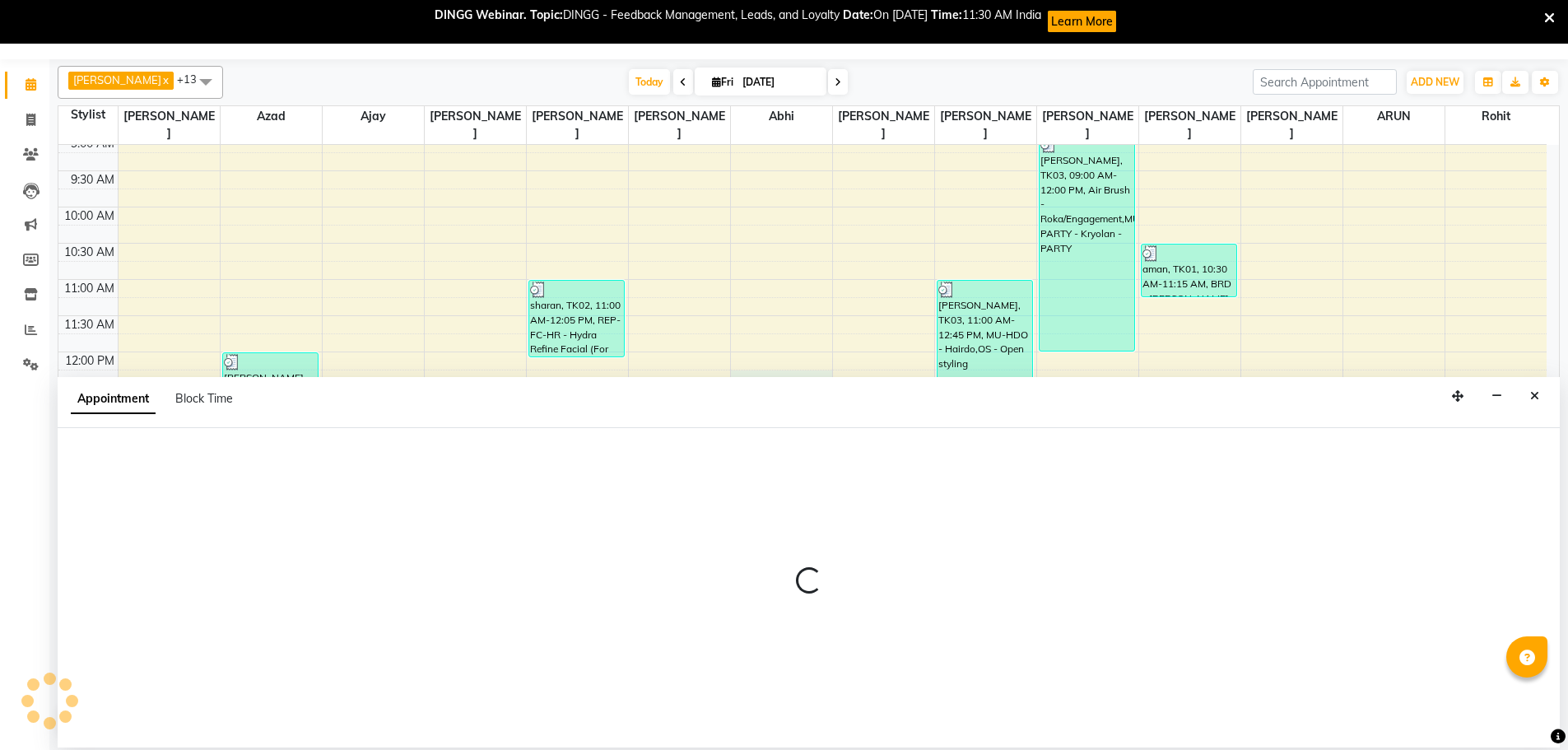 select on "68782" 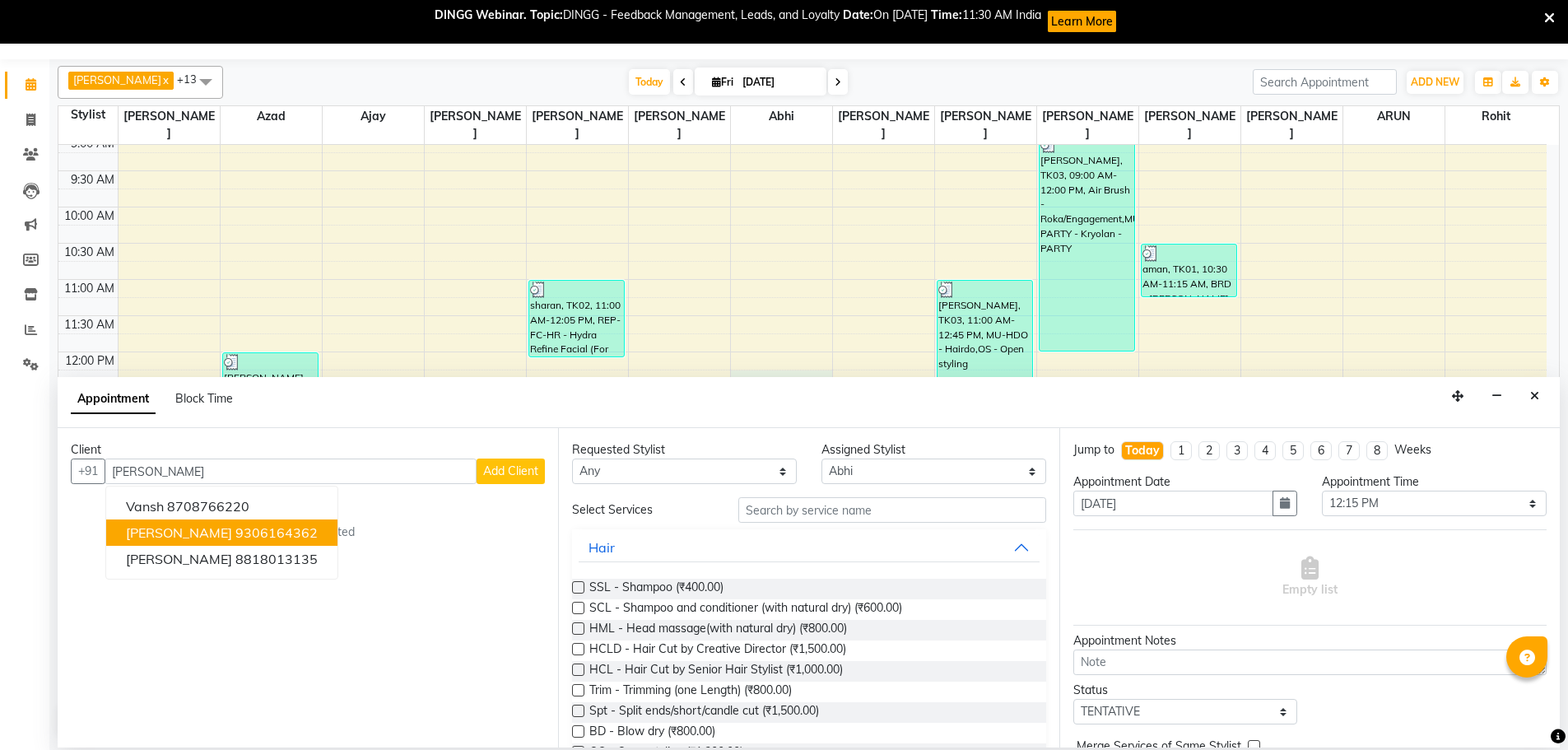 click on "9306164362" at bounding box center [277, 533] 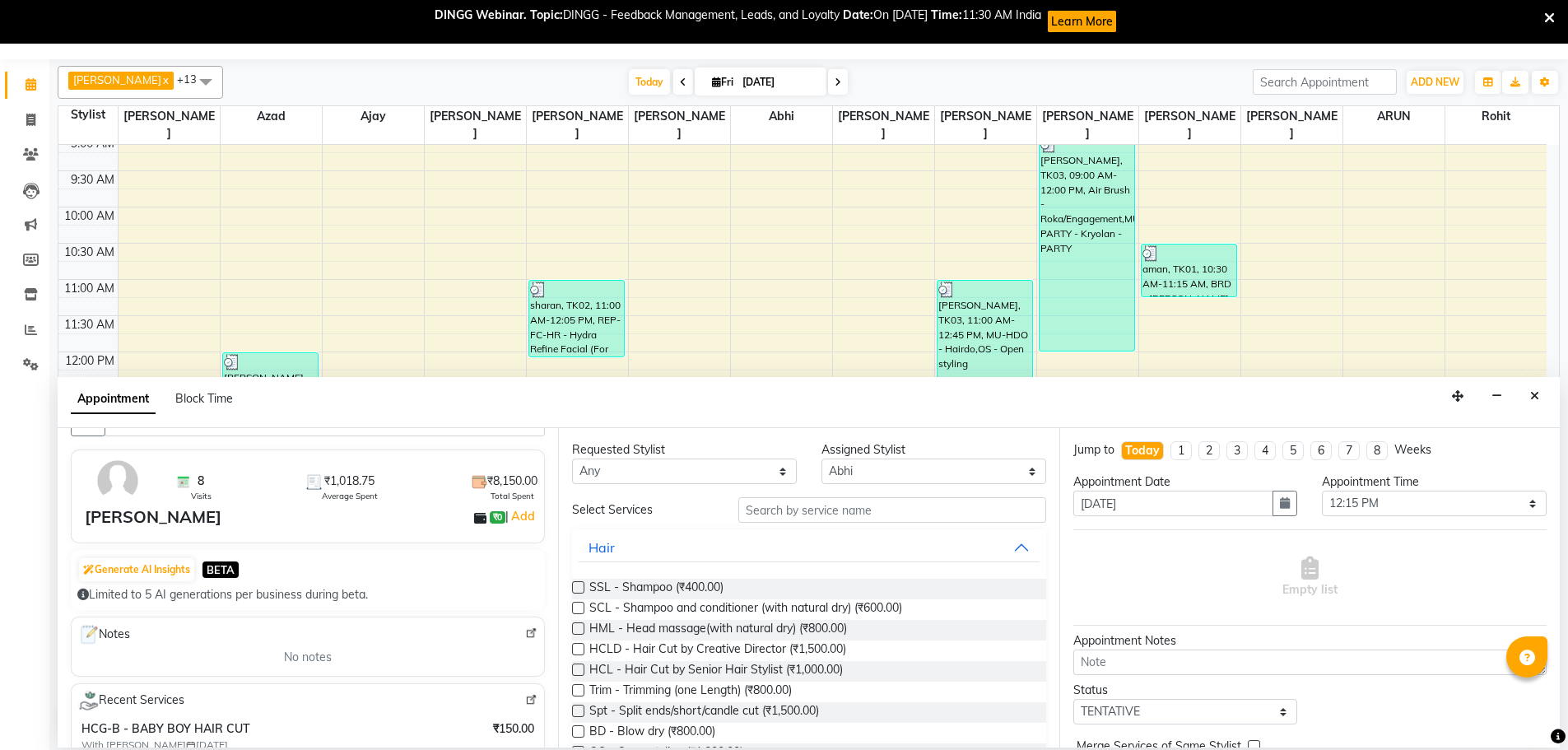 scroll, scrollTop: 0, scrollLeft: 0, axis: both 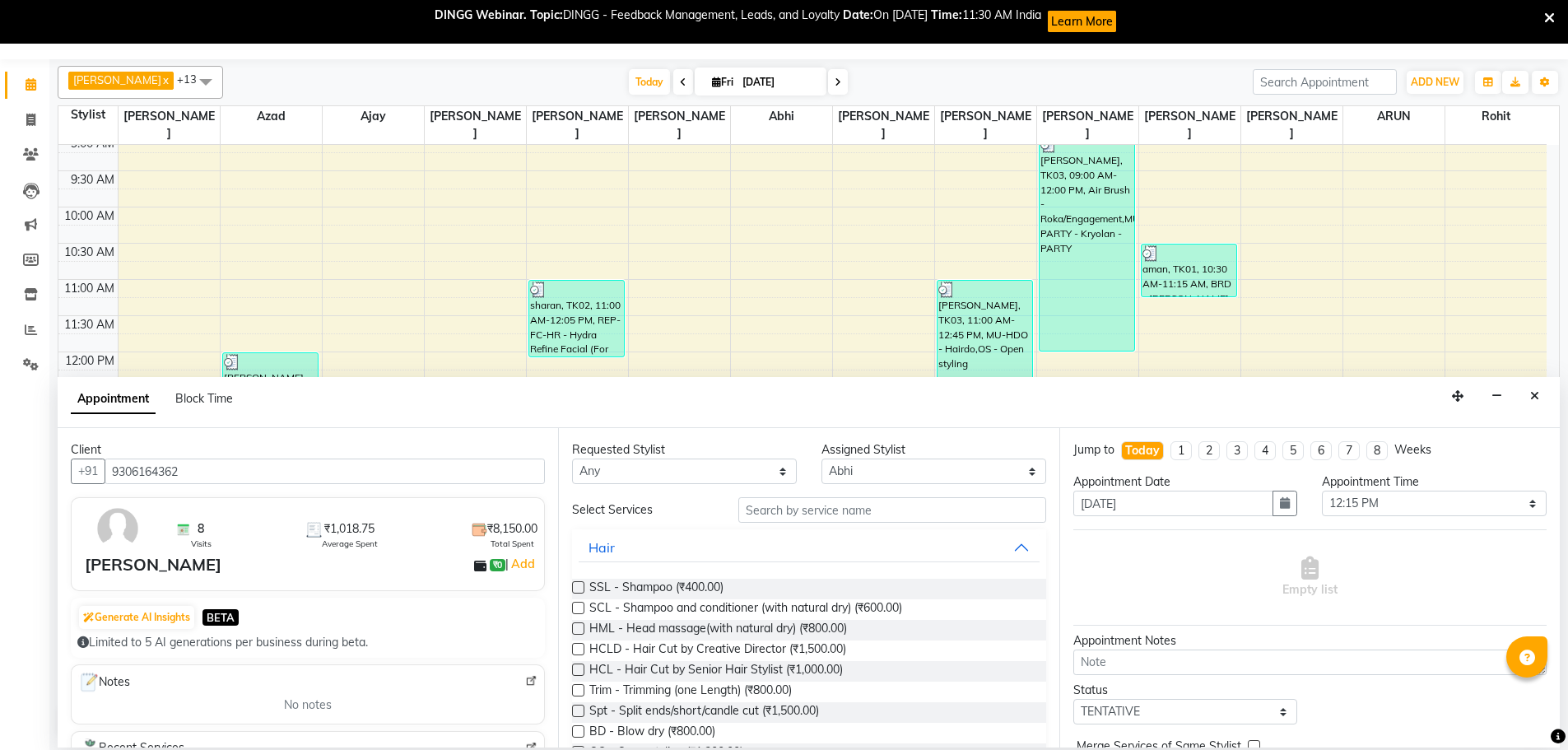type on "9306164362" 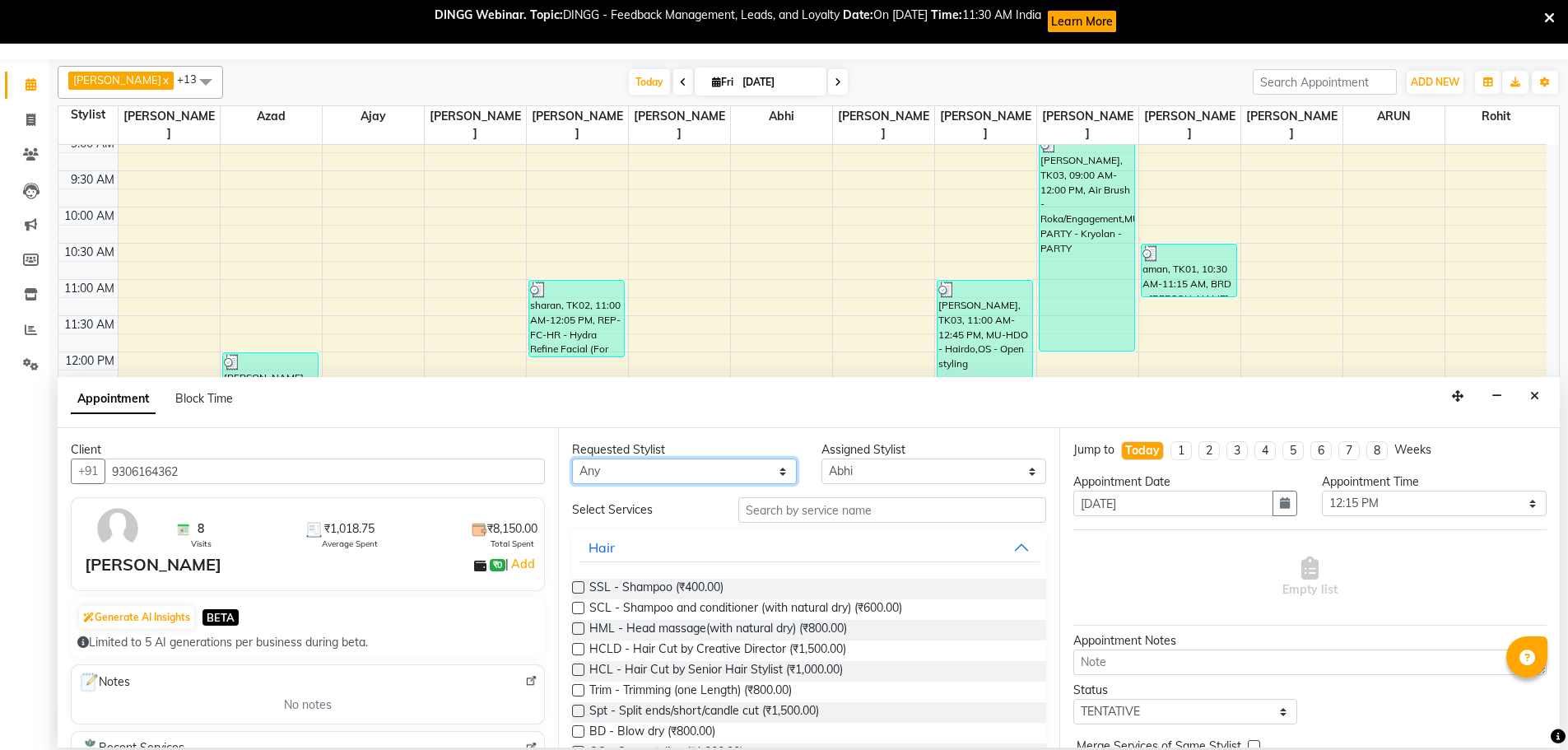 click on "Any Abhi [PERSON_NAME] [PERSON_NAME] [PERSON_NAME] [PERSON_NAME] Headmasters [PERSON_NAME] Manager [PERSON_NAME] [PERSON_NAME] [PERSON_NAME] [PERSON_NAME] Rohit [PERSON_NAME] [PERSON_NAME] [PERSON_NAME] [PERSON_NAME]  [PERSON_NAME]" at bounding box center (684, 471) 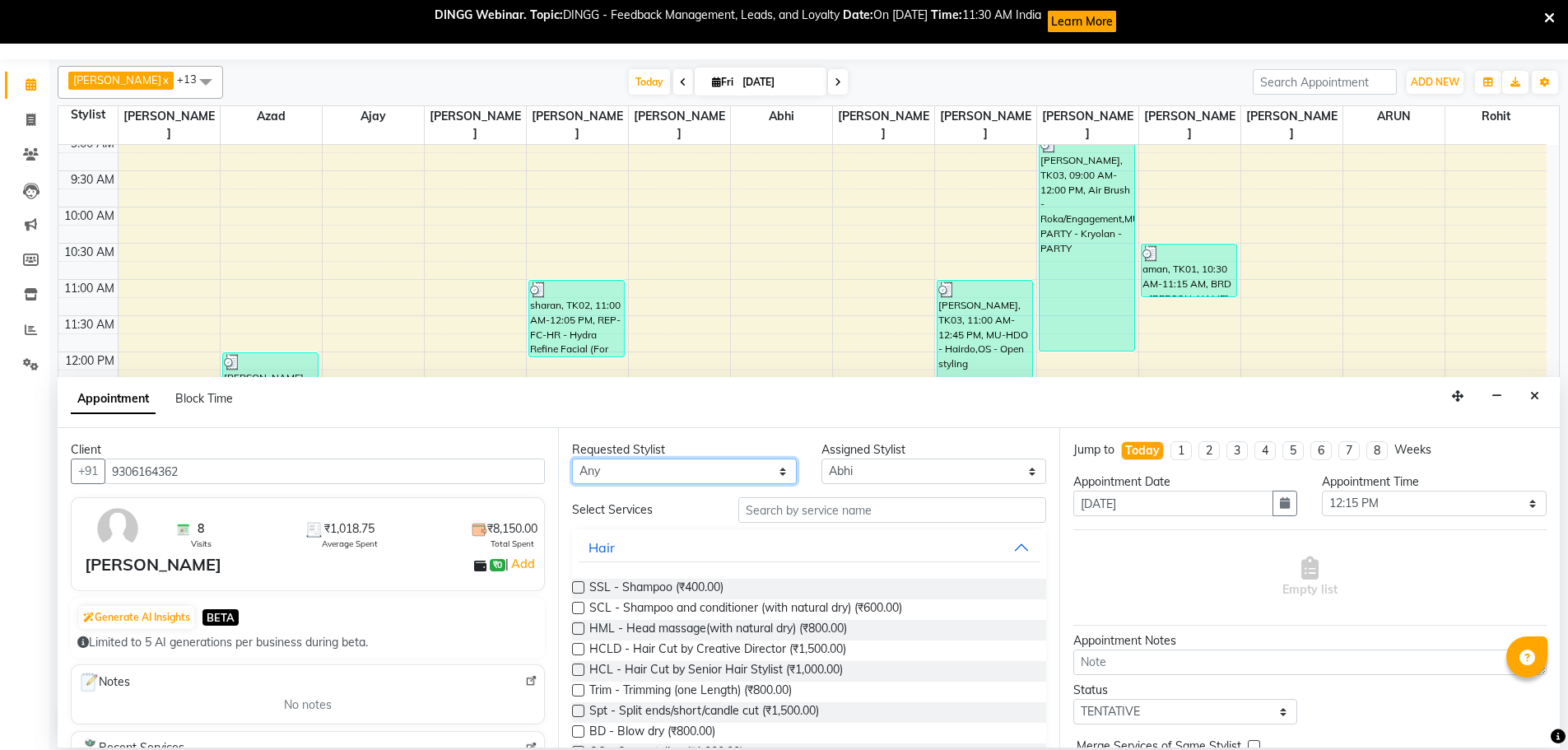 select on "71125" 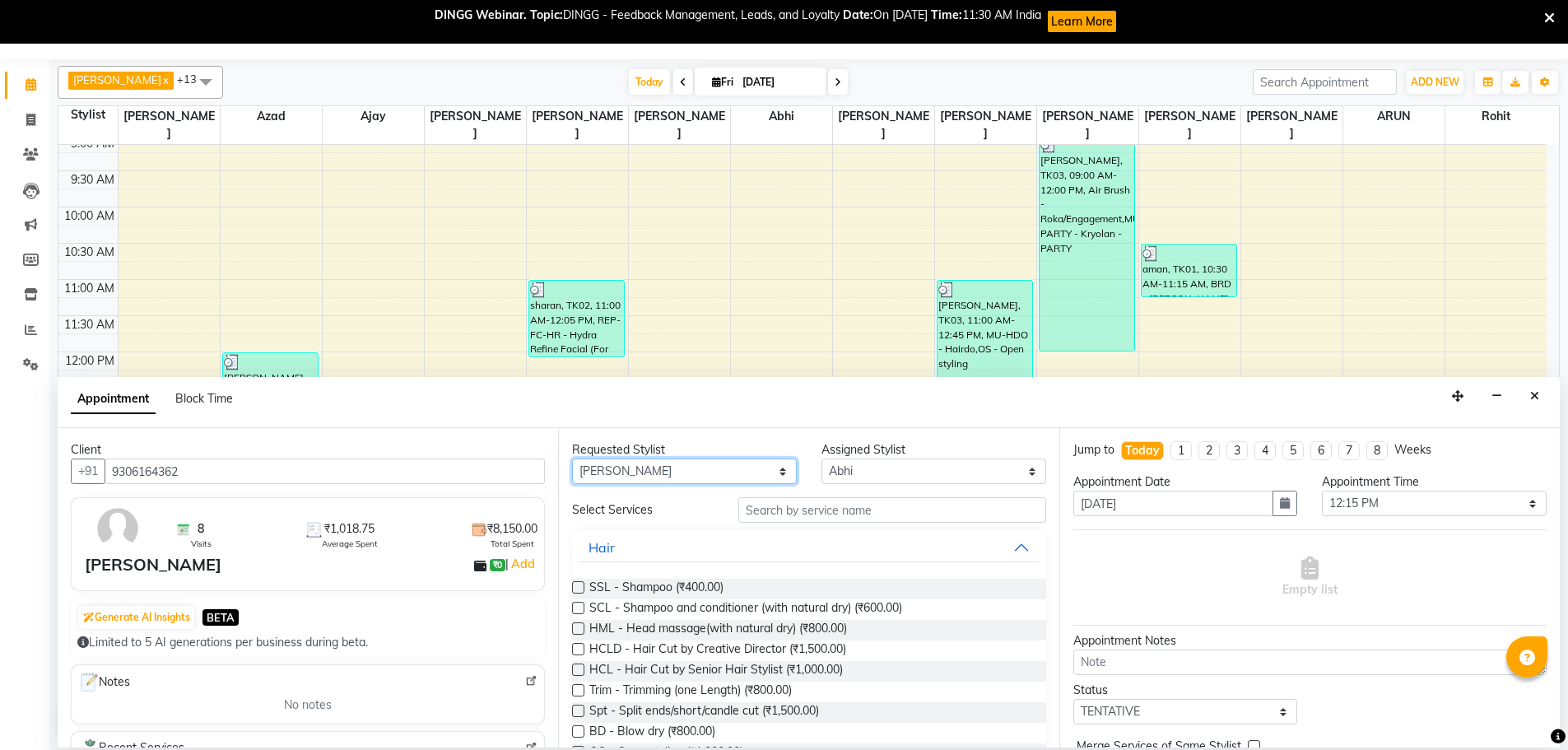 click on "Any Abhi [PERSON_NAME] [PERSON_NAME] [PERSON_NAME] [PERSON_NAME] Headmasters [PERSON_NAME] Manager [PERSON_NAME] [PERSON_NAME] [PERSON_NAME] [PERSON_NAME] Rohit [PERSON_NAME] [PERSON_NAME] [PERSON_NAME] [PERSON_NAME]  [PERSON_NAME]" at bounding box center [684, 471] 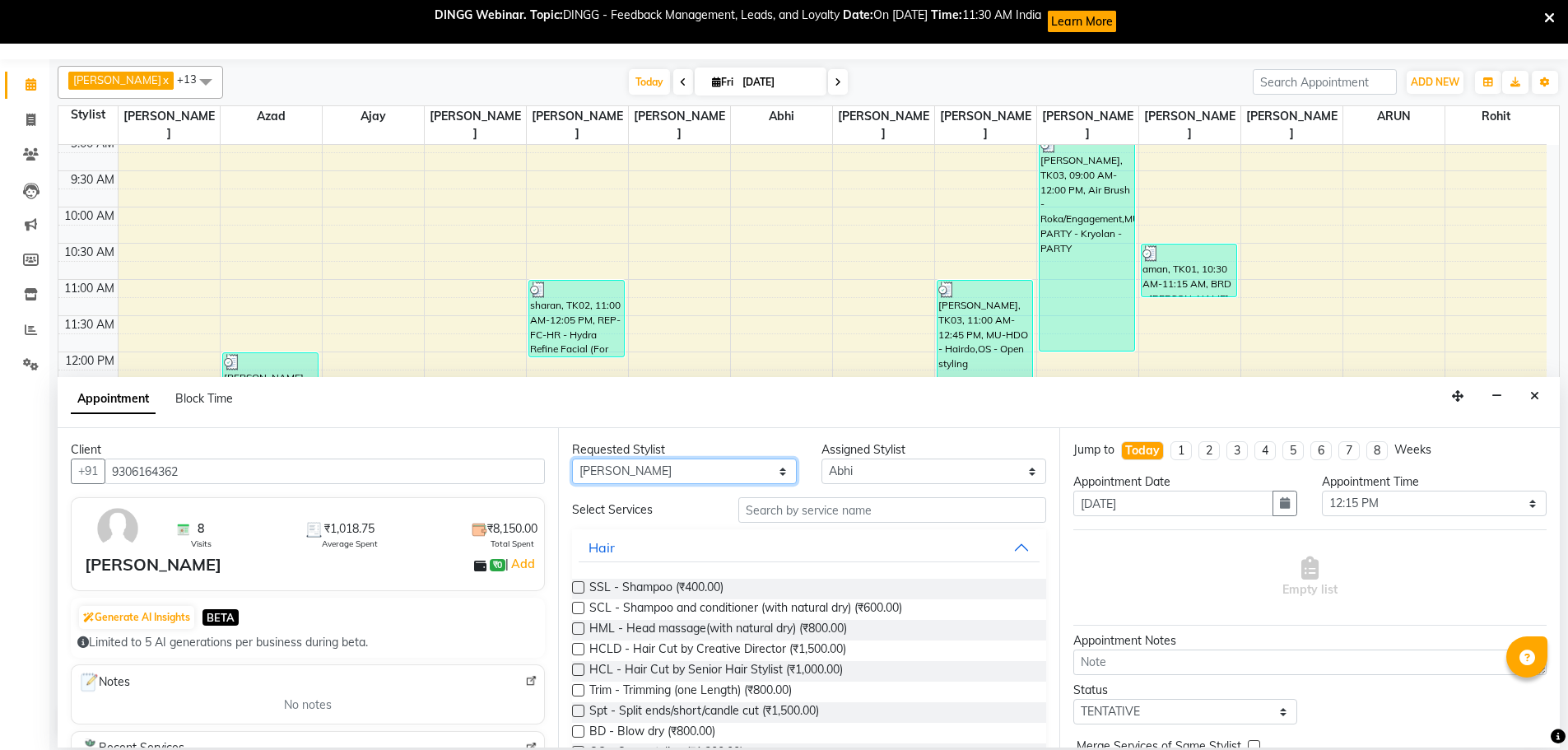 select on "71125" 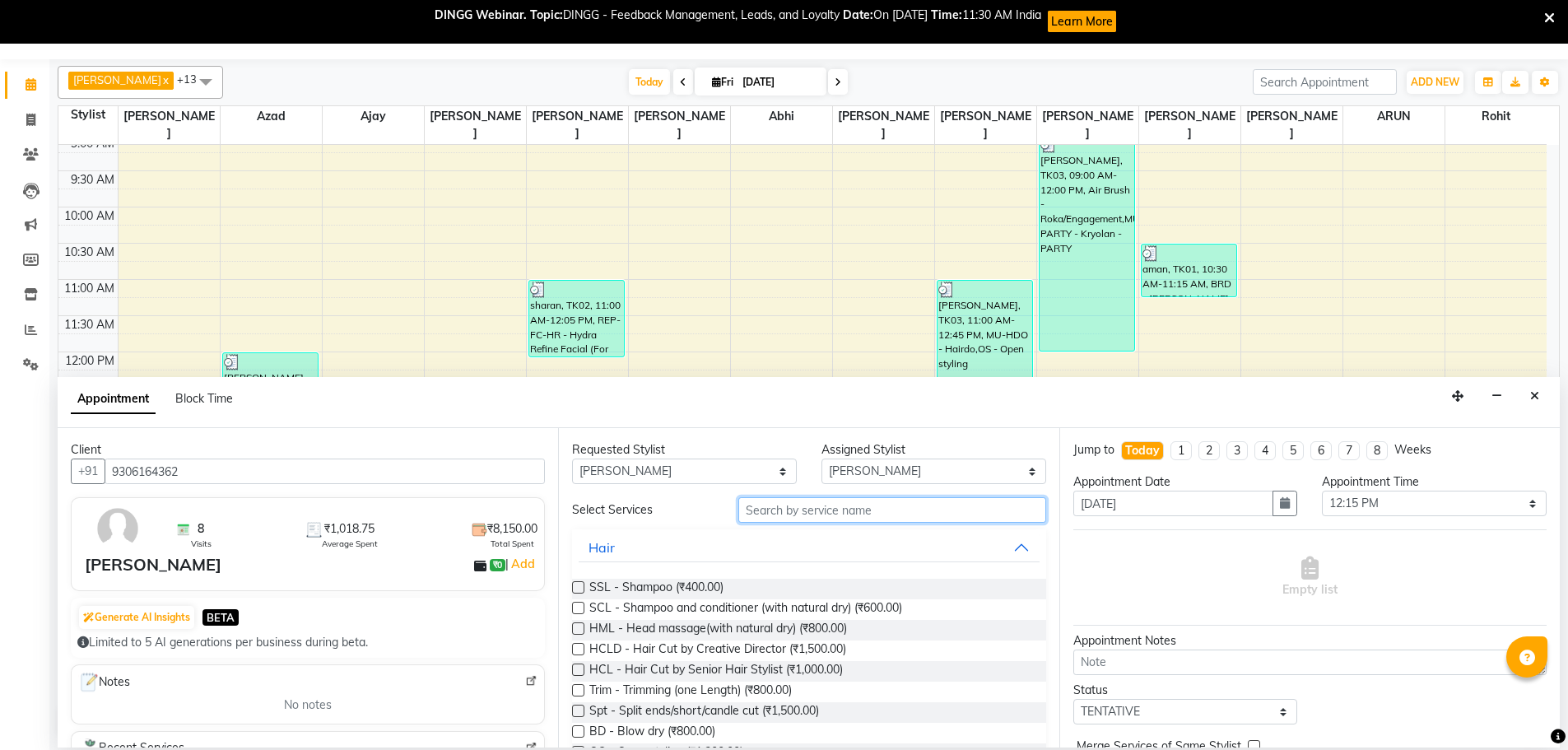 click at bounding box center [892, 510] 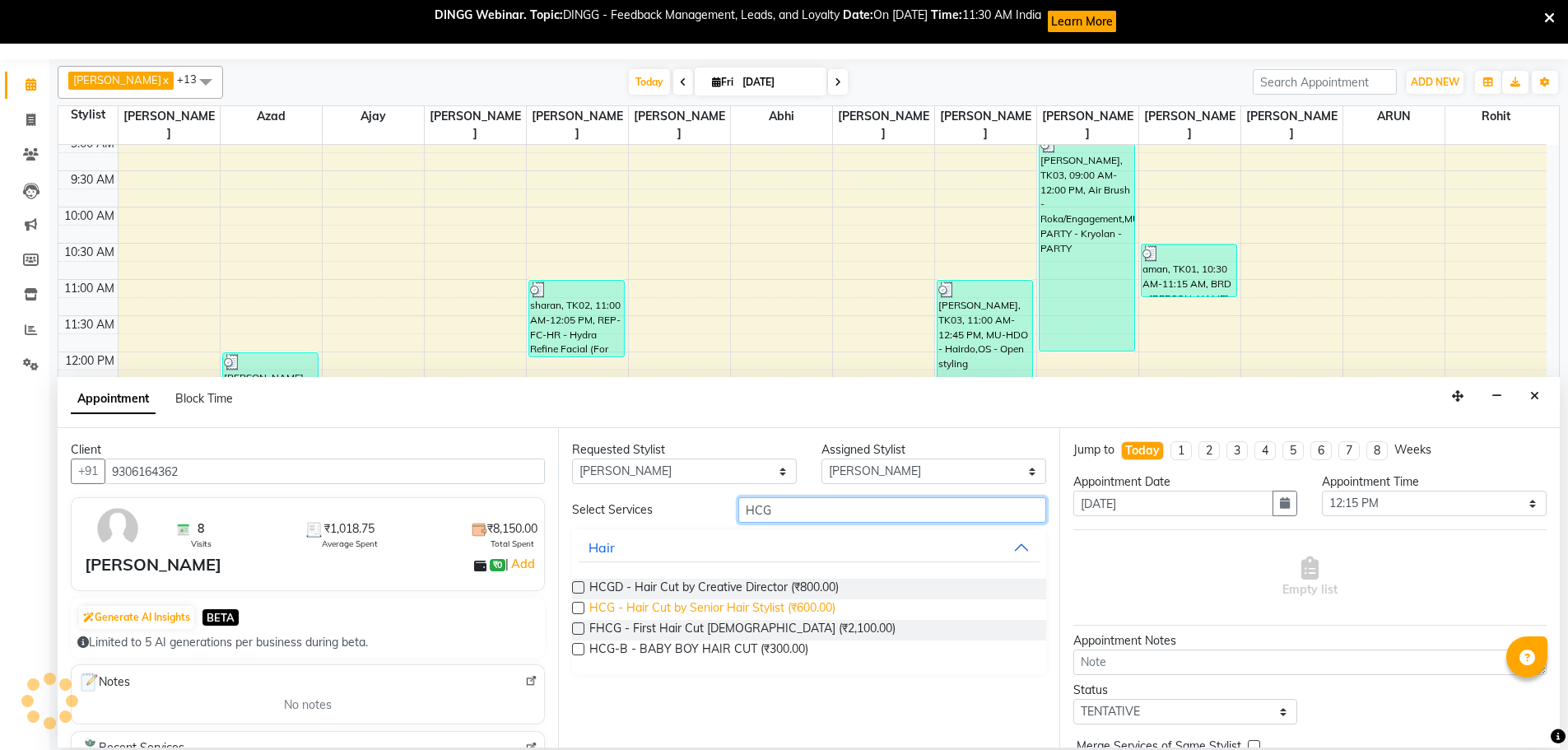 type on "HCG" 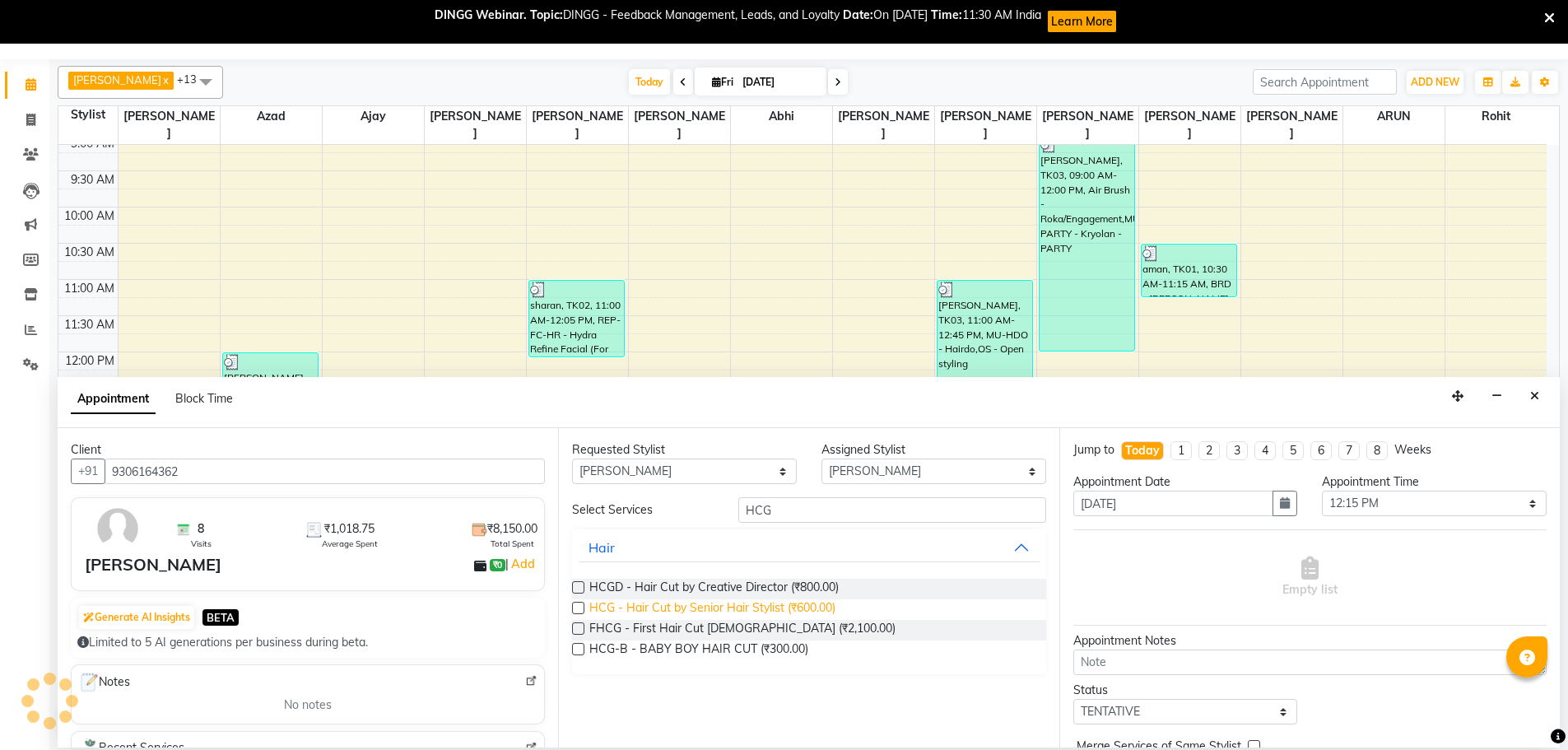 click on "HCG - Hair Cut by Senior Hair Stylist (₹600.00)" at bounding box center [712, 609] 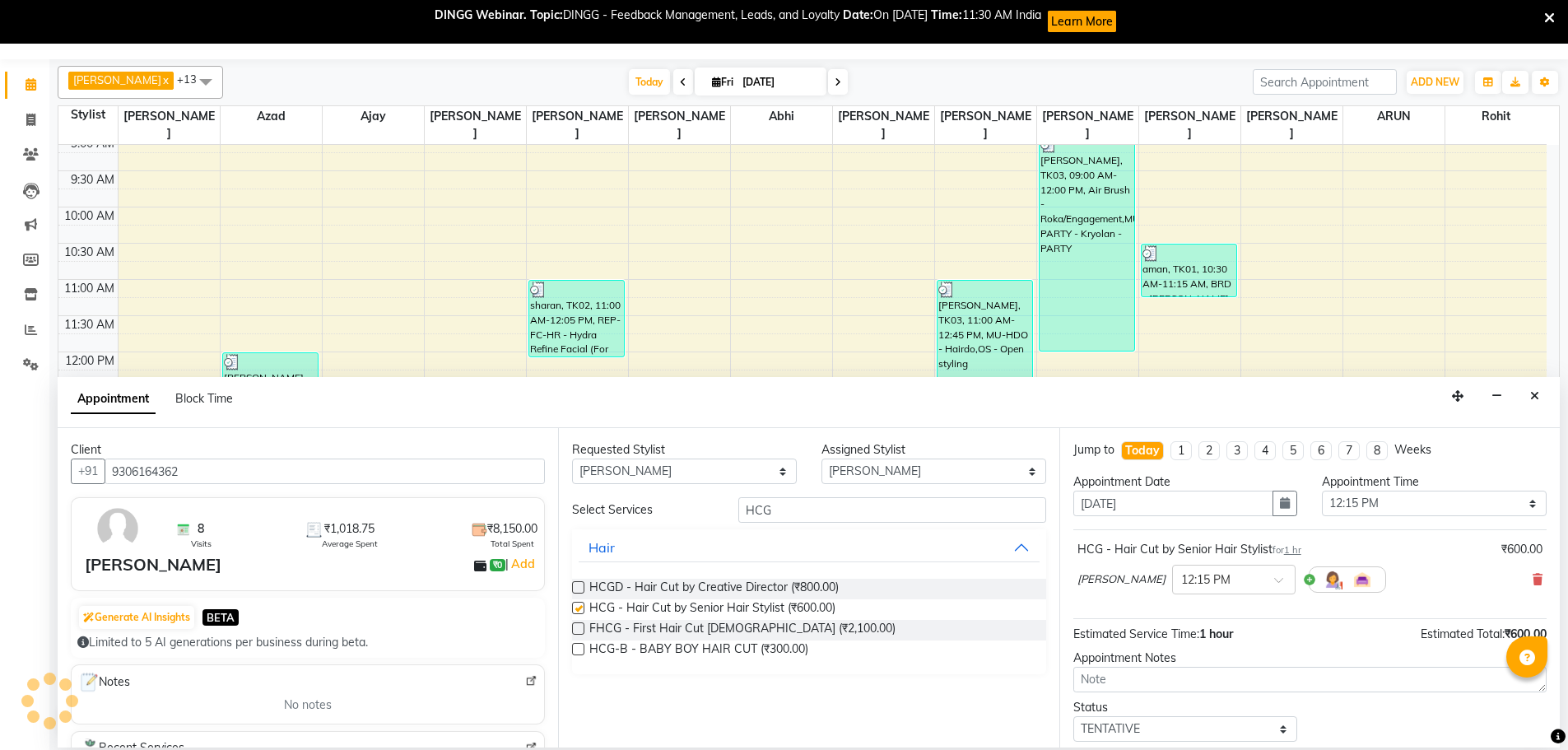 checkbox on "false" 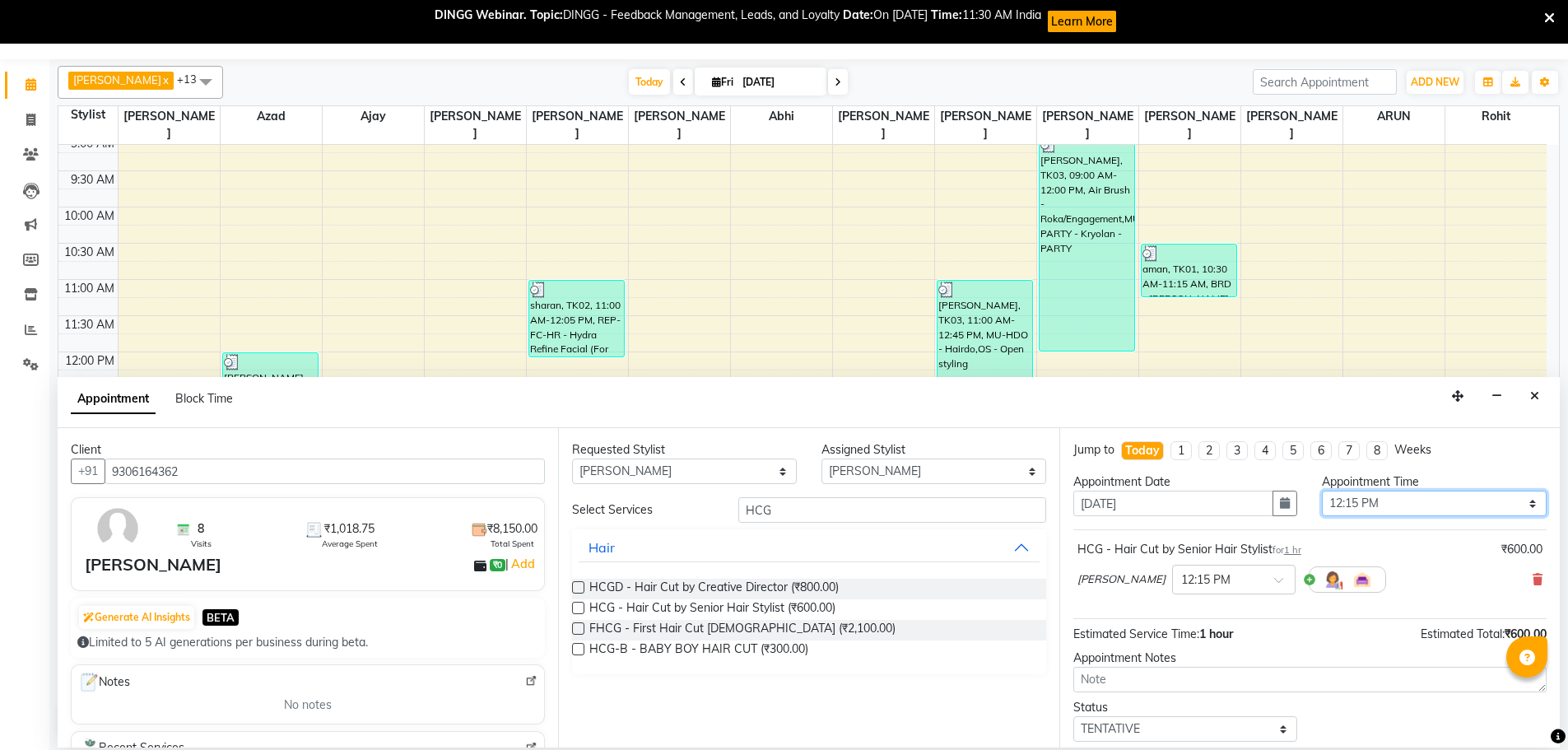 click on "Select 09:00 AM 09:15 AM 09:30 AM 09:45 AM 10:00 AM 10:15 AM 10:30 AM 10:45 AM 11:00 AM 11:15 AM 11:30 AM 11:45 AM 12:00 PM 12:15 PM 12:30 PM 12:45 PM 01:00 PM 01:15 PM 01:30 PM 01:45 PM 02:00 PM 02:15 PM 02:30 PM 02:45 PM 03:00 PM 03:15 PM 03:30 PM 03:45 PM 04:00 PM 04:15 PM 04:30 PM 04:45 PM 05:00 PM 05:15 PM 05:30 PM 05:45 PM 06:00 PM 06:15 PM 06:30 PM 06:45 PM 07:00 PM 07:15 PM 07:30 PM 07:45 PM 08:00 PM 08:15 PM 08:30 PM 08:45 PM 09:00 PM" at bounding box center (1434, 503) 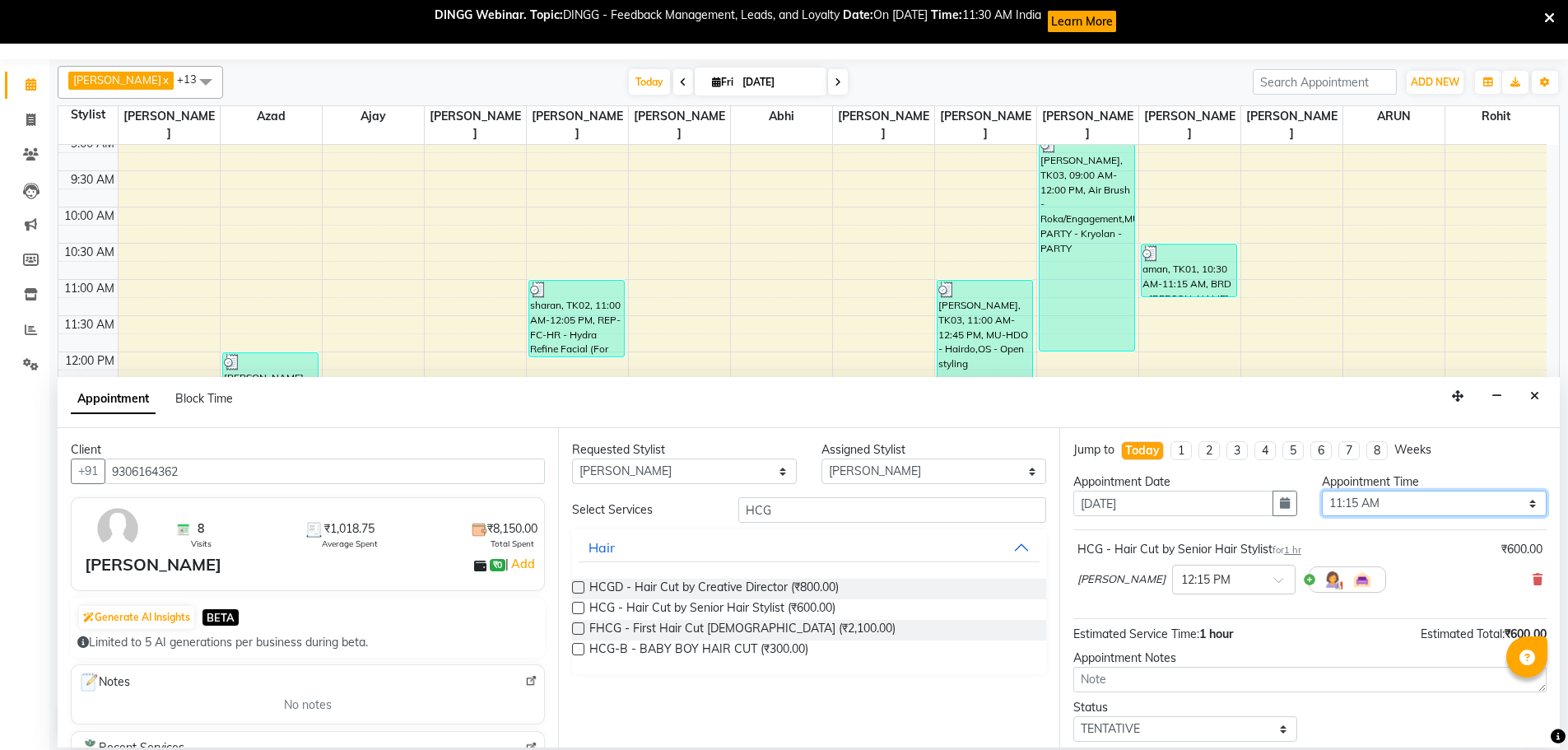 click on "Select 09:00 AM 09:15 AM 09:30 AM 09:45 AM 10:00 AM 10:15 AM 10:30 AM 10:45 AM 11:00 AM 11:15 AM 11:30 AM 11:45 AM 12:00 PM 12:15 PM 12:30 PM 12:45 PM 01:00 PM 01:15 PM 01:30 PM 01:45 PM 02:00 PM 02:15 PM 02:30 PM 02:45 PM 03:00 PM 03:15 PM 03:30 PM 03:45 PM 04:00 PM 04:15 PM 04:30 PM 04:45 PM 05:00 PM 05:15 PM 05:30 PM 05:45 PM 06:00 PM 06:15 PM 06:30 PM 06:45 PM 07:00 PM 07:15 PM 07:30 PM 07:45 PM 08:00 PM 08:15 PM 08:30 PM 08:45 PM 09:00 PM" at bounding box center (1434, 503) 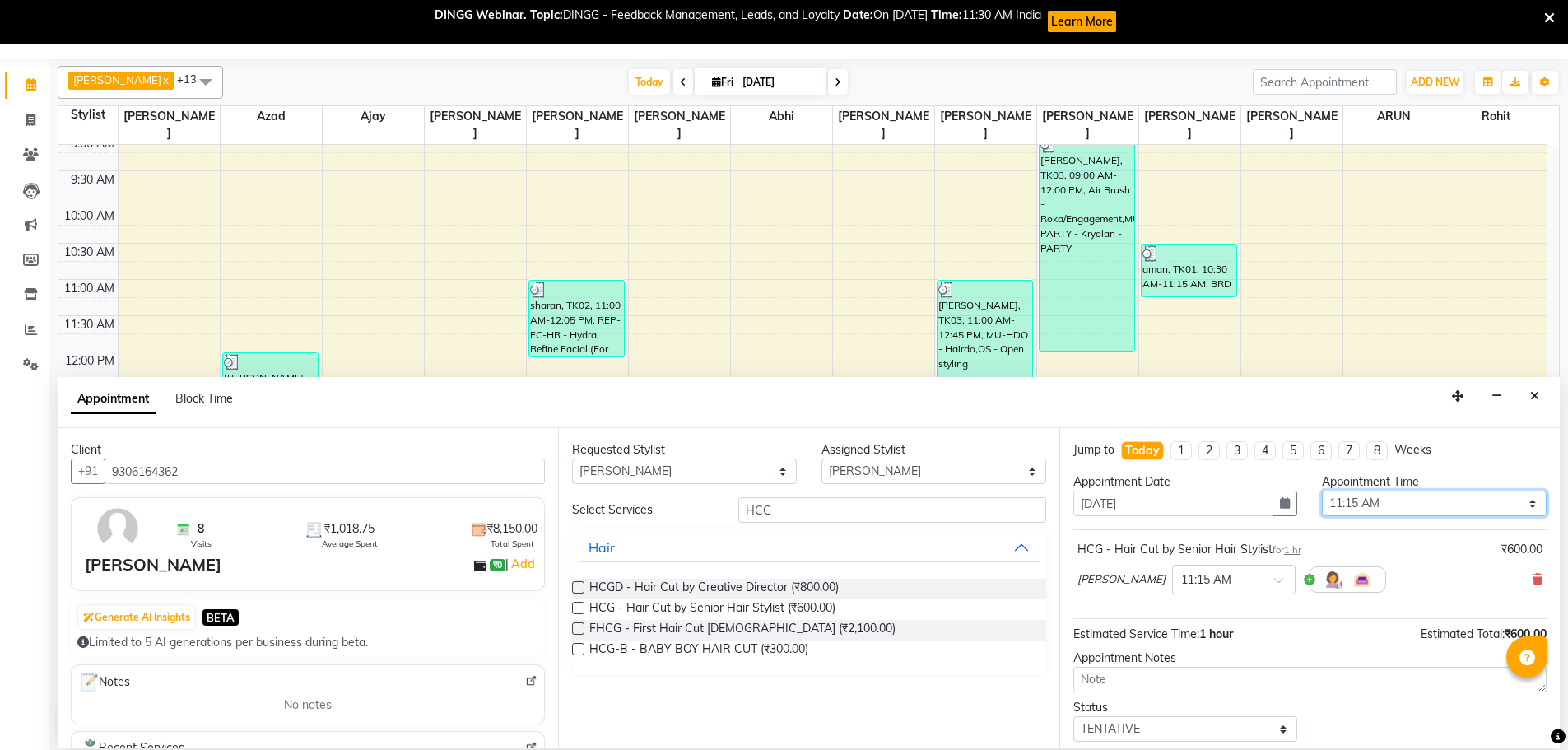 click on "Select 09:00 AM 09:15 AM 09:30 AM 09:45 AM 10:00 AM 10:15 AM 10:30 AM 10:45 AM 11:00 AM 11:15 AM 11:30 AM 11:45 AM 12:00 PM 12:15 PM 12:30 PM 12:45 PM 01:00 PM 01:15 PM 01:30 PM 01:45 PM 02:00 PM 02:15 PM 02:30 PM 02:45 PM 03:00 PM 03:15 PM 03:30 PM 03:45 PM 04:00 PM 04:15 PM 04:30 PM 04:45 PM 05:00 PM 05:15 PM 05:30 PM 05:45 PM 06:00 PM 06:15 PM 06:30 PM 06:45 PM 07:00 PM 07:15 PM 07:30 PM 07:45 PM 08:00 PM 08:15 PM 08:30 PM 08:45 PM 09:00 PM" at bounding box center (1434, 503) 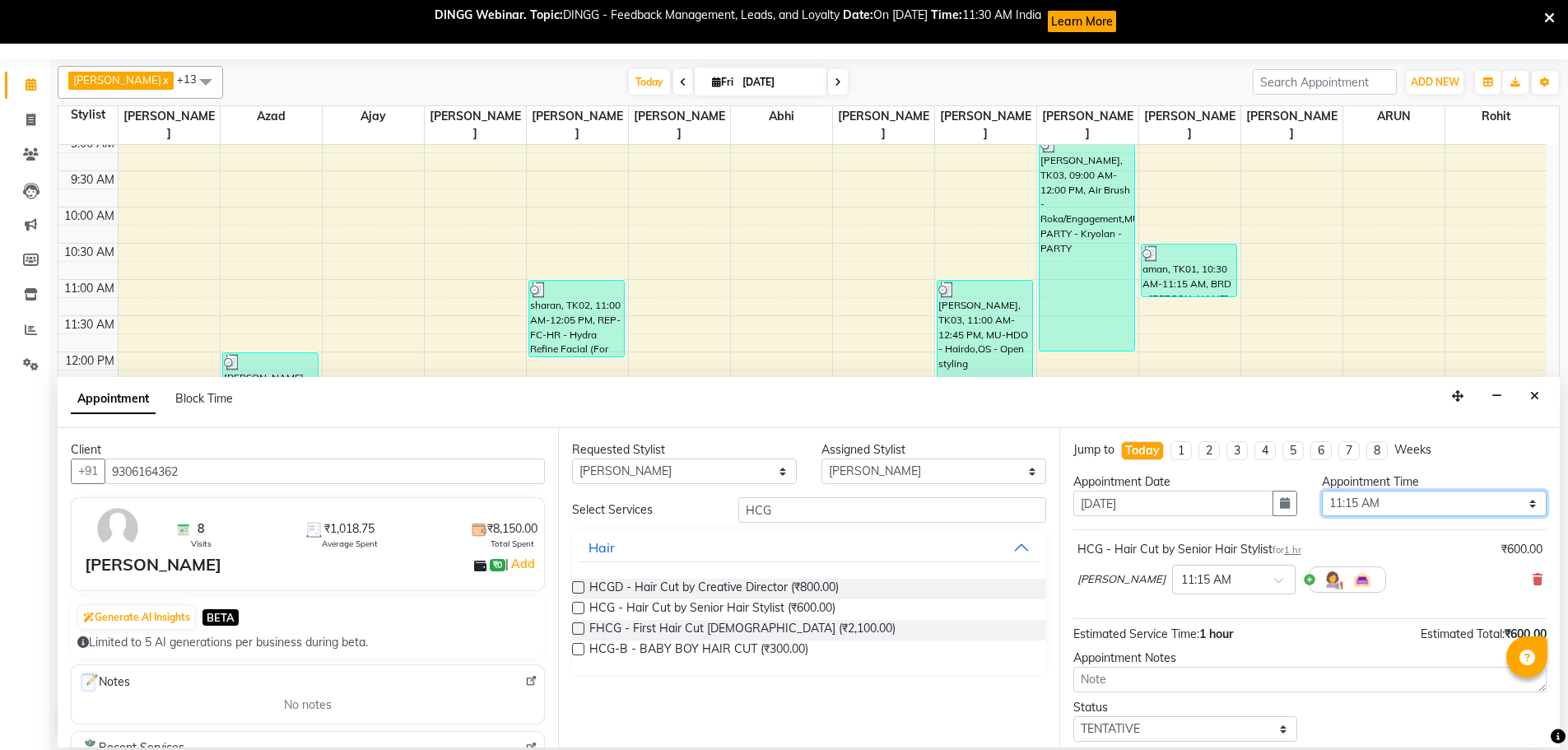 select on "825" 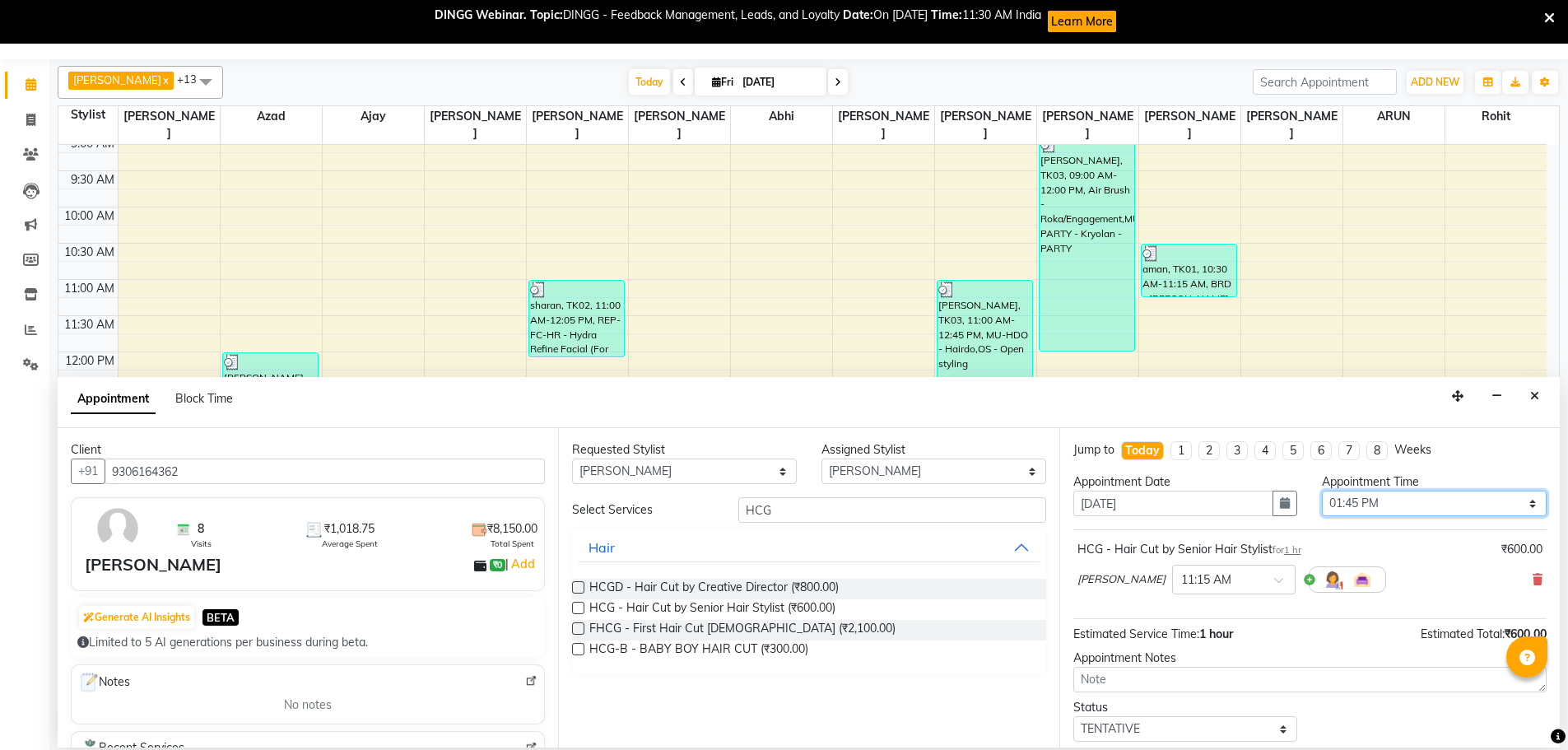 click on "Select 09:00 AM 09:15 AM 09:30 AM 09:45 AM 10:00 AM 10:15 AM 10:30 AM 10:45 AM 11:00 AM 11:15 AM 11:30 AM 11:45 AM 12:00 PM 12:15 PM 12:30 PM 12:45 PM 01:00 PM 01:15 PM 01:30 PM 01:45 PM 02:00 PM 02:15 PM 02:30 PM 02:45 PM 03:00 PM 03:15 PM 03:30 PM 03:45 PM 04:00 PM 04:15 PM 04:30 PM 04:45 PM 05:00 PM 05:15 PM 05:30 PM 05:45 PM 06:00 PM 06:15 PM 06:30 PM 06:45 PM 07:00 PM 07:15 PM 07:30 PM 07:45 PM 08:00 PM 08:15 PM 08:30 PM 08:45 PM 09:00 PM" at bounding box center [1434, 503] 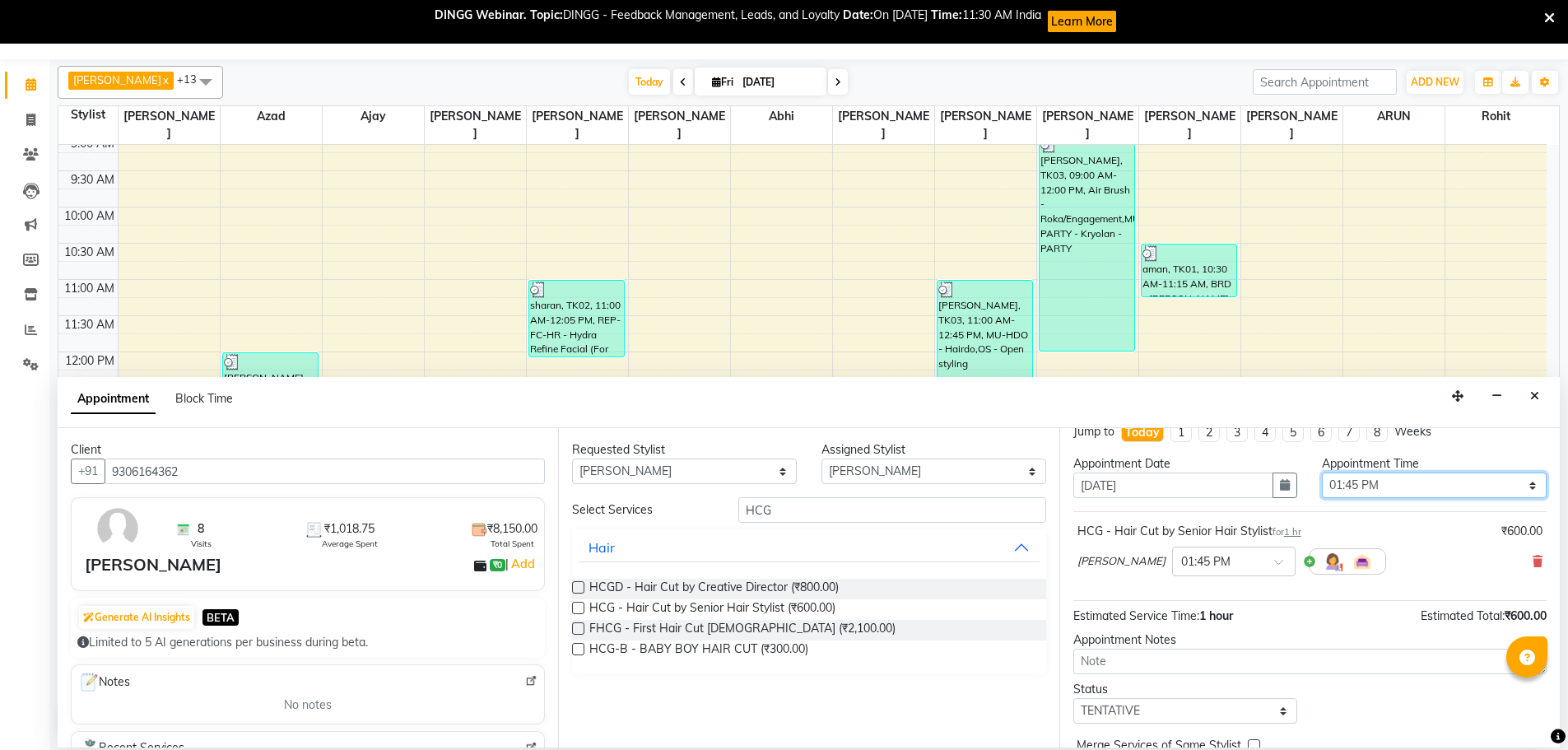 scroll, scrollTop: 71, scrollLeft: 0, axis: vertical 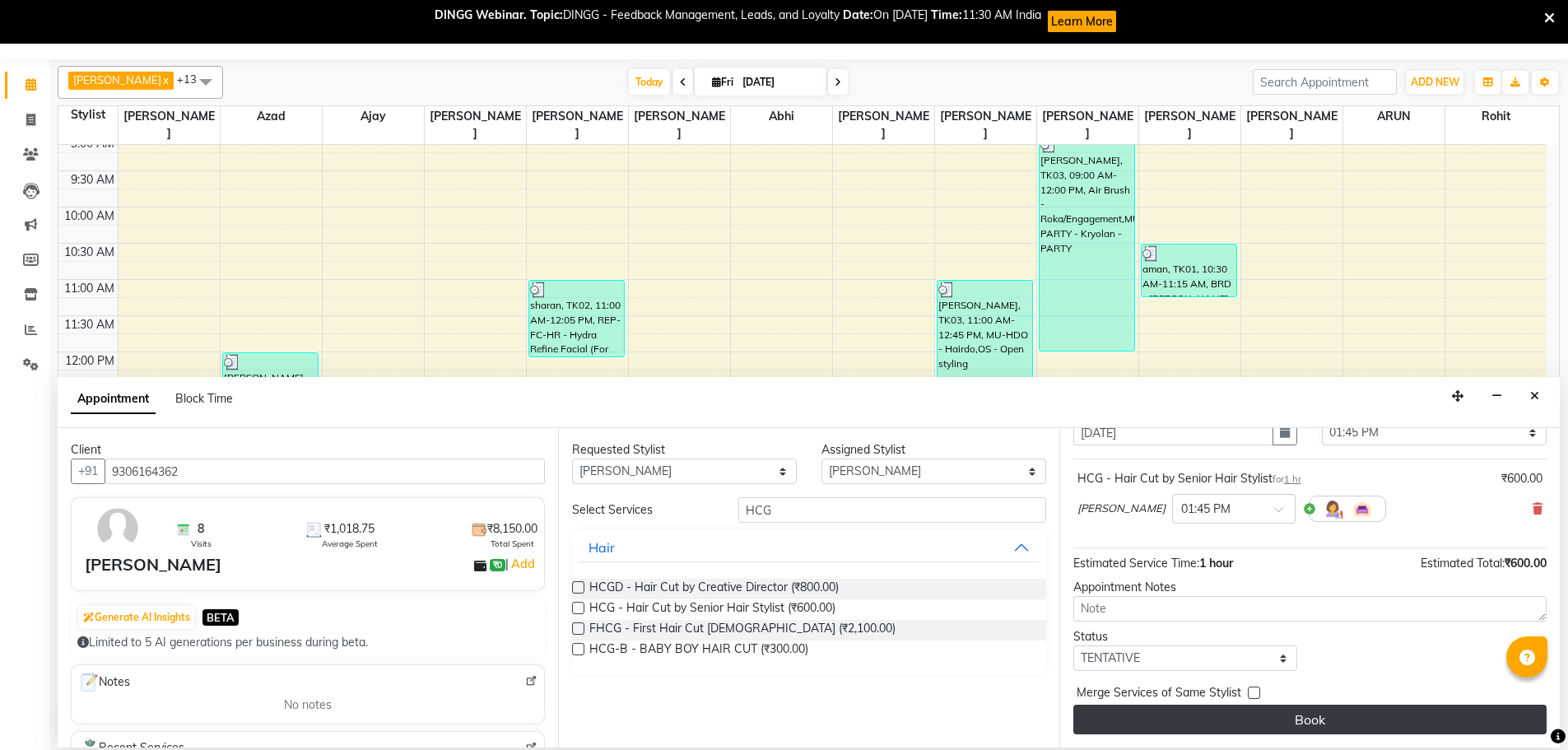 click on "Book" at bounding box center [1310, 720] 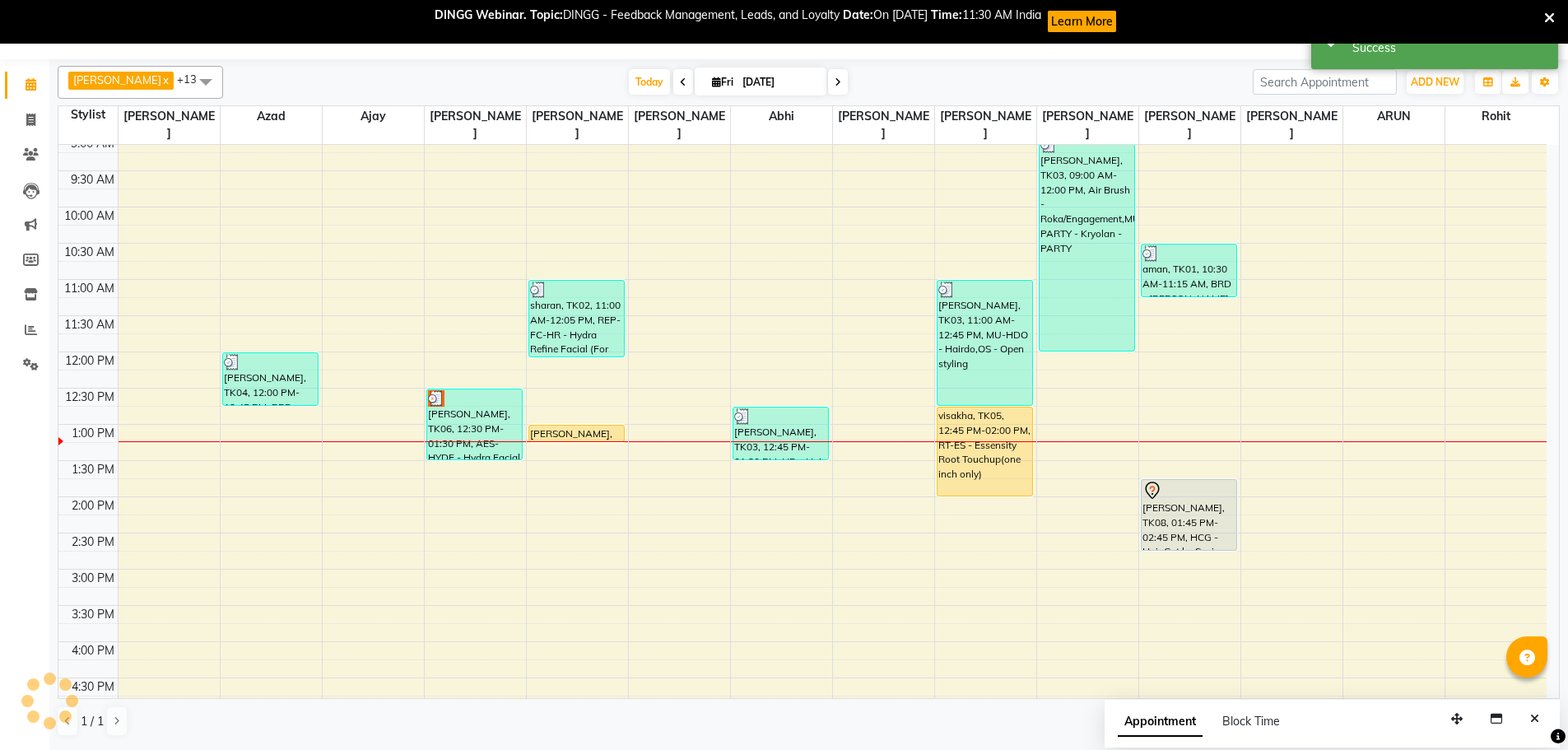 scroll, scrollTop: 0, scrollLeft: 0, axis: both 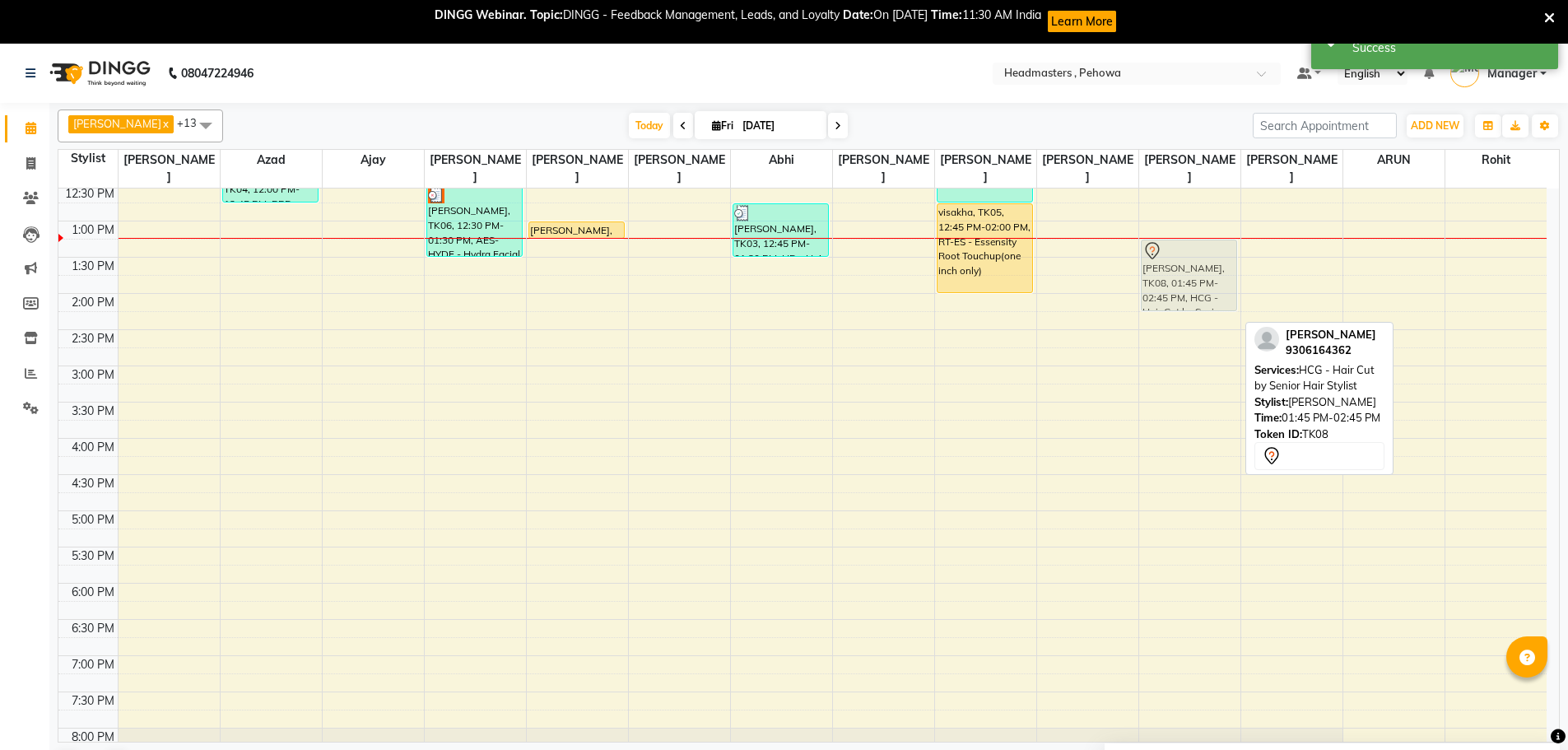 drag, startPoint x: 1195, startPoint y: 277, endPoint x: 1195, endPoint y: 241, distance: 36 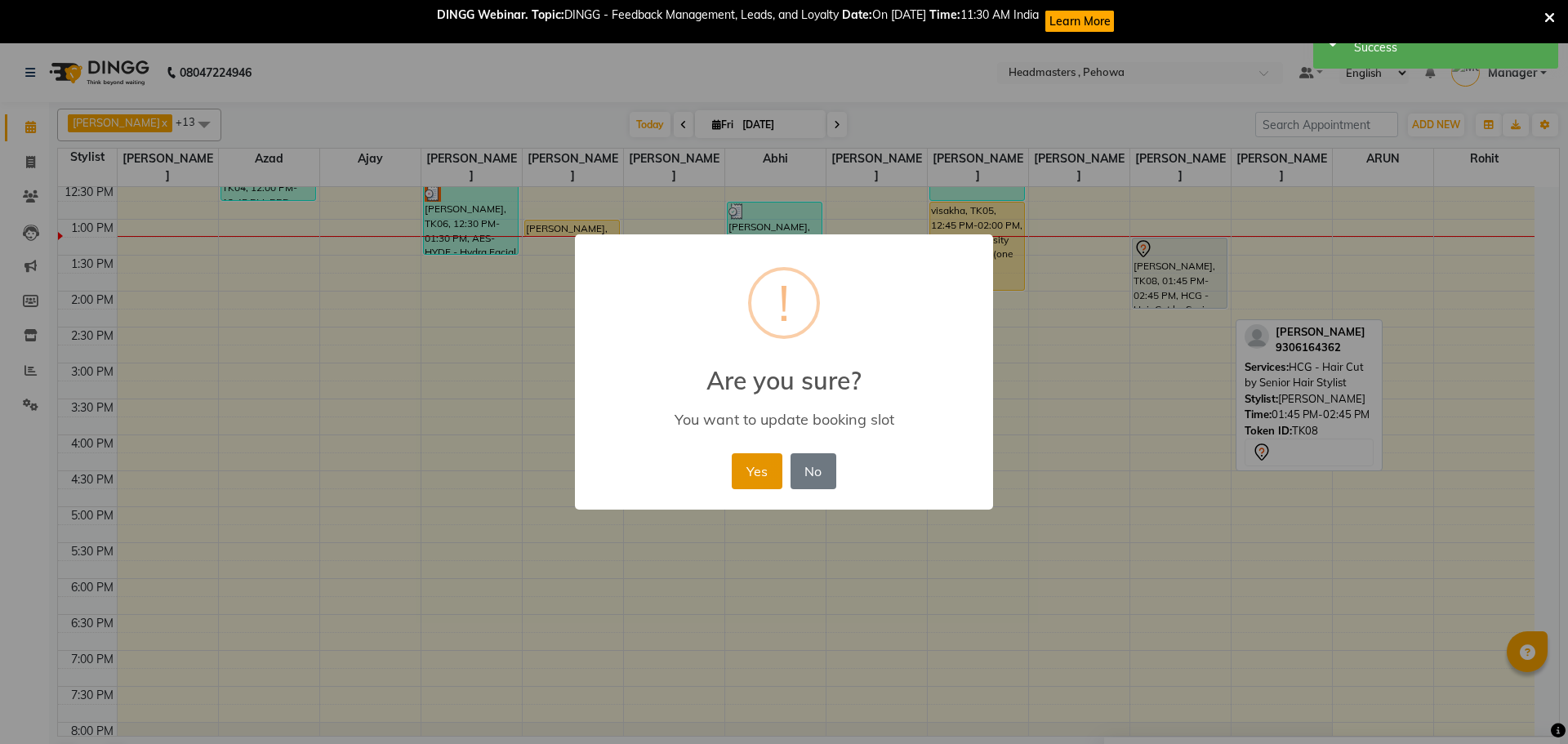 click on "Yes" at bounding box center (756, 471) 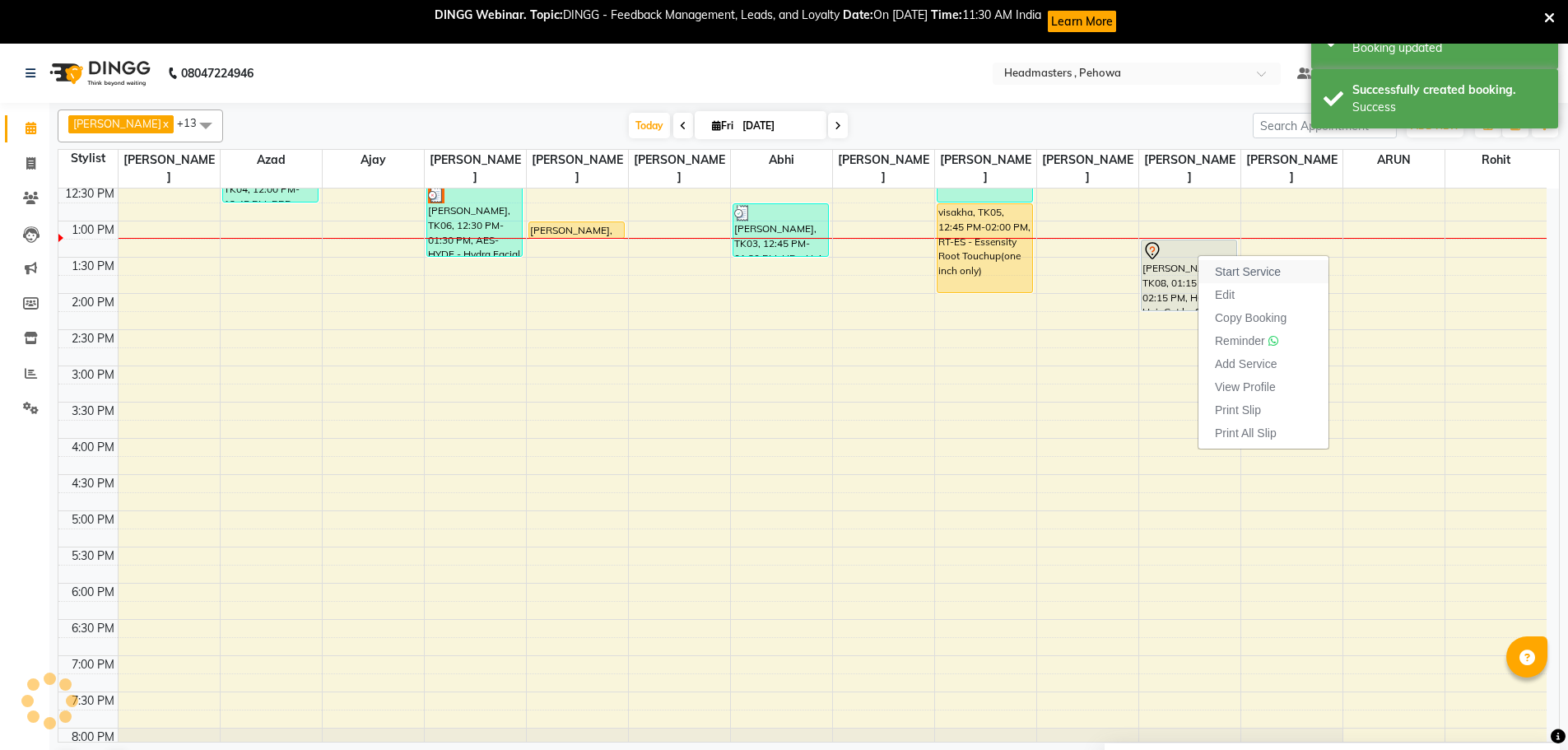 click on "Start Service" at bounding box center (1248, 272) 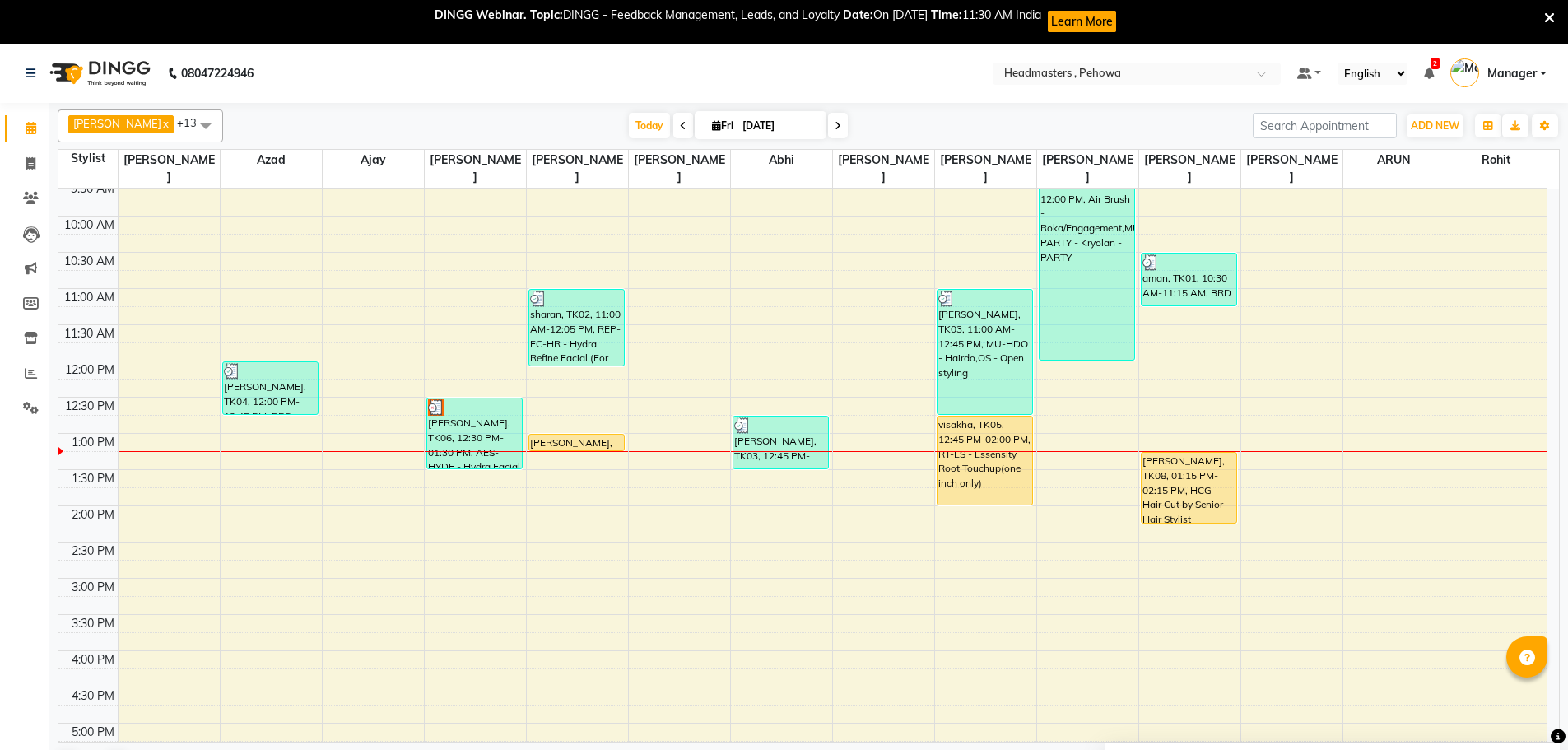 scroll, scrollTop: 114, scrollLeft: 0, axis: vertical 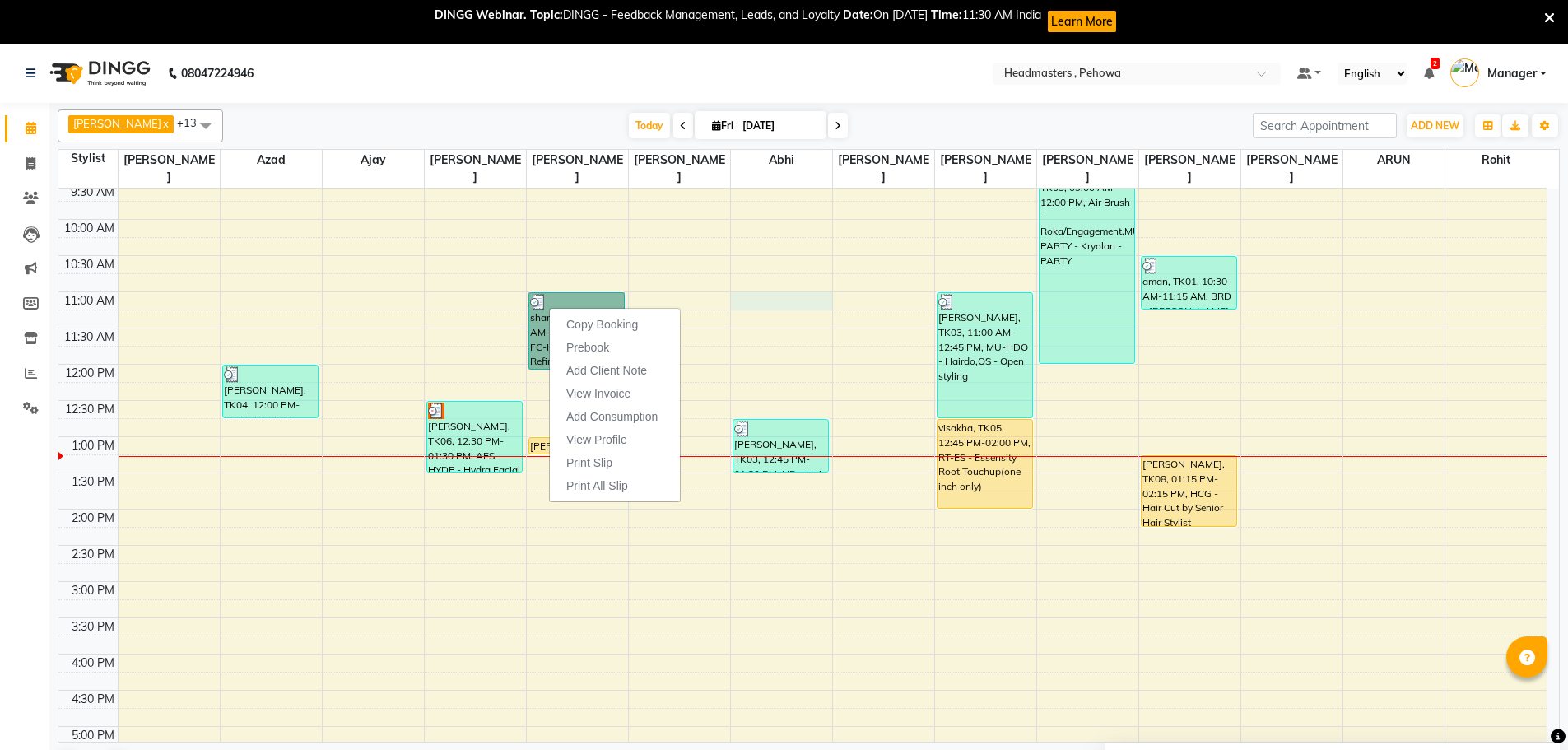 click on "8:00 AM 8:30 AM 9:00 AM 9:30 AM 10:00 AM 10:30 AM 11:00 AM 11:30 AM 12:00 PM 12:30 PM 1:00 PM 1:30 PM 2:00 PM 2:30 PM 3:00 PM 3:30 PM 4:00 PM 4:30 PM 5:00 PM 5:30 PM 6:00 PM 6:30 PM 7:00 PM 7:30 PM 8:00 PM 8:30 PM 9:00 PM 9:30 PM     karambeer, TK04, 12:00 PM-12:45 PM, BRD - Beard     KULWINDER, TK06, 12:30 PM-01:30 PM, AES-HYDF  - Hydra Facial     sharan, TK02, 11:00 AM-12:05 PM, REP-FC-HR - Hydra Refine Facial (For Normal/Oily Skin),WX-UA-RC - Waxing Under Arms - Premium    KULWINDER, TK07, 01:00 PM-01:15 PM, O3-MSK-DTAN  - D-Tan Pack     MANISHA, TK03, 12:45 PM-01:30 PM, HD - Hair Do     MANISHA, TK03, 11:00 AM-12:45 PM, MU-HDO  - Hairdo,OS - Open styling    visakha, TK05, 12:45 PM-02:00 PM, RT-ES - Essensity Root Touchup(one inch only)     MANISHA, TK03, 09:00 AM-12:00 PM, Air Brush - Roka/Engagement,MUKRY-PARTY  - Kryolan - PARTY     aman, TK01, 10:30 AM-11:15 AM, BRD - Beard    vansh, TK08, 01:15 PM-02:15 PM, HCG - Hair Cut by Senior Hair Stylist" at bounding box center (803, 581) 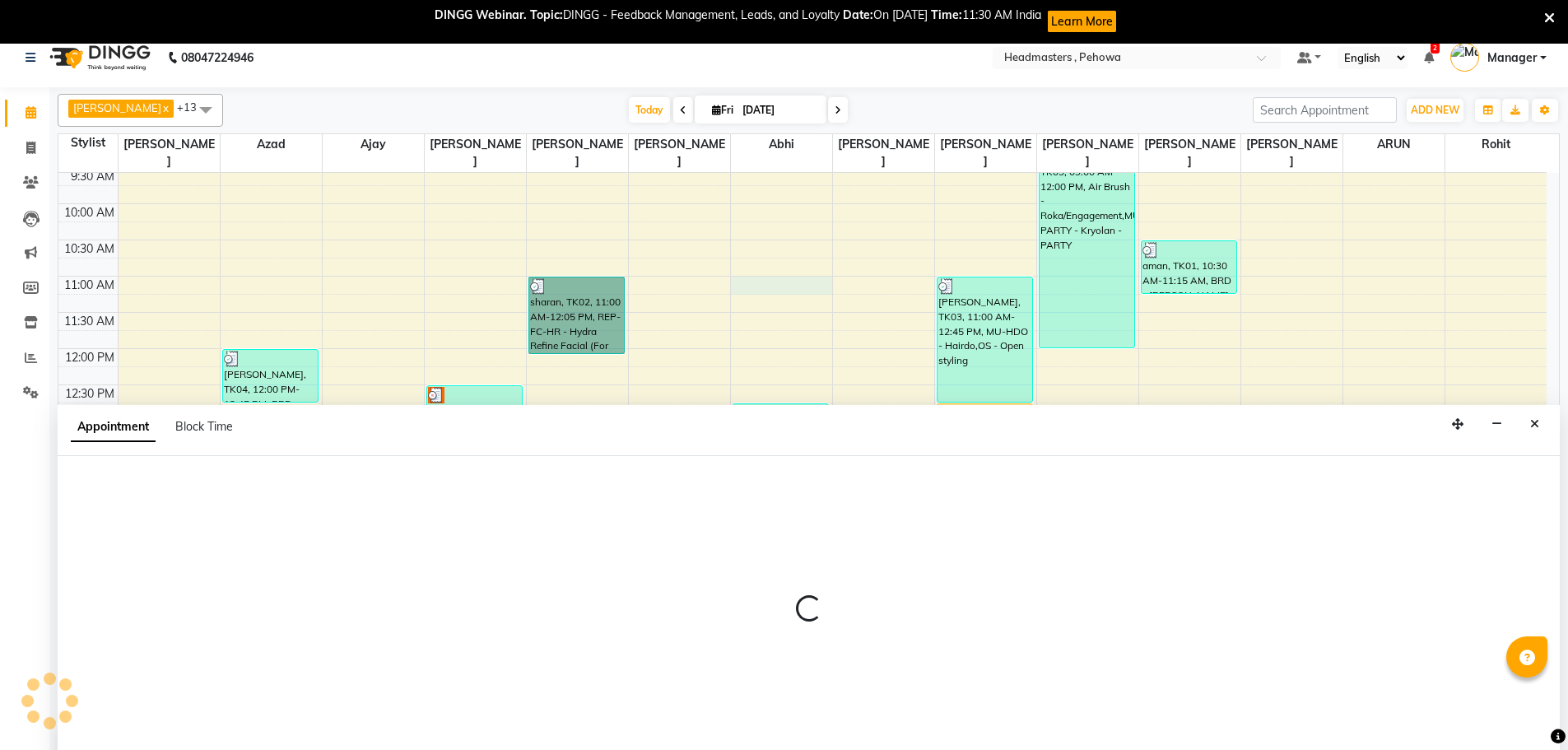 scroll, scrollTop: 44, scrollLeft: 0, axis: vertical 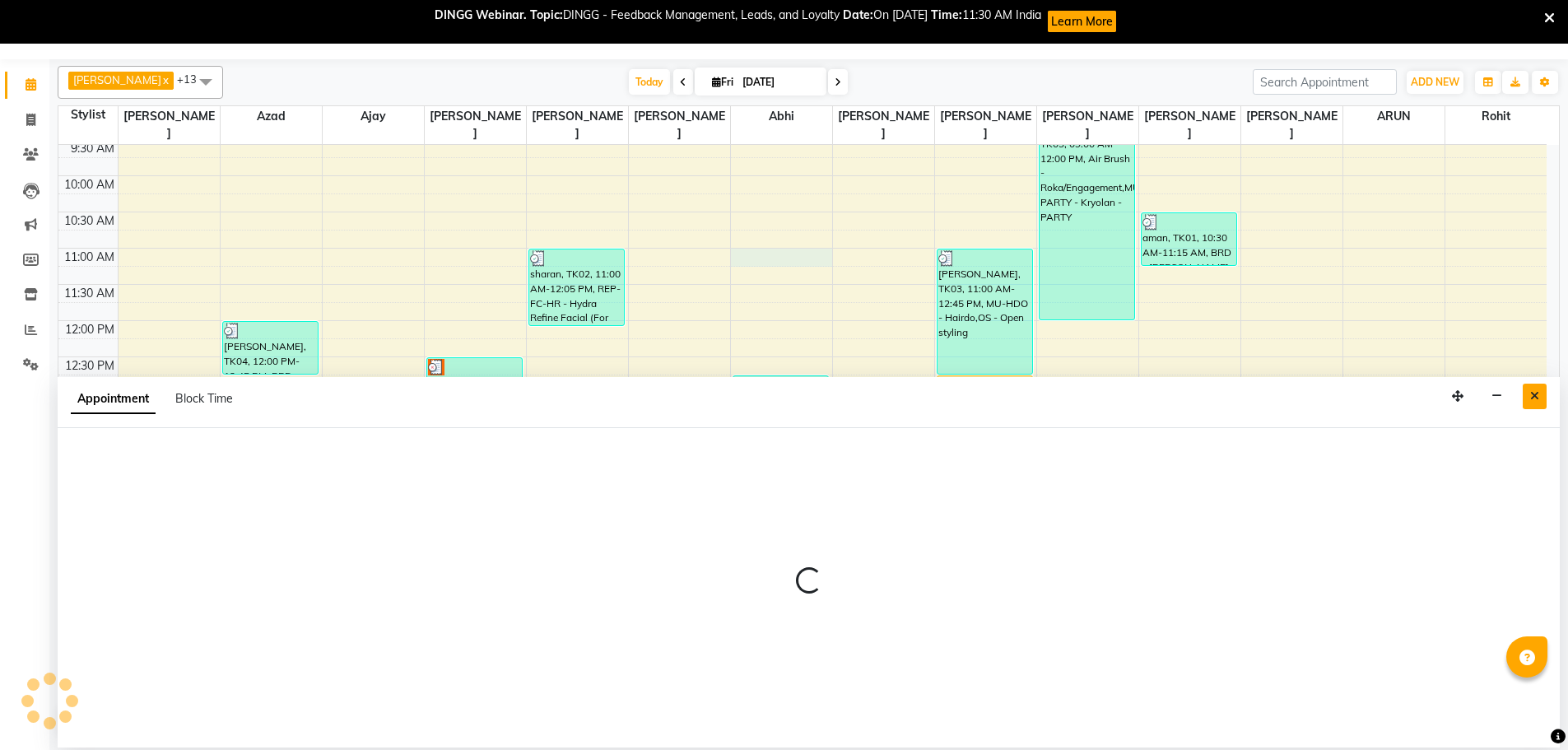 click at bounding box center (1534, 396) 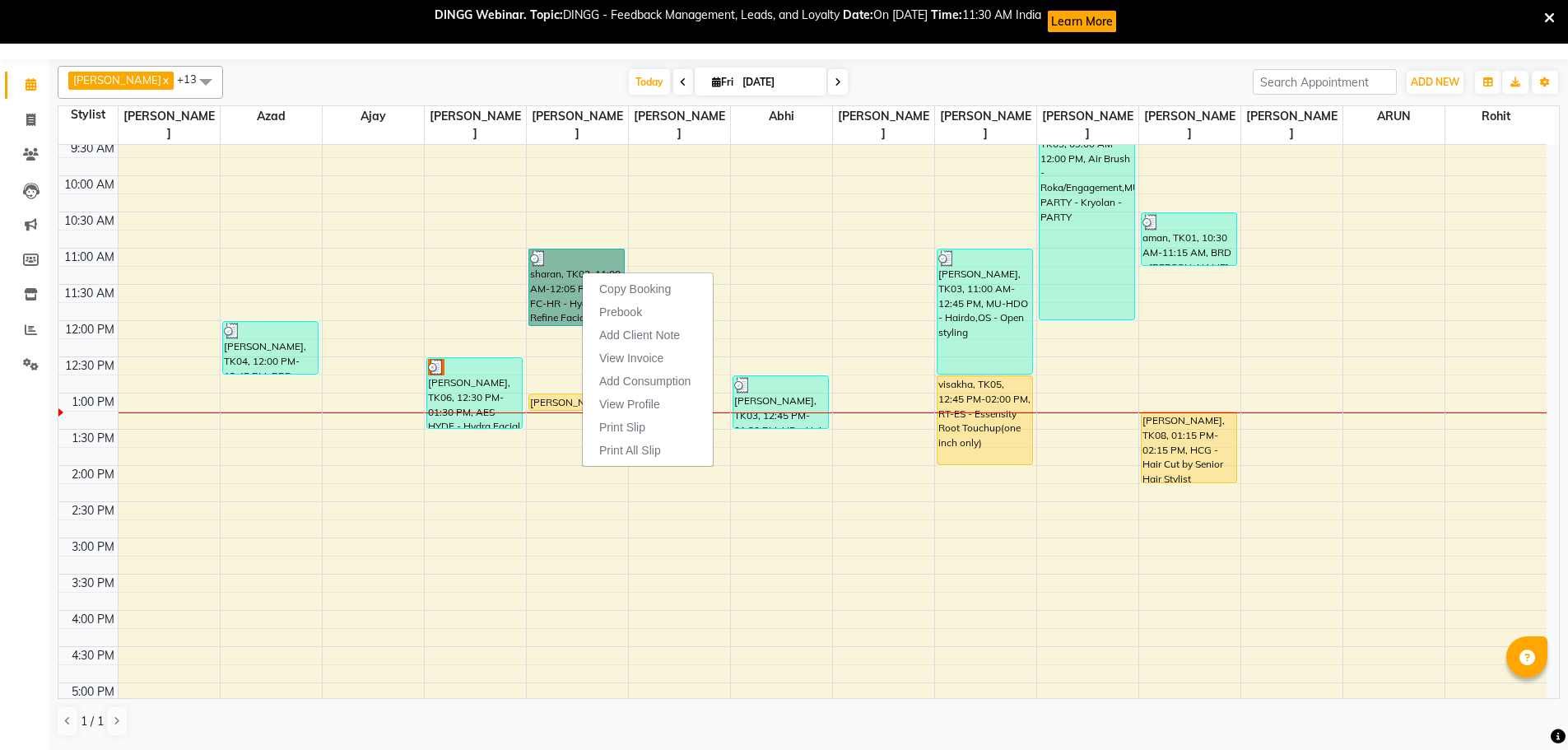 click on "8:00 AM 8:30 AM 9:00 AM 9:30 AM 10:00 AM 10:30 AM 11:00 AM 11:30 AM 12:00 PM 12:30 PM 1:00 PM 1:30 PM 2:00 PM 2:30 PM 3:00 PM 3:30 PM 4:00 PM 4:30 PM 5:00 PM 5:30 PM 6:00 PM 6:30 PM 7:00 PM 7:30 PM 8:00 PM 8:30 PM 9:00 PM 9:30 PM     karambeer, TK04, 12:00 PM-12:45 PM, BRD - Beard     KULWINDER, TK06, 12:30 PM-01:30 PM, AES-HYDF  - Hydra Facial     sharan, TK02, 11:00 AM-12:05 PM, REP-FC-HR - Hydra Refine Facial (For Normal/Oily Skin),WX-UA-RC - Waxing Under Arms - Premium    KULWINDER, TK07, 01:00 PM-01:15 PM, O3-MSK-DTAN  - D-Tan Pack     MANISHA, TK03, 12:45 PM-01:30 PM, HD - Hair Do     MANISHA, TK03, 11:00 AM-12:45 PM, MU-HDO  - Hairdo,OS - Open styling    visakha, TK05, 12:45 PM-02:00 PM, RT-ES - Essensity Root Touchup(one inch only)     MANISHA, TK03, 09:00 AM-12:00 PM, Air Brush - Roka/Engagement,MUKRY-PARTY  - Kryolan - PARTY     aman, TK01, 10:30 AM-11:15 AM, BRD - Beard    vansh, TK08, 01:15 PM-02:15 PM, HCG - Hair Cut by Senior Hair Stylist" at bounding box center (803, 538) 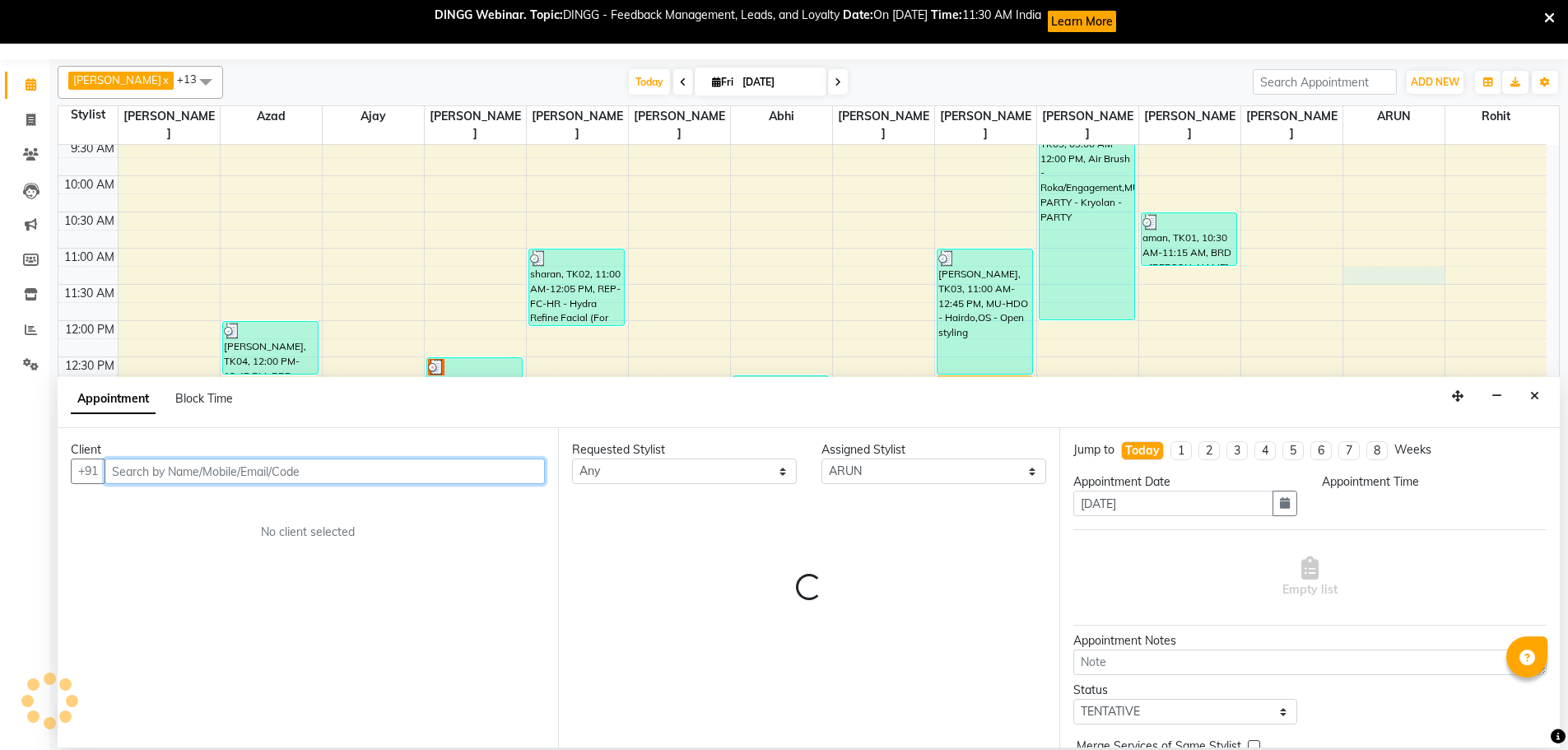 select on "675" 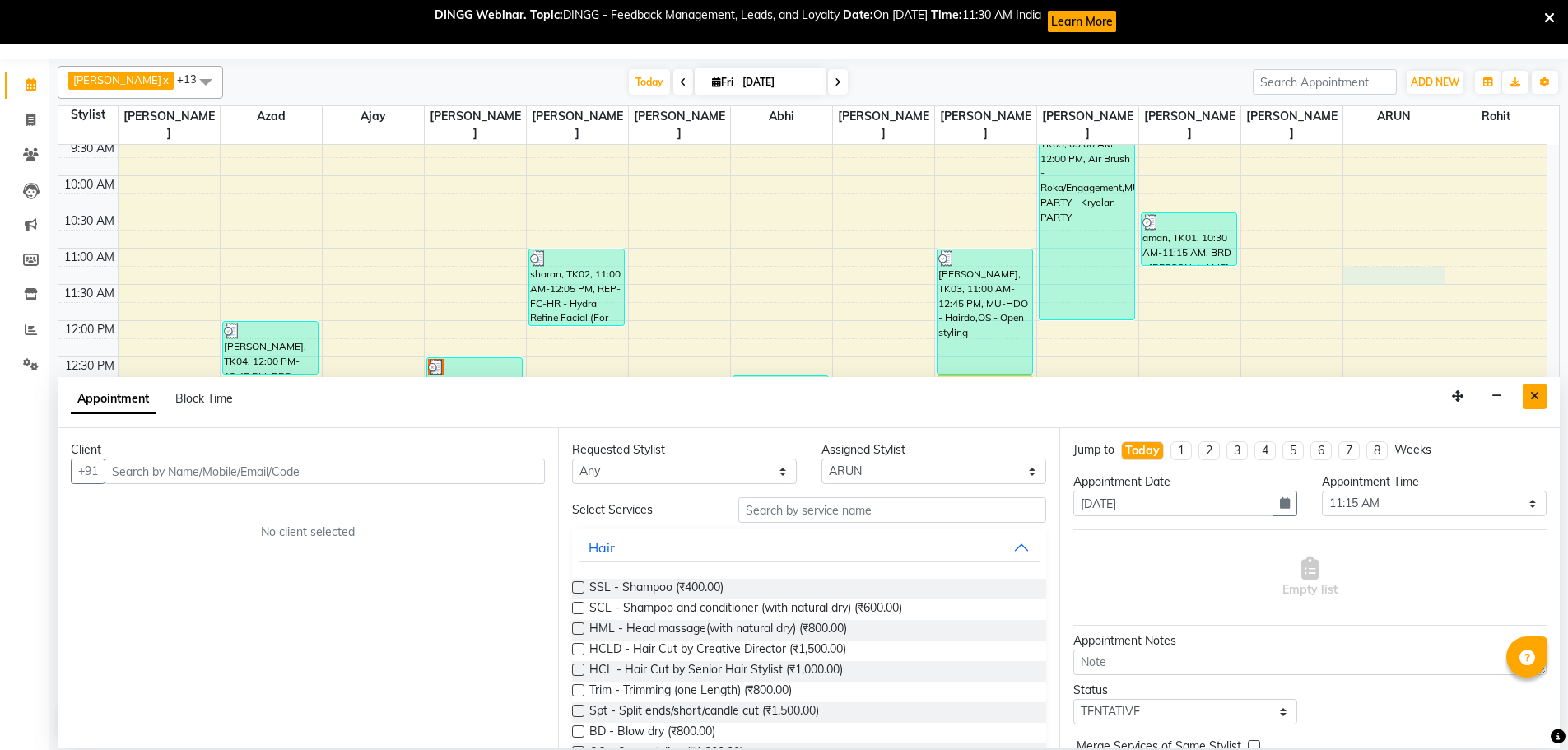 click at bounding box center [1534, 396] 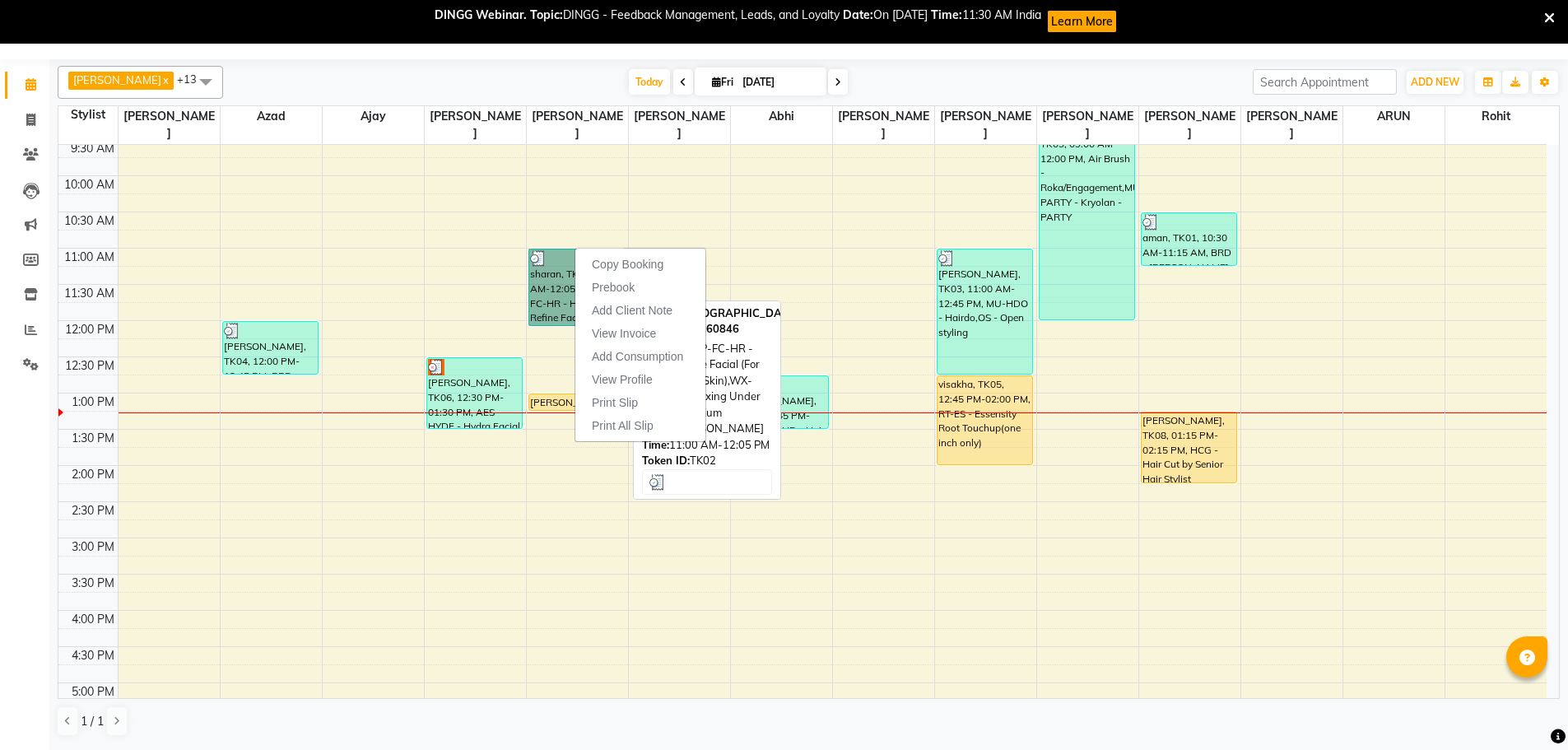 click on "sharan, TK02, 11:00 AM-12:05 PM, REP-FC-HR - Hydra Refine Facial (For Normal/Oily Skin),WX-UA-RC - Waxing Under Arms - Premium" at bounding box center [577, 287] 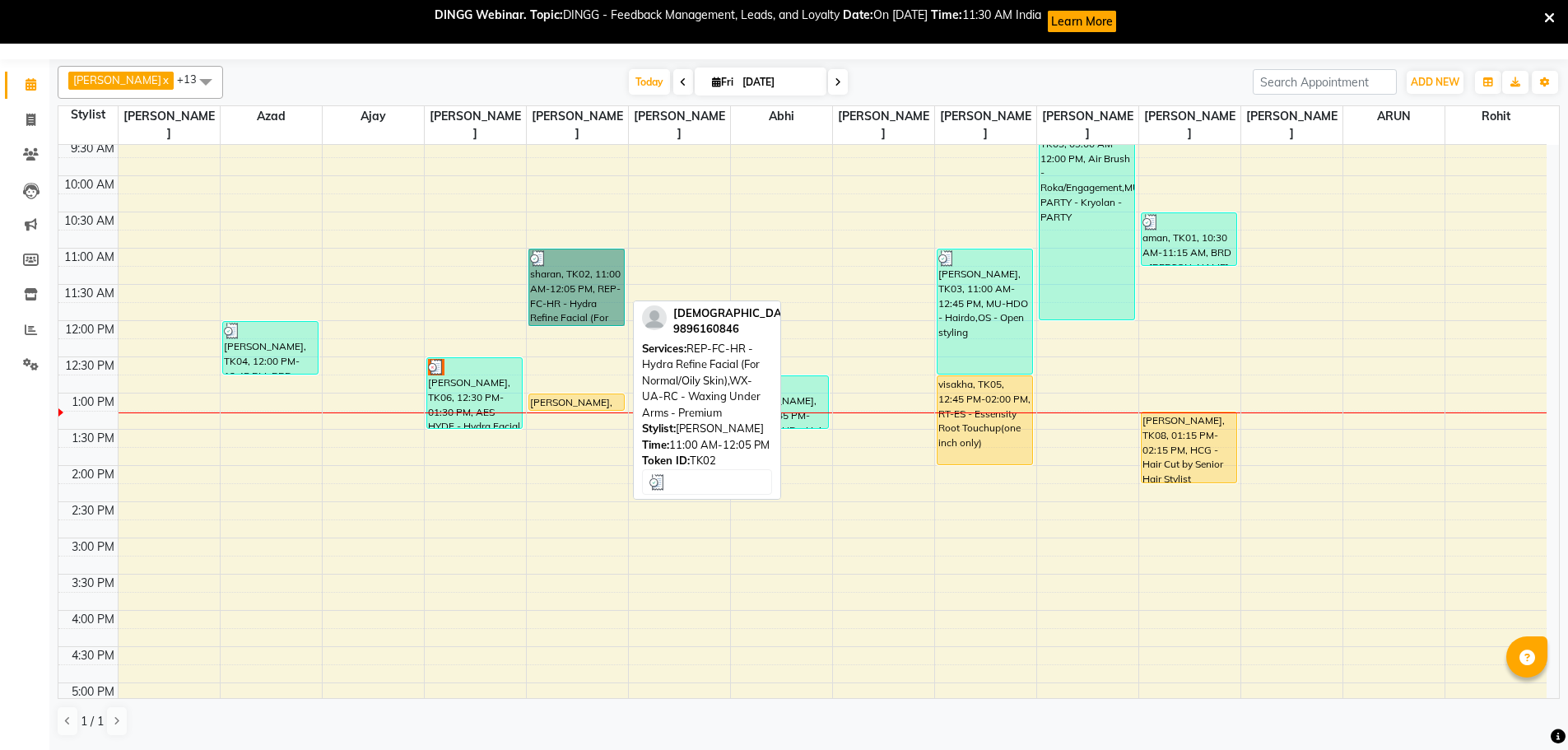 click on "sharan, TK02, 11:00 AM-12:05 PM, REP-FC-HR - Hydra Refine Facial (For Normal/Oily Skin),WX-UA-RC - Waxing Under Arms - Premium" at bounding box center (577, 287) 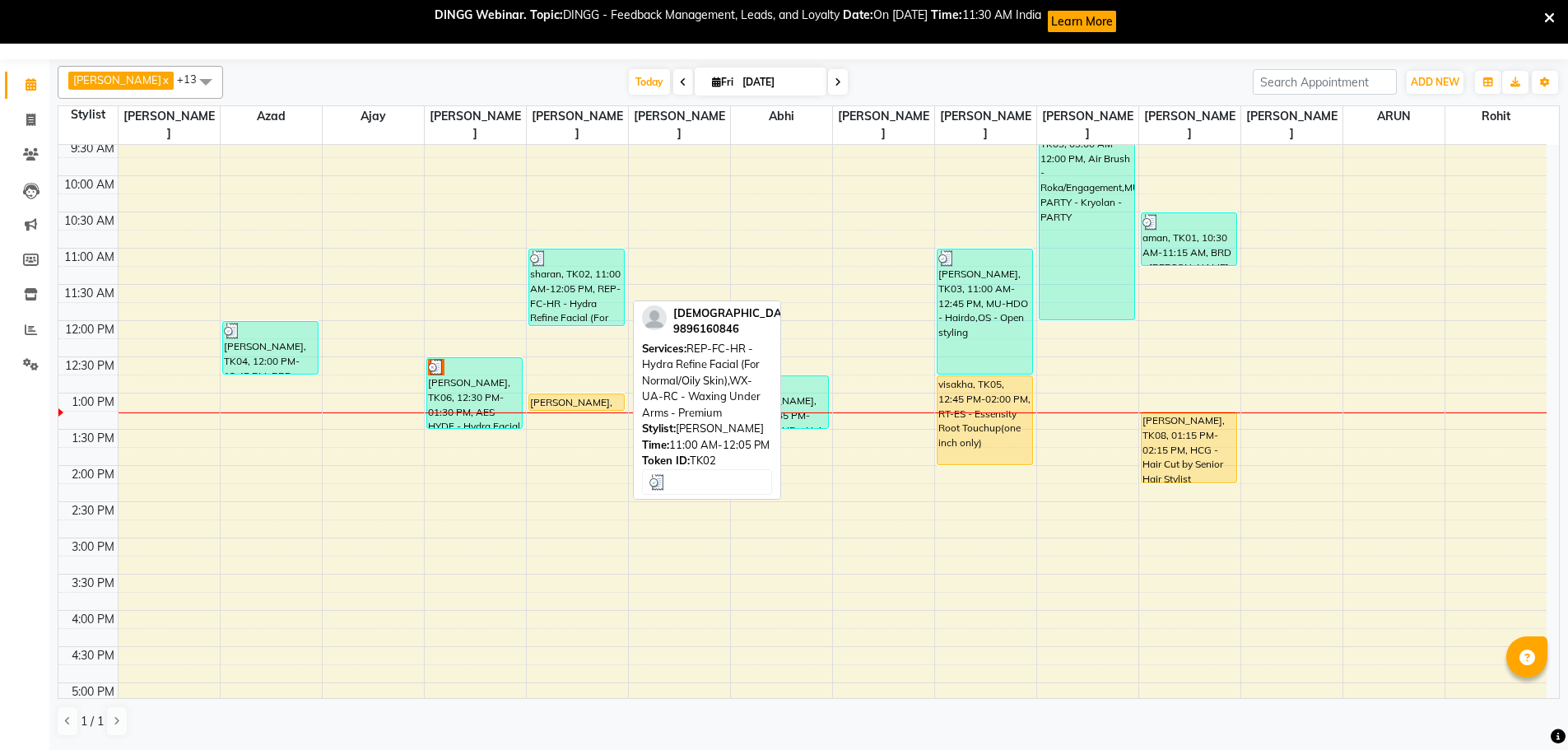select on "3" 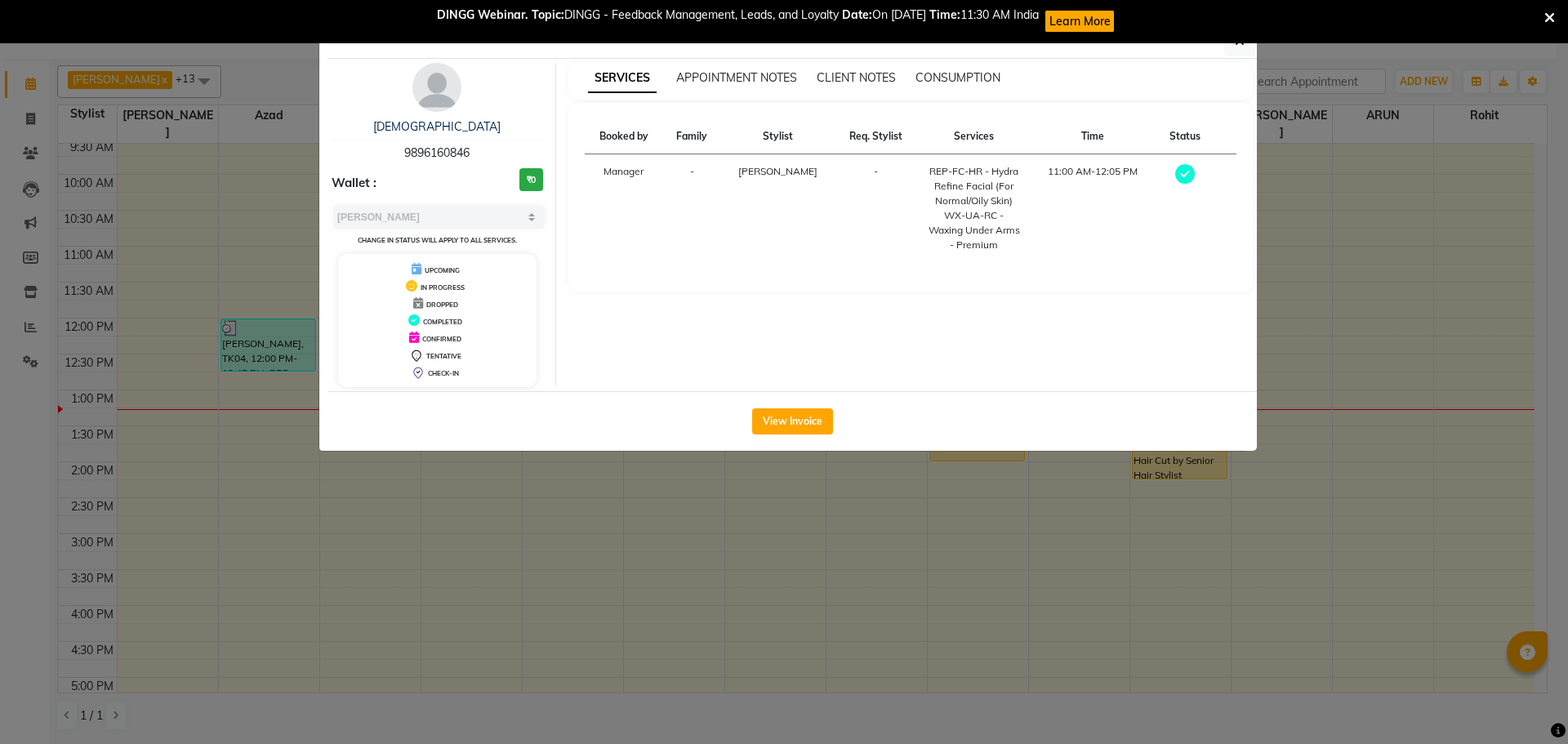 click on "9896160846" at bounding box center [437, 153] 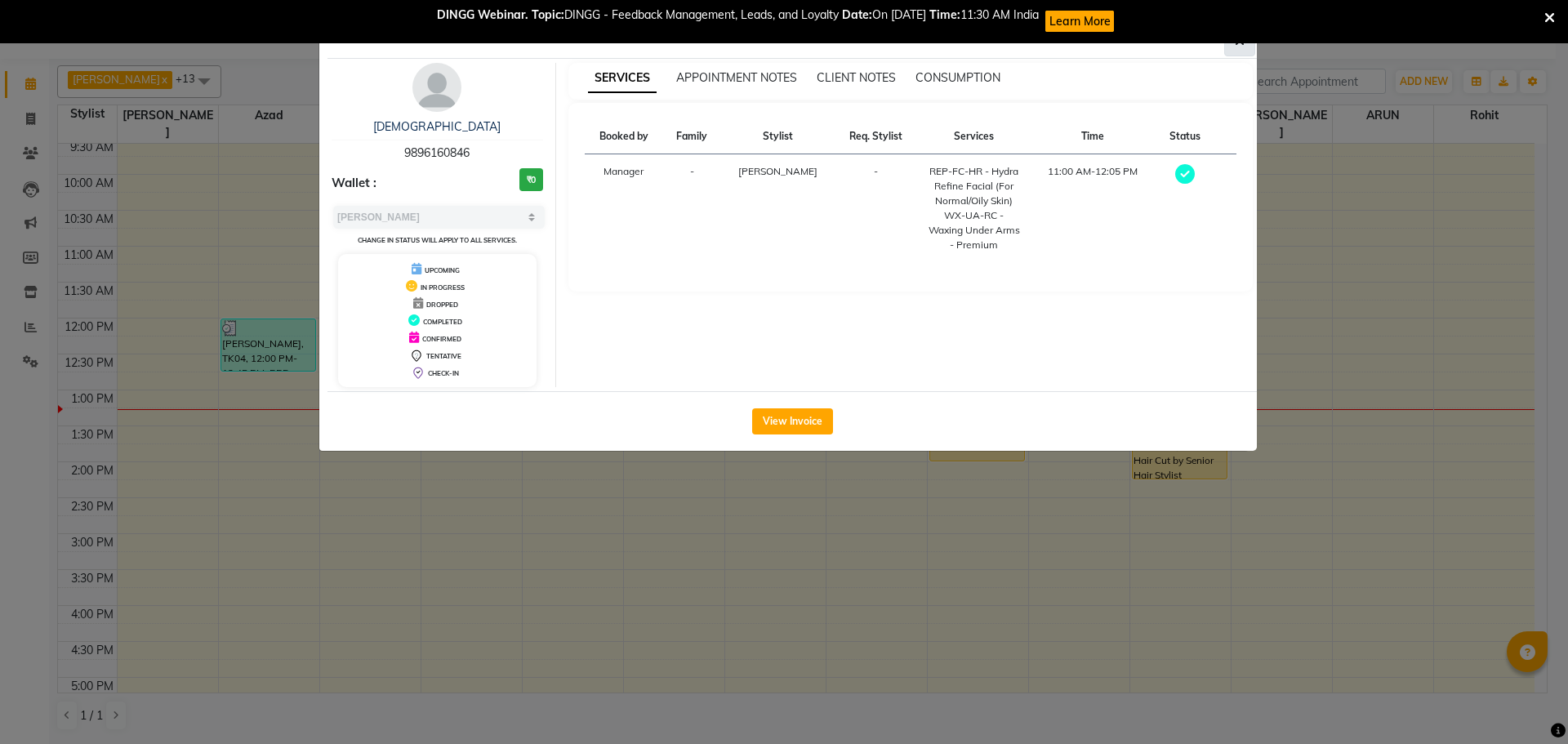 click 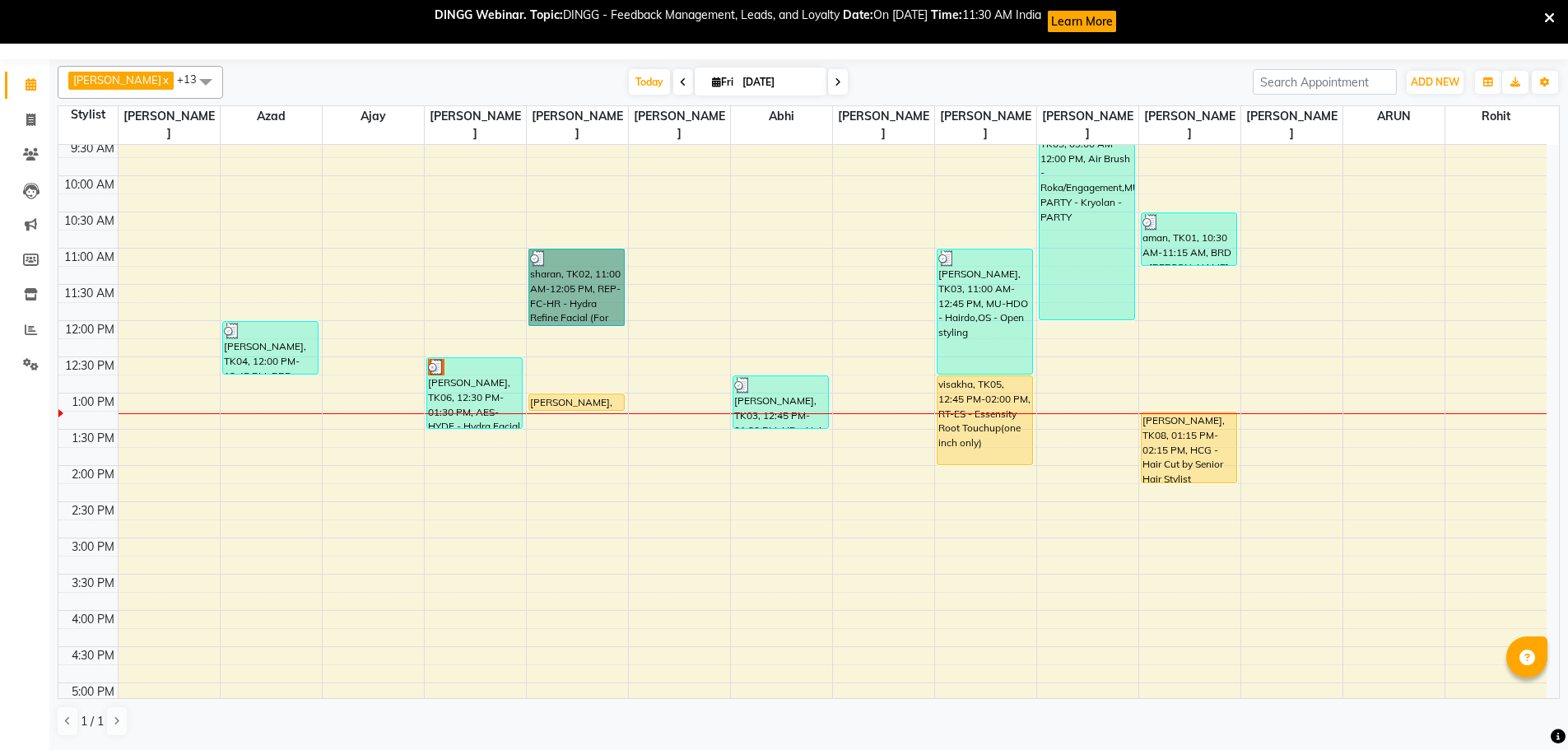 click on "8:00 AM 8:30 AM 9:00 AM 9:30 AM 10:00 AM 10:30 AM 11:00 AM 11:30 AM 12:00 PM 12:30 PM 1:00 PM 1:30 PM 2:00 PM 2:30 PM 3:00 PM 3:30 PM 4:00 PM 4:30 PM 5:00 PM 5:30 PM 6:00 PM 6:30 PM 7:00 PM 7:30 PM 8:00 PM 8:30 PM 9:00 PM 9:30 PM     karambeer, TK04, 12:00 PM-12:45 PM, BRD - Beard     KULWINDER, TK06, 12:30 PM-01:30 PM, AES-HYDF  - Hydra Facial     sharan, TK02, 11:00 AM-12:05 PM, REP-FC-HR - Hydra Refine Facial (For Normal/Oily Skin),WX-UA-RC - Waxing Under Arms - Premium    KULWINDER, TK07, 01:00 PM-01:15 PM, O3-MSK-DTAN  - D-Tan Pack     MANISHA, TK03, 12:45 PM-01:30 PM, HD - Hair Do     MANISHA, TK03, 11:00 AM-12:45 PM, MU-HDO  - Hairdo,OS - Open styling    visakha, TK05, 12:45 PM-02:00 PM, RT-ES - Essensity Root Touchup(one inch only)     MANISHA, TK03, 09:00 AM-12:00 PM, Air Brush - Roka/Engagement,MUKRY-PARTY  - Kryolan - PARTY     aman, TK01, 10:30 AM-11:15 AM, BRD - Beard    vansh, TK08, 01:15 PM-02:15 PM, HCG - Hair Cut by Senior Hair Stylist" at bounding box center [803, 538] 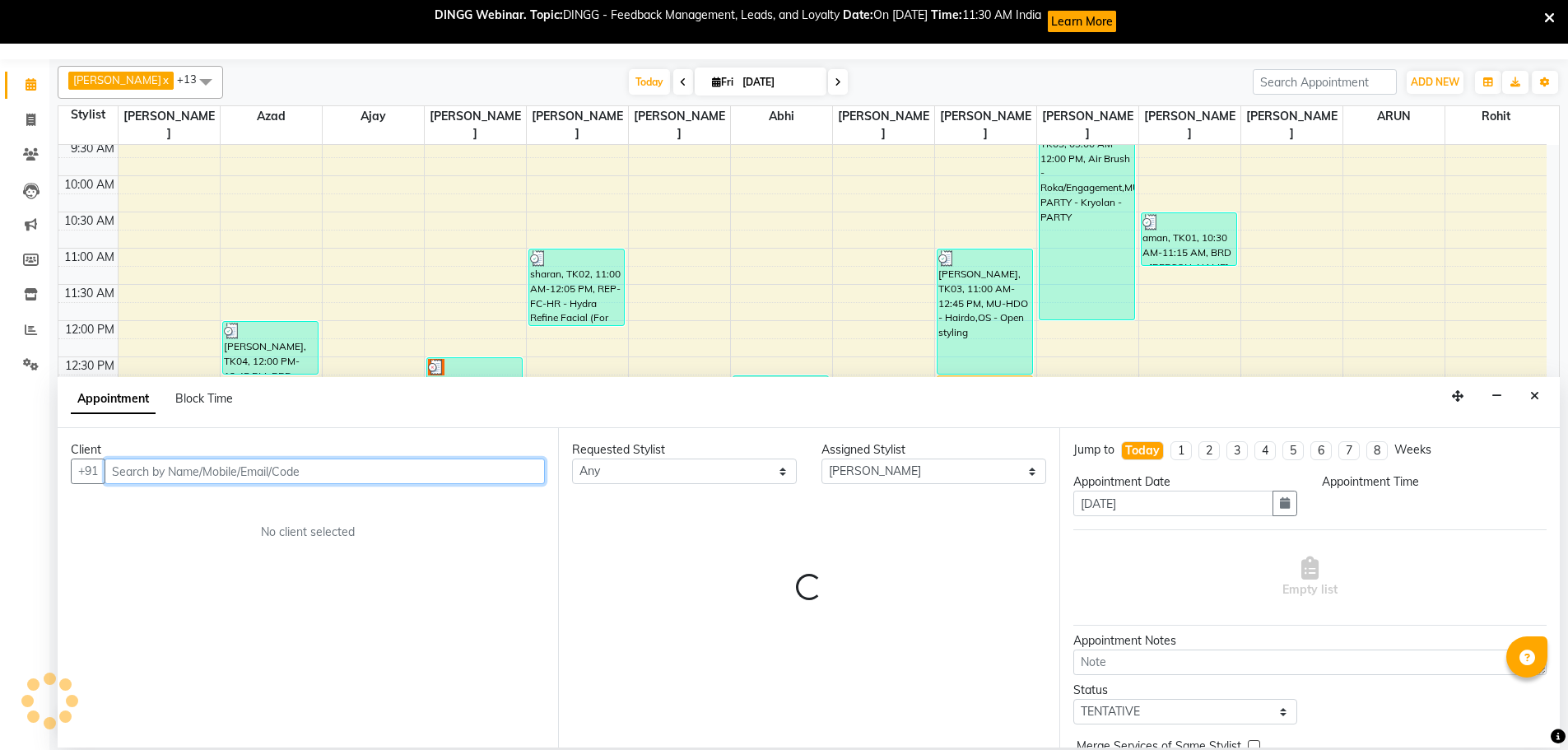 type 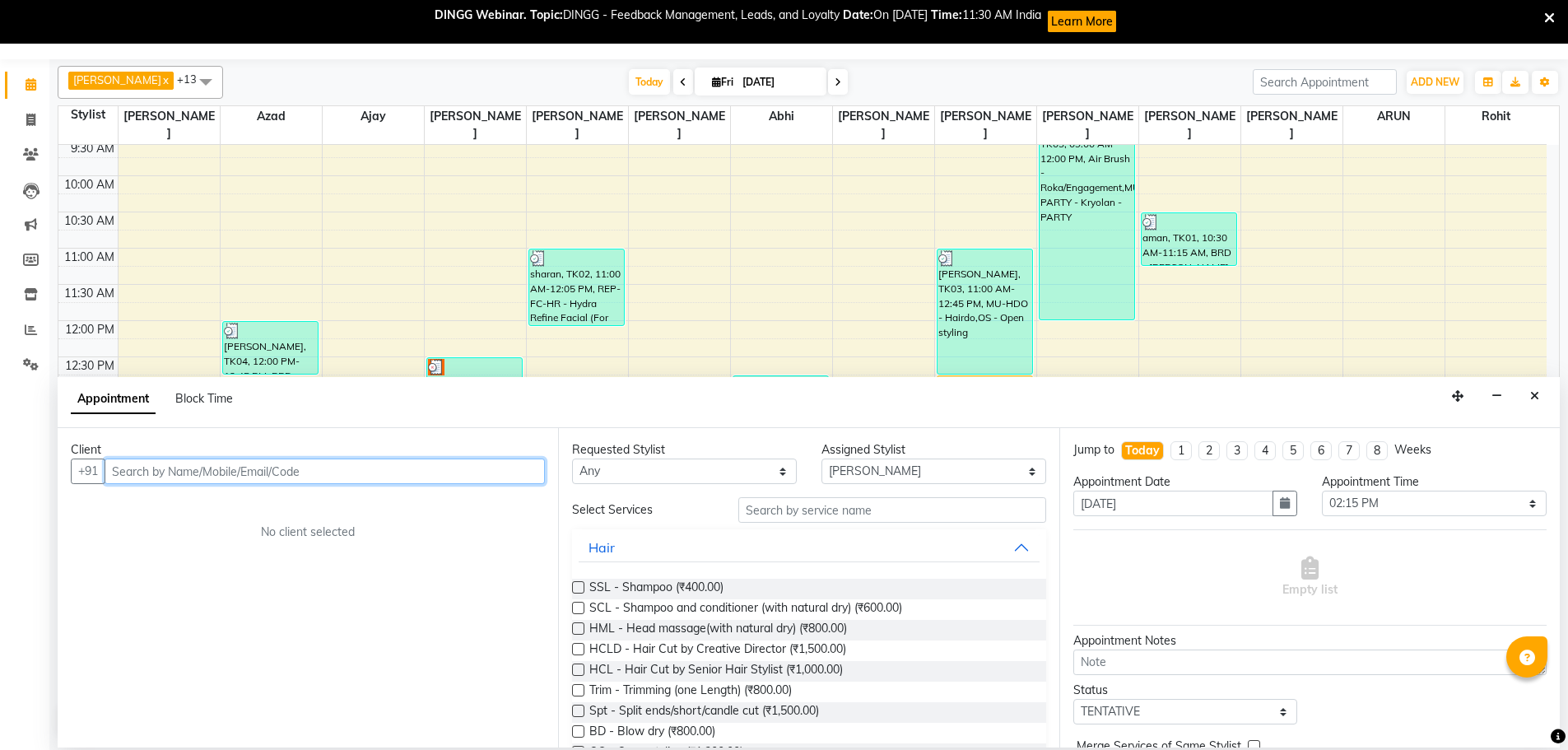 click at bounding box center (324, 471) 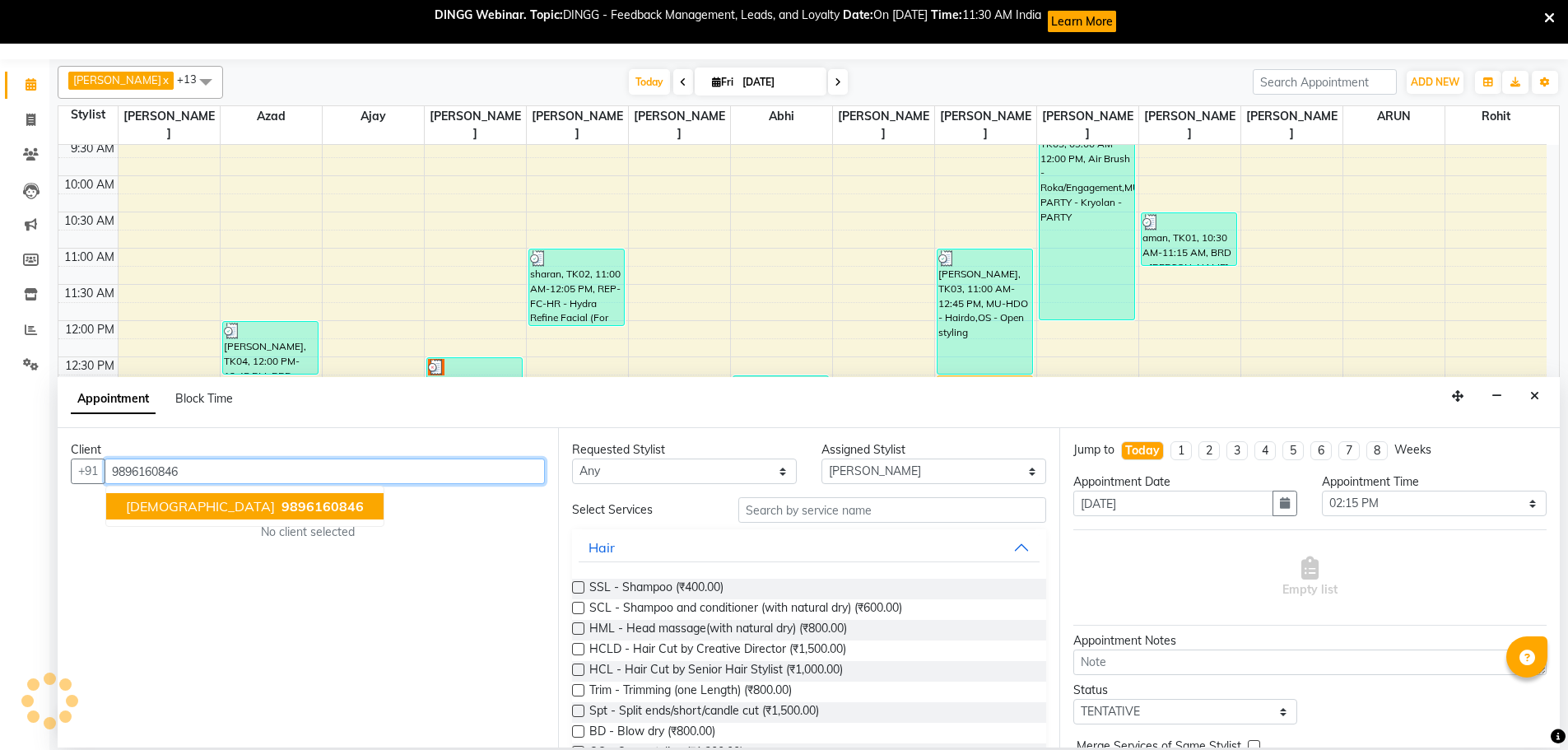 drag, startPoint x: 158, startPoint y: 517, endPoint x: 179, endPoint y: 530, distance: 24.698178 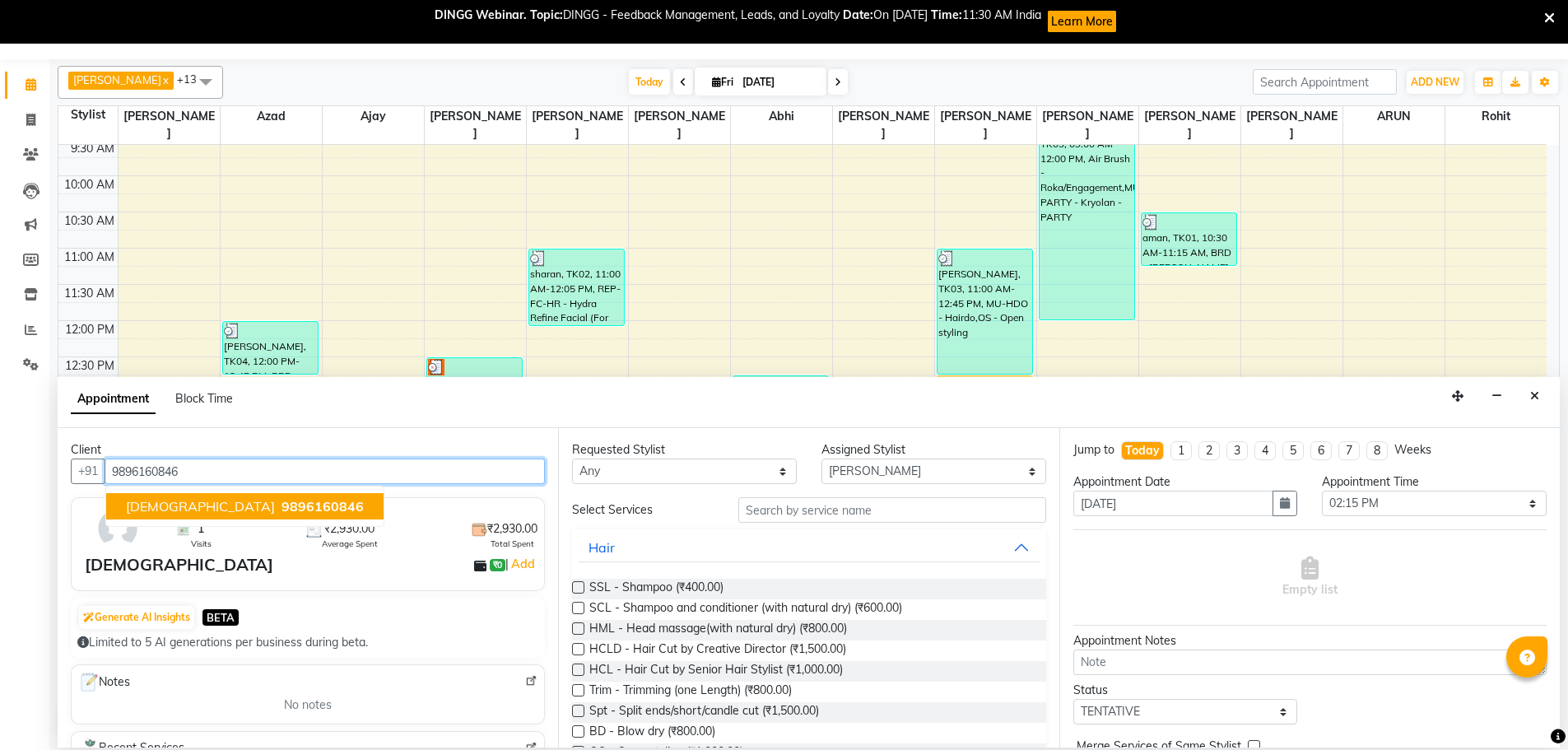 click on "[DEMOGRAPHIC_DATA]" at bounding box center (200, 506) 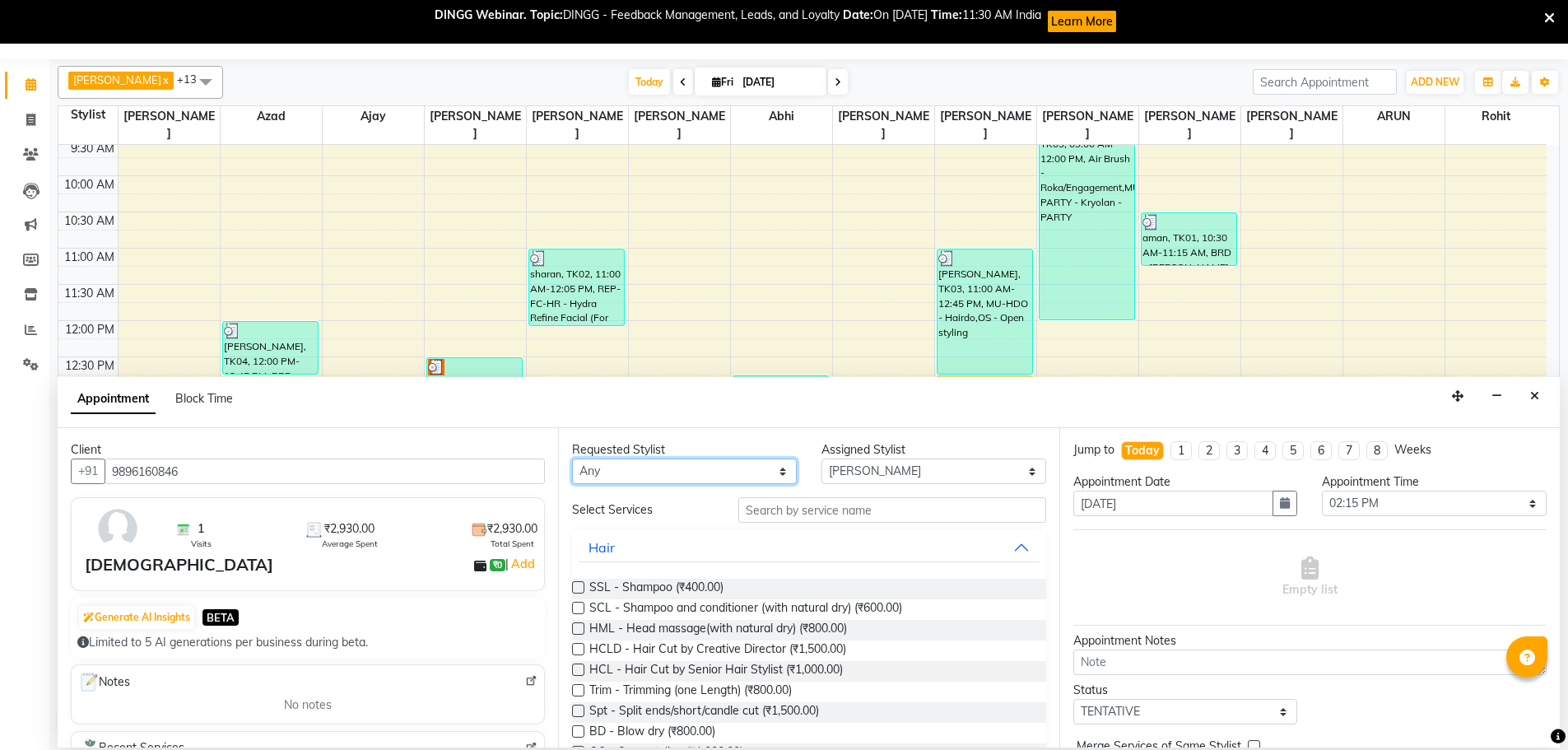 click on "Any Abhi [PERSON_NAME] [PERSON_NAME] [PERSON_NAME] [PERSON_NAME] Headmasters [PERSON_NAME] Manager [PERSON_NAME] [PERSON_NAME] [PERSON_NAME] [PERSON_NAME] Rohit [PERSON_NAME] [PERSON_NAME] [PERSON_NAME] [PERSON_NAME]  [PERSON_NAME]" at bounding box center [684, 471] 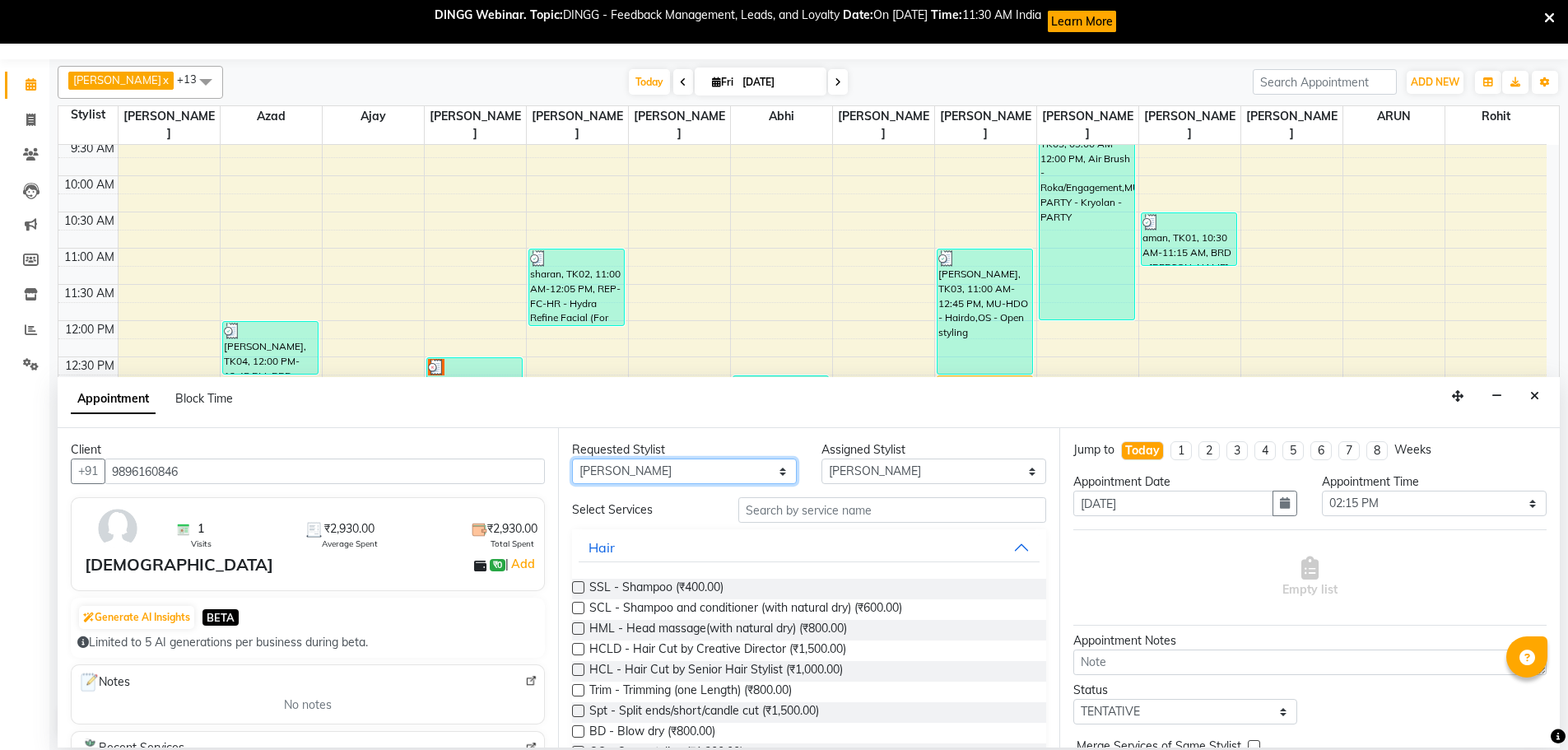 click on "Any Abhi [PERSON_NAME] [PERSON_NAME] [PERSON_NAME] [PERSON_NAME] Headmasters [PERSON_NAME] Manager [PERSON_NAME] [PERSON_NAME] [PERSON_NAME] [PERSON_NAME] Rohit [PERSON_NAME] [PERSON_NAME] [PERSON_NAME] [PERSON_NAME]  [PERSON_NAME]" at bounding box center (684, 471) 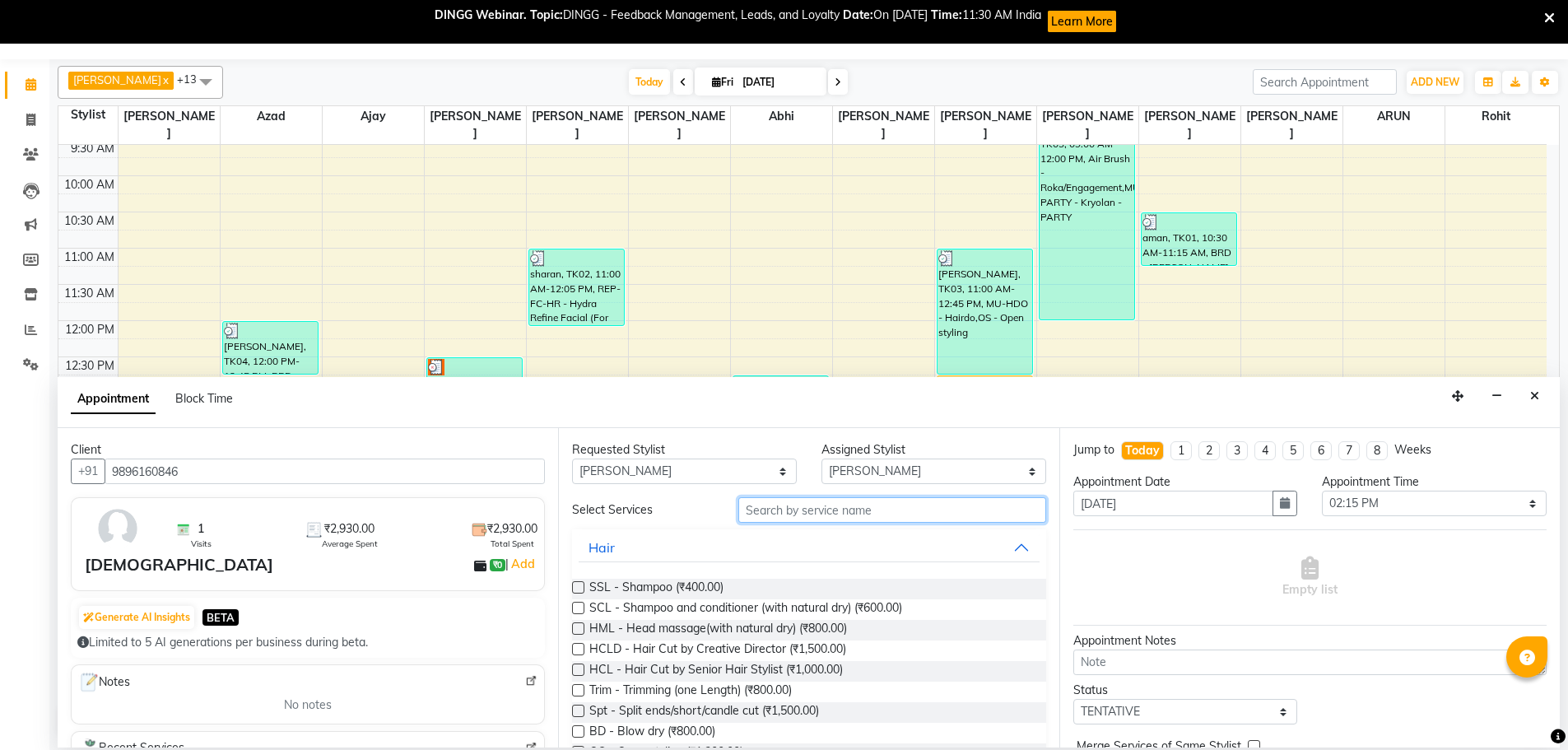 click at bounding box center (892, 510) 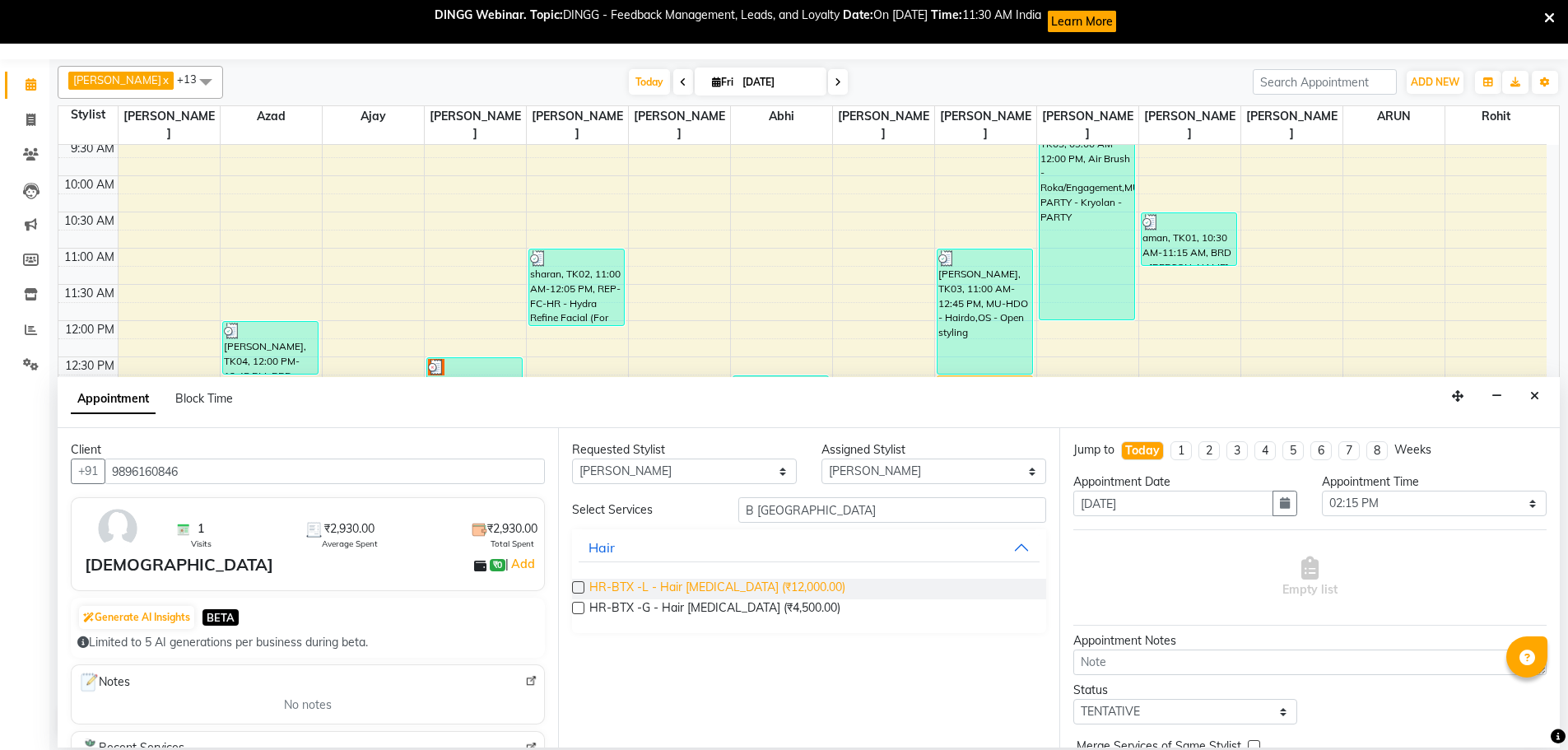 click on "HR-BTX -L  - Hair [MEDICAL_DATA] (₹12,000.00)" at bounding box center [717, 589] 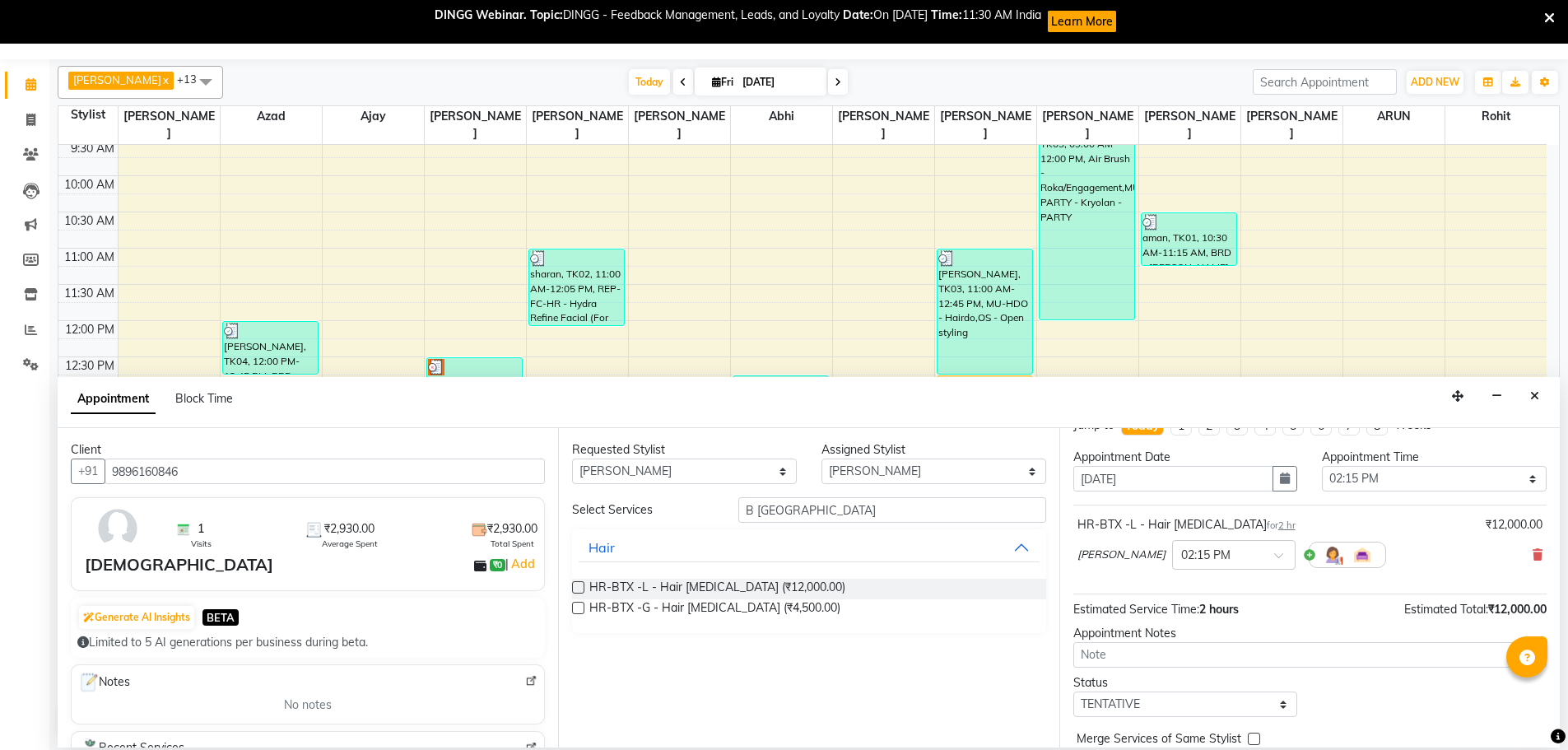 scroll, scrollTop: 0, scrollLeft: 0, axis: both 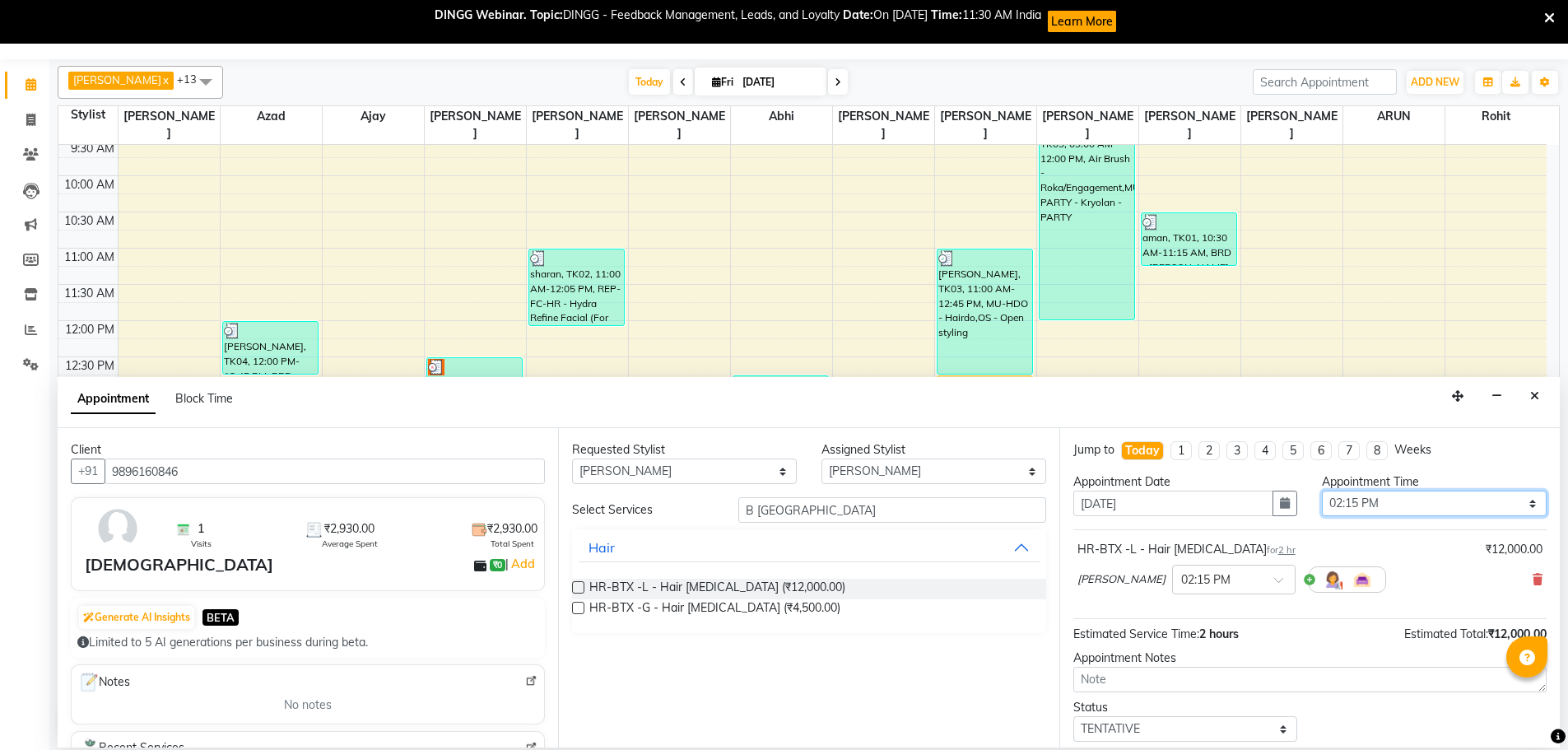 click on "Select 09:00 AM 09:15 AM 09:30 AM 09:45 AM 10:00 AM 10:15 AM 10:30 AM 10:45 AM 11:00 AM 11:15 AM 11:30 AM 11:45 AM 12:00 PM 12:15 PM 12:30 PM 12:45 PM 01:00 PM 01:15 PM 01:30 PM 01:45 PM 02:00 PM 02:15 PM 02:30 PM 02:45 PM 03:00 PM 03:15 PM 03:30 PM 03:45 PM 04:00 PM 04:15 PM 04:30 PM 04:45 PM 05:00 PM 05:15 PM 05:30 PM 05:45 PM 06:00 PM 06:15 PM 06:30 PM 06:45 PM 07:00 PM 07:15 PM 07:30 PM 07:45 PM 08:00 PM 08:15 PM 08:30 PM 08:45 PM 09:00 PM" at bounding box center (1434, 503) 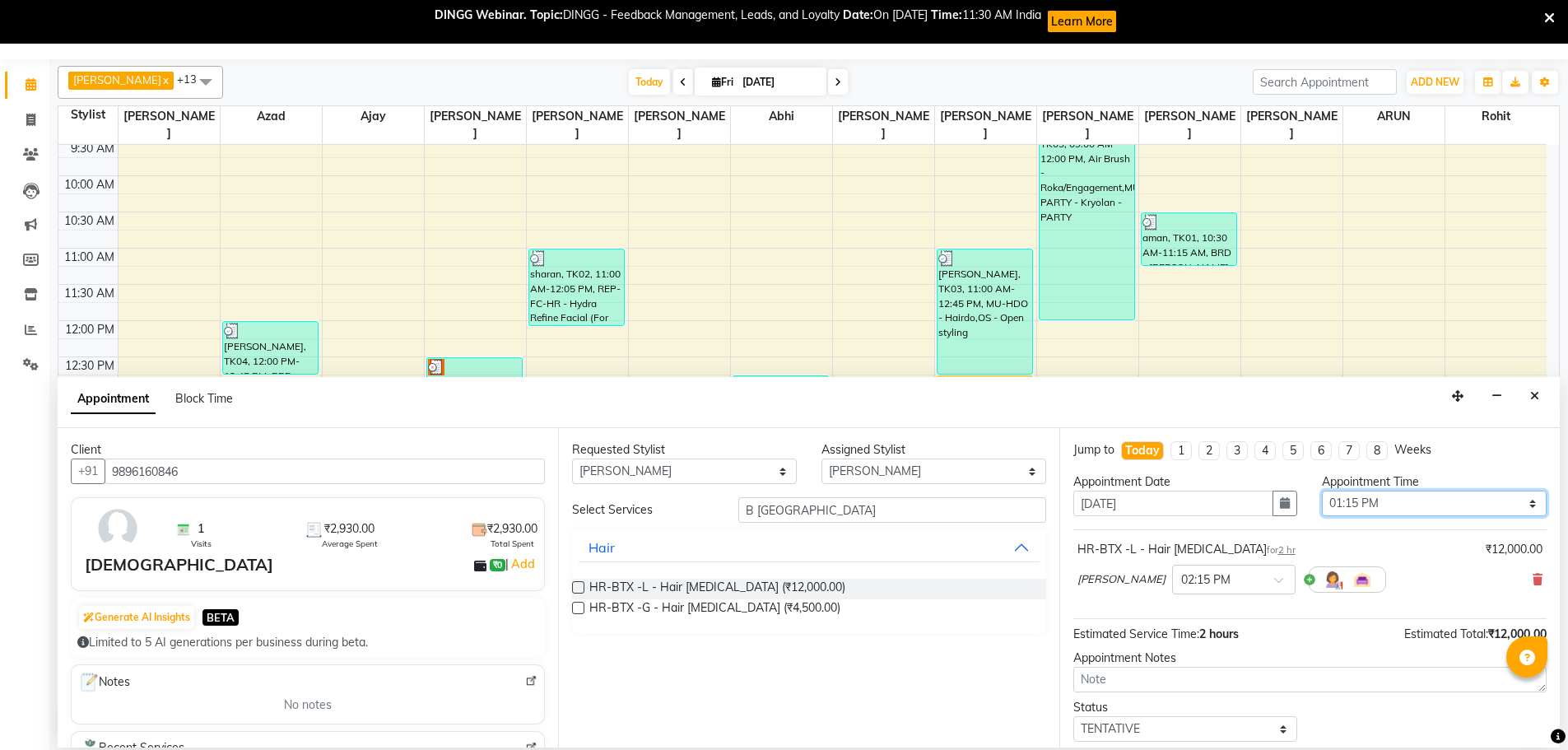 click on "Select 09:00 AM 09:15 AM 09:30 AM 09:45 AM 10:00 AM 10:15 AM 10:30 AM 10:45 AM 11:00 AM 11:15 AM 11:30 AM 11:45 AM 12:00 PM 12:15 PM 12:30 PM 12:45 PM 01:00 PM 01:15 PM 01:30 PM 01:45 PM 02:00 PM 02:15 PM 02:30 PM 02:45 PM 03:00 PM 03:15 PM 03:30 PM 03:45 PM 04:00 PM 04:15 PM 04:30 PM 04:45 PM 05:00 PM 05:15 PM 05:30 PM 05:45 PM 06:00 PM 06:15 PM 06:30 PM 06:45 PM 07:00 PM 07:15 PM 07:30 PM 07:45 PM 08:00 PM 08:15 PM 08:30 PM 08:45 PM 09:00 PM" at bounding box center (1434, 503) 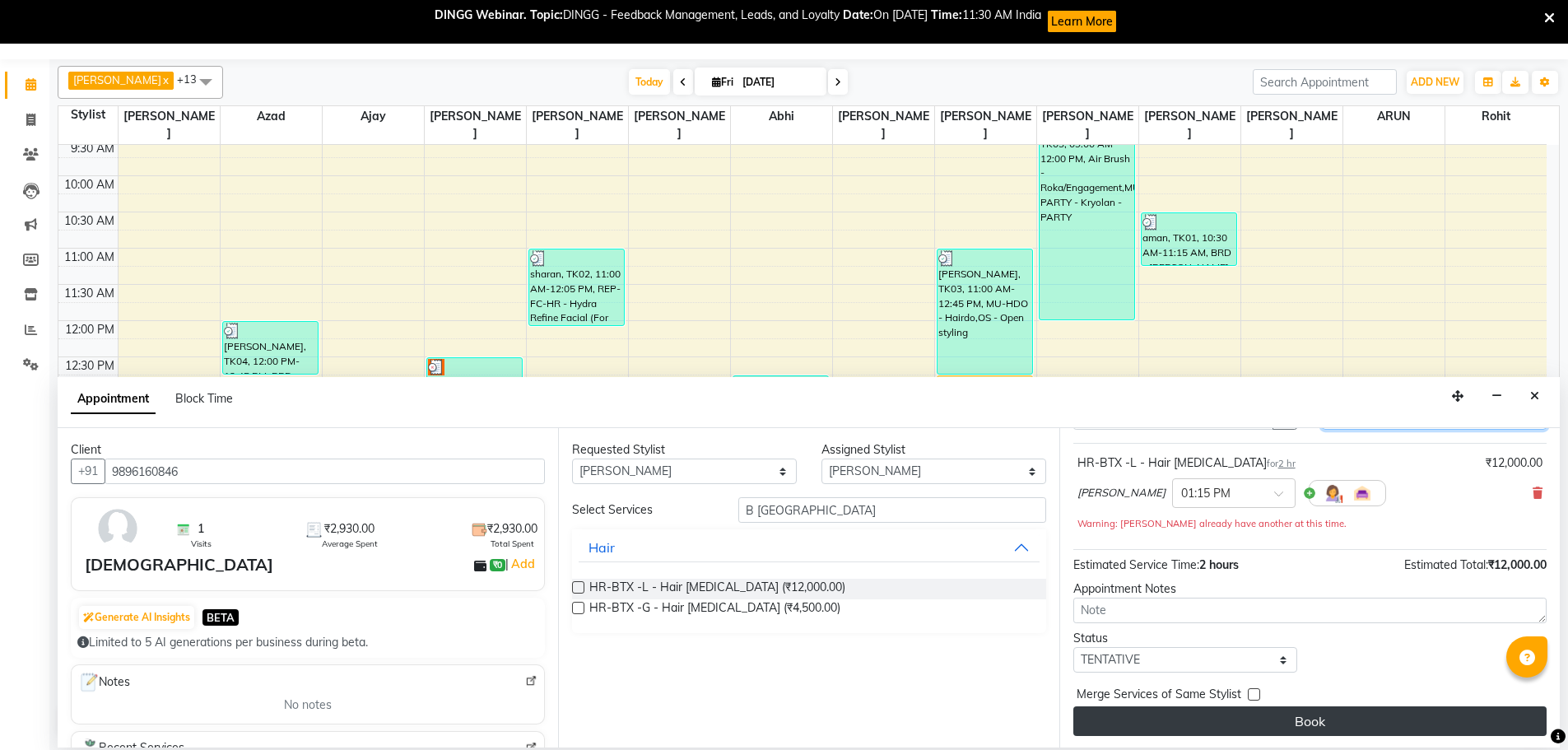 scroll, scrollTop: 88, scrollLeft: 0, axis: vertical 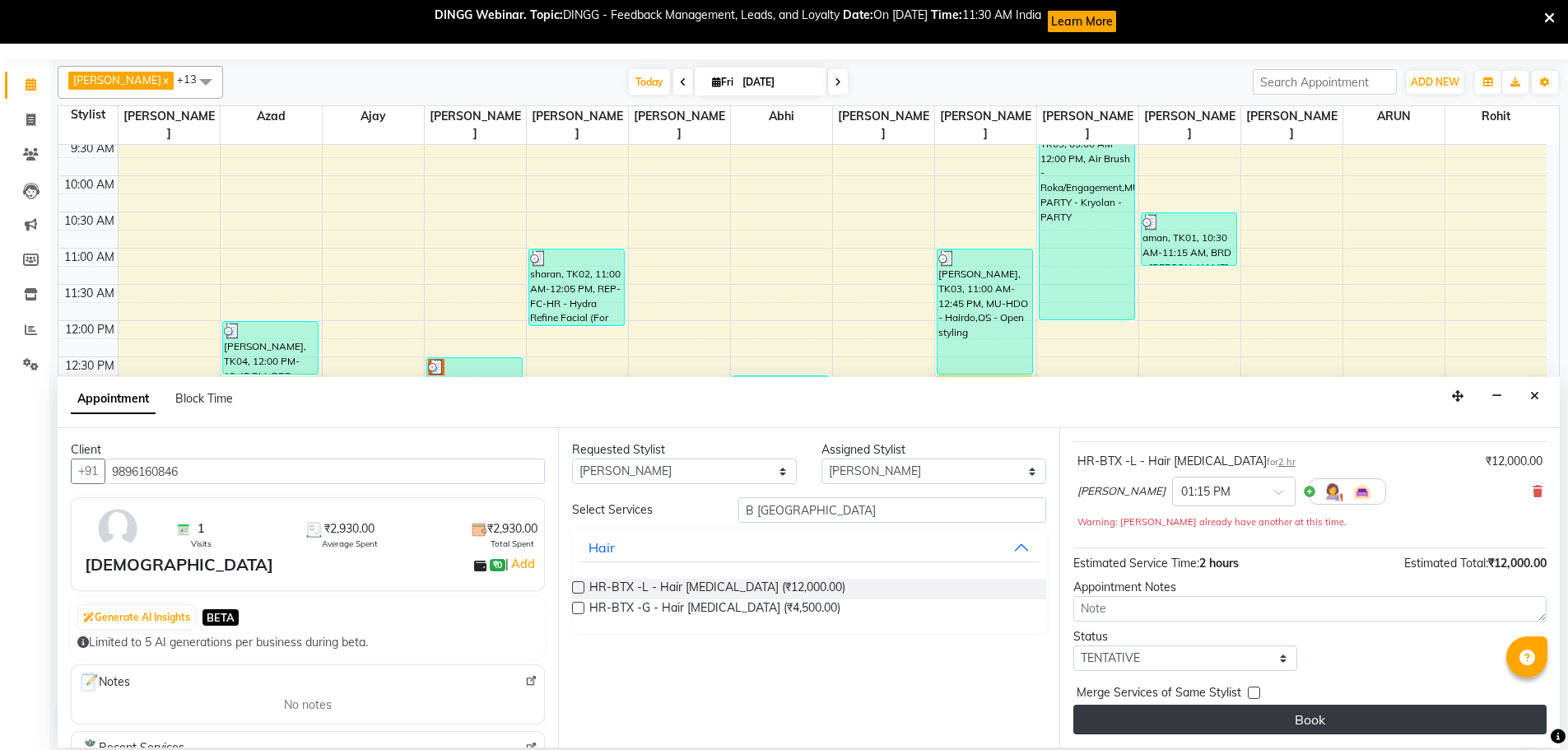 click on "Book" at bounding box center (1310, 720) 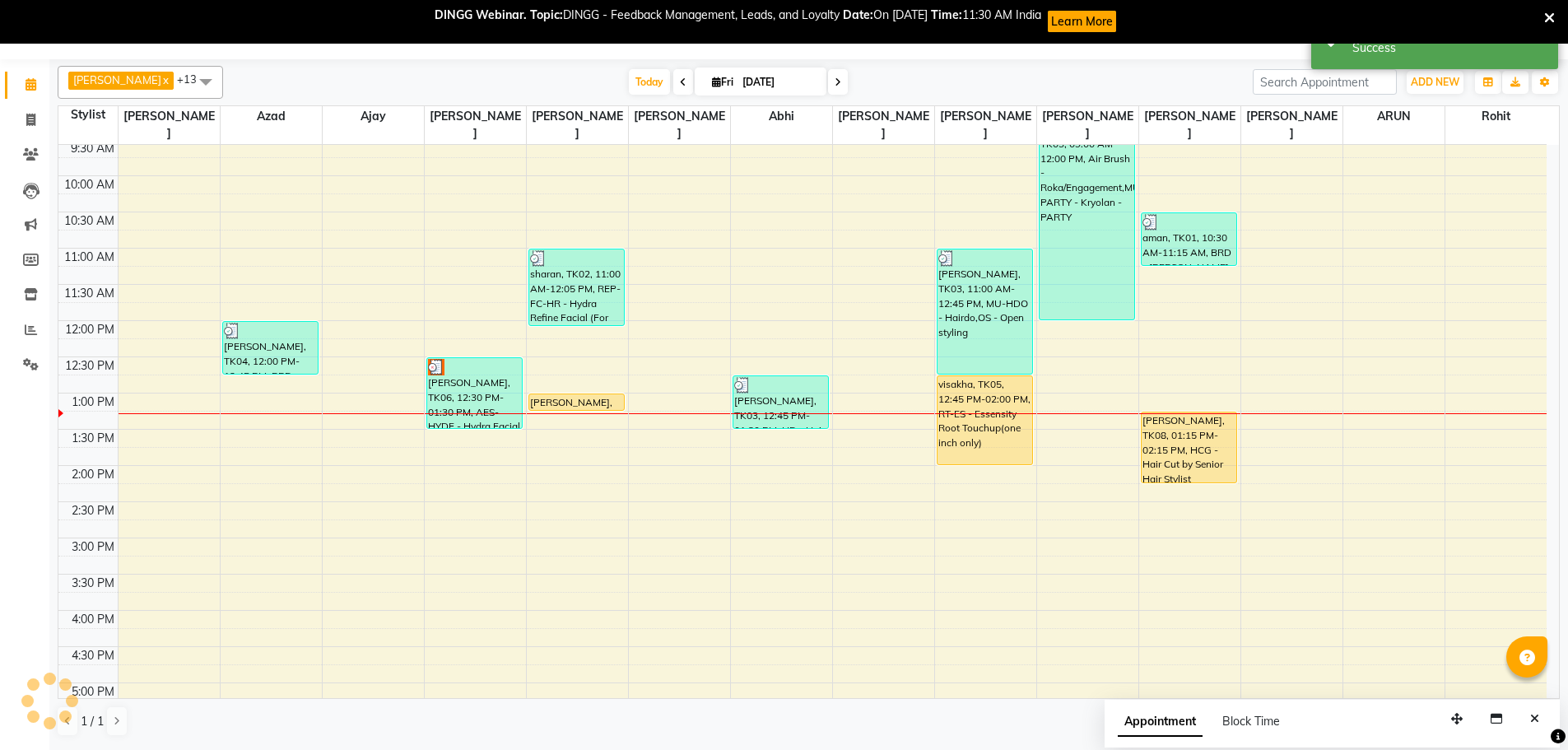 scroll, scrollTop: 0, scrollLeft: 0, axis: both 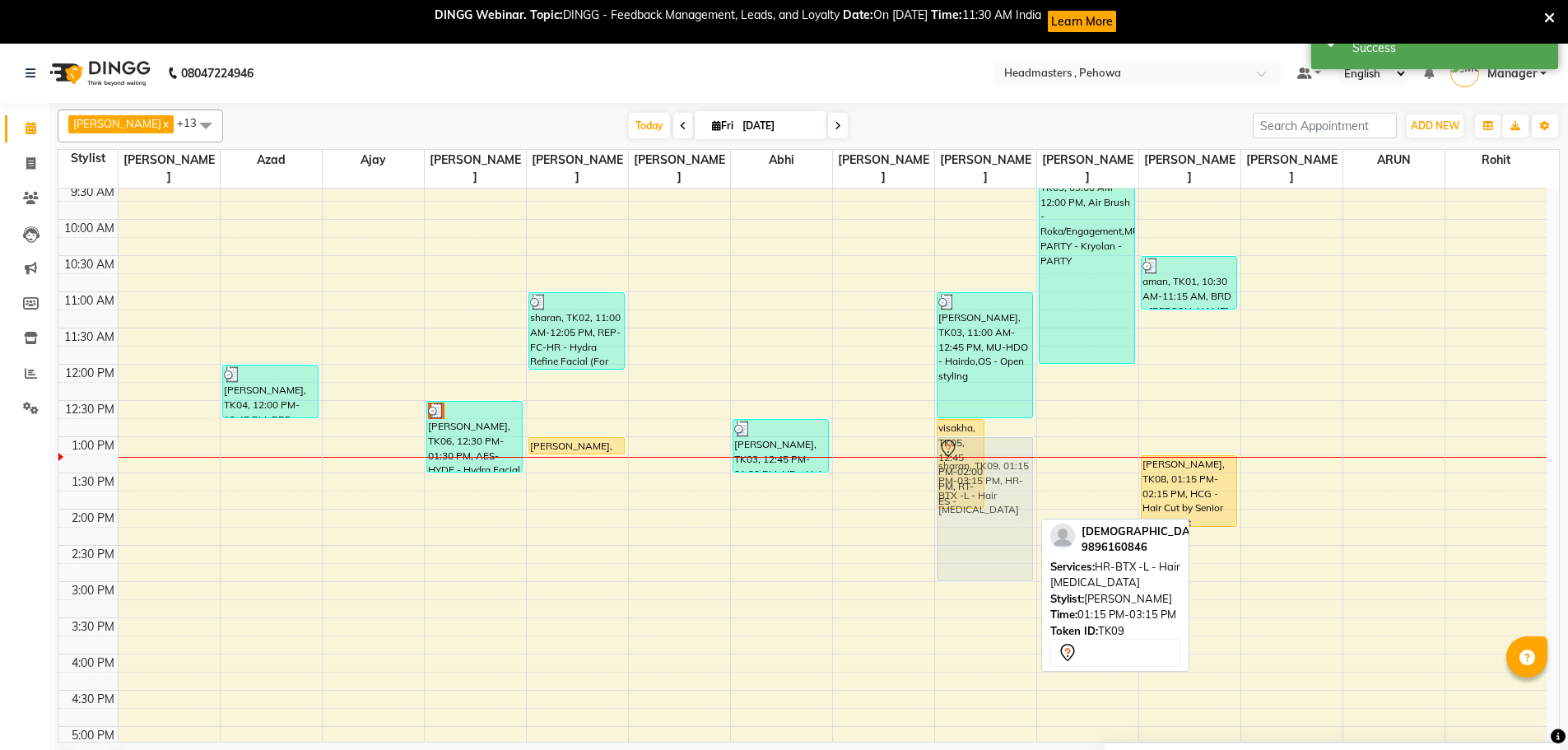 drag, startPoint x: 1023, startPoint y: 471, endPoint x: 1028, endPoint y: 459, distance: 13 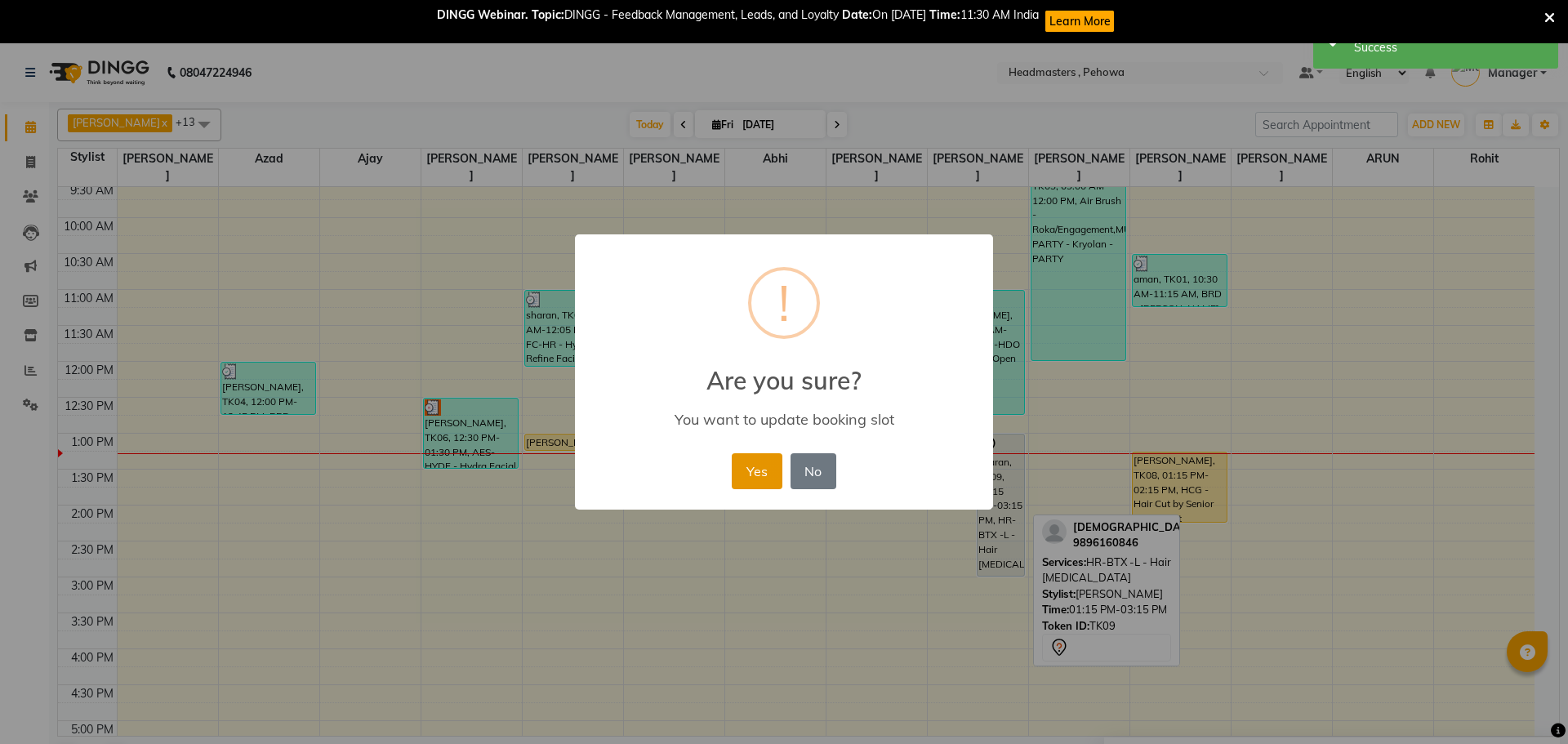 click on "Yes" at bounding box center (756, 471) 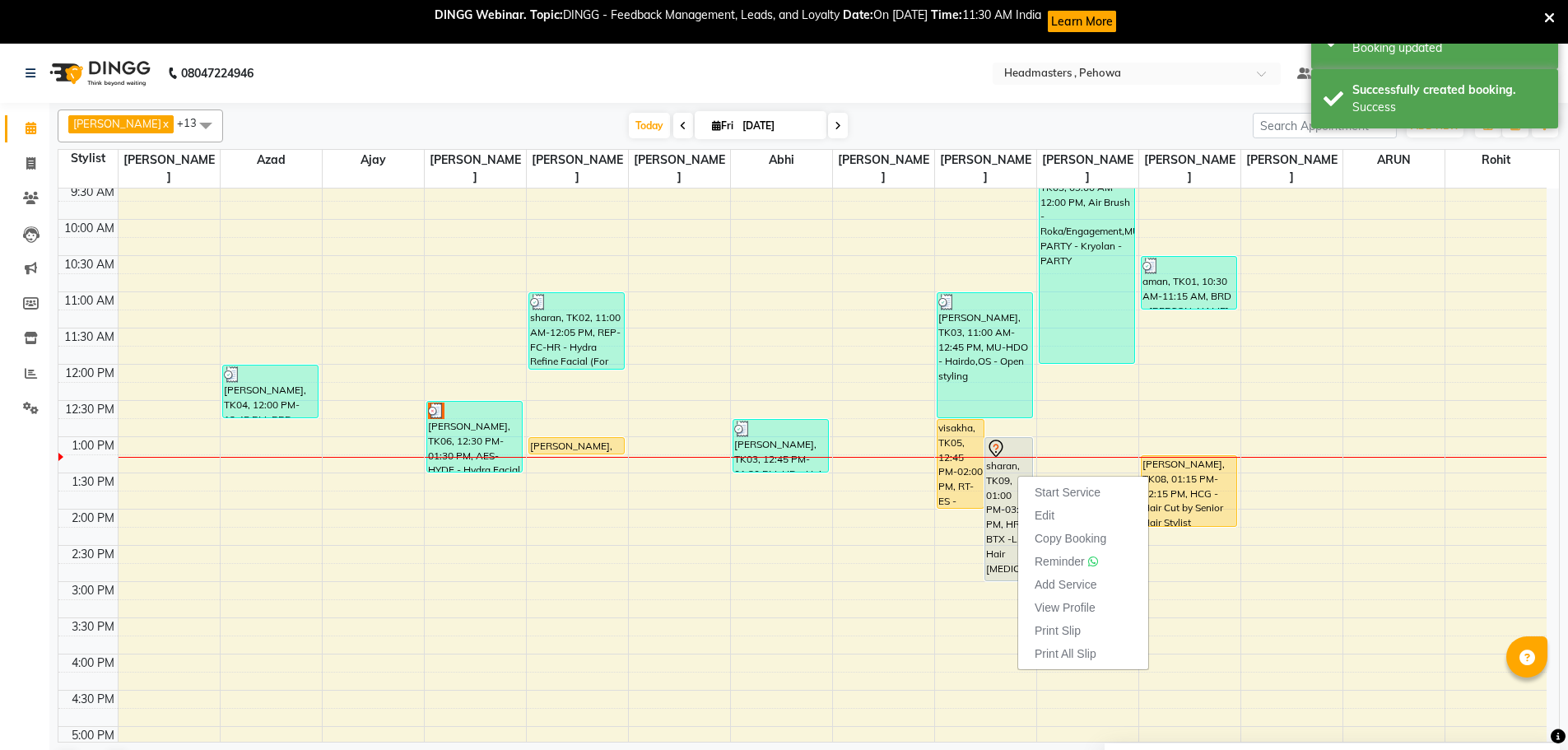 click on "Print Slip" at bounding box center (1083, 631) 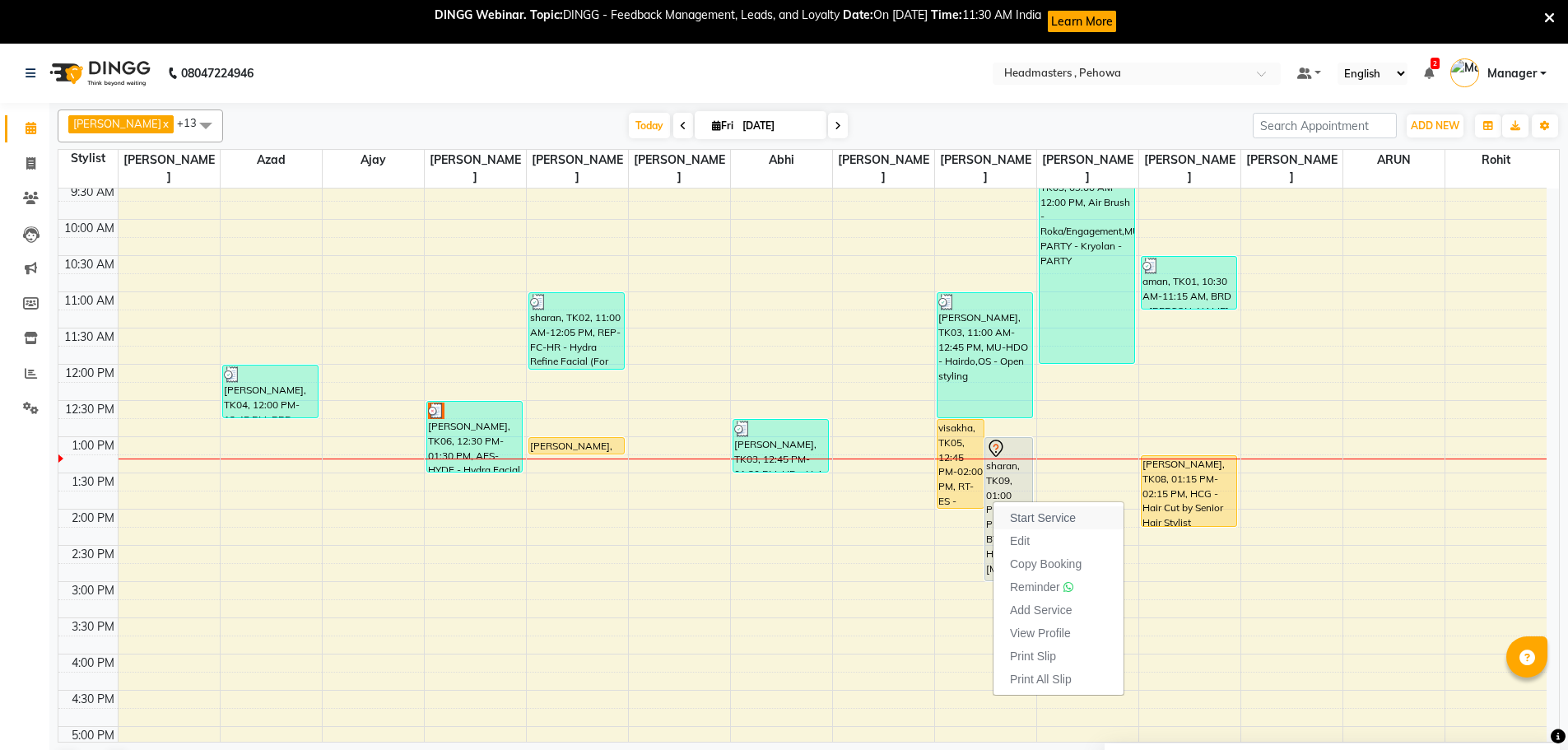 click on "Start Service" at bounding box center [1043, 518] 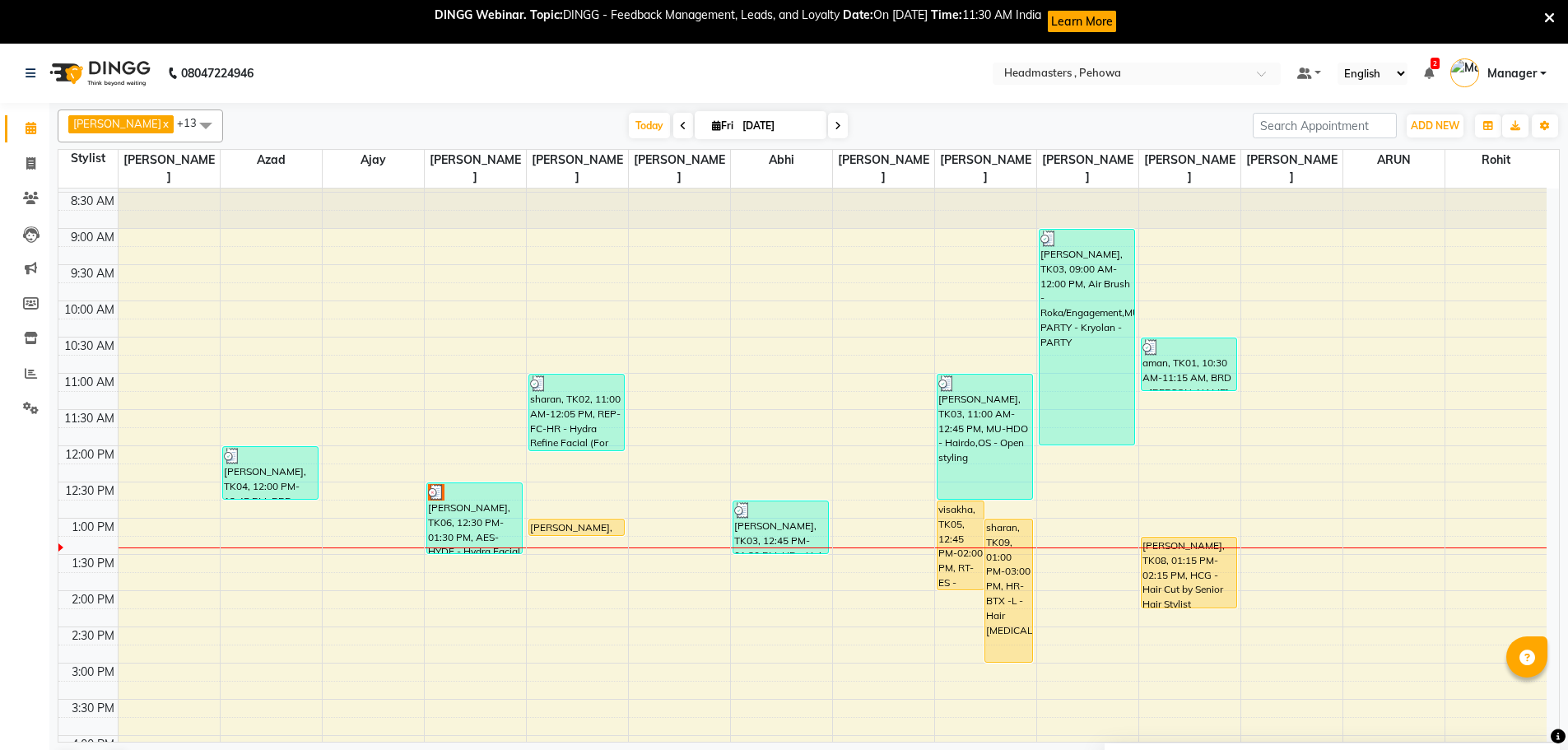 scroll, scrollTop: 31, scrollLeft: 0, axis: vertical 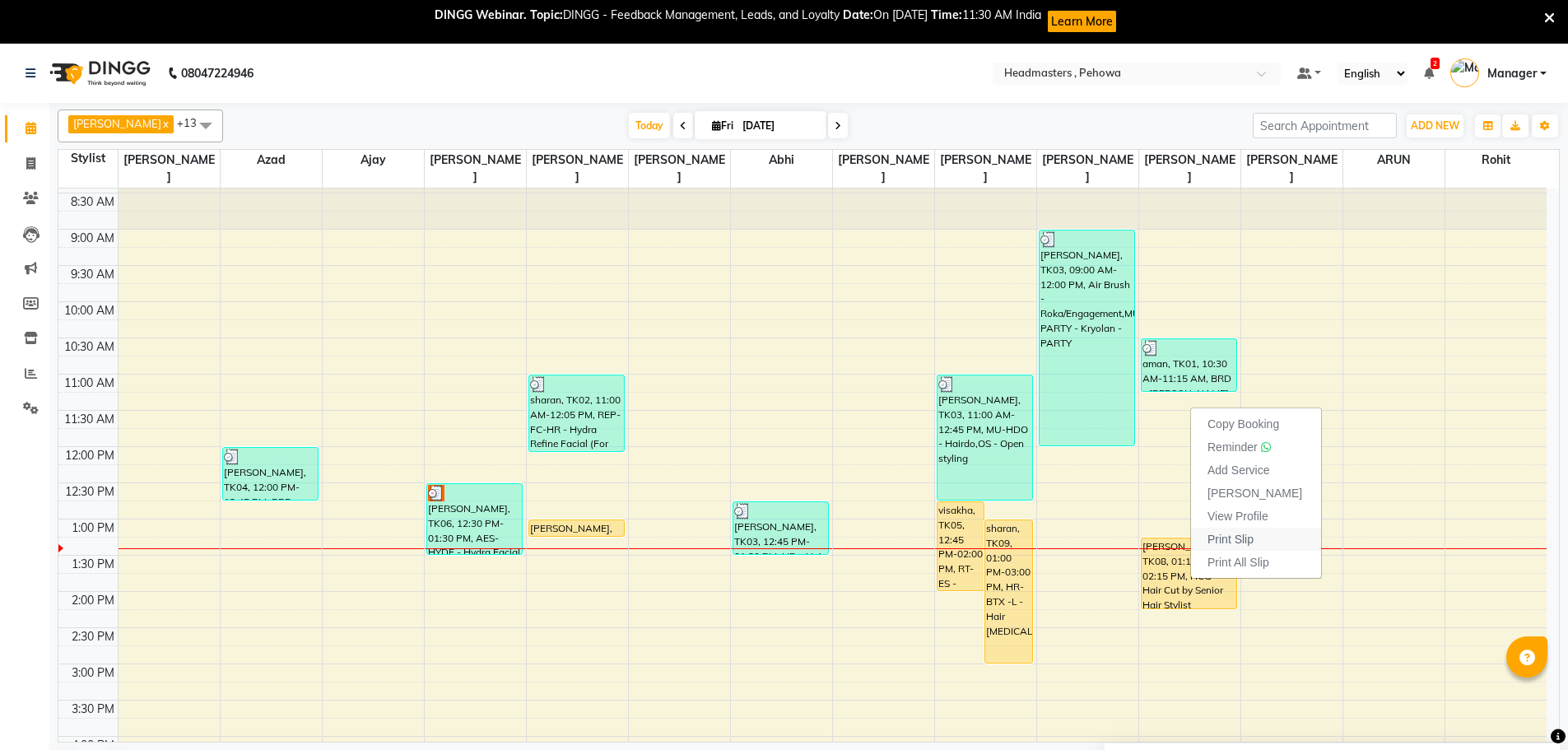 click on "Print Slip" at bounding box center [1256, 539] 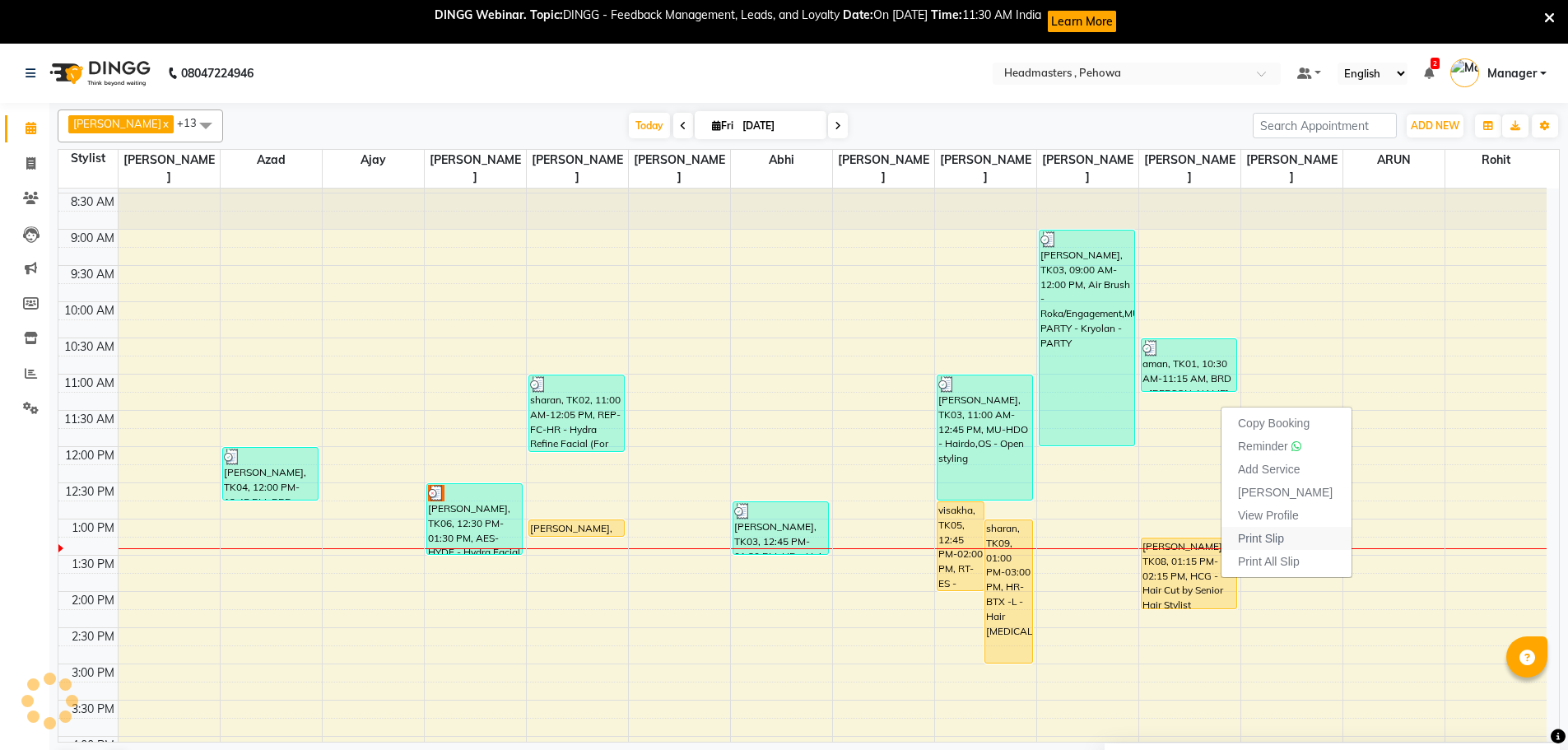 click on "Print Slip" at bounding box center [1261, 538] 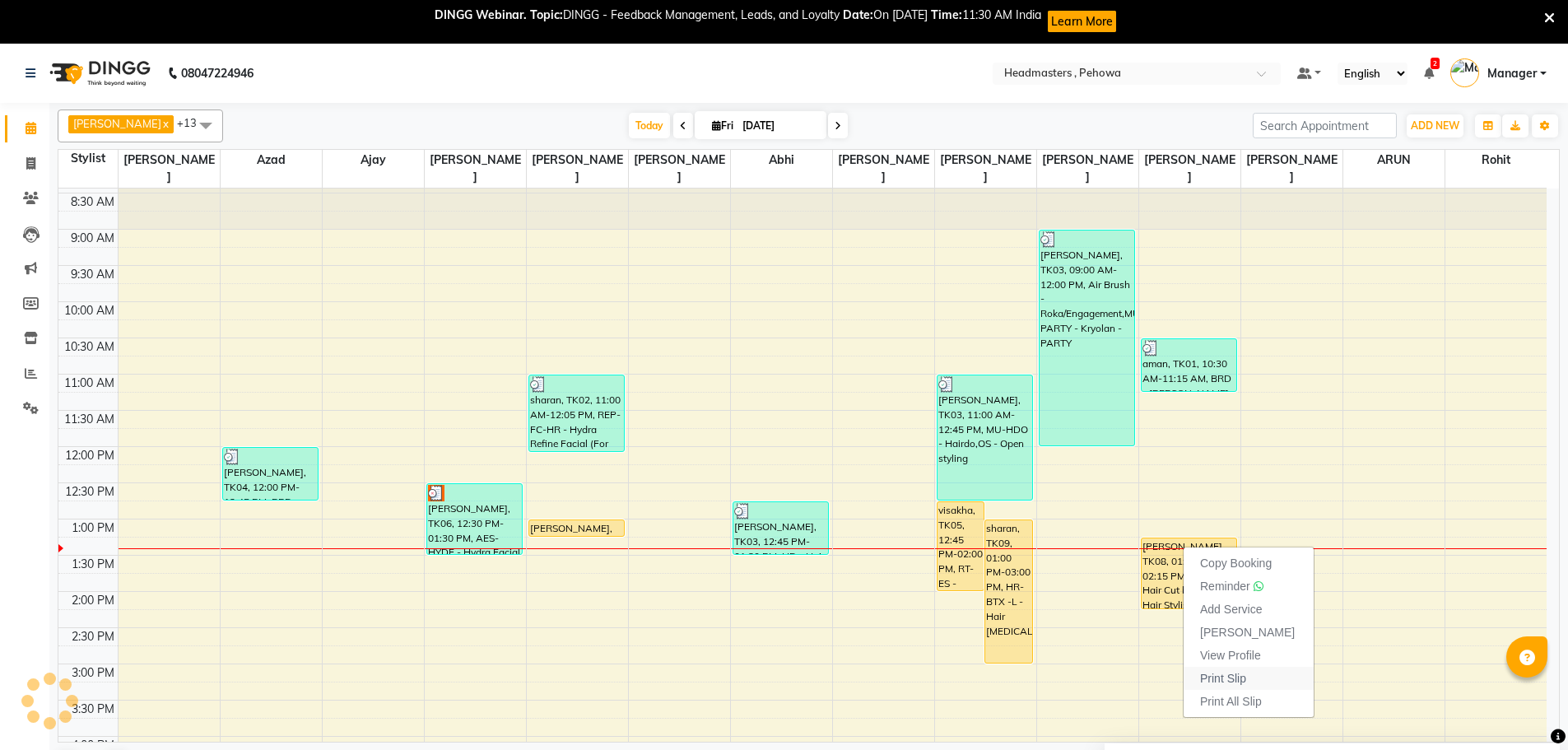 click on "Print Slip" at bounding box center [1249, 678] 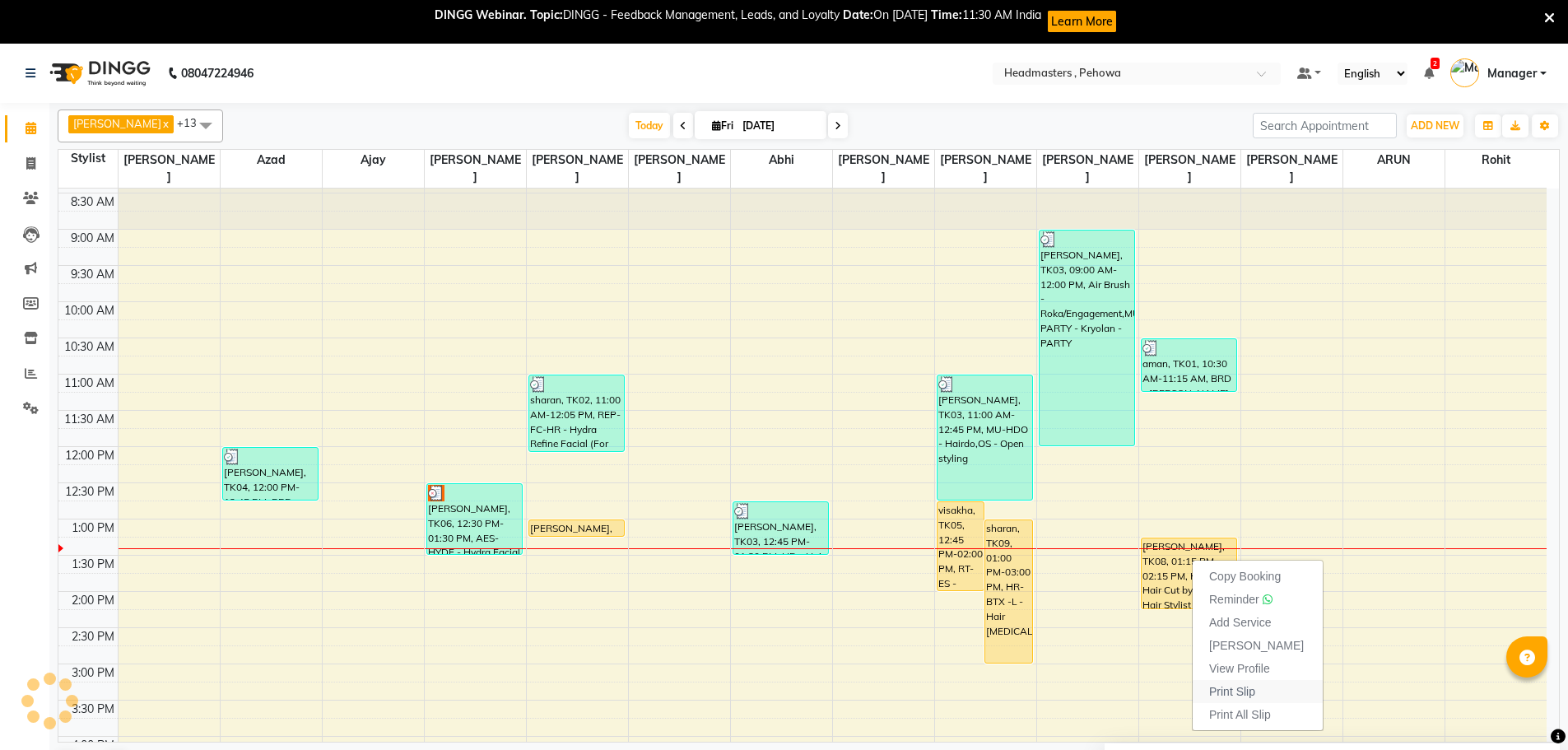 click on "Print Slip" at bounding box center (1232, 692) 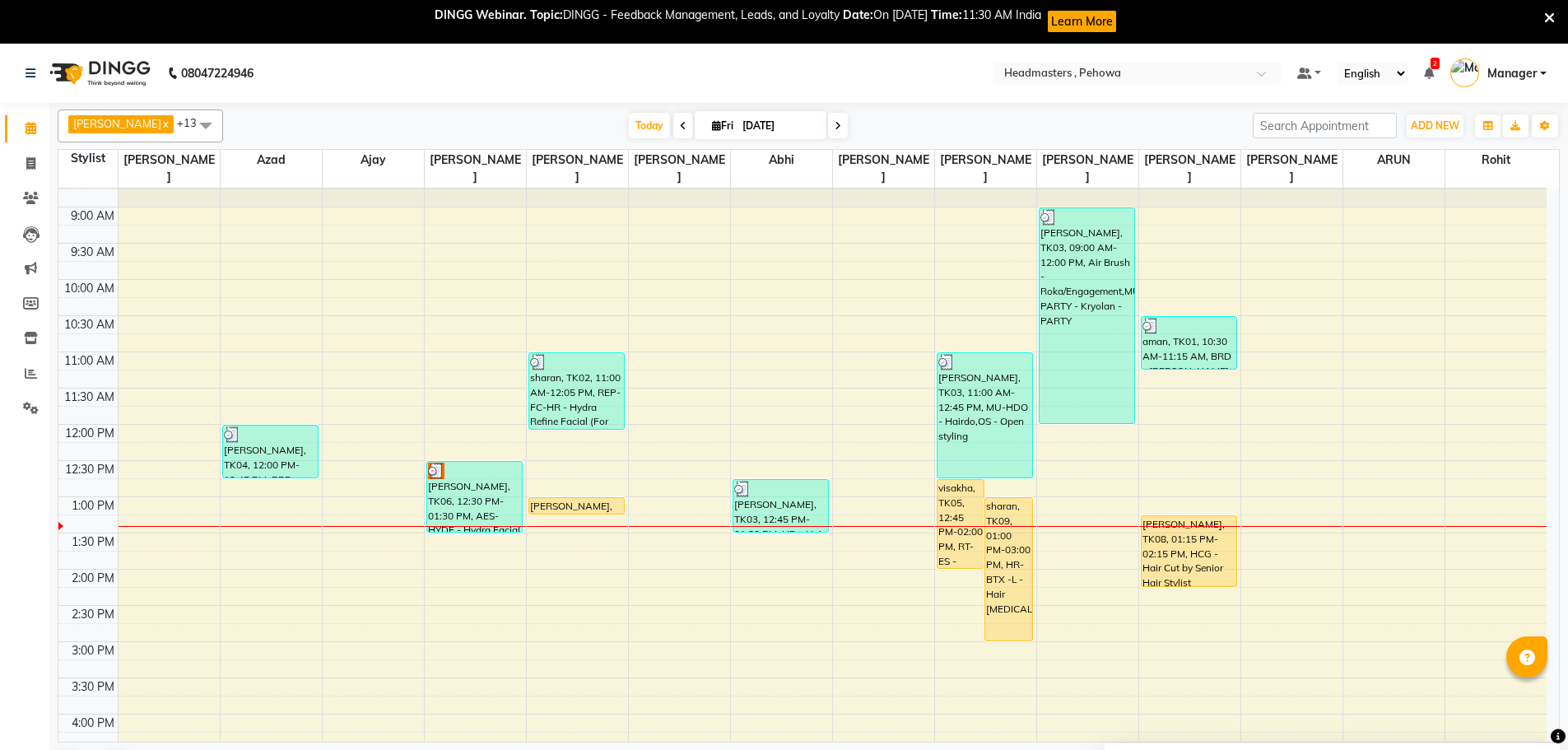 scroll, scrollTop: 82, scrollLeft: 0, axis: vertical 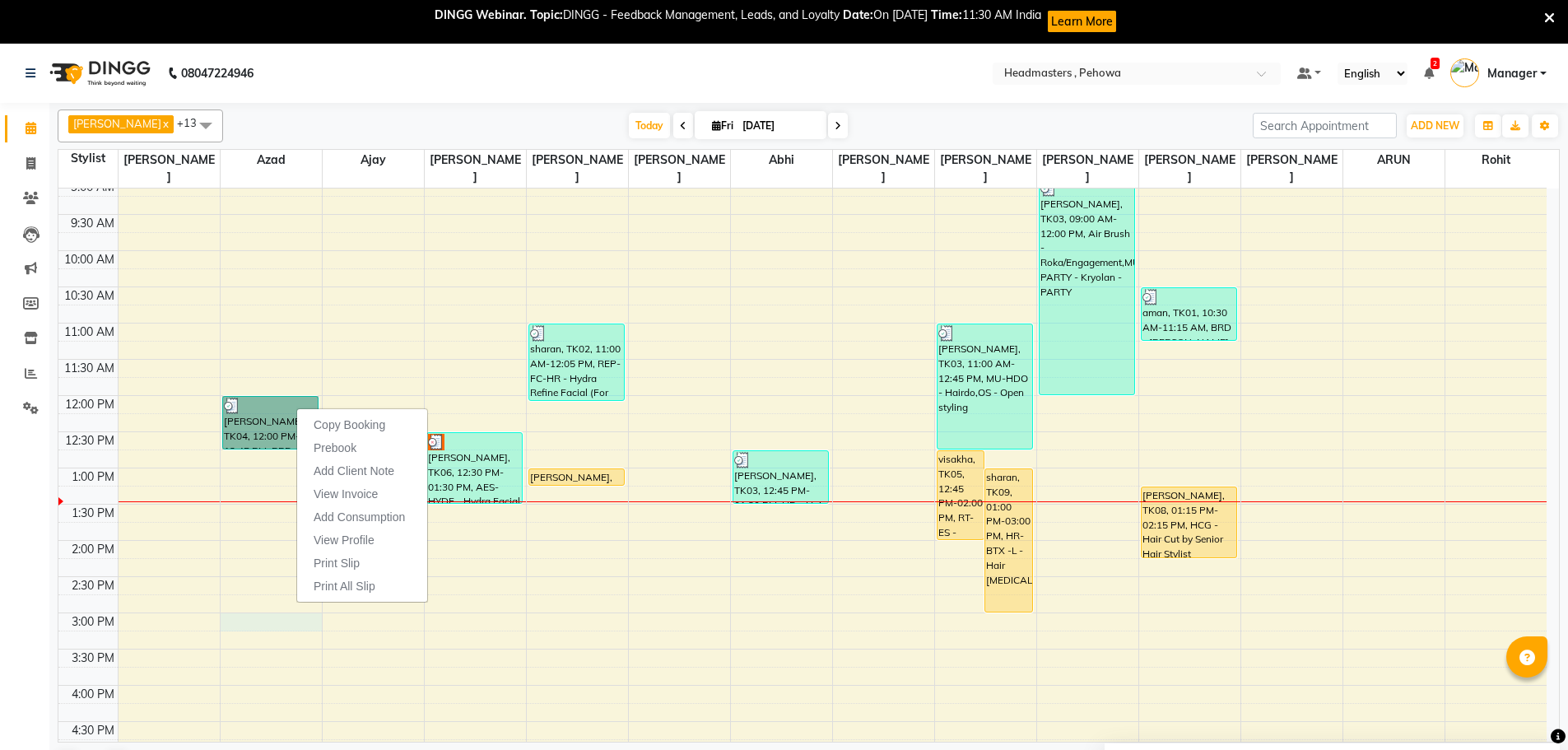 click on "8:00 AM 8:30 AM 9:00 AM 9:30 AM 10:00 AM 10:30 AM 11:00 AM 11:30 AM 12:00 PM 12:30 PM 1:00 PM 1:30 PM 2:00 PM 2:30 PM 3:00 PM 3:30 PM 4:00 PM 4:30 PM 5:00 PM 5:30 PM 6:00 PM 6:30 PM 7:00 PM 7:30 PM 8:00 PM 8:30 PM 9:00 PM 9:30 PM     karambeer, TK04, 12:00 PM-12:45 PM, BRD - Beard     KULWINDER, TK06, 12:30 PM-01:30 PM, AES-HYDF  - Hydra Facial     sharan, TK02, 11:00 AM-12:05 PM, REP-FC-HR - Hydra Refine Facial (For Normal/Oily Skin),WX-UA-RC - Waxing Under Arms - Premium    KULWINDER, TK07, 01:00 PM-01:15 PM, O3-MSK-DTAN  - D-Tan Pack     MANISHA, TK03, 12:45 PM-01:30 PM, HD - Hair Do    visakha, TK05, 12:45 PM-02:00 PM, RT-ES - Essensity Root Touchup(one inch only)    sharan, TK09, 01:00 PM-03:00 PM, HR-BTX -L  - Hair Botox     MANISHA, TK03, 11:00 AM-12:45 PM, MU-HDO  - Hairdo,OS - Open styling     MANISHA, TK03, 09:00 AM-12:00 PM, Air Brush - Roka/Engagement,MUKRY-PARTY  - Kryolan - PARTY     aman, TK01, 10:30 AM-11:15 AM, BRD - Beard" at bounding box center (803, 613) 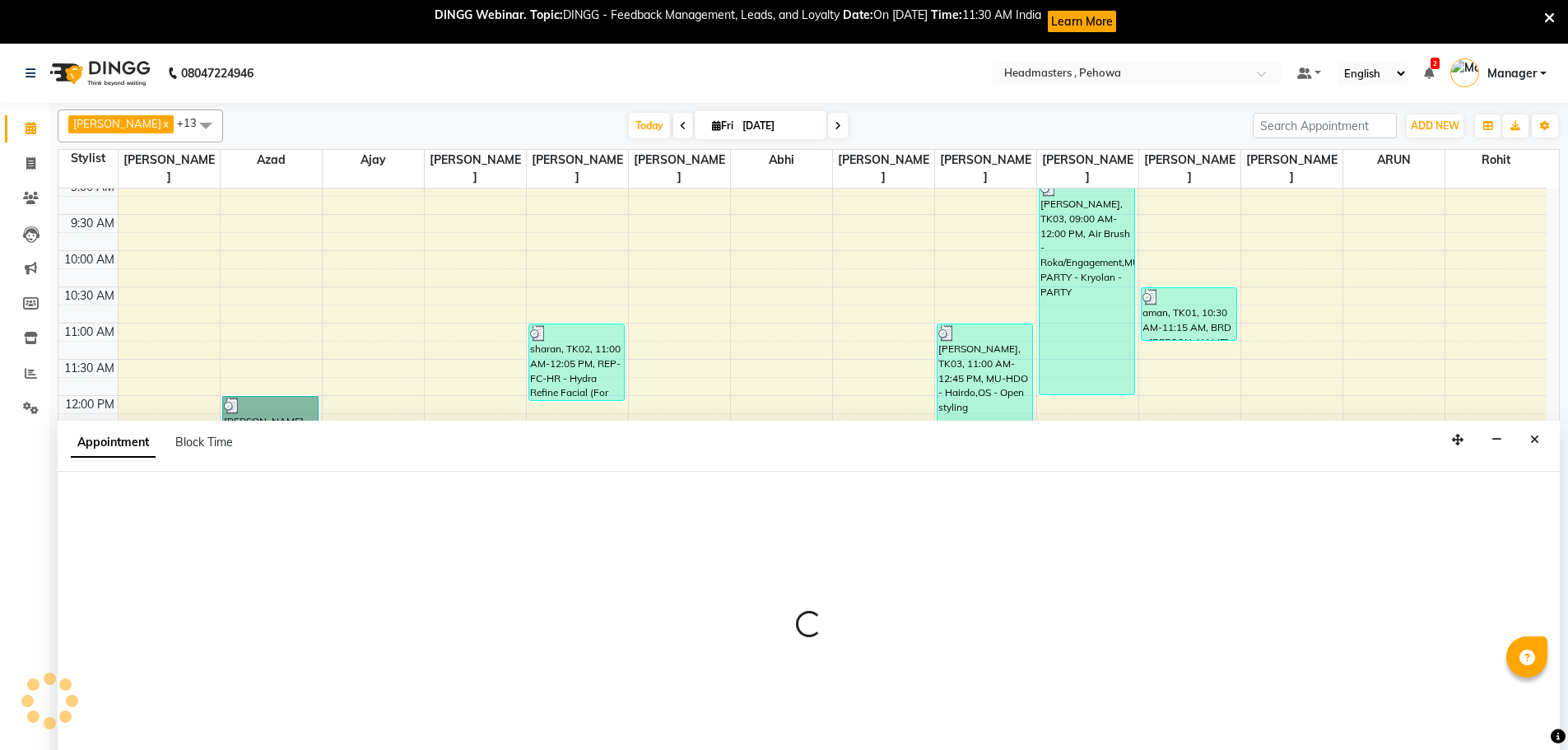 scroll, scrollTop: 26, scrollLeft: 0, axis: vertical 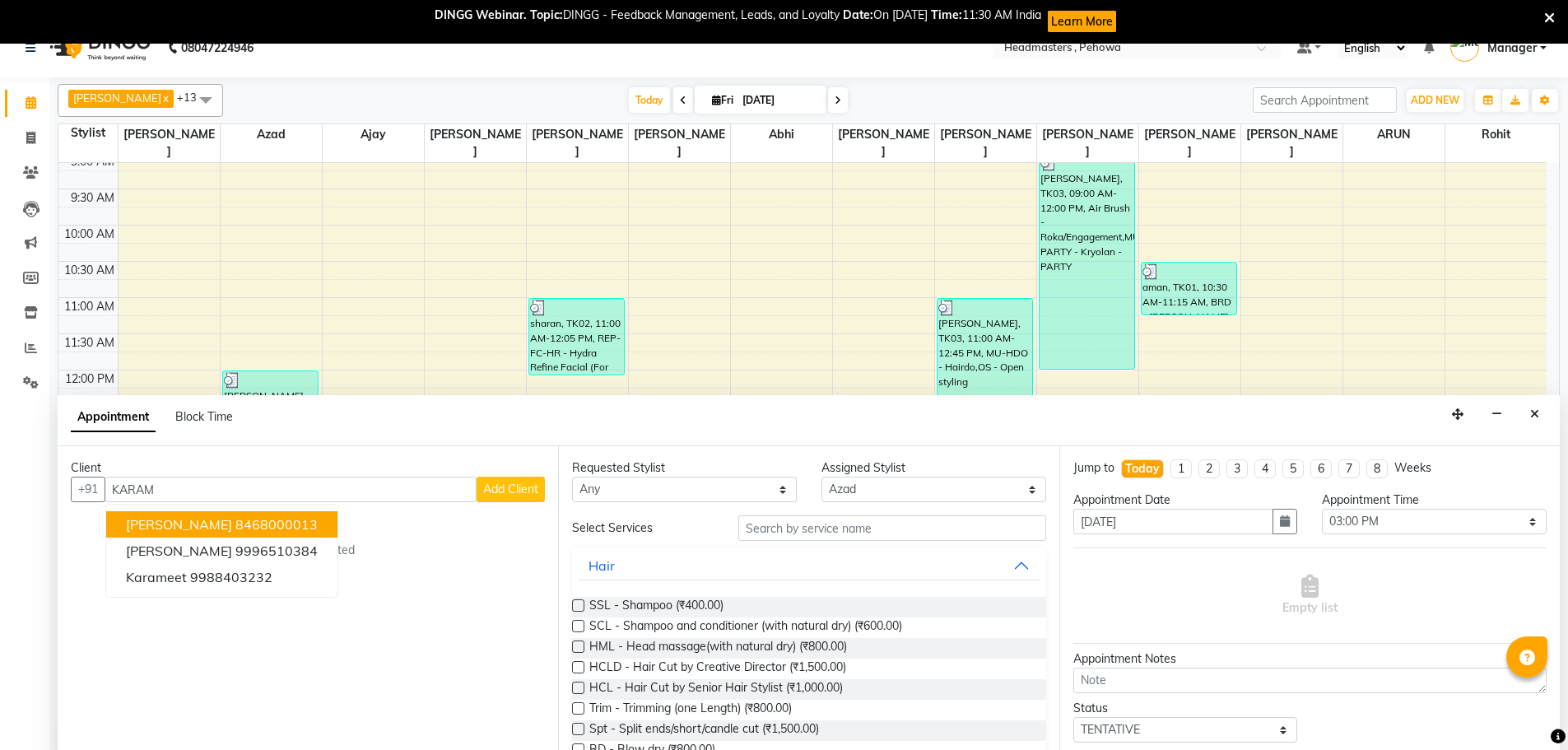 click on "8468000013" at bounding box center (277, 524) 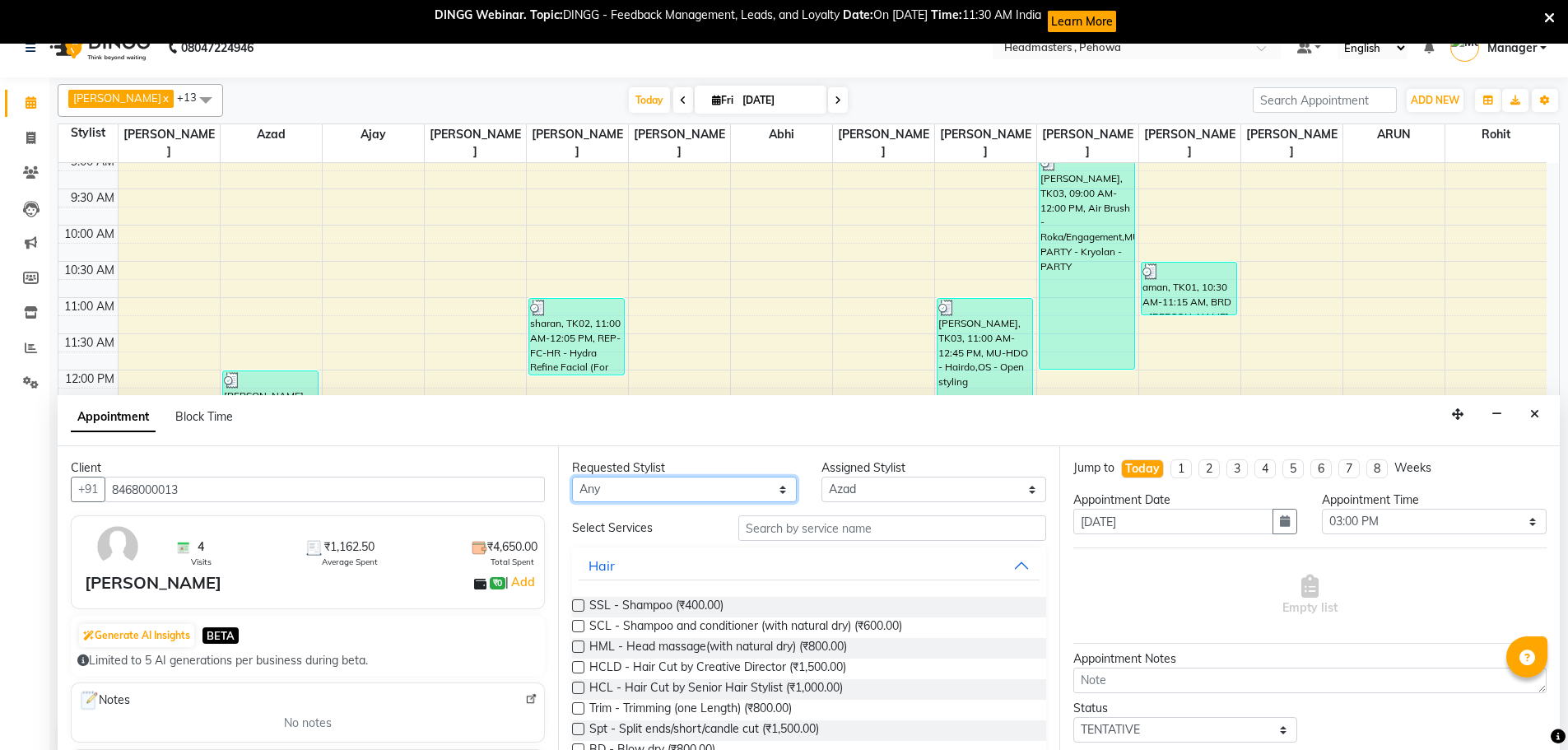 click on "Any Abhi [PERSON_NAME] [PERSON_NAME] [PERSON_NAME] [PERSON_NAME] Headmasters [PERSON_NAME] Manager [PERSON_NAME] [PERSON_NAME] [PERSON_NAME] [PERSON_NAME] Rohit [PERSON_NAME] [PERSON_NAME] [PERSON_NAME] [PERSON_NAME]  [PERSON_NAME]" at bounding box center (684, 489) 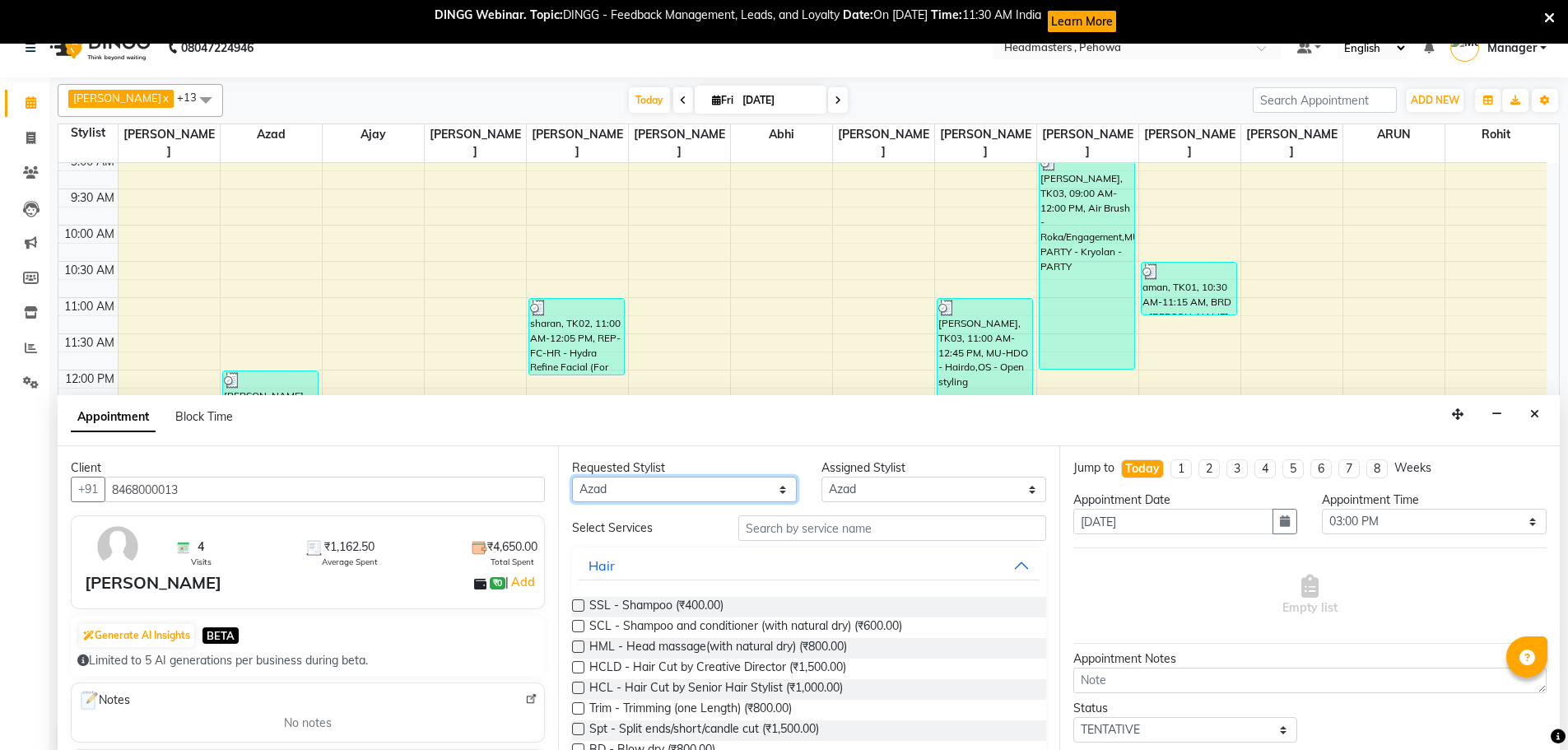 click on "Any Abhi [PERSON_NAME] [PERSON_NAME] [PERSON_NAME] [PERSON_NAME] Headmasters [PERSON_NAME] Manager [PERSON_NAME] [PERSON_NAME] [PERSON_NAME] [PERSON_NAME] Rohit [PERSON_NAME] [PERSON_NAME] [PERSON_NAME] [PERSON_NAME]  [PERSON_NAME]" at bounding box center [684, 489] 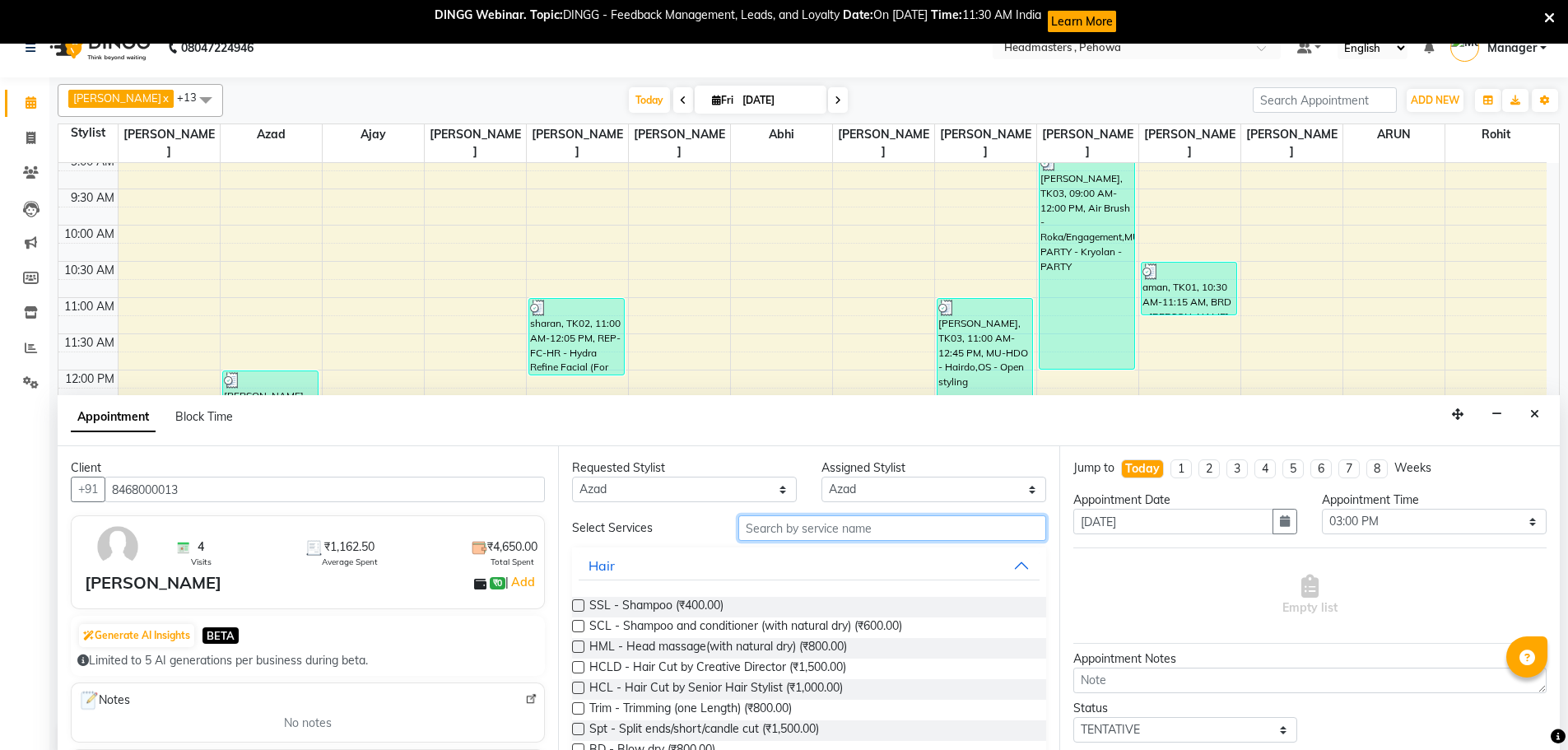 click at bounding box center (892, 528) 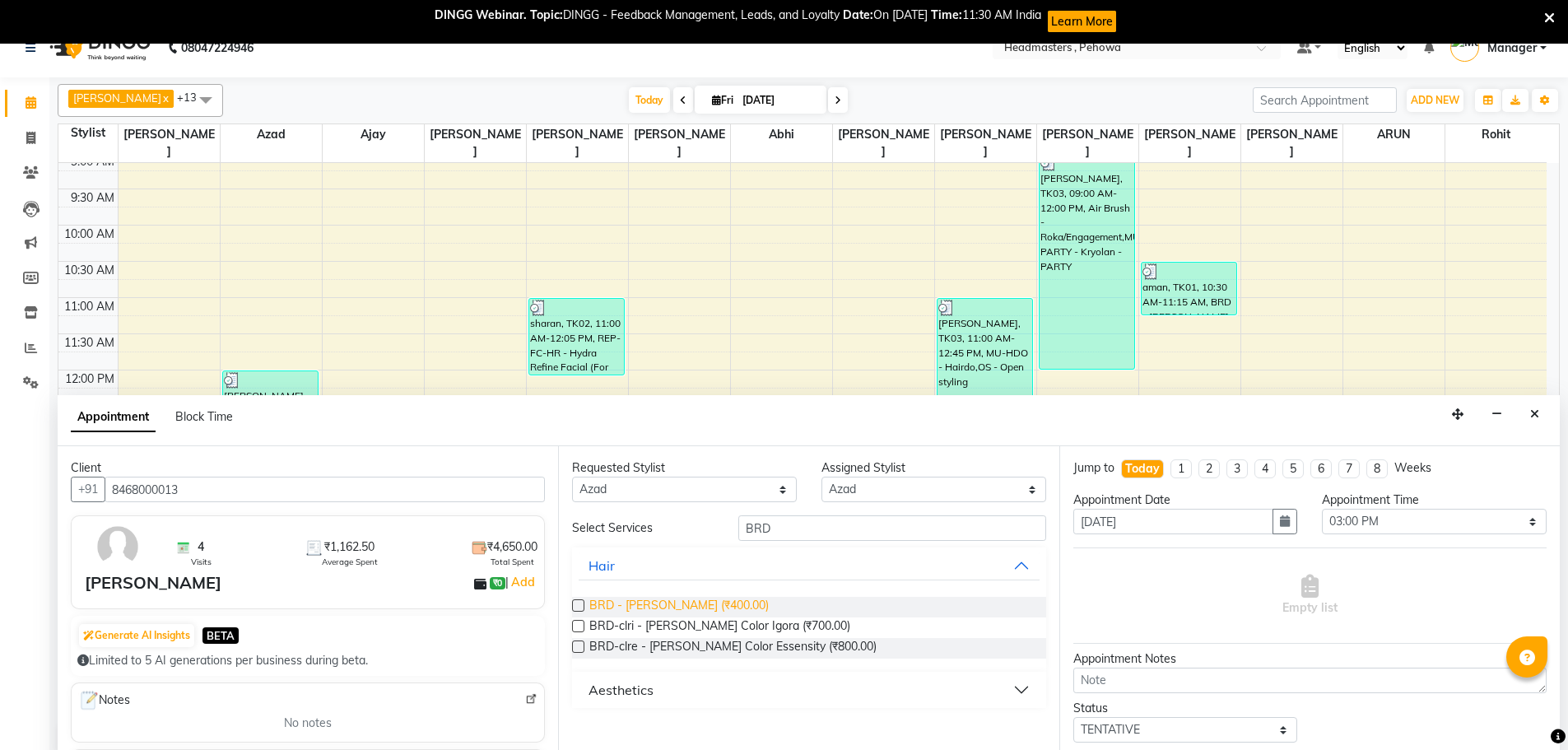 click on "BRD - [PERSON_NAME] (₹400.00)" at bounding box center [679, 607] 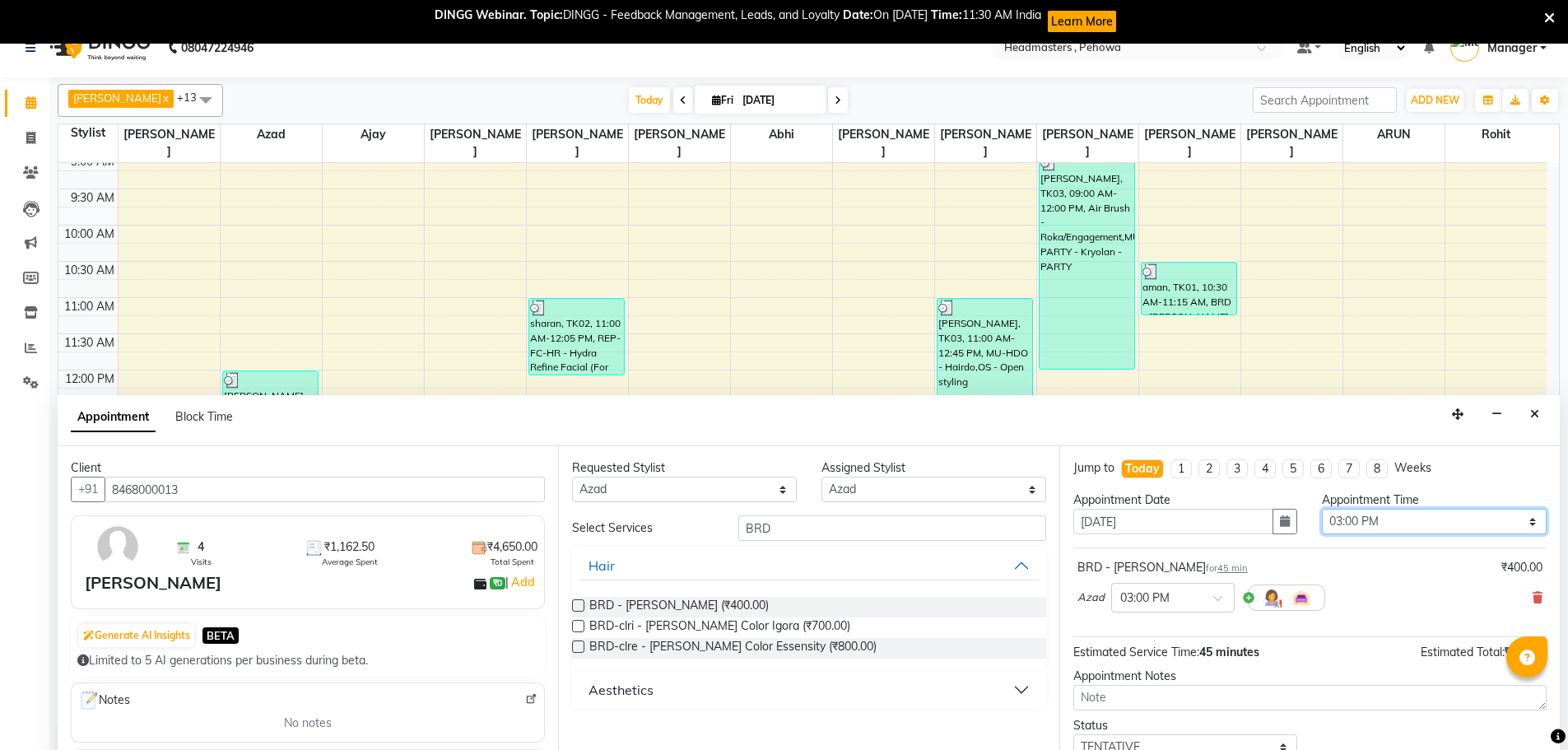 click on "Select 09:00 AM 09:15 AM 09:30 AM 09:45 AM 10:00 AM 10:15 AM 10:30 AM 10:45 AM 11:00 AM 11:15 AM 11:30 AM 11:45 AM 12:00 PM 12:15 PM 12:30 PM 12:45 PM 01:00 PM 01:15 PM 01:30 PM 01:45 PM 02:00 PM 02:15 PM 02:30 PM 02:45 PM 03:00 PM 03:15 PM 03:30 PM 03:45 PM 04:00 PM 04:15 PM 04:30 PM 04:45 PM 05:00 PM 05:15 PM 05:30 PM 05:45 PM 06:00 PM 06:15 PM 06:30 PM 06:45 PM 07:00 PM 07:15 PM 07:30 PM 07:45 PM 08:00 PM 08:15 PM 08:30 PM 08:45 PM 09:00 PM" at bounding box center [1434, 521] 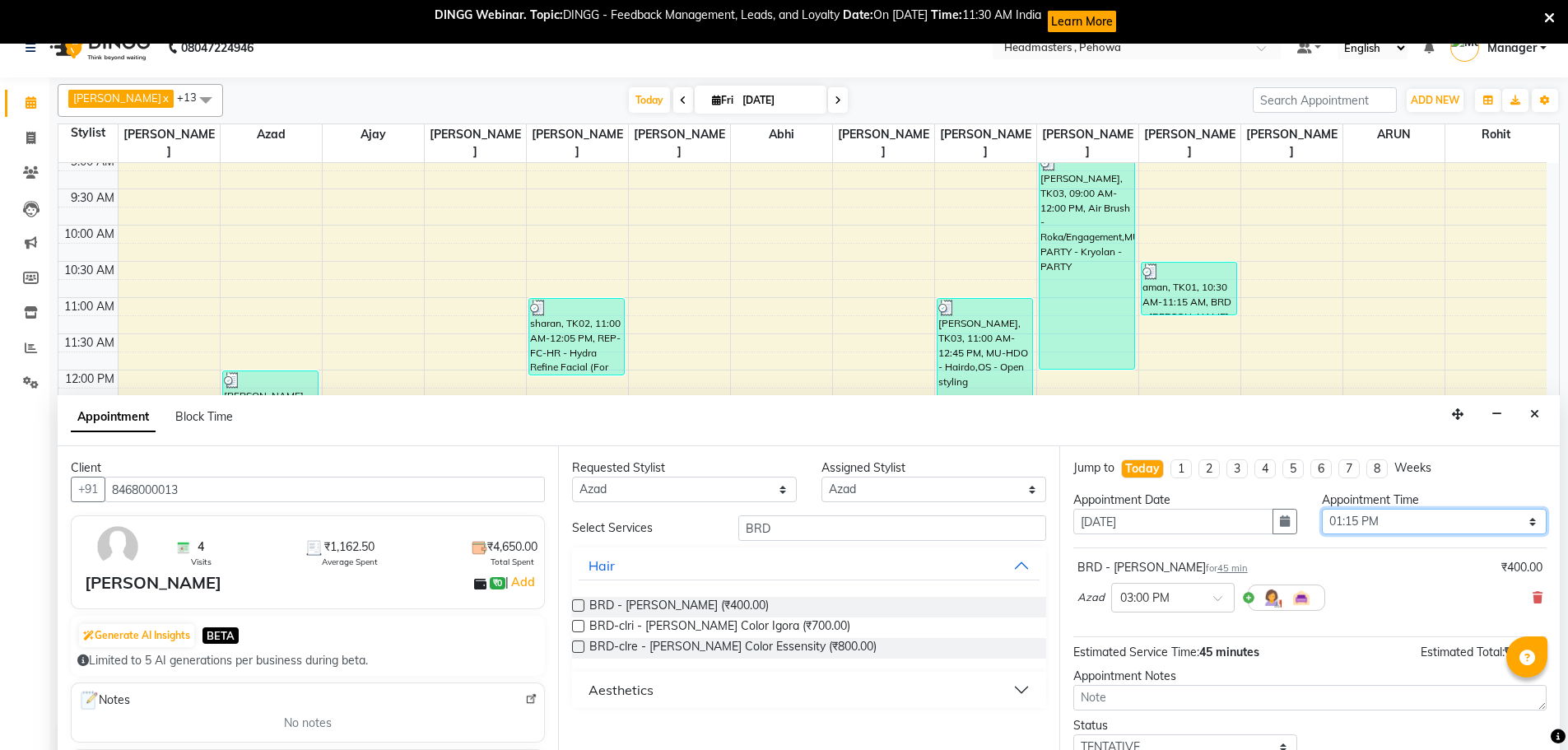 click on "Select 09:00 AM 09:15 AM 09:30 AM 09:45 AM 10:00 AM 10:15 AM 10:30 AM 10:45 AM 11:00 AM 11:15 AM 11:30 AM 11:45 AM 12:00 PM 12:15 PM 12:30 PM 12:45 PM 01:00 PM 01:15 PM 01:30 PM 01:45 PM 02:00 PM 02:15 PM 02:30 PM 02:45 PM 03:00 PM 03:15 PM 03:30 PM 03:45 PM 04:00 PM 04:15 PM 04:30 PM 04:45 PM 05:00 PM 05:15 PM 05:30 PM 05:45 PM 06:00 PM 06:15 PM 06:30 PM 06:45 PM 07:00 PM 07:15 PM 07:30 PM 07:45 PM 08:00 PM 08:15 PM 08:30 PM 08:45 PM 09:00 PM" at bounding box center [1434, 521] 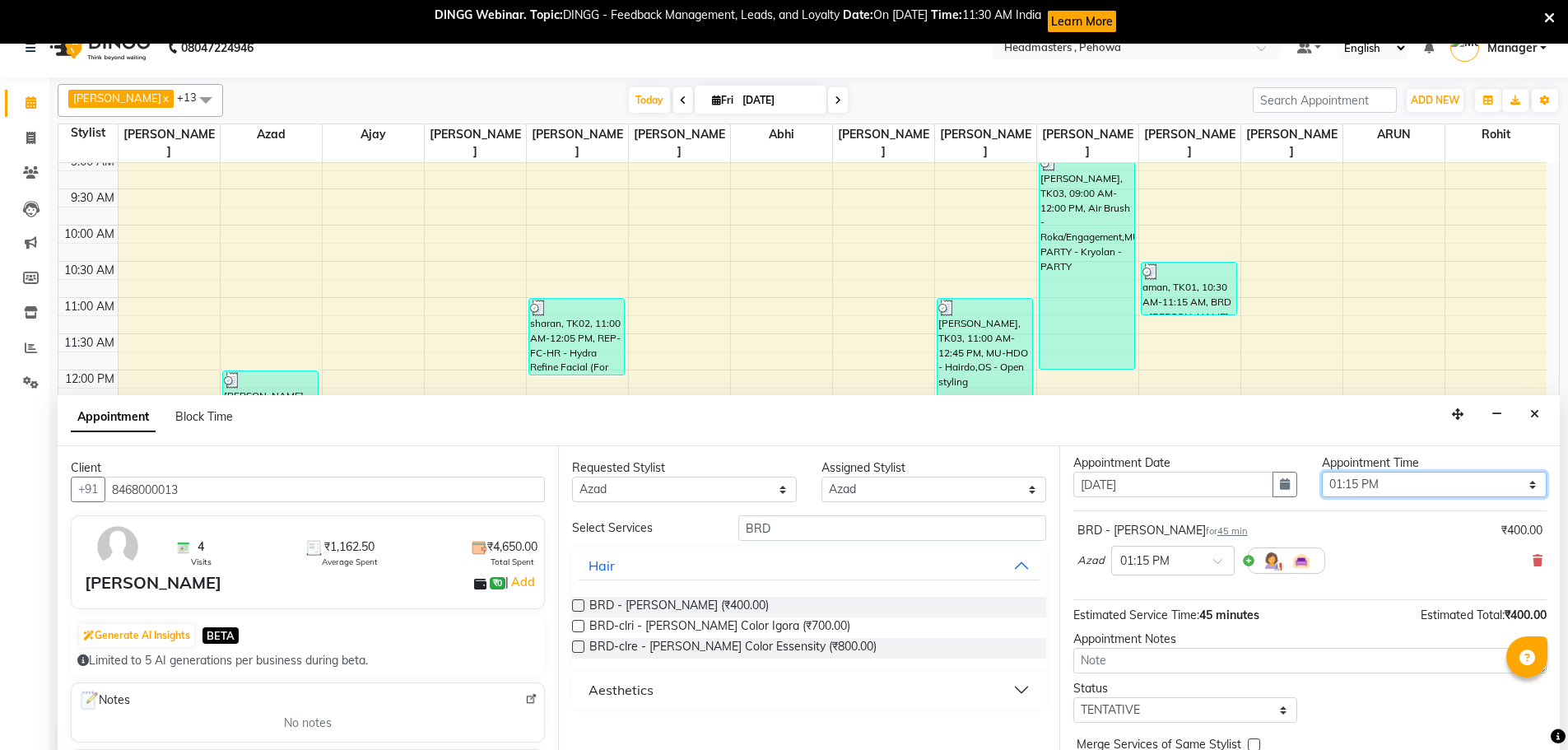 scroll, scrollTop: 71, scrollLeft: 0, axis: vertical 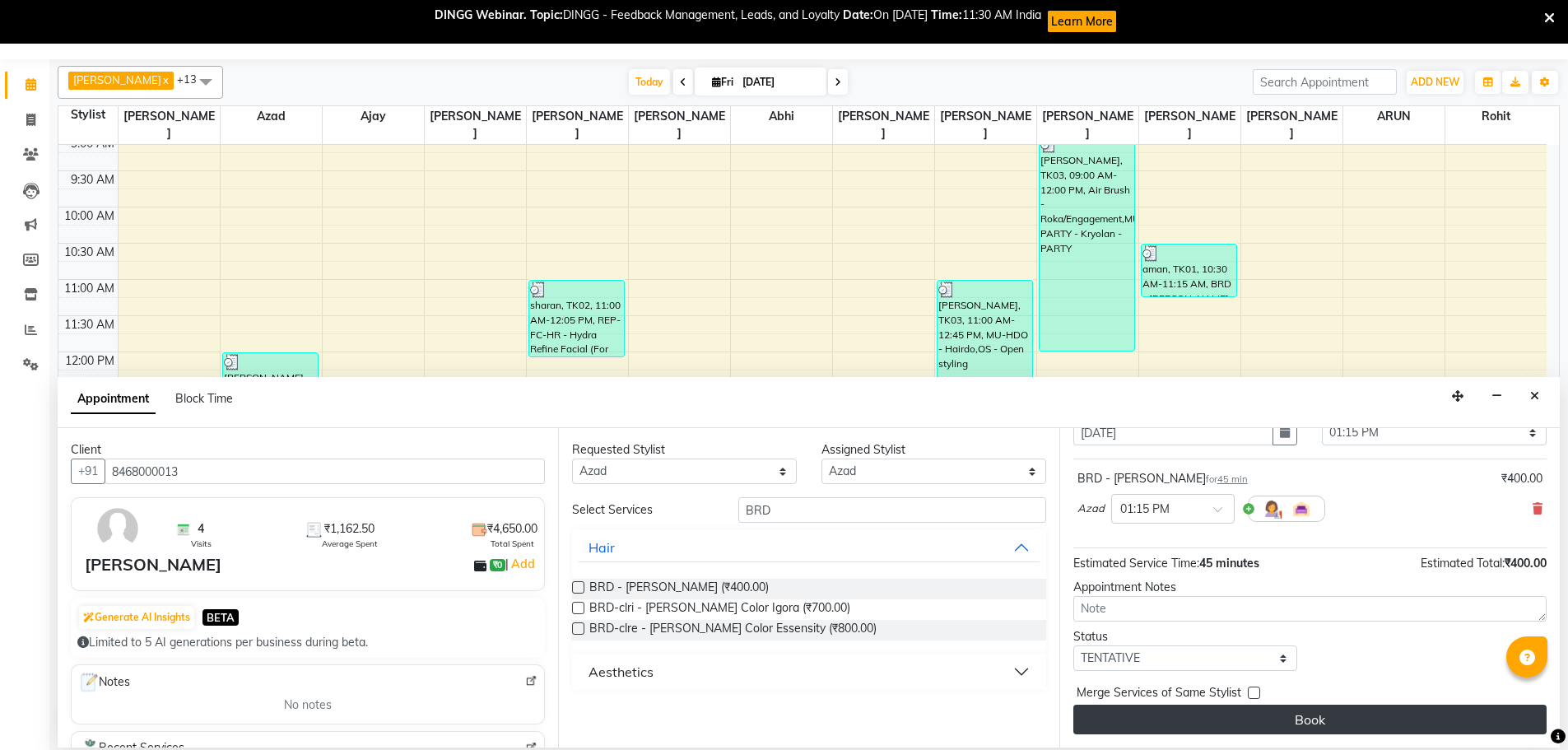 click on "Book" at bounding box center [1310, 720] 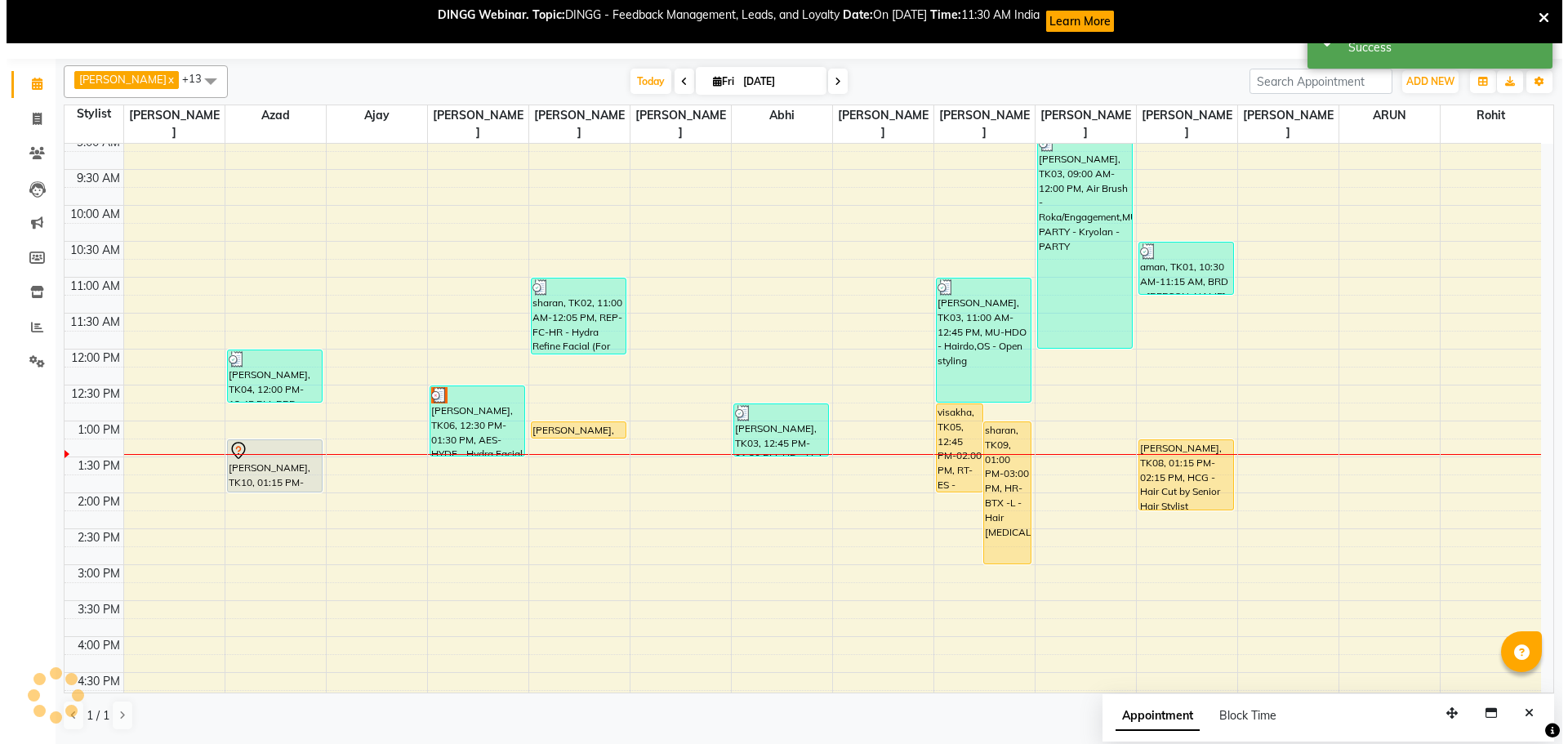 scroll, scrollTop: 0, scrollLeft: 0, axis: both 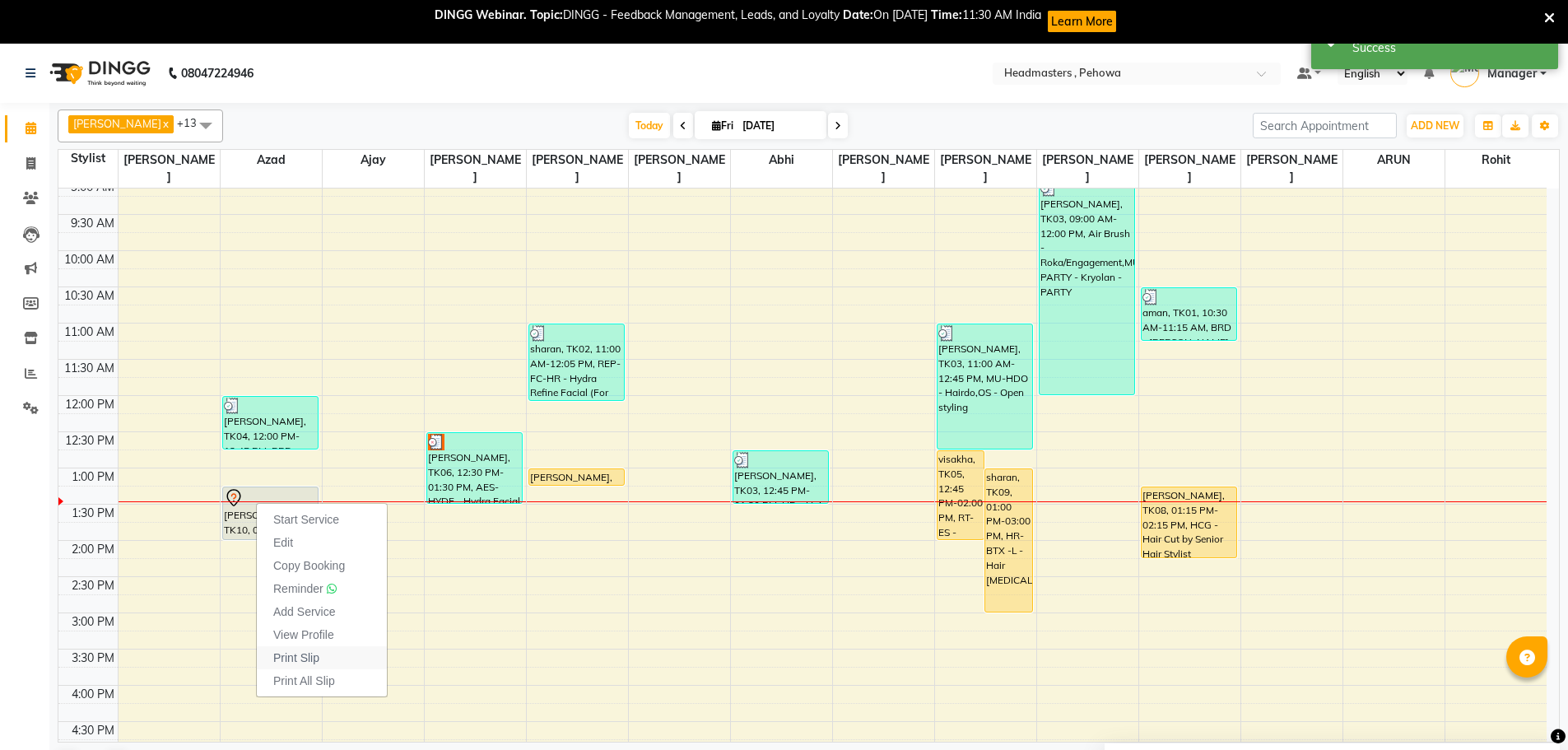 click on "Print Slip" at bounding box center [296, 658] 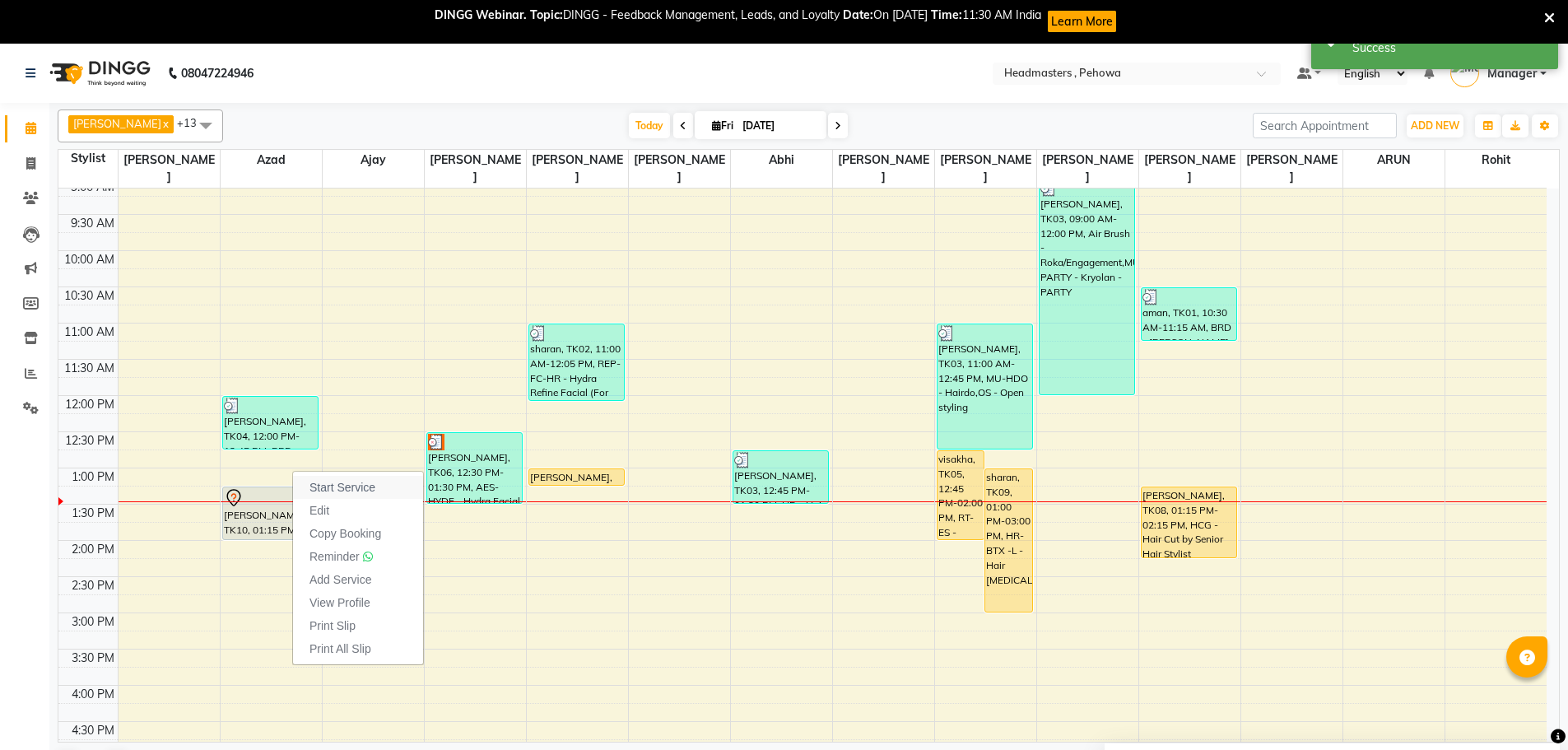 click on "Start Service" at bounding box center (358, 487) 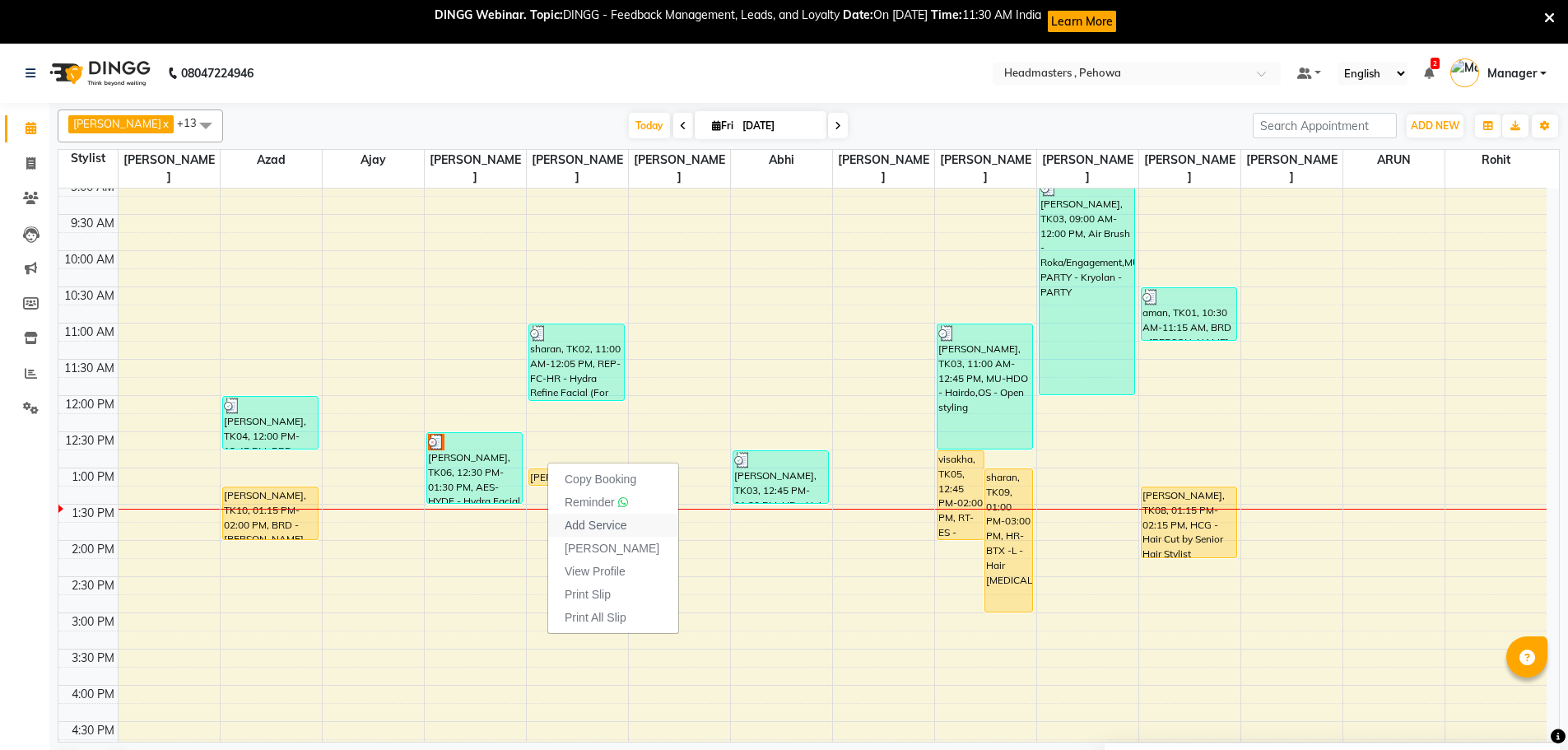 click on "Add Service" at bounding box center [595, 525] 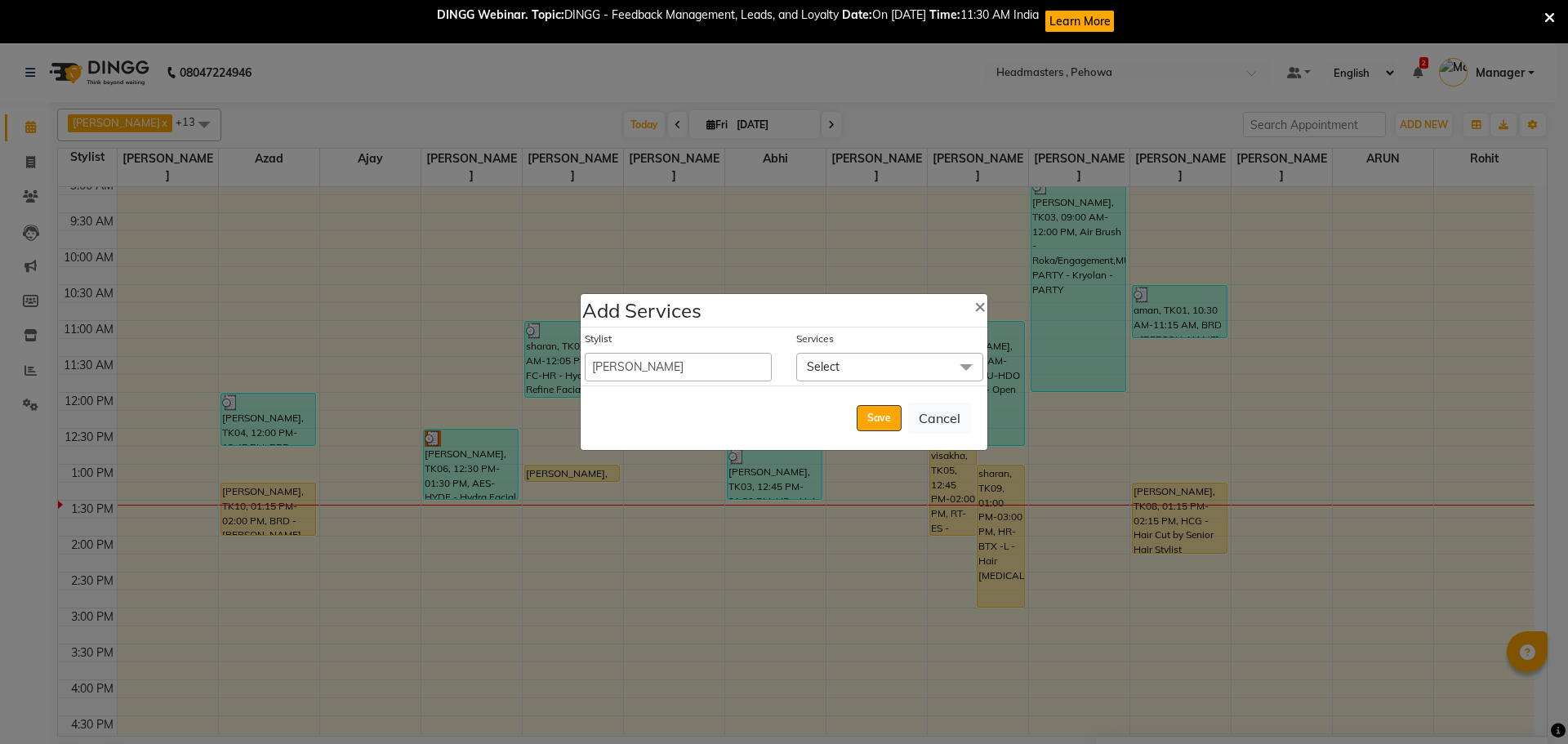 click on "Select" 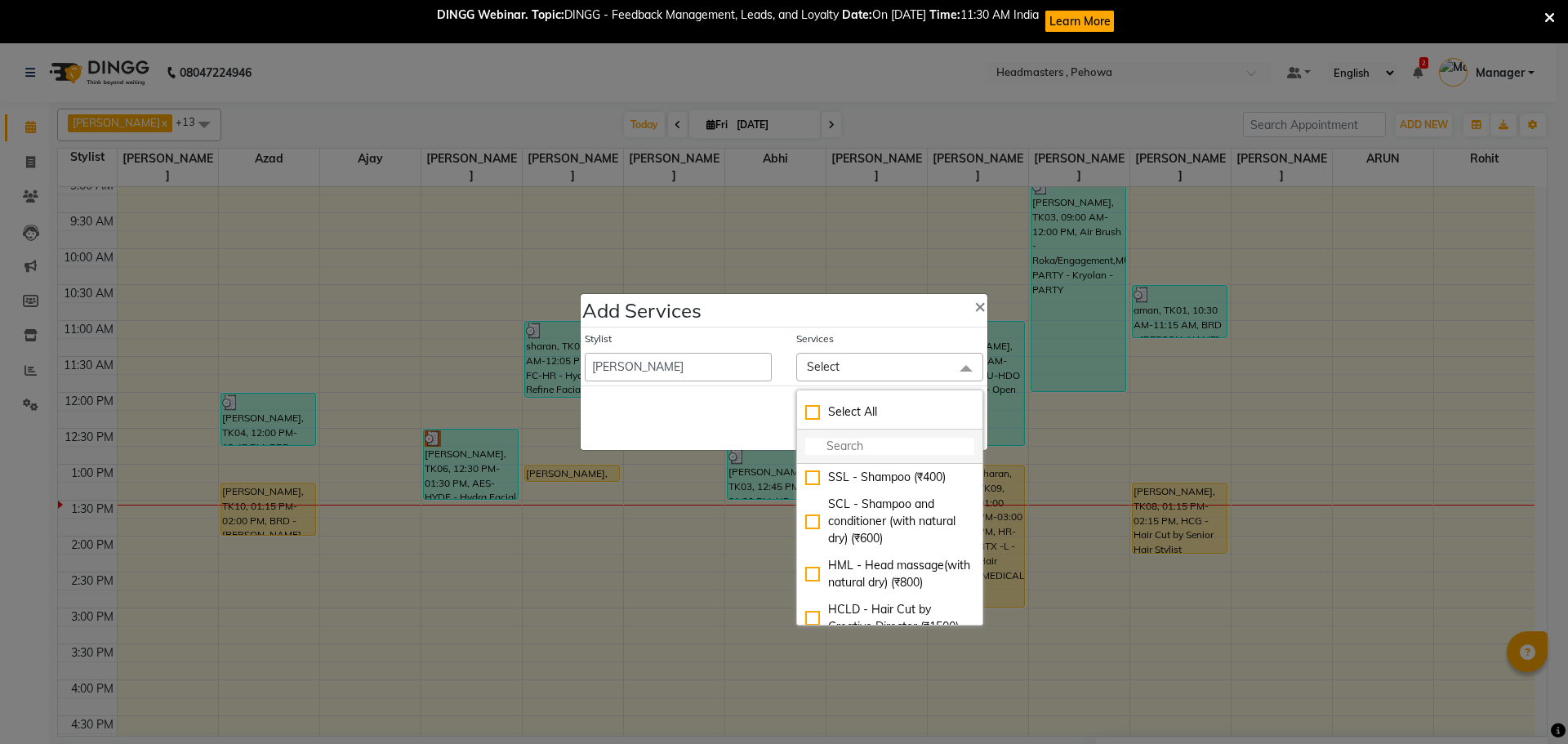 click 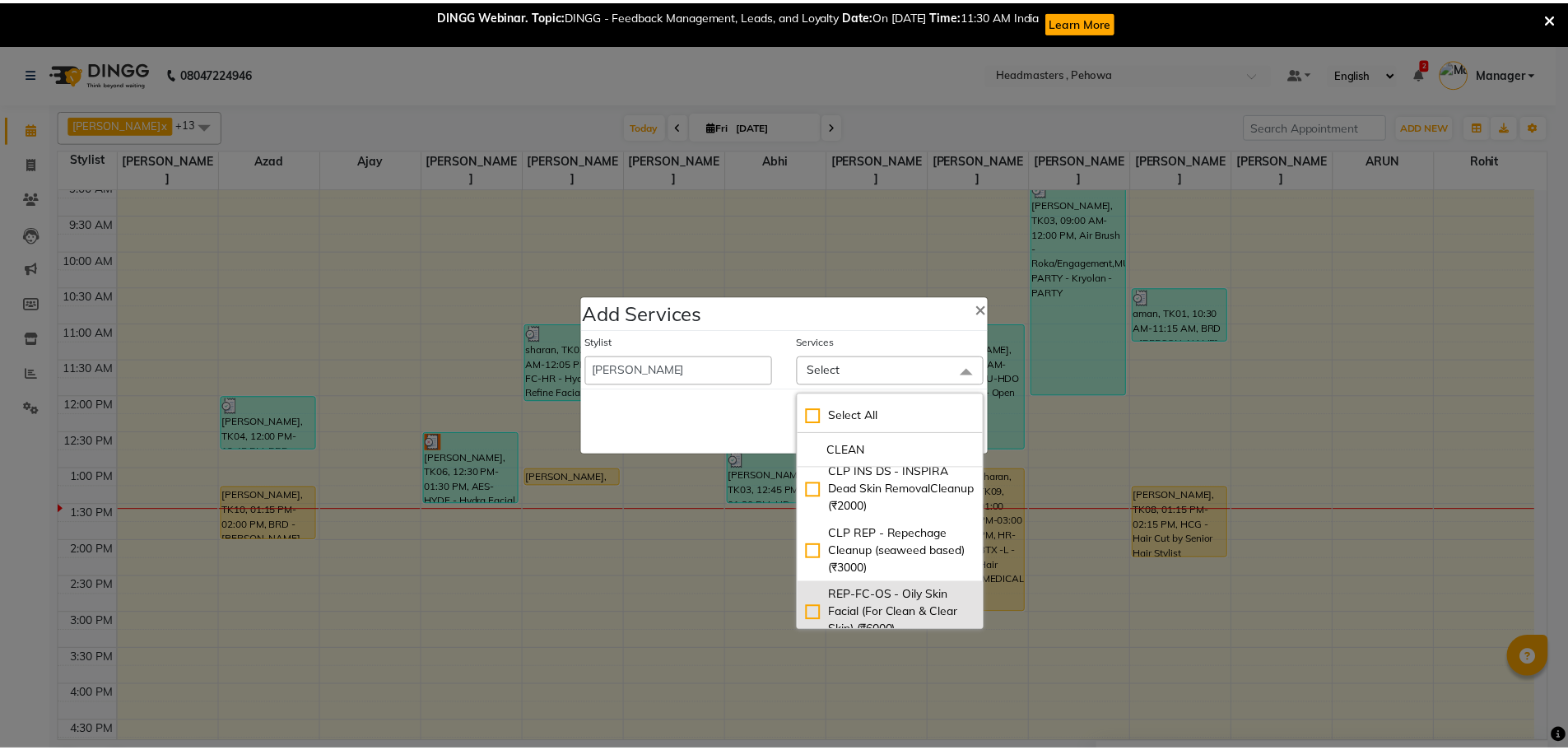 scroll, scrollTop: 82, scrollLeft: 0, axis: vertical 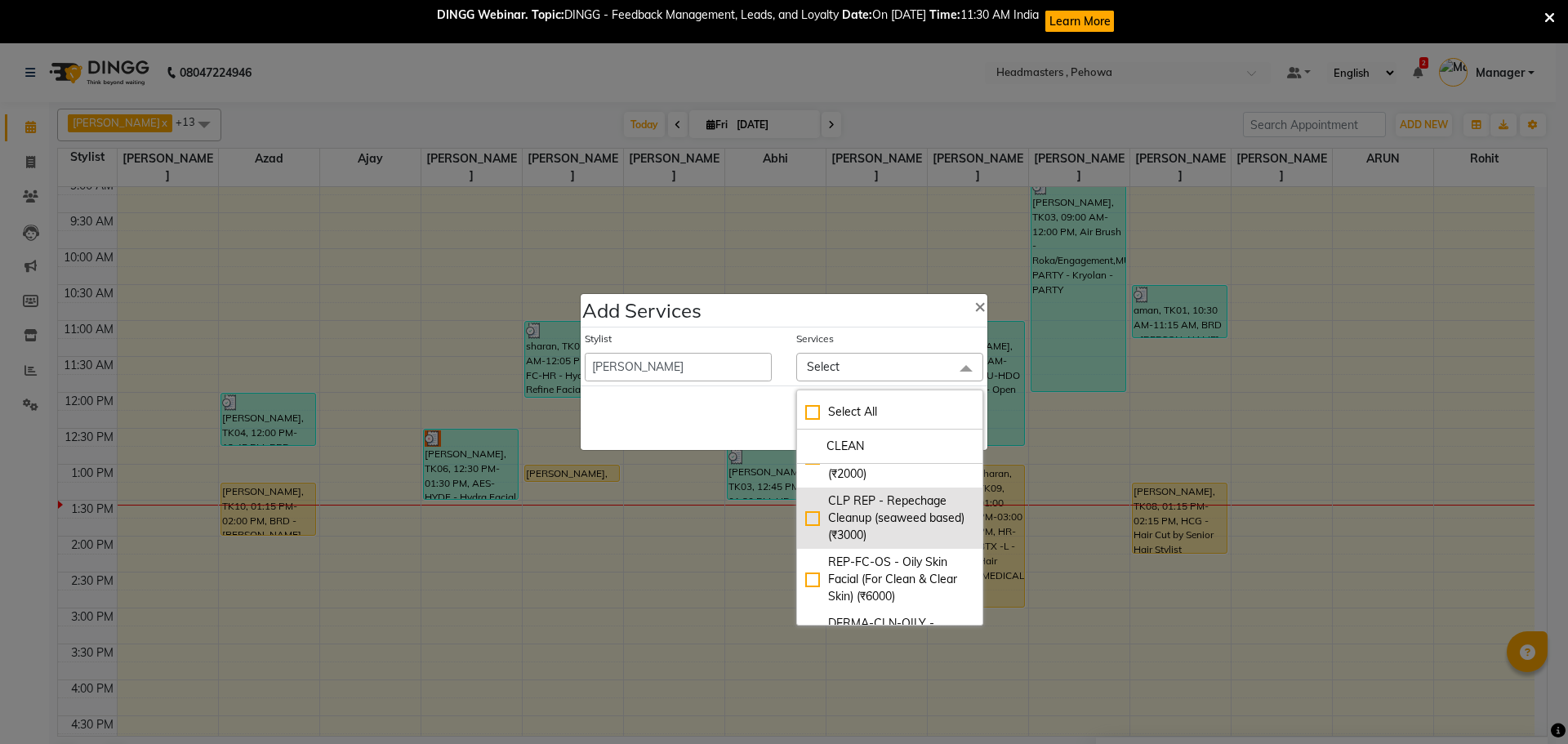 click on "CLP REP  - Repechage Cleanup (seaweed based) (₹3000)" 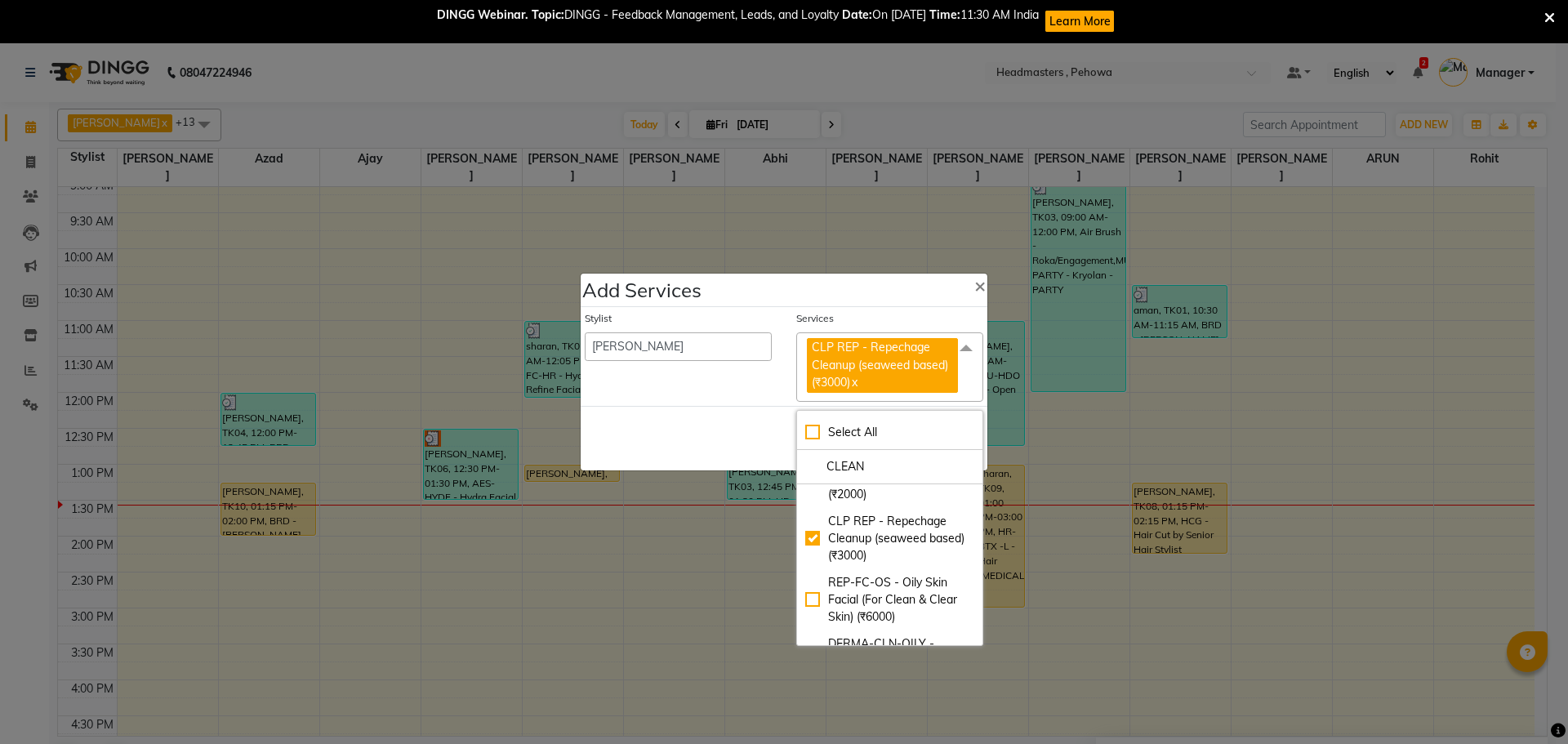 click on "Save   Cancel" 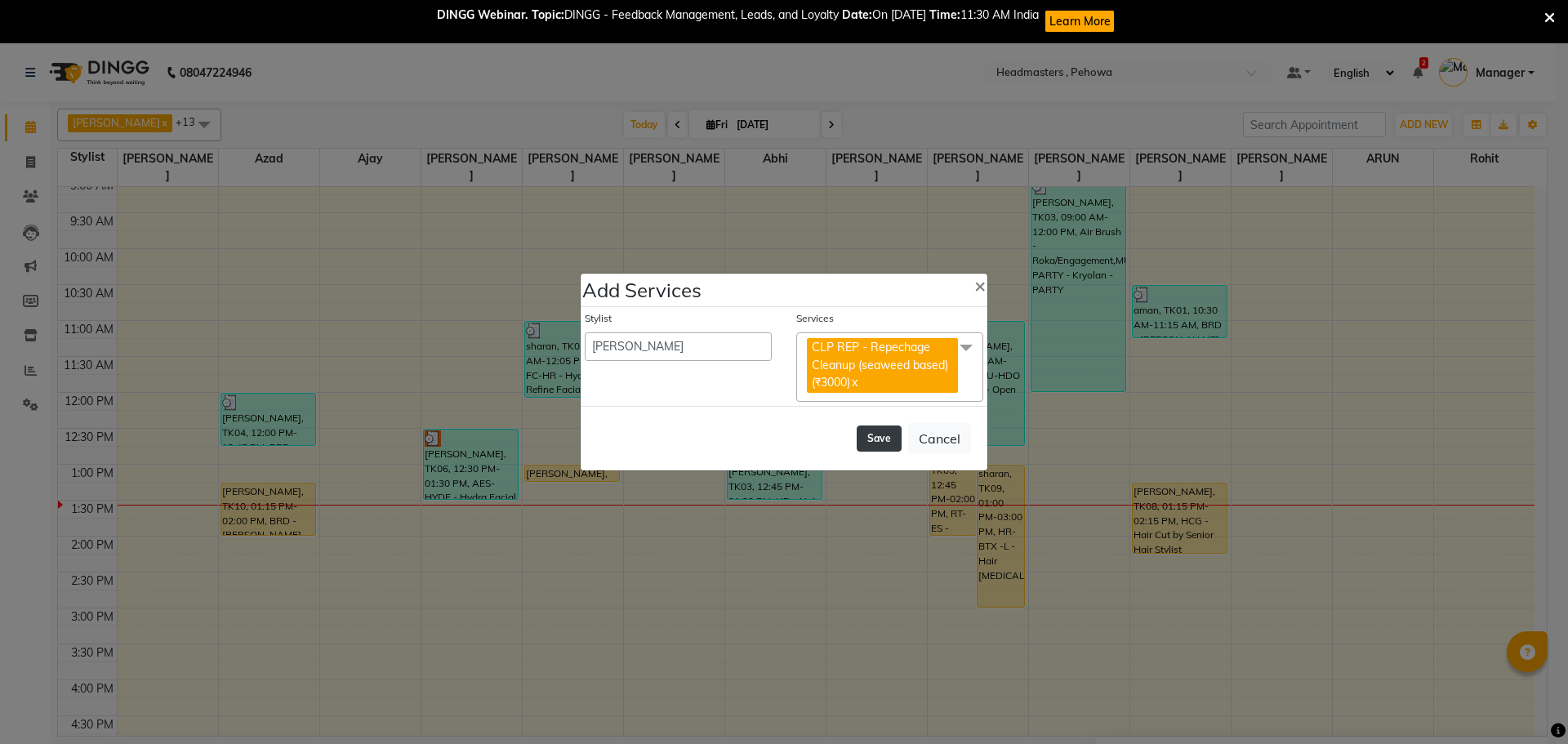 click on "Save" 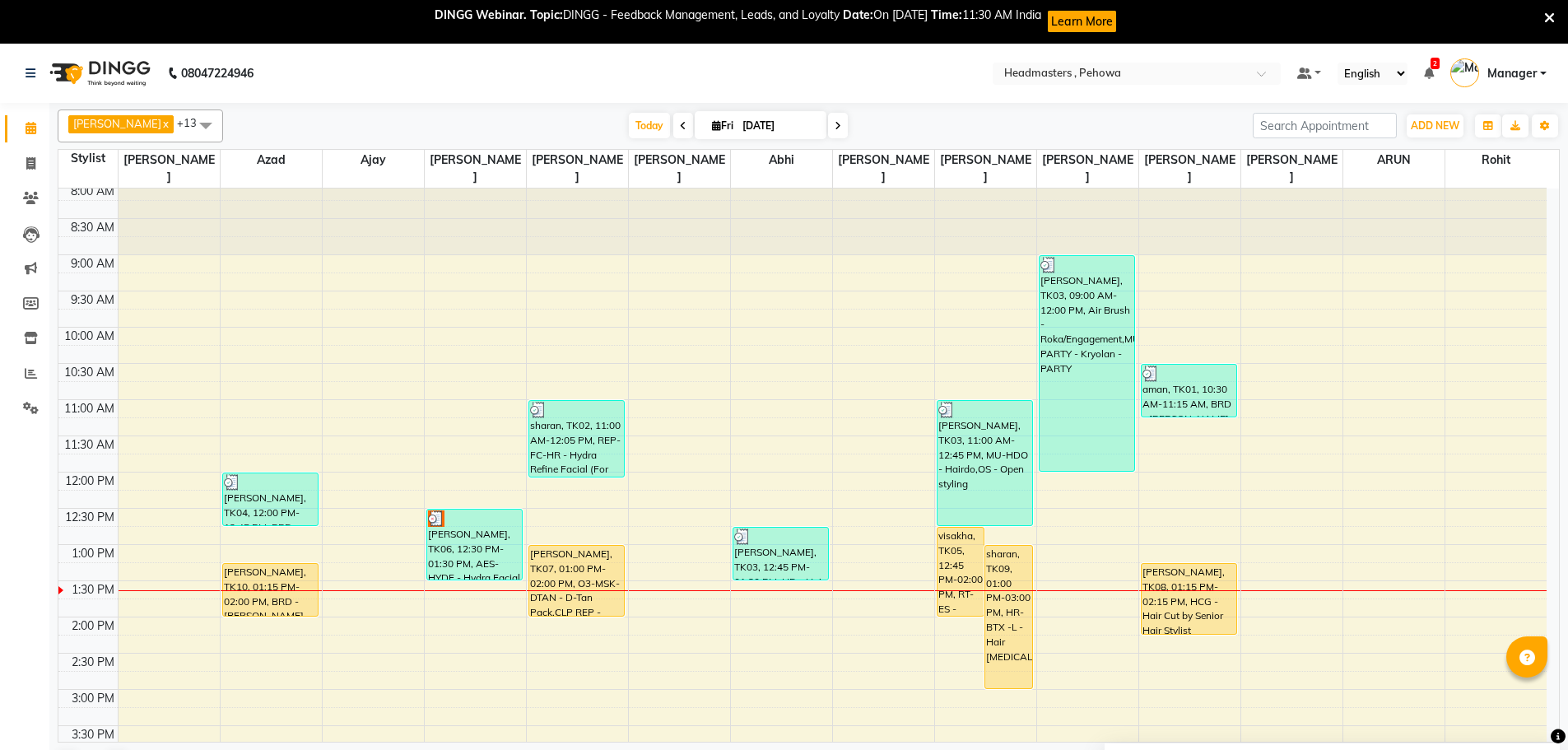 scroll, scrollTop: 0, scrollLeft: 0, axis: both 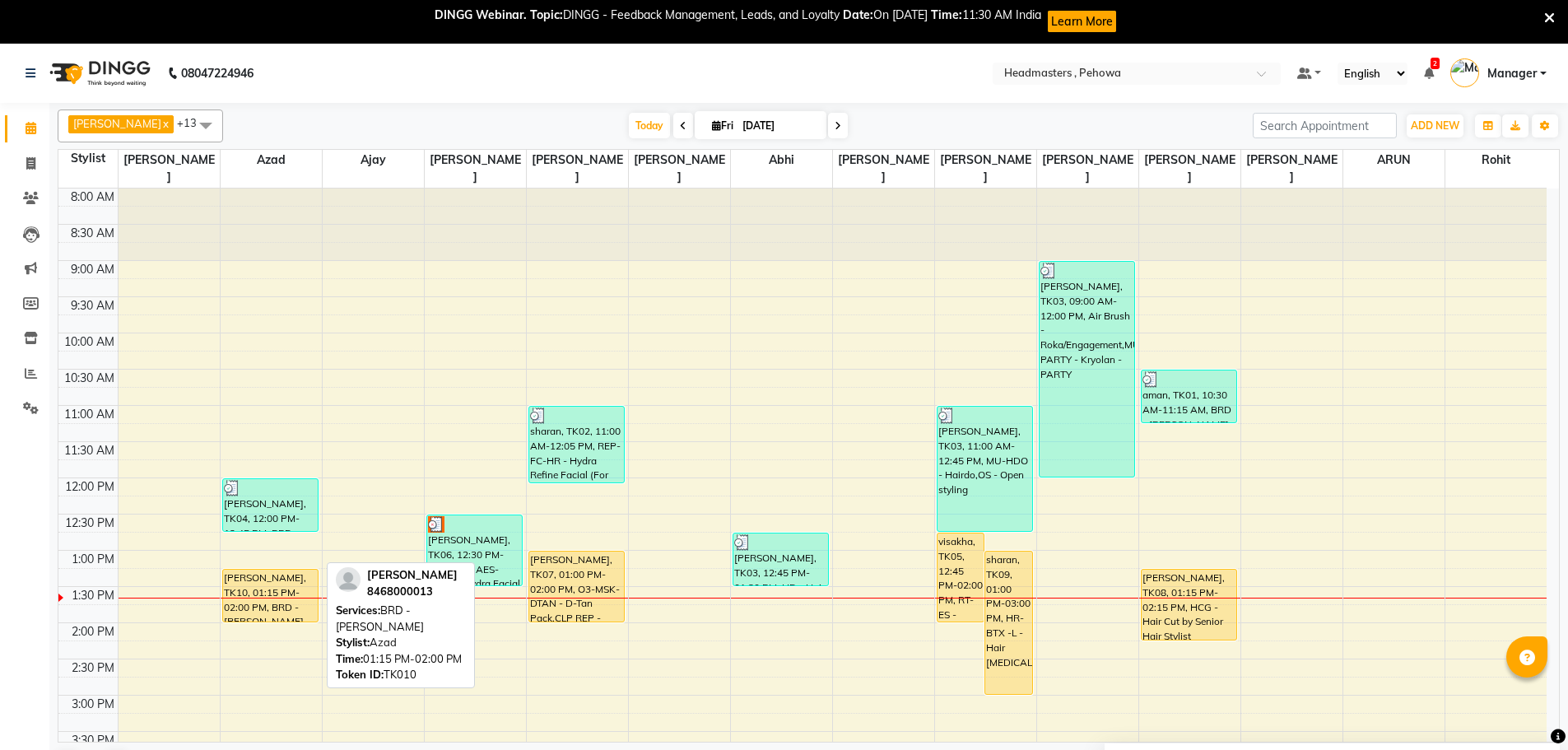 click on "[PERSON_NAME], TK10, 01:15 PM-02:00 PM, BRD - [PERSON_NAME]" at bounding box center [271, 595] 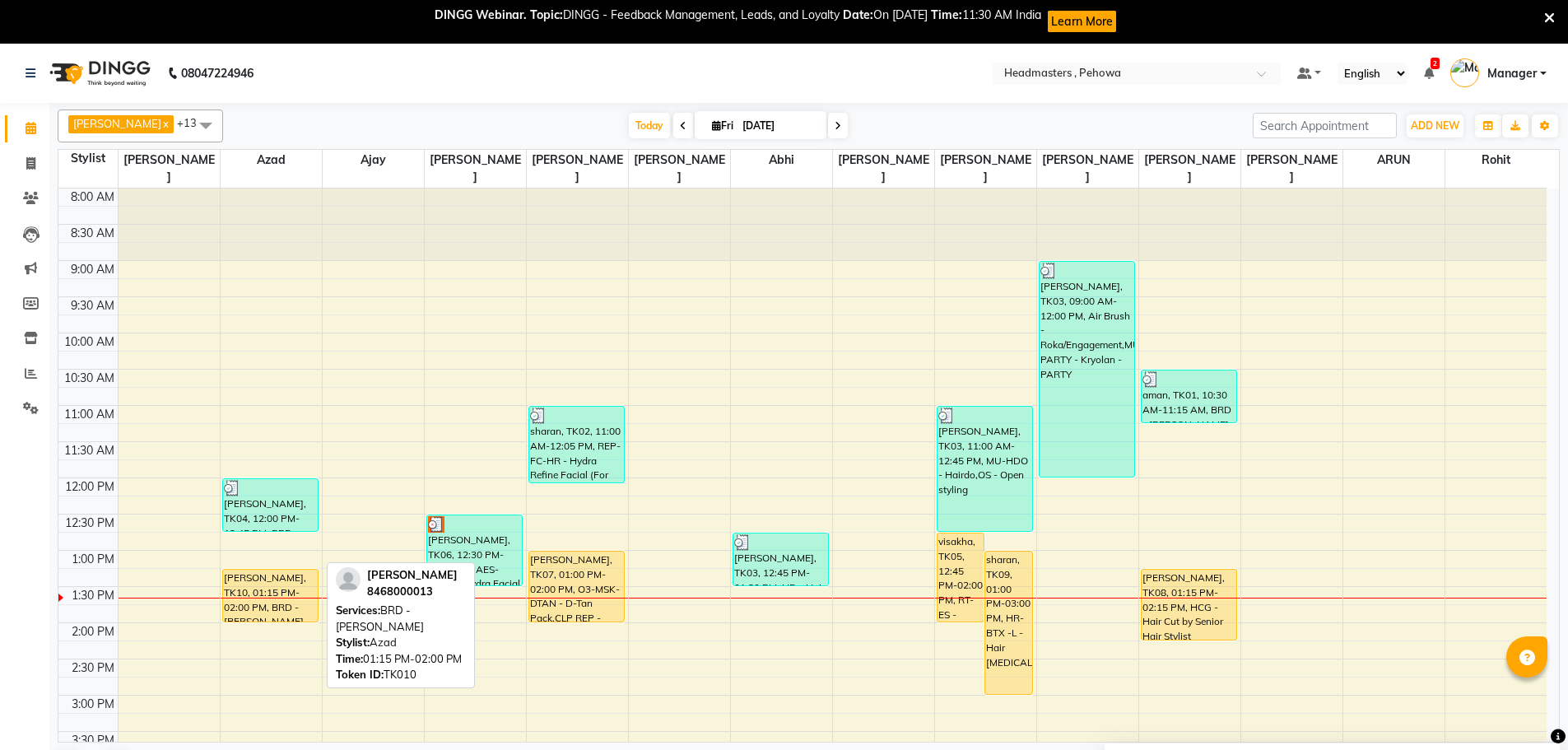 click on "[PERSON_NAME], TK10, 01:15 PM-02:00 PM, BRD - [PERSON_NAME]" at bounding box center (271, 595) 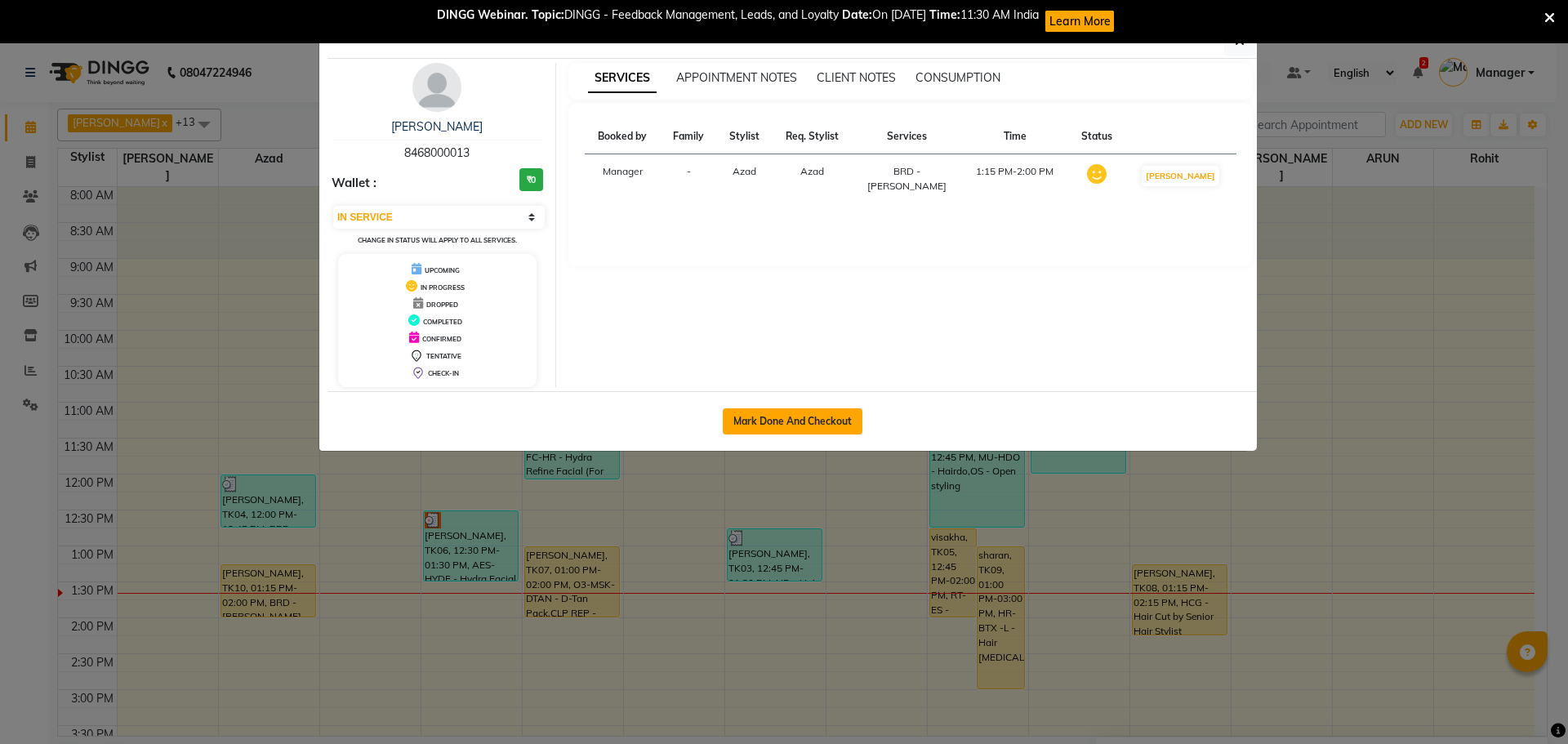 click on "Mark Done And Checkout" 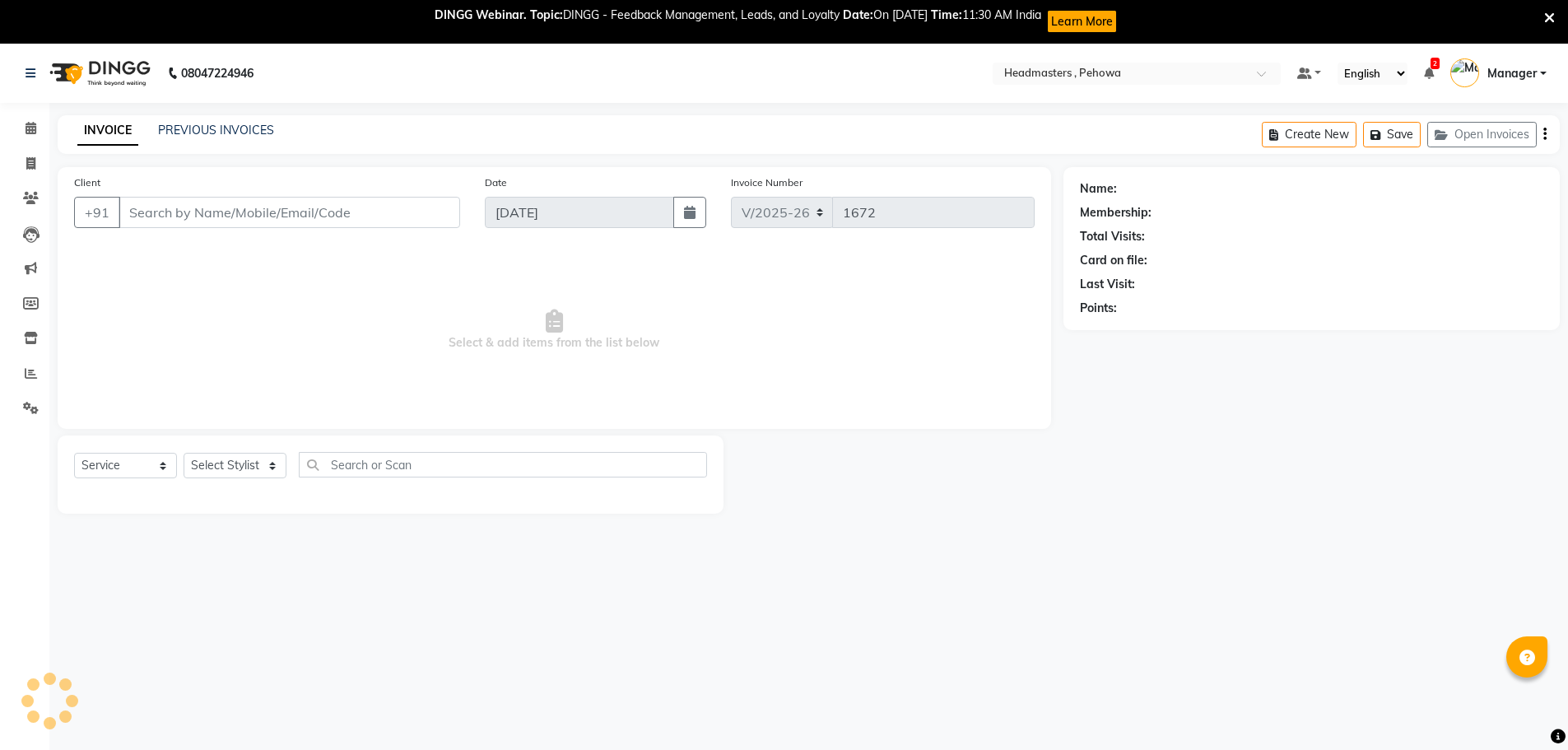 scroll, scrollTop: 44, scrollLeft: 0, axis: vertical 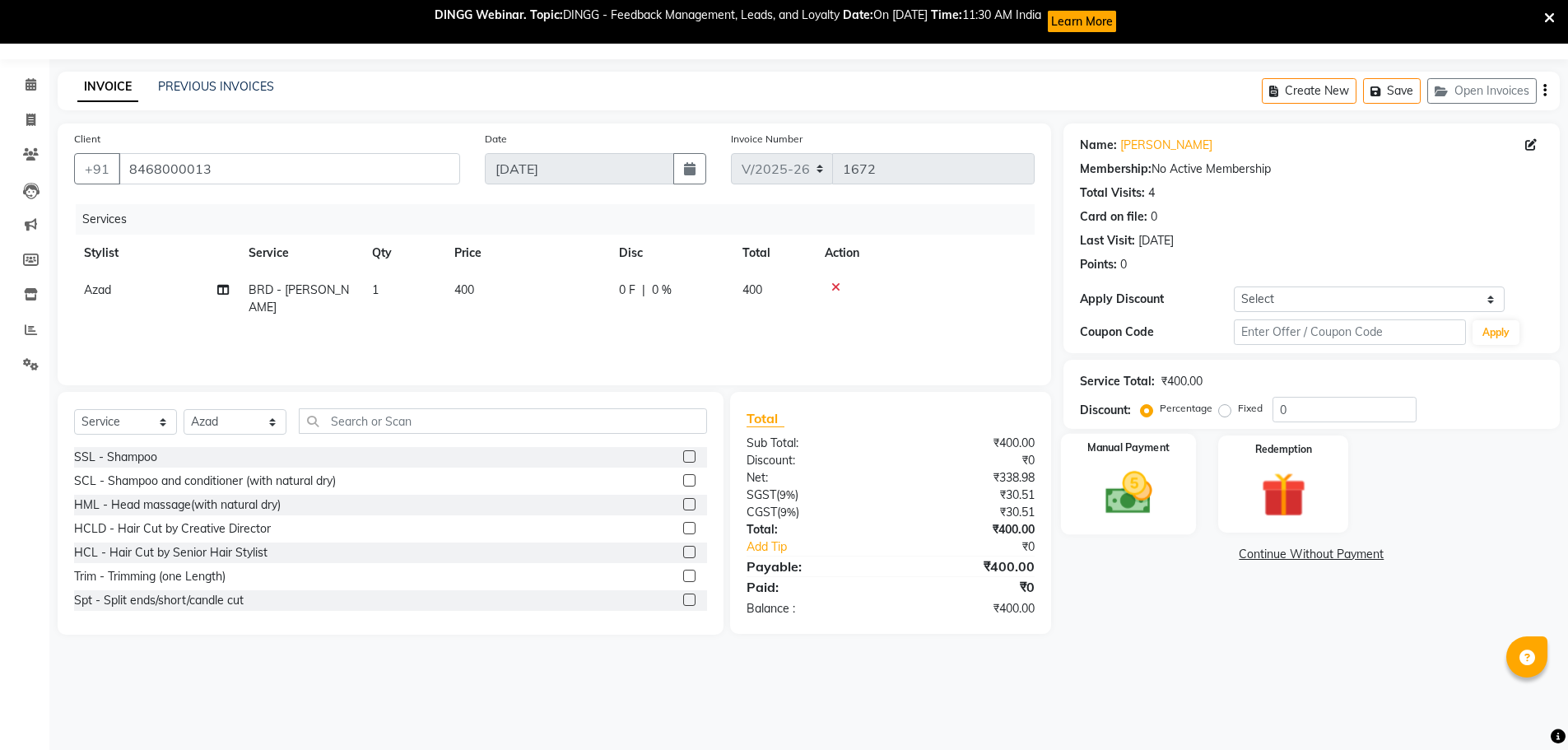 click 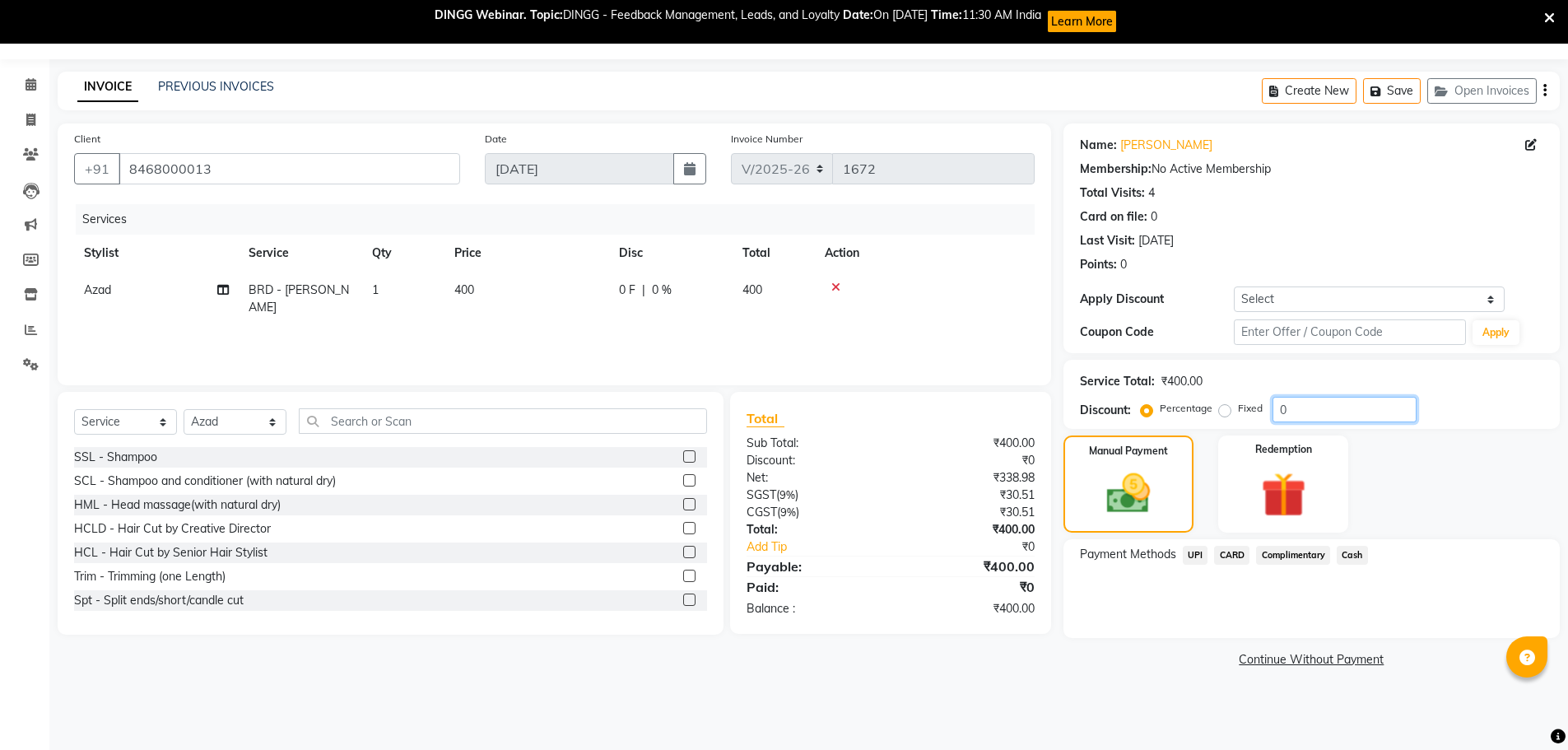 click on "0" 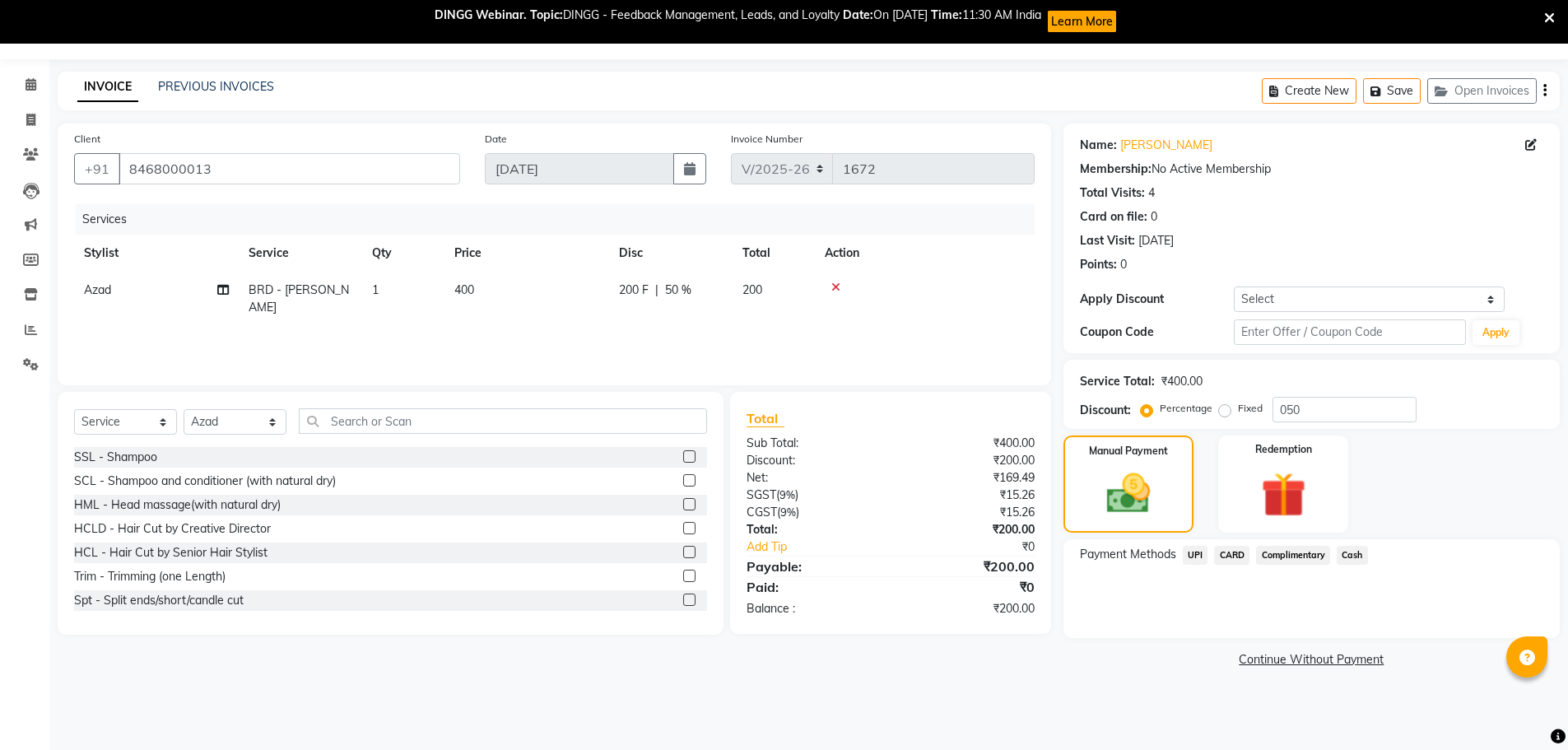 click on "UPI" 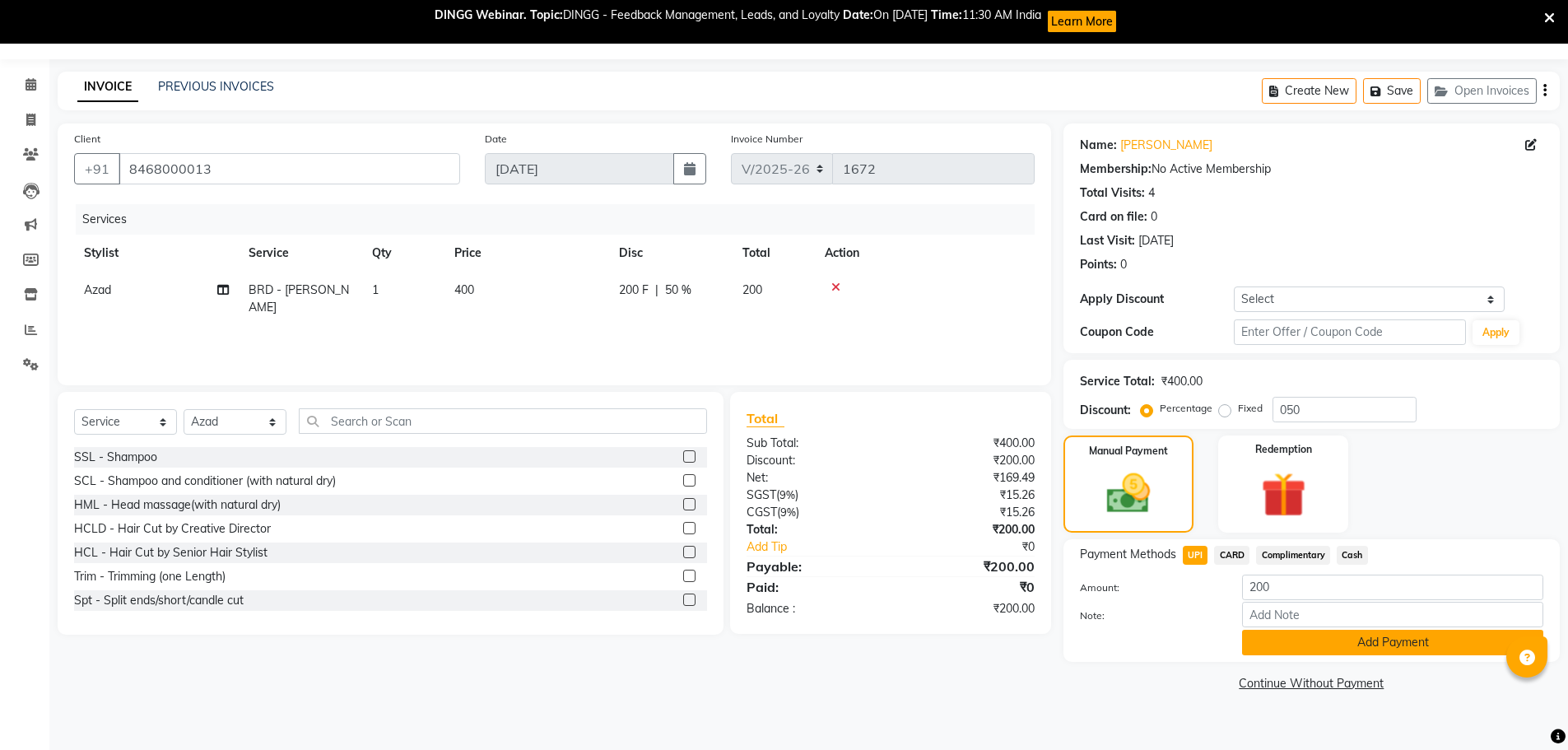 click on "Add Payment" 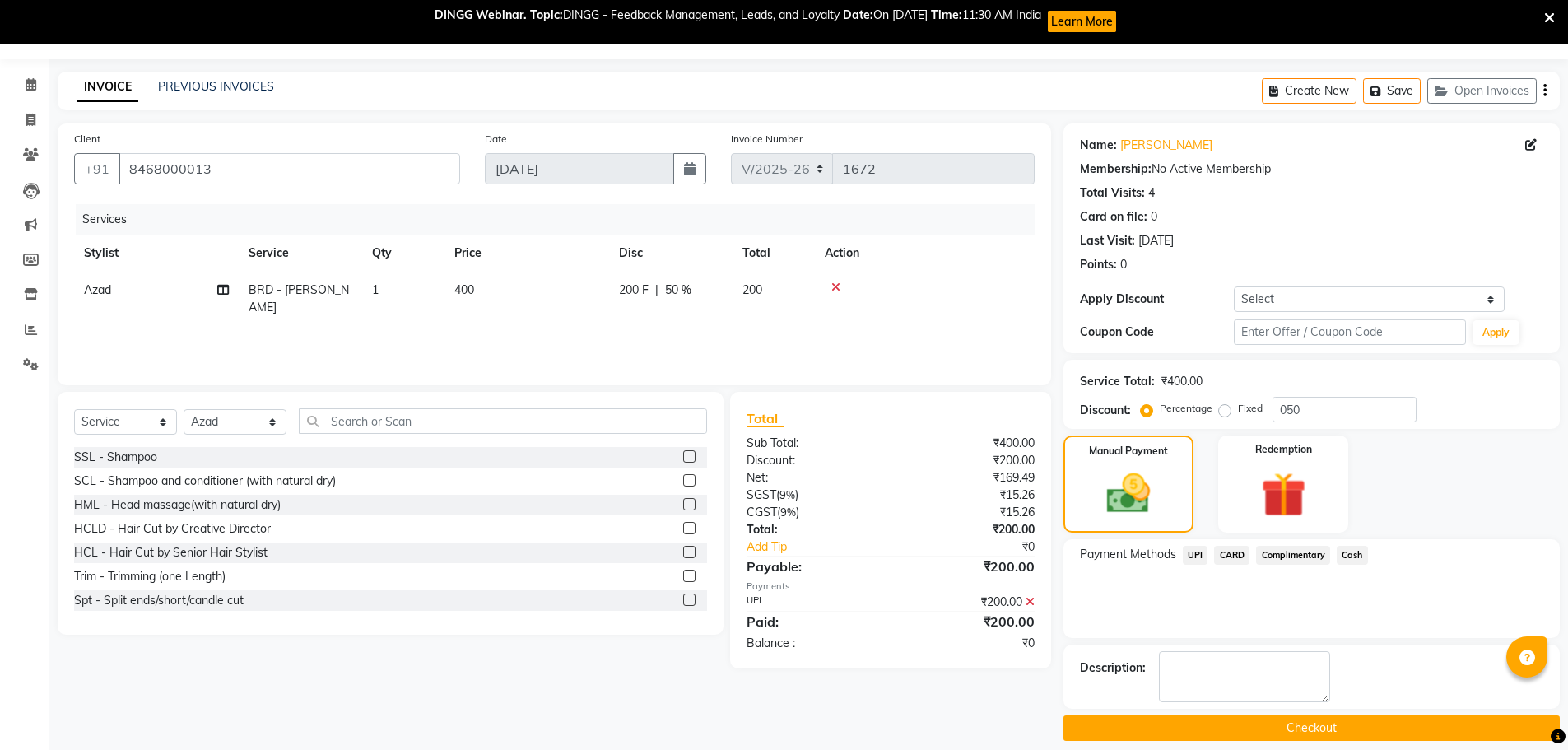 click on "Checkout" 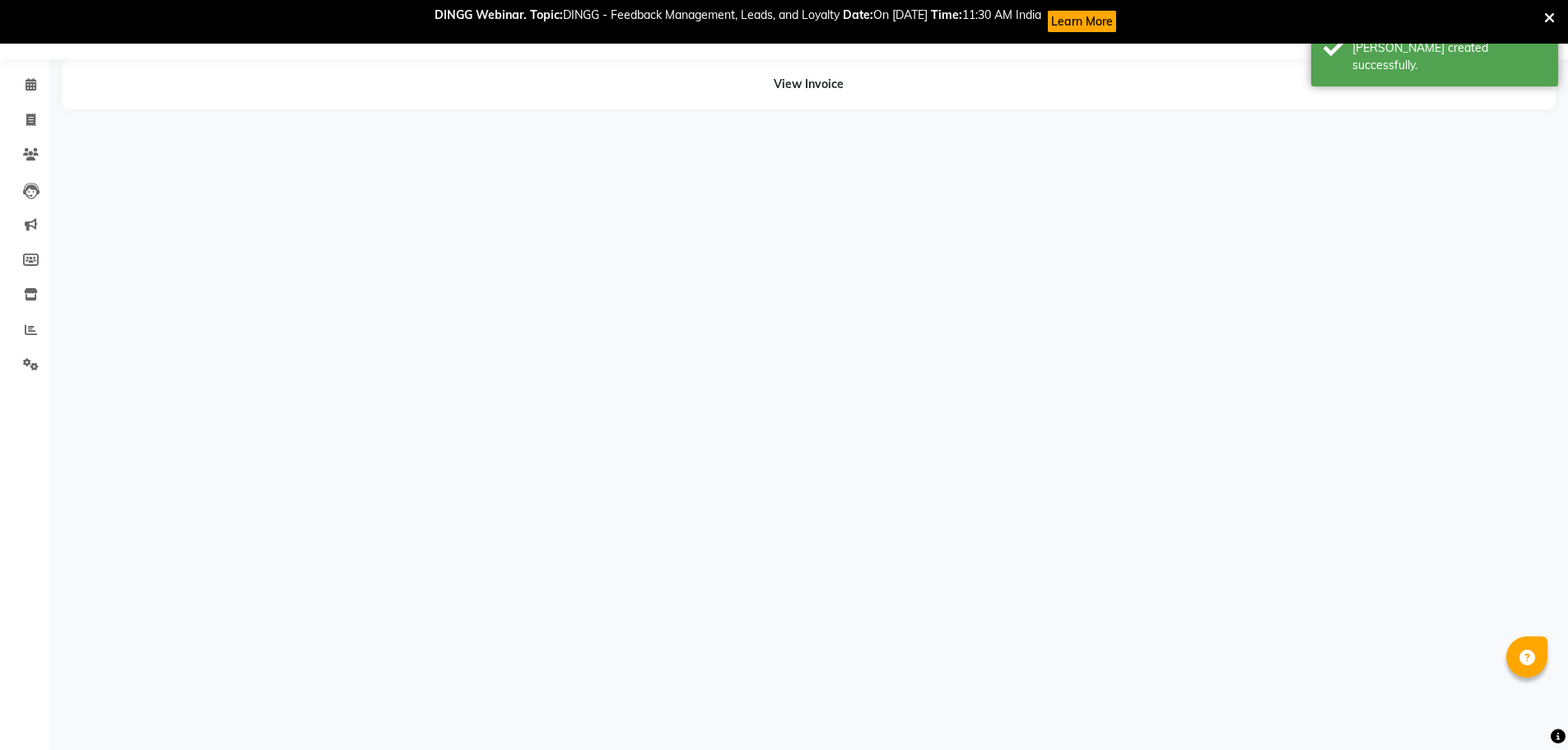 scroll, scrollTop: 44, scrollLeft: 0, axis: vertical 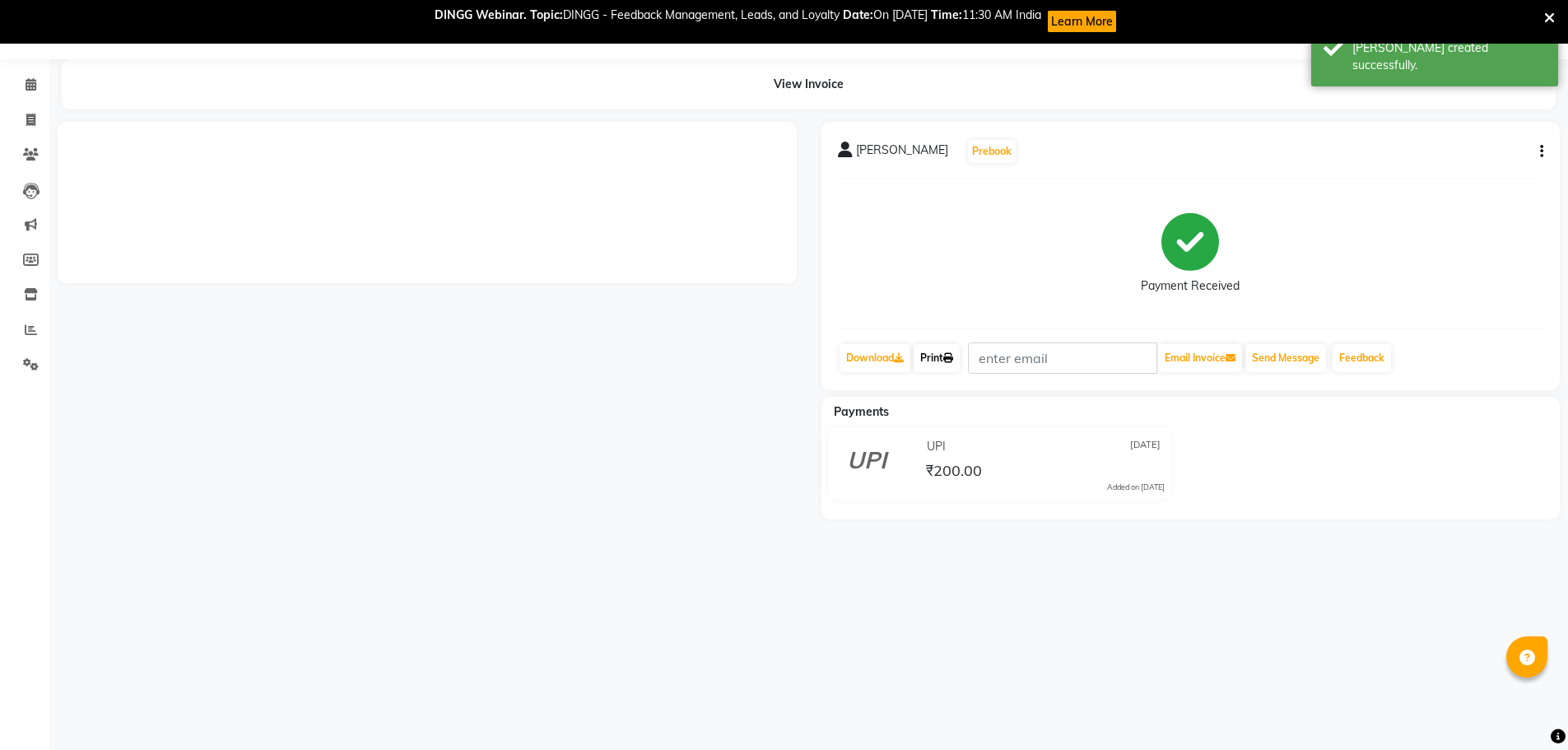 click on "Print" 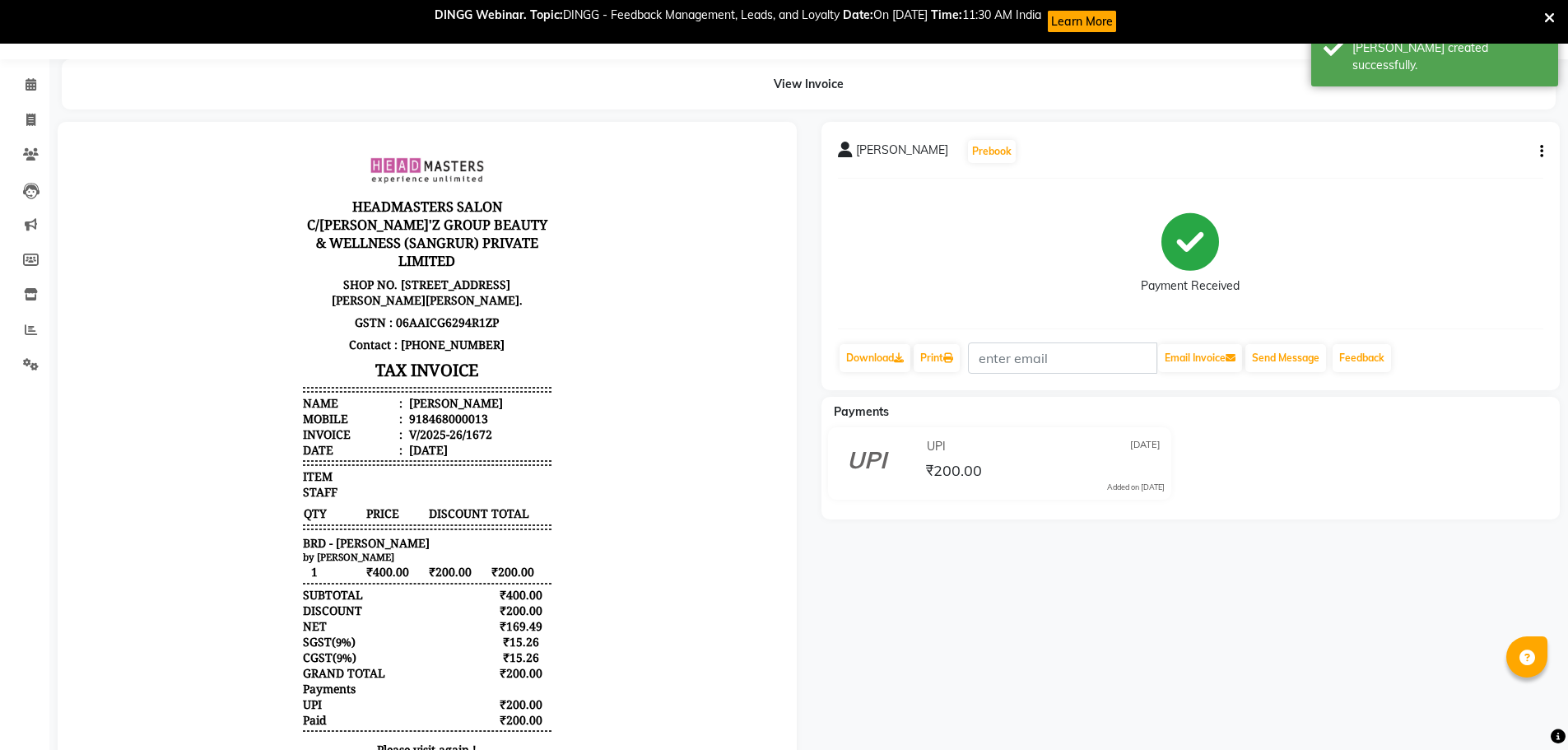 scroll, scrollTop: 0, scrollLeft: 0, axis: both 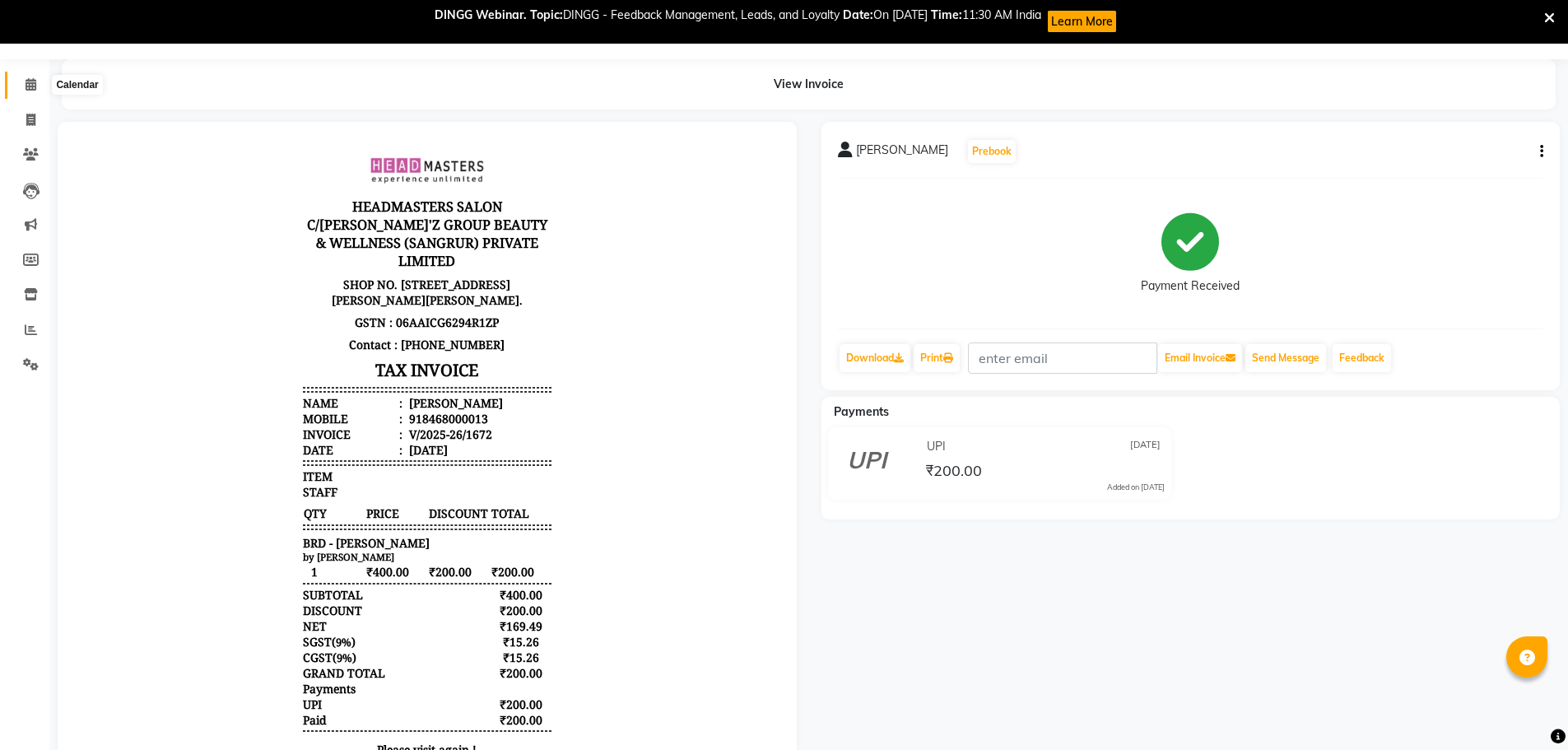 click 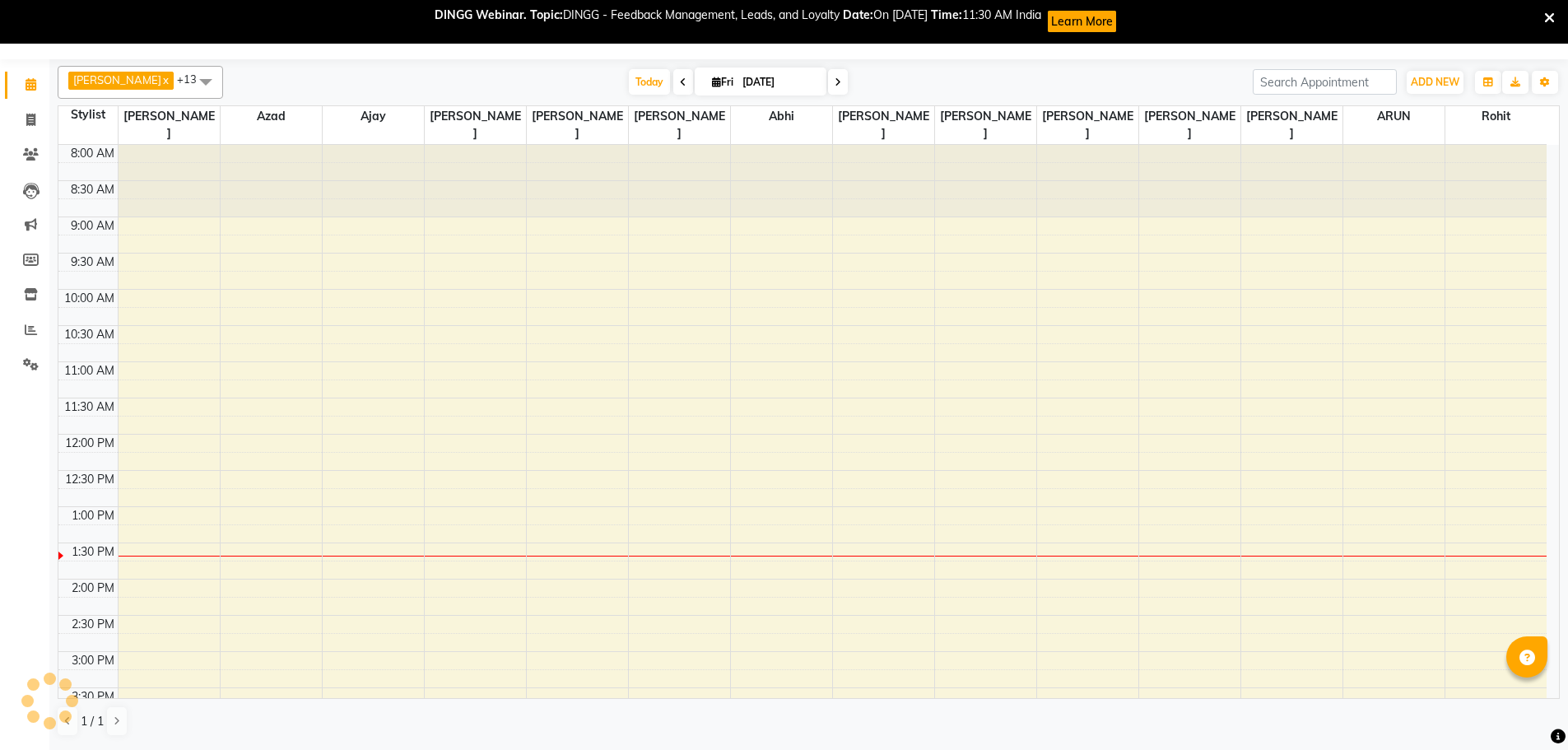 scroll, scrollTop: 0, scrollLeft: 0, axis: both 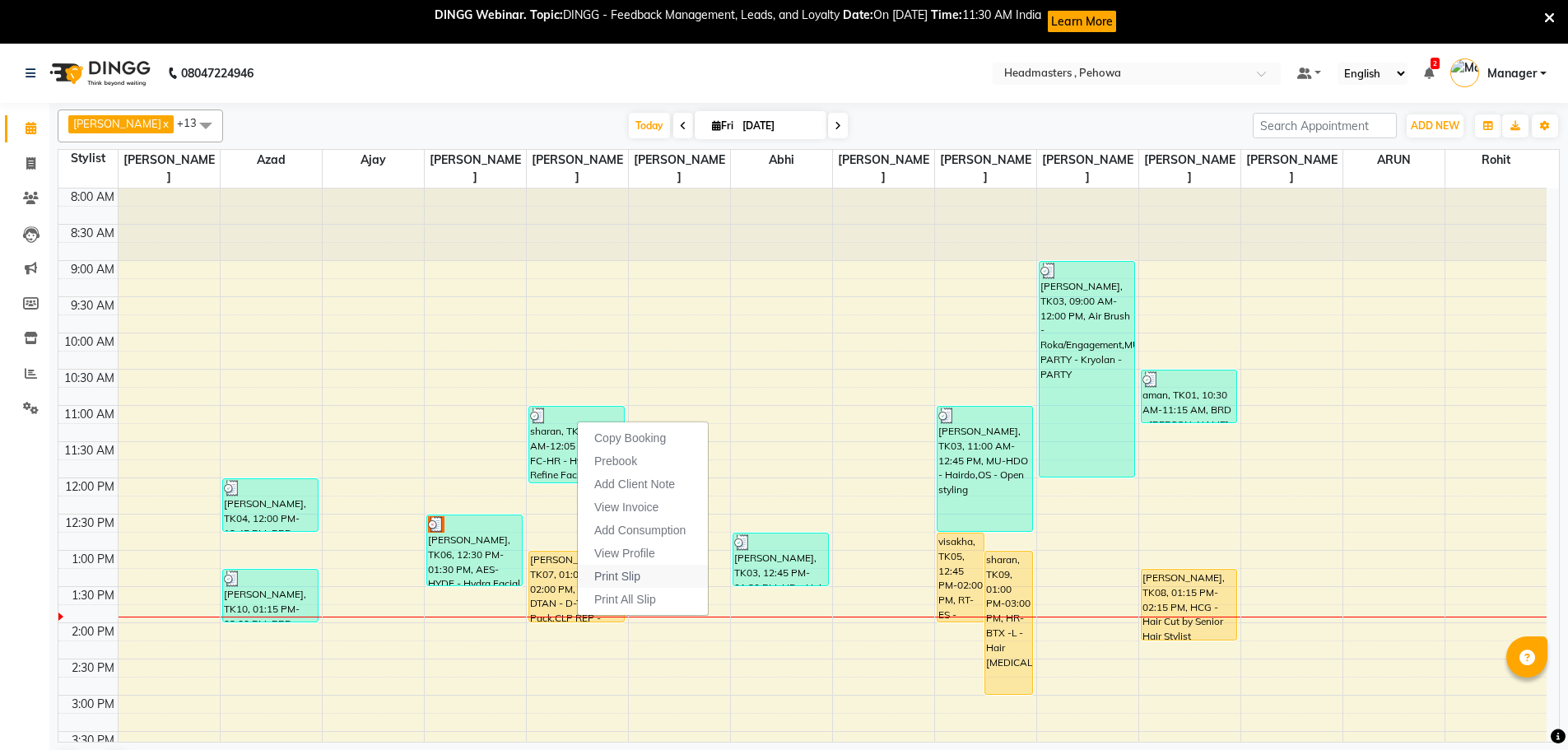 click on "Print Slip" at bounding box center [617, 576] 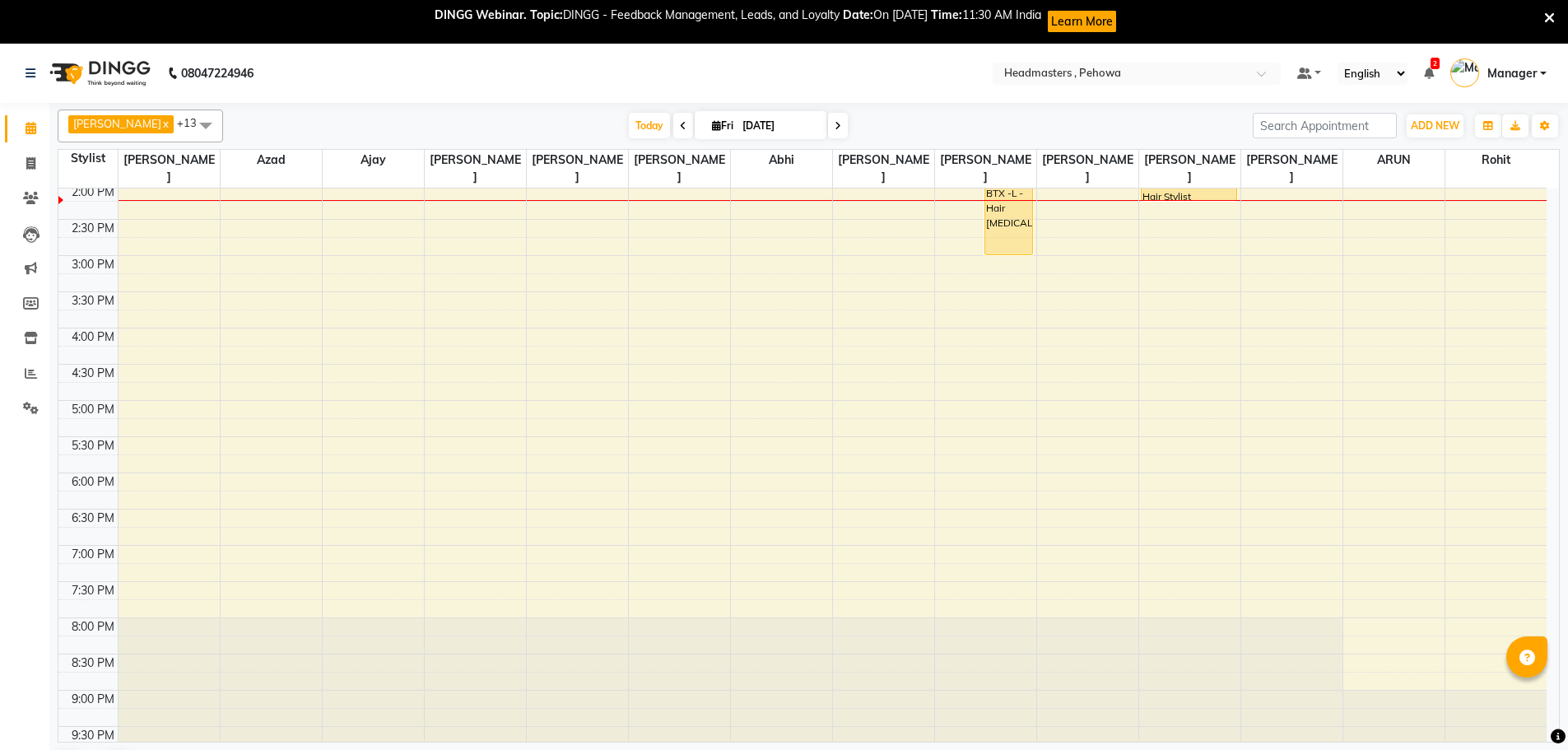 scroll, scrollTop: 443, scrollLeft: 0, axis: vertical 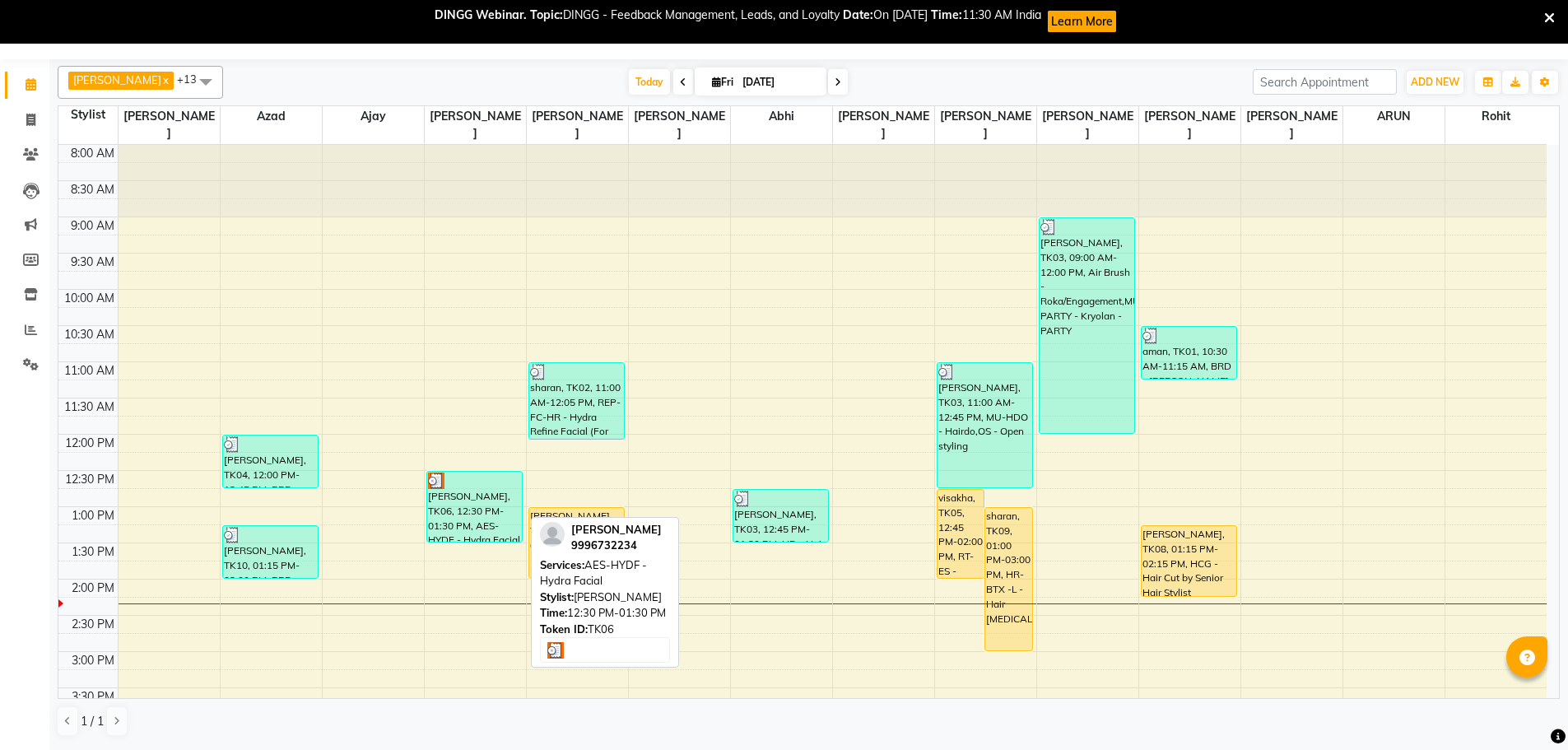 click on "[PERSON_NAME], TK06, 12:30 PM-01:30 PM, AES-HYDF  - Hydra Facial" at bounding box center [475, 506] 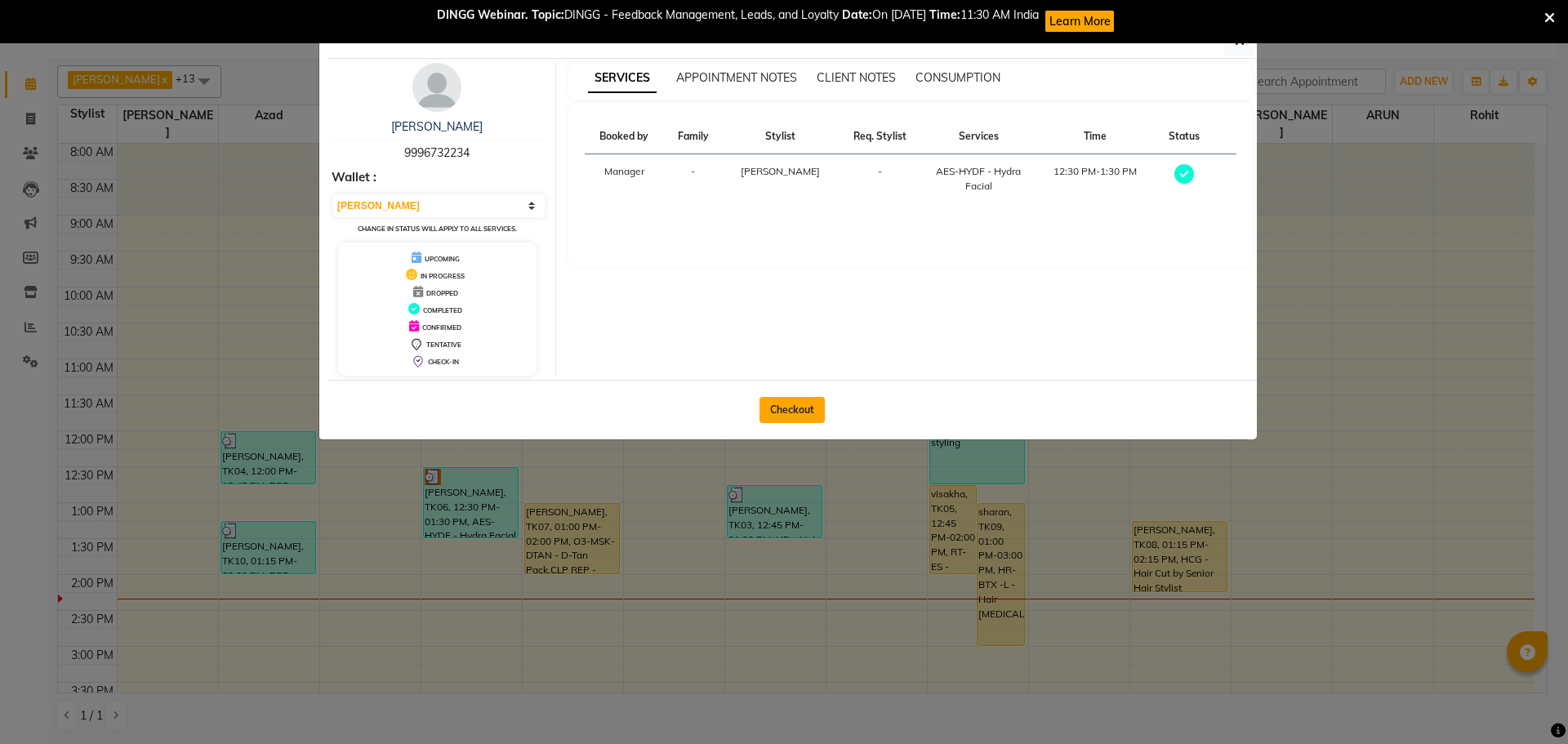 click on "Checkout" 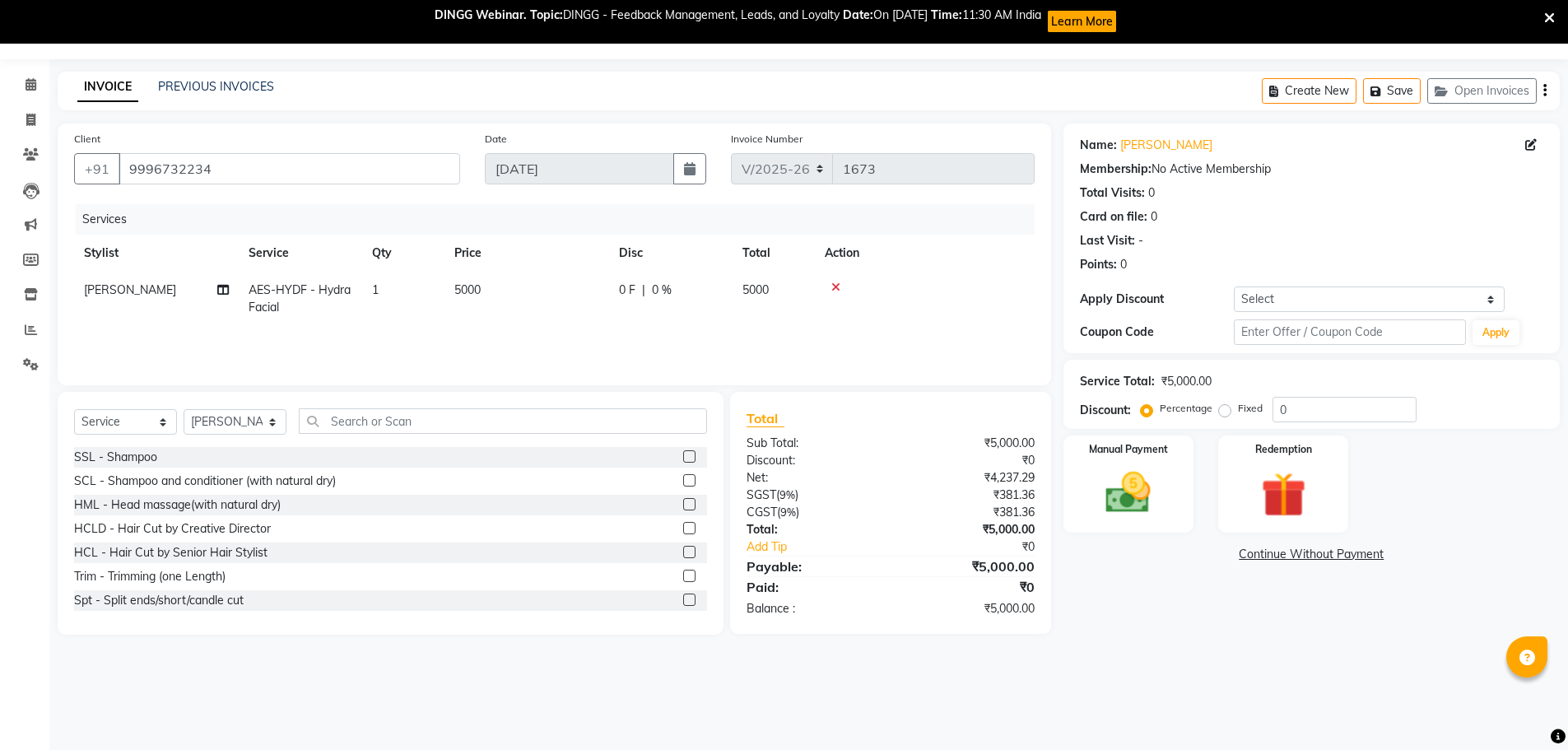 click on "AES-HYDF  - Hydra Facial" 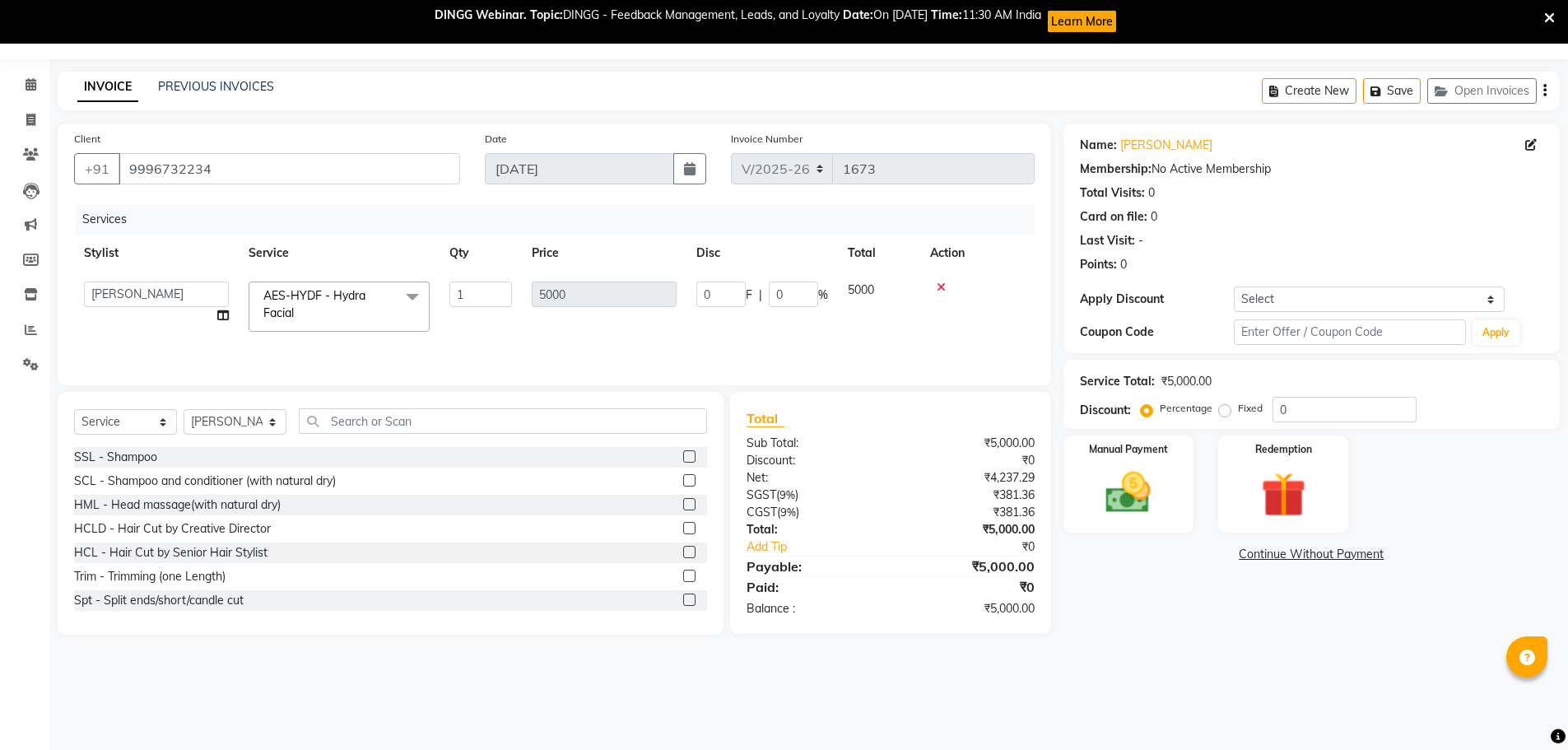 click on "AES-HYDF  - Hydra Facial" 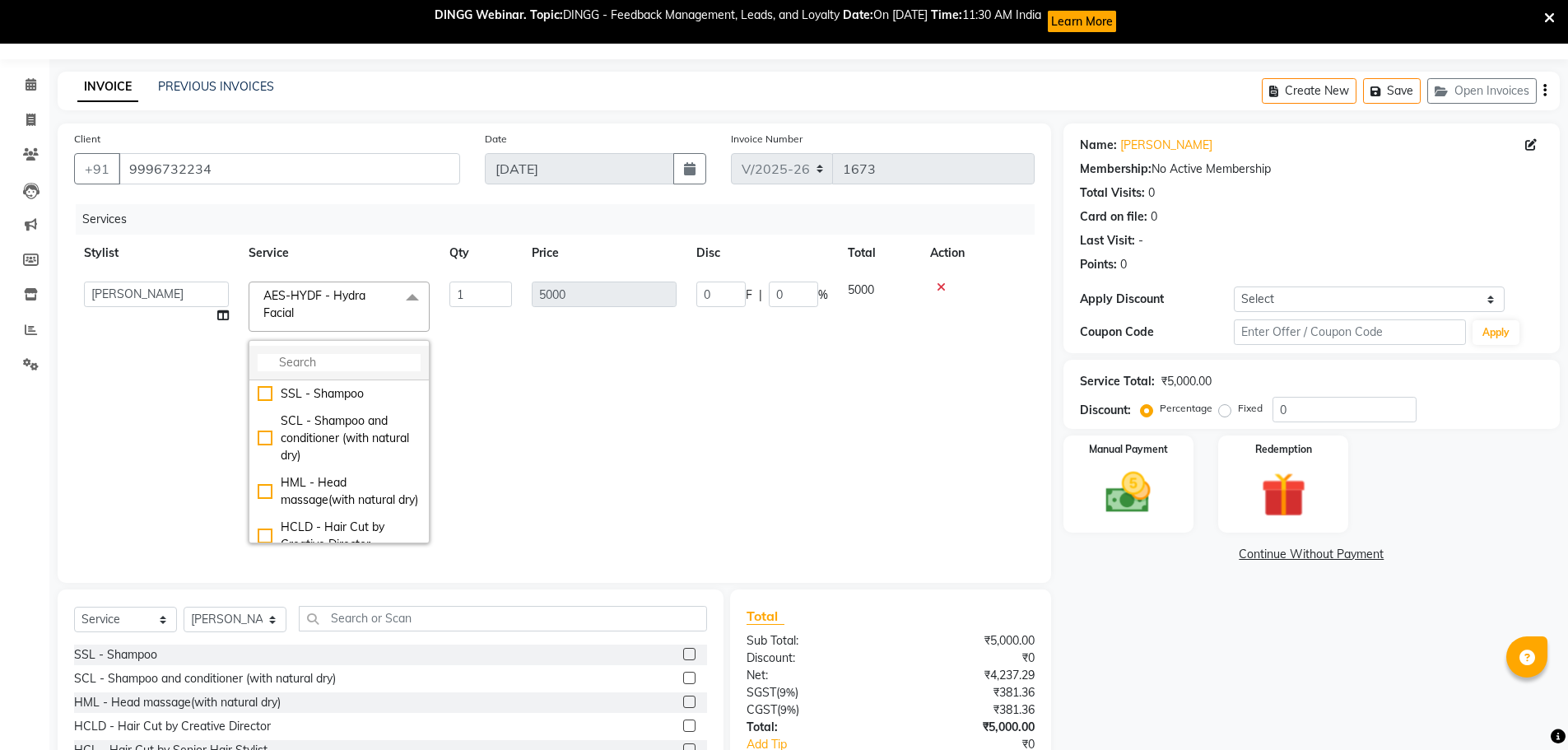 click 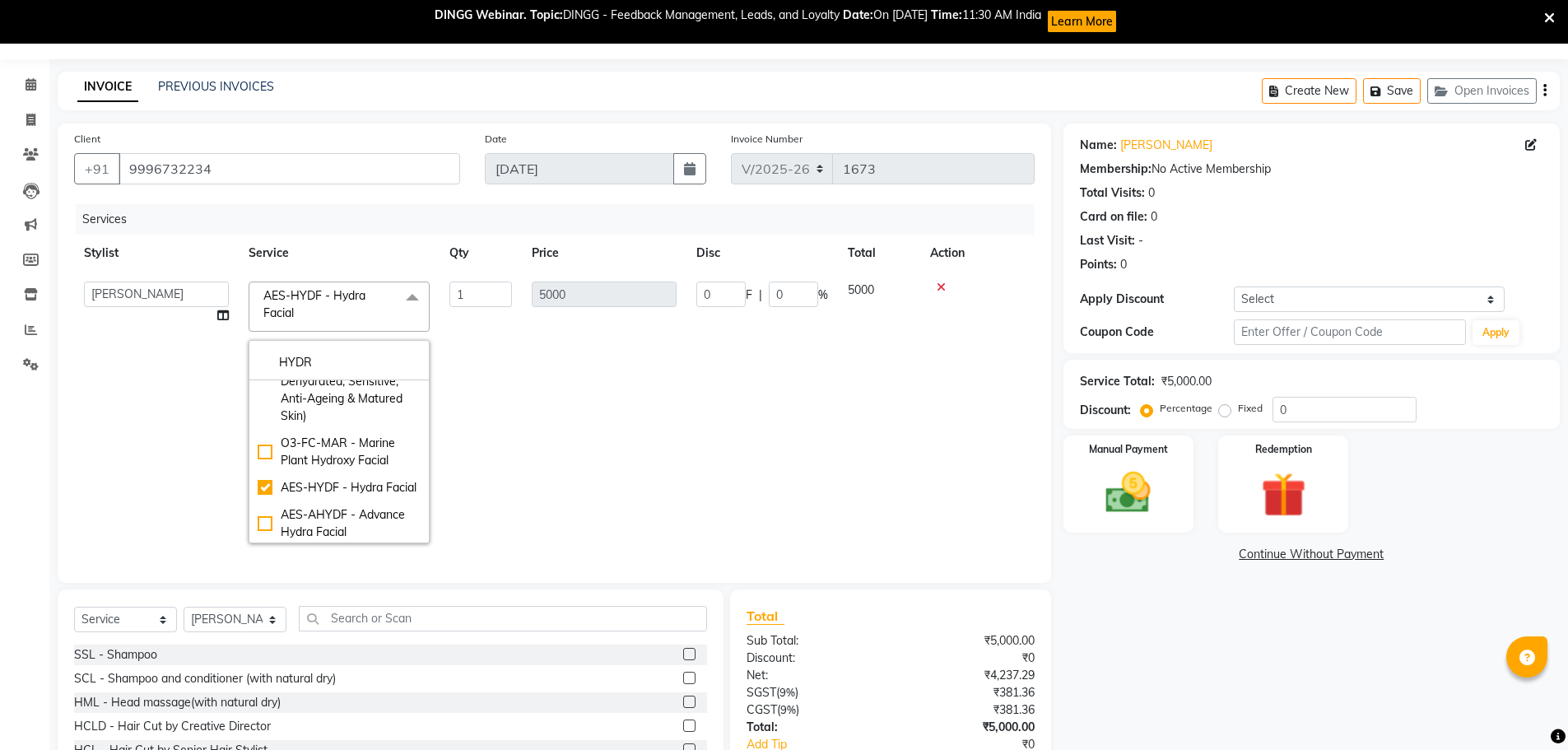 scroll, scrollTop: 542, scrollLeft: 0, axis: vertical 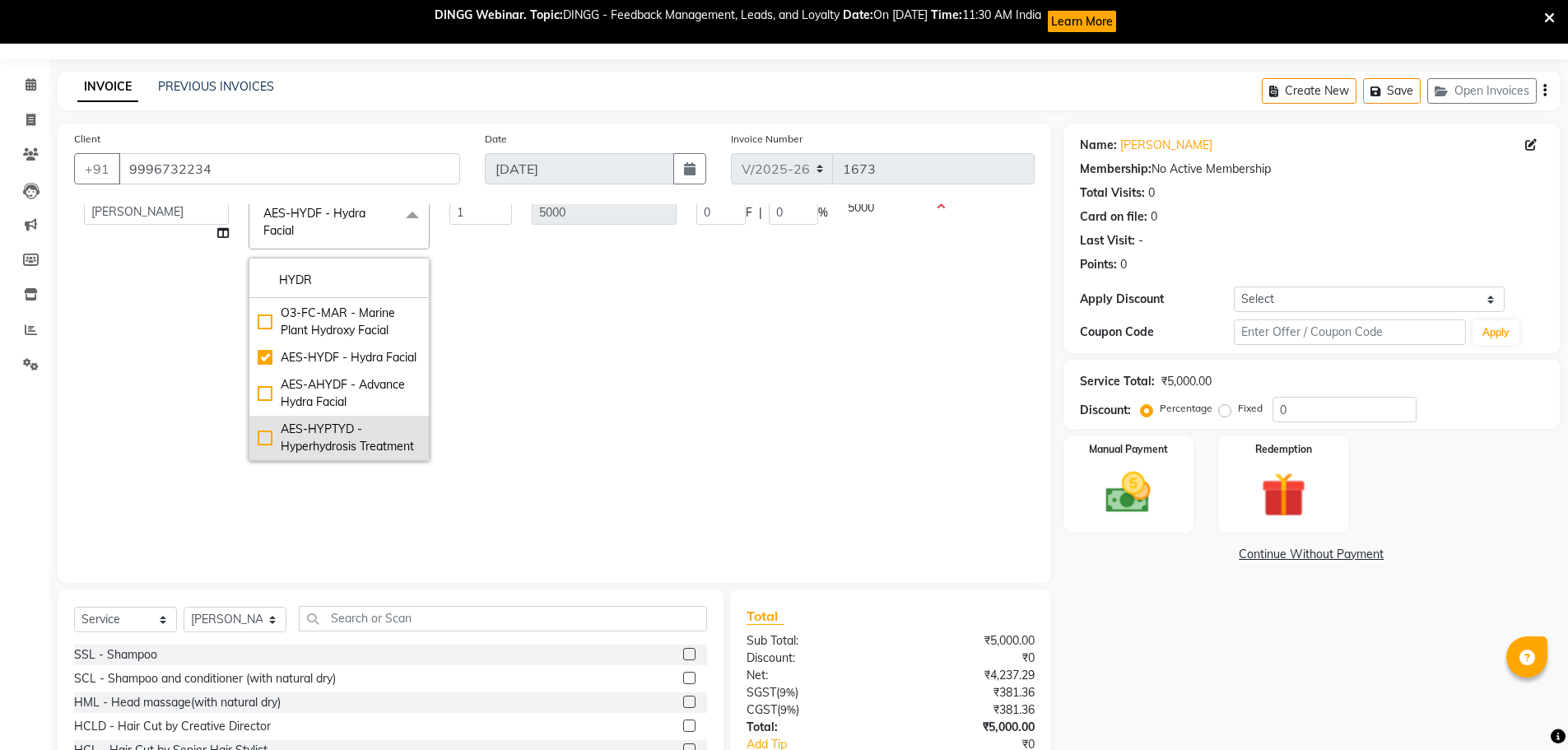 click on "AES-HYPTYD - Hyperhydrosis Treatment" 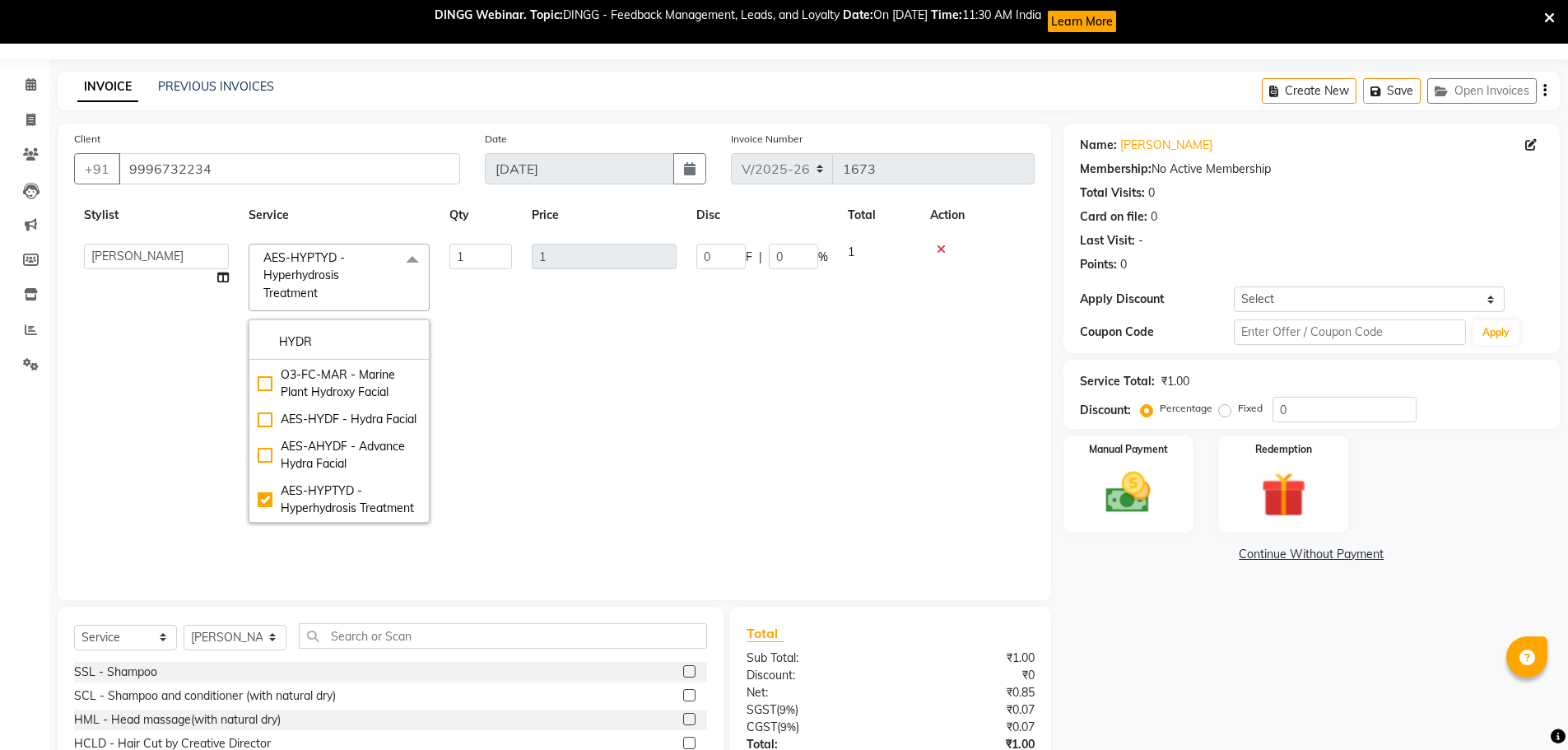 scroll, scrollTop: 0, scrollLeft: 0, axis: both 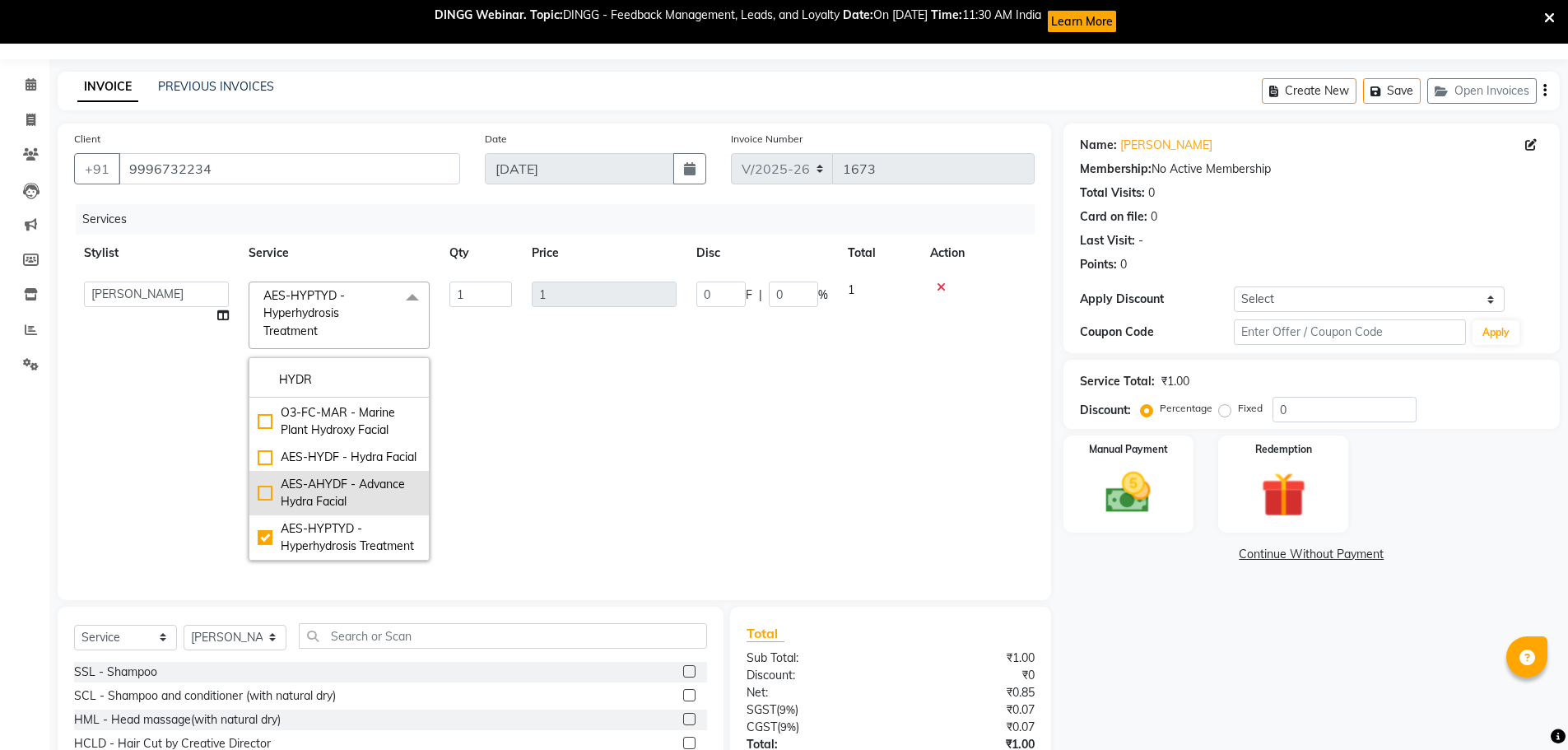 drag, startPoint x: 320, startPoint y: 482, endPoint x: 328, endPoint y: 478, distance: 8.944272 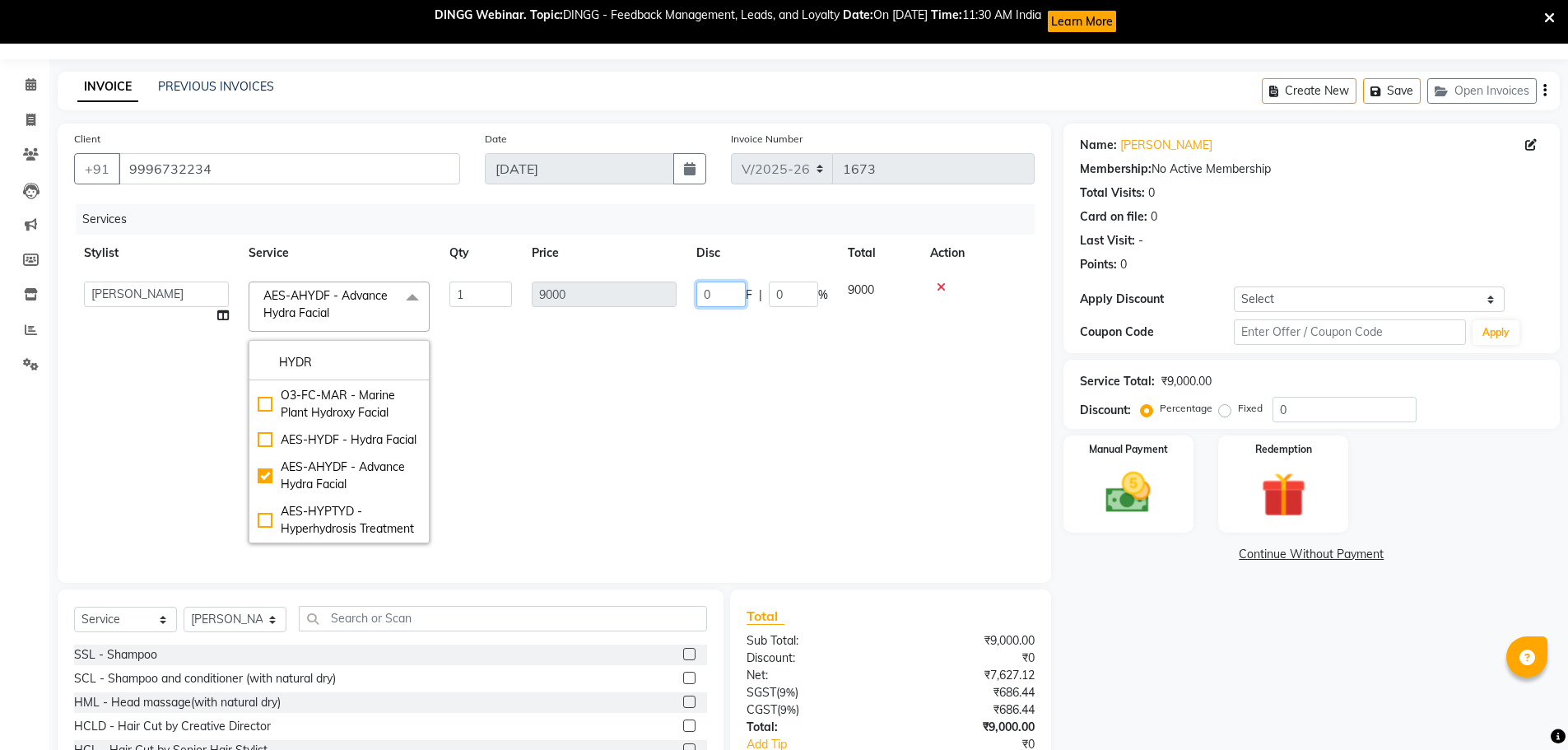 click on "0" 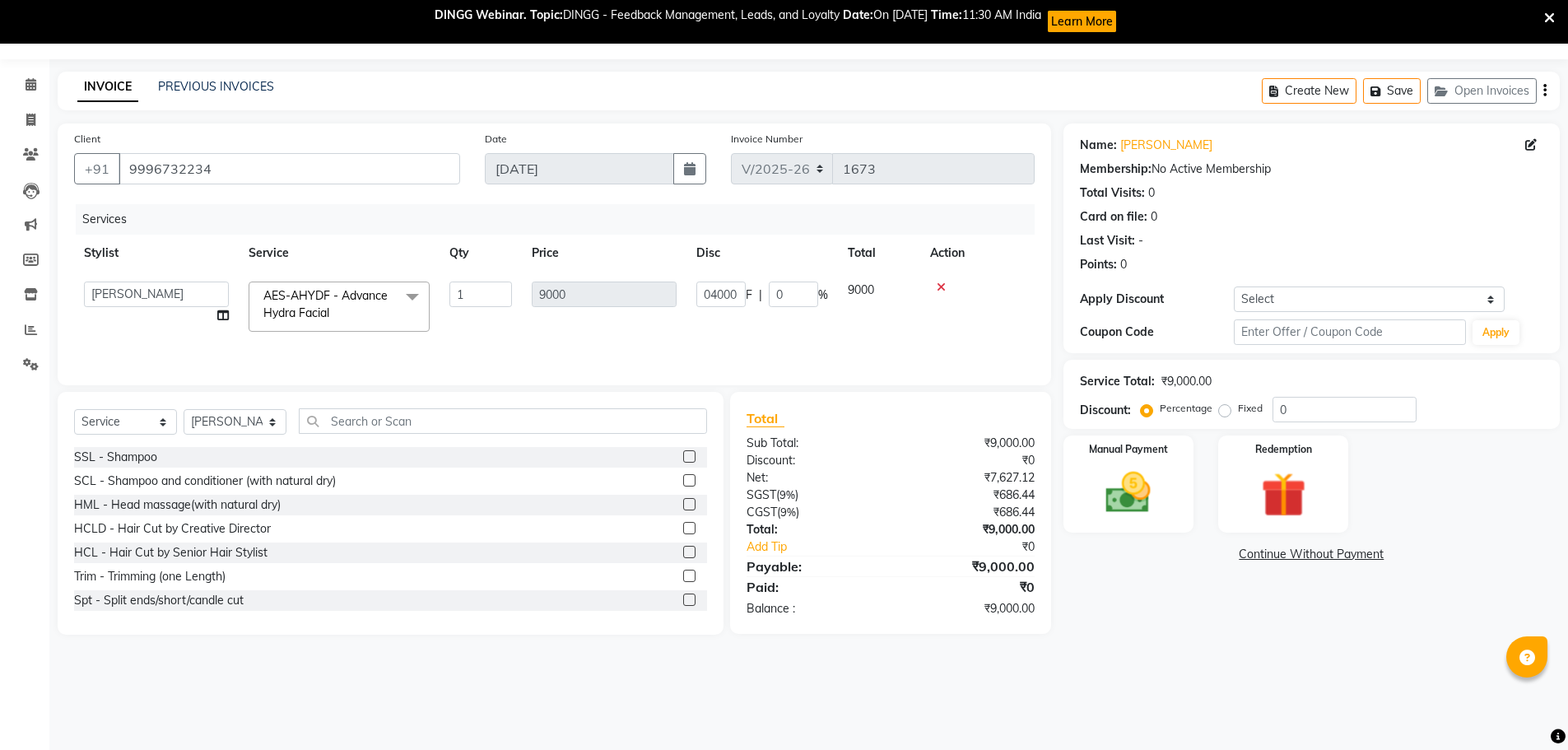 click on "Stylist Service Qty Price Disc Total Action" 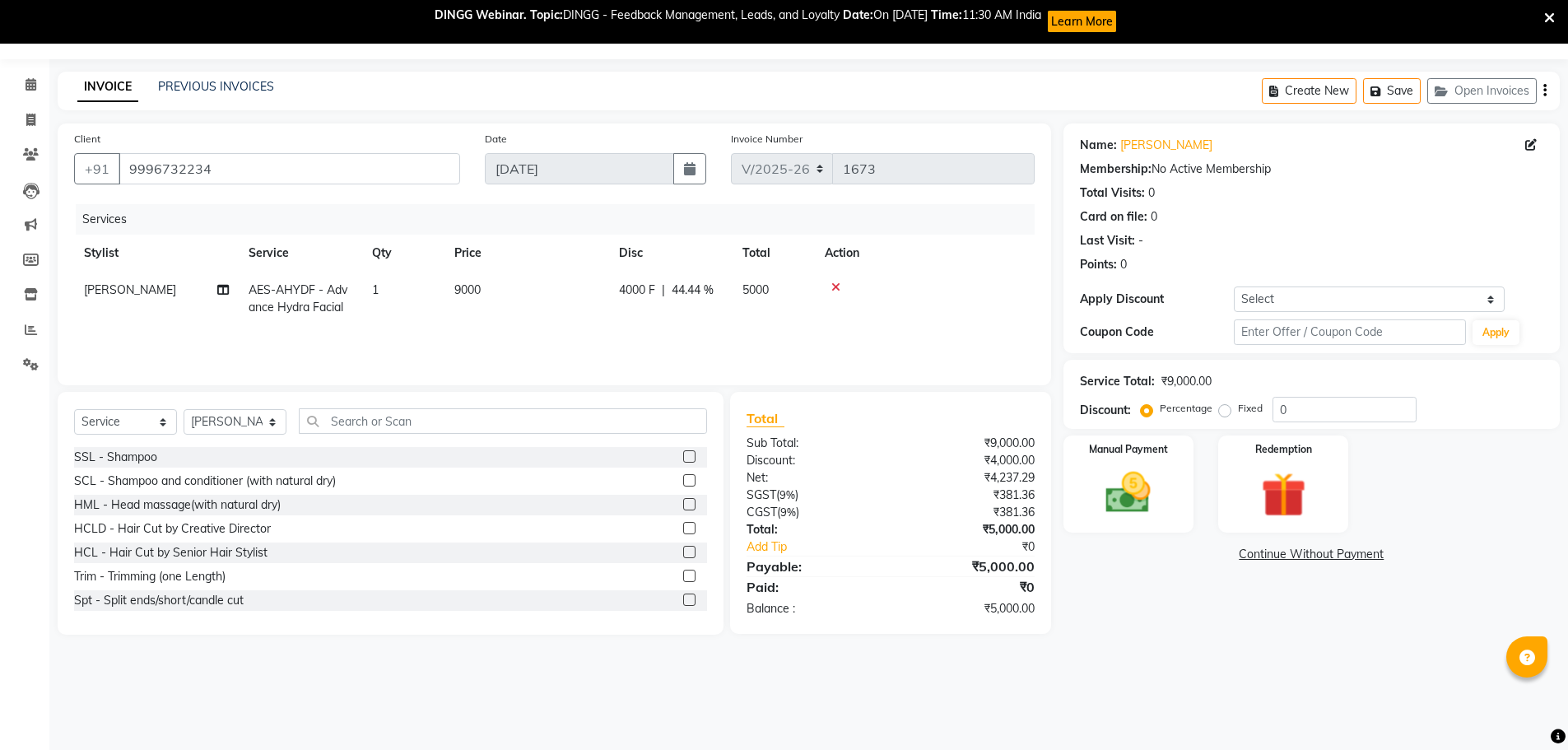 scroll, scrollTop: 0, scrollLeft: 0, axis: both 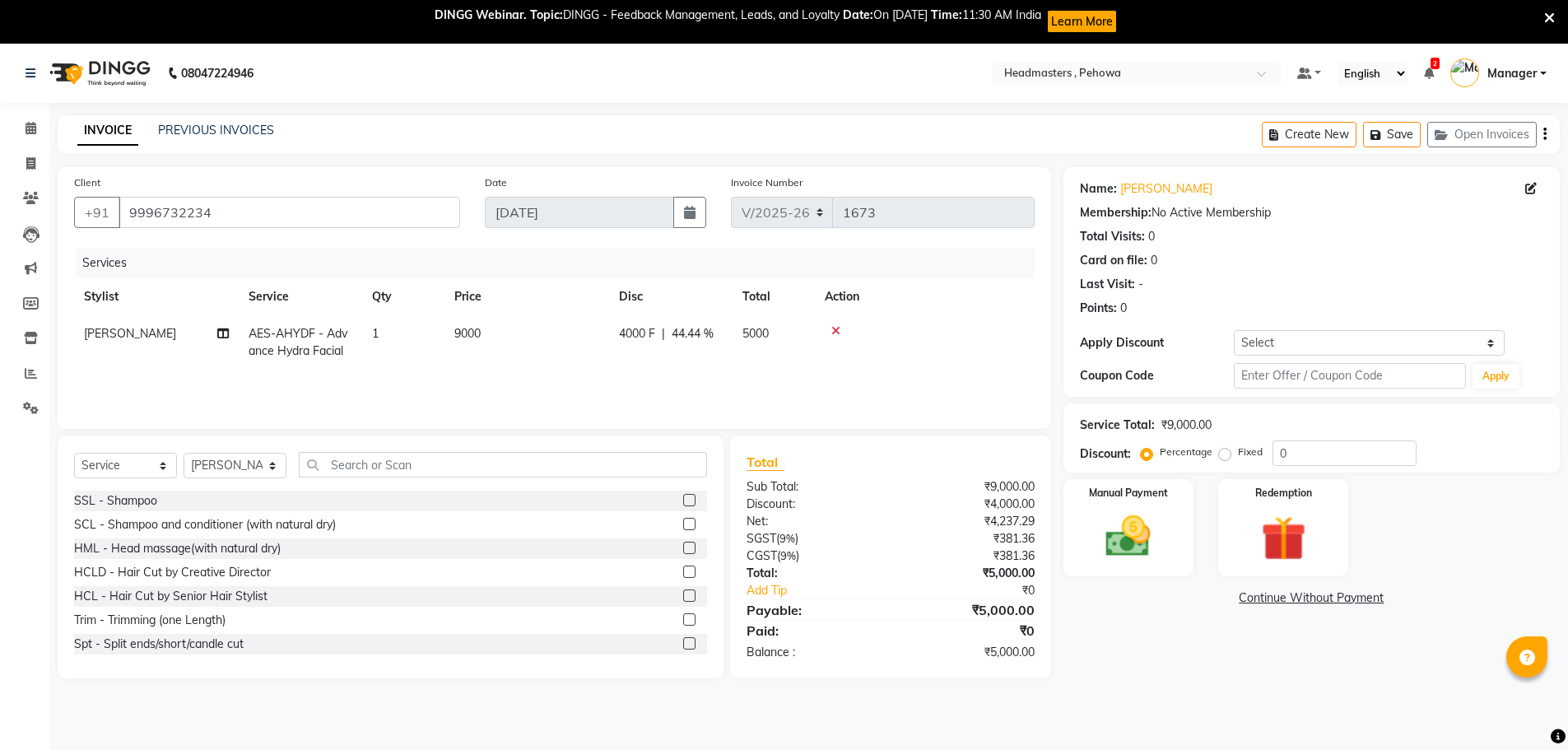 drag, startPoint x: 1144, startPoint y: 503, endPoint x: 1206, endPoint y: 496, distance: 62.39391 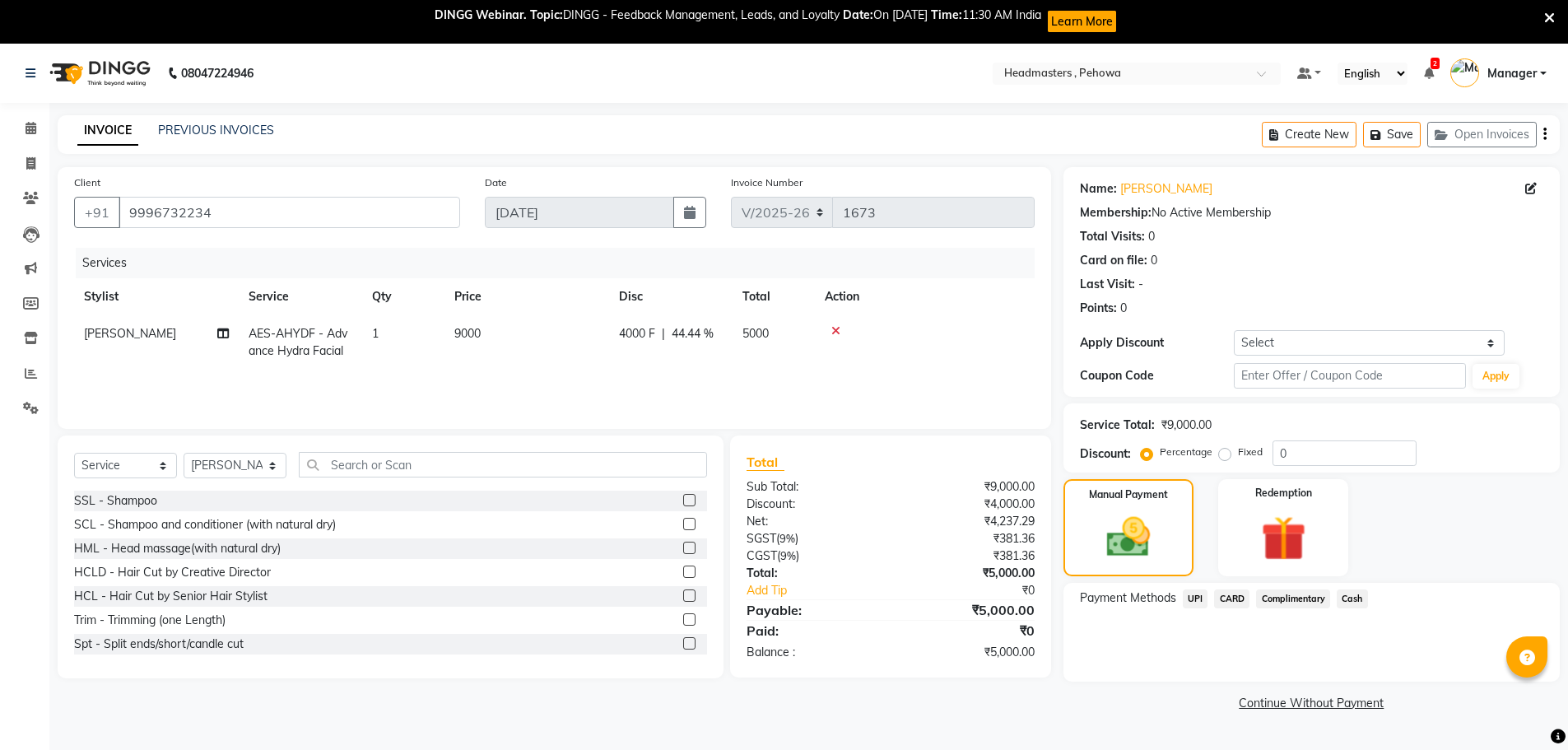click on "UPI" 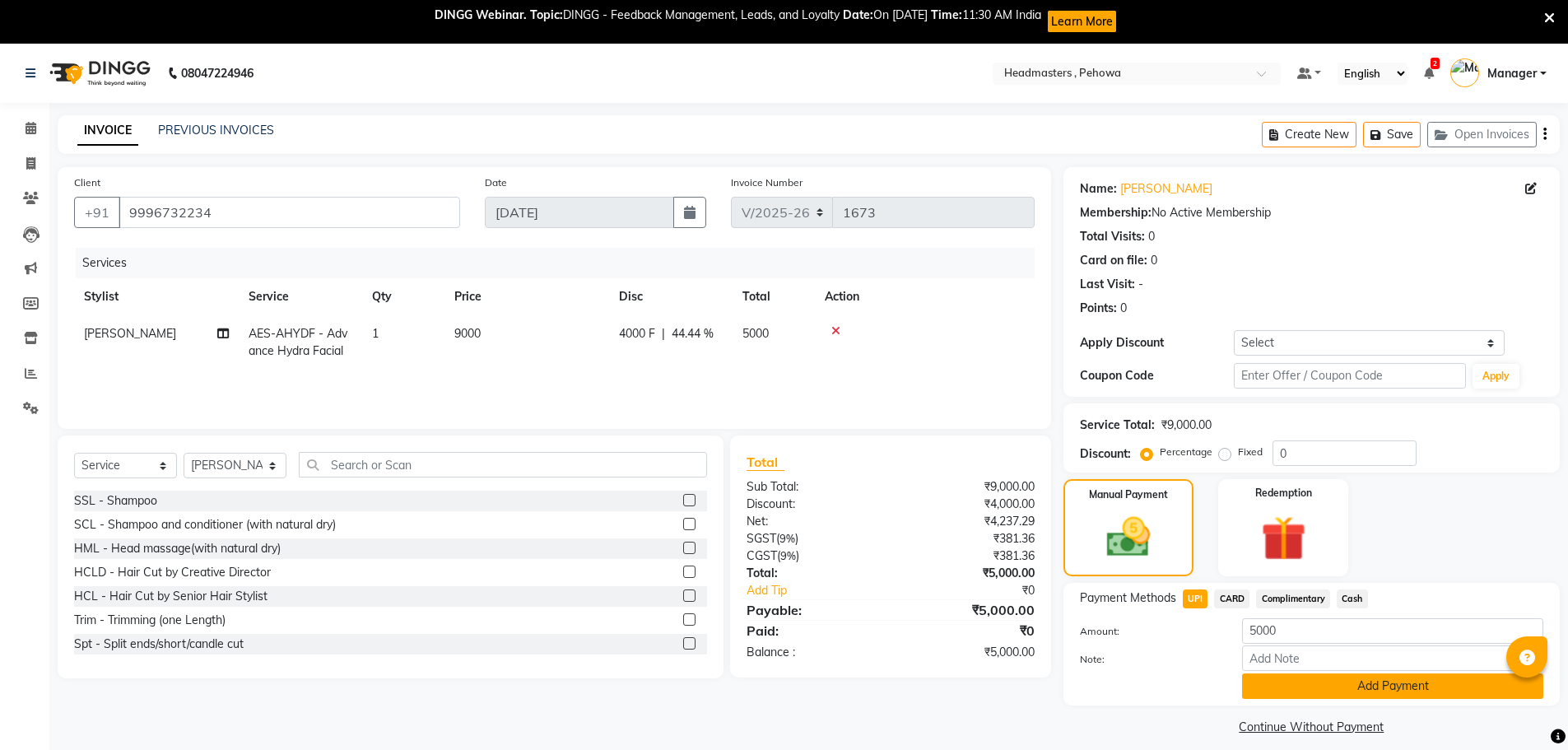 click on "Add Payment" 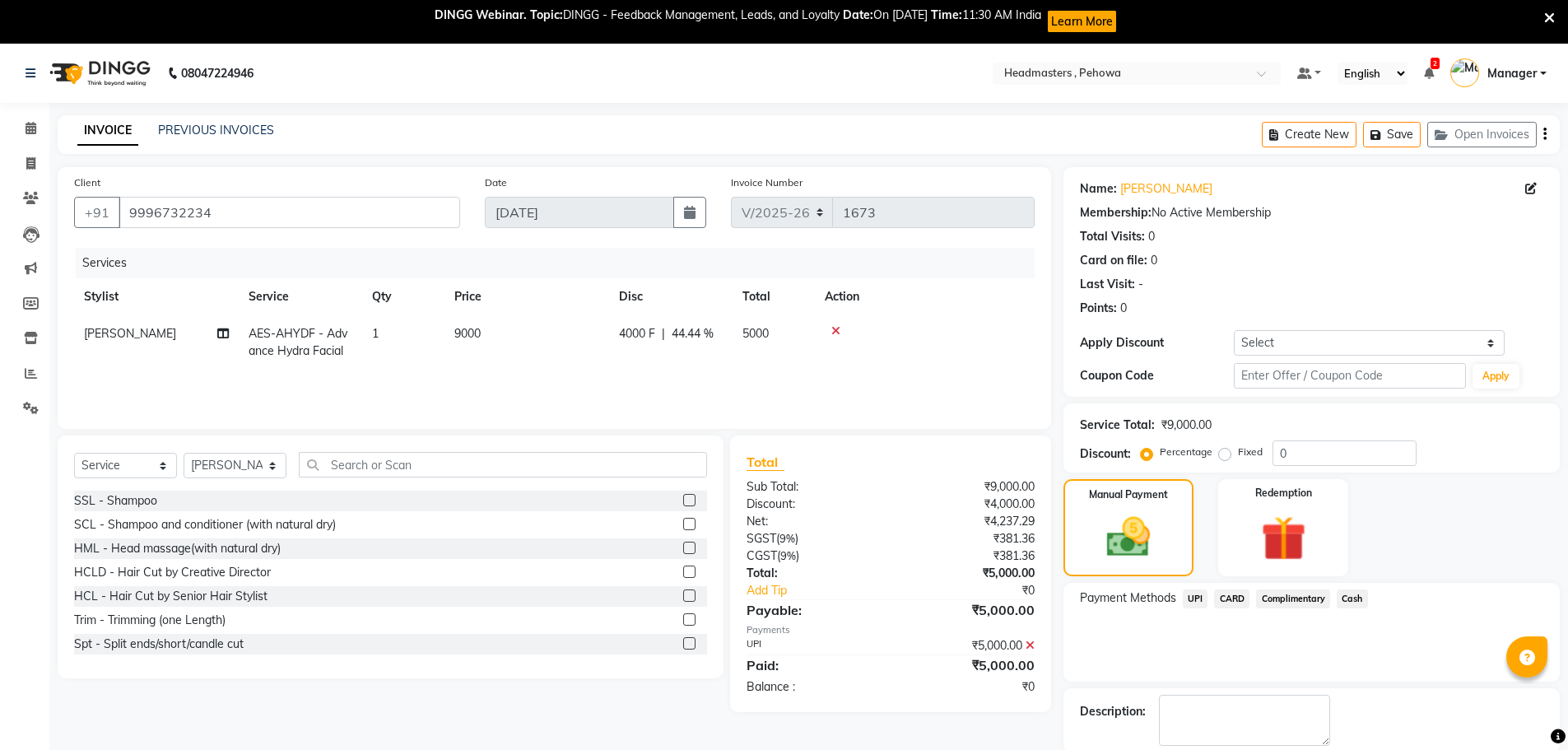 click on "Checkout" 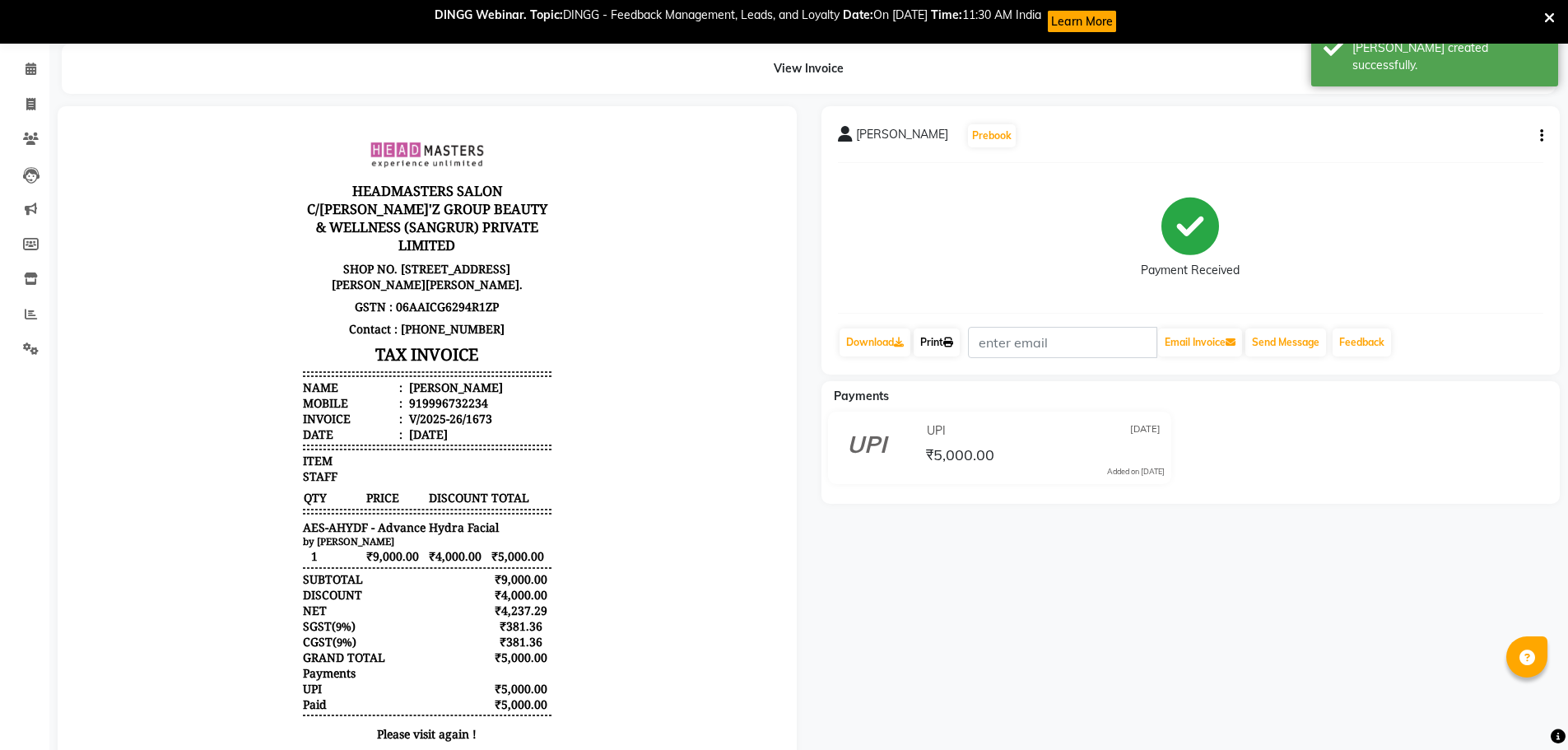 scroll, scrollTop: 0, scrollLeft: 0, axis: both 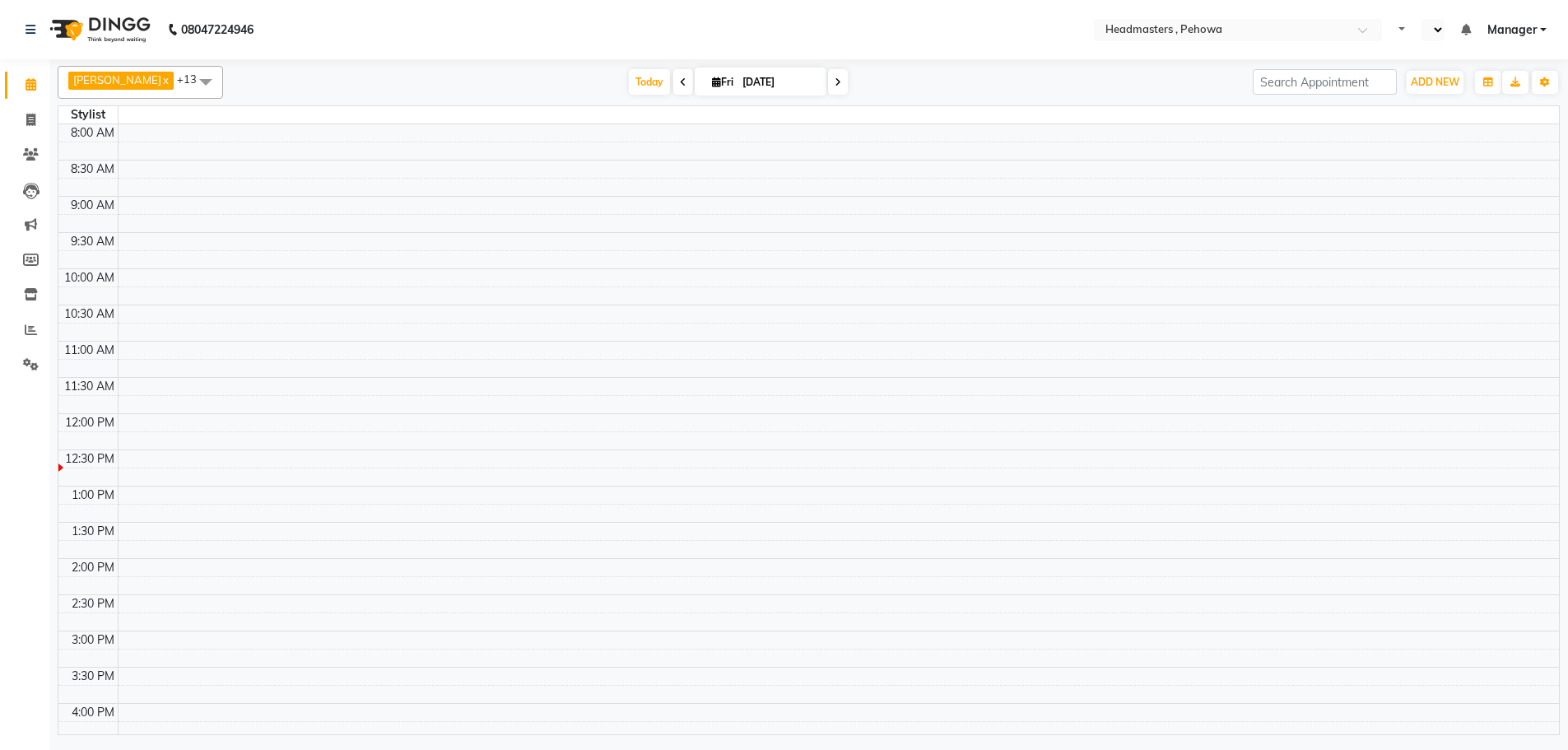 select on "en" 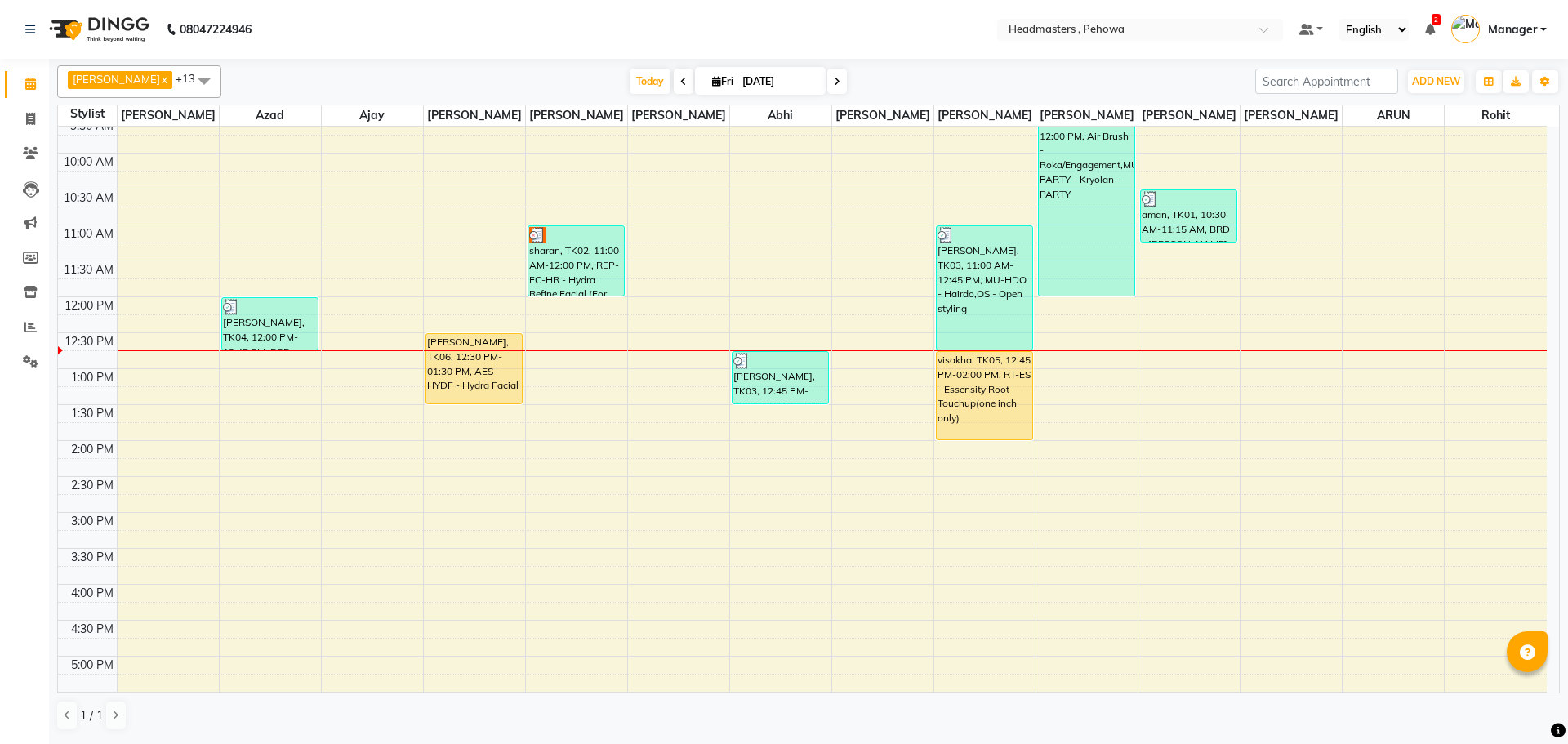 scroll, scrollTop: 163, scrollLeft: 0, axis: vertical 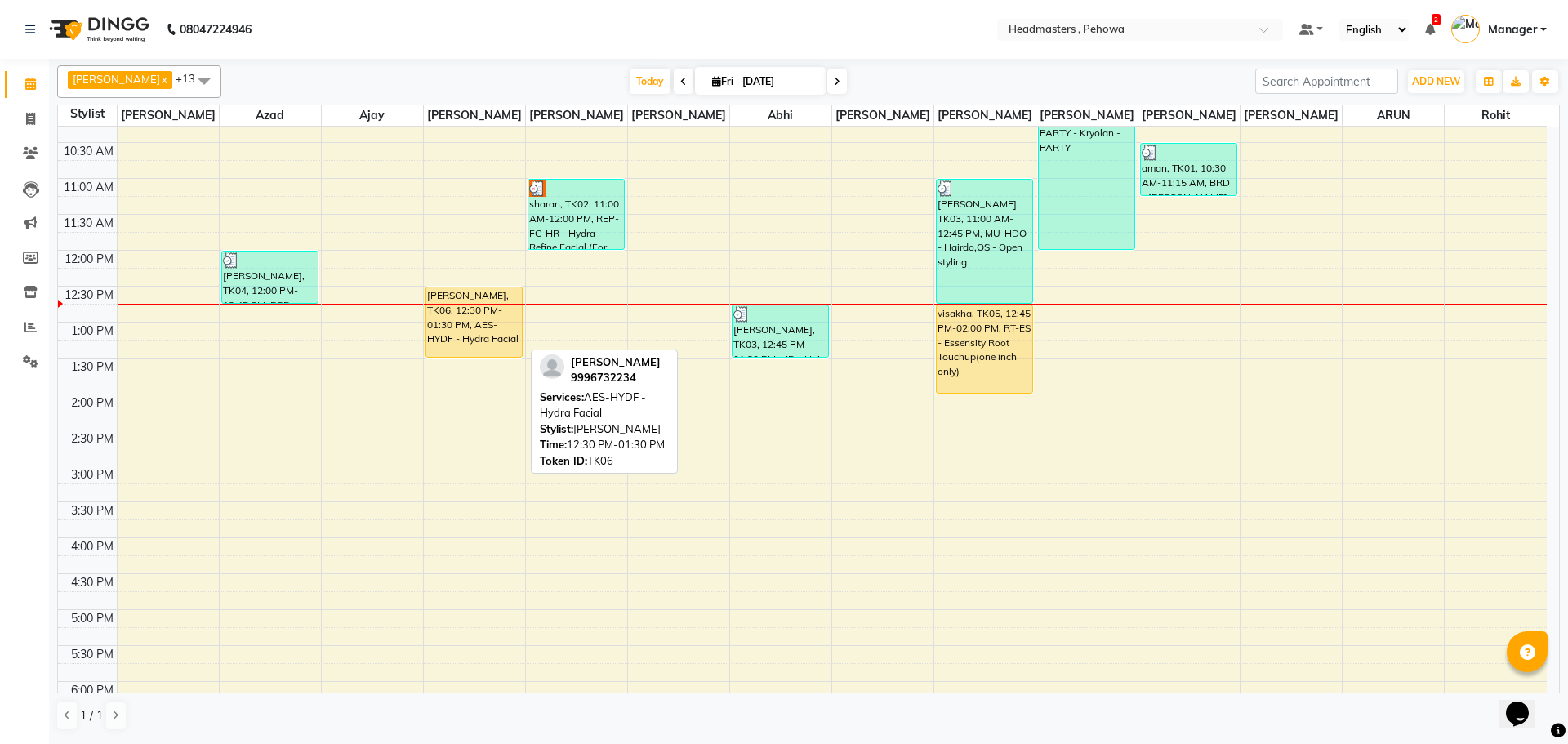 click on "[PERSON_NAME], TK06, 12:30 PM-01:30 PM, AES-HYDF  - Hydra Facial" at bounding box center [474, 322] 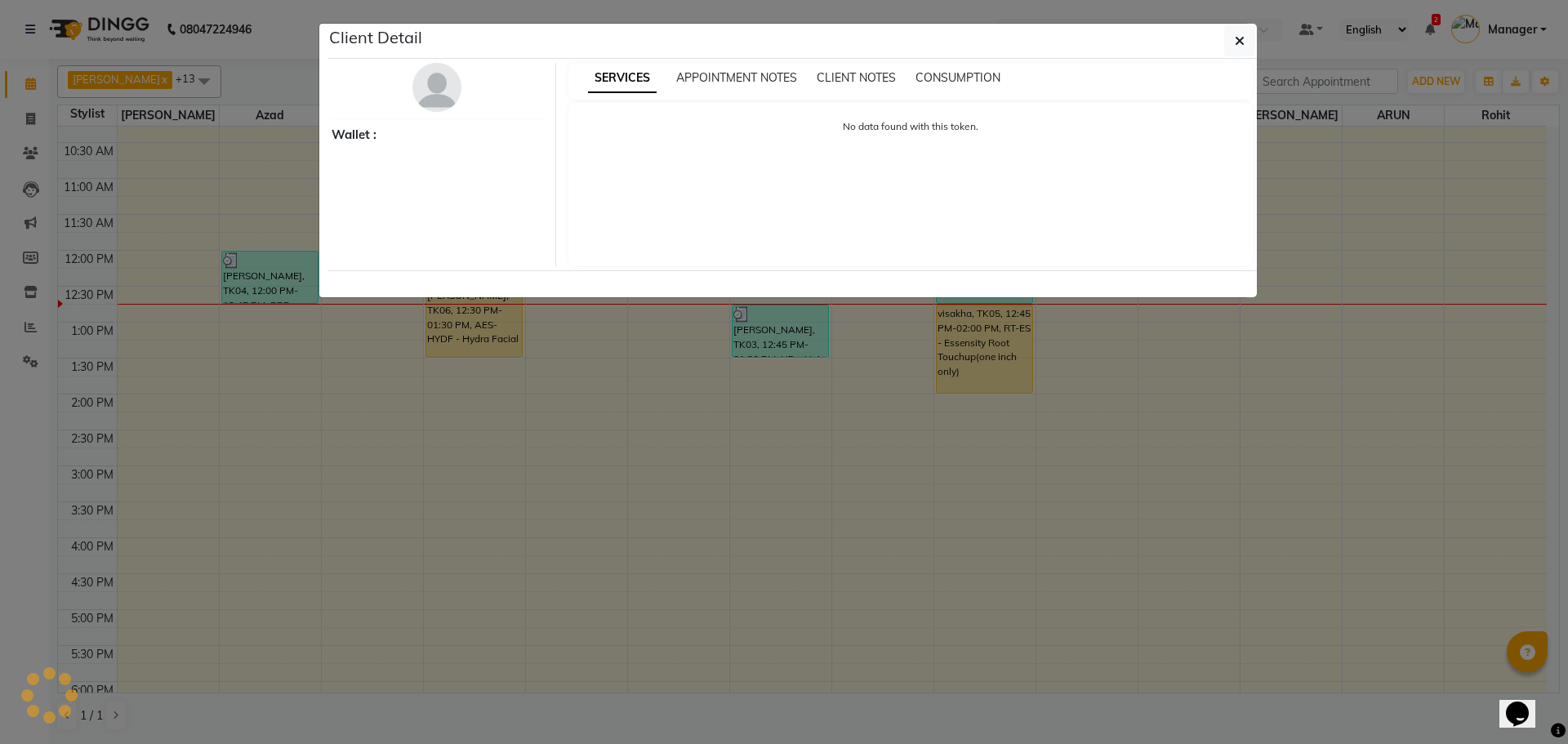 select on "1" 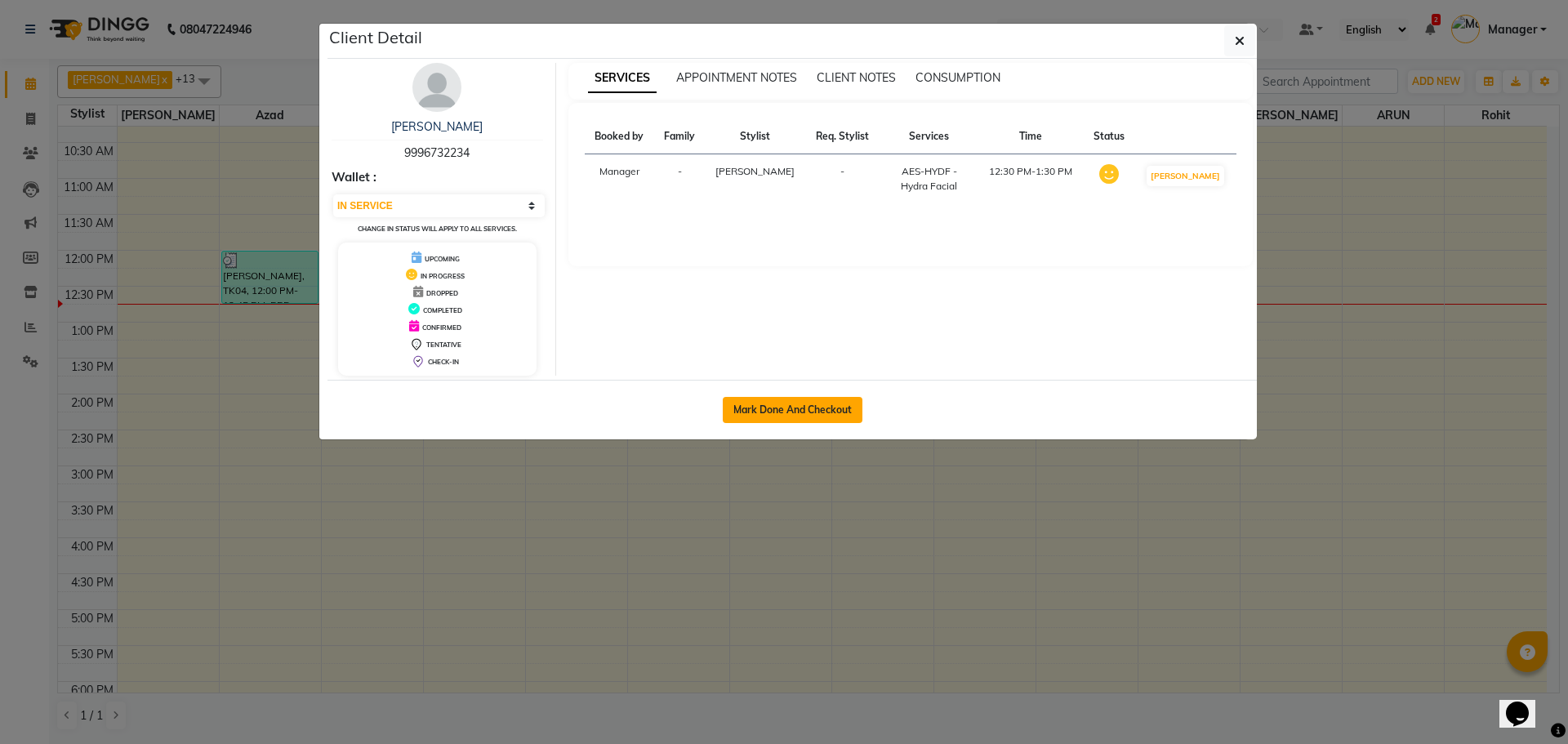 click on "Mark Done And Checkout" 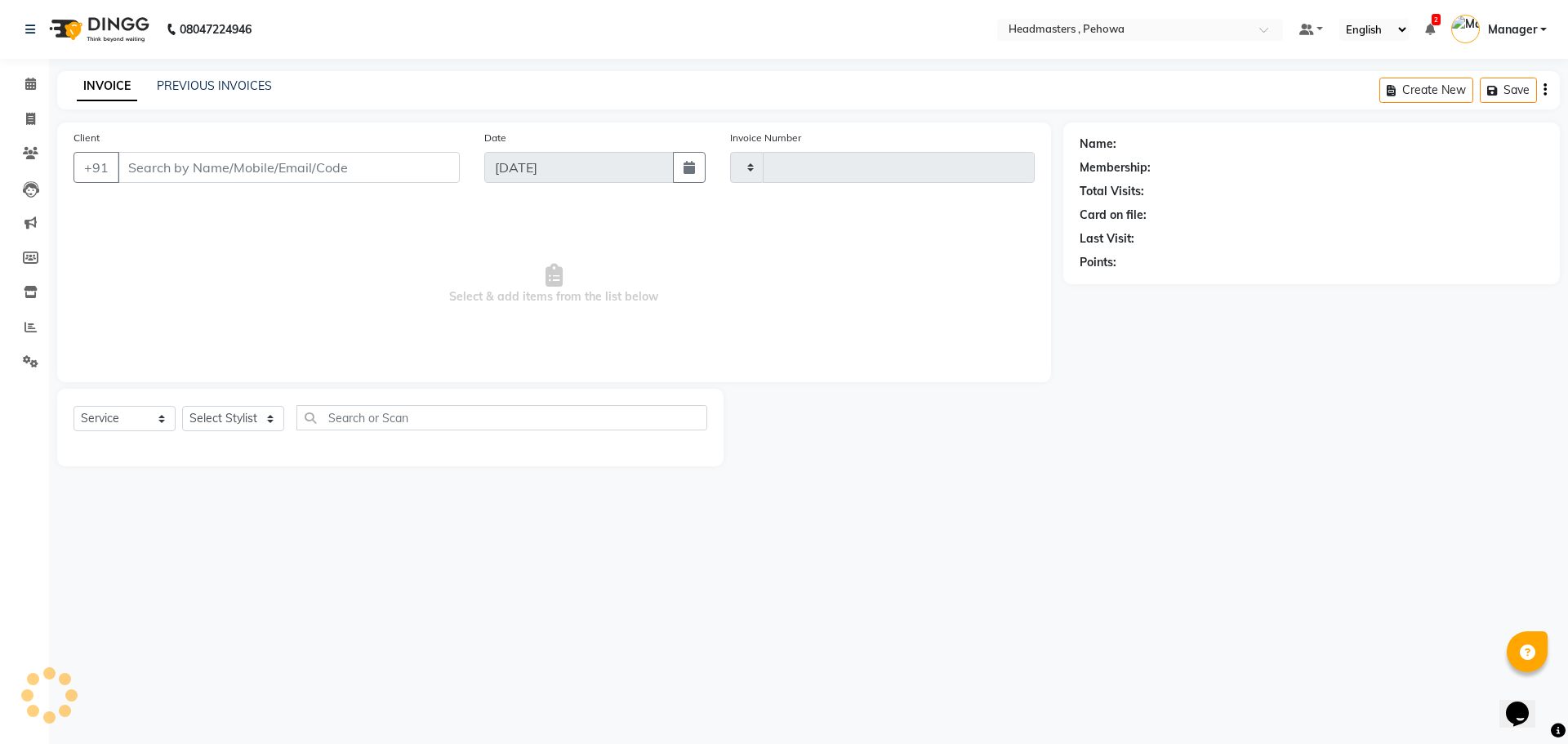 type on "1671" 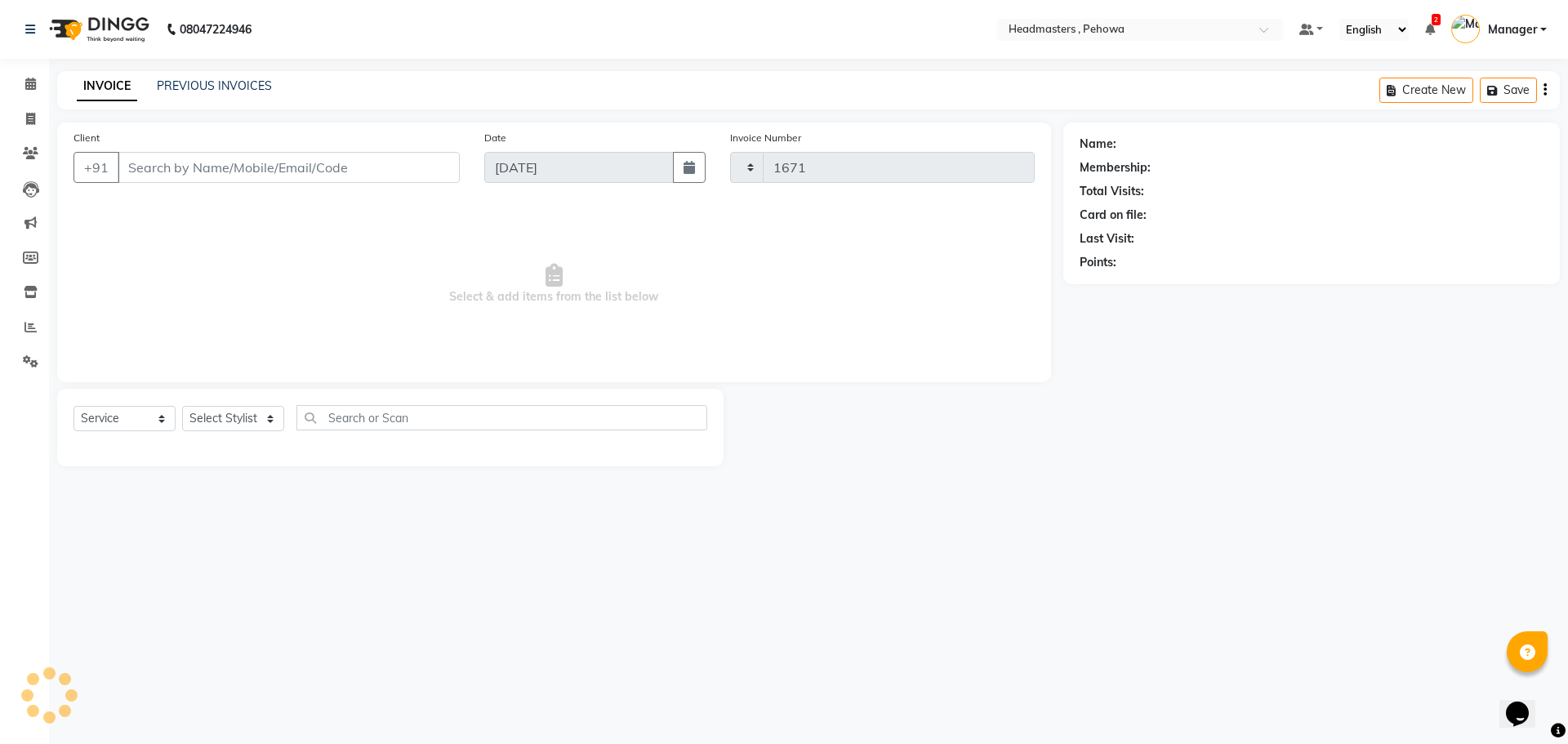 select on "7727" 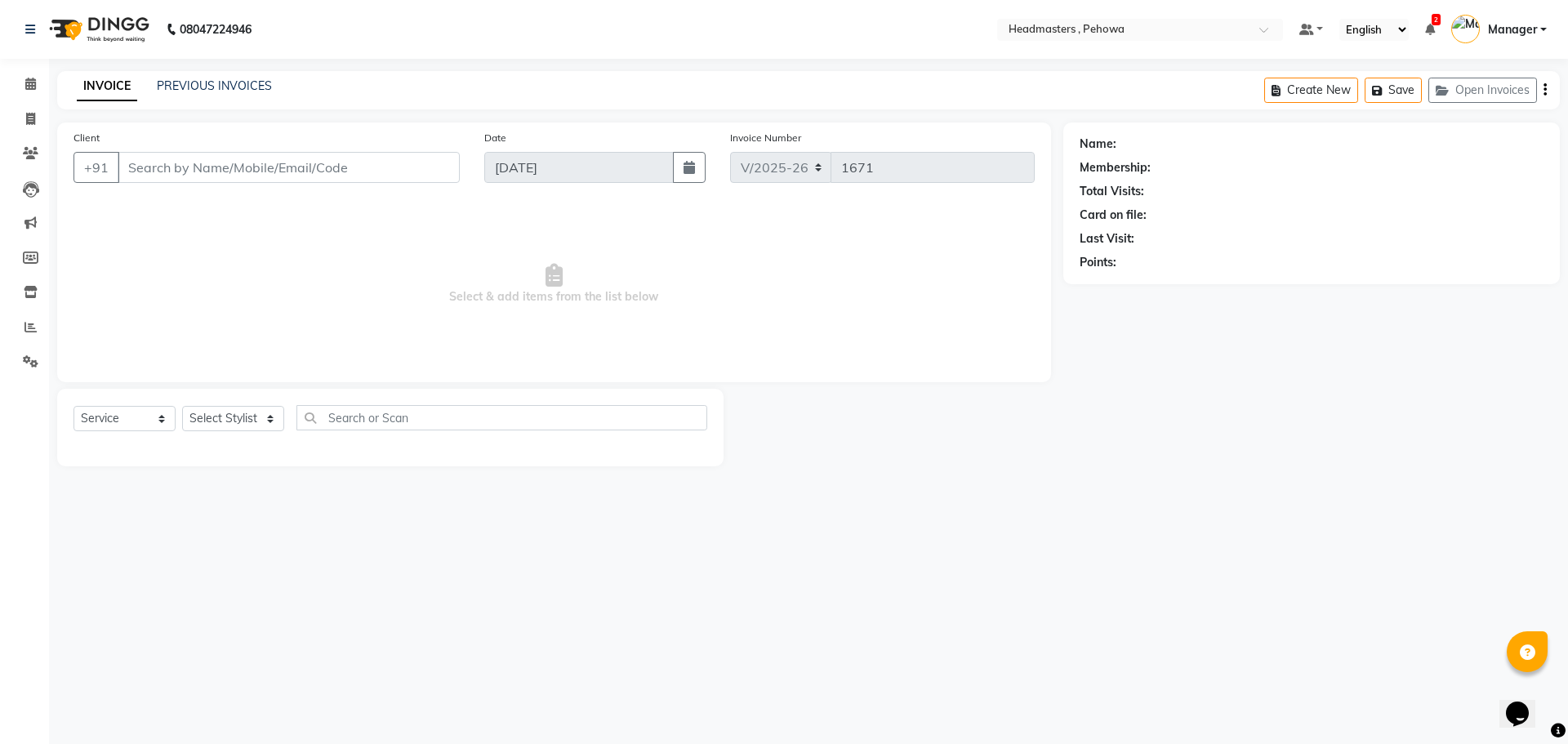 type on "9996732234" 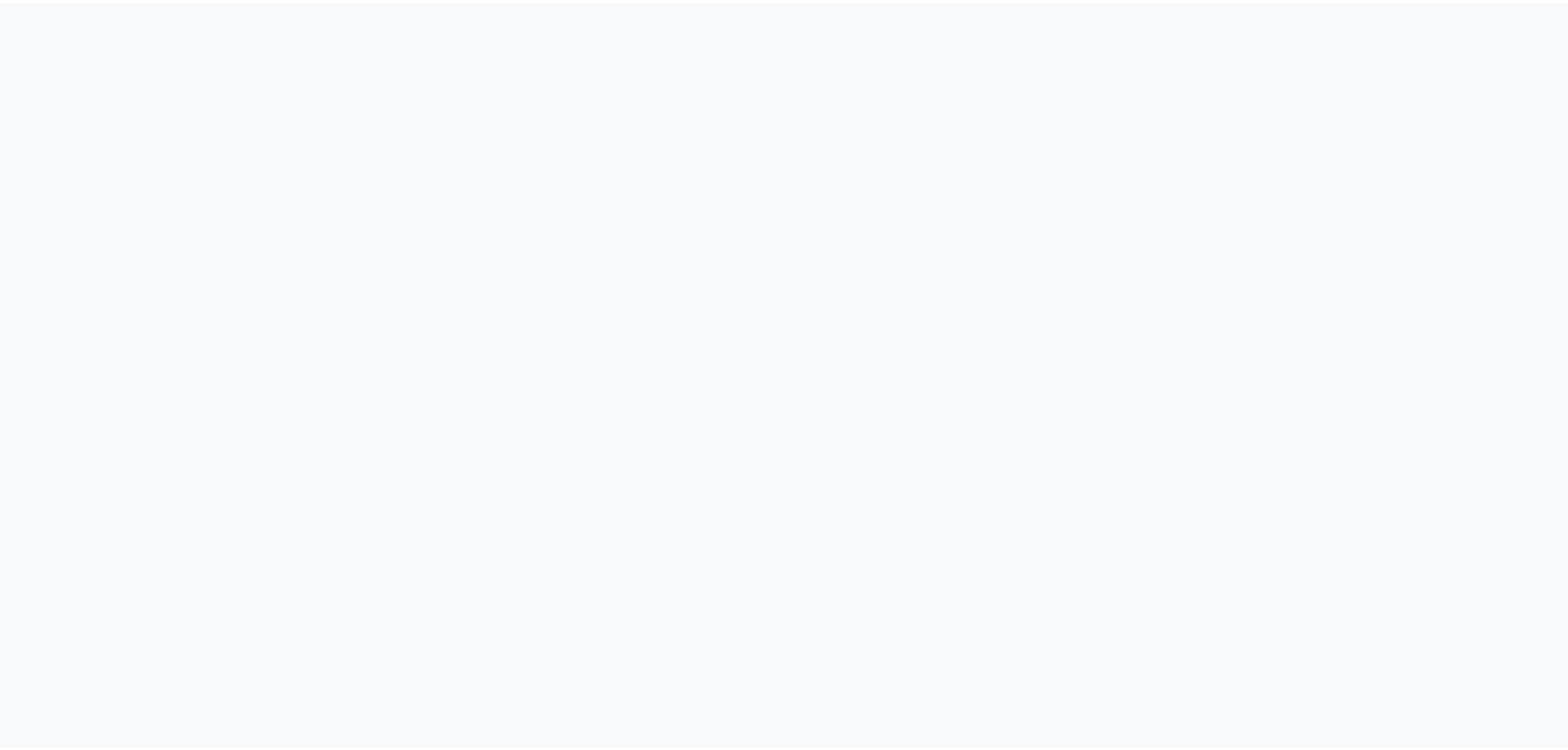 scroll, scrollTop: 0, scrollLeft: 0, axis: both 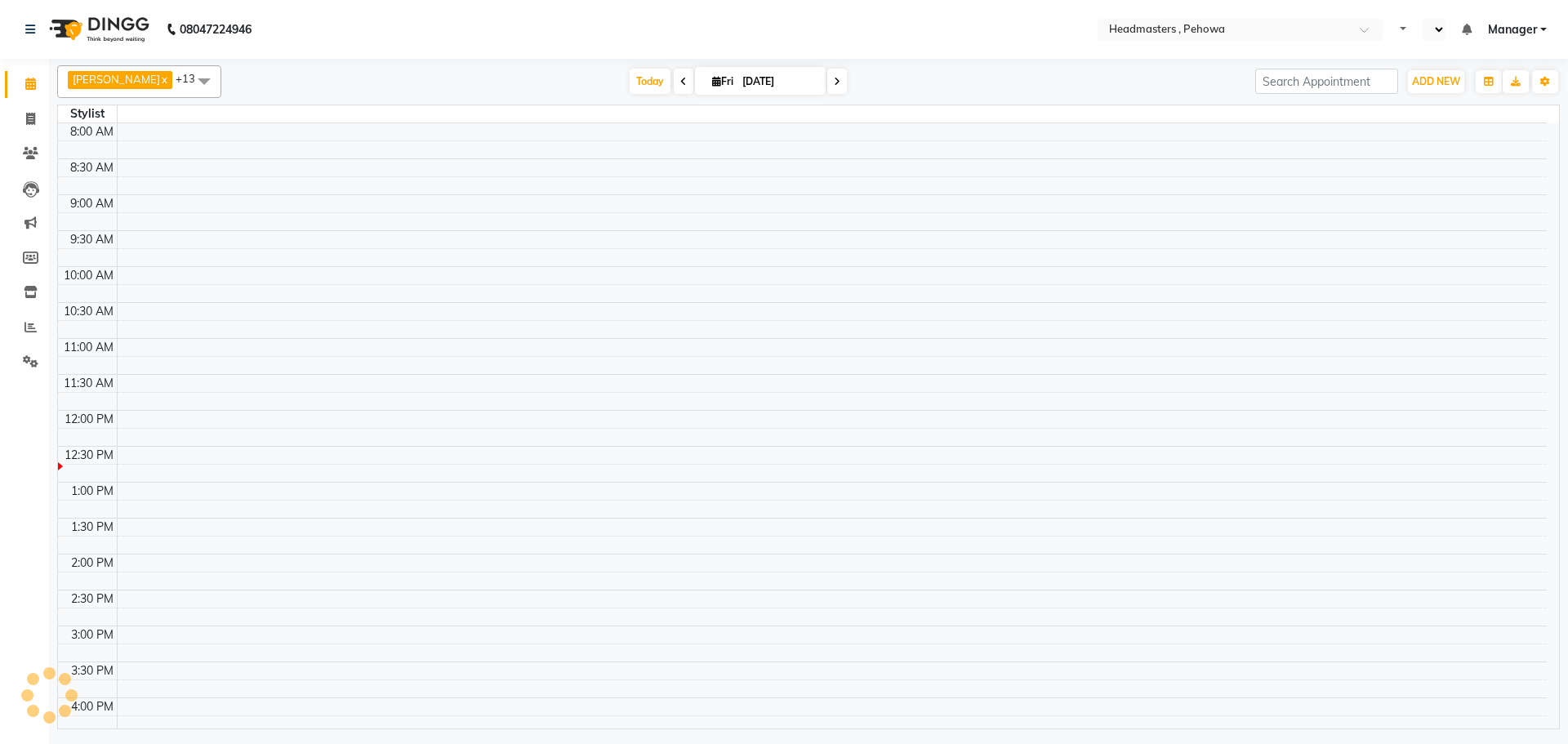 select on "en" 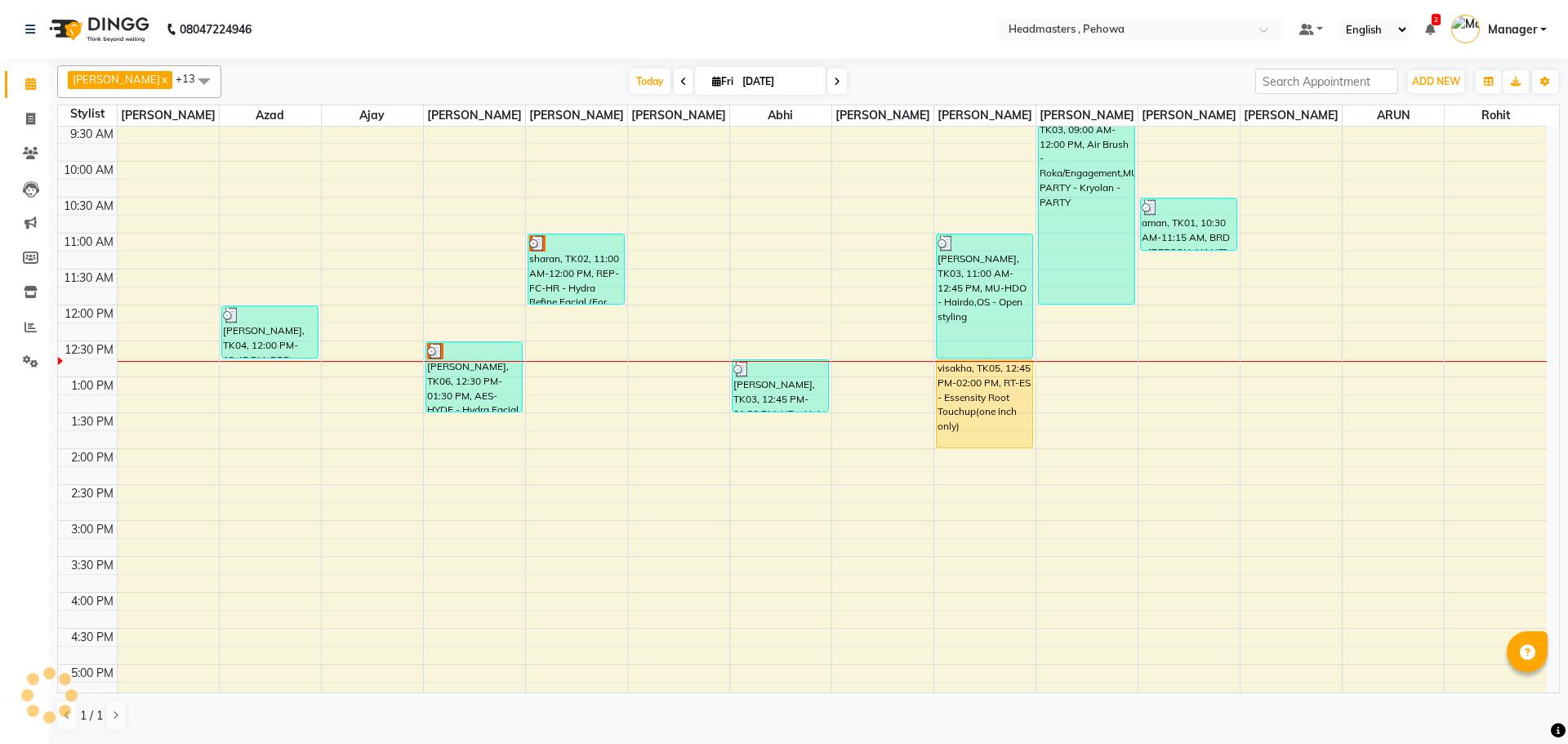 scroll, scrollTop: 163, scrollLeft: 0, axis: vertical 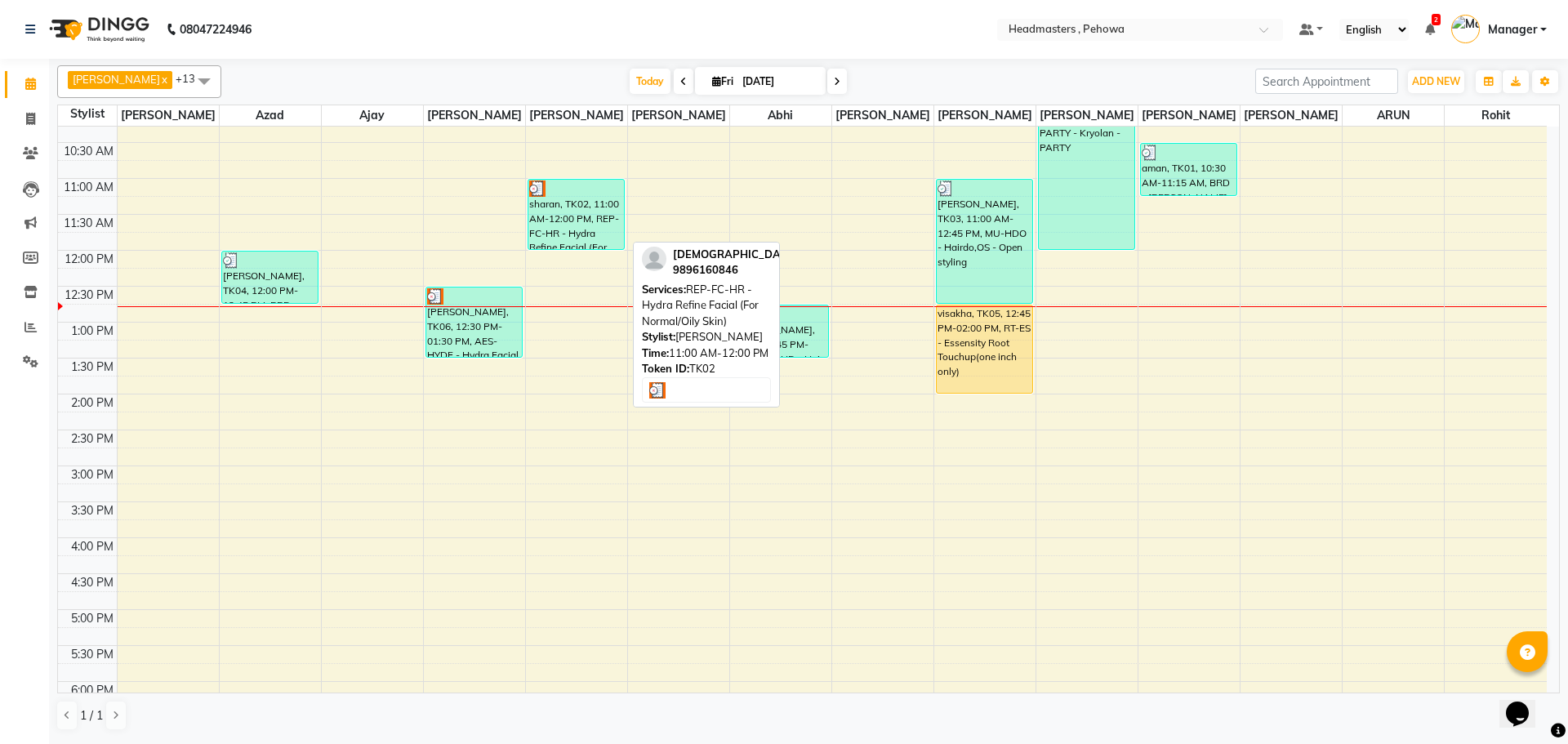 click on "sharan, TK02, 11:00 AM-12:00 PM, REP-FC-HR - Hydra Refine Facial (For Normal/Oily Skin)" at bounding box center (576, 214) 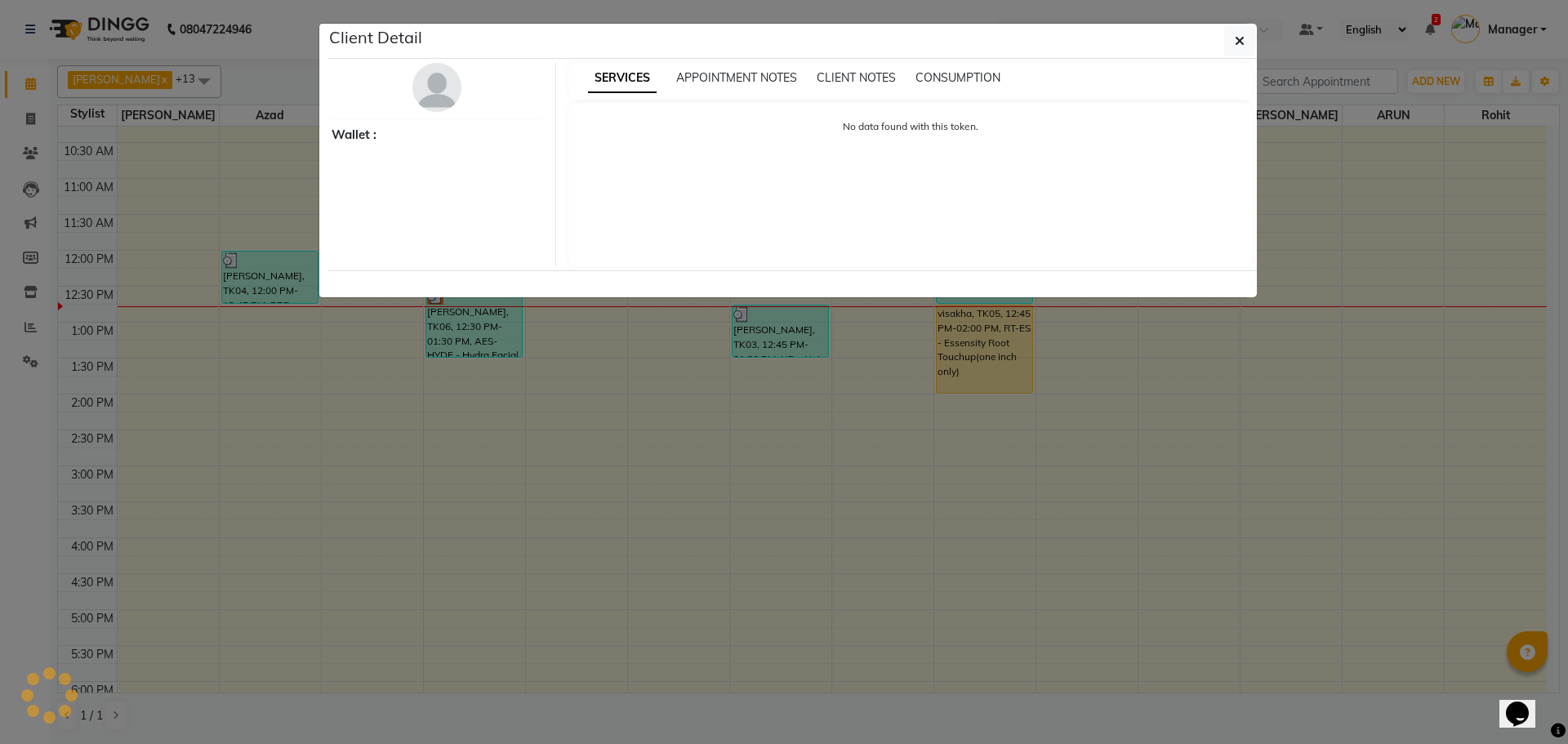 select on "3" 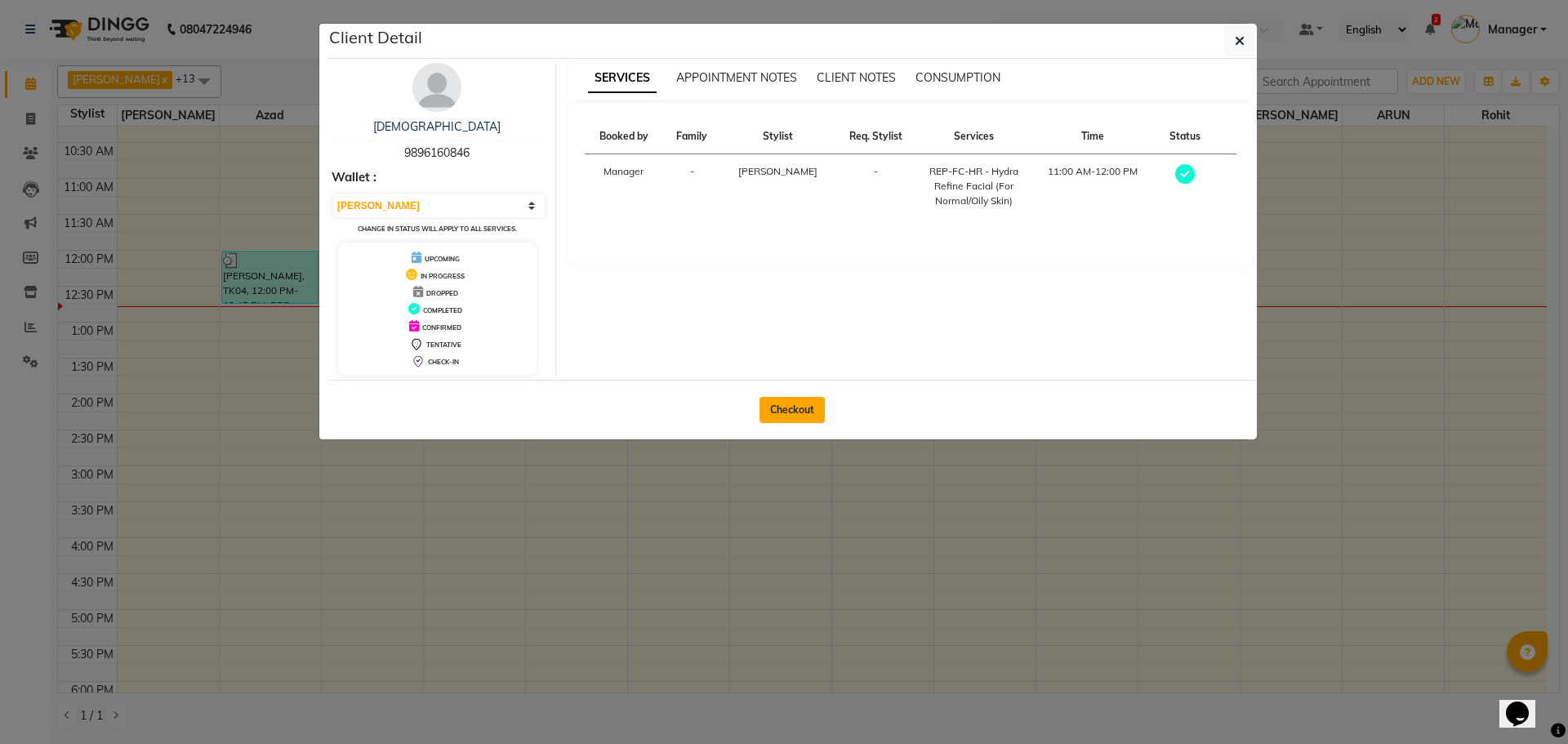 click on "Checkout" 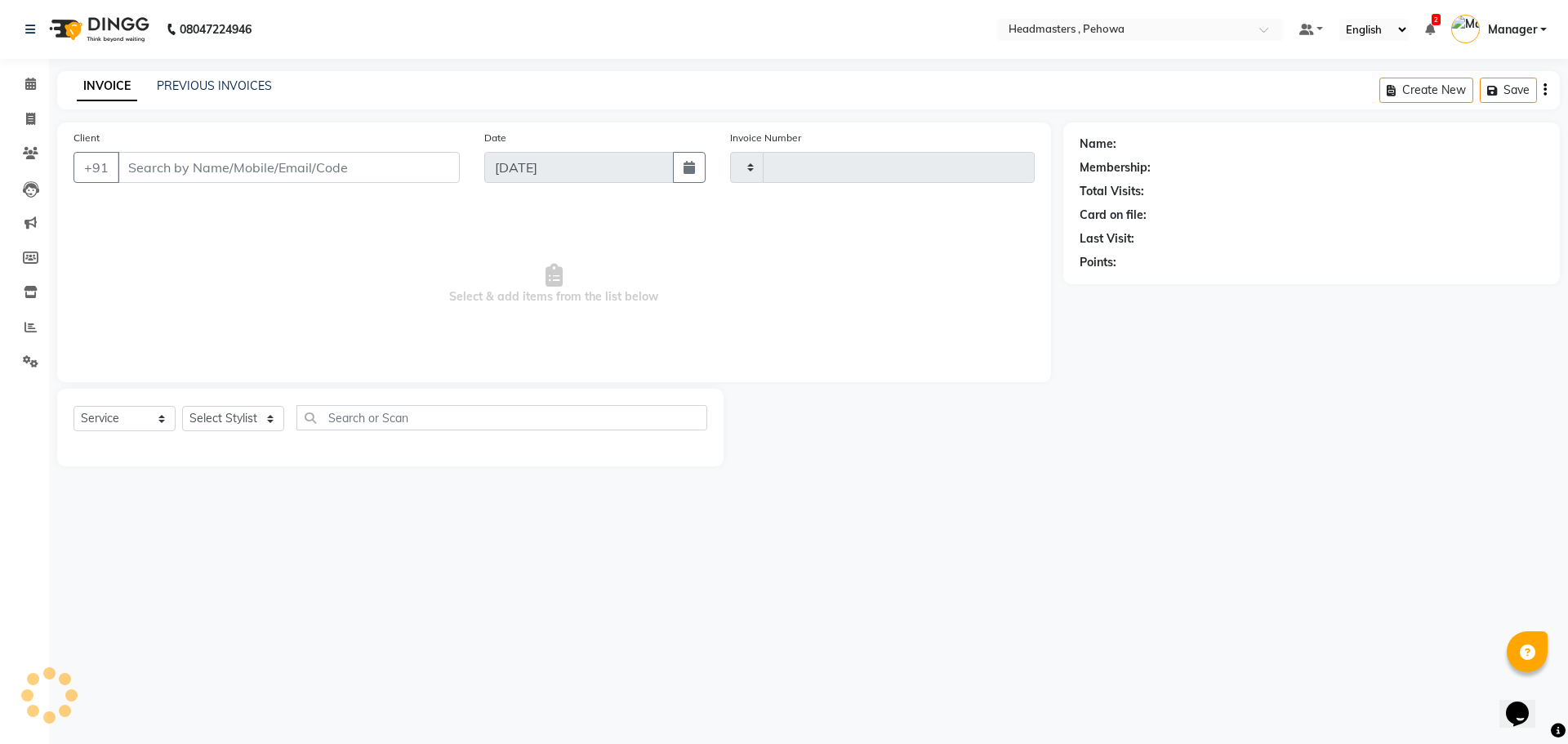 type on "1671" 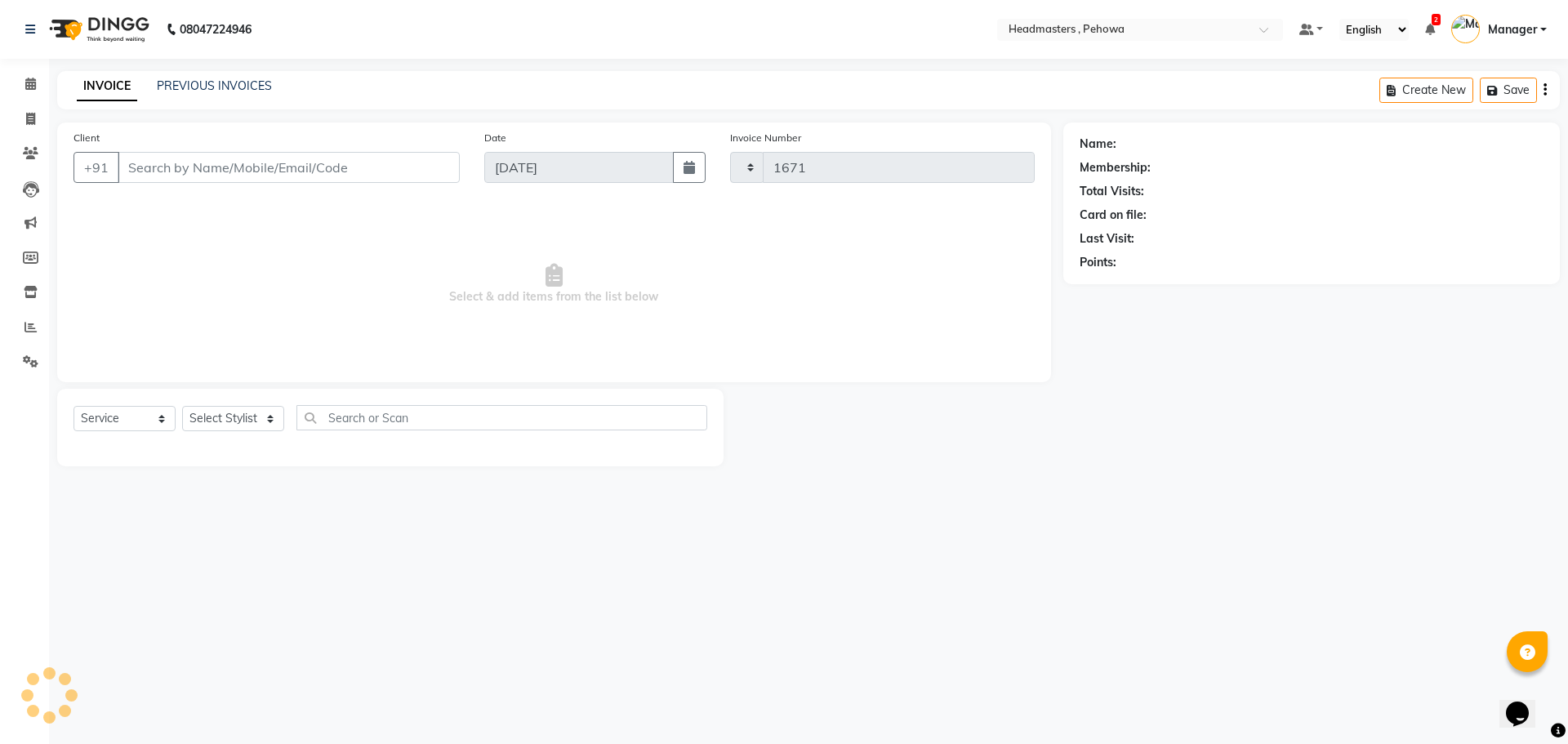 select on "7727" 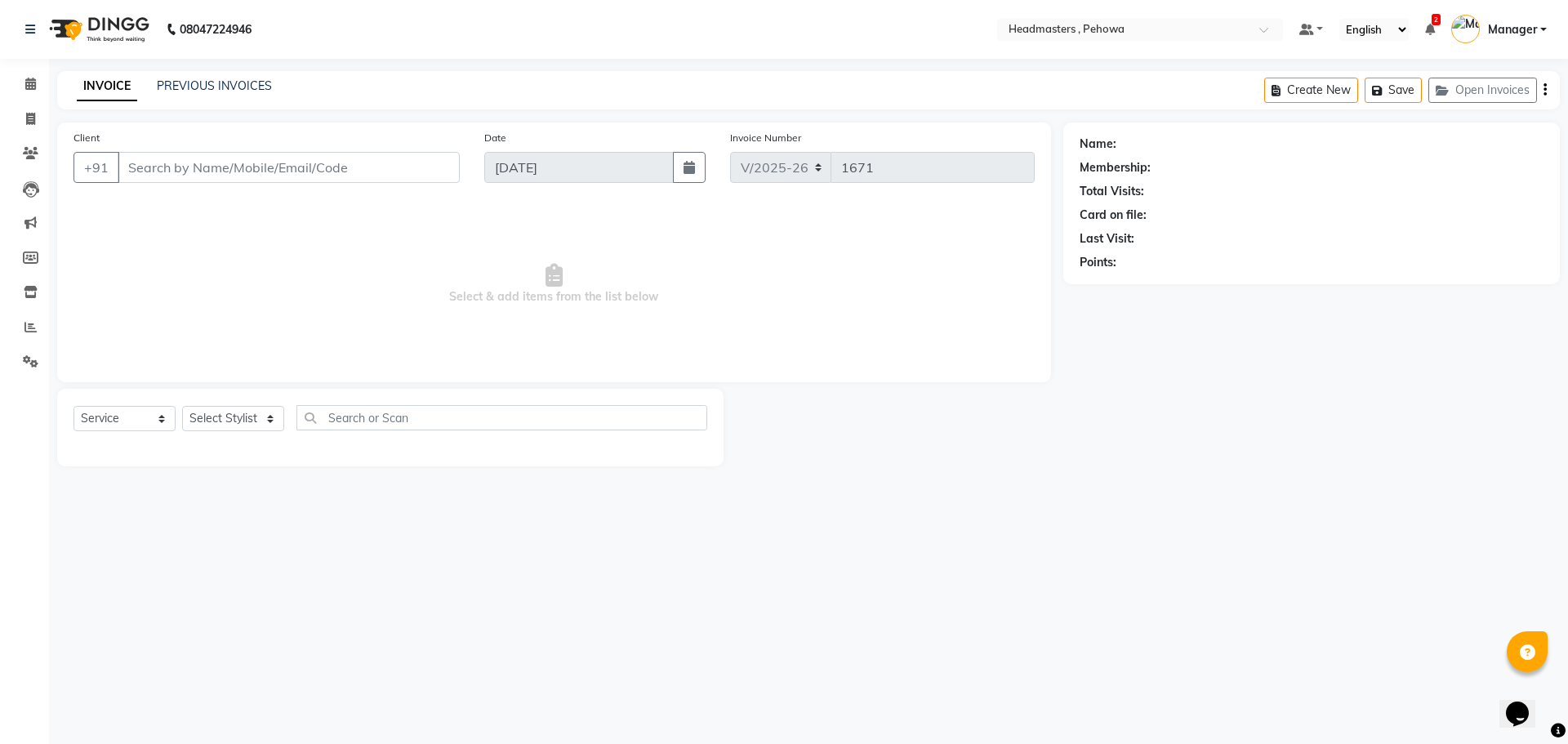 type on "9896160846" 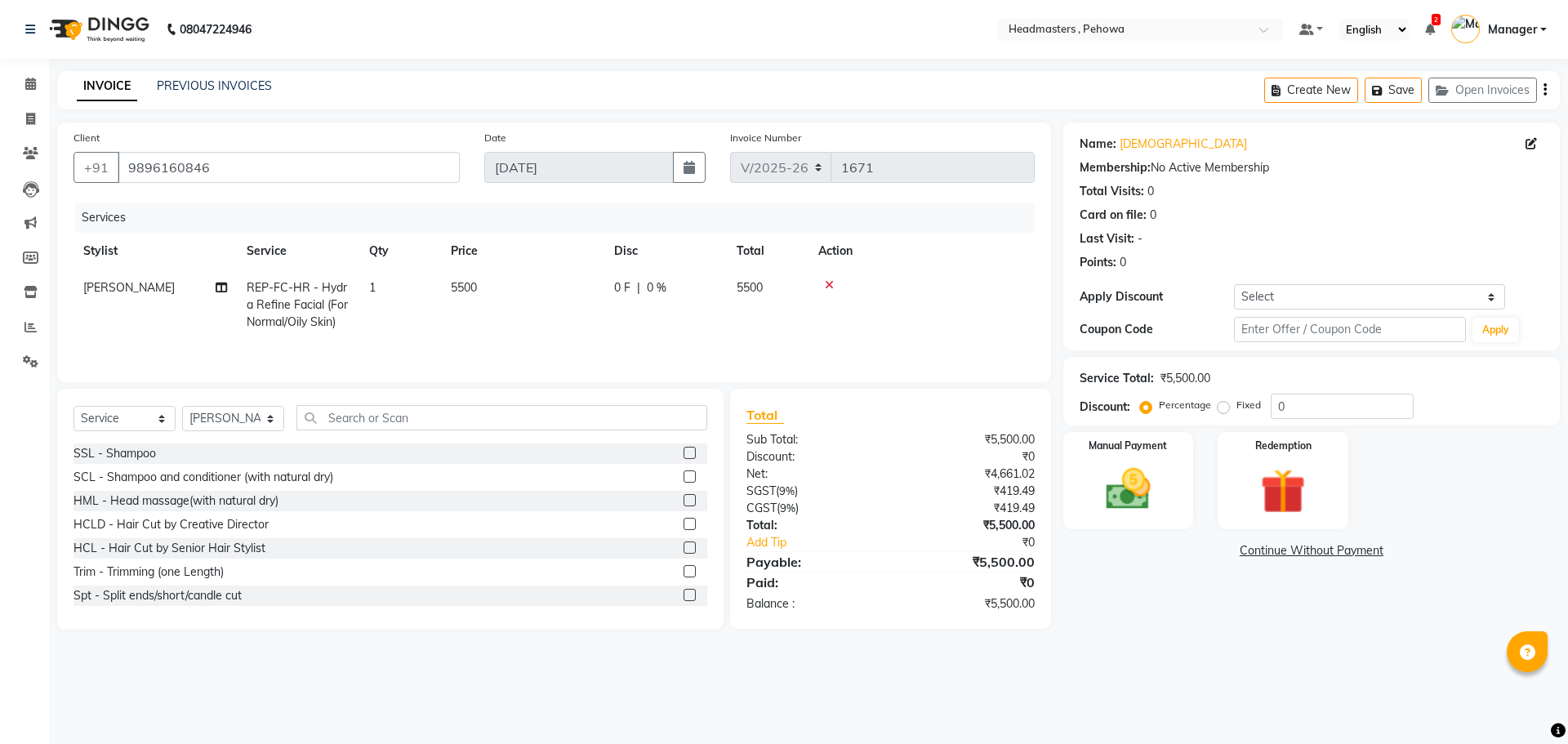 select on "service" 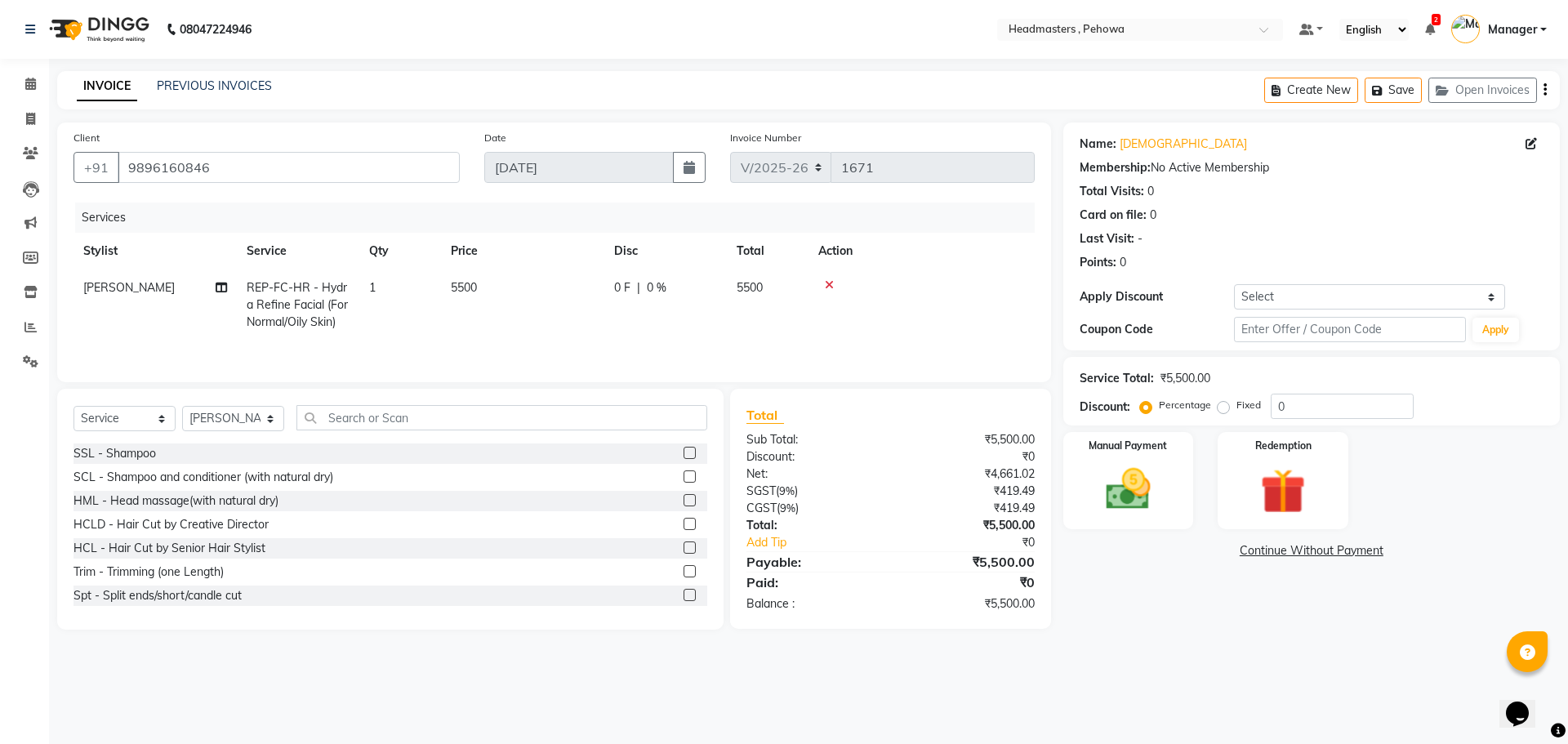 scroll, scrollTop: 0, scrollLeft: 0, axis: both 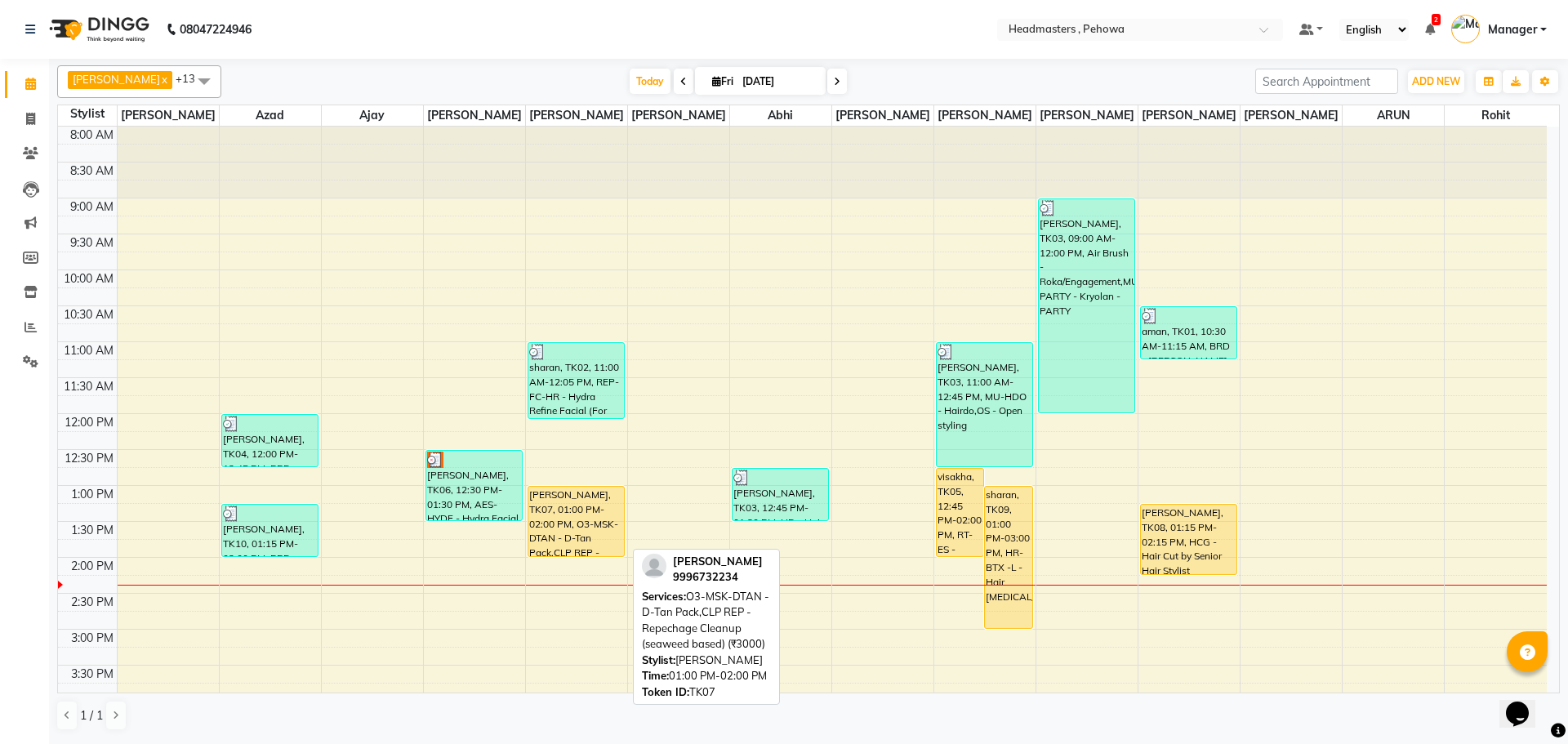 click on "[PERSON_NAME], TK07, 01:00 PM-02:00 PM, O3-MSK-DTAN  - D-Tan Pack,CLP REP  - Repechage Cleanup (seaweed based) (₹3000)" at bounding box center [576, 521] 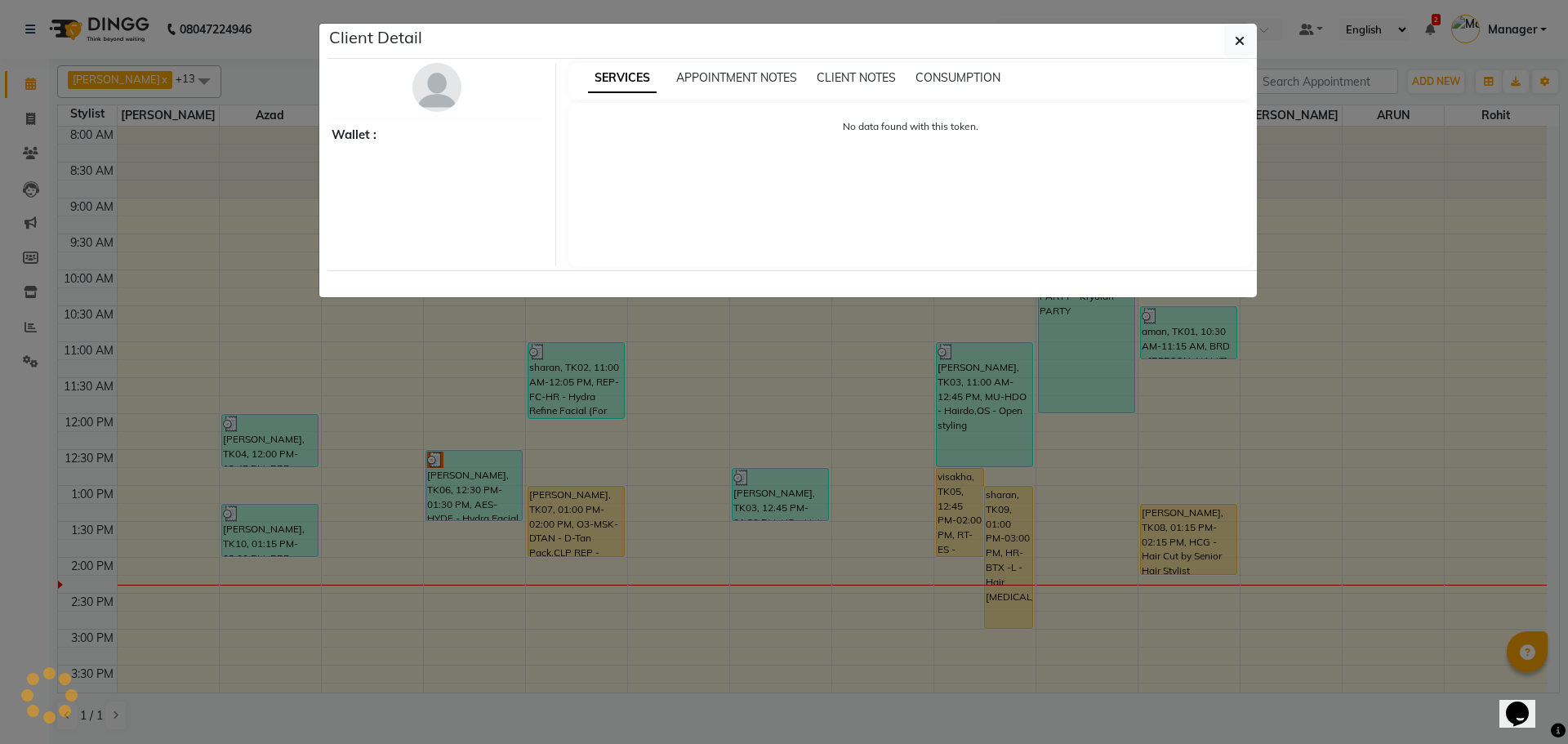 select on "1" 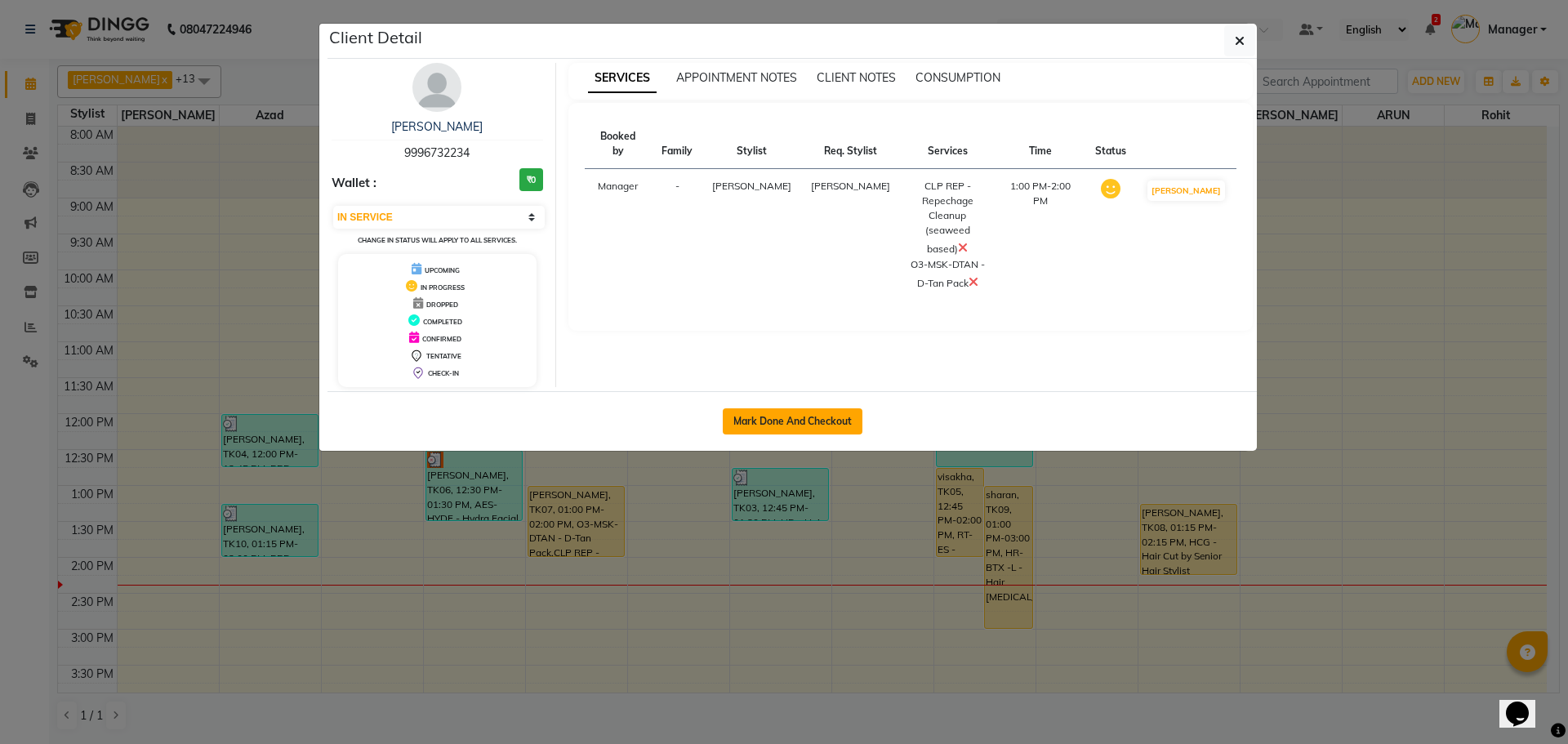 click on "Mark Done And Checkout" 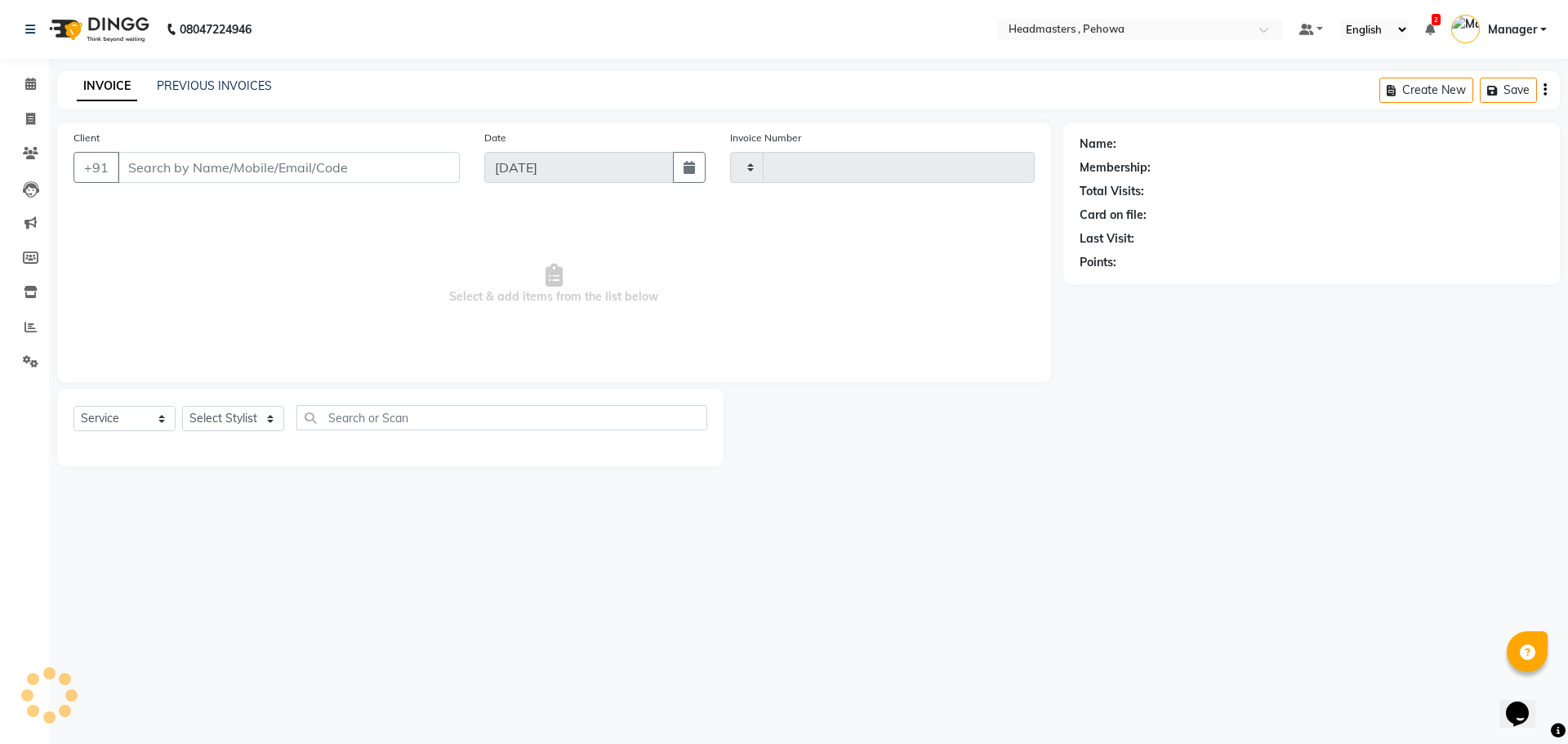 type on "1674" 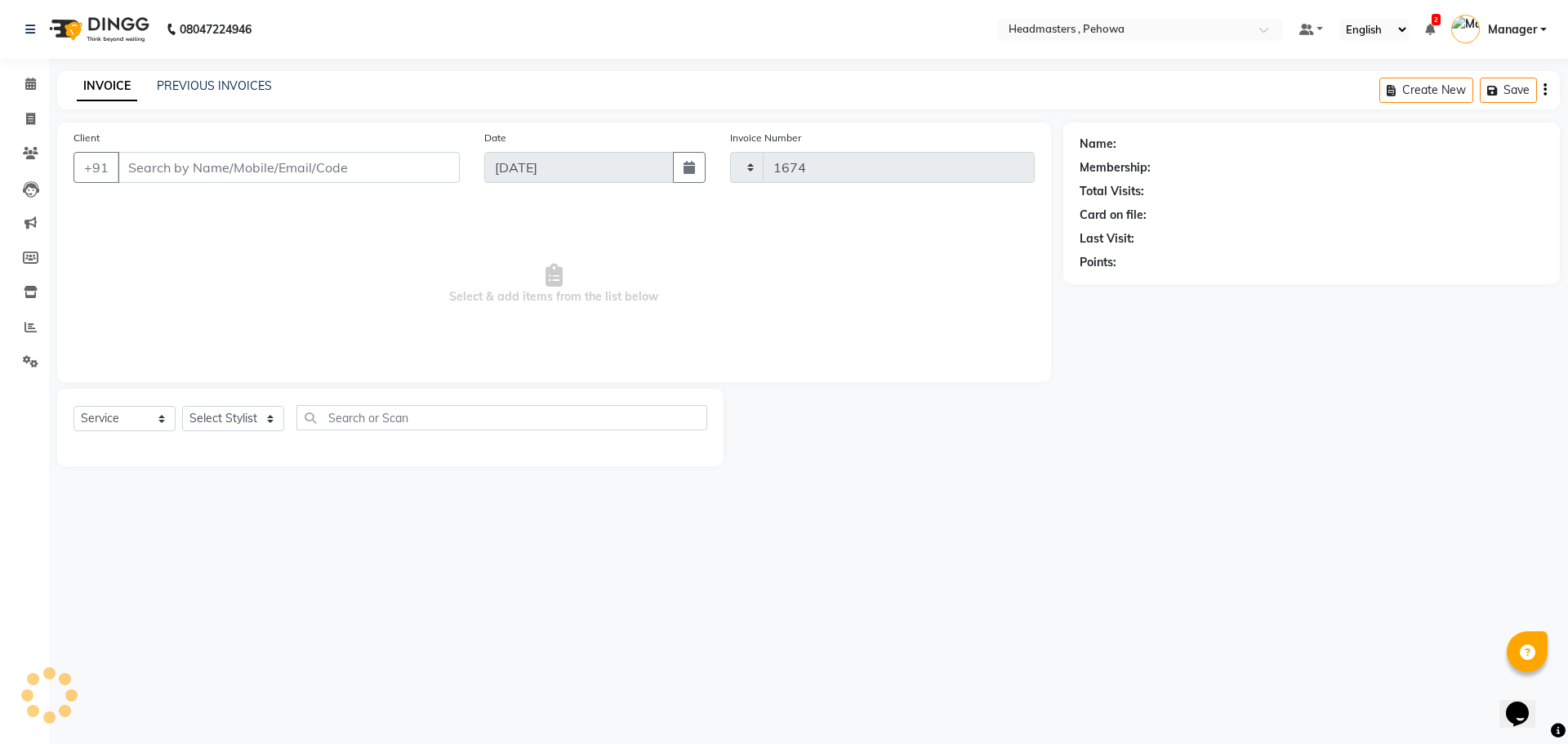 select on "7727" 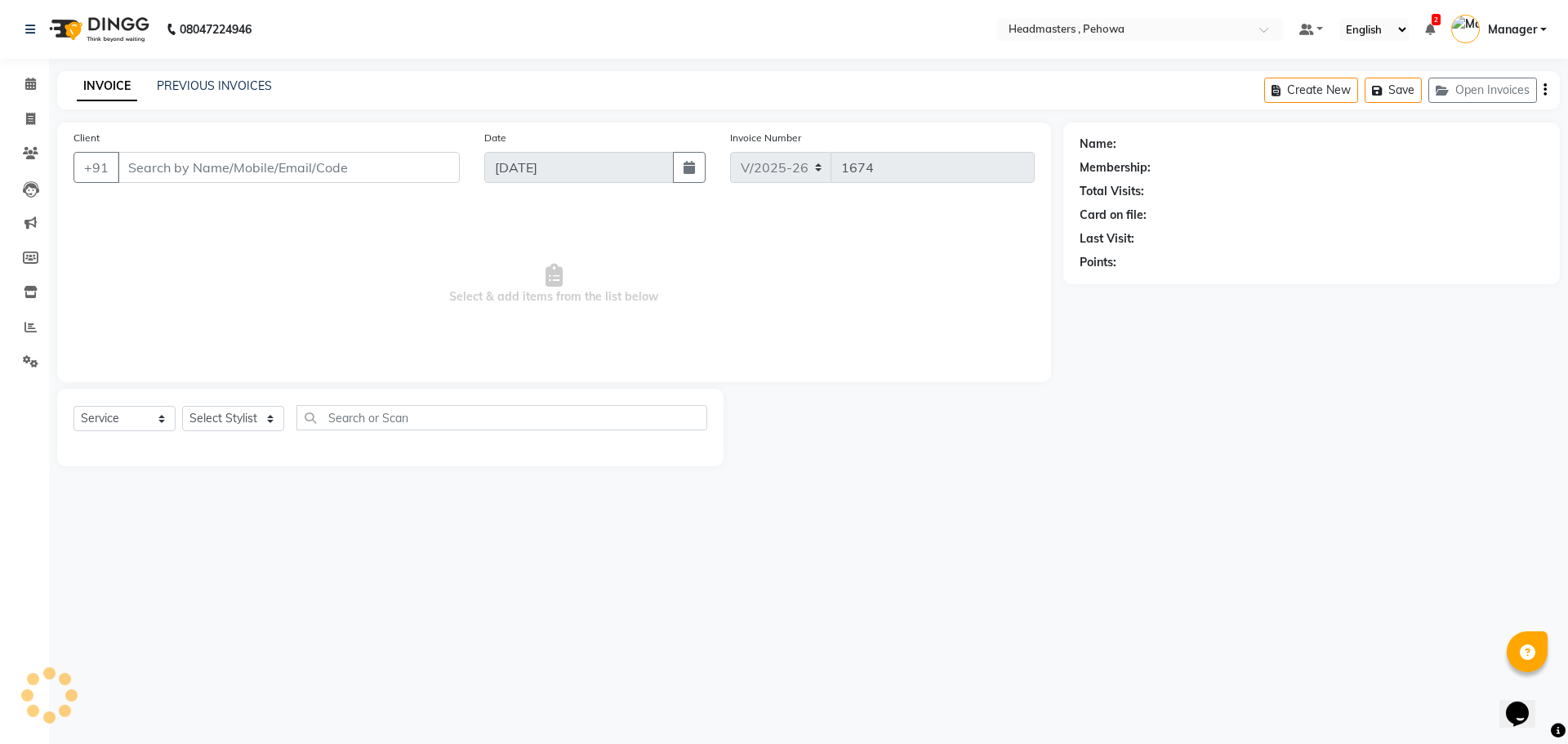type on "9996732234" 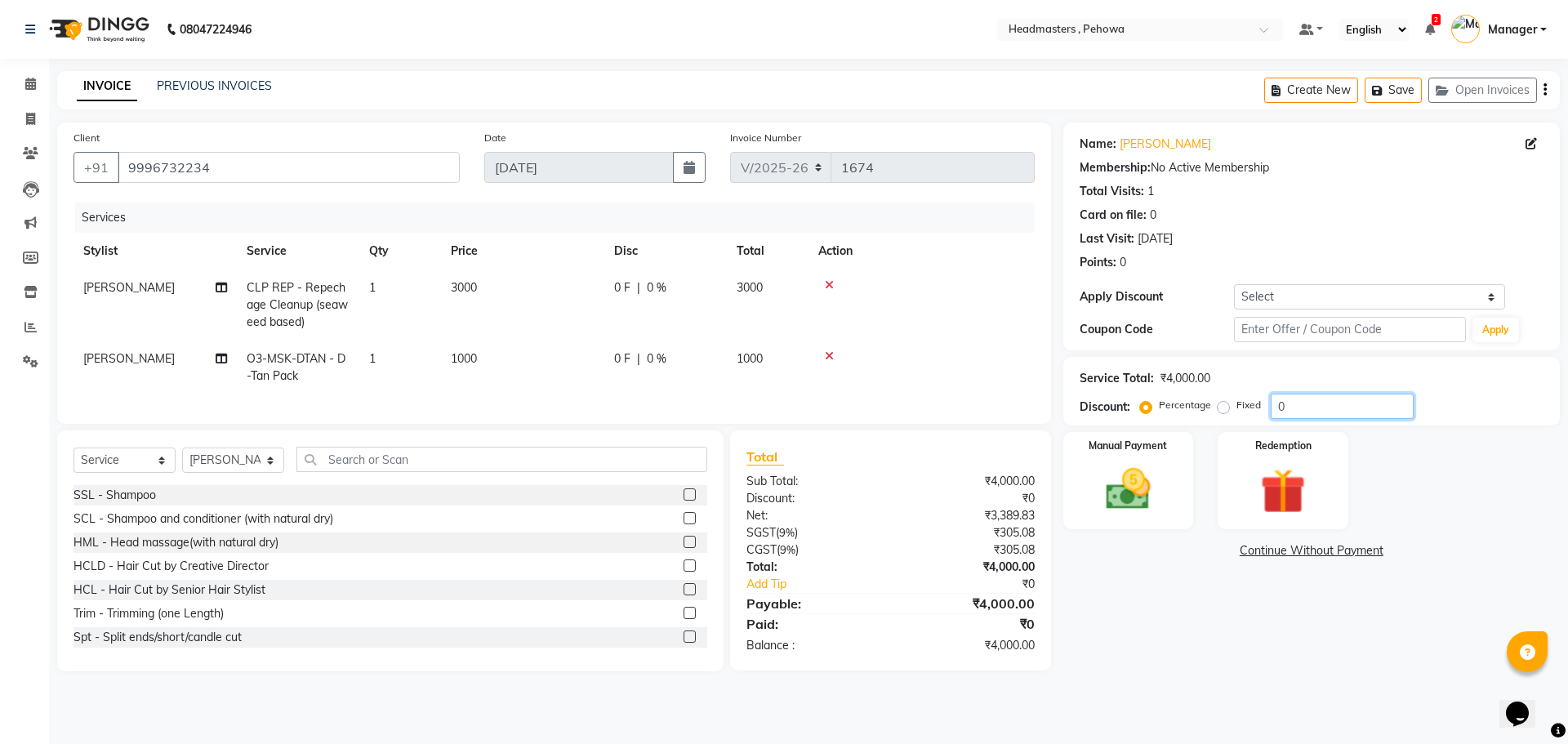drag, startPoint x: 1368, startPoint y: 399, endPoint x: 1396, endPoint y: 393, distance: 28.635642 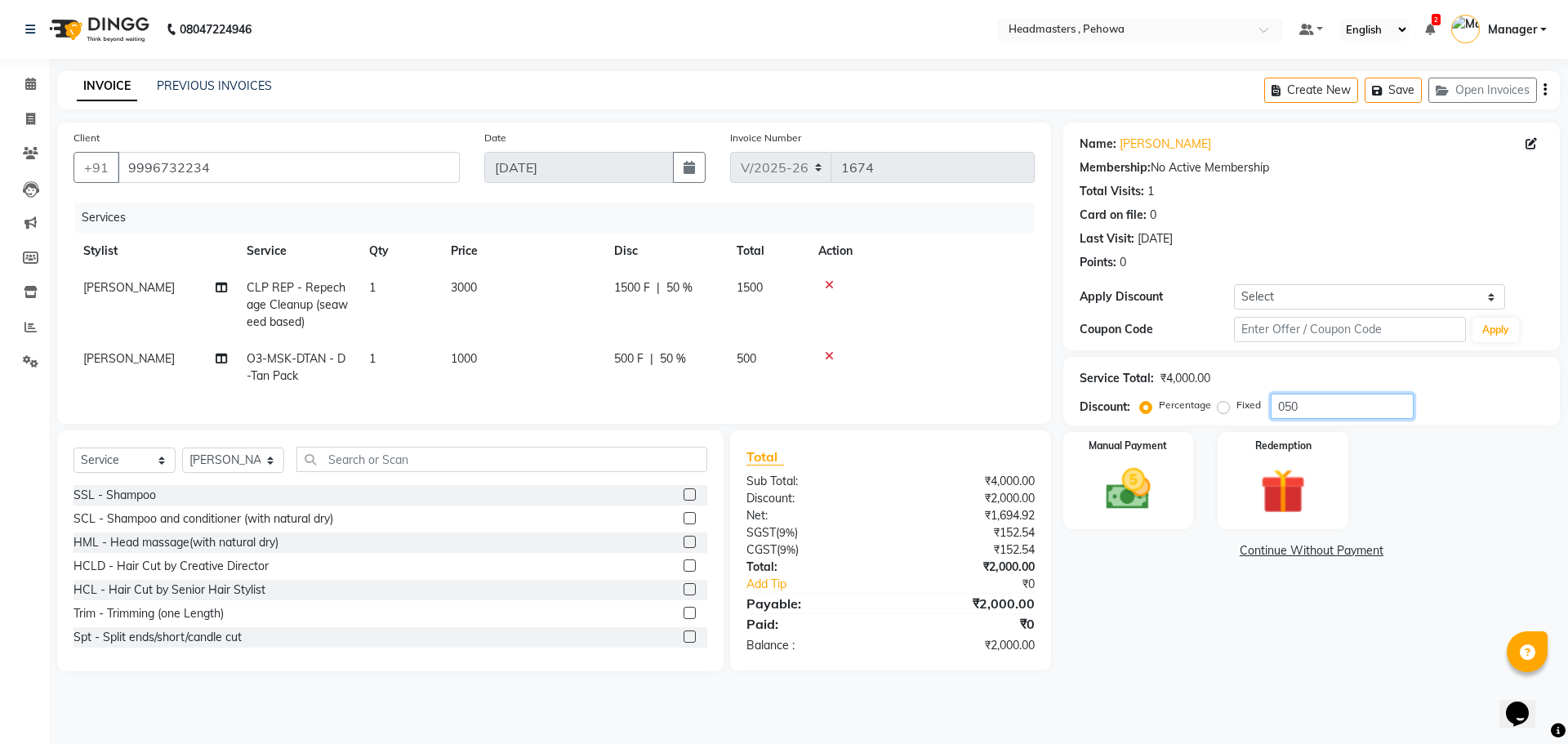 type on "050" 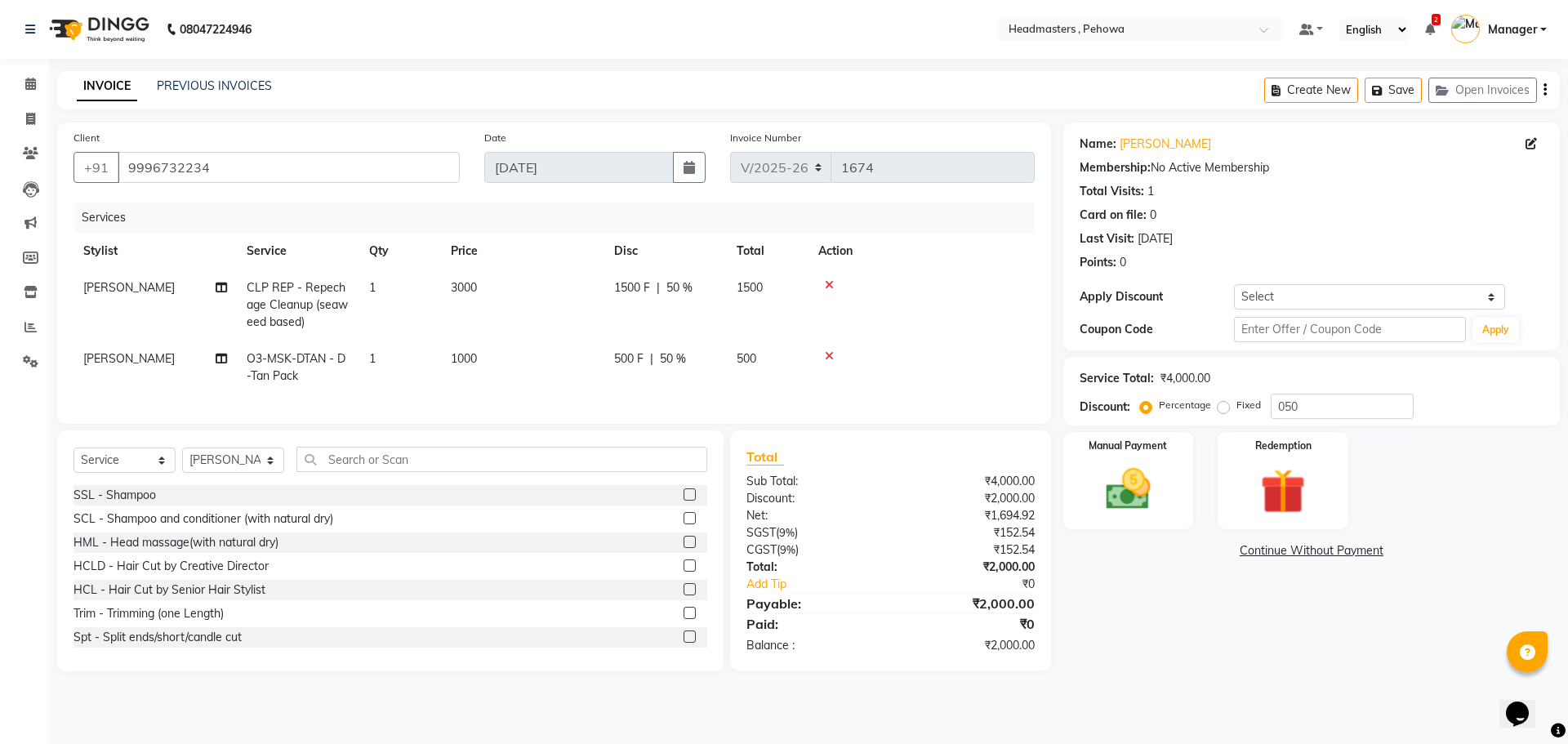 click 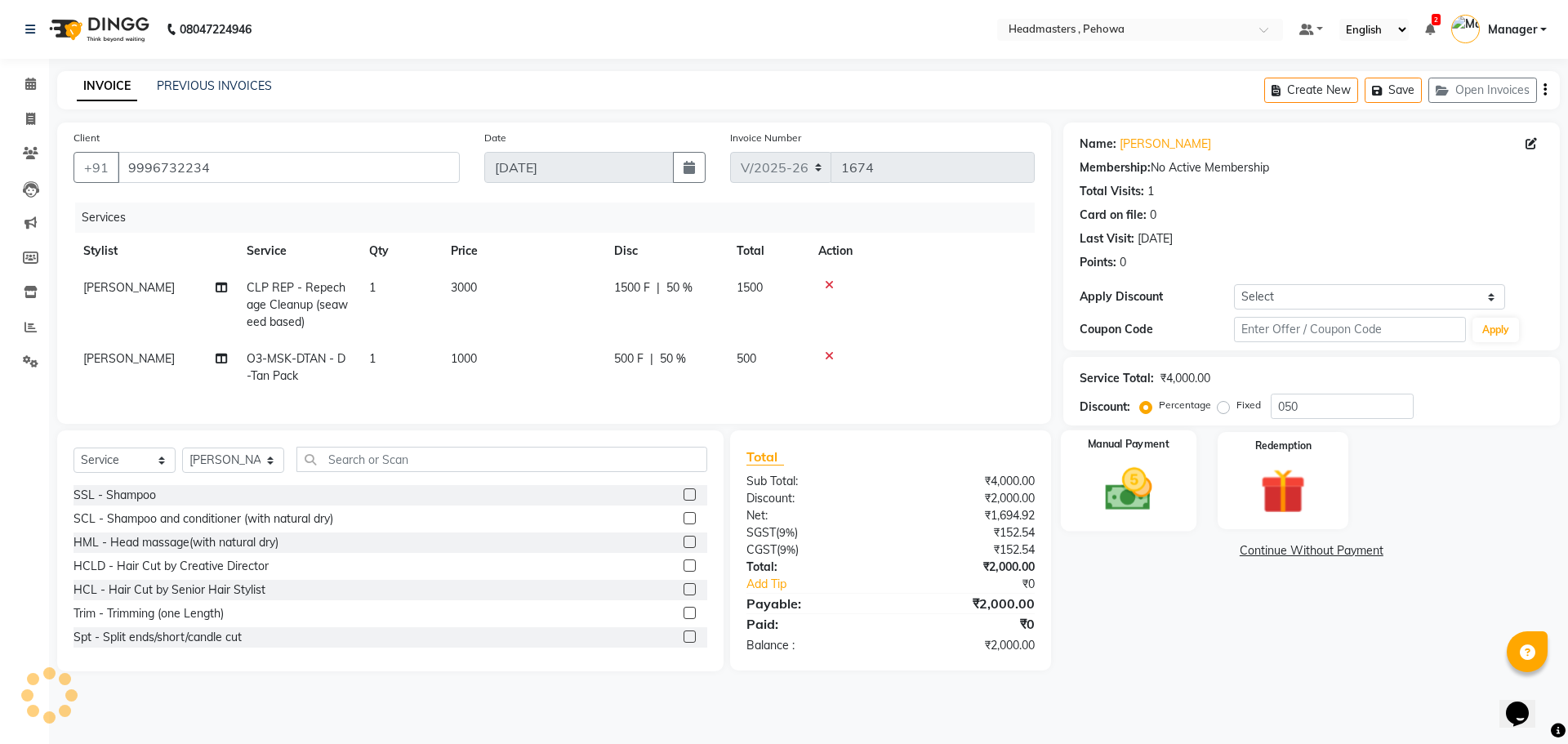 click on "Manual Payment" 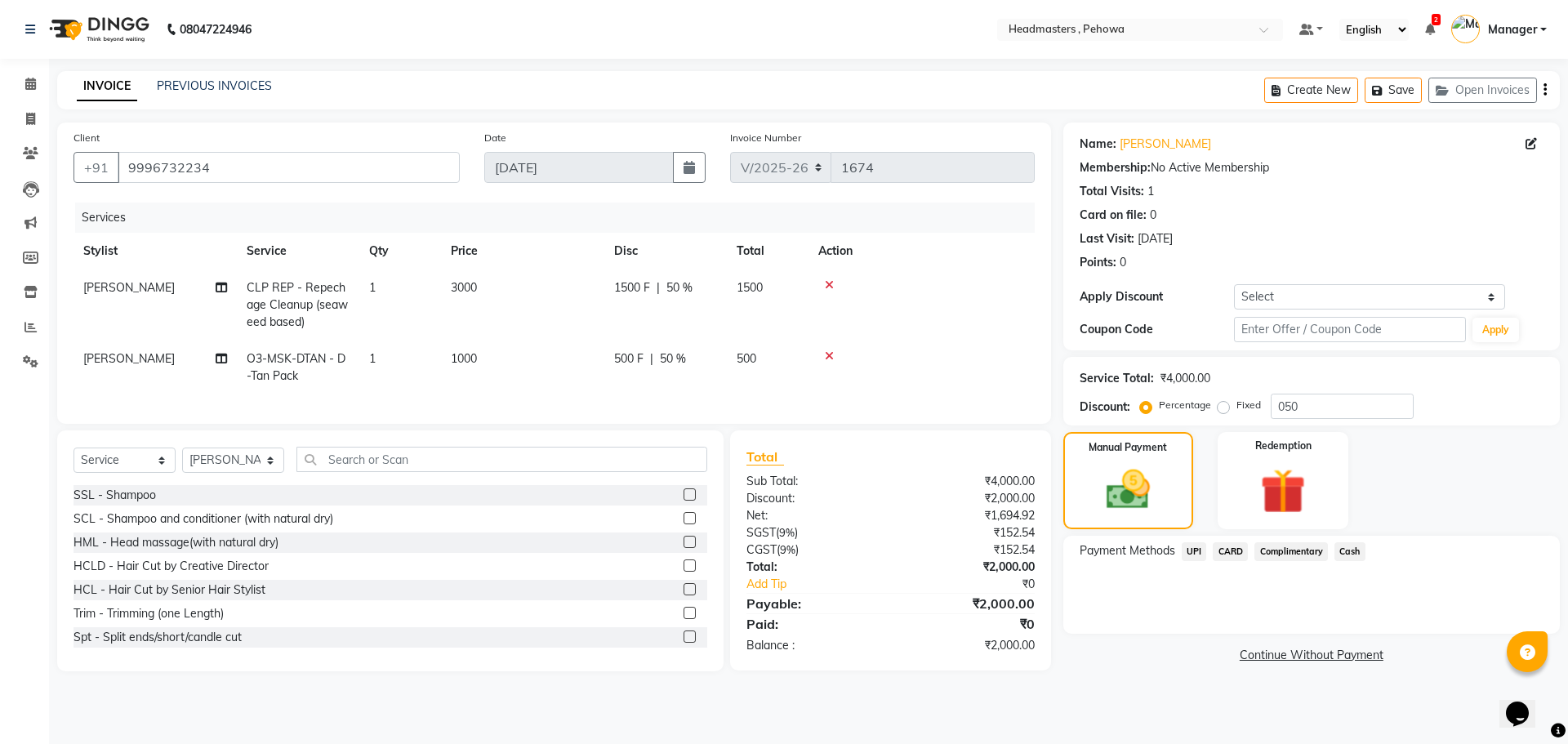 click on "UPI" 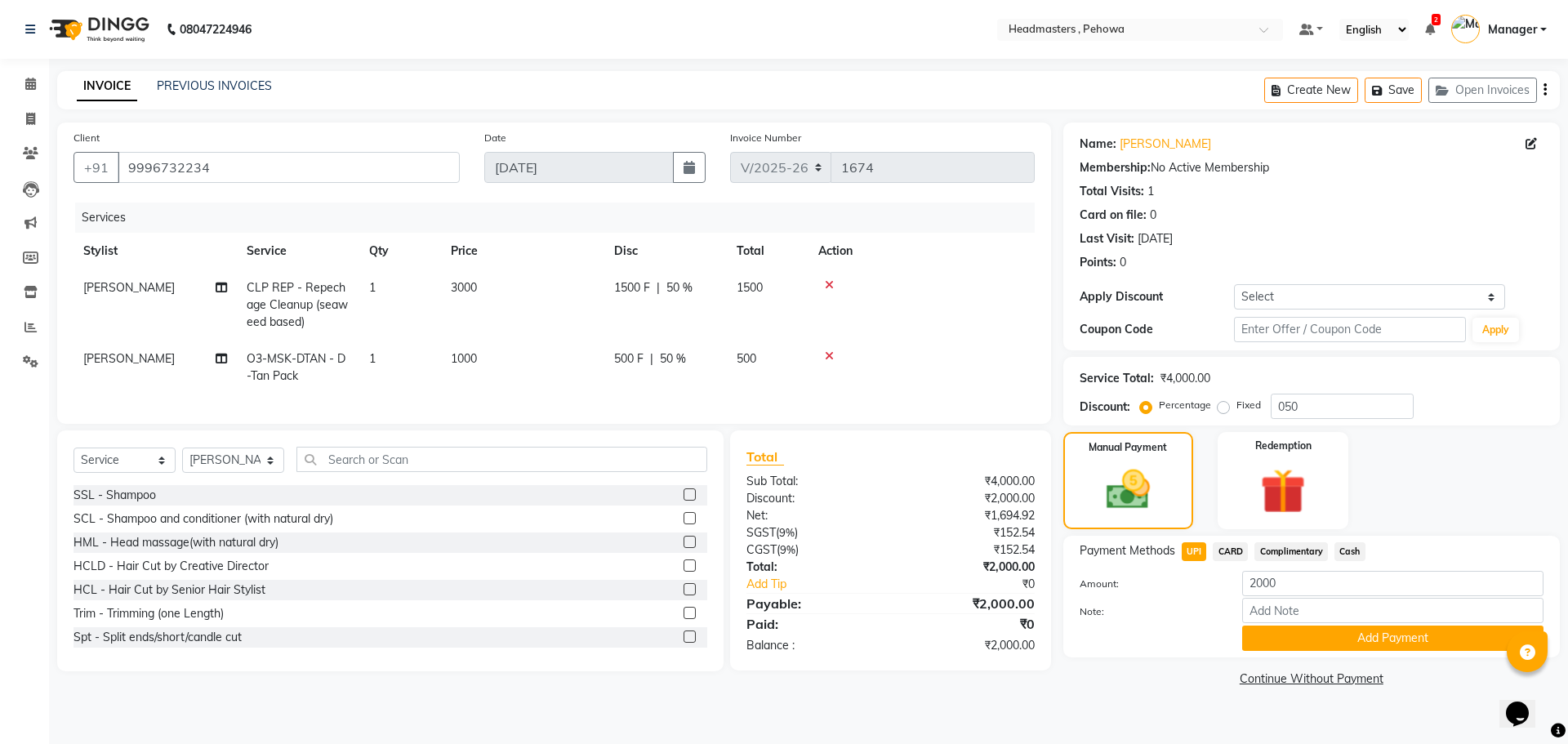 click on "Add Payment" 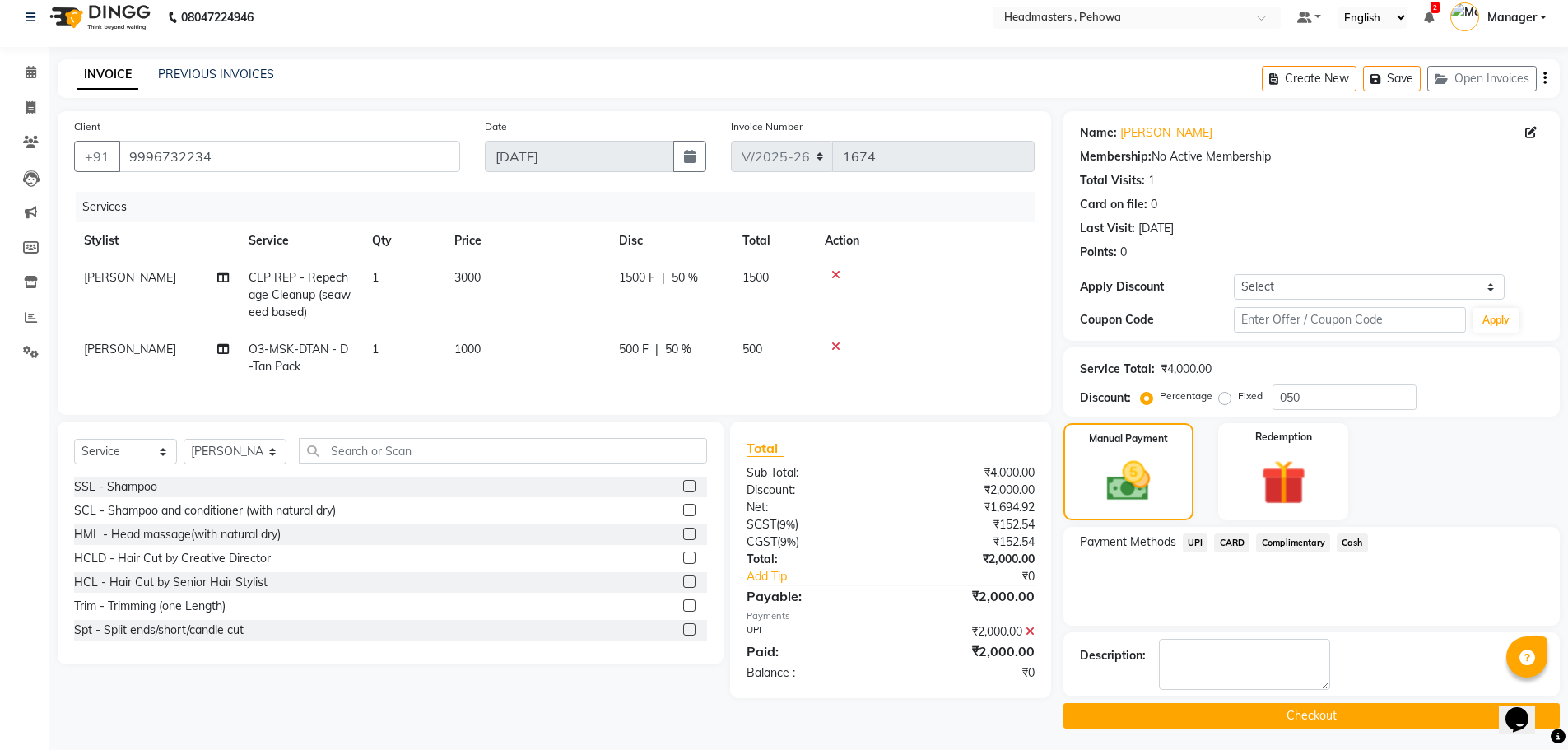 scroll, scrollTop: 16, scrollLeft: 0, axis: vertical 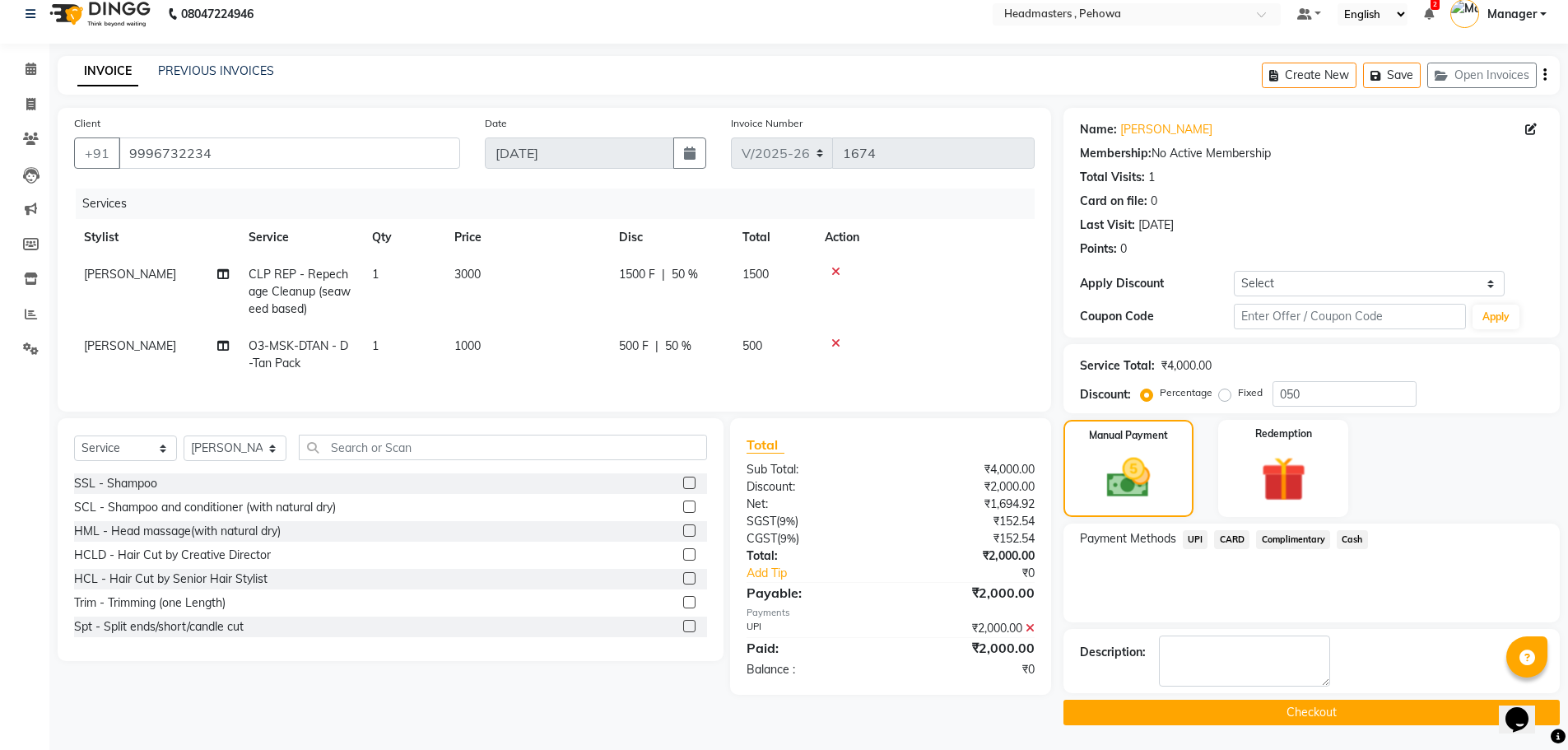 click on "Checkout" 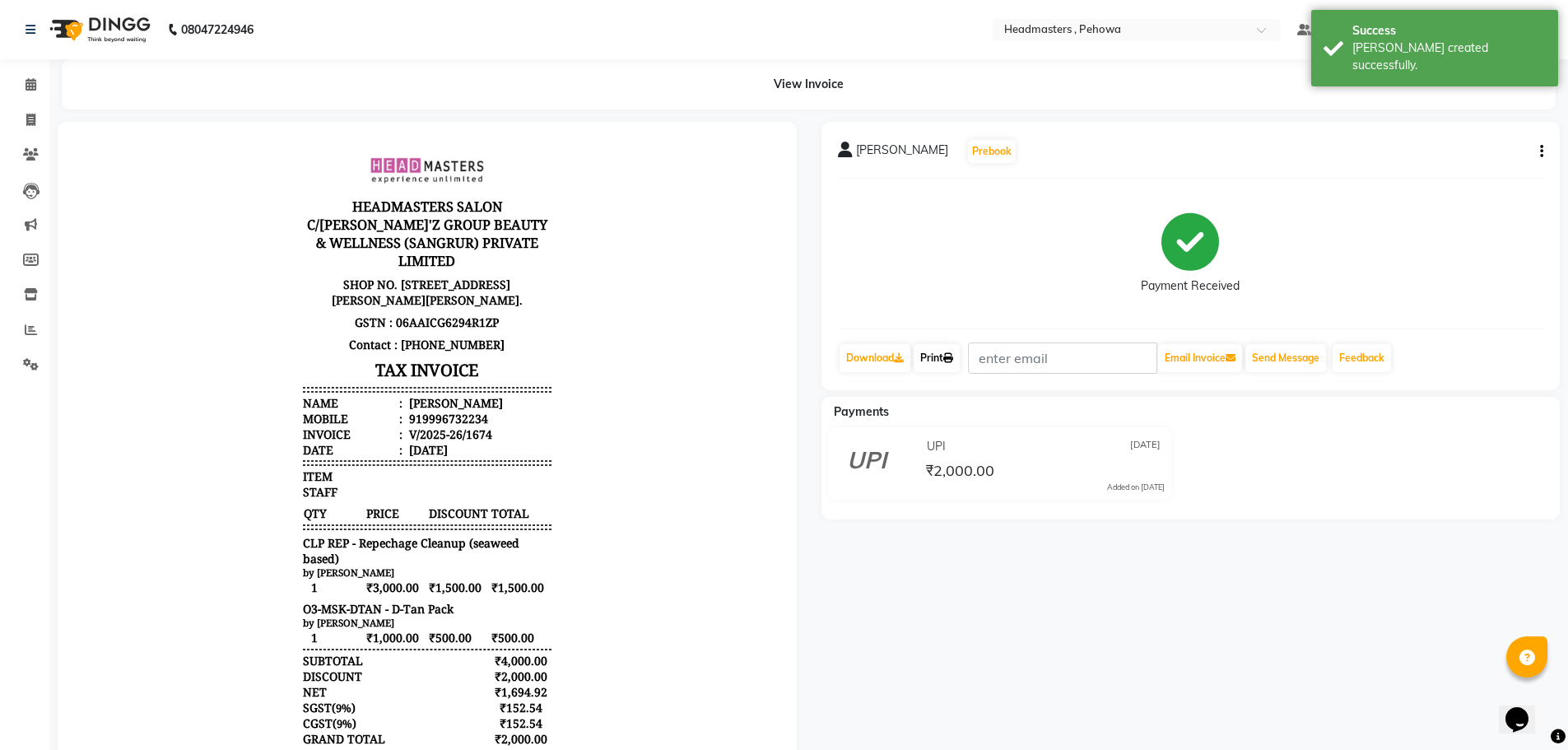 scroll, scrollTop: 0, scrollLeft: 0, axis: both 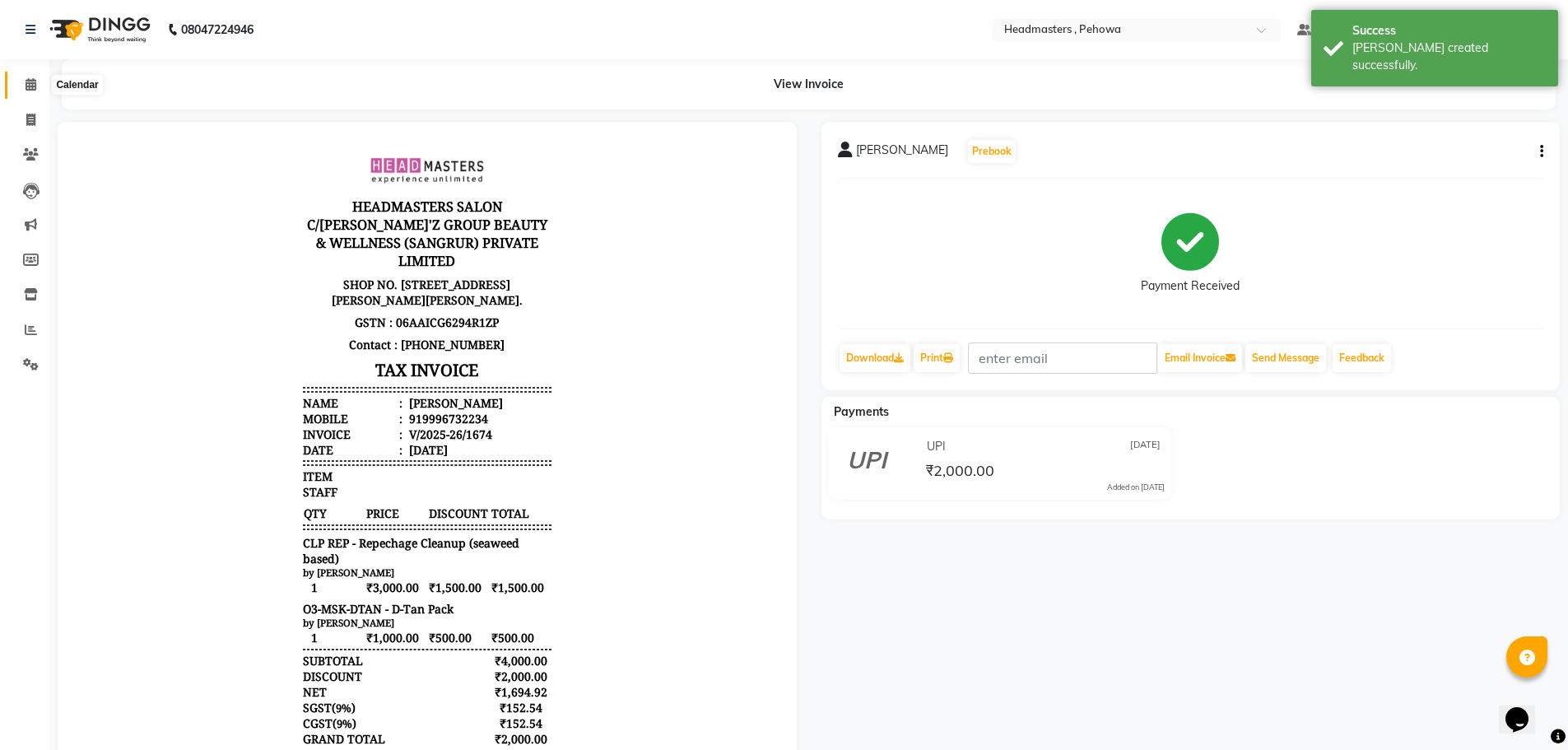 click 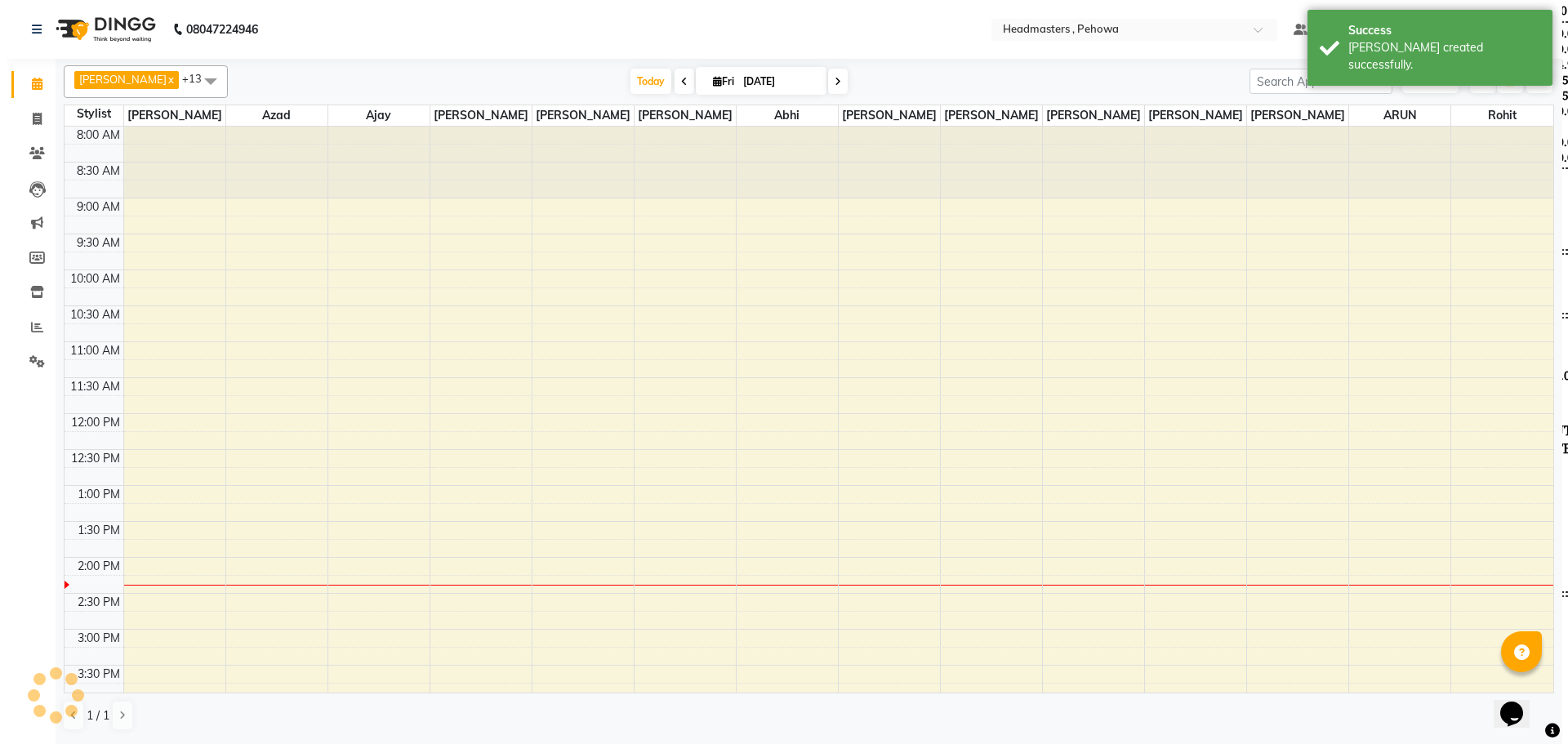 scroll, scrollTop: 408, scrollLeft: 0, axis: vertical 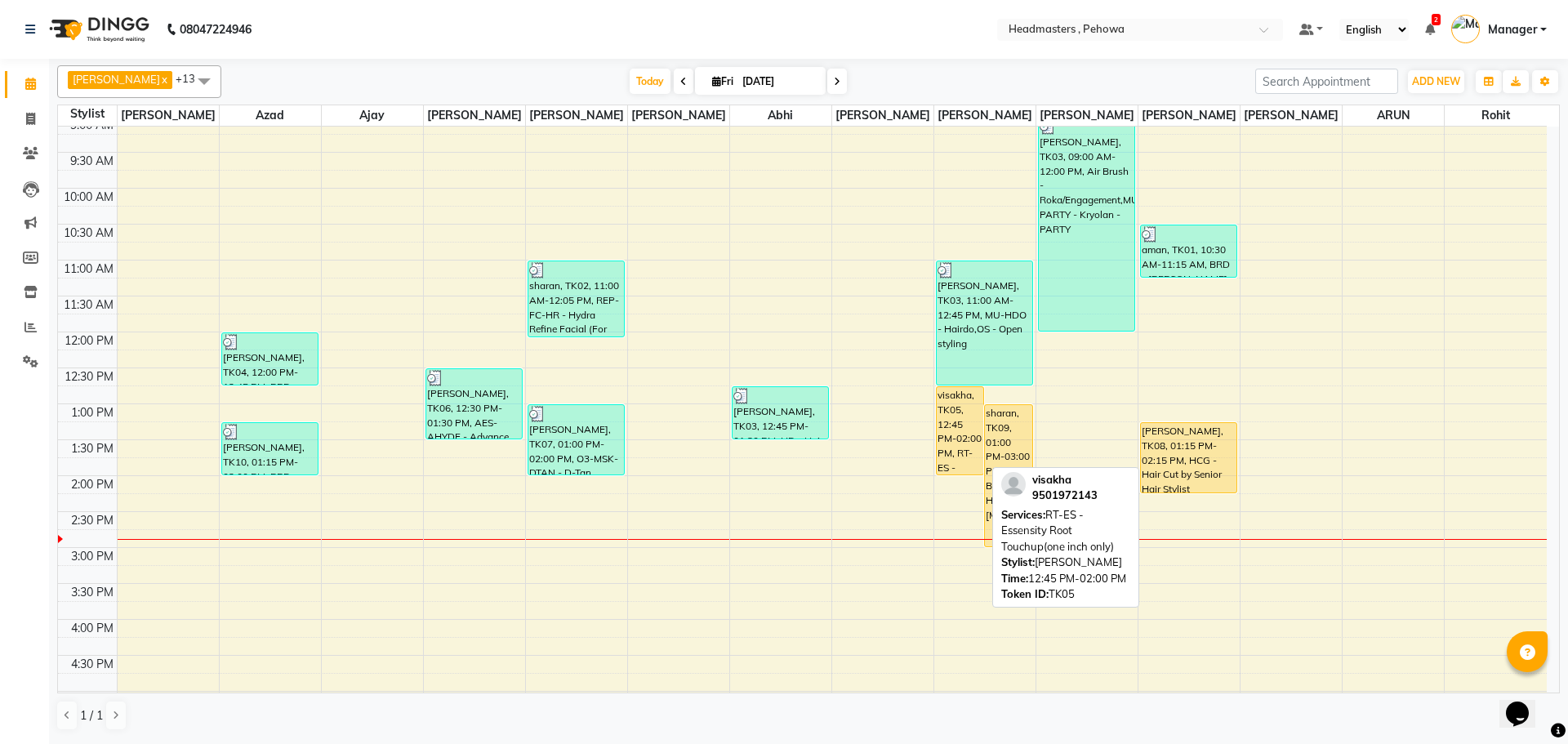click on "visakha, TK05, 12:45 PM-02:00 PM, RT-ES - Essensity Root Touchup(one inch only)" at bounding box center [960, 430] 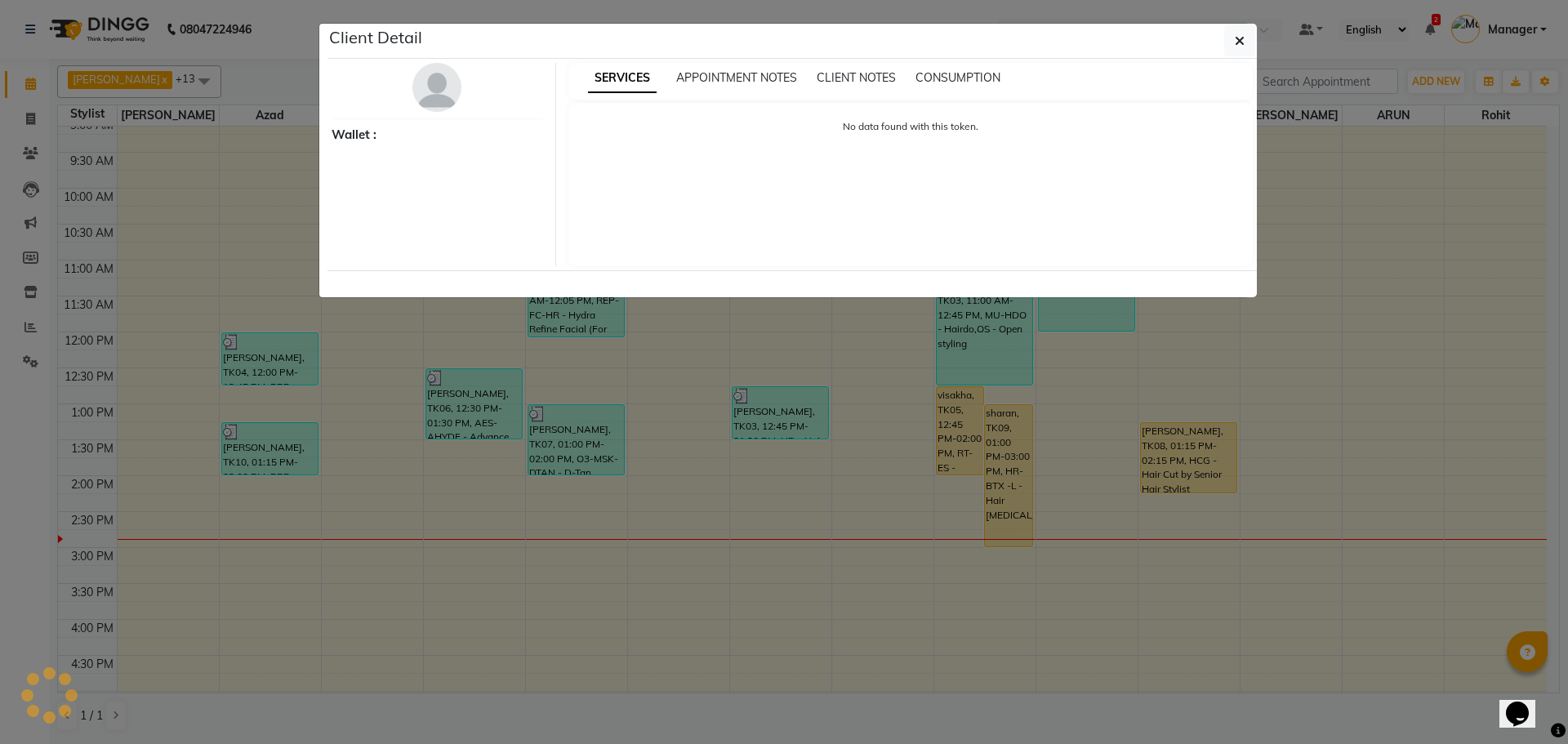 select on "1" 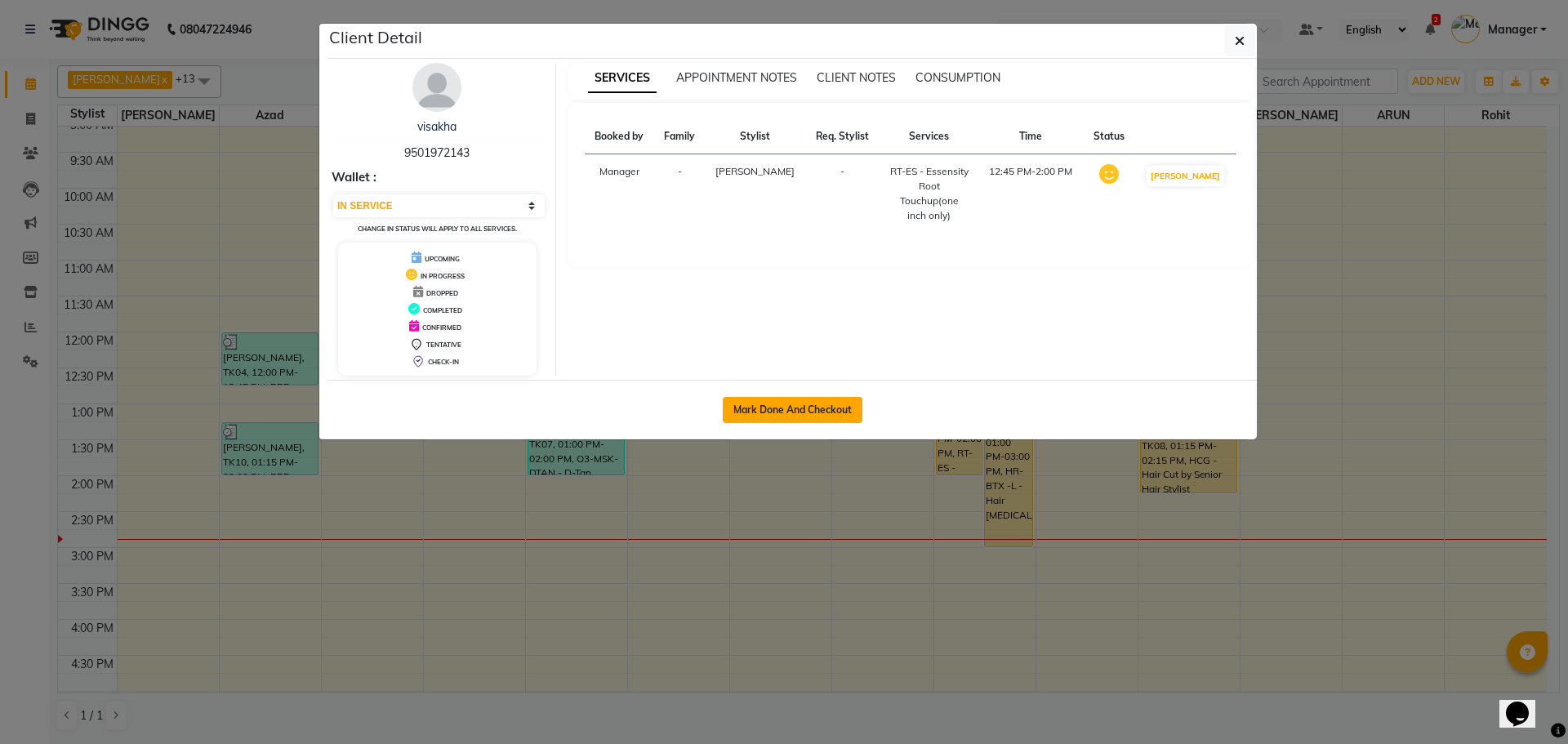 click on "Mark Done And Checkout" 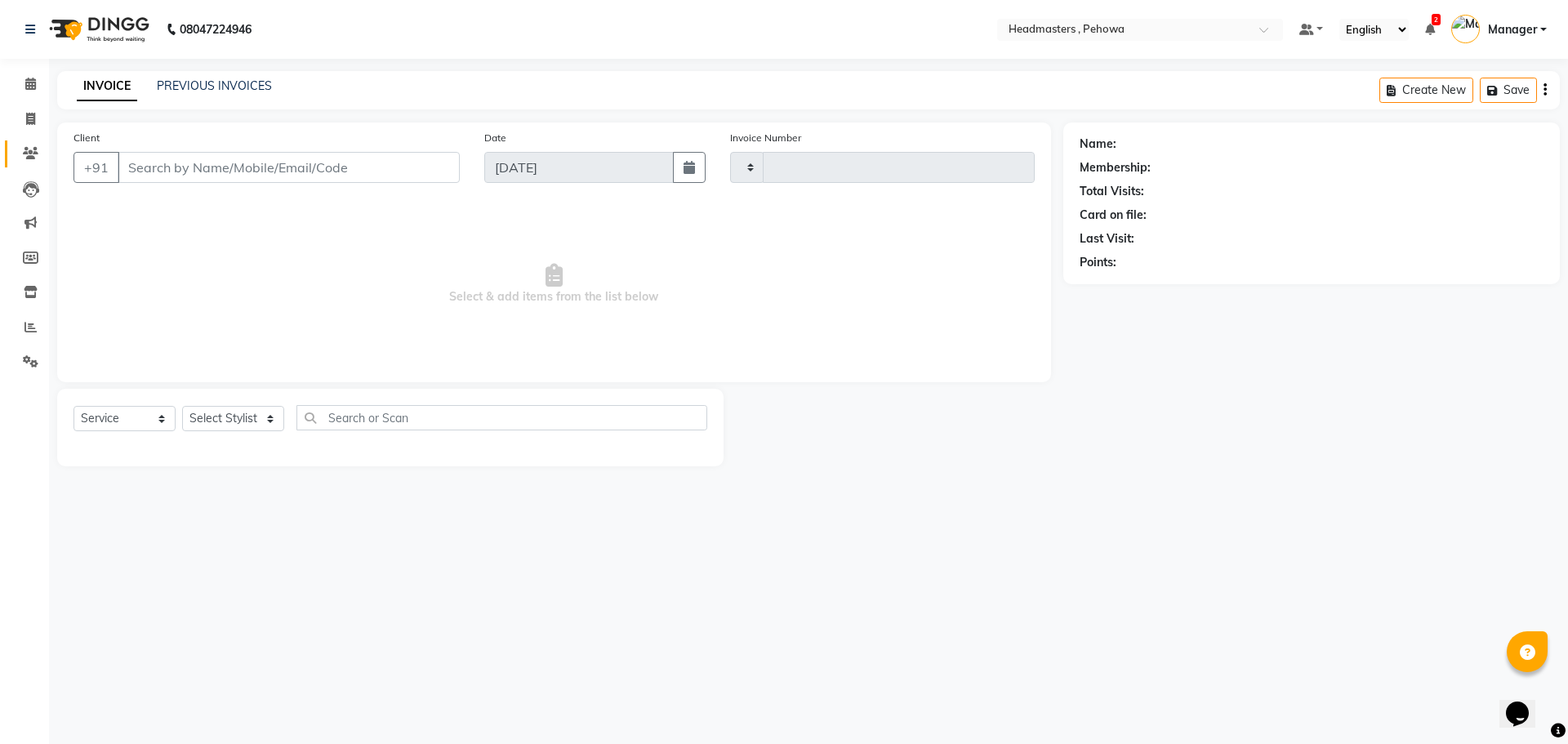 type on "1675" 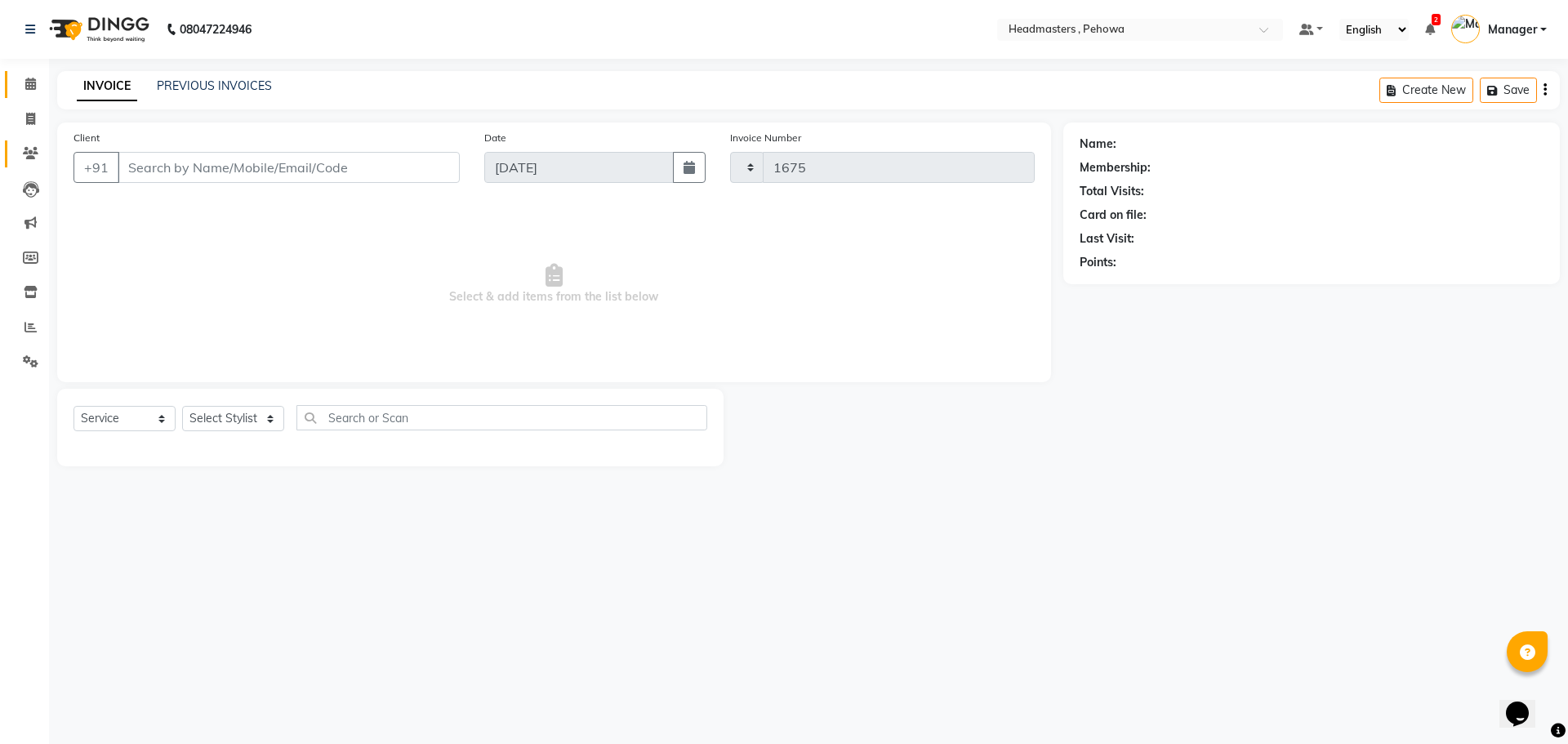 select on "7727" 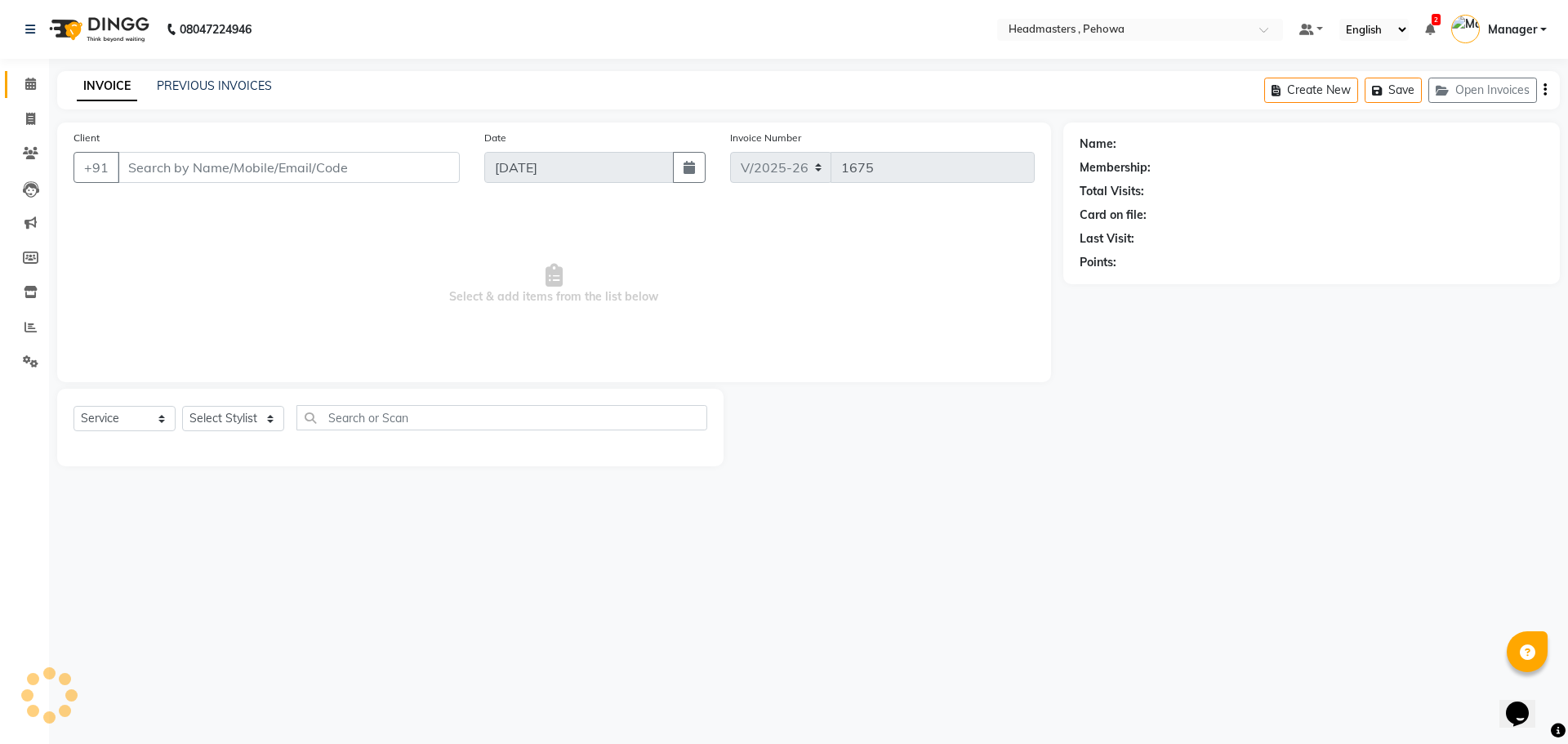 type on "9501972143" 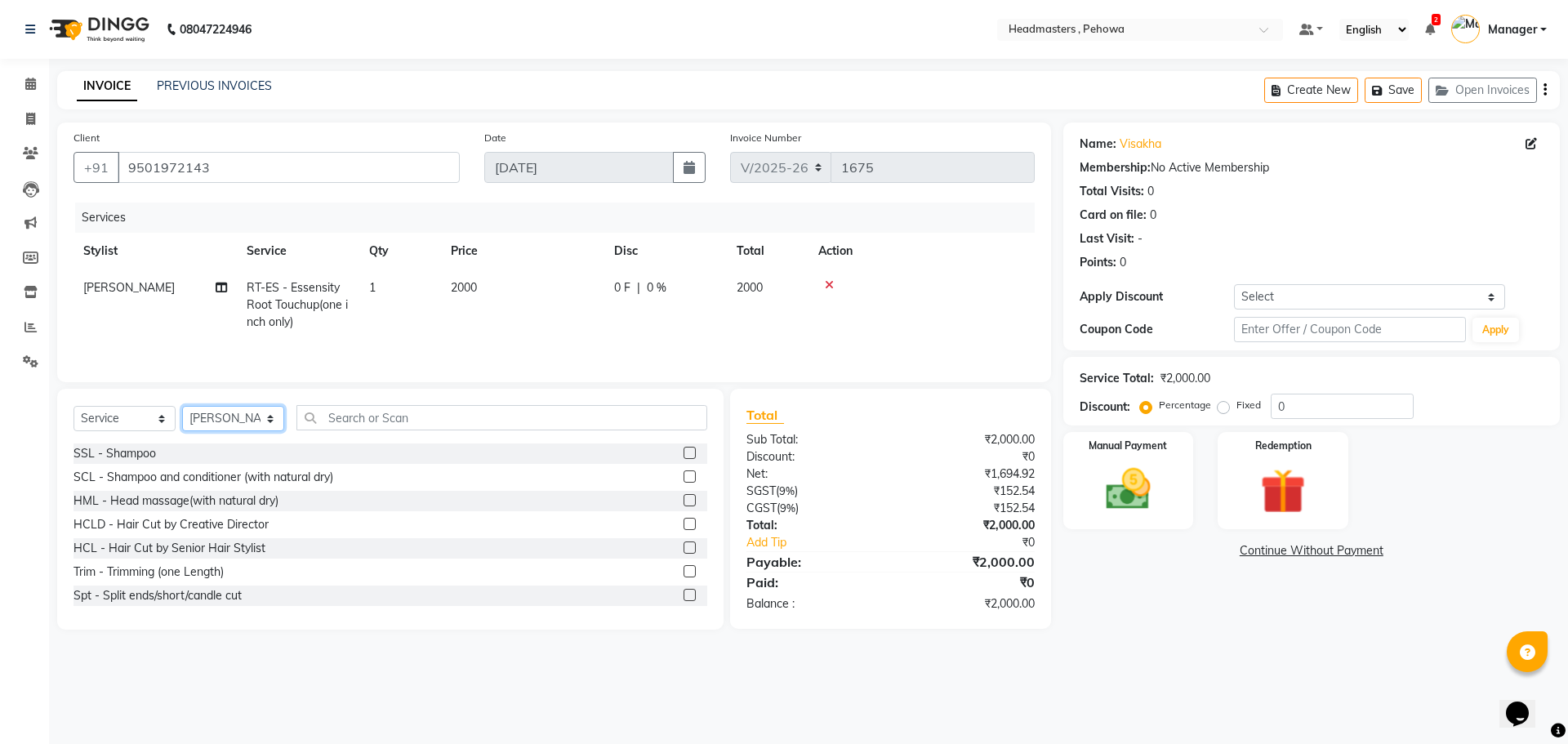 click on "Select Stylist Abhi Ajay [PERSON_NAME] [PERSON_NAME] [PERSON_NAME] Headmasters [PERSON_NAME] Manager [PERSON_NAME] [PERSON_NAME] [PERSON_NAME] [PERSON_NAME] Rohit [PERSON_NAME] [PERSON_NAME] [PERSON_NAME] [PERSON_NAME]  [PERSON_NAME]" 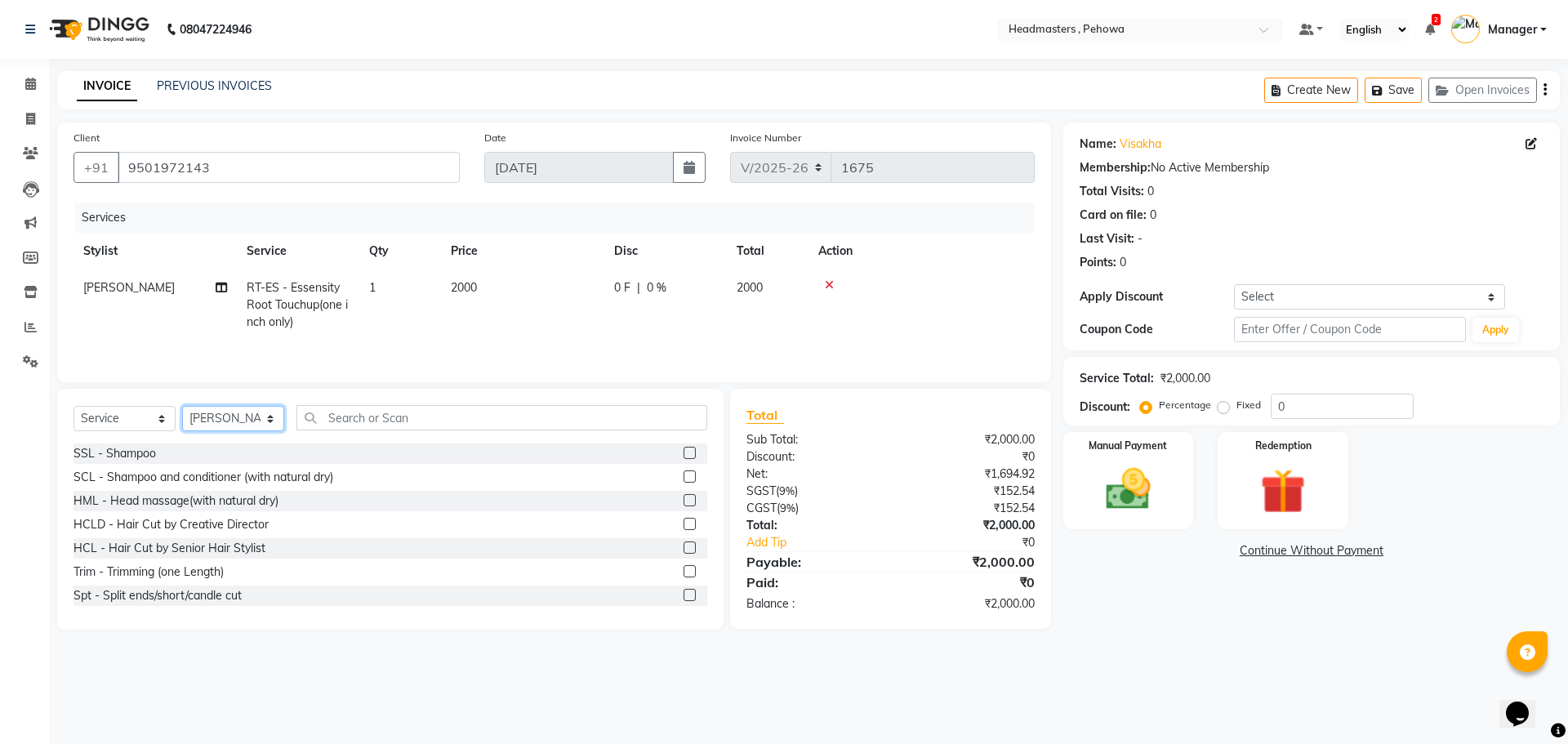 select on "82997" 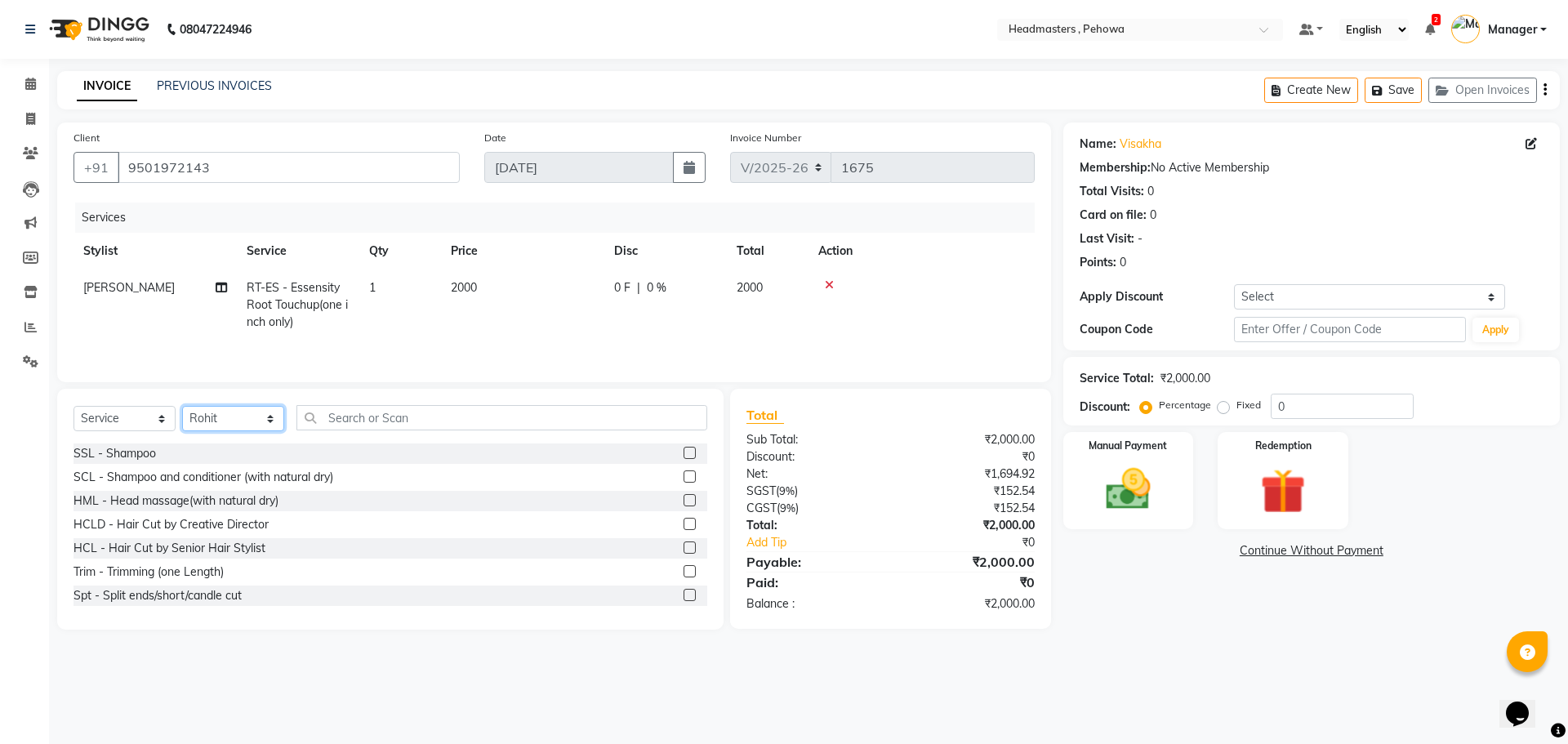 click on "Select Stylist Abhi Ajay [PERSON_NAME] [PERSON_NAME] [PERSON_NAME] Headmasters [PERSON_NAME] Manager [PERSON_NAME] [PERSON_NAME] [PERSON_NAME] [PERSON_NAME] Rohit [PERSON_NAME] [PERSON_NAME] [PERSON_NAME] [PERSON_NAME]  [PERSON_NAME]" 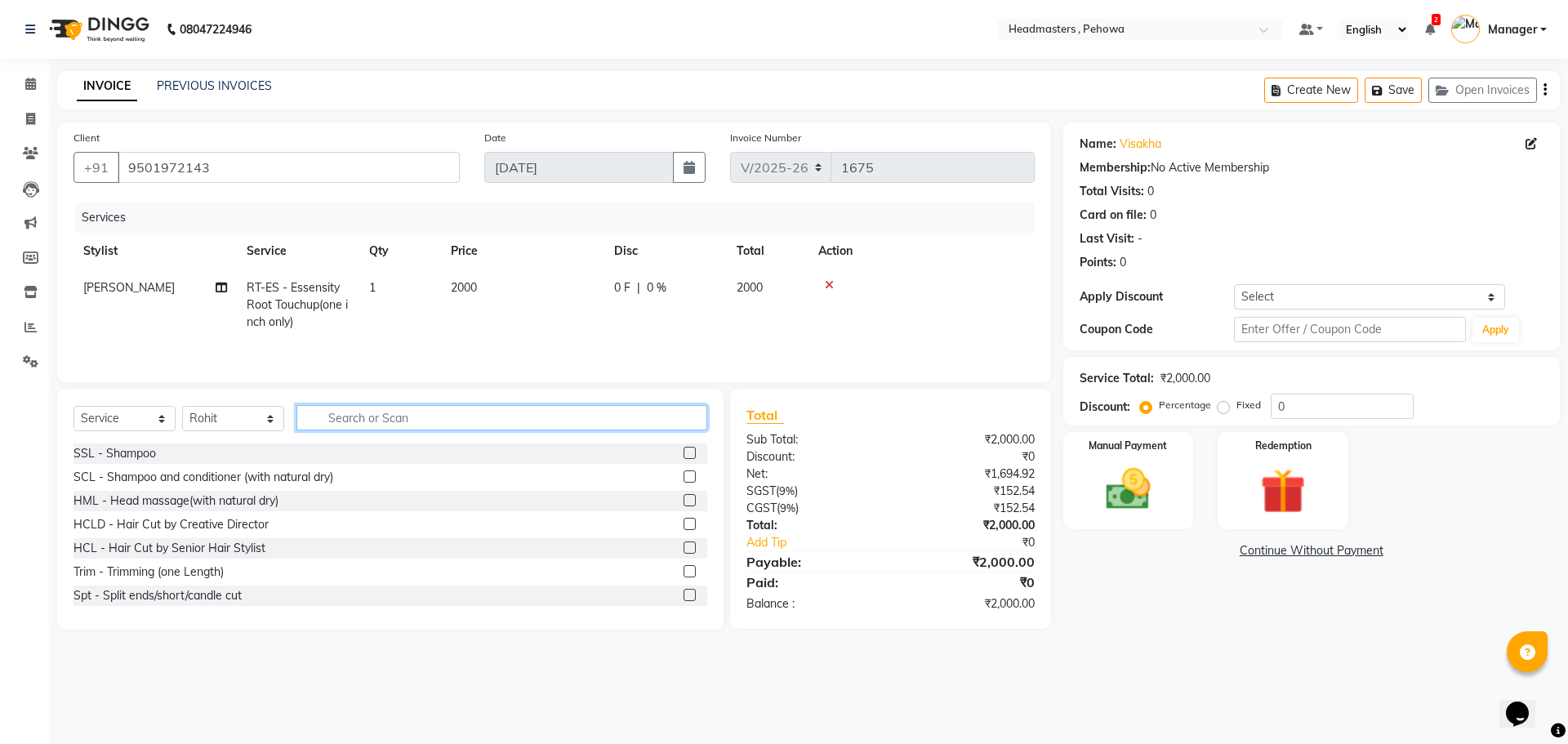 click 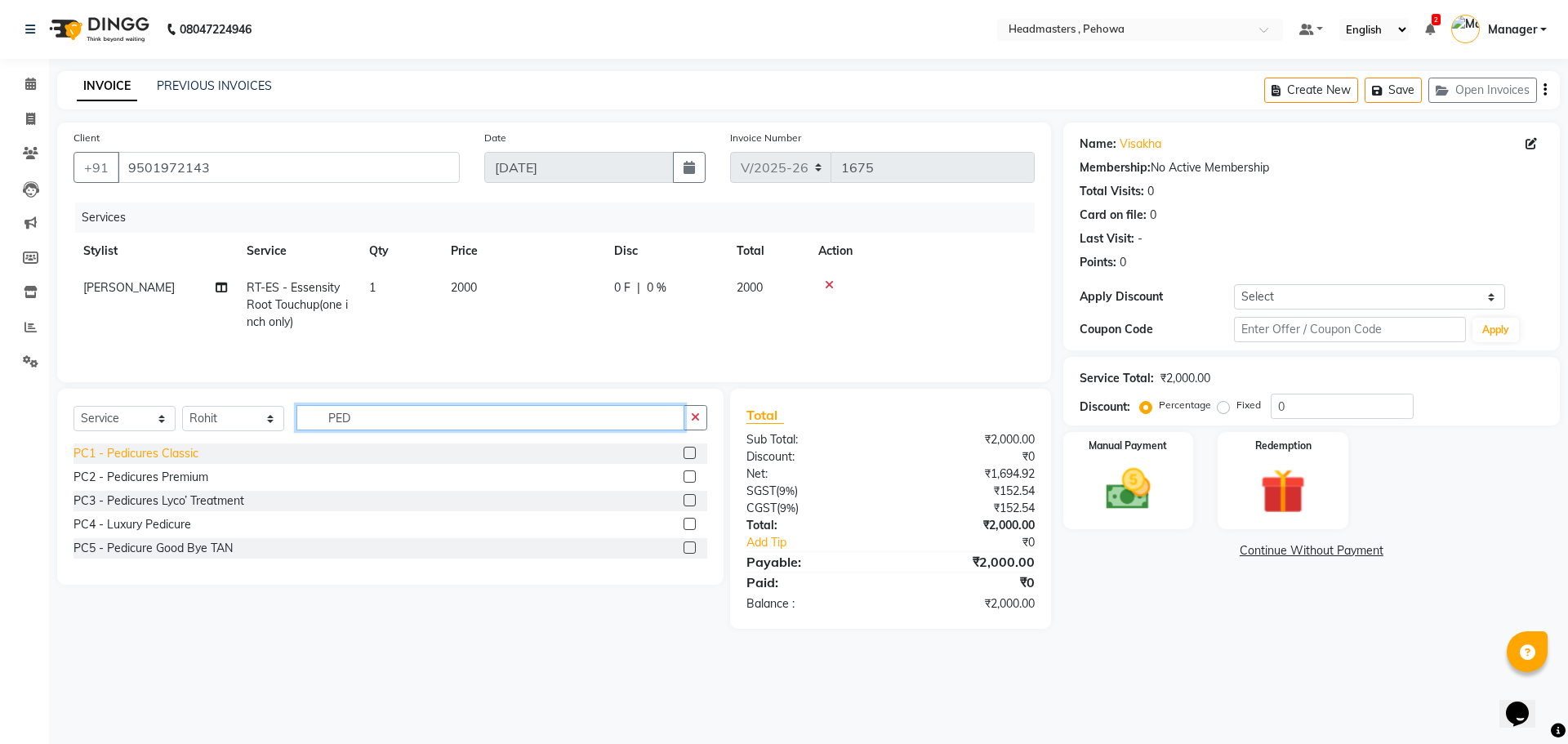 type on "PED" 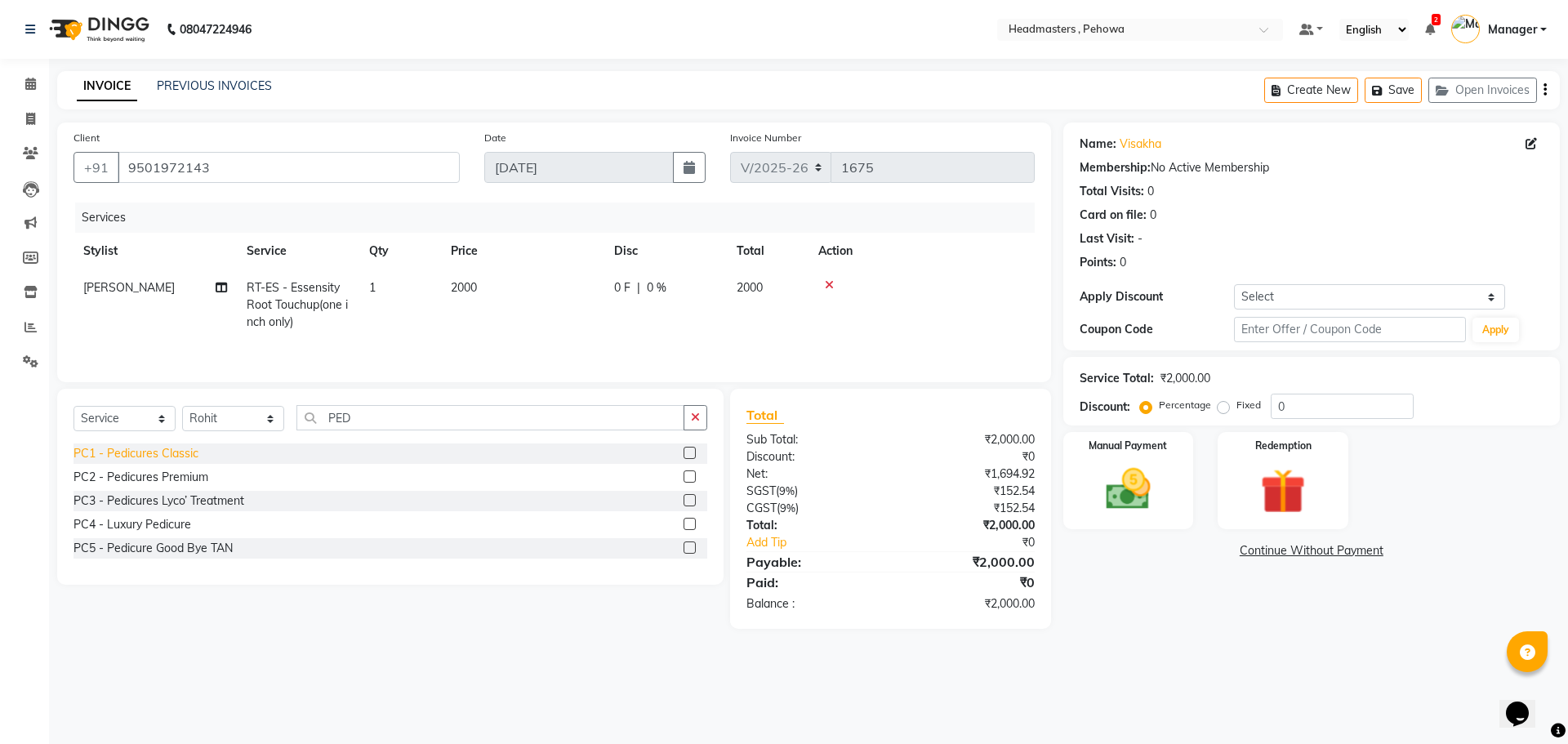 click on "PC1 - Pedicures Classic" 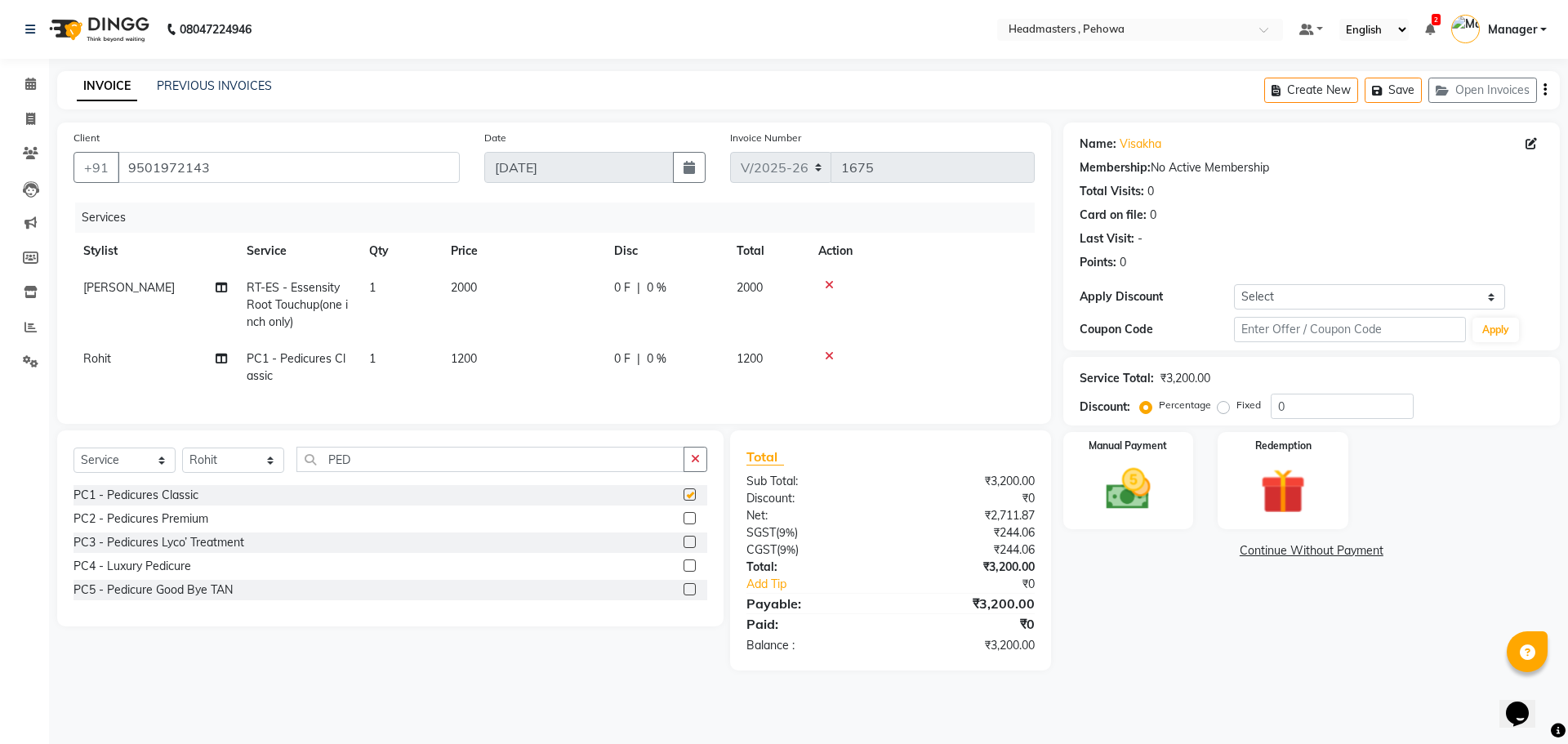 checkbox on "false" 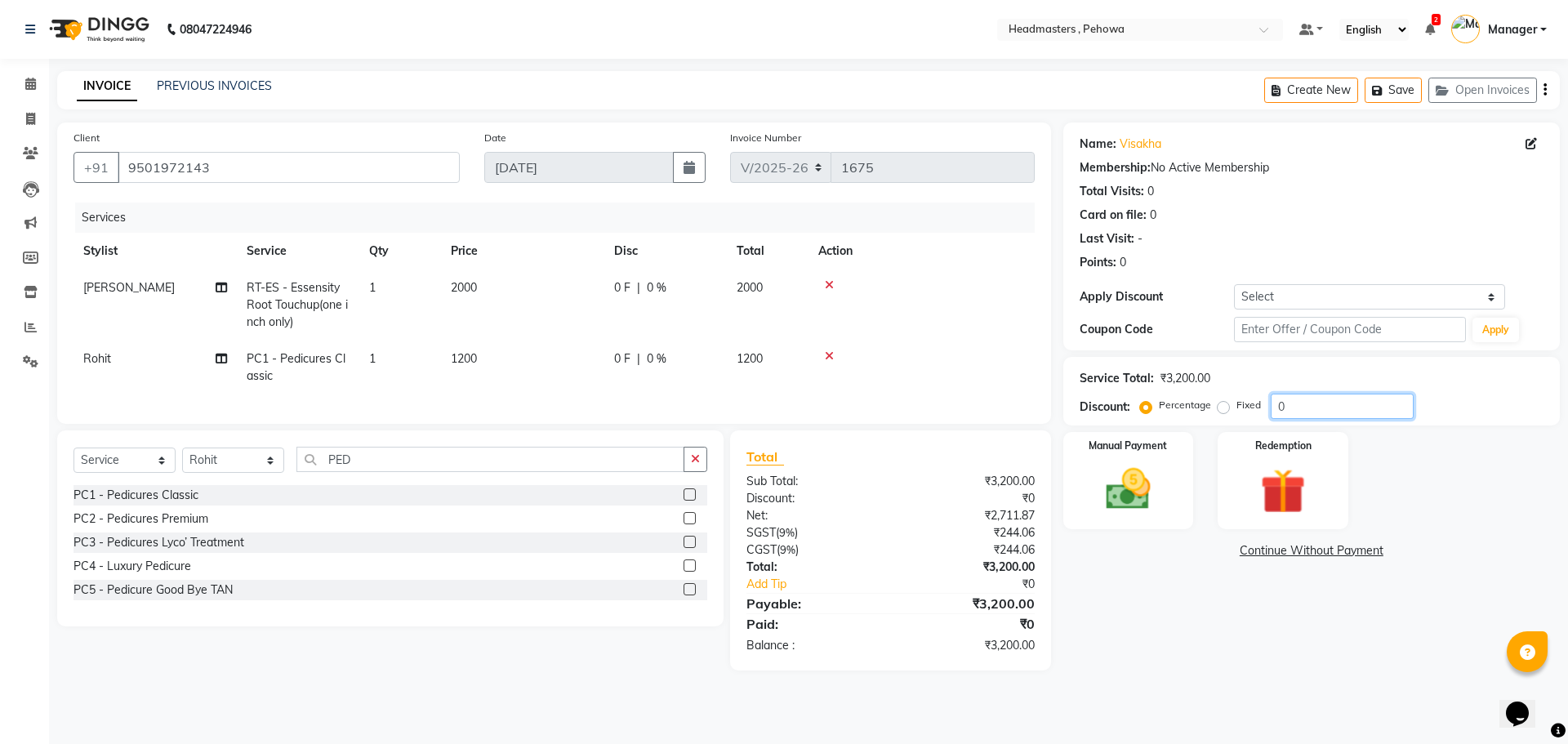 click on "0" 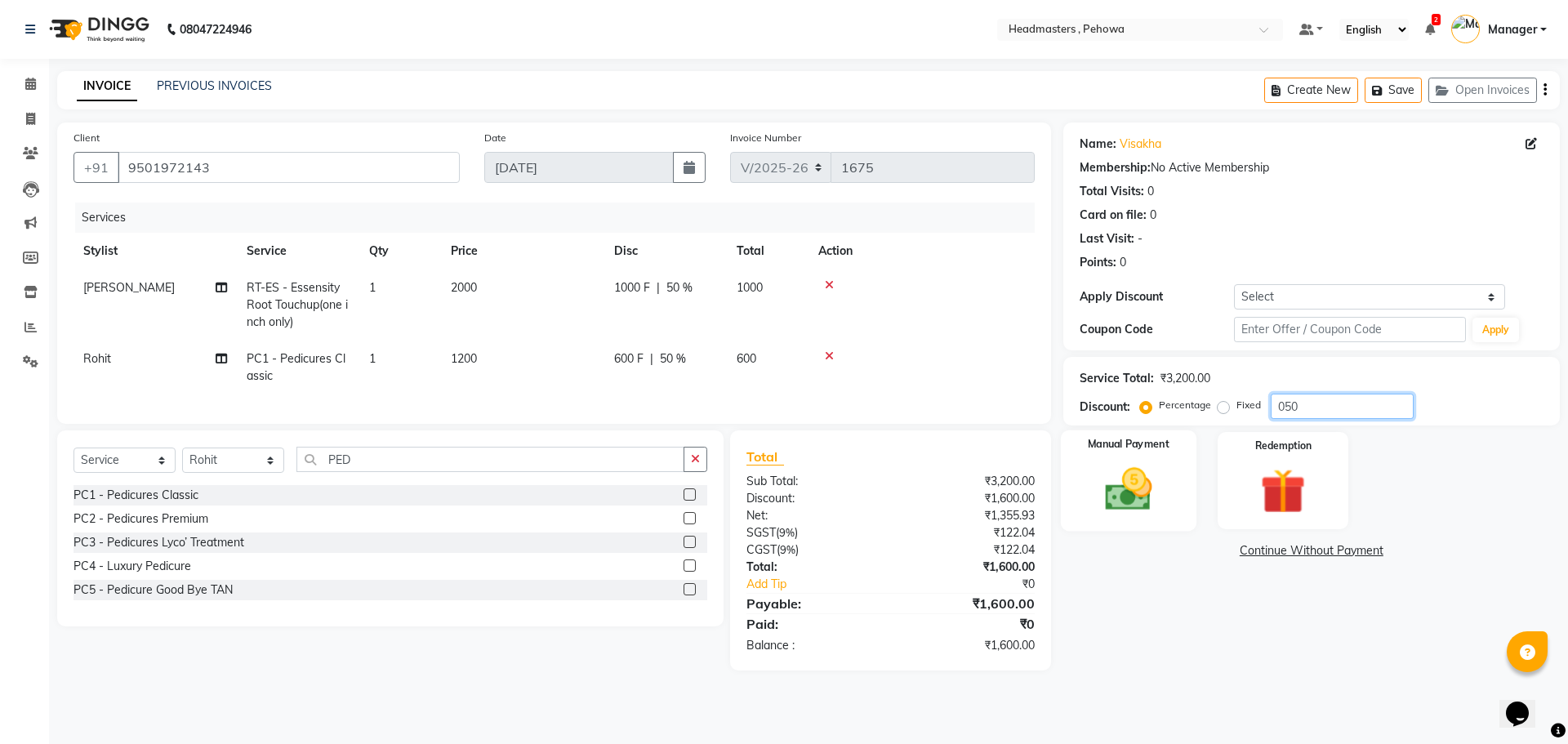 type on "050" 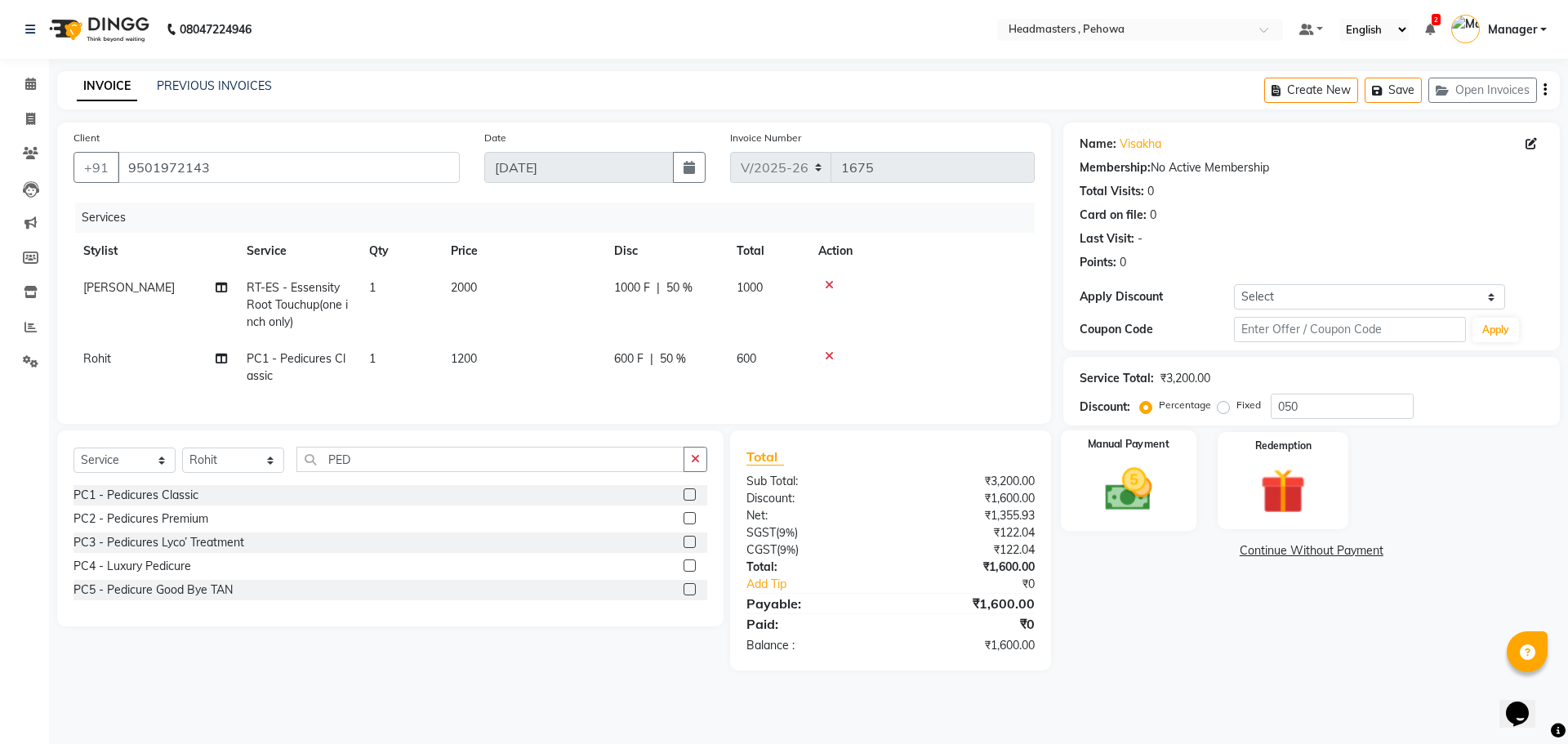 click 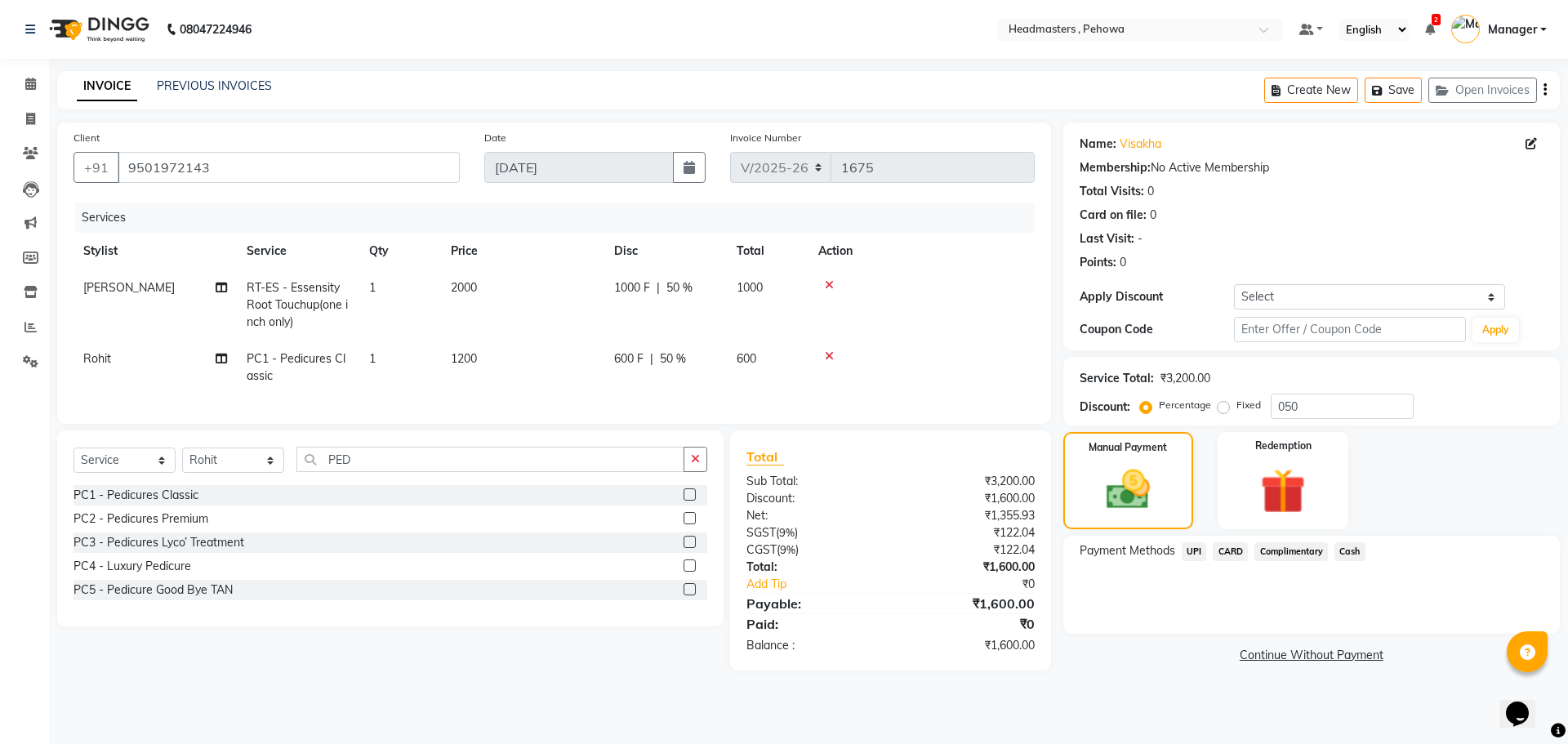 click on "UPI" 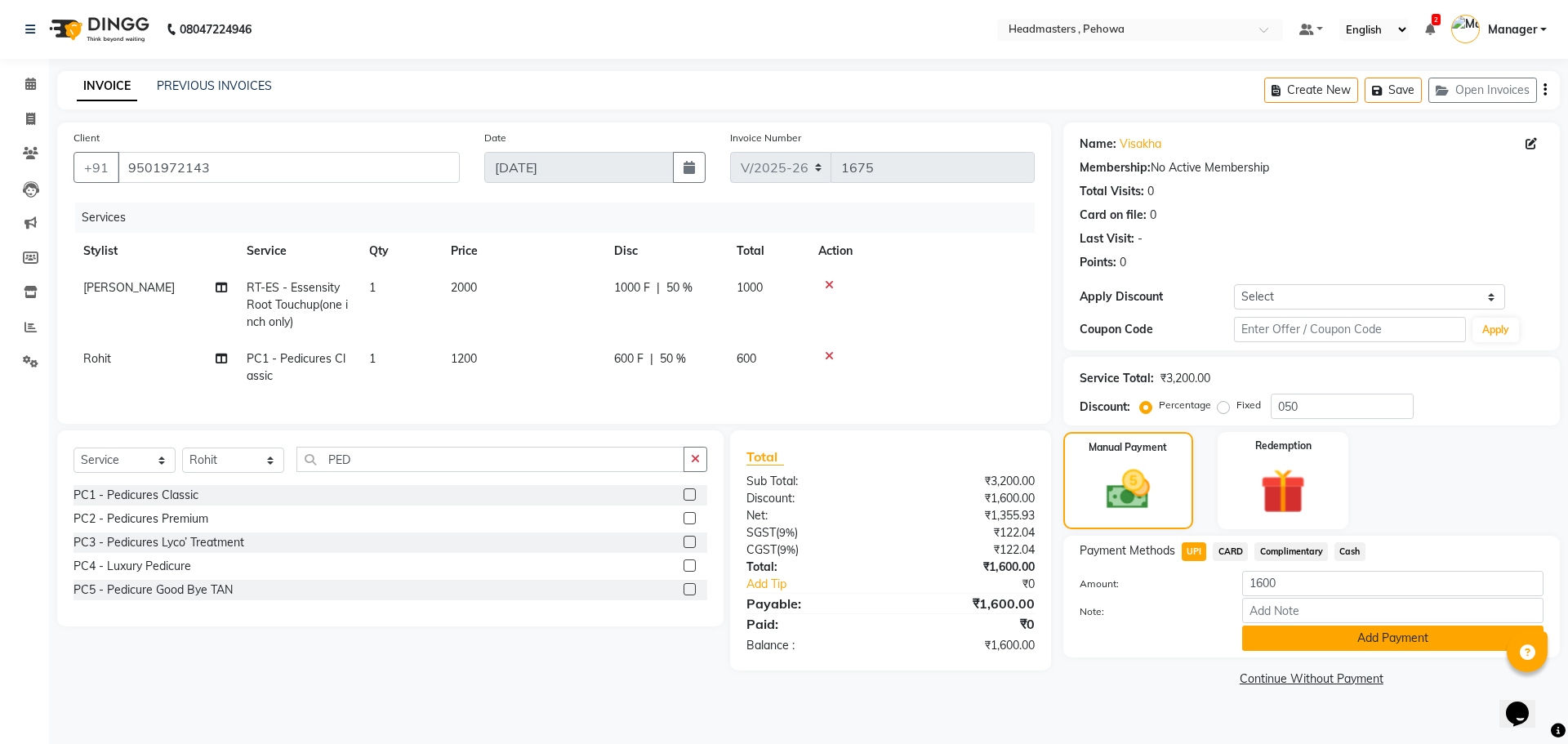 click on "Add Payment" 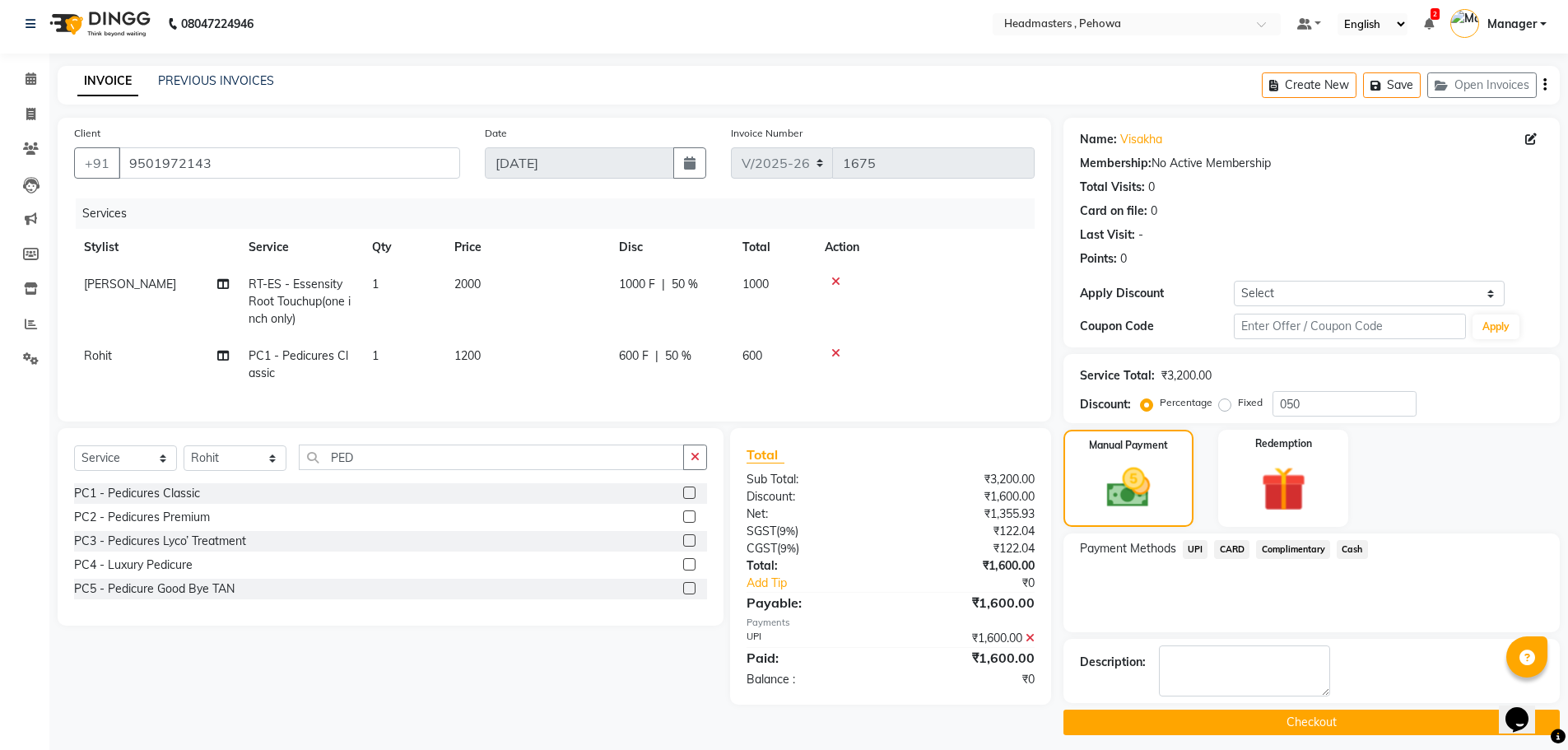 scroll, scrollTop: 16, scrollLeft: 0, axis: vertical 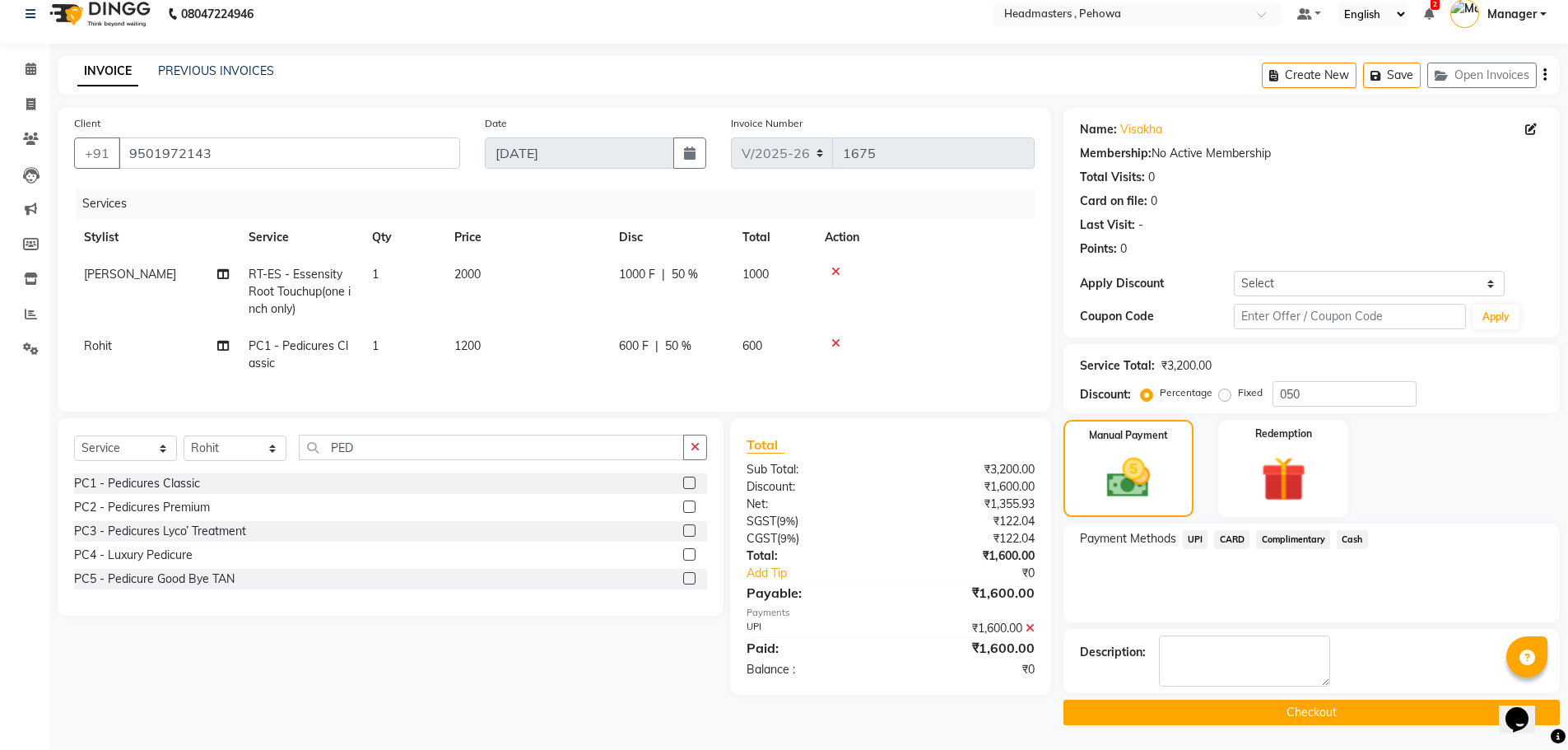 drag, startPoint x: 1315, startPoint y: 706, endPoint x: 1328, endPoint y: 708, distance: 13.152946 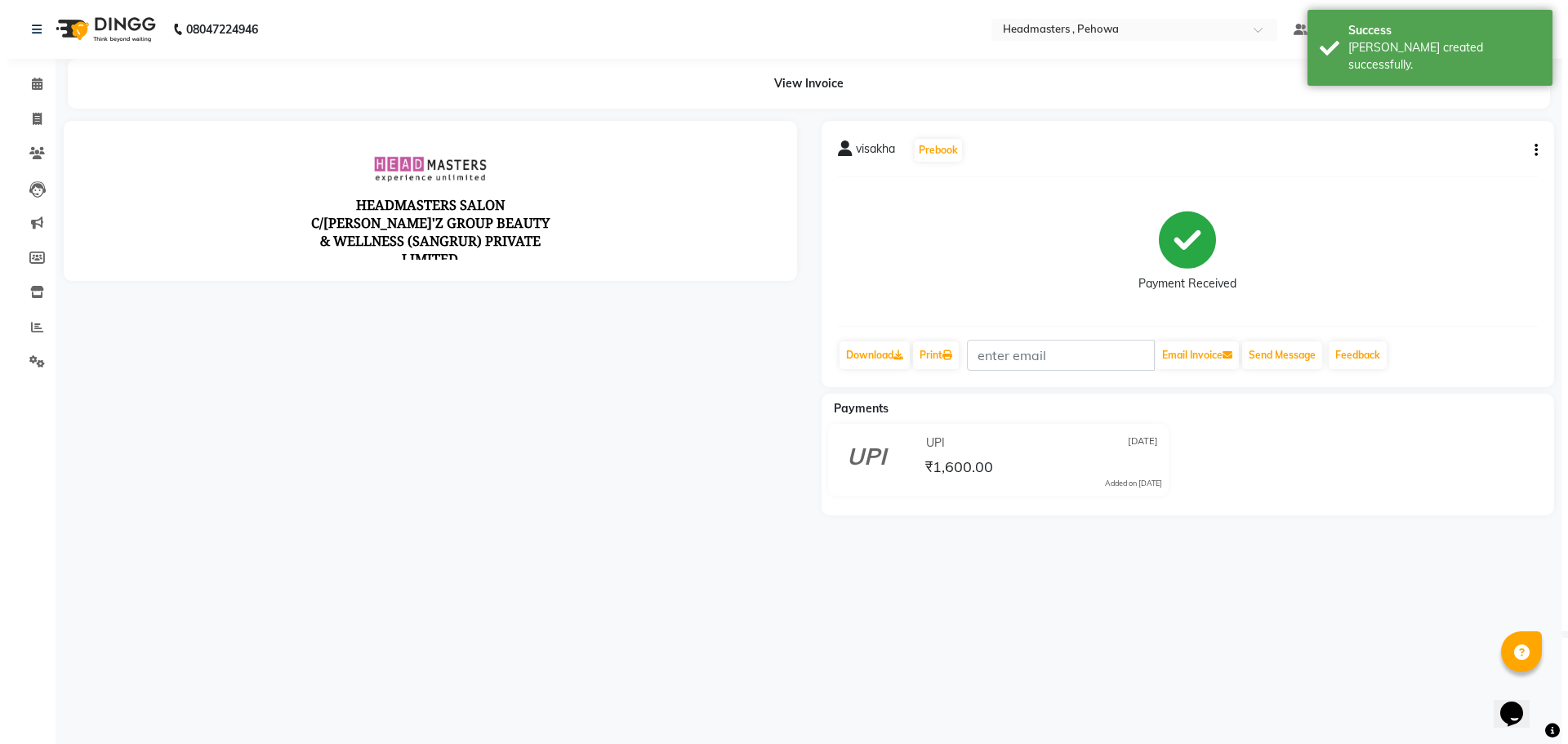 scroll, scrollTop: 0, scrollLeft: 0, axis: both 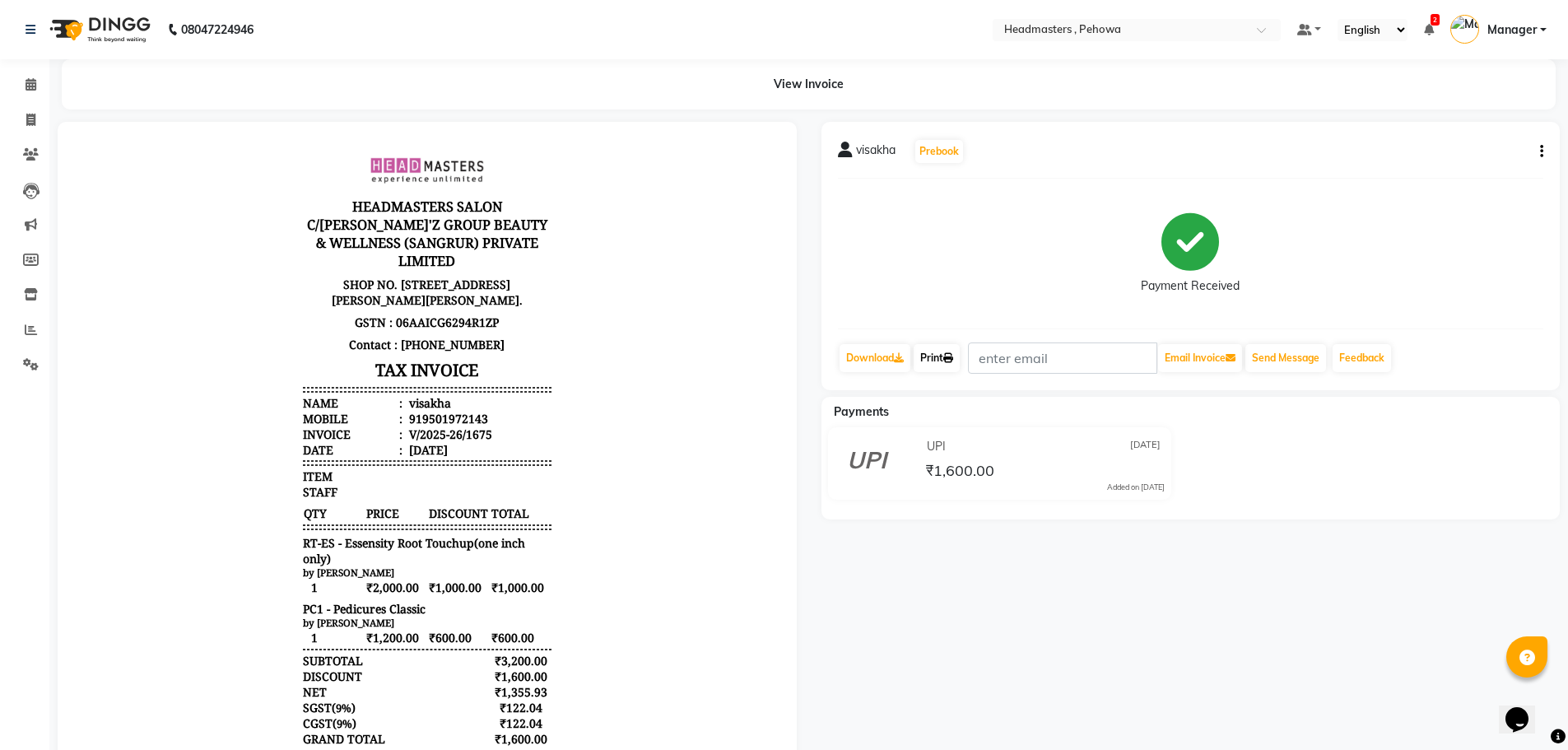 click on "Print" 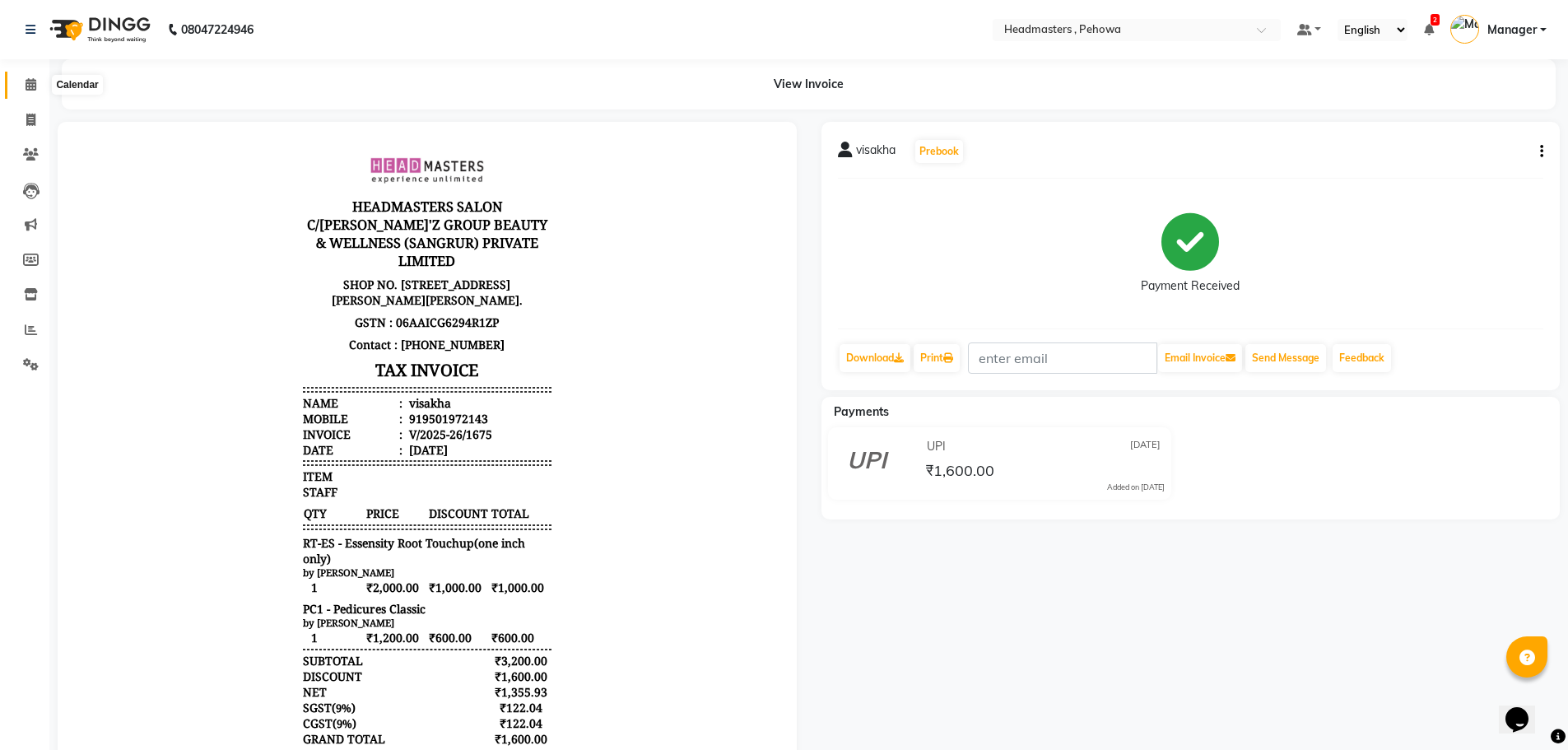 click 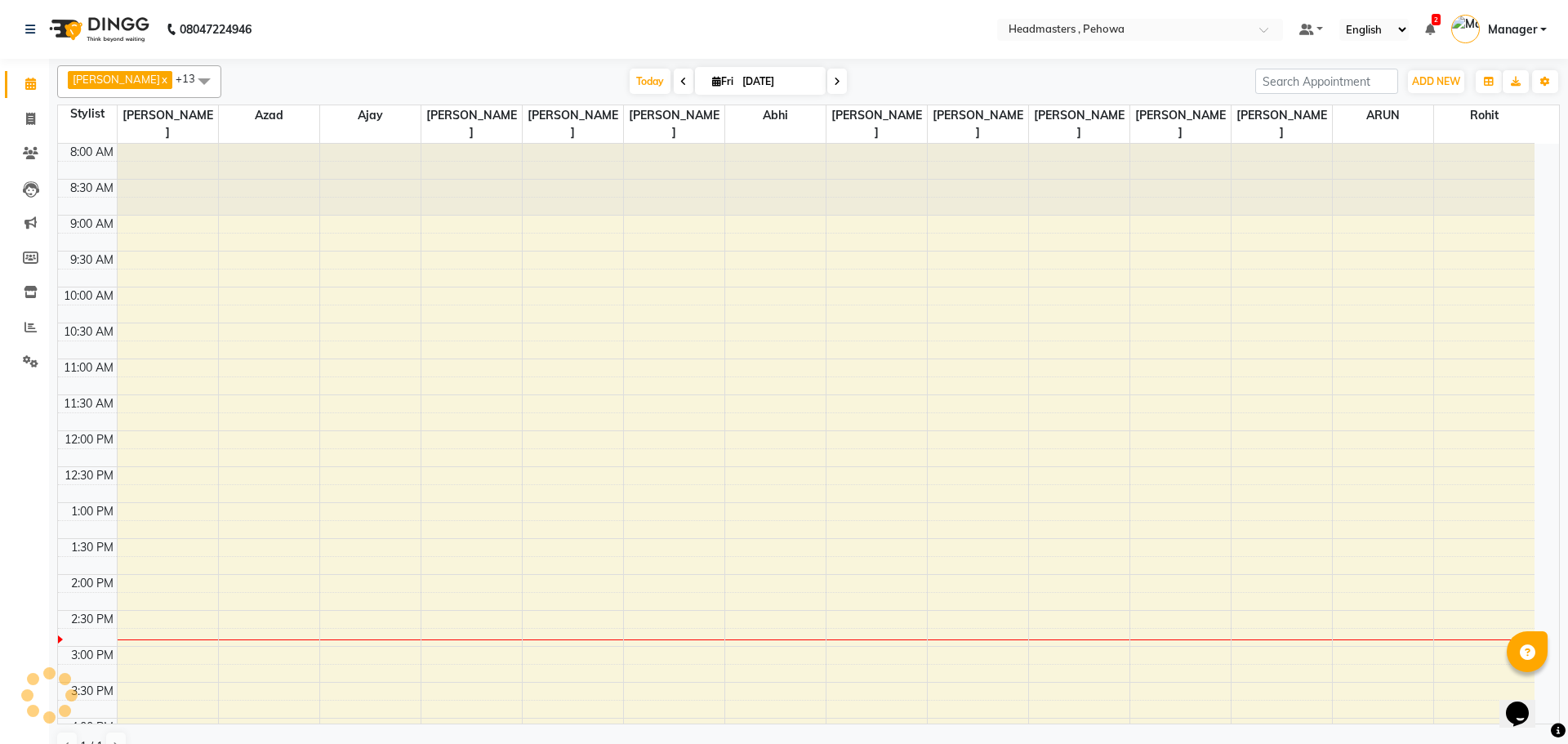 scroll, scrollTop: 0, scrollLeft: 0, axis: both 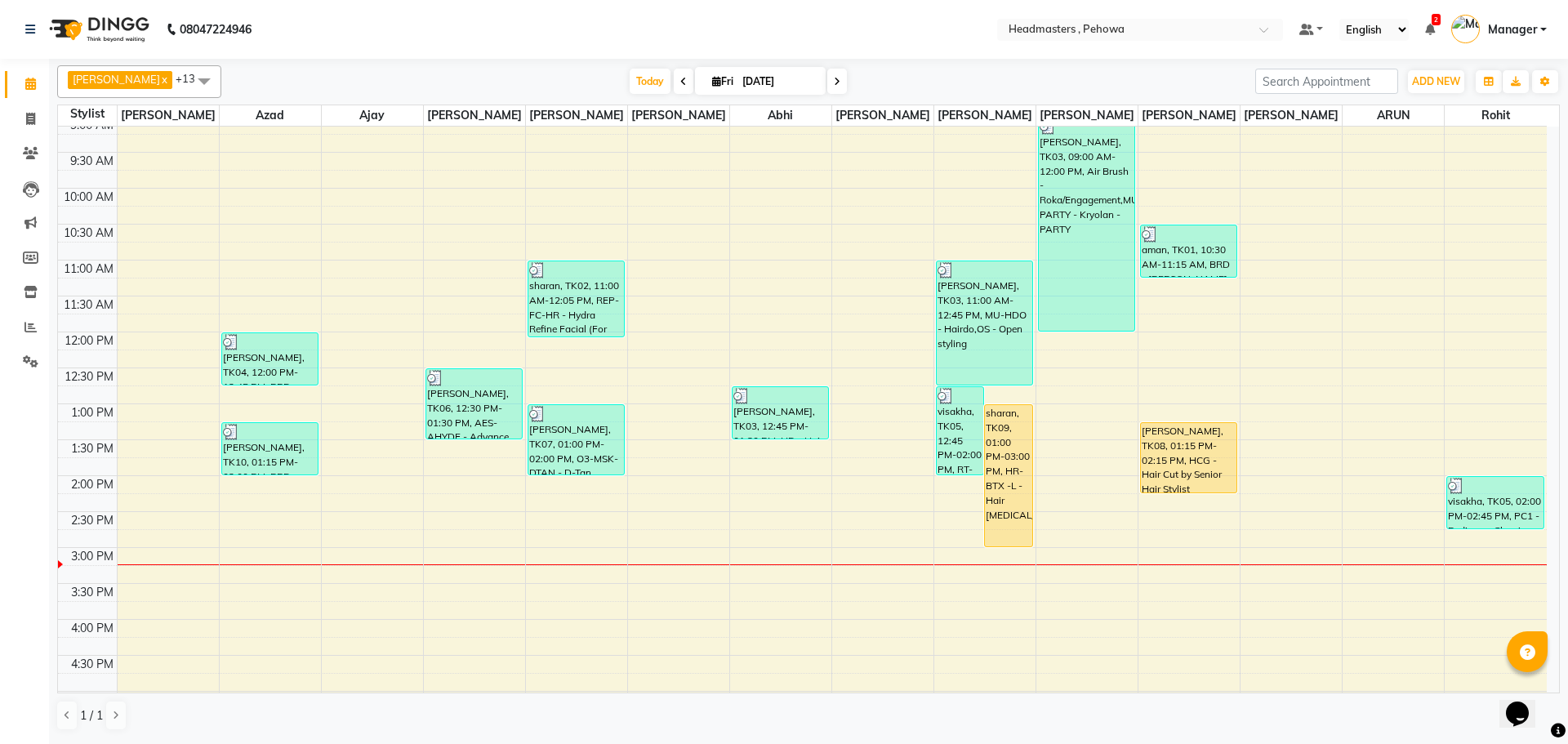 click on "8:00 AM 8:30 AM 9:00 AM 9:30 AM 10:00 AM 10:30 AM 11:00 AM 11:30 AM 12:00 PM 12:30 PM 1:00 PM 1:30 PM 2:00 PM 2:30 PM 3:00 PM 3:30 PM 4:00 PM 4:30 PM 5:00 PM 5:30 PM 6:00 PM 6:30 PM 7:00 PM 7:30 PM 8:00 PM 8:30 PM 9:00 PM 9:30 PM     [PERSON_NAME], TK04, 12:00 PM-12:45 PM, BRD - [PERSON_NAME], TK10, 01:15 PM-02:00 PM, BRD - [PERSON_NAME], TK06, 12:30 PM-01:30 PM, AES-AHYDF  - Advance Hydra Facial     sharan, TK02, 11:00 AM-12:05 PM, REP-FC-HR - Hydra Refine Facial (For Normal/Oily Skin),WX-UA-RC - Waxing Under Arms - Premium     [PERSON_NAME], TK07, 01:00 PM-02:00 PM, O3-MSK-DTAN  - D-Tan Pack,CLP REP  - Repechage Cleanup (seaweed based) (₹3000)     [GEOGRAPHIC_DATA], TK03, 12:45 PM-01:30 PM, HD - Hair Do     visakha, TK05, 12:45 PM-02:00 PM, RT-ES - Essensity Root Touchup(one inch only)    sharan, TK09, 01:00 PM-03:00 PM, HR-BTX -L  - Hair [MEDICAL_DATA]     [PERSON_NAME], TK03, 11:00 AM-12:45 PM, MU-HDO  - Hairdo,OS - Open styling     [PERSON_NAME], TK03, 09:00 AM-12:00 PM, Air Brush - Roka/Engagement,MUKRY-PARTY  - Kryolan - PARTY" at bounding box center (802, 547) 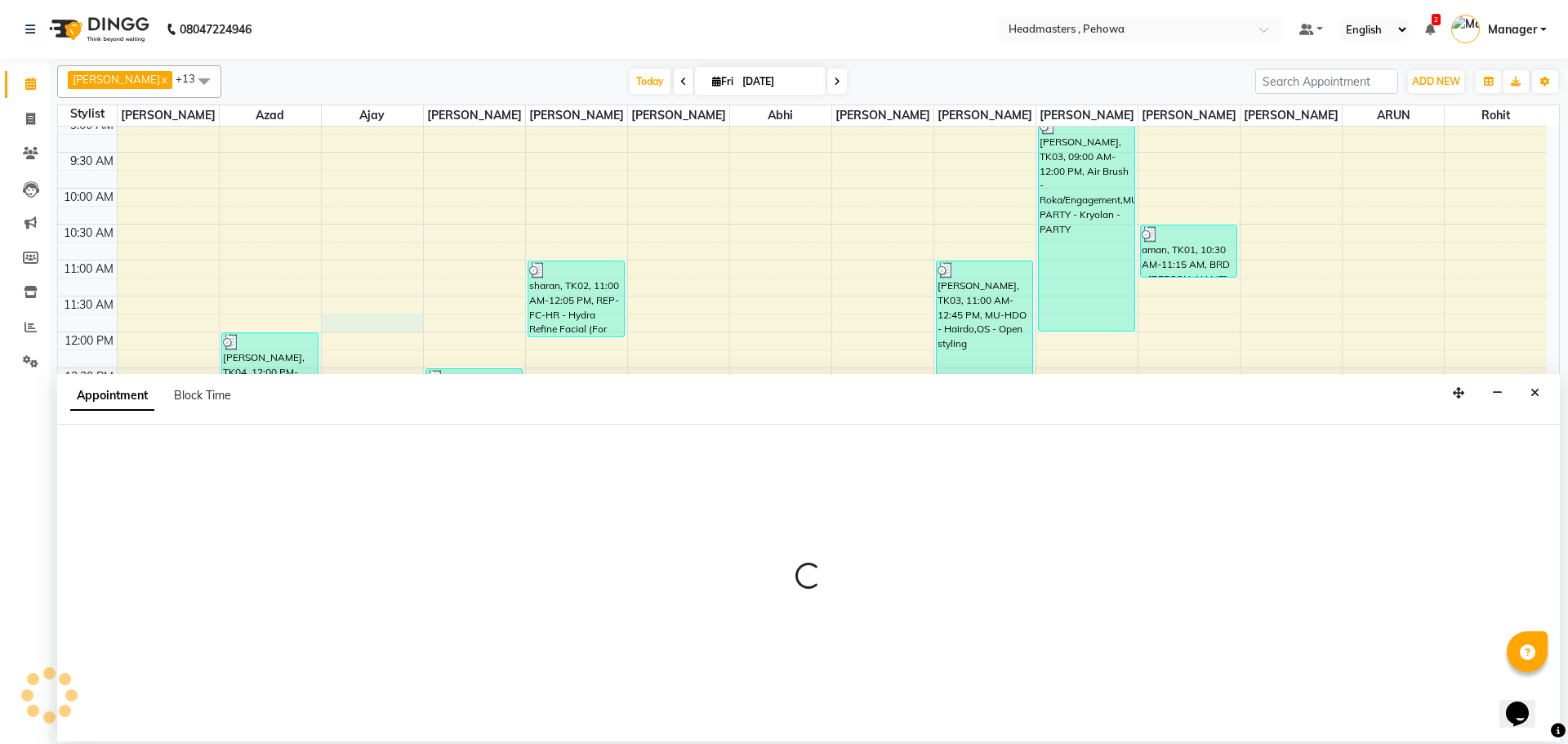 select on "68773" 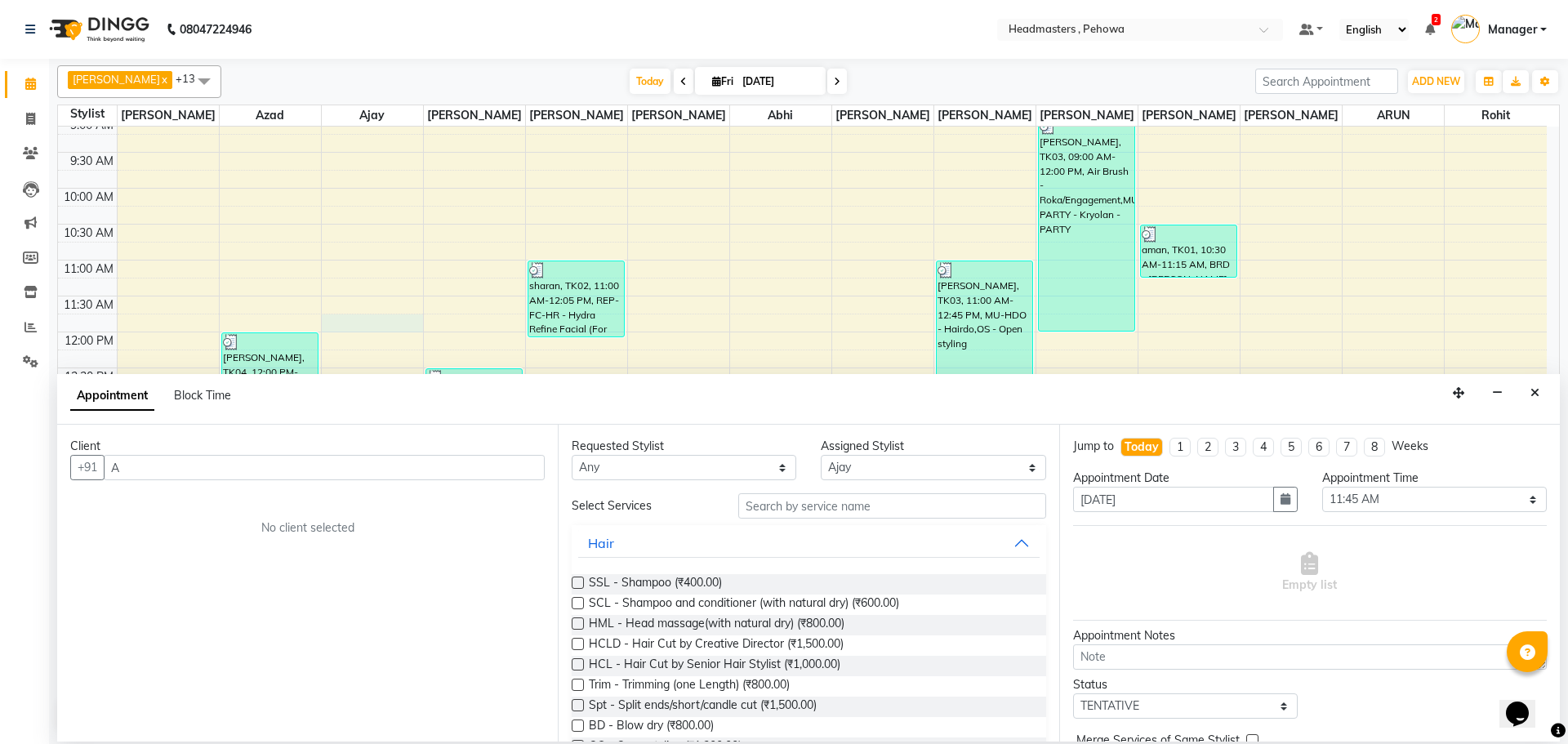 type on "A" 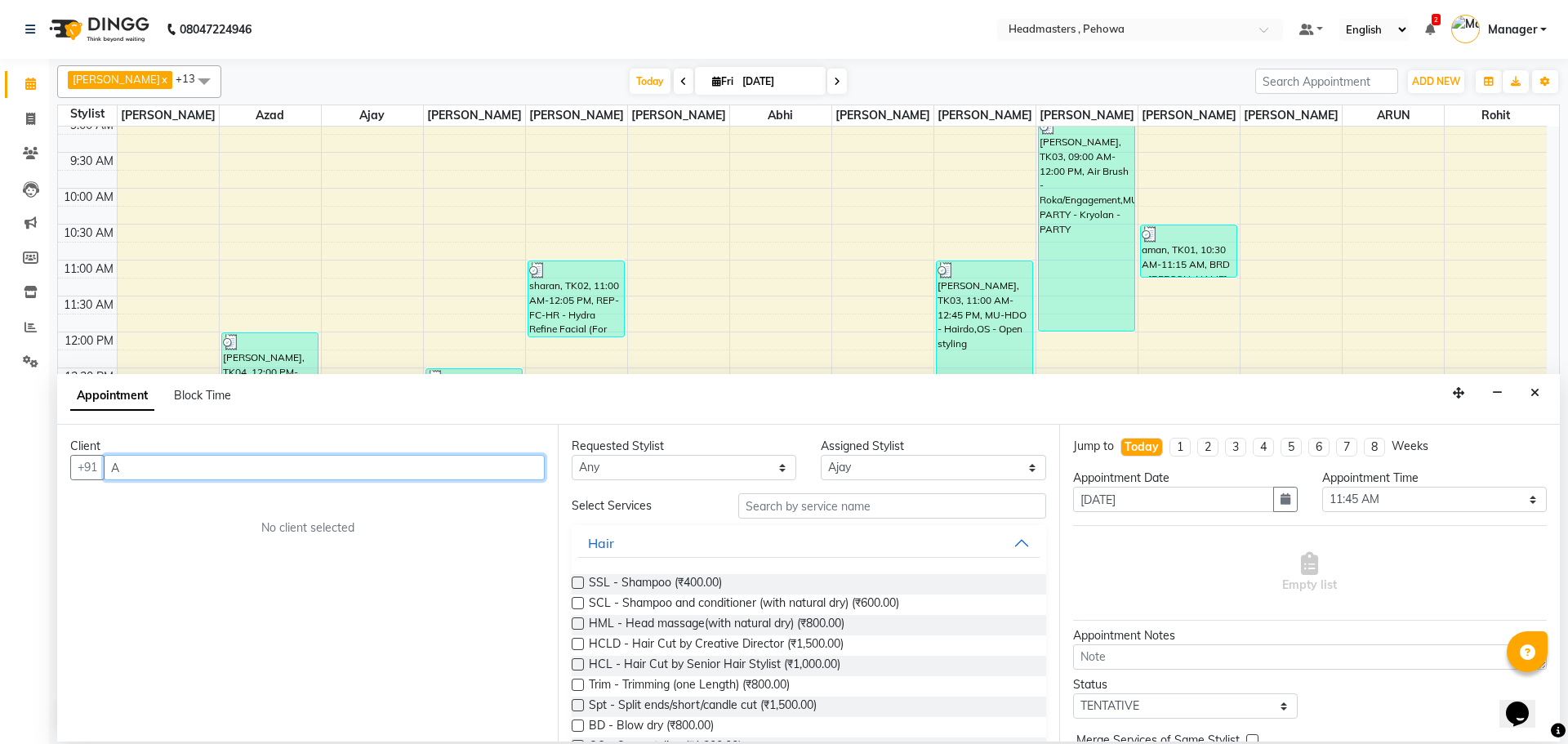 click on "A" at bounding box center (324, 467) 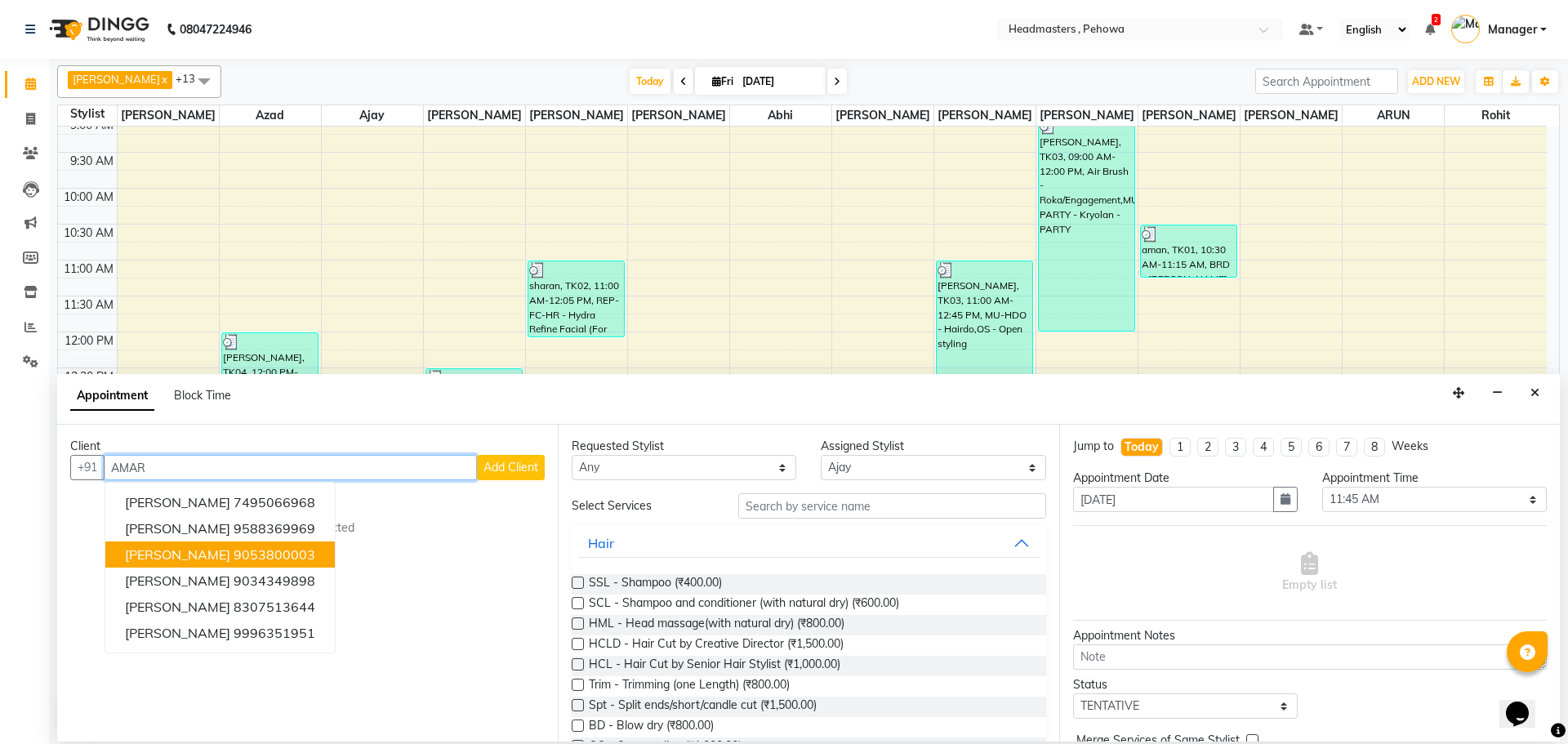click on "9053800003" at bounding box center [274, 555] 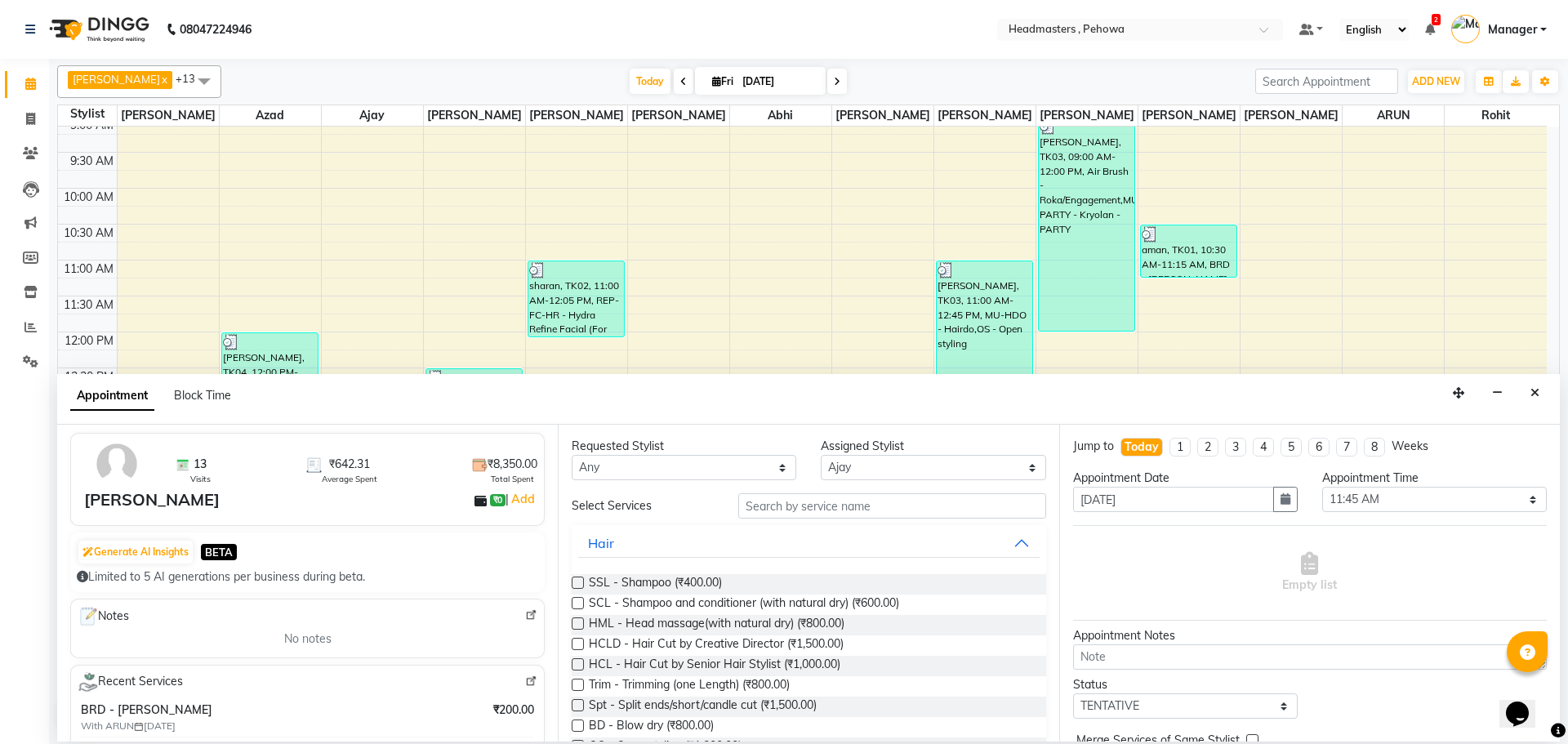 scroll, scrollTop: 0, scrollLeft: 0, axis: both 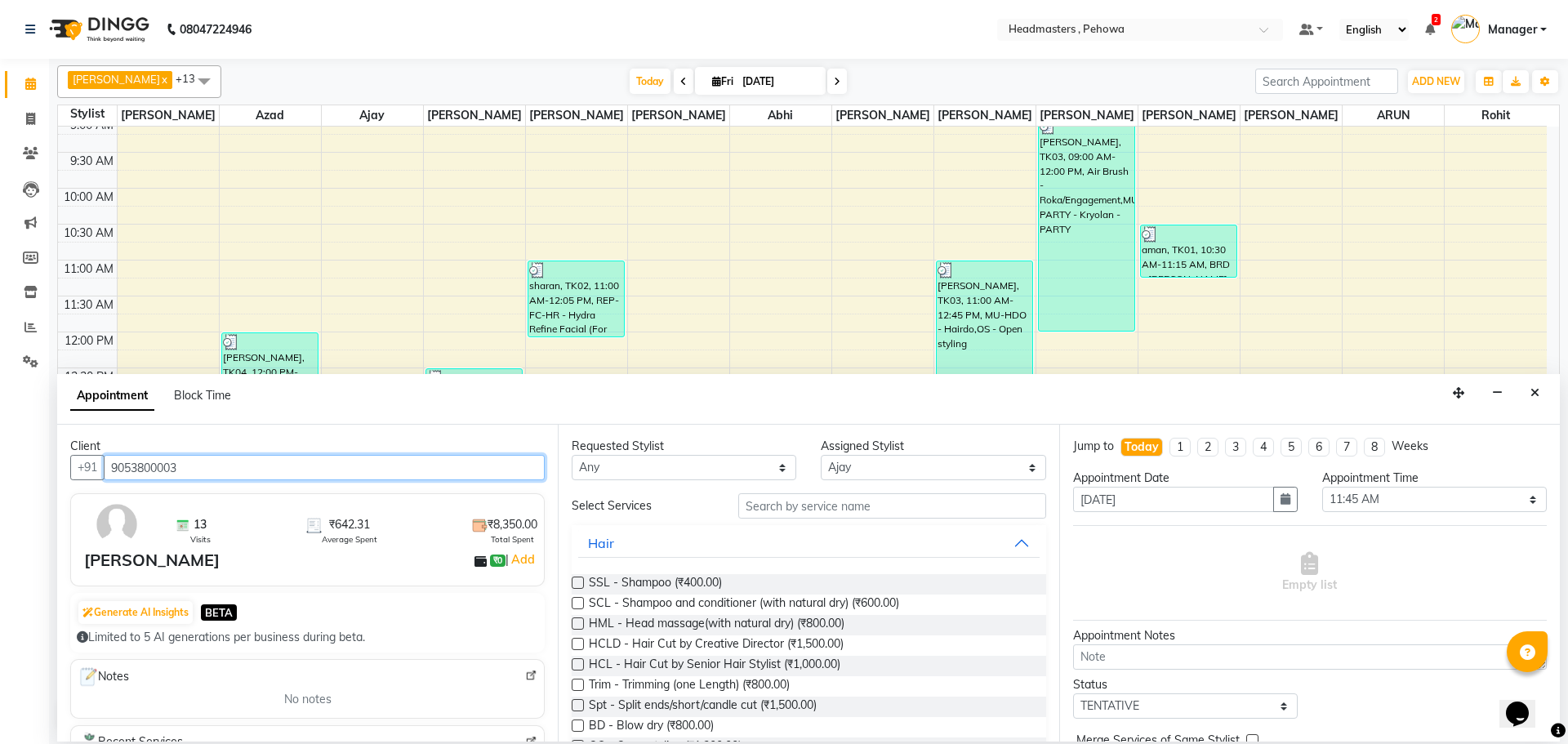 type on "9053800003" 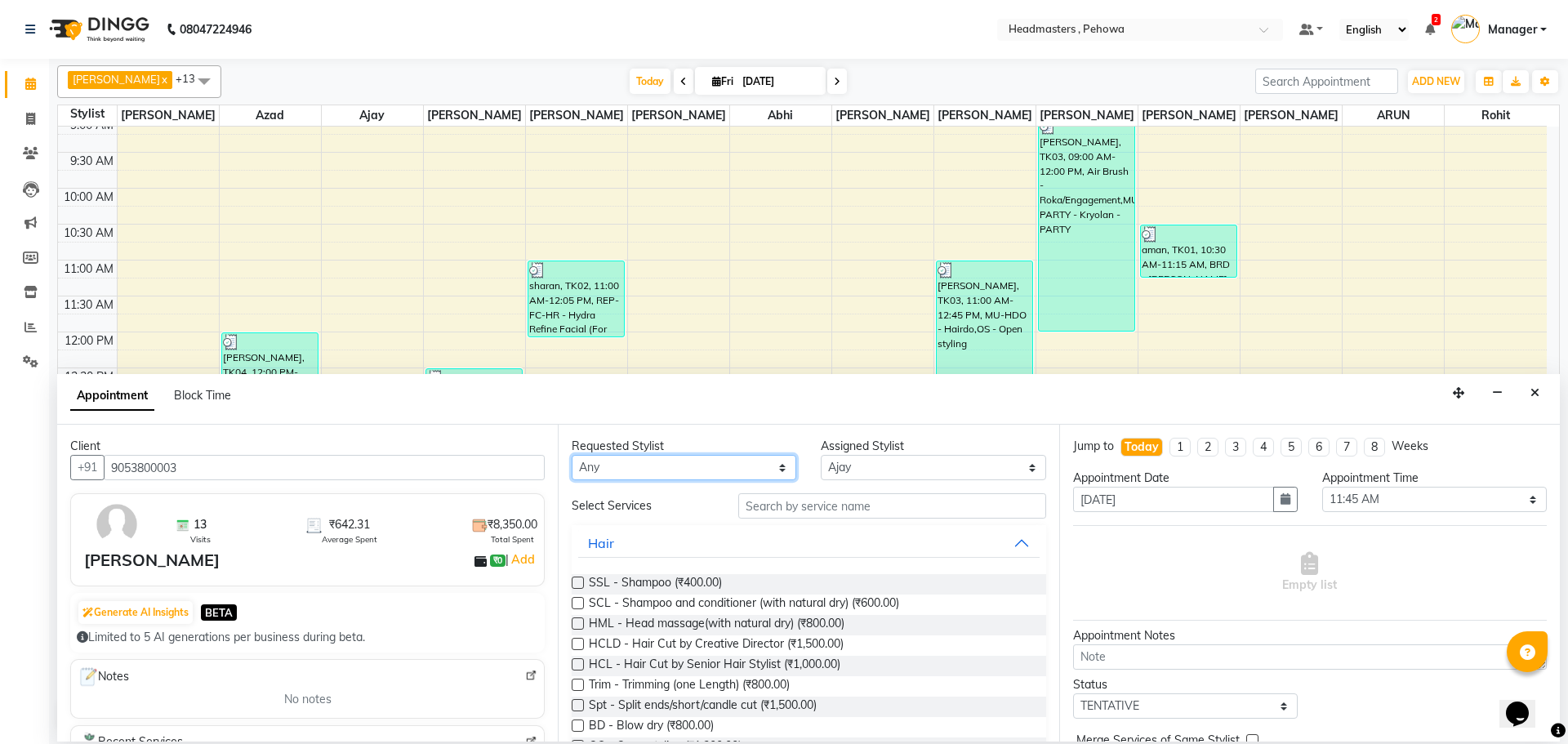 click on "Any Abhi [PERSON_NAME] [PERSON_NAME] [PERSON_NAME] [PERSON_NAME] Headmasters [PERSON_NAME] Manager [PERSON_NAME] [PERSON_NAME] [PERSON_NAME] [PERSON_NAME] Rohit [PERSON_NAME] [PERSON_NAME] [PERSON_NAME] [PERSON_NAME]  [PERSON_NAME]" at bounding box center (684, 467) 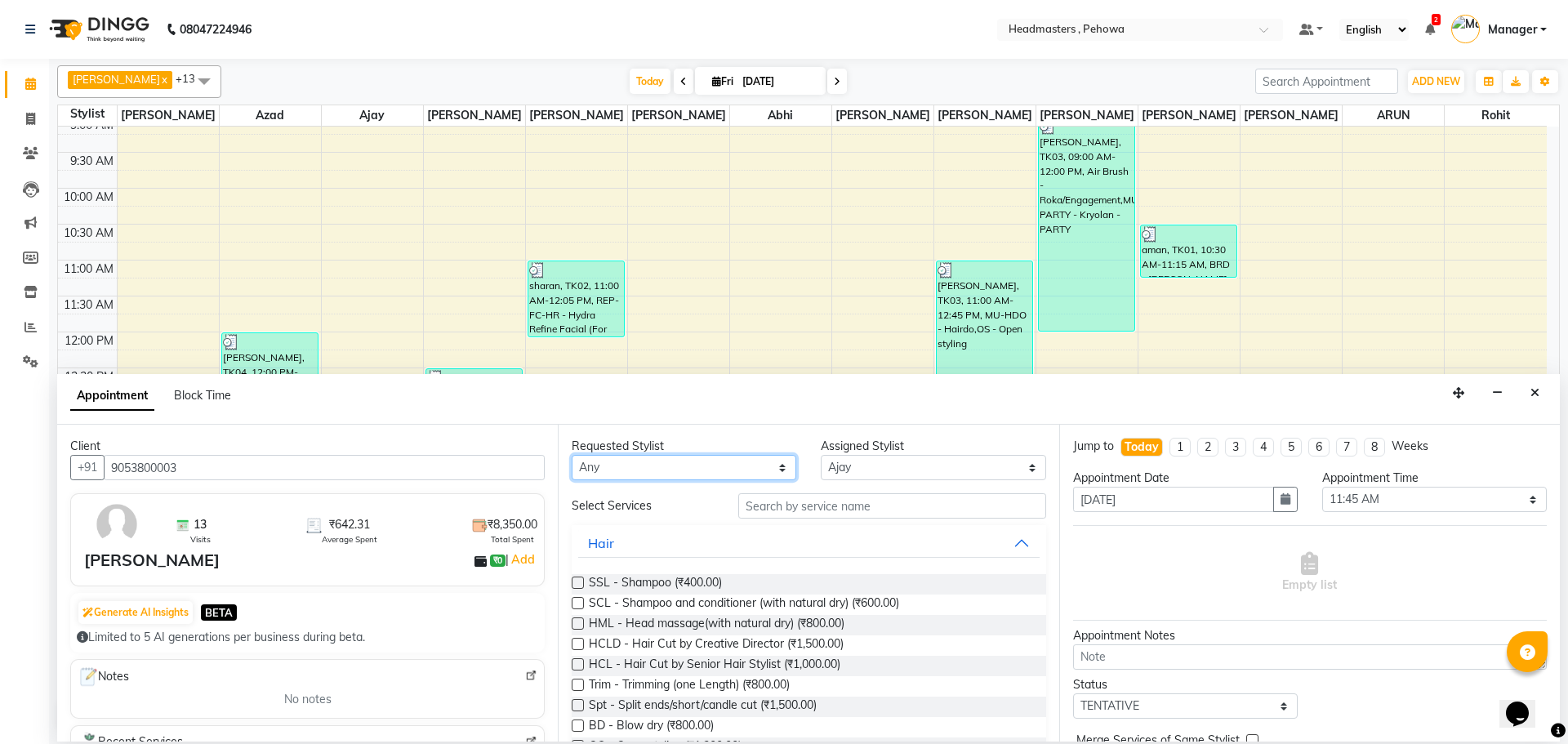 select on "82981" 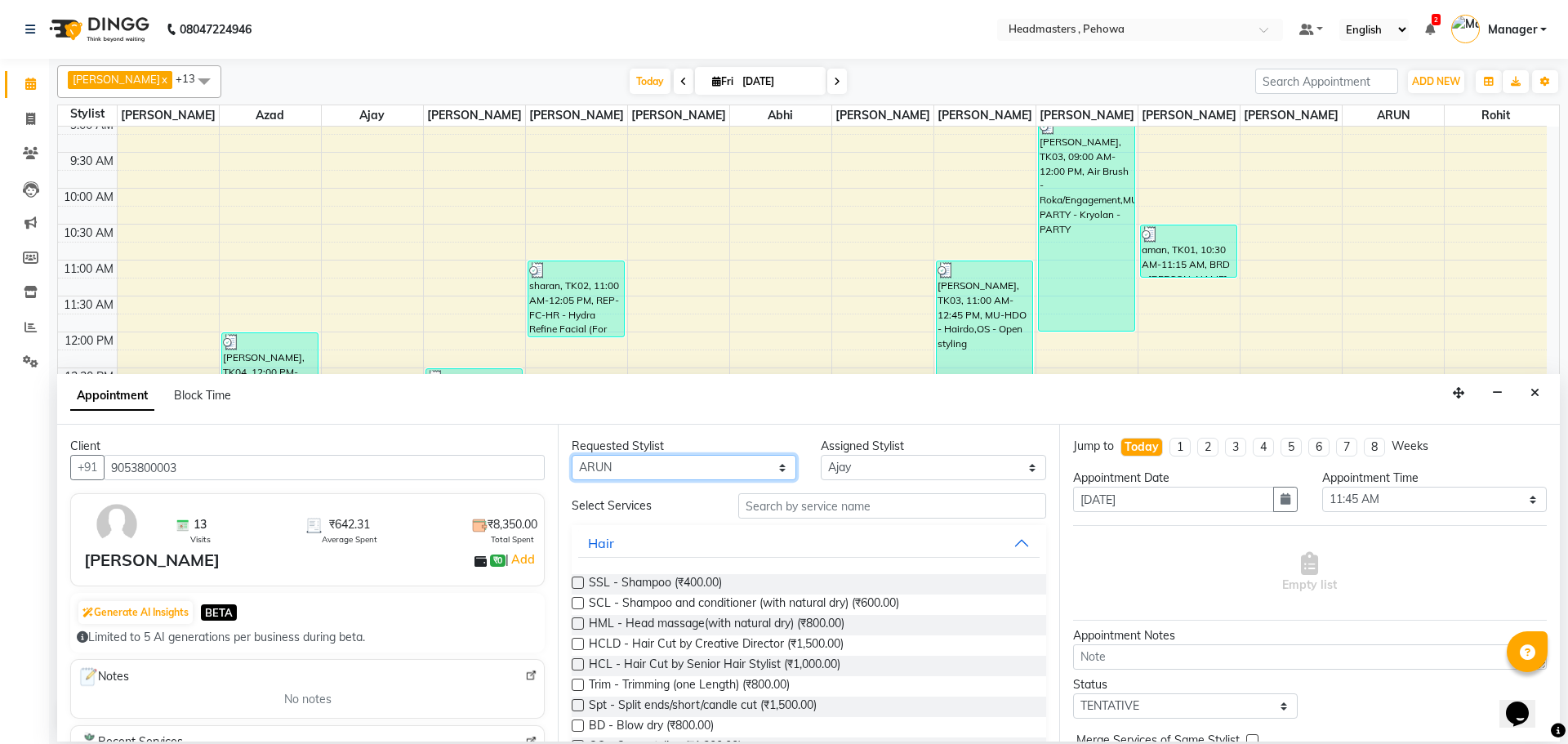 click on "Any Abhi [PERSON_NAME] [PERSON_NAME] [PERSON_NAME] [PERSON_NAME] Headmasters [PERSON_NAME] Manager [PERSON_NAME] [PERSON_NAME] [PERSON_NAME] [PERSON_NAME] Rohit [PERSON_NAME] [PERSON_NAME] [PERSON_NAME] [PERSON_NAME]  [PERSON_NAME]" at bounding box center [684, 467] 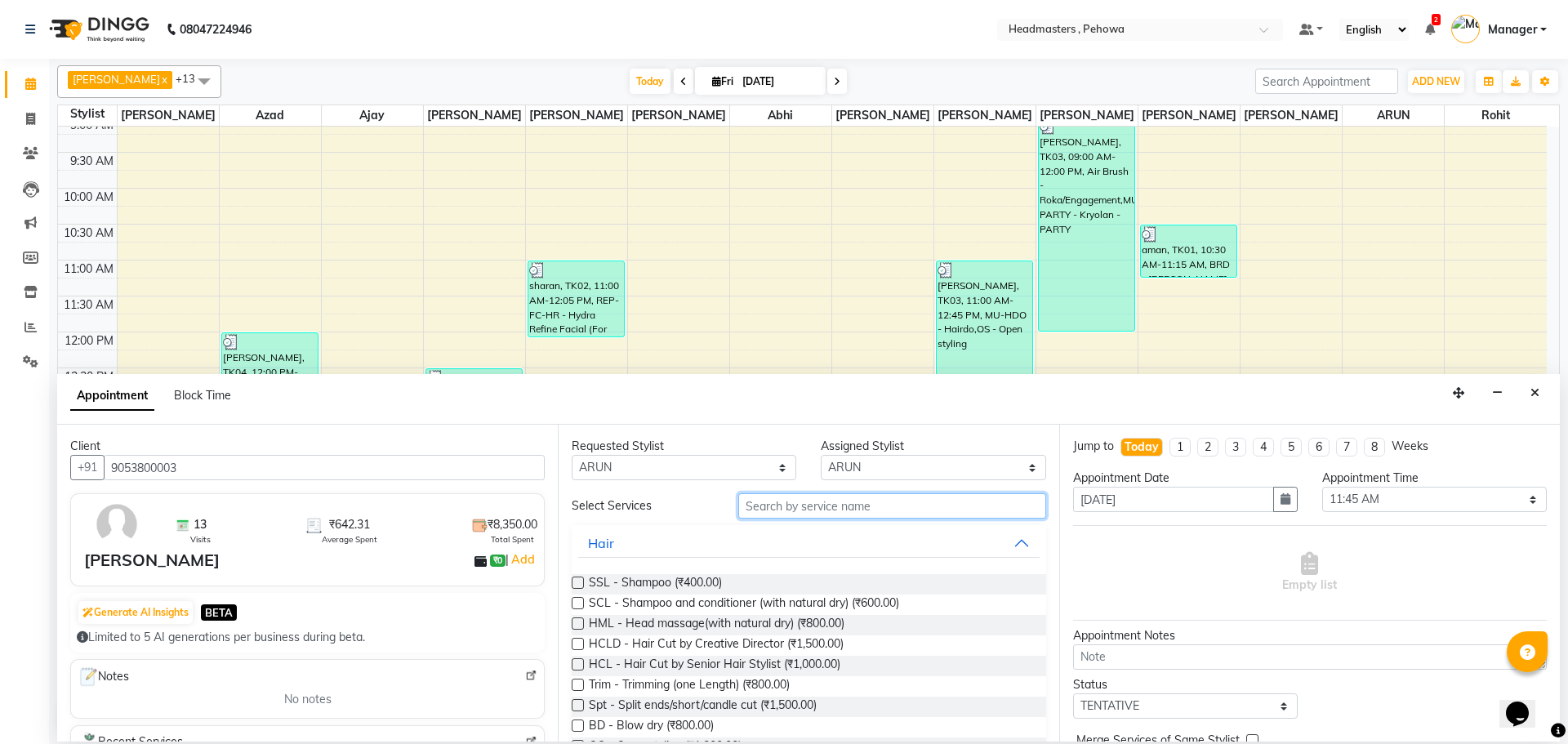 click at bounding box center [892, 506] 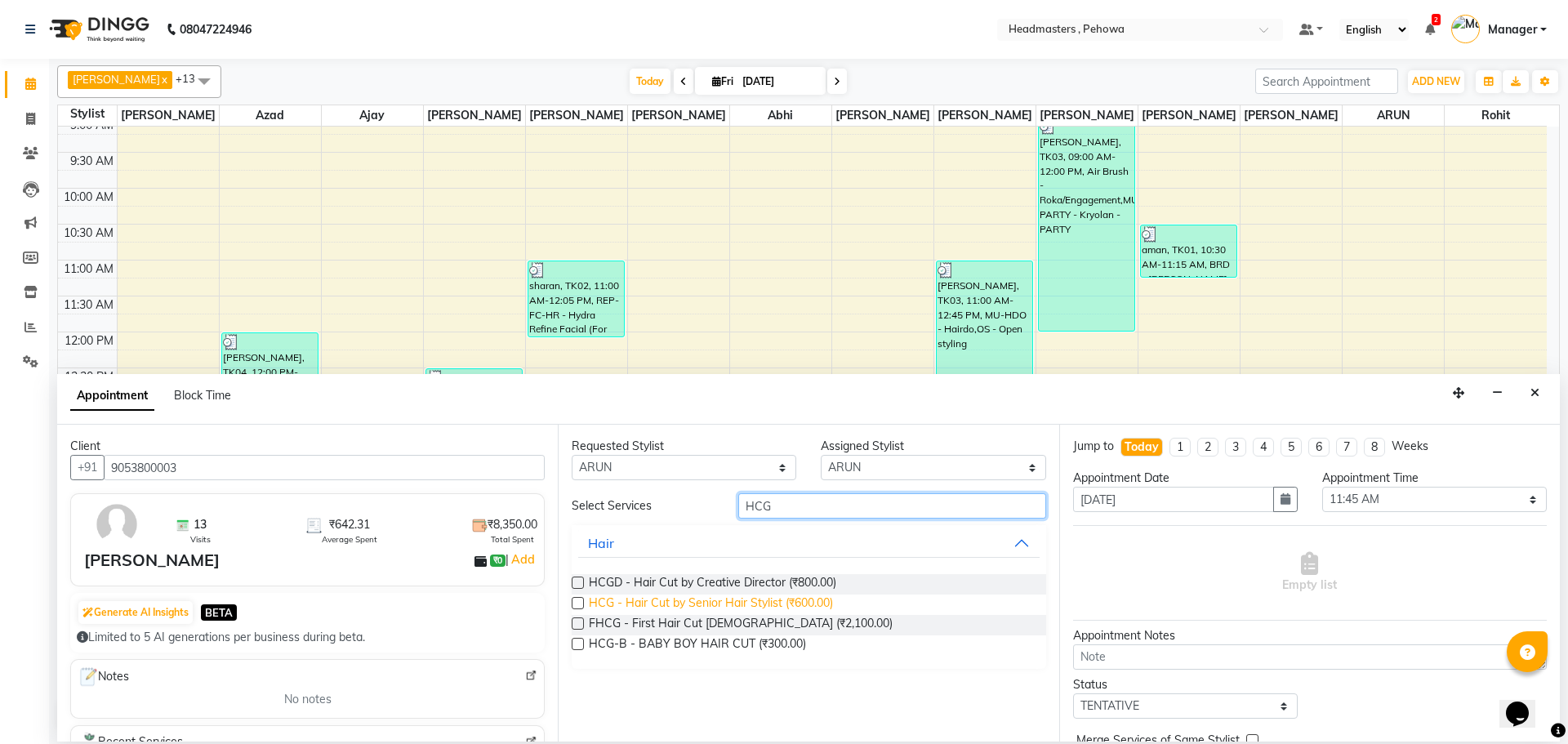 type on "HCG" 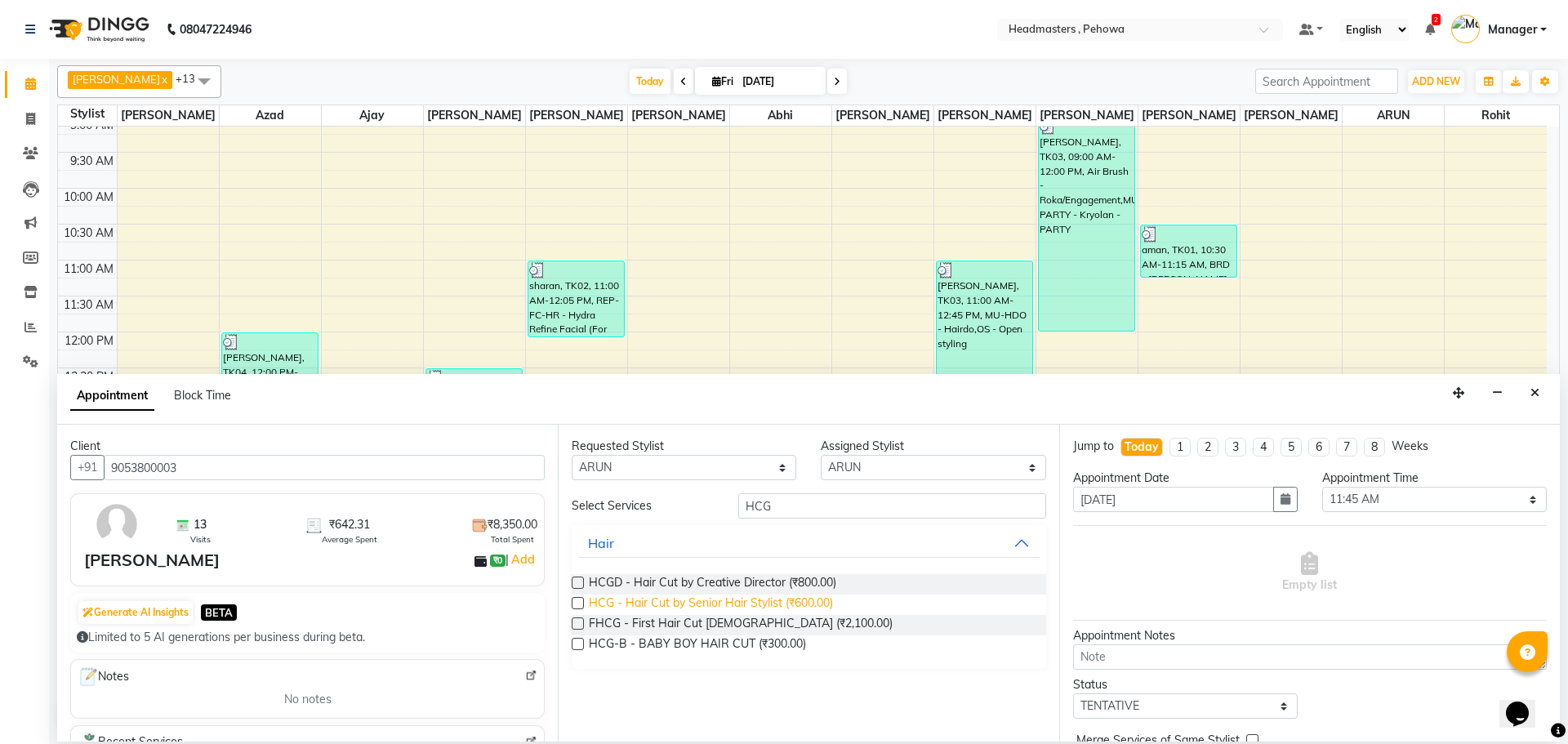 click on "HCG - Hair Cut by Senior Hair Stylist (₹600.00)" at bounding box center (710, 604) 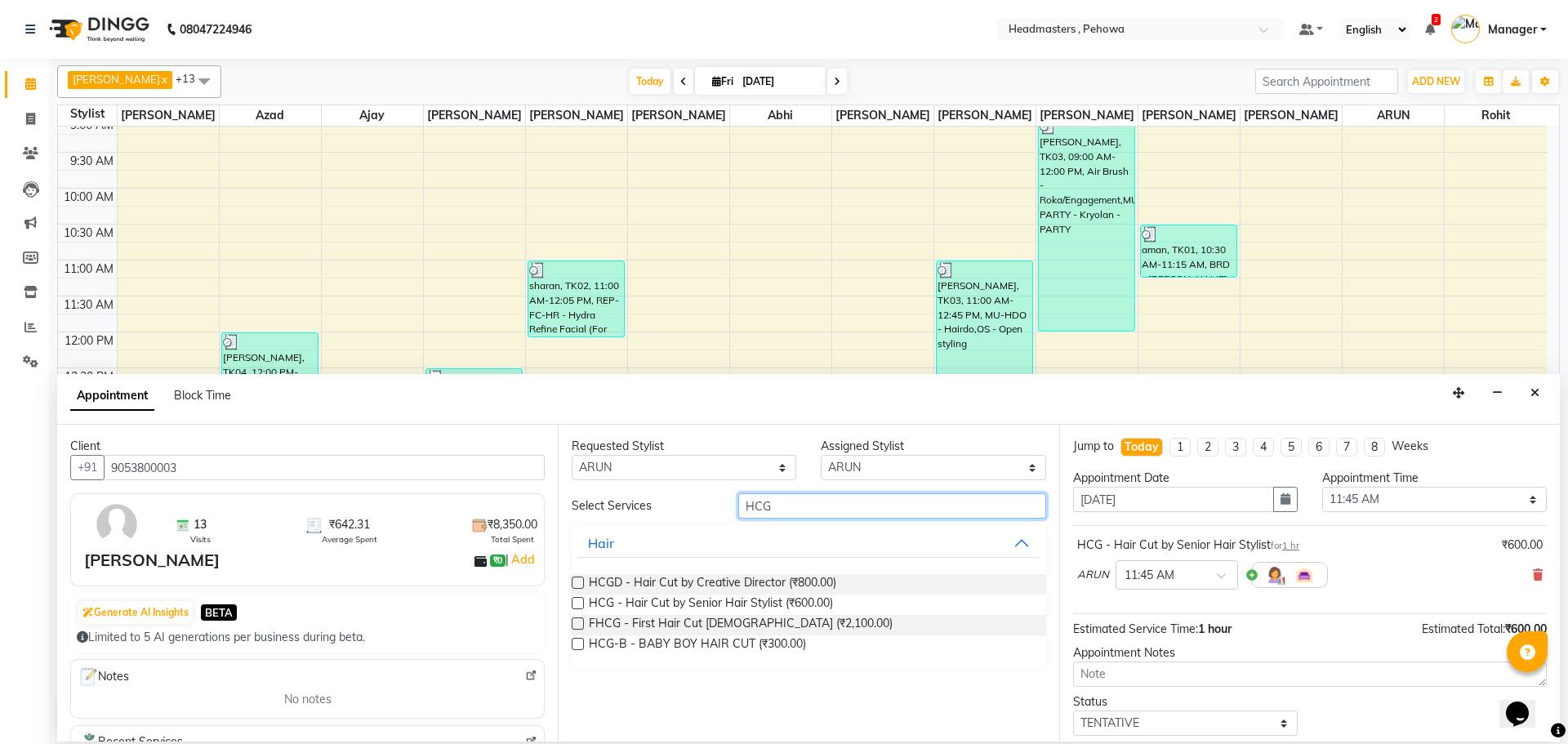 click on "HCG" at bounding box center [892, 506] 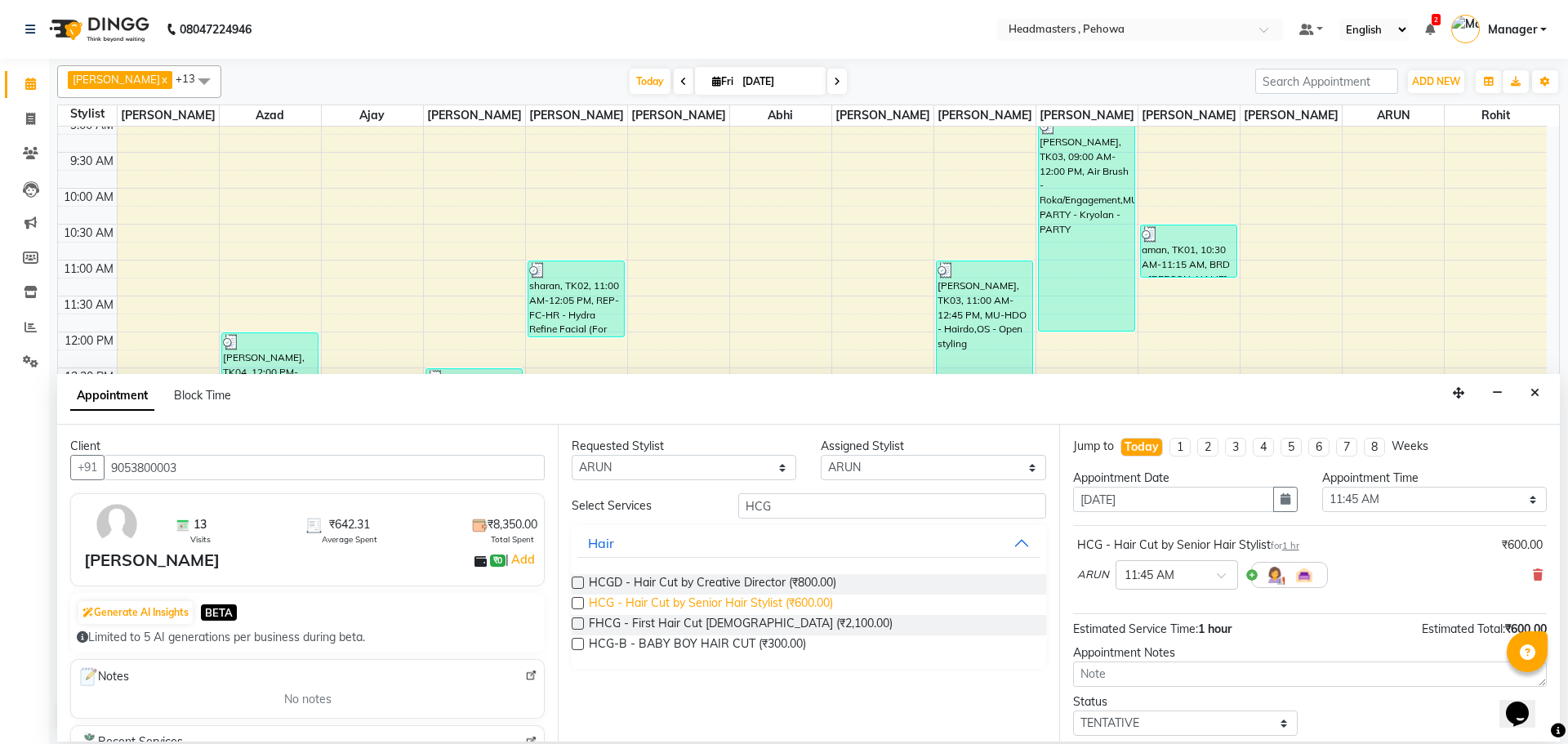 click on "HCG - Hair Cut by Senior Hair Stylist (₹600.00)" at bounding box center [710, 604] 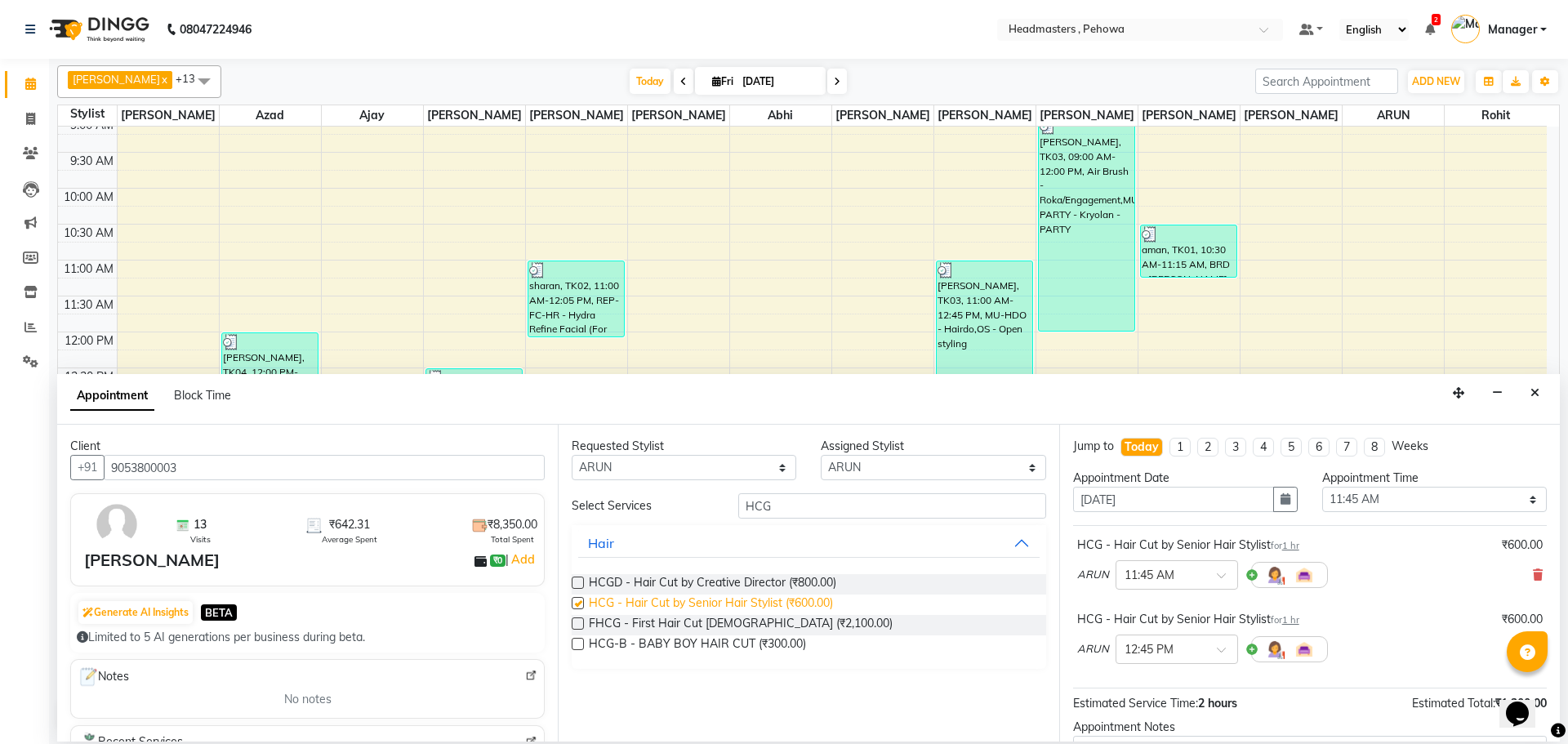 checkbox on "false" 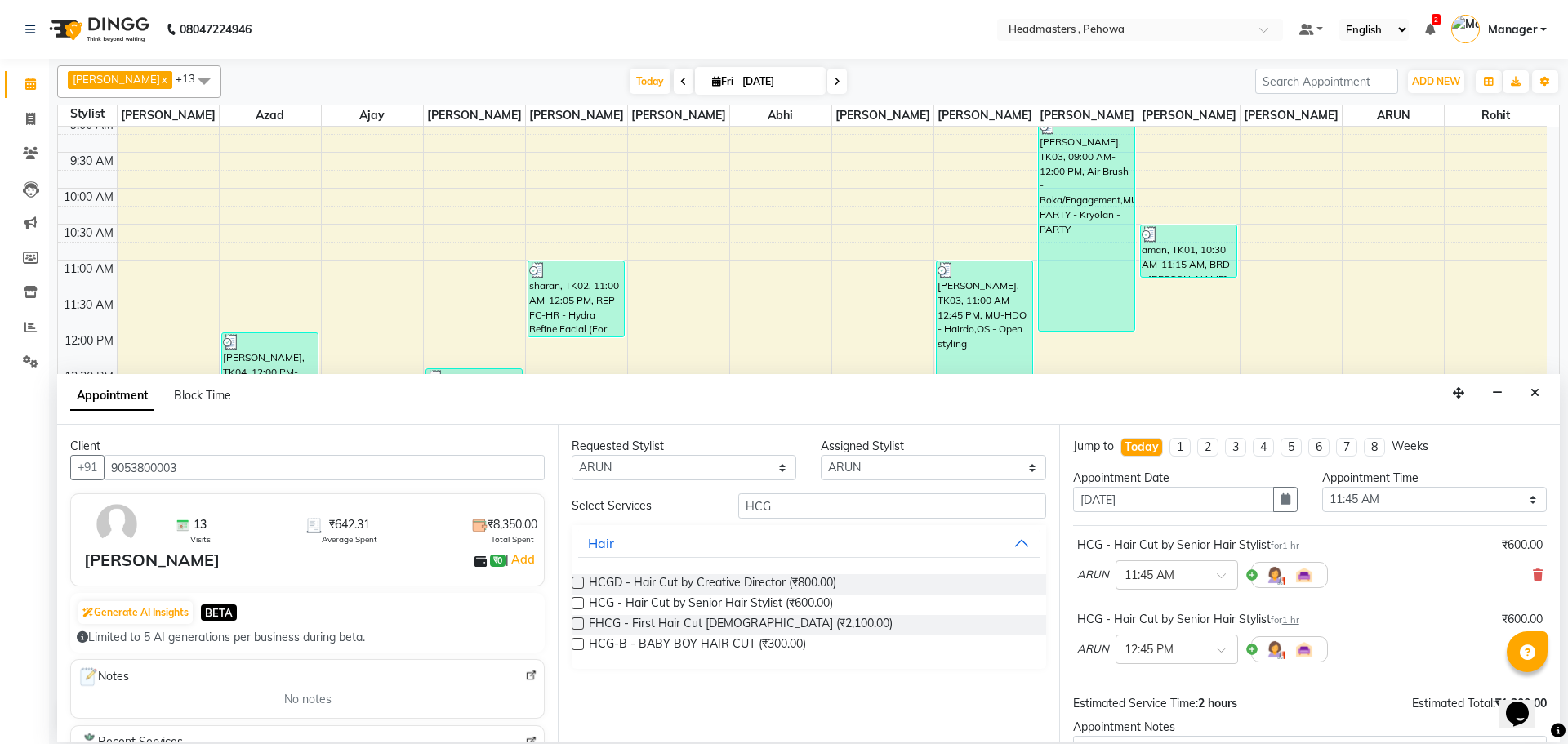click on "Requested Stylist Any Abhi Ajay [PERSON_NAME] [PERSON_NAME] [PERSON_NAME] Headmasters [PERSON_NAME] Manager [PERSON_NAME] [PERSON_NAME] [PERSON_NAME] [PERSON_NAME] Rohit [PERSON_NAME] [PERSON_NAME] [PERSON_NAME] [PERSON_NAME]  [PERSON_NAME] Assigned Stylist Select Abhi Ajay [PERSON_NAME] [PERSON_NAME] [PERSON_NAME] Headmasters [PERSON_NAME] Manager [PERSON_NAME] Neha [PERSON_NAME] [PERSON_NAME] [PERSON_NAME] Rohit [PERSON_NAME] [PERSON_NAME] [PERSON_NAME] [PERSON_NAME]  [PERSON_NAME] Select Services HCG    Hair HCGD - Hair Cut by Creative Director (₹800.00) HCG - Hair Cut by Senior Hair Stylist (₹600.00) FHCG - First Hair Cut [DEMOGRAPHIC_DATA] (₹2,100.00) HCG-B - BABY BOY HAIR CUT (₹300.00)" at bounding box center [808, 583] 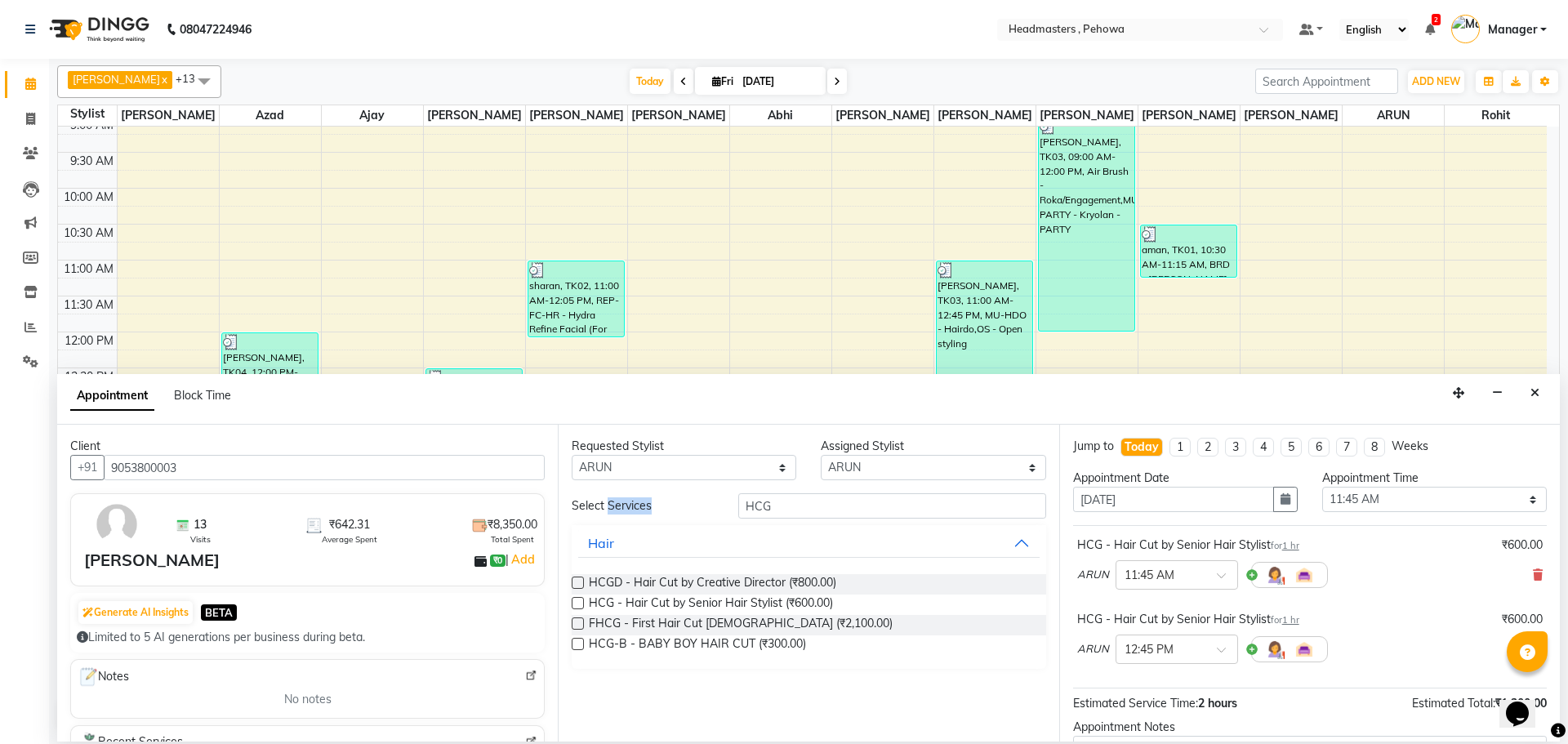 click on "Requested Stylist Any Abhi Ajay [PERSON_NAME] [PERSON_NAME] [PERSON_NAME] Headmasters [PERSON_NAME] Manager [PERSON_NAME] [PERSON_NAME] [PERSON_NAME] [PERSON_NAME] Rohit [PERSON_NAME] [PERSON_NAME] [PERSON_NAME] [PERSON_NAME]  [PERSON_NAME] Assigned Stylist Select Abhi Ajay [PERSON_NAME] [PERSON_NAME] [PERSON_NAME] Headmasters [PERSON_NAME] Manager [PERSON_NAME] Neha [PERSON_NAME] [PERSON_NAME] [PERSON_NAME] Rohit [PERSON_NAME] [PERSON_NAME] [PERSON_NAME] [PERSON_NAME]  [PERSON_NAME] Select Services HCG    Hair HCGD - Hair Cut by Creative Director (₹800.00) HCG - Hair Cut by Senior Hair Stylist (₹600.00) FHCG - First Hair Cut [DEMOGRAPHIC_DATA] (₹2,100.00) HCG-B - BABY BOY HAIR CUT (₹300.00)" at bounding box center [808, 583] 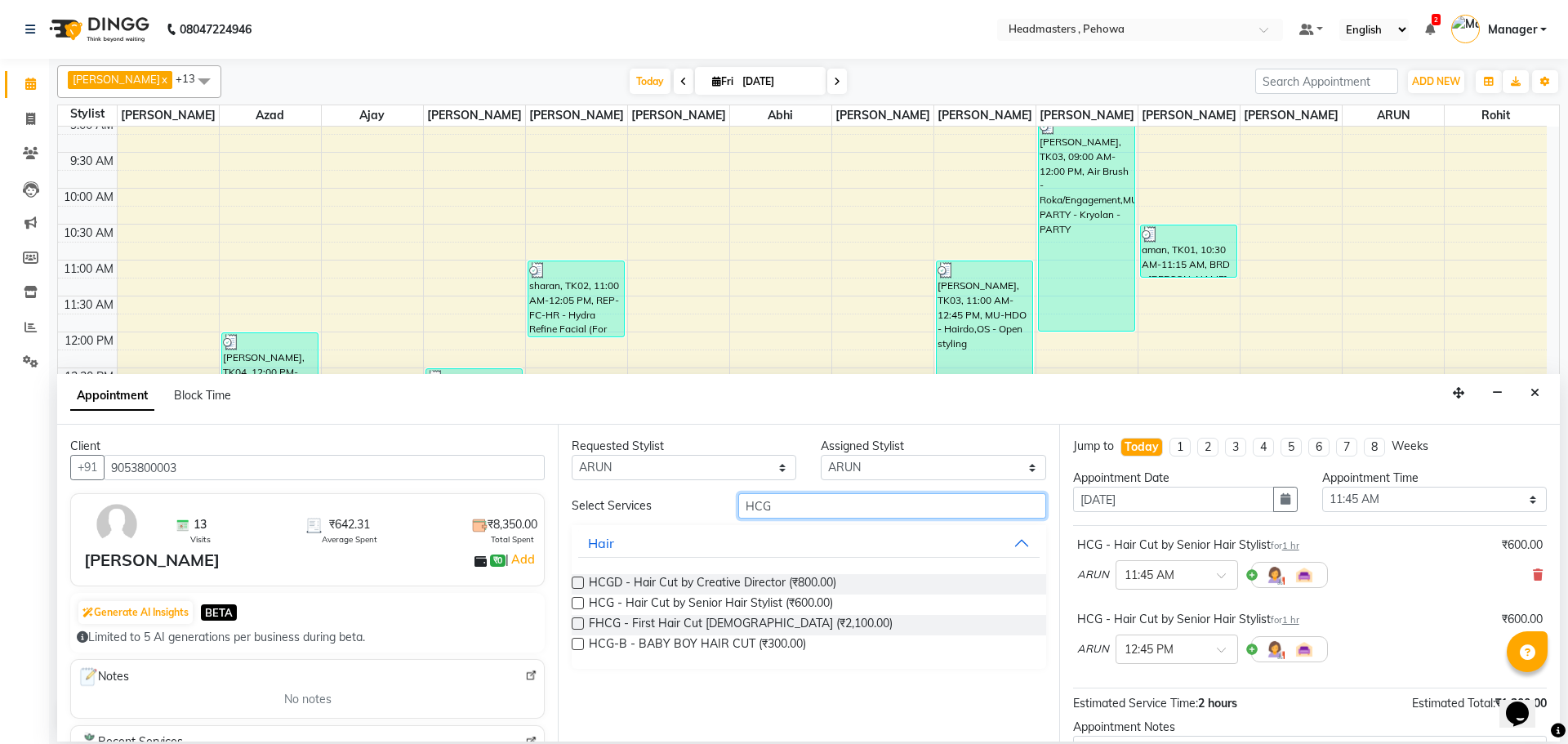 click on "HCG" at bounding box center (892, 506) 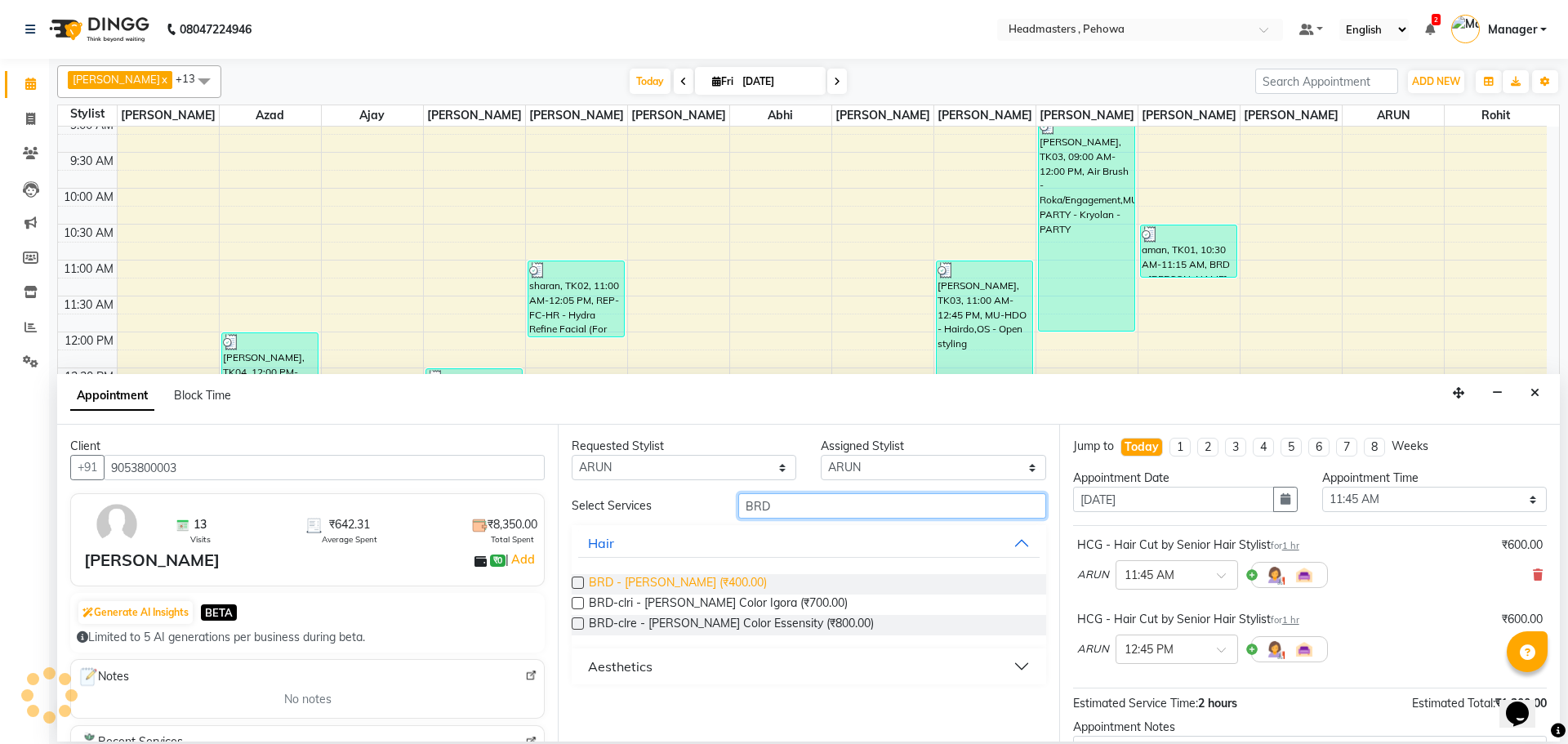 type on "BRD" 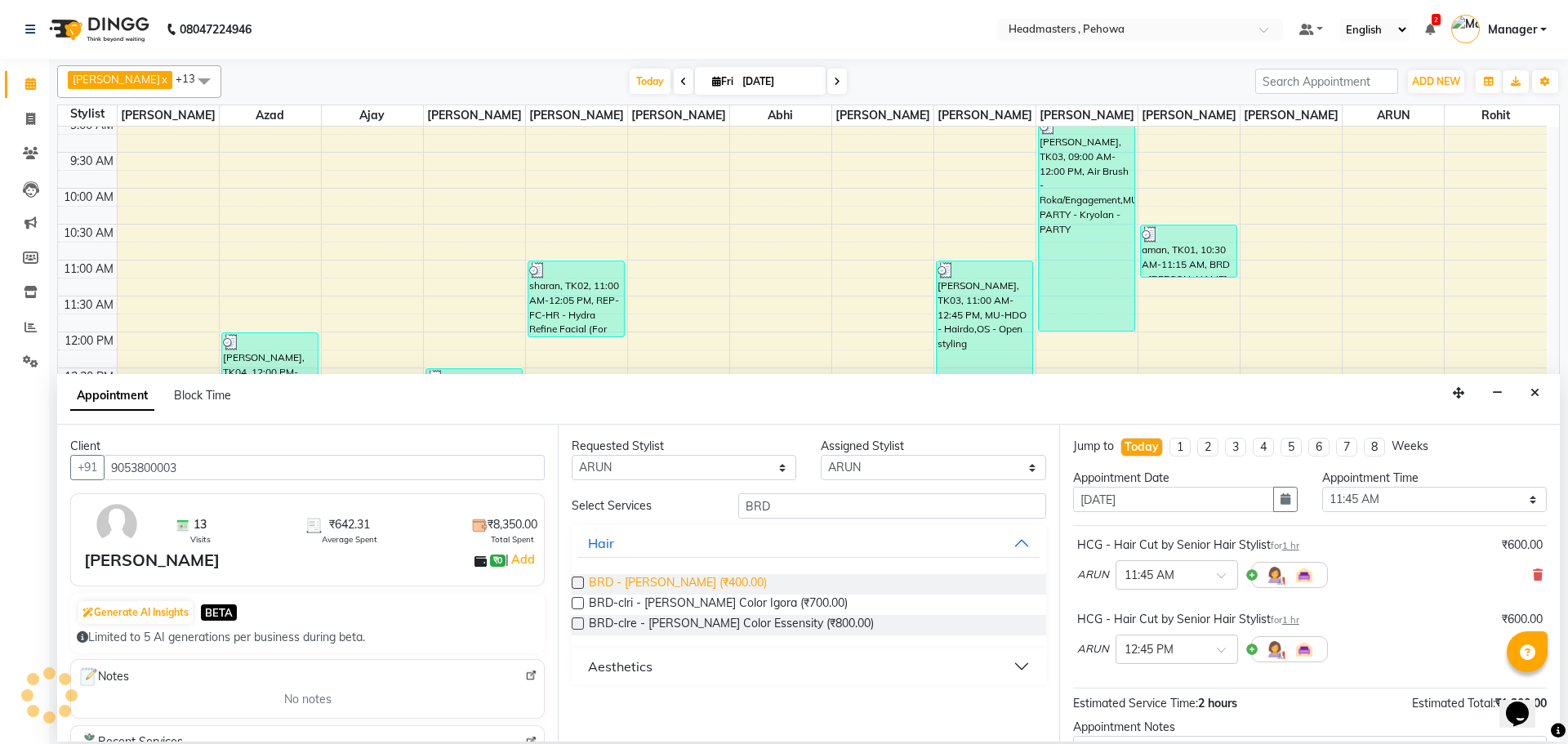 click on "BRD - [PERSON_NAME] (₹400.00)" at bounding box center [678, 584] 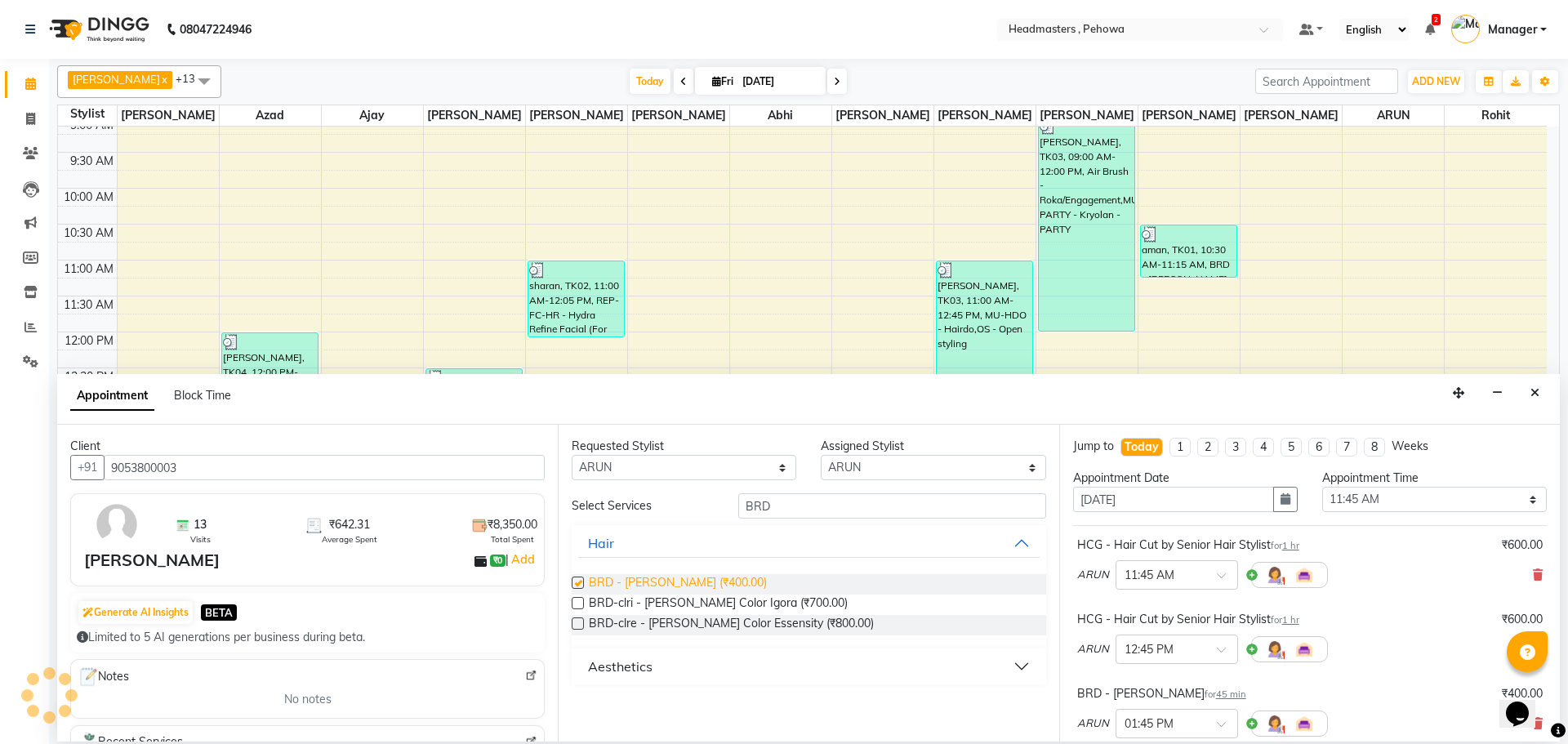 checkbox on "false" 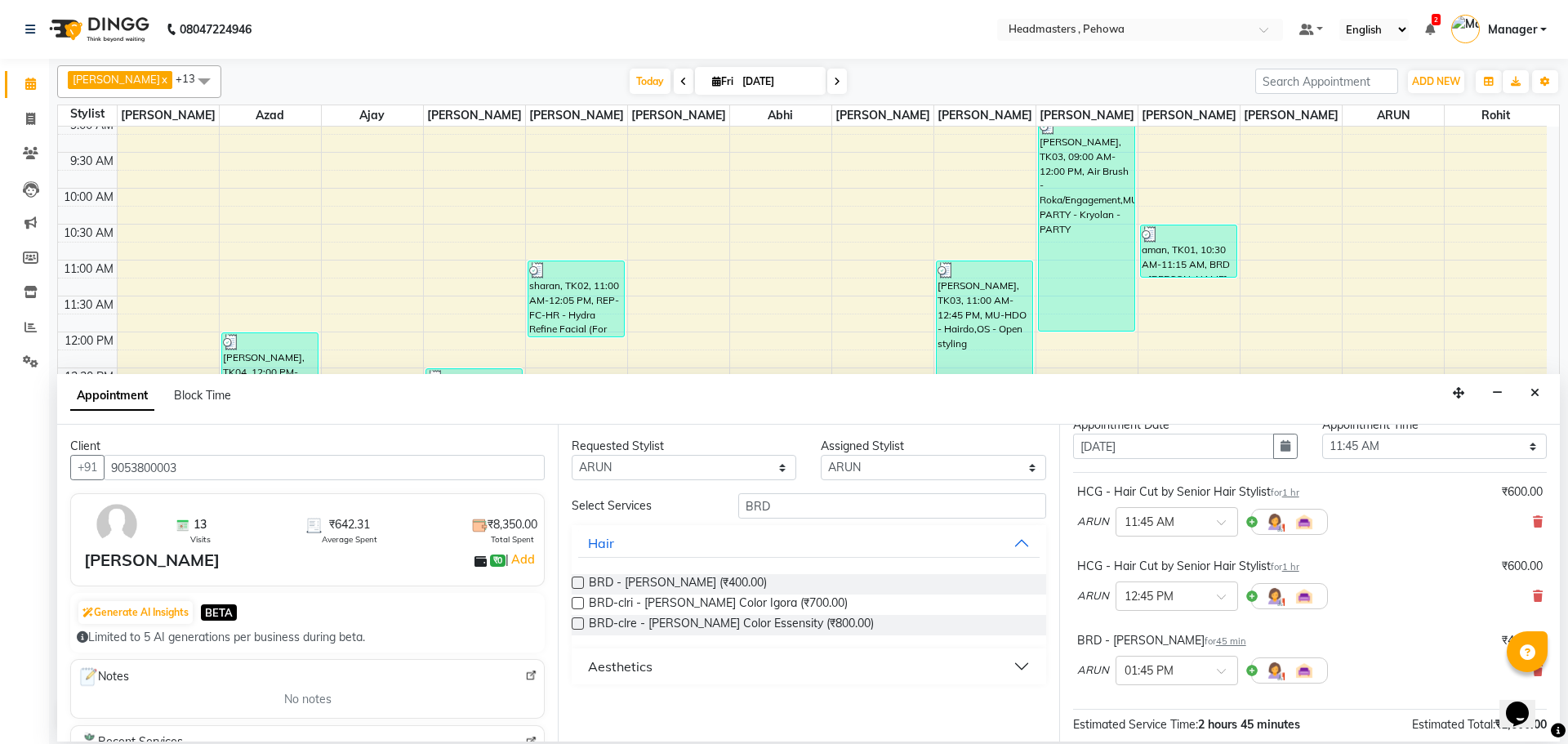 scroll, scrollTop: 82, scrollLeft: 0, axis: vertical 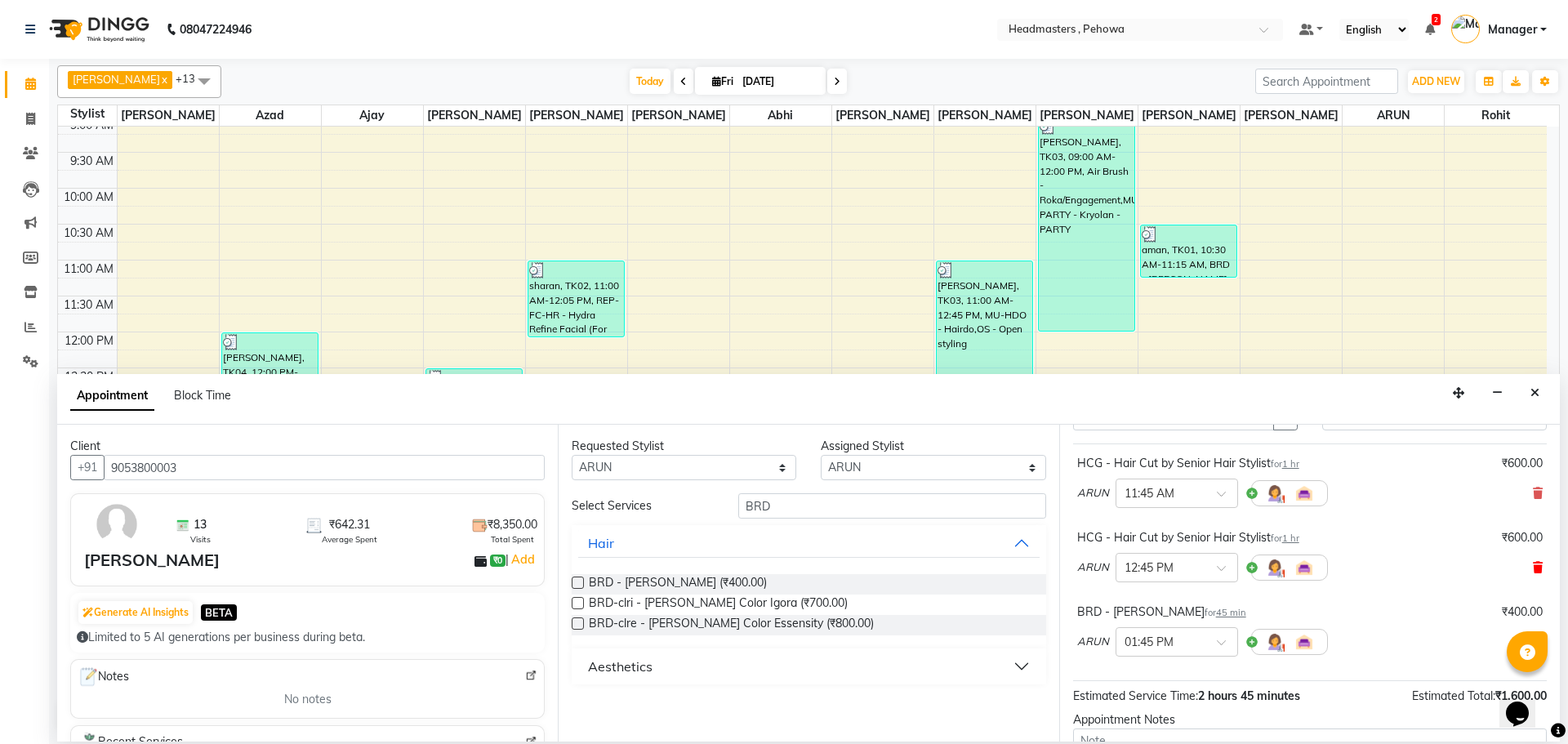click at bounding box center (1538, 568) 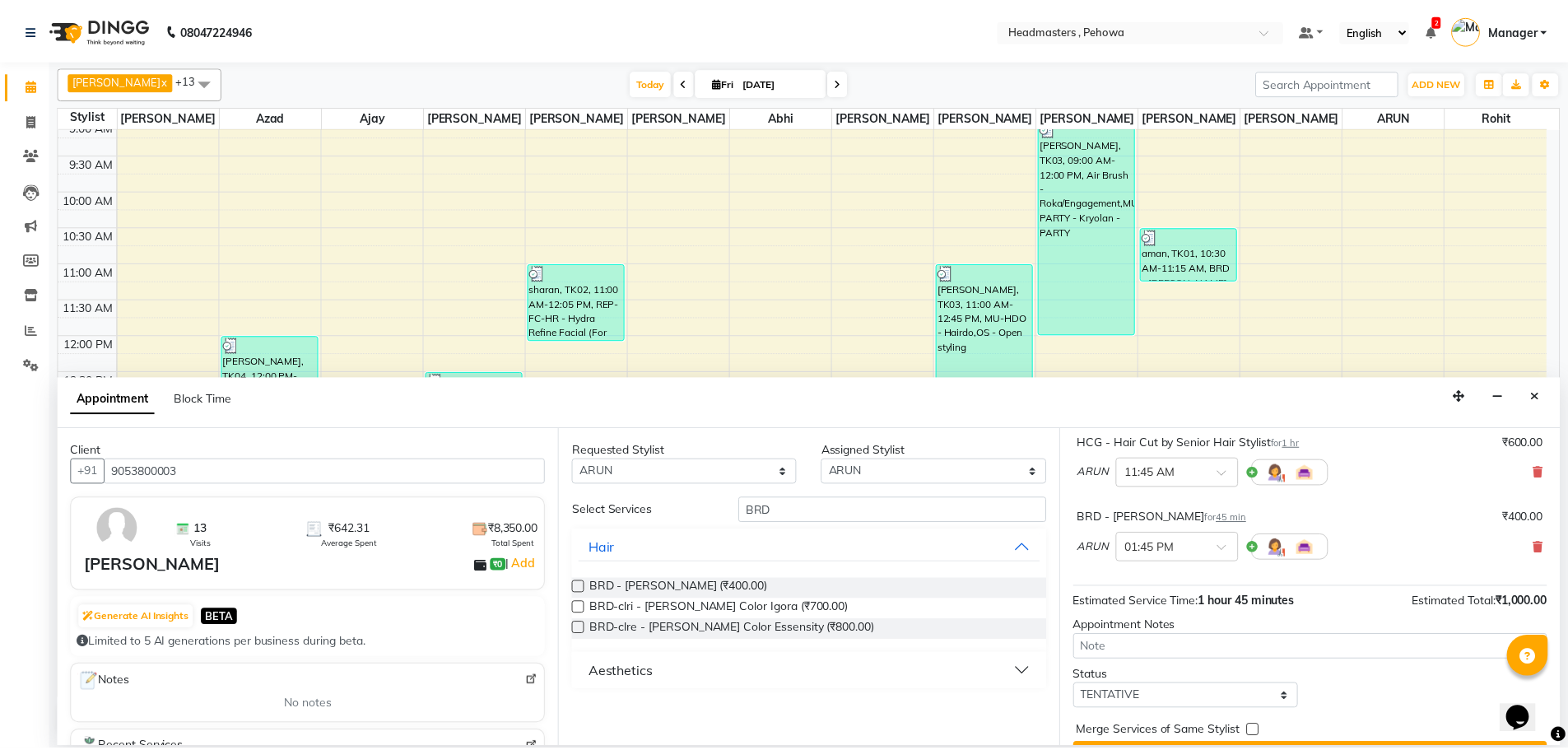 scroll, scrollTop: 146, scrollLeft: 0, axis: vertical 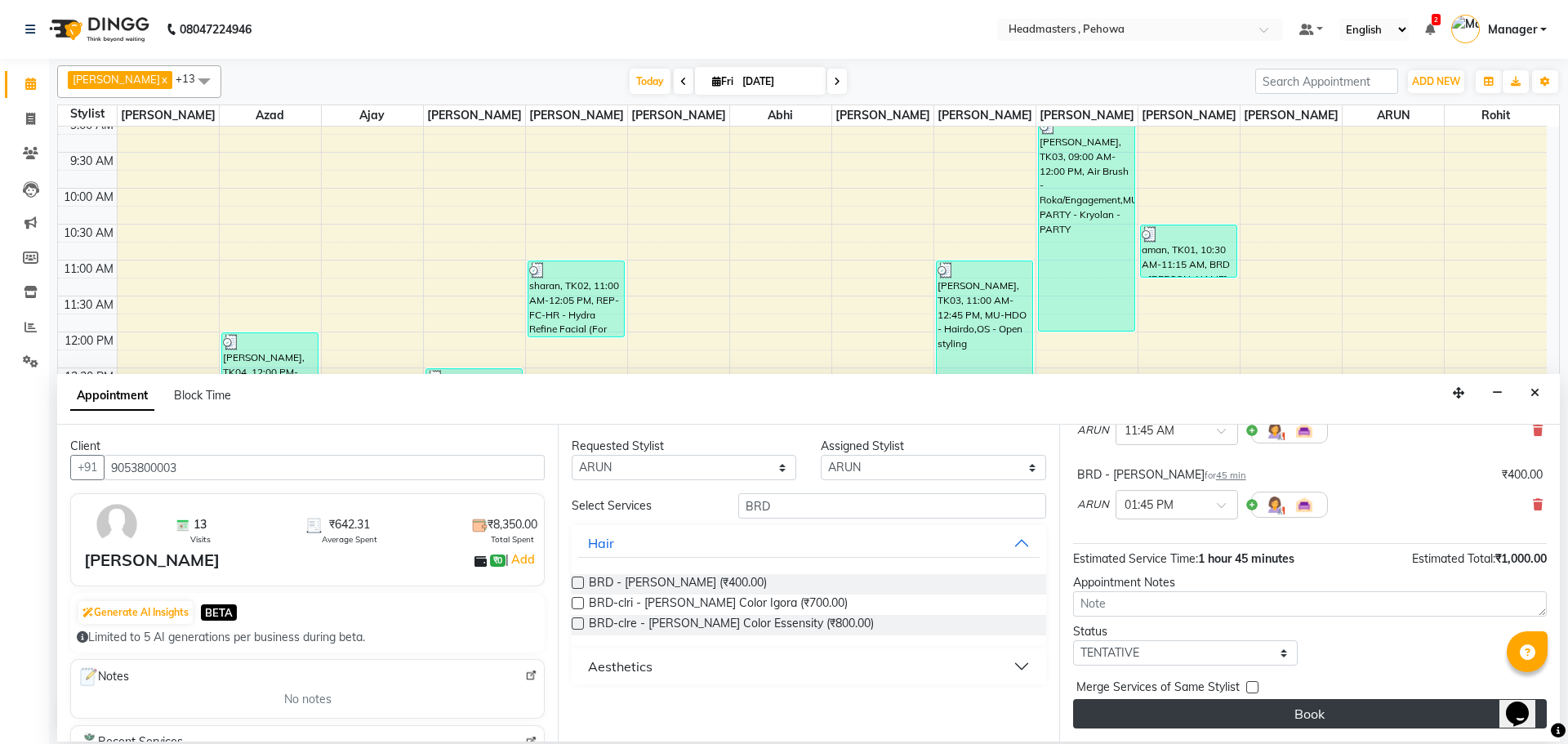 click on "Book" at bounding box center (1310, 714) 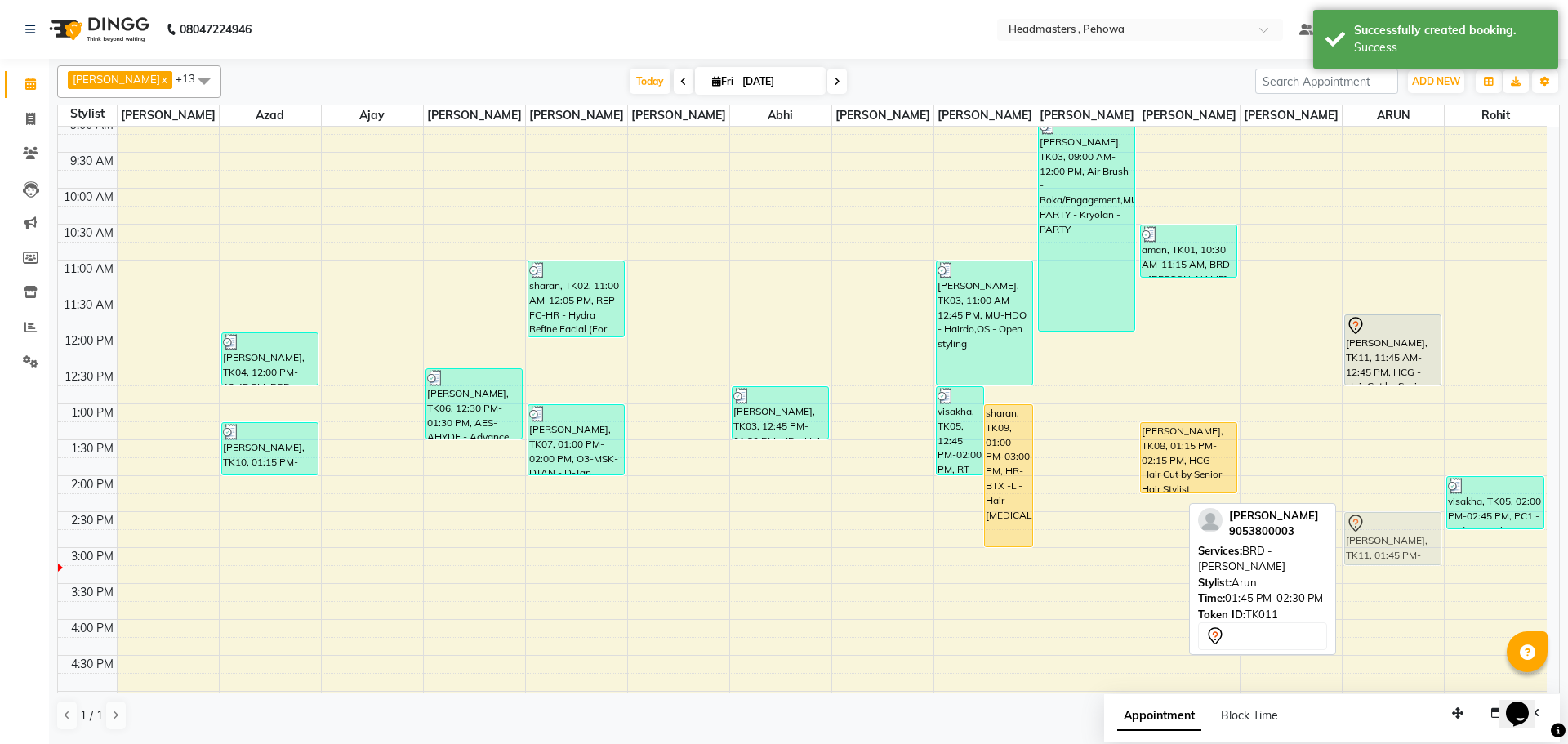drag, startPoint x: 1388, startPoint y: 481, endPoint x: 1392, endPoint y: 541, distance: 60.133186 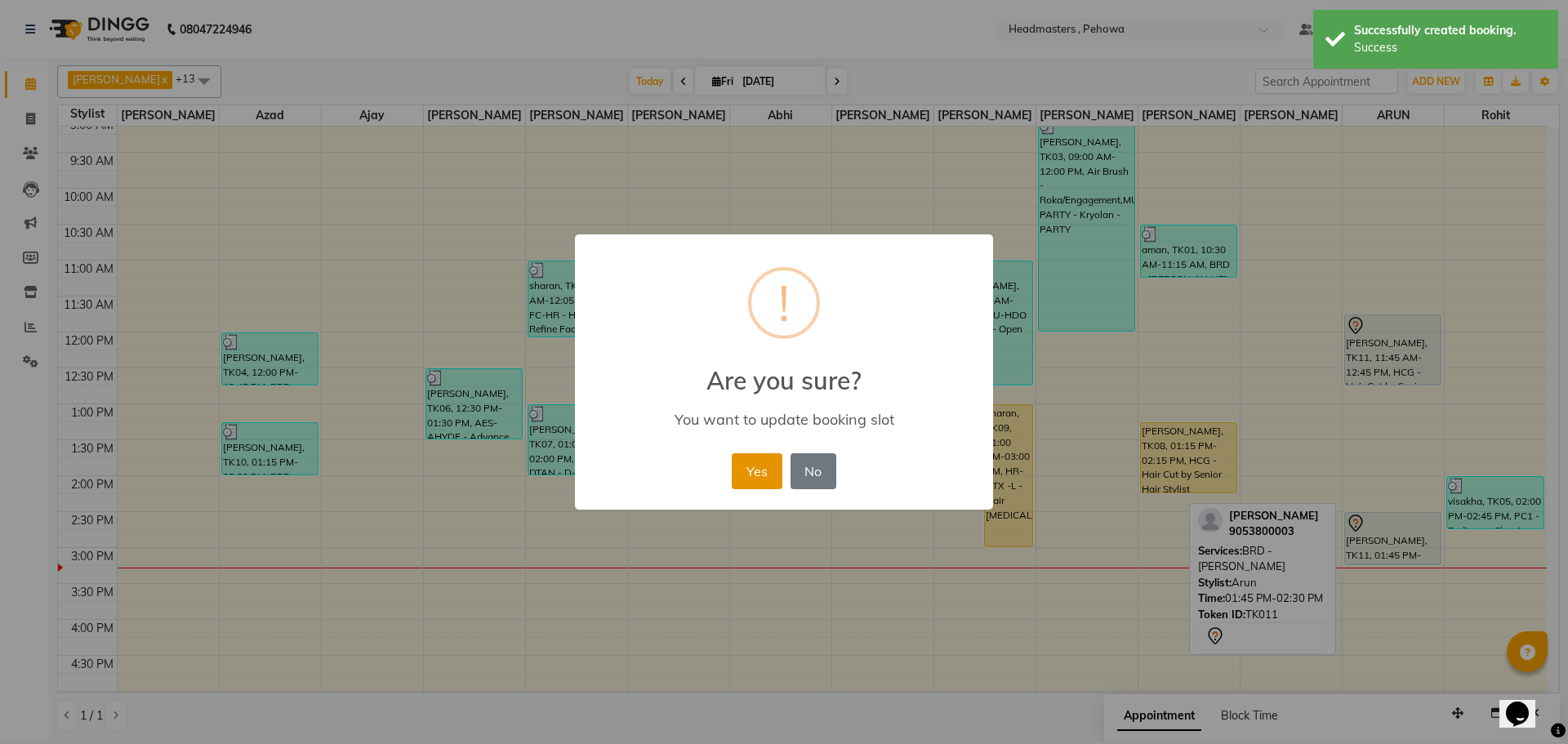 click on "Yes" at bounding box center [756, 471] 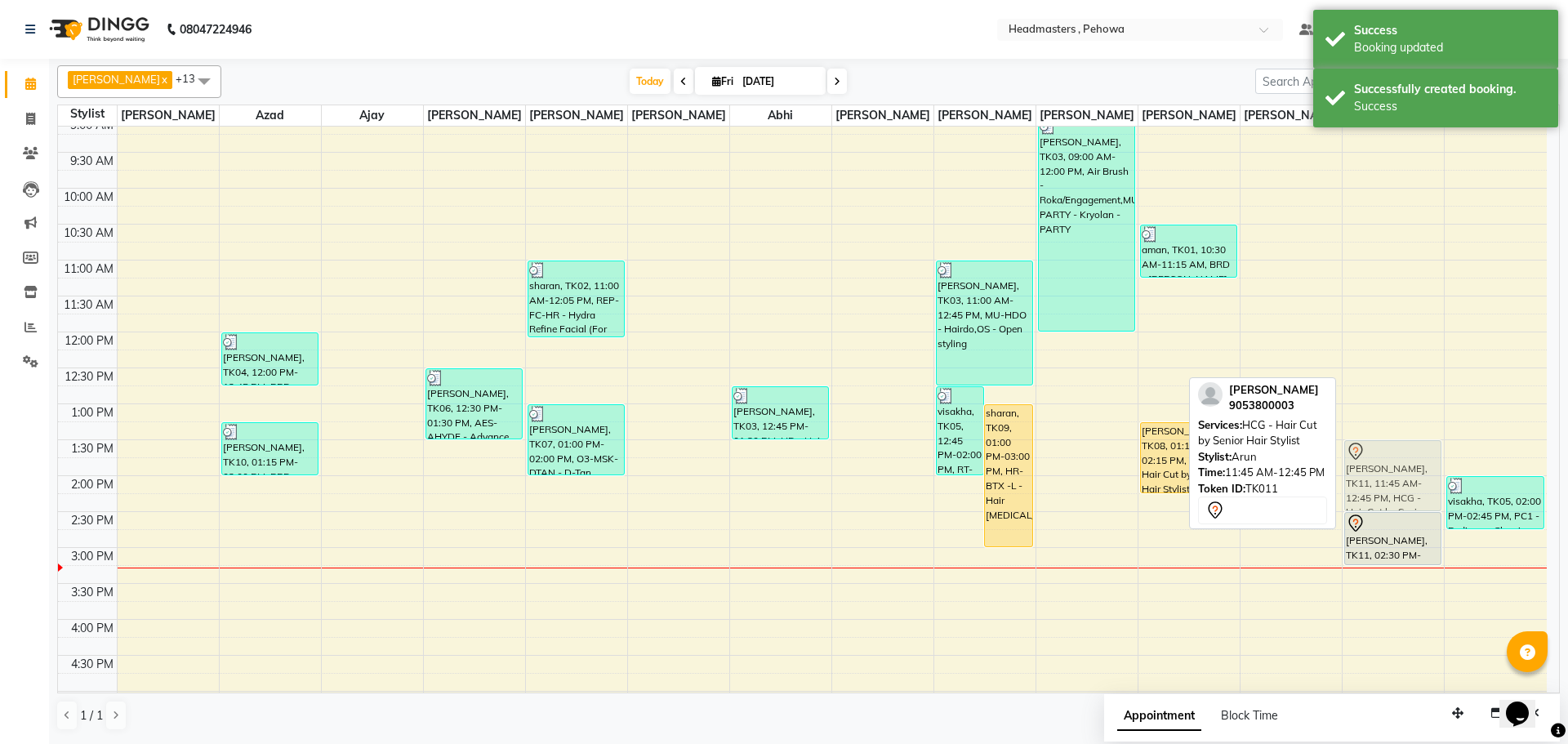 drag, startPoint x: 1397, startPoint y: 343, endPoint x: 1414, endPoint y: 459, distance: 117.23907 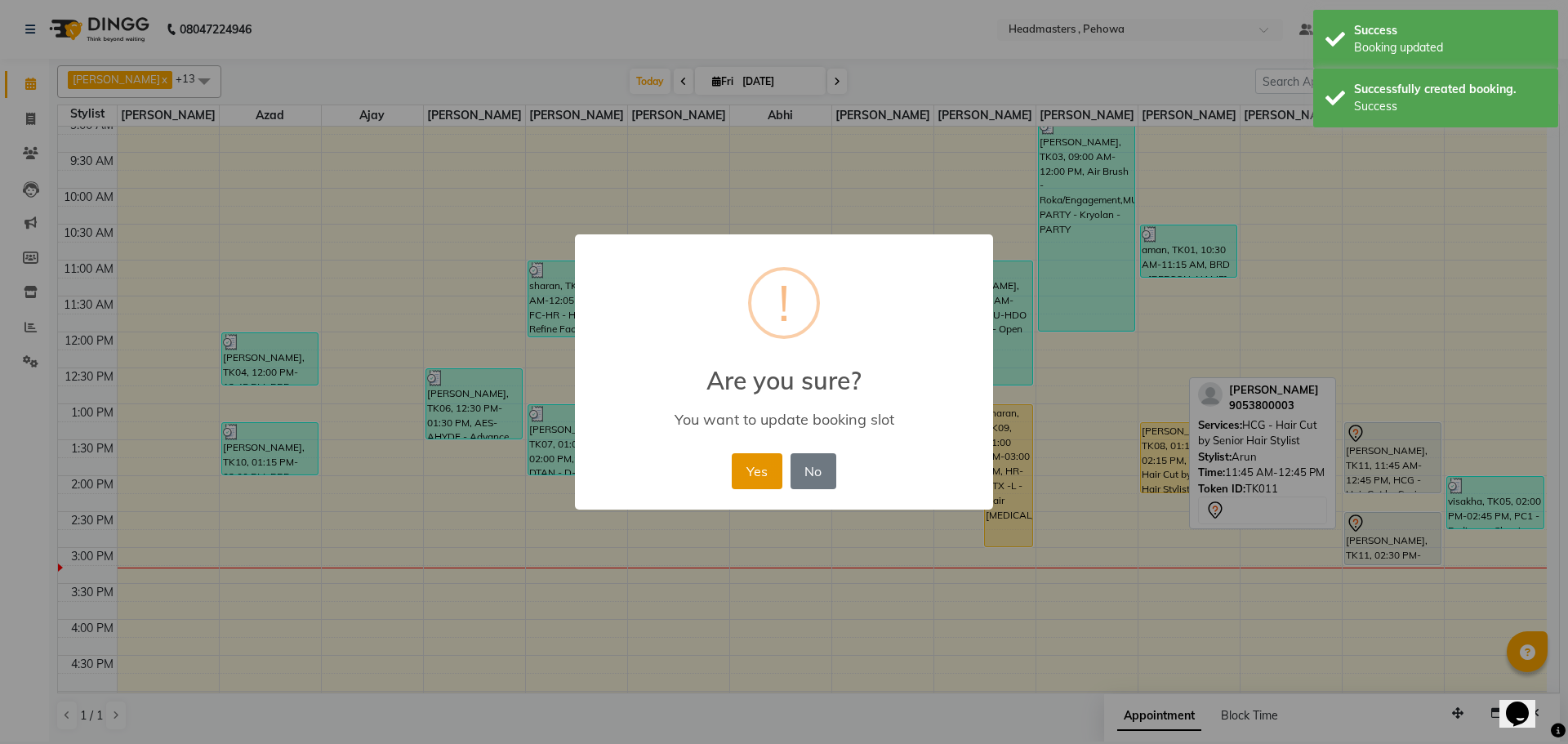 drag, startPoint x: 757, startPoint y: 465, endPoint x: 1012, endPoint y: 437, distance: 256.5326 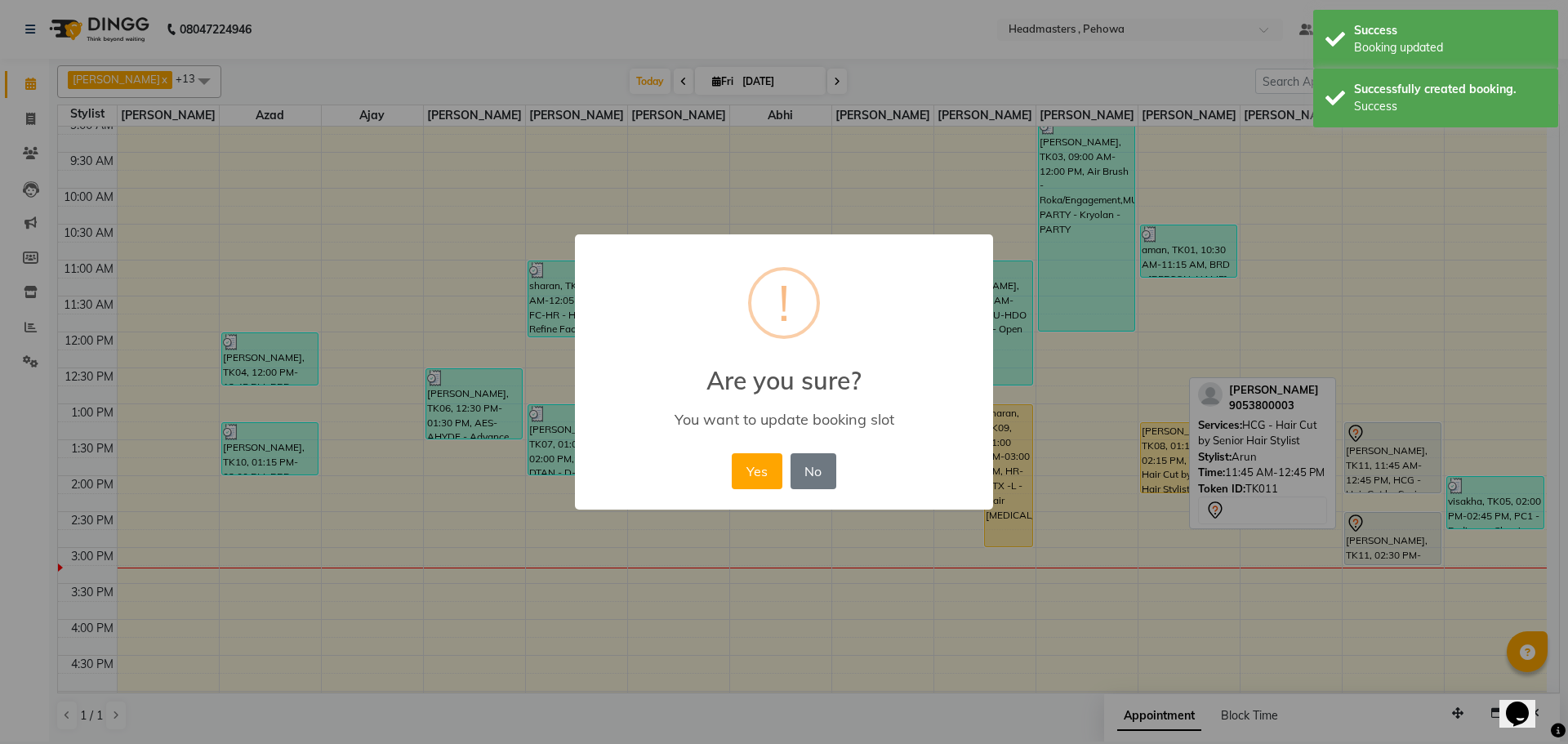 click on "Yes" at bounding box center [756, 471] 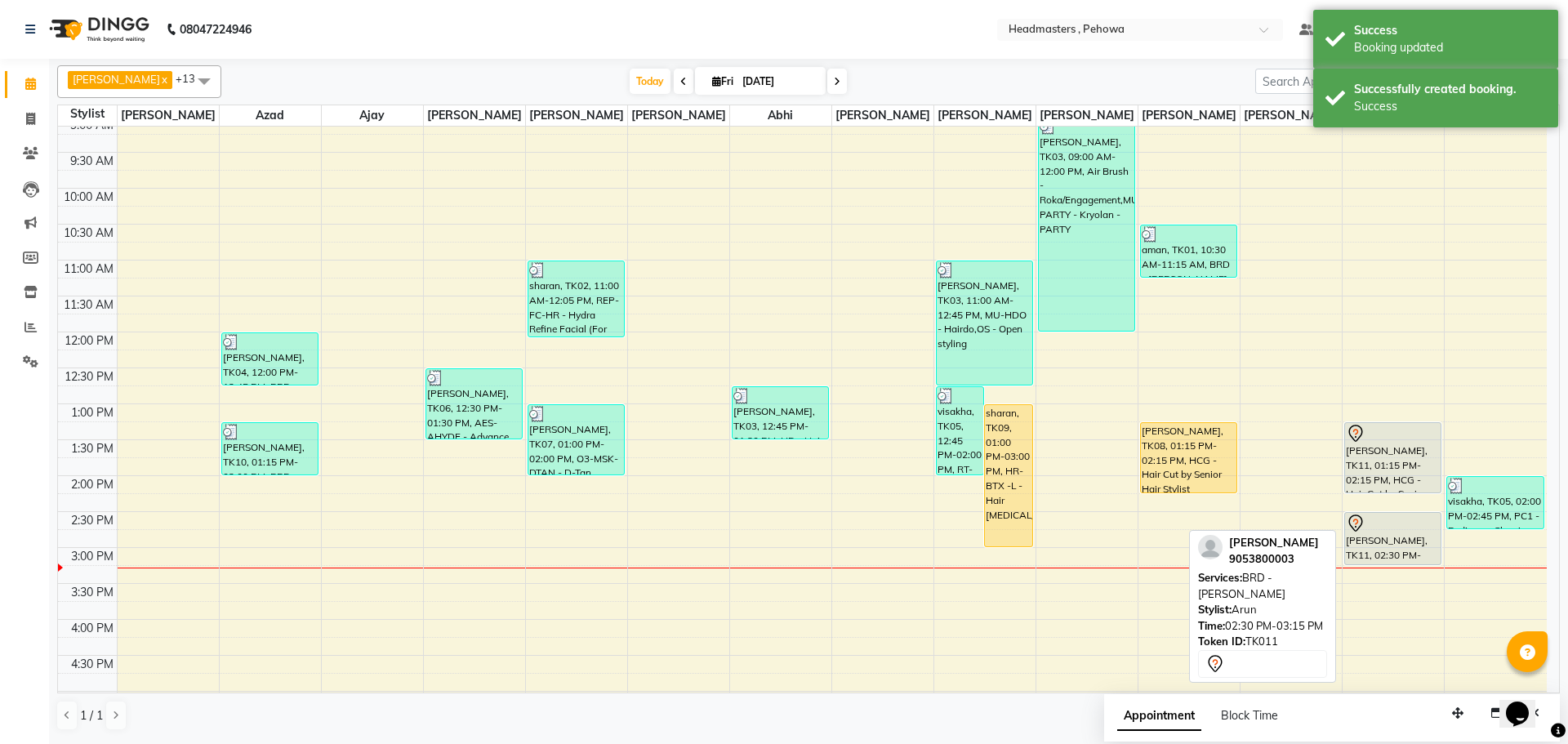 click at bounding box center [1392, 523] 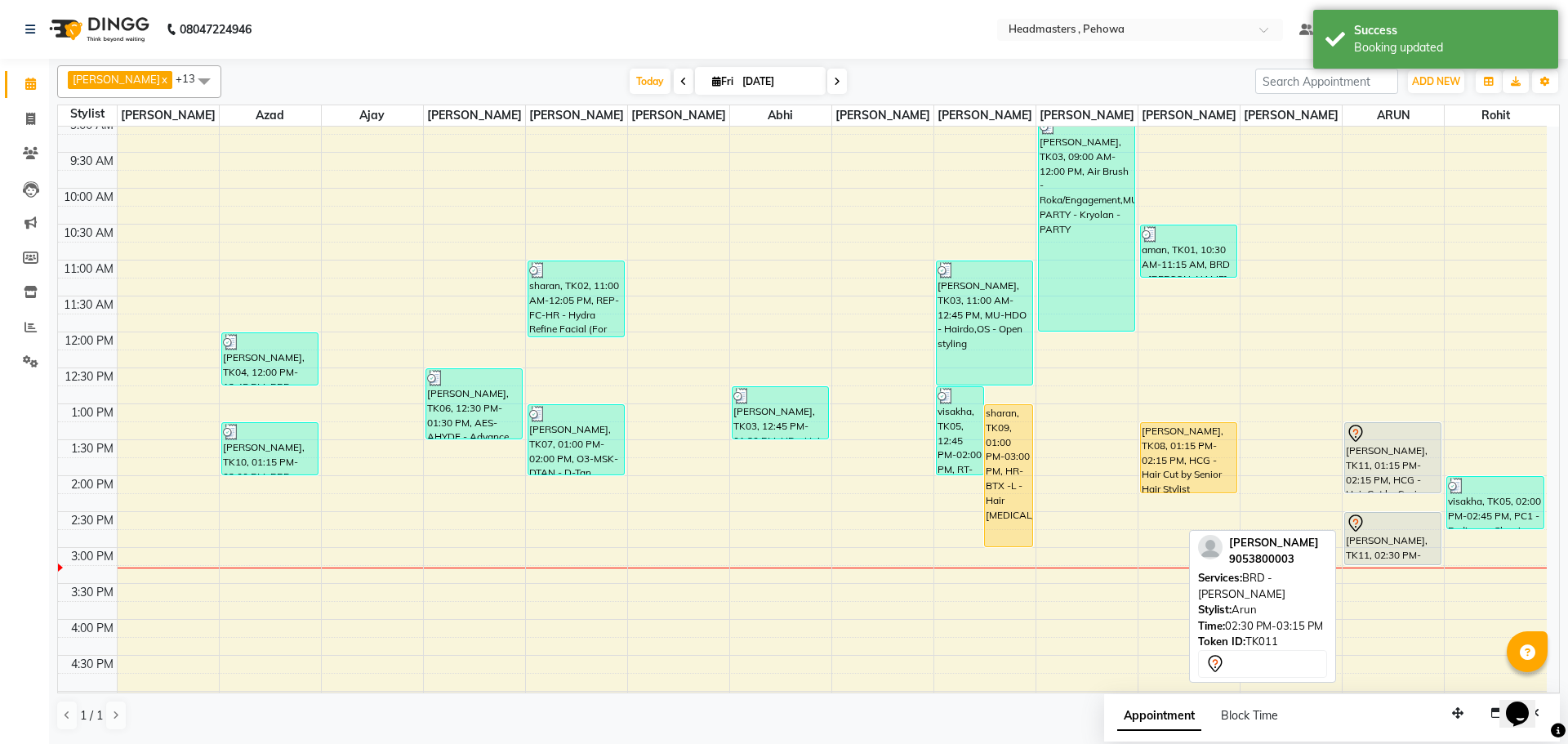click at bounding box center (1392, 523) 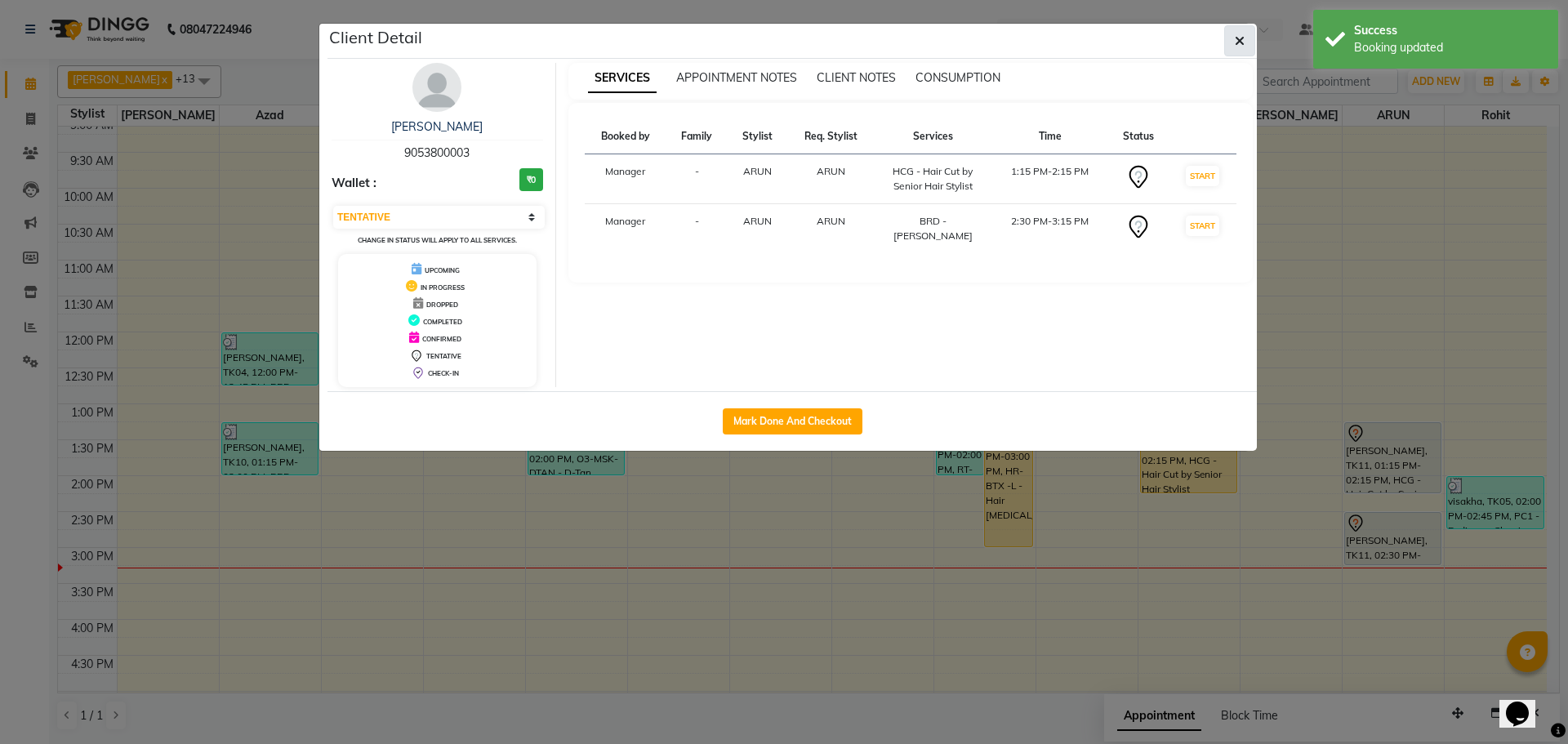 click 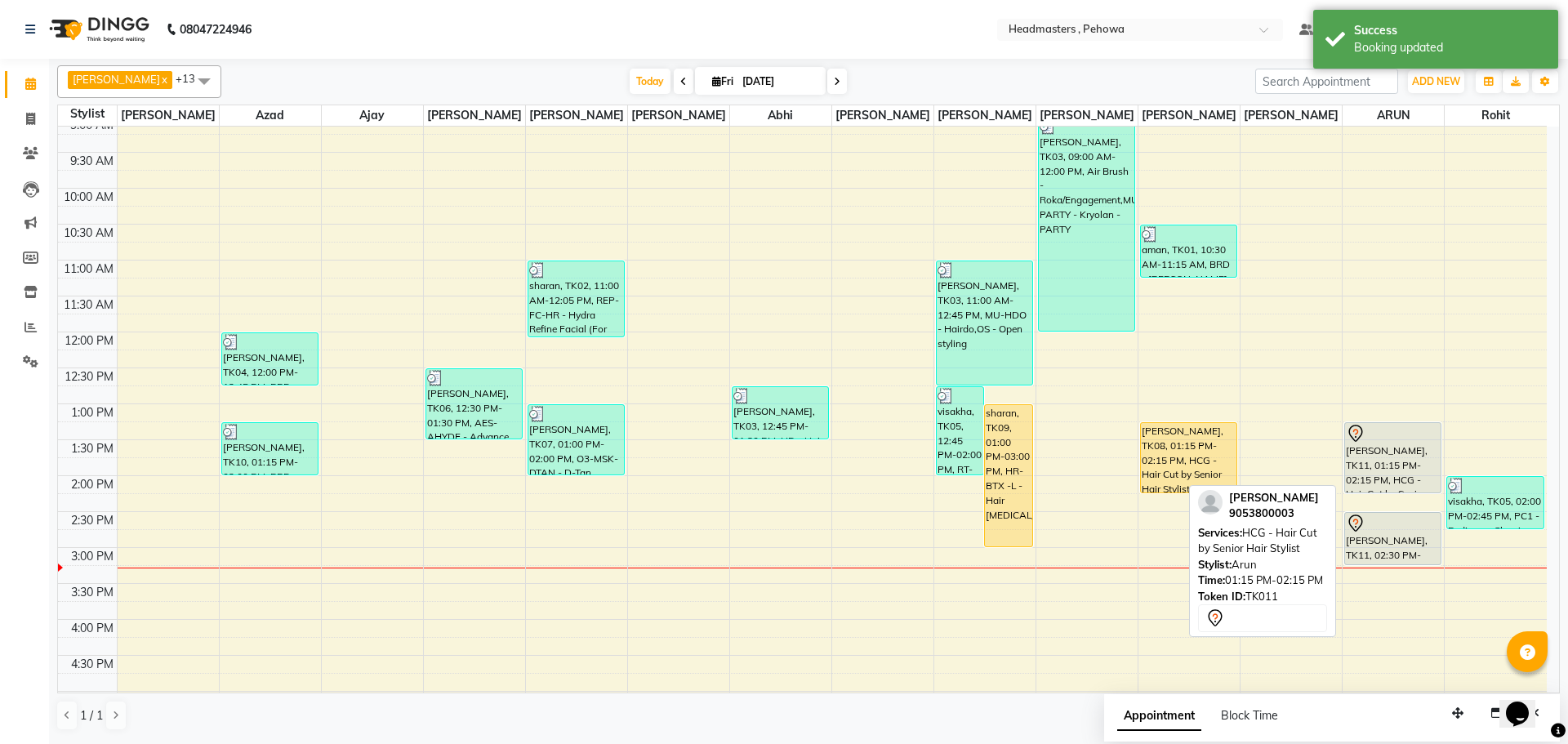 click on "[PERSON_NAME], TK11, 01:15 PM-02:15 PM, HCG - Hair Cut by Senior Hair Stylist" at bounding box center [1392, 457] 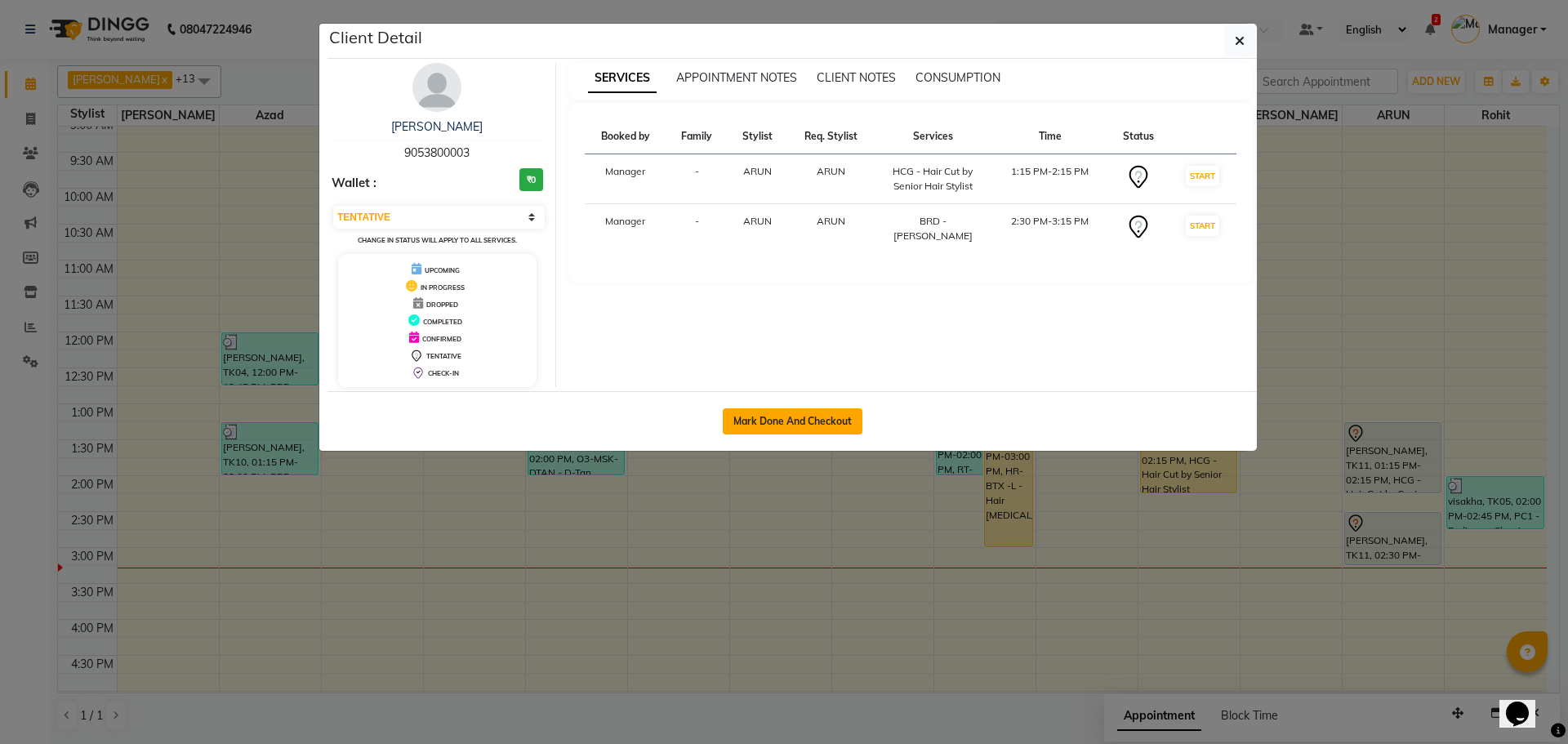 click on "Mark Done And Checkout" 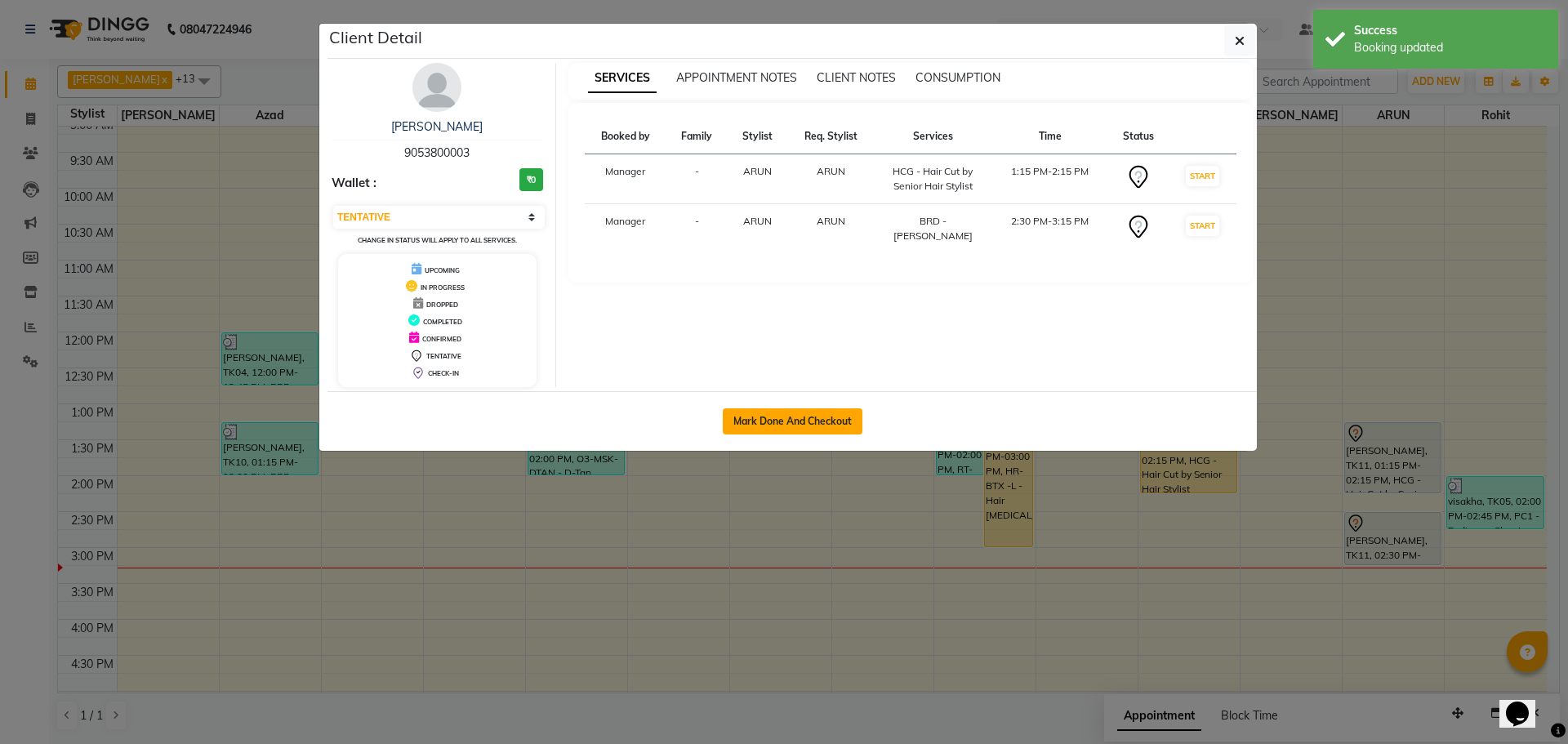 select on "service" 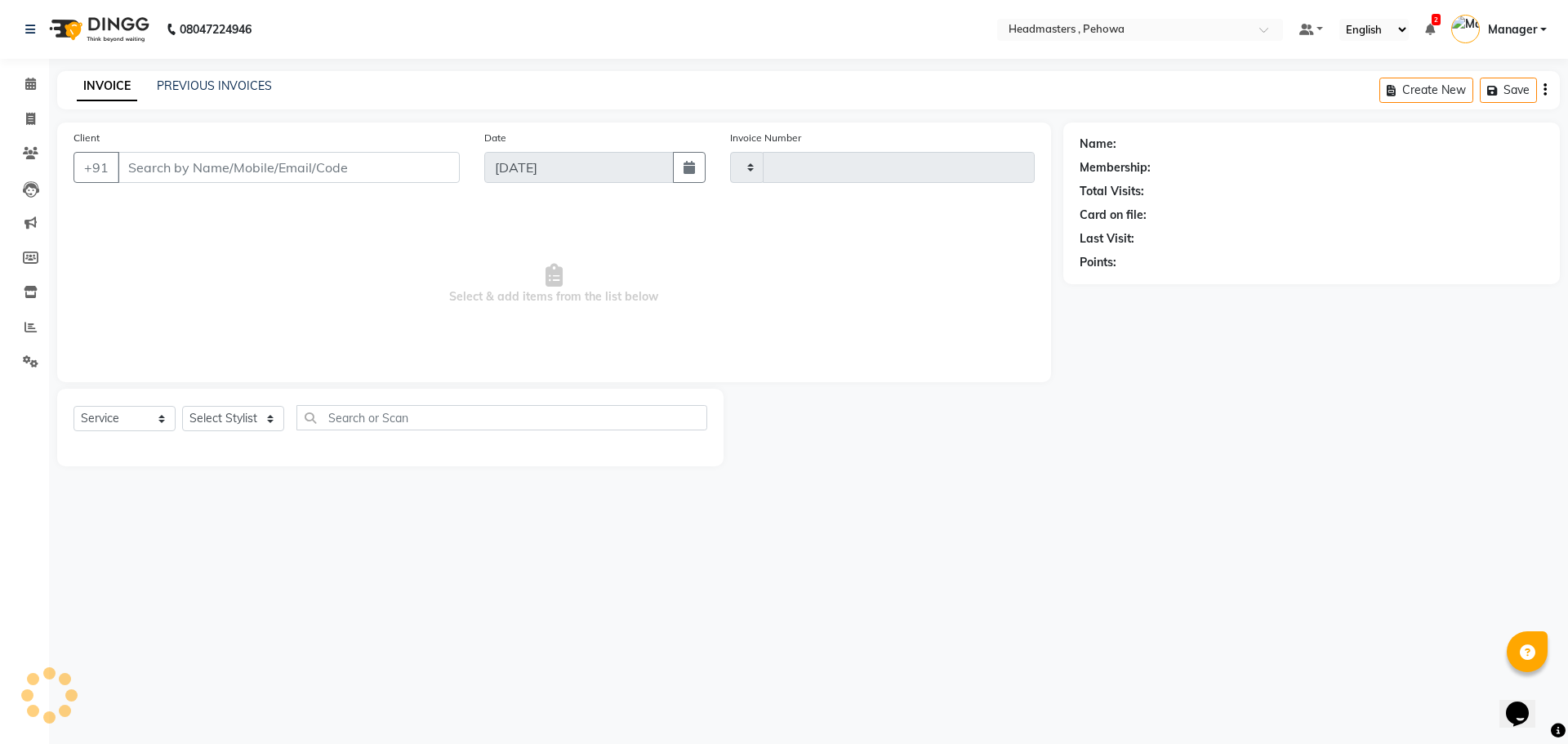 type on "1676" 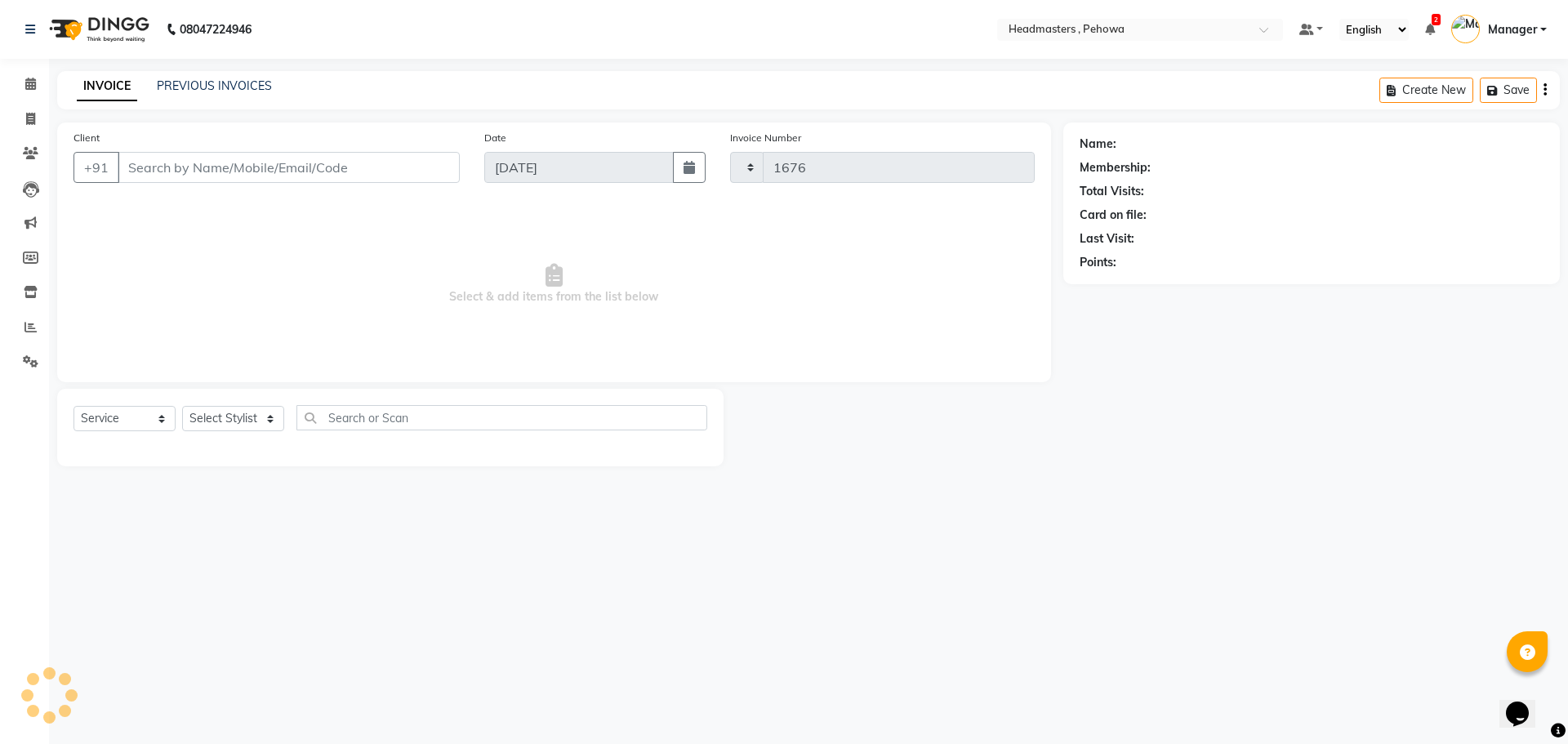 select on "7727" 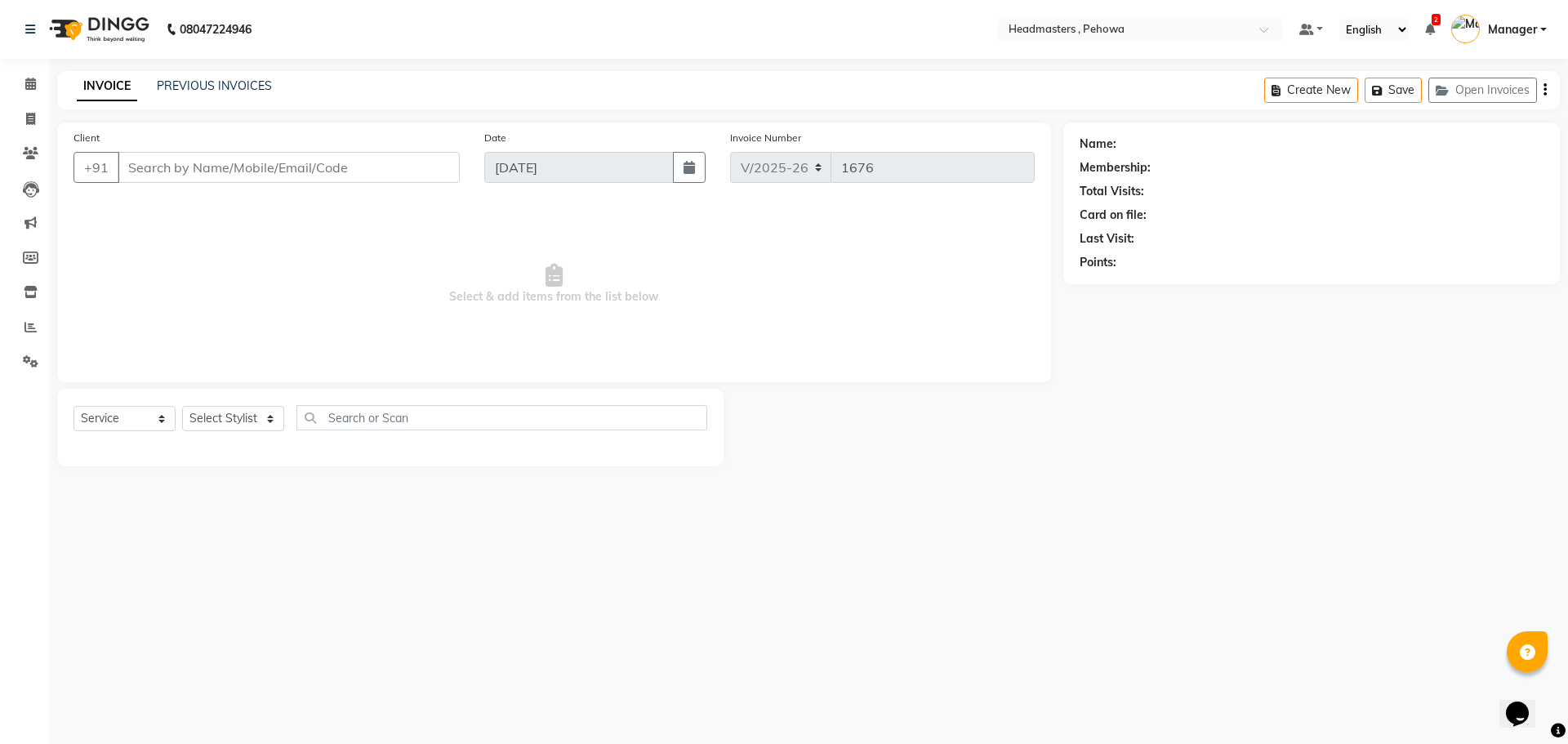 type on "9053800003" 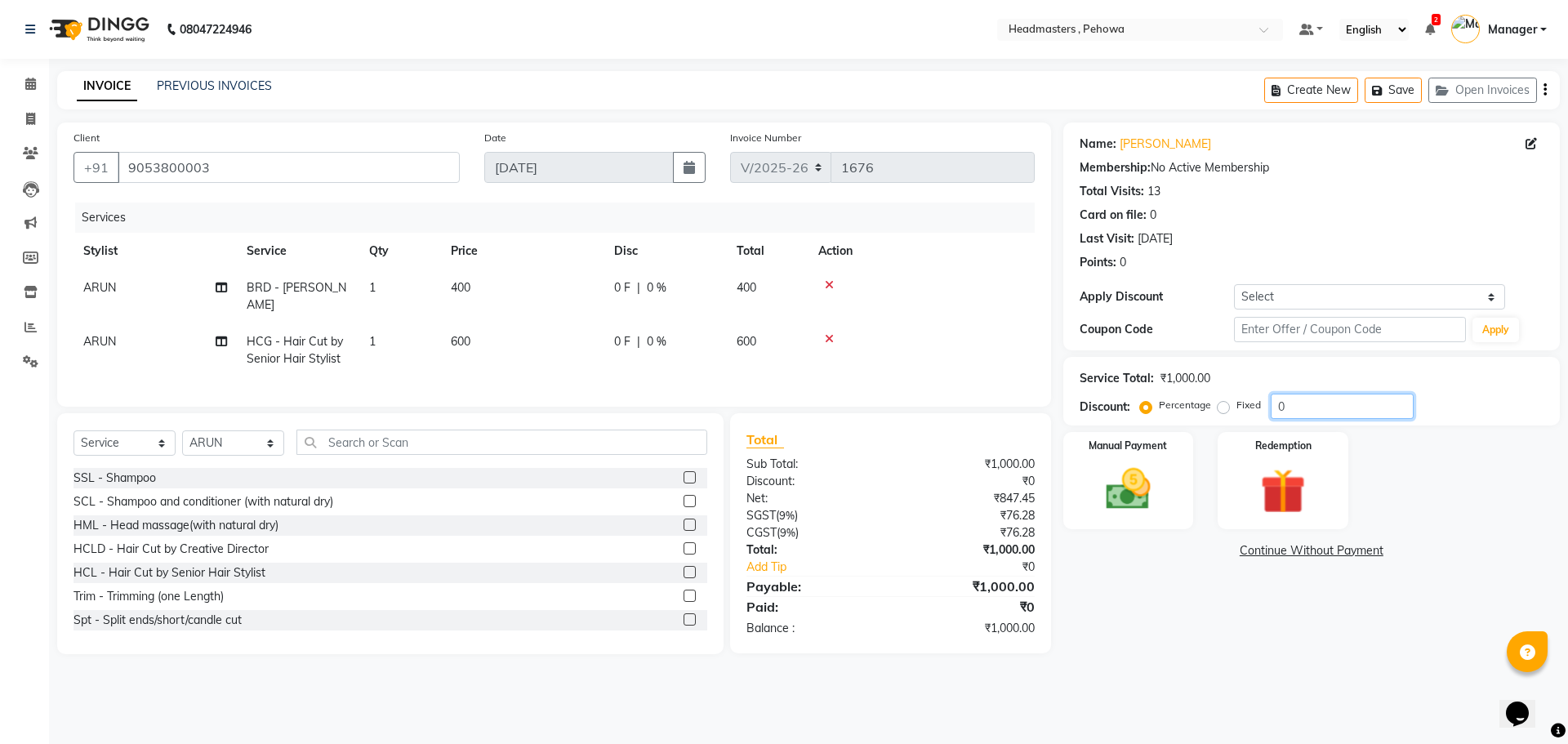 click on "0" 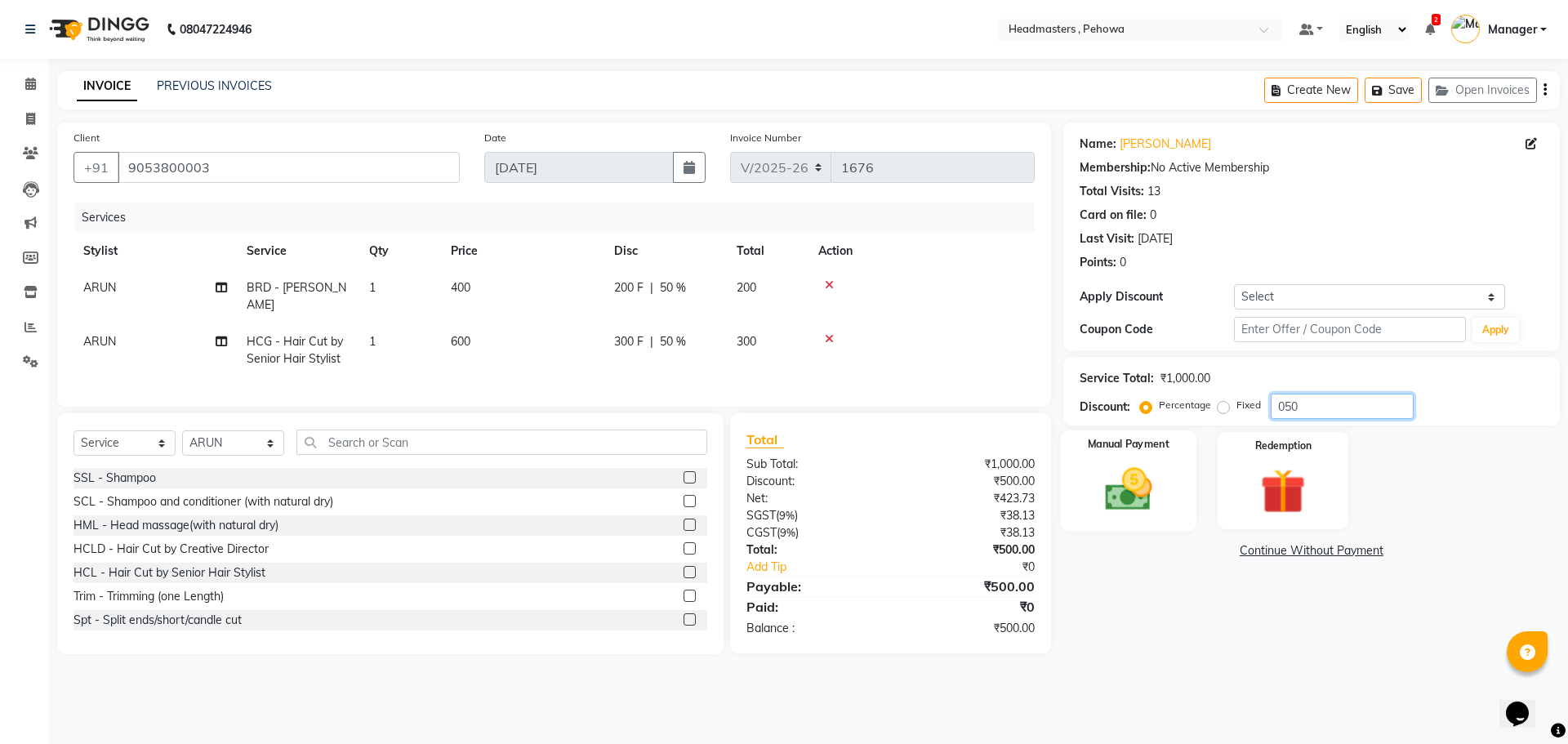type on "050" 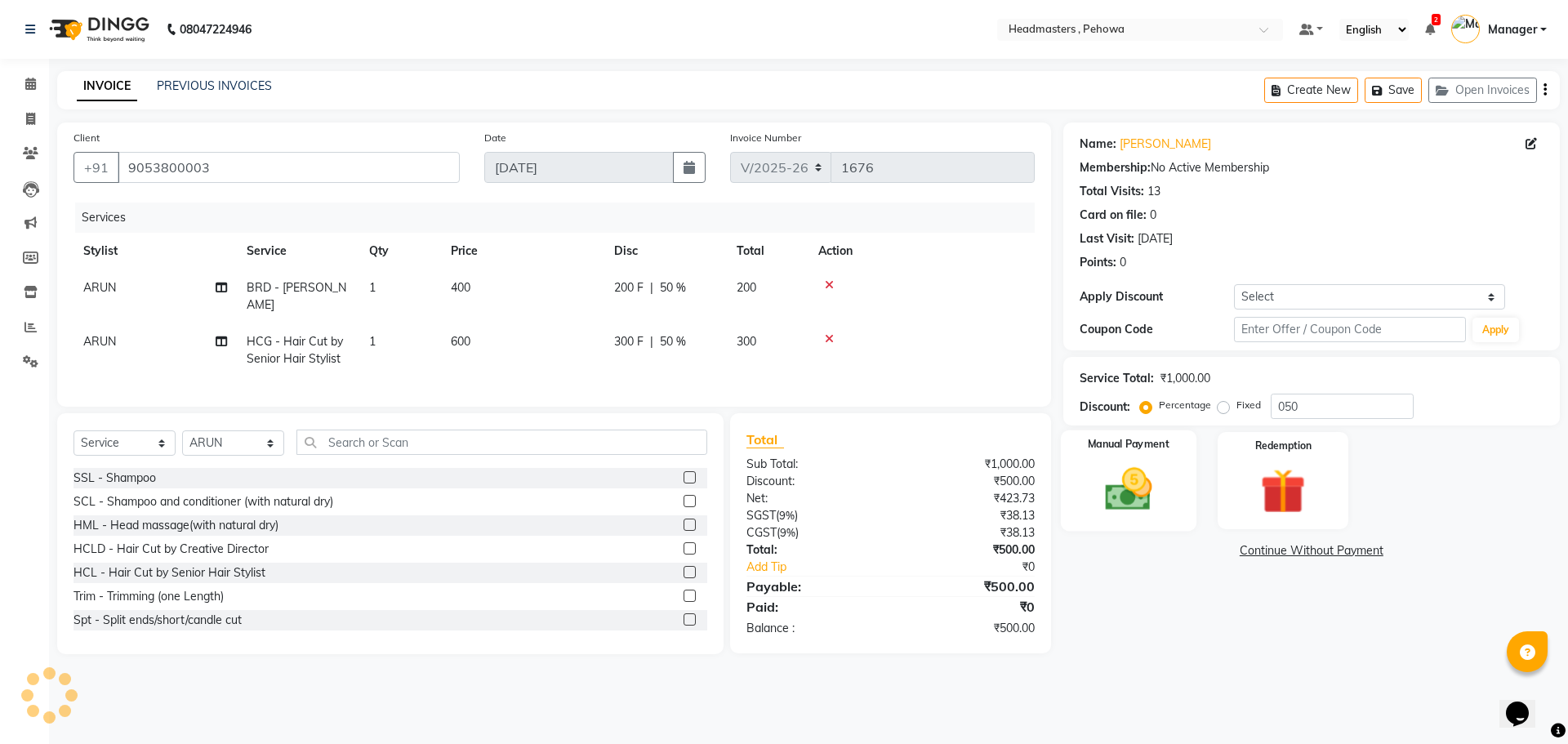 click 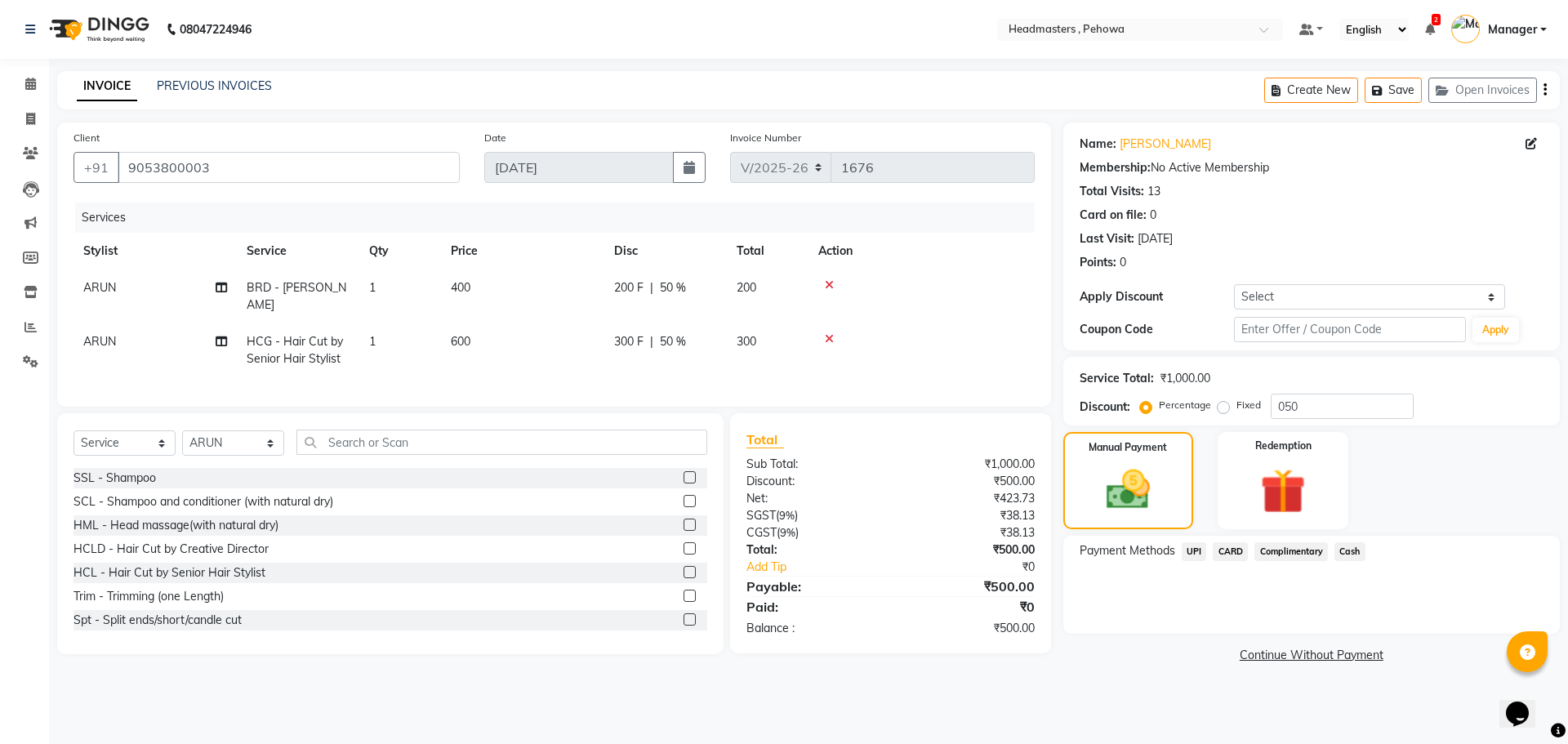click on "UPI" 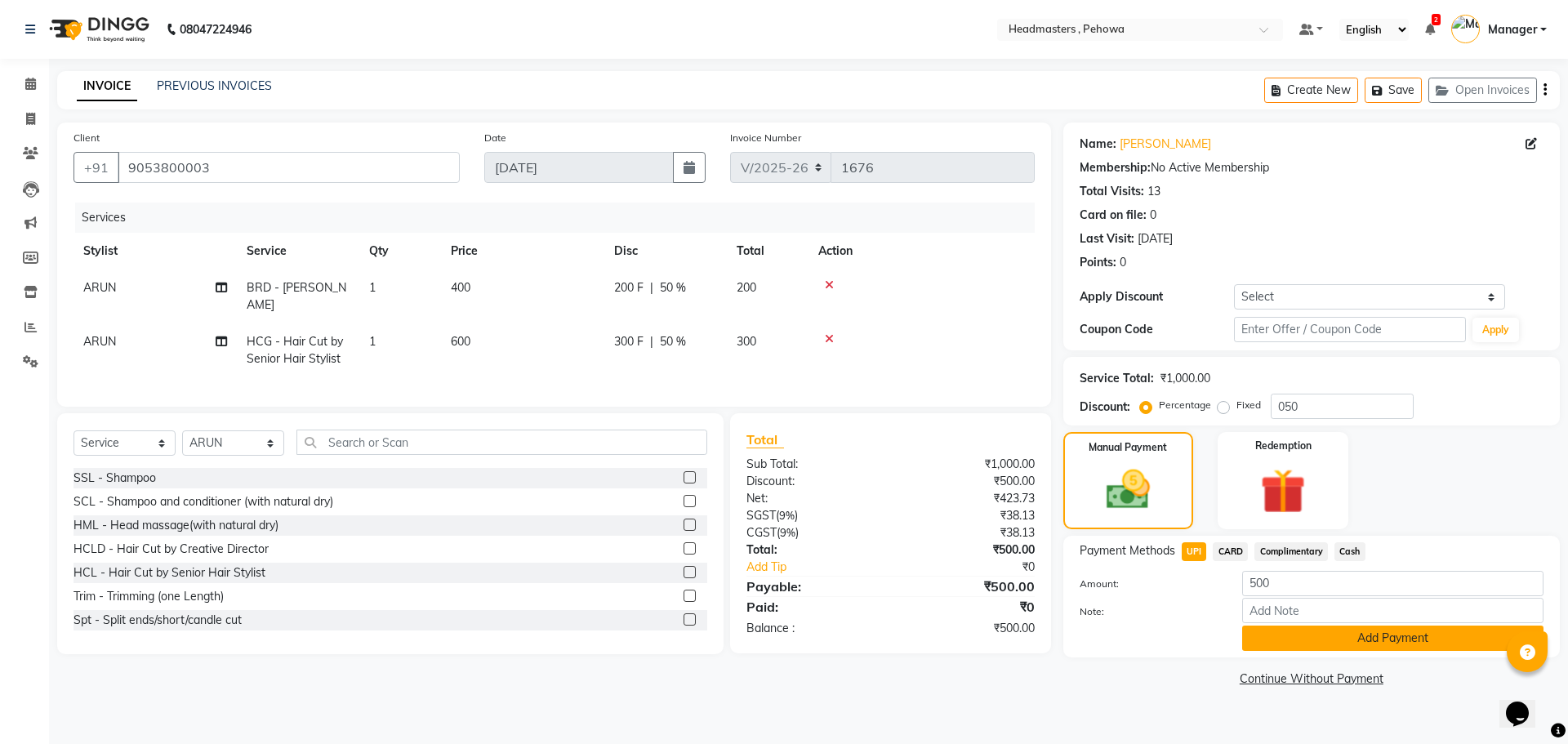 click on "Add Payment" 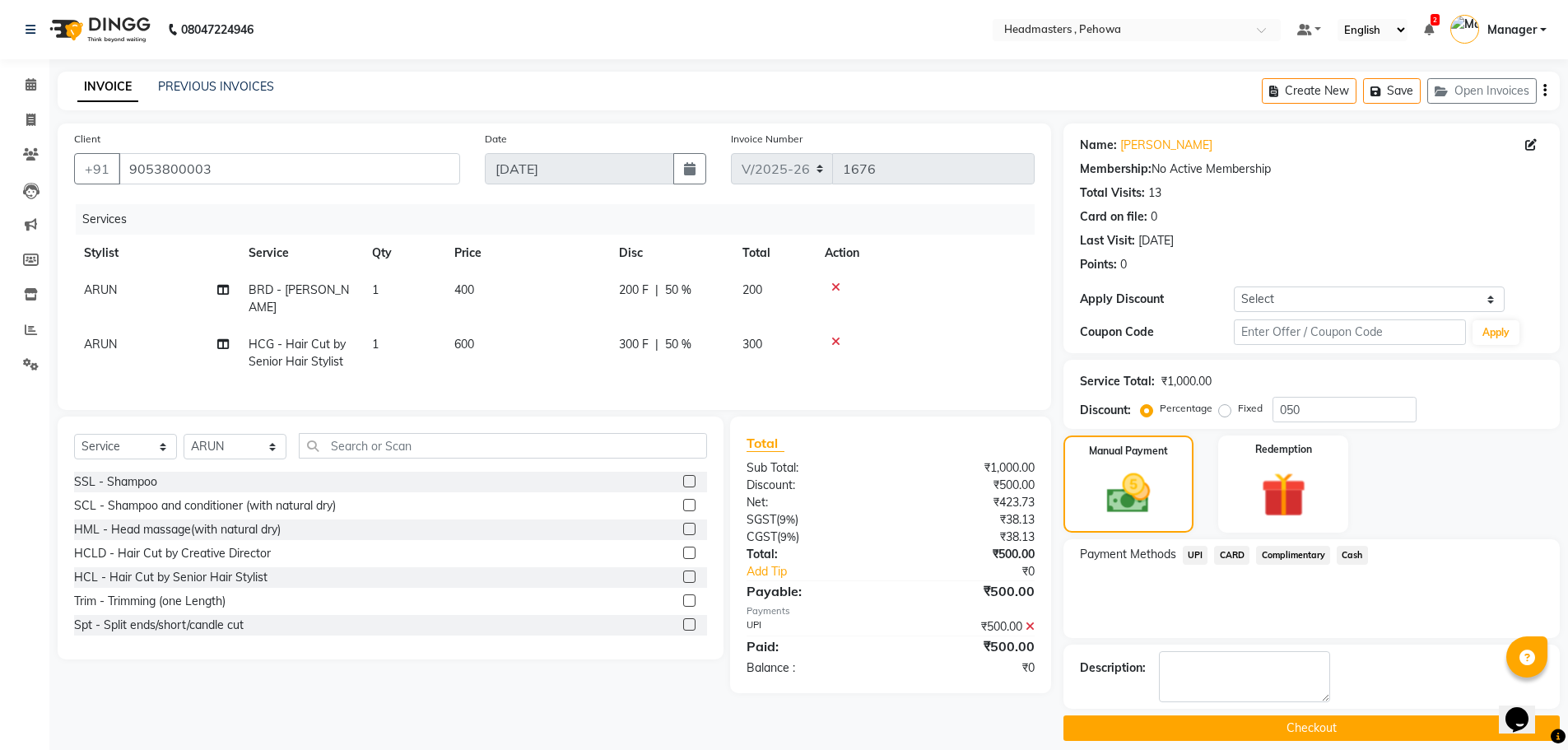 click on "Checkout" 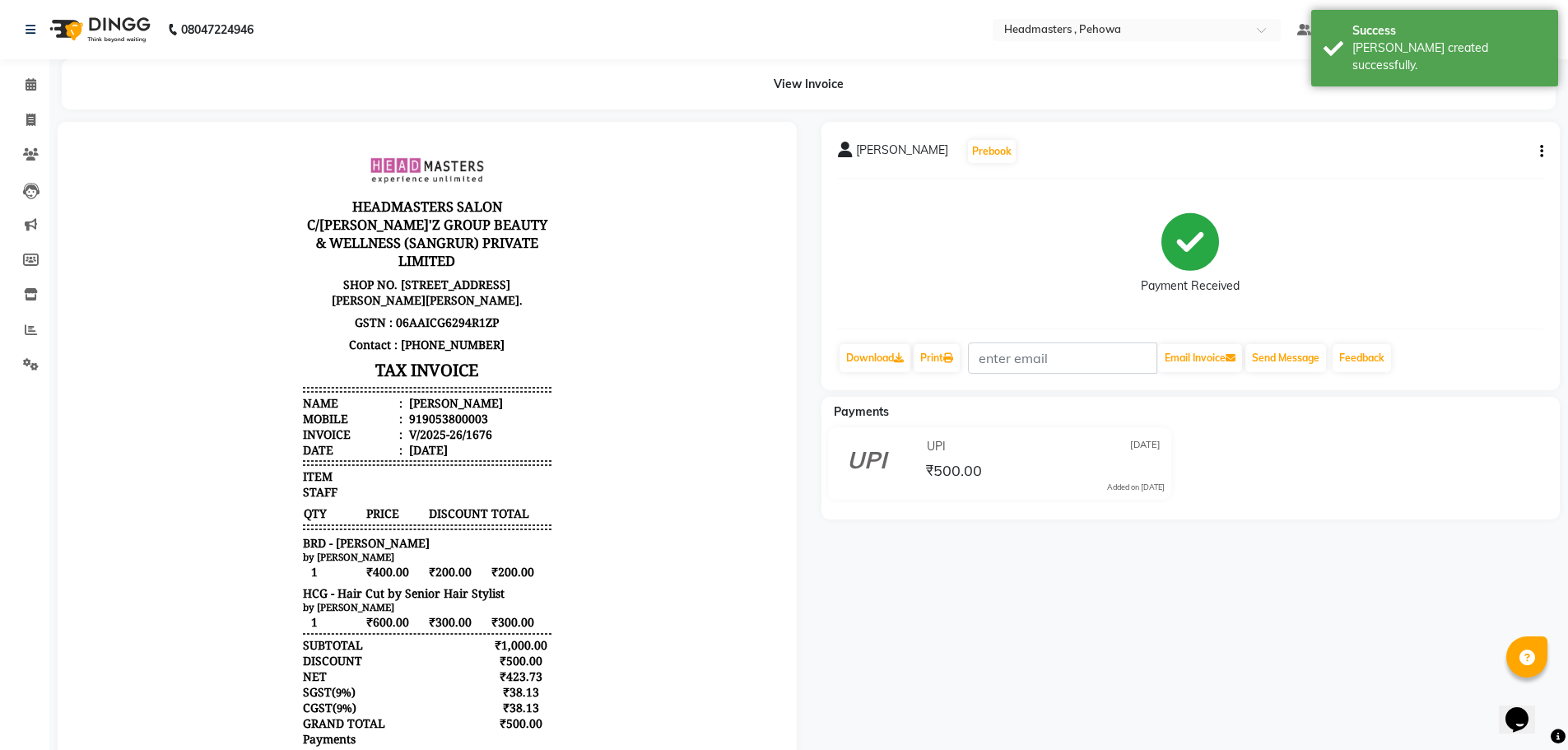 scroll, scrollTop: 0, scrollLeft: 0, axis: both 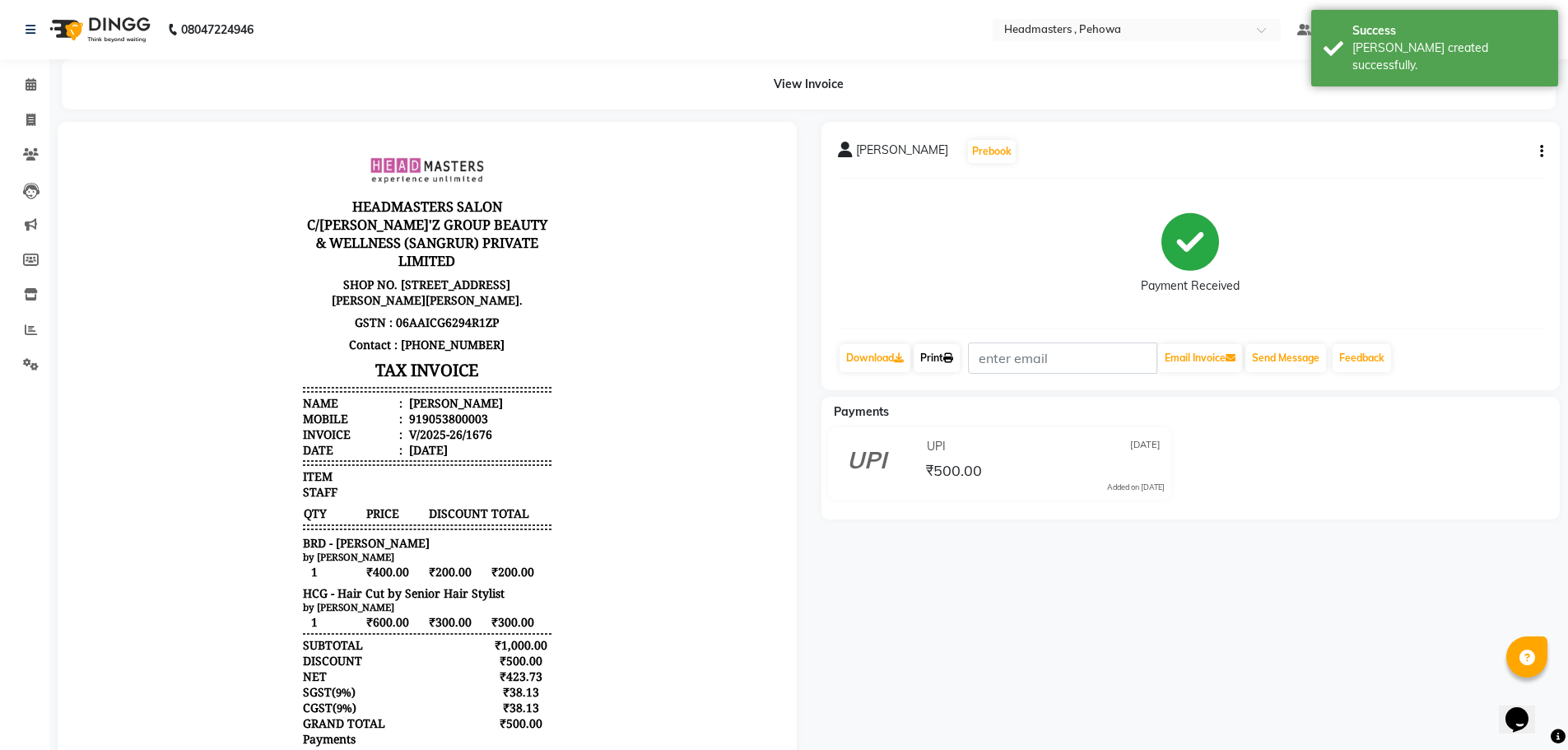 click 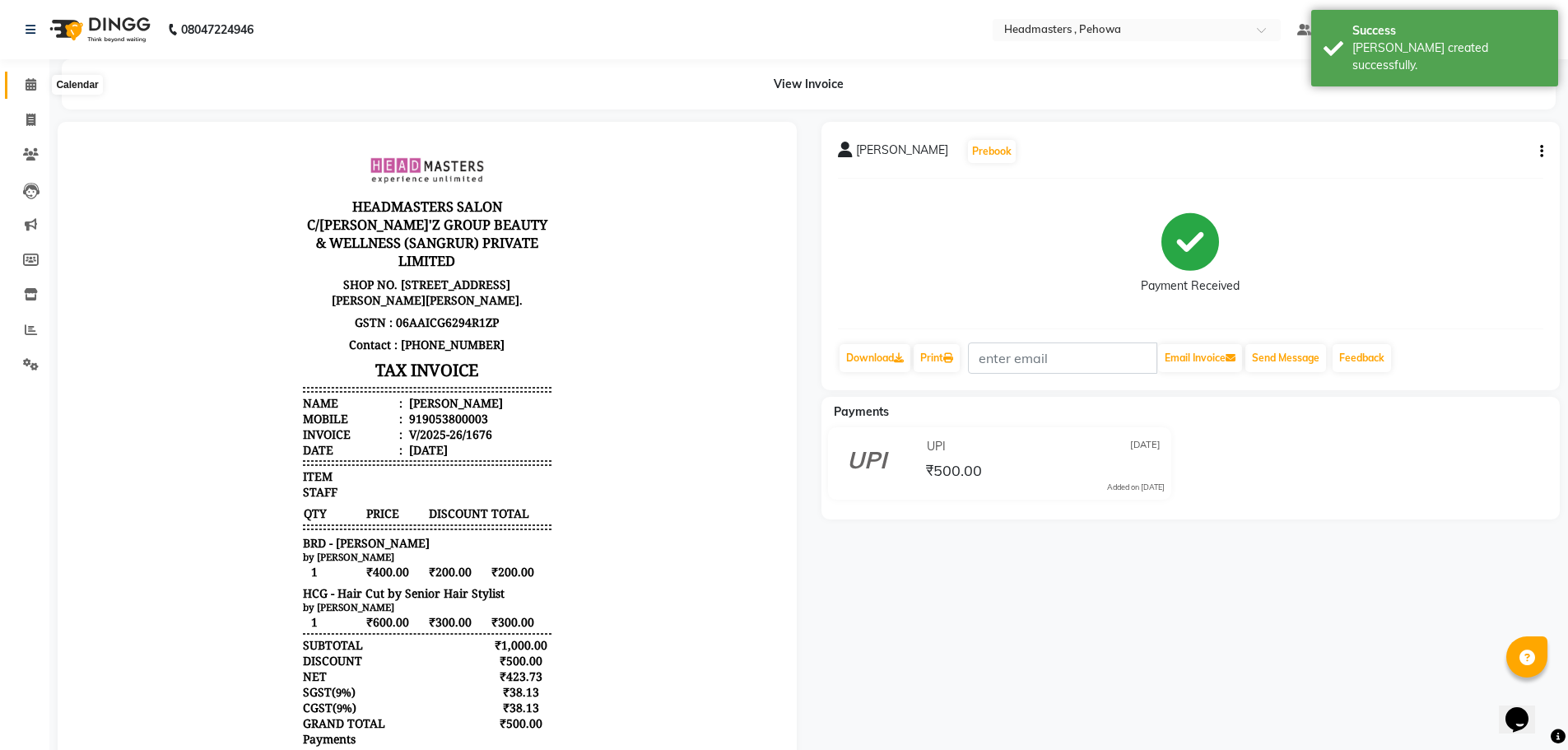 click 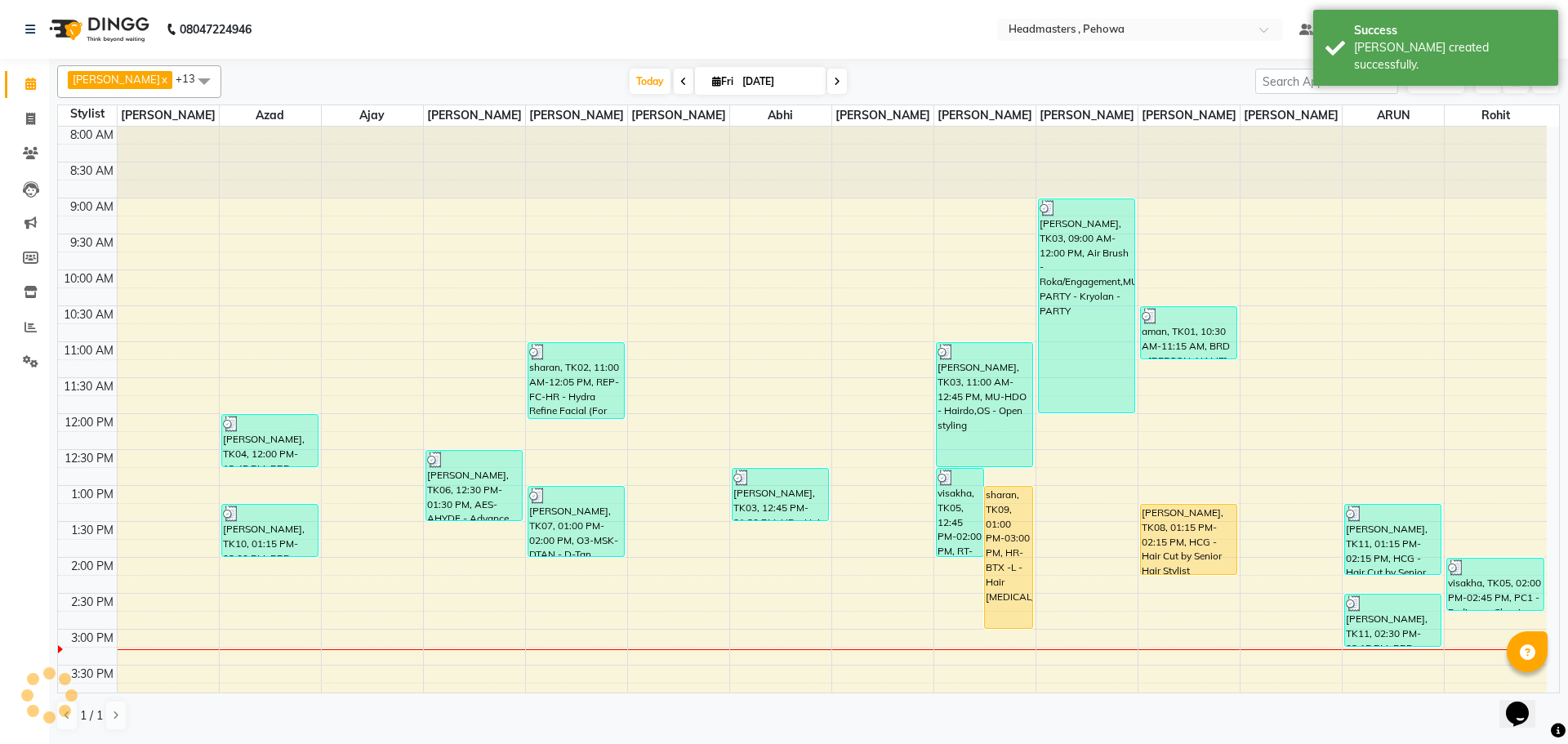 scroll, scrollTop: 439, scrollLeft: 0, axis: vertical 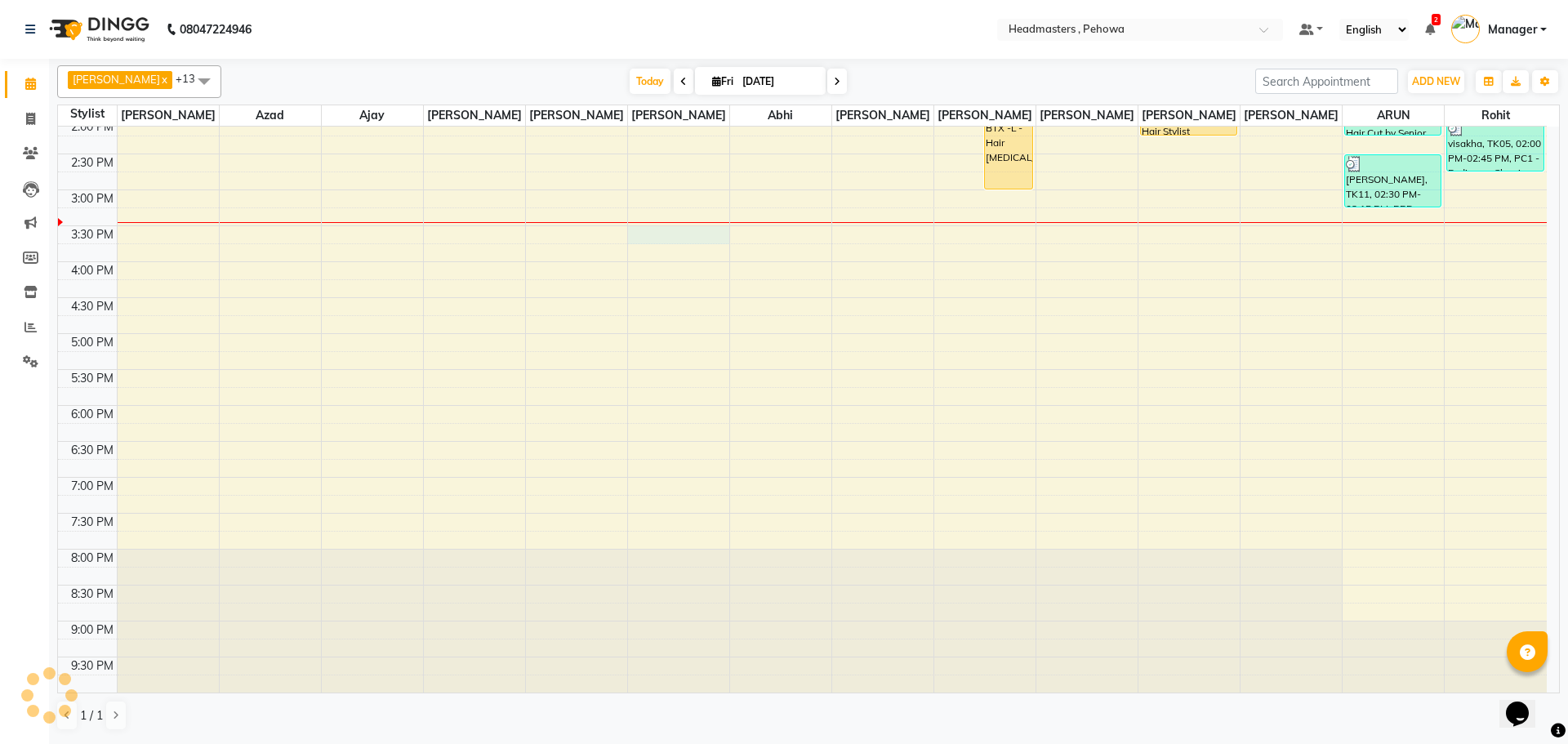 click on "8:00 AM 8:30 AM 9:00 AM 9:30 AM 10:00 AM 10:30 AM 11:00 AM 11:30 AM 12:00 PM 12:30 PM 1:00 PM 1:30 PM 2:00 PM 2:30 PM 3:00 PM 3:30 PM 4:00 PM 4:30 PM 5:00 PM 5:30 PM 6:00 PM 6:30 PM 7:00 PM 7:30 PM 8:00 PM 8:30 PM 9:00 PM 9:30 PM     [PERSON_NAME], TK04, 12:00 PM-12:45 PM, BRD - [PERSON_NAME], TK10, 01:15 PM-02:00 PM, BRD - [PERSON_NAME], TK06, 12:30 PM-01:30 PM, AES-AHYDF  - Advance Hydra Facial     sharan, TK02, 11:00 AM-12:05 PM, REP-FC-HR - Hydra Refine Facial (For Normal/Oily Skin),WX-UA-RC - Waxing Under Arms - Premium     [PERSON_NAME], TK07, 01:00 PM-02:00 PM, O3-MSK-DTAN  - D-Tan Pack,CLP REP  - Repechage Cleanup (seaweed based) (₹3000)     [GEOGRAPHIC_DATA], TK03, 12:45 PM-01:30 PM, HD - Hair Do     visakha, TK05, 12:45 PM-02:00 PM, RT-ES - Essensity Root Touchup(one inch only)    sharan, TK09, 01:00 PM-03:00 PM, HR-BTX -L  - Hair [MEDICAL_DATA]     [PERSON_NAME], TK03, 11:00 AM-12:45 PM, MU-HDO  - Hairdo,OS - Open styling     [PERSON_NAME], TK03, 09:00 AM-12:00 PM, Air Brush - Roka/Engagement,MUKRY-PARTY  - Kryolan - PARTY" at bounding box center (802, 189) 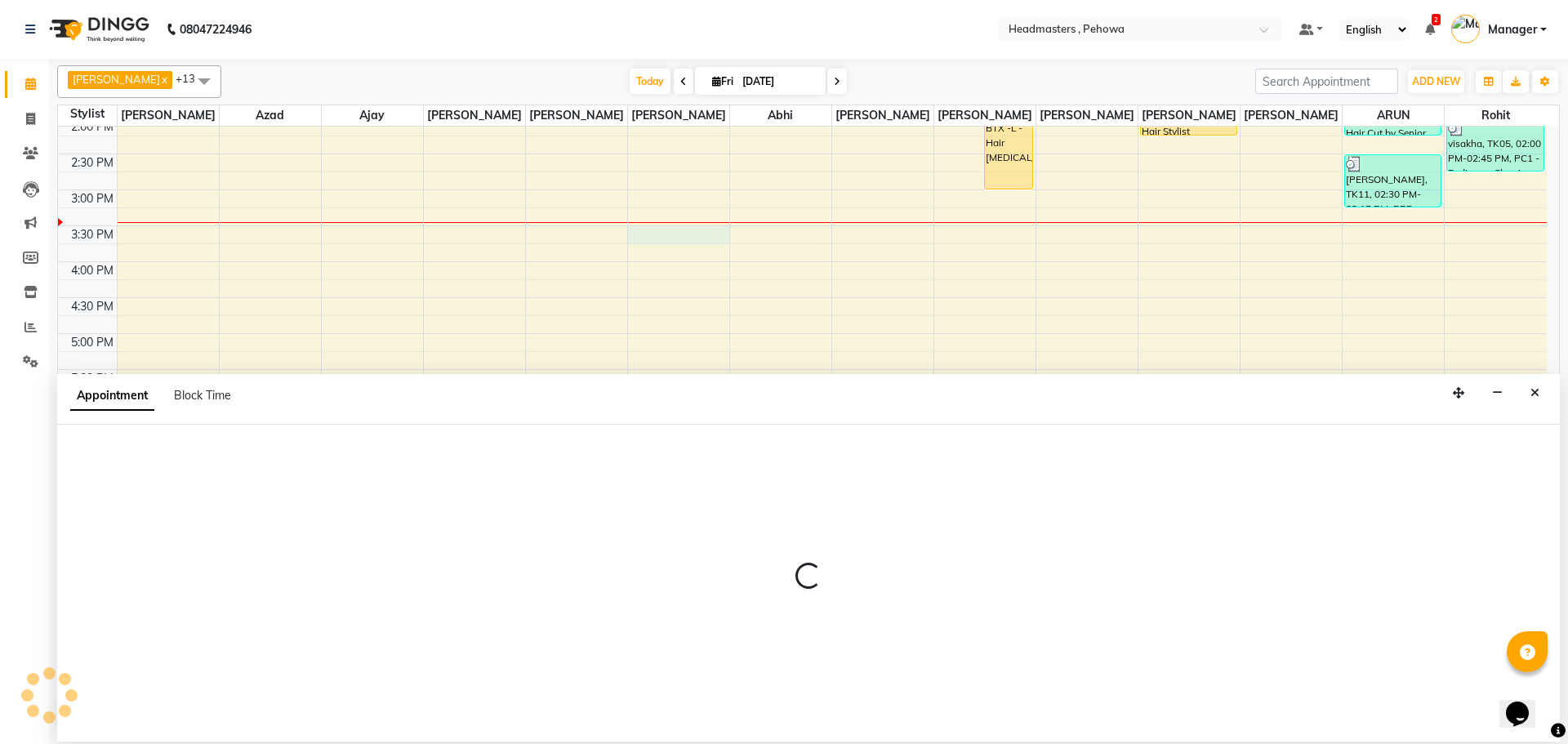 select on "68781" 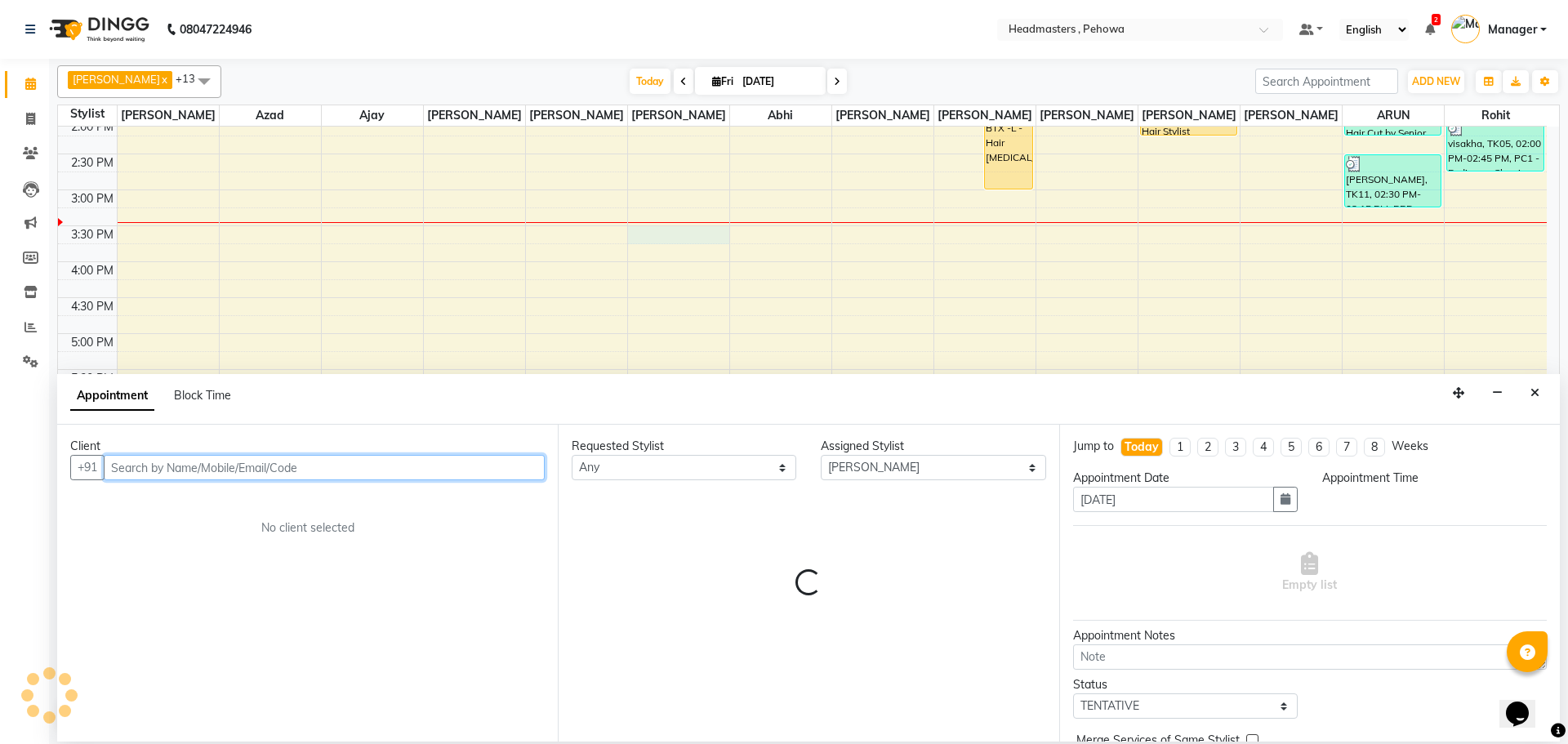 select on "930" 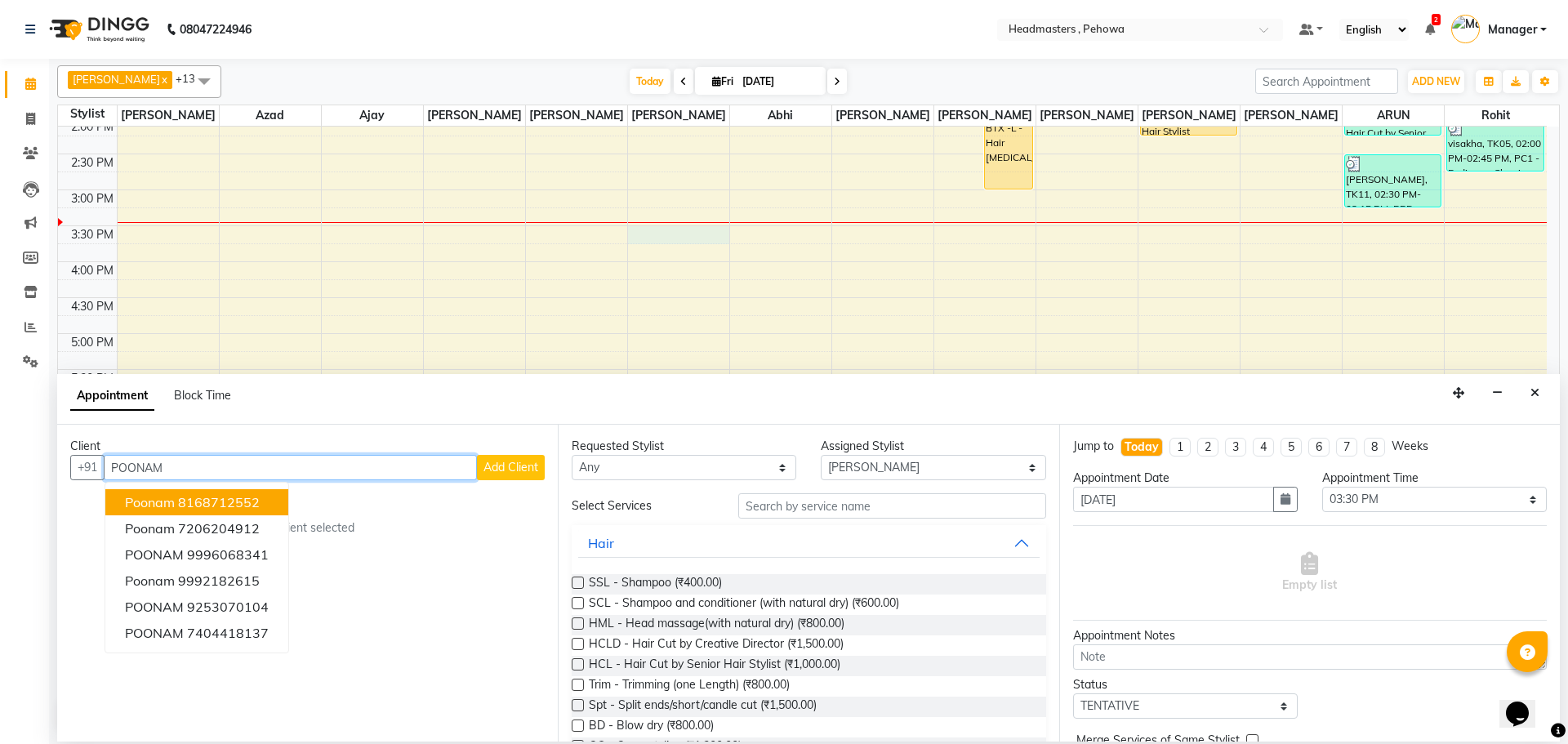 click on "8168712552" at bounding box center [219, 502] 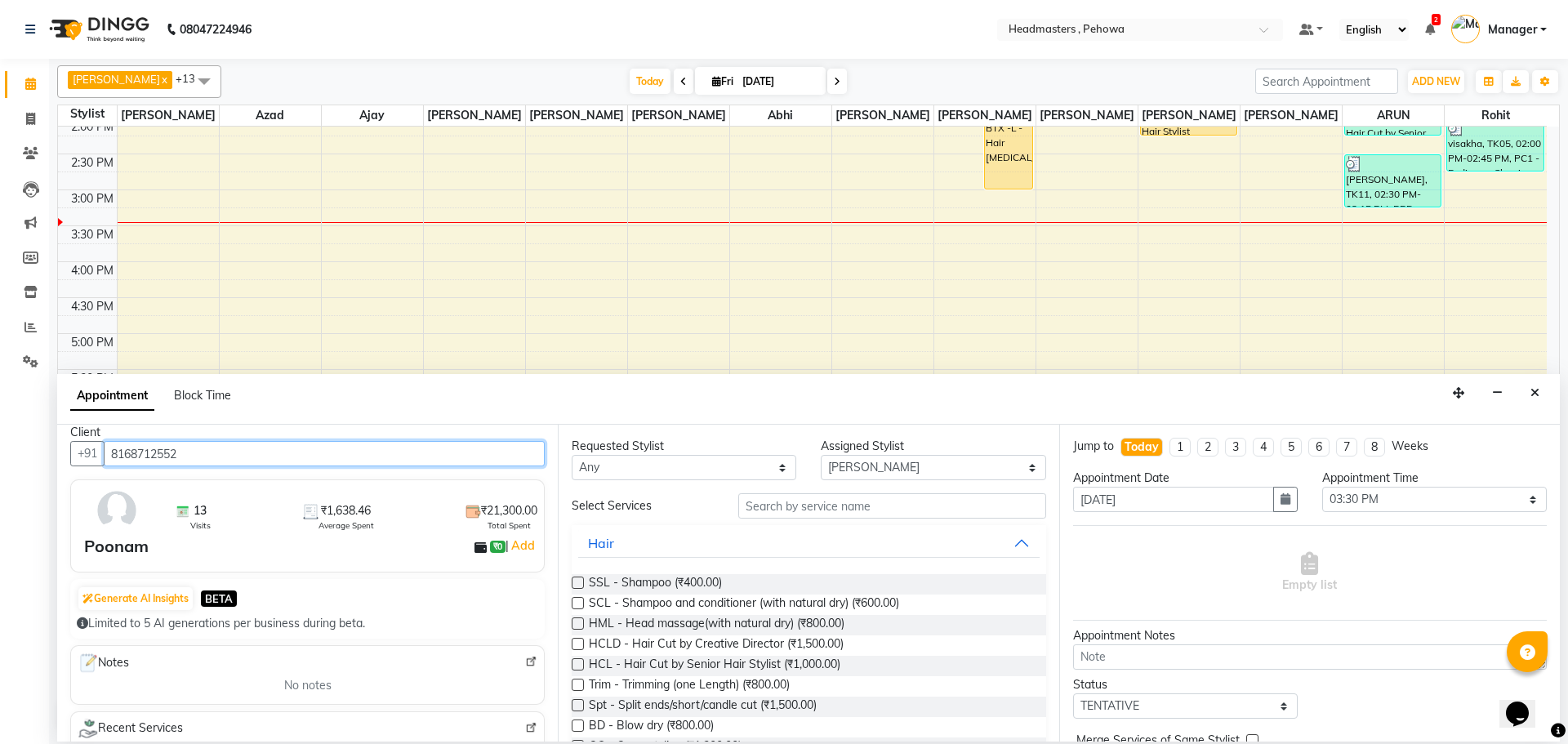 scroll, scrollTop: 0, scrollLeft: 0, axis: both 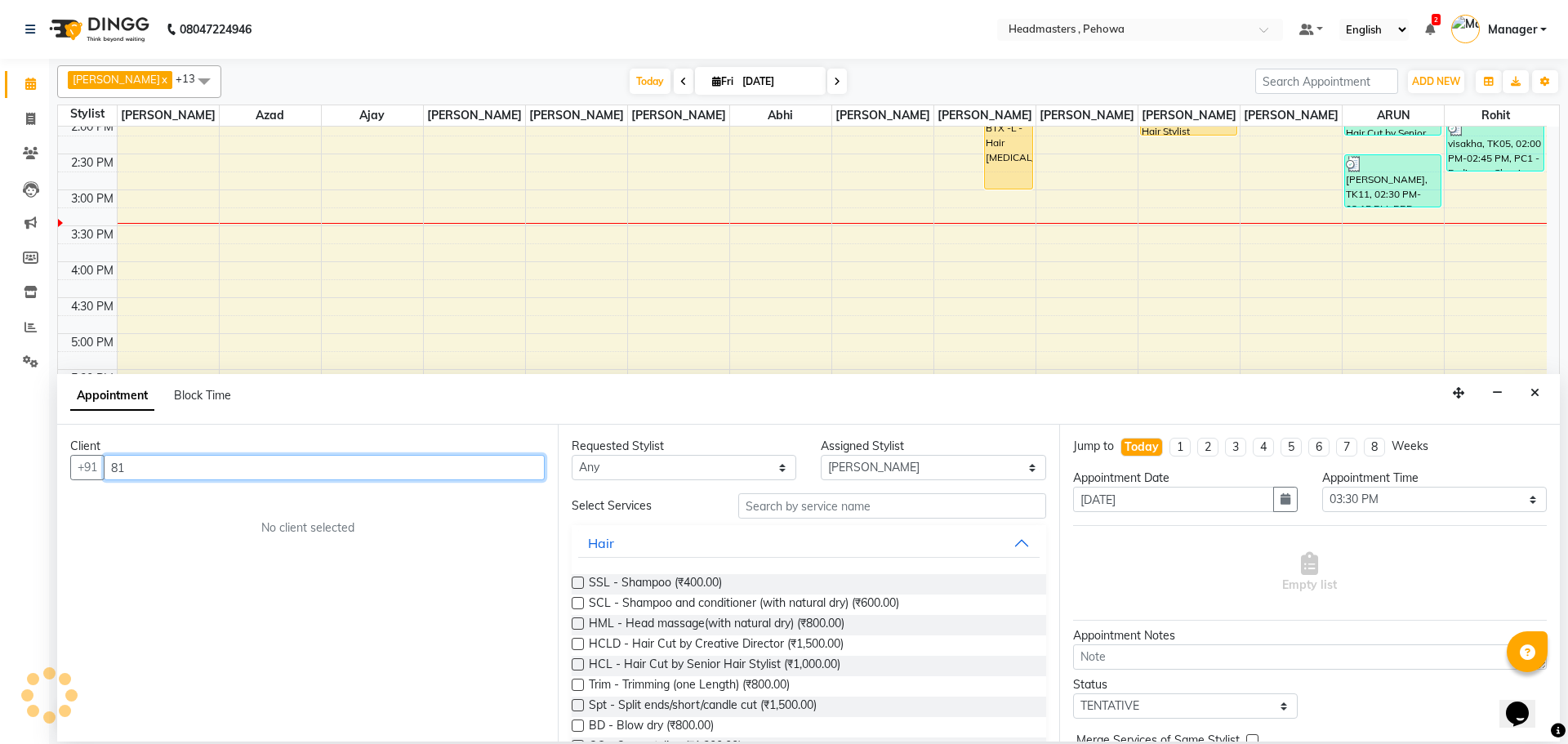 type on "8" 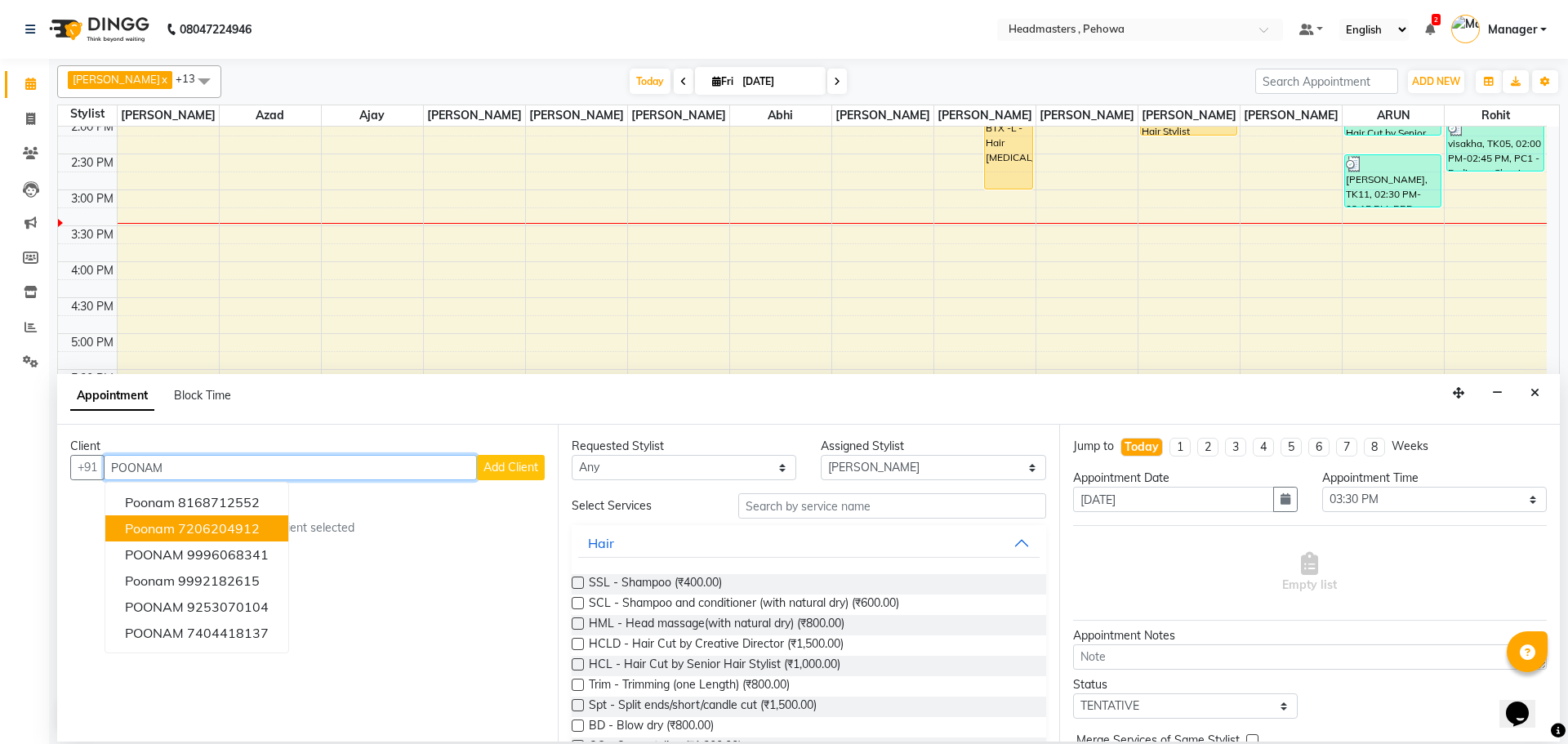 click on "7206204912" at bounding box center (219, 528) 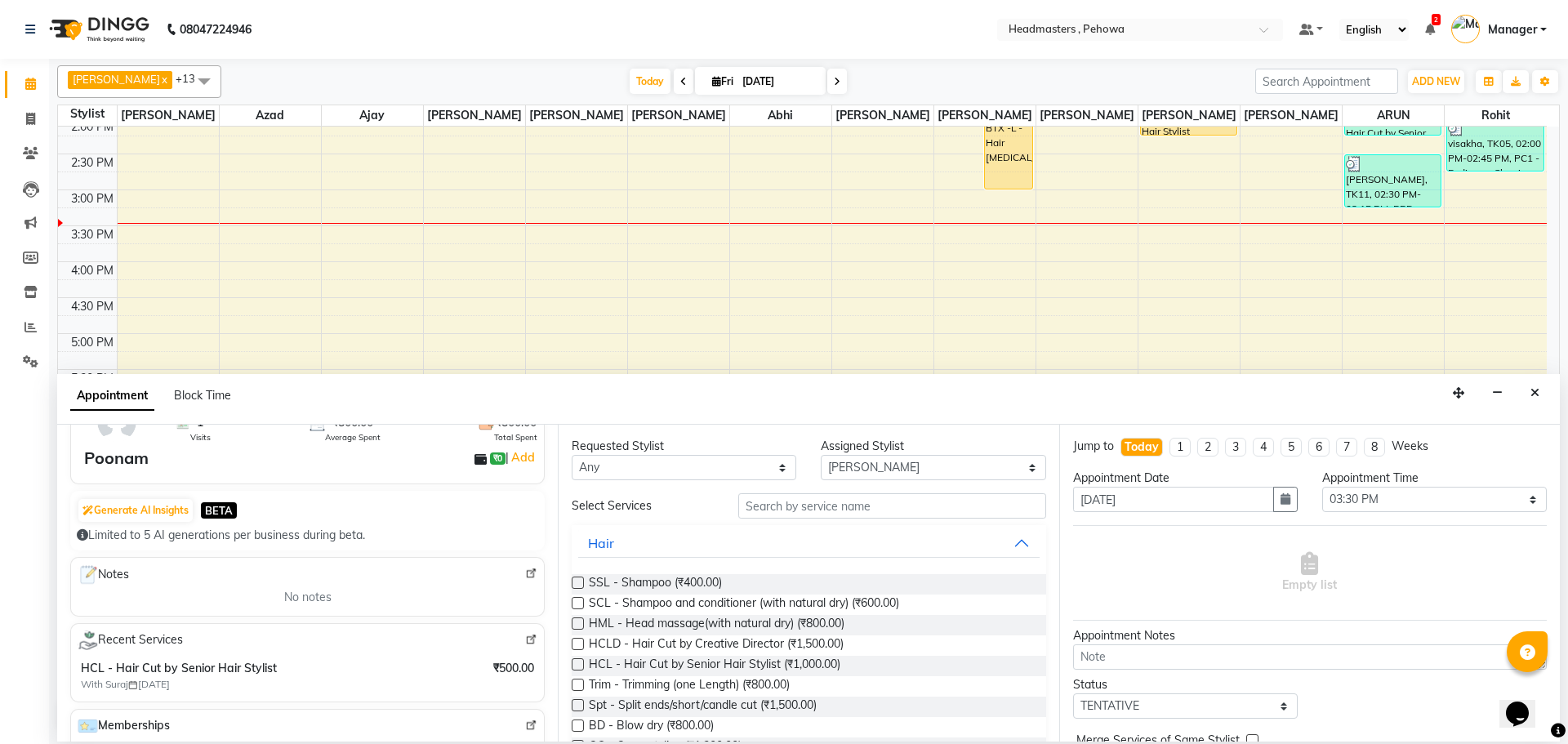 scroll, scrollTop: 0, scrollLeft: 0, axis: both 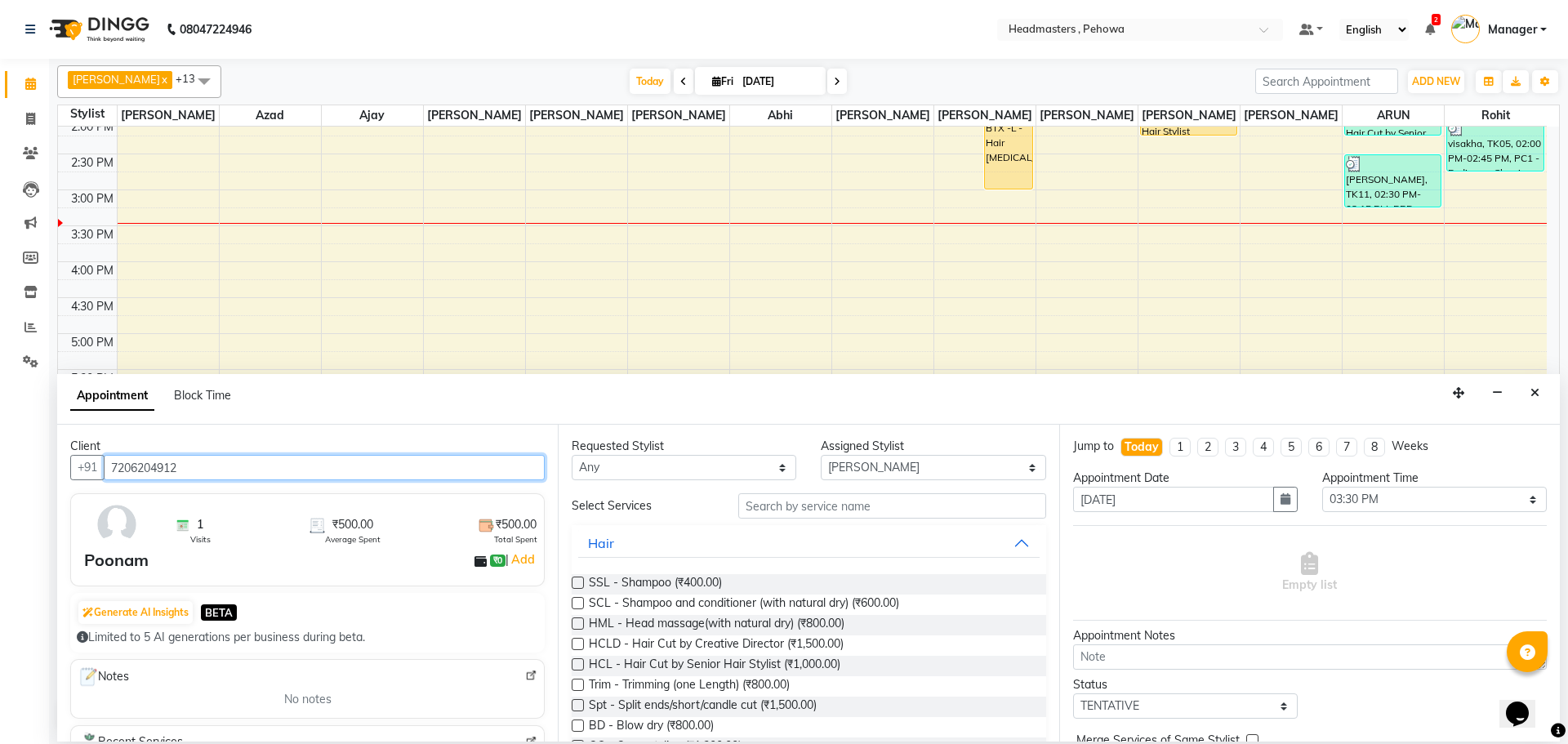 type on "7206204912" 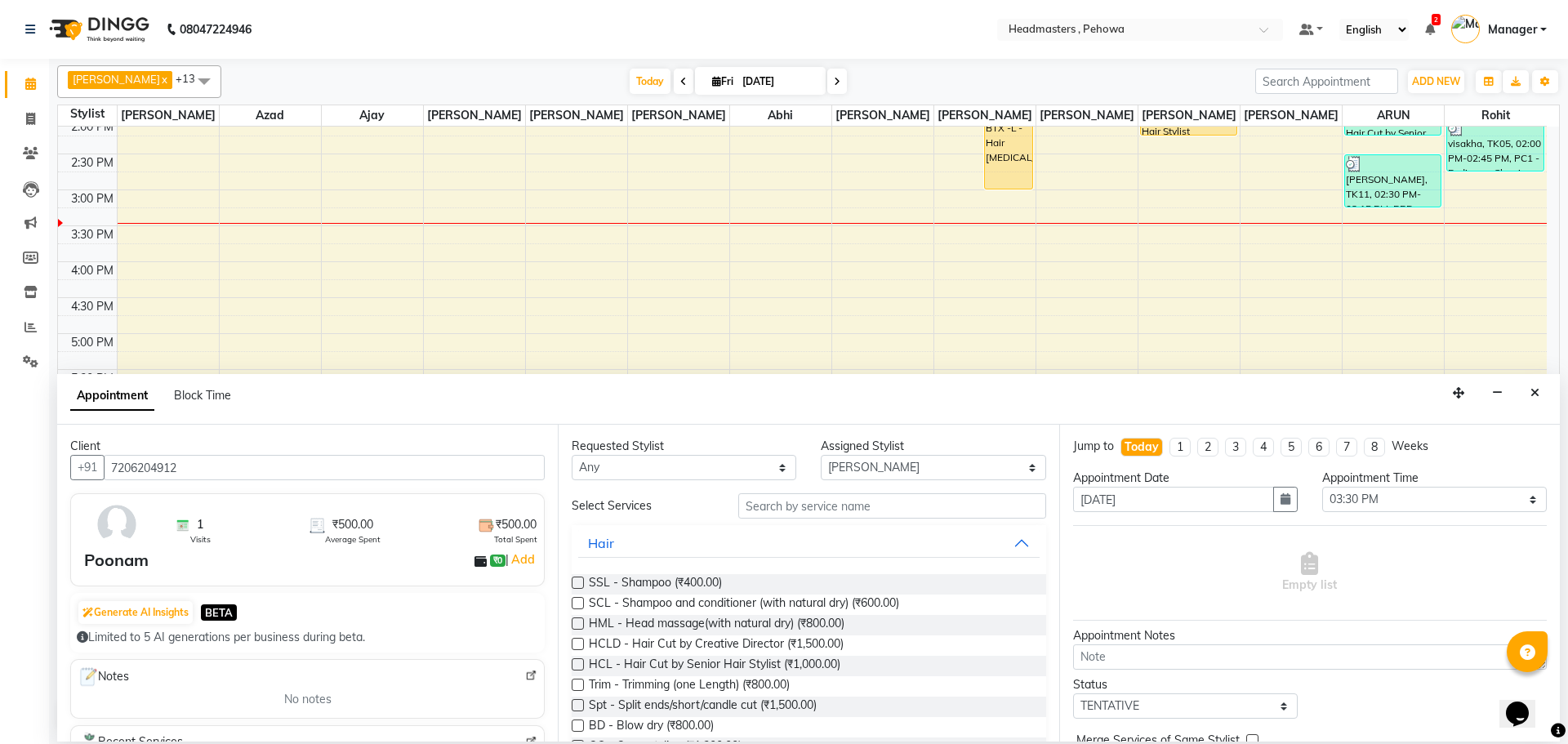 click on "Client" at bounding box center [307, 446] 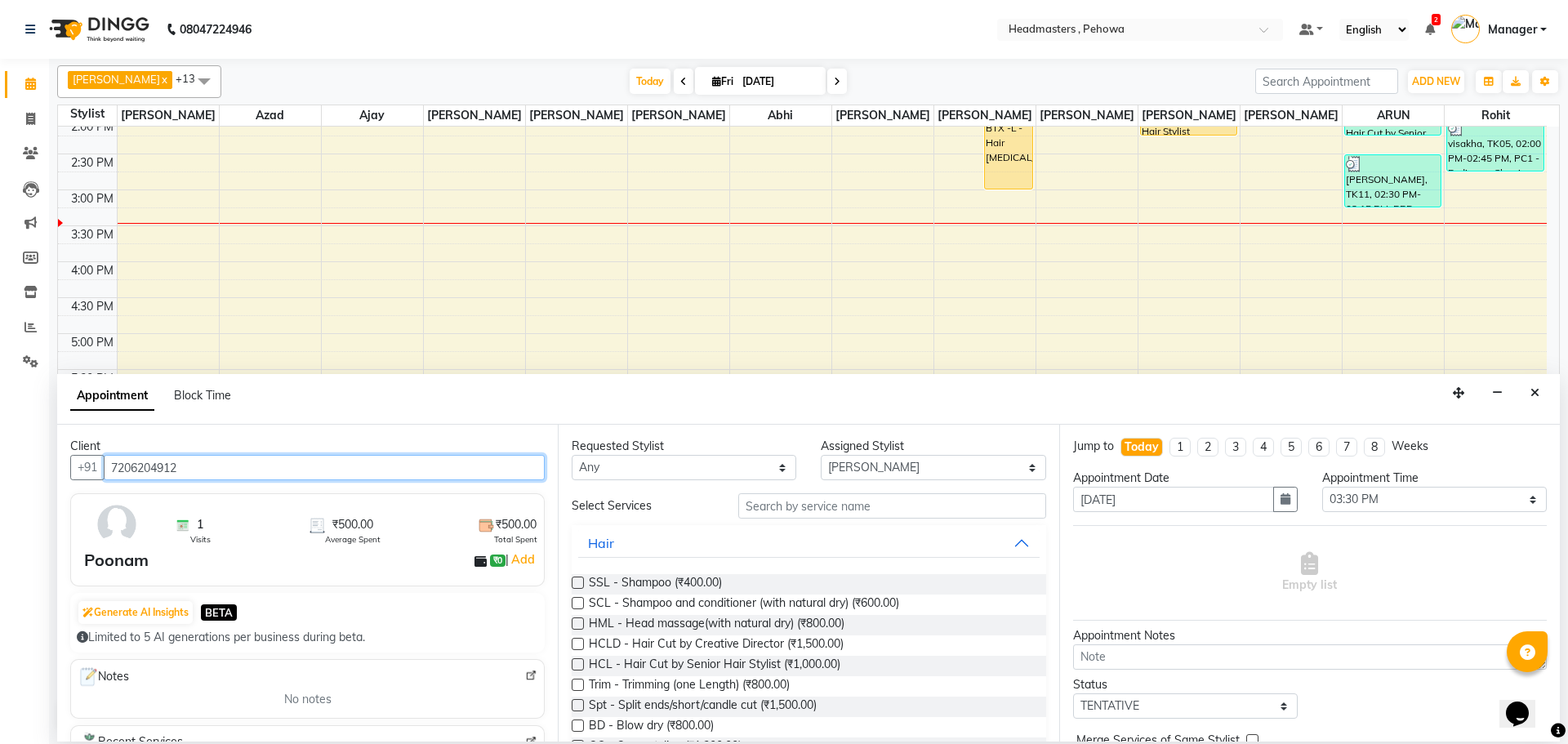 click on "7206204912" at bounding box center (324, 467) 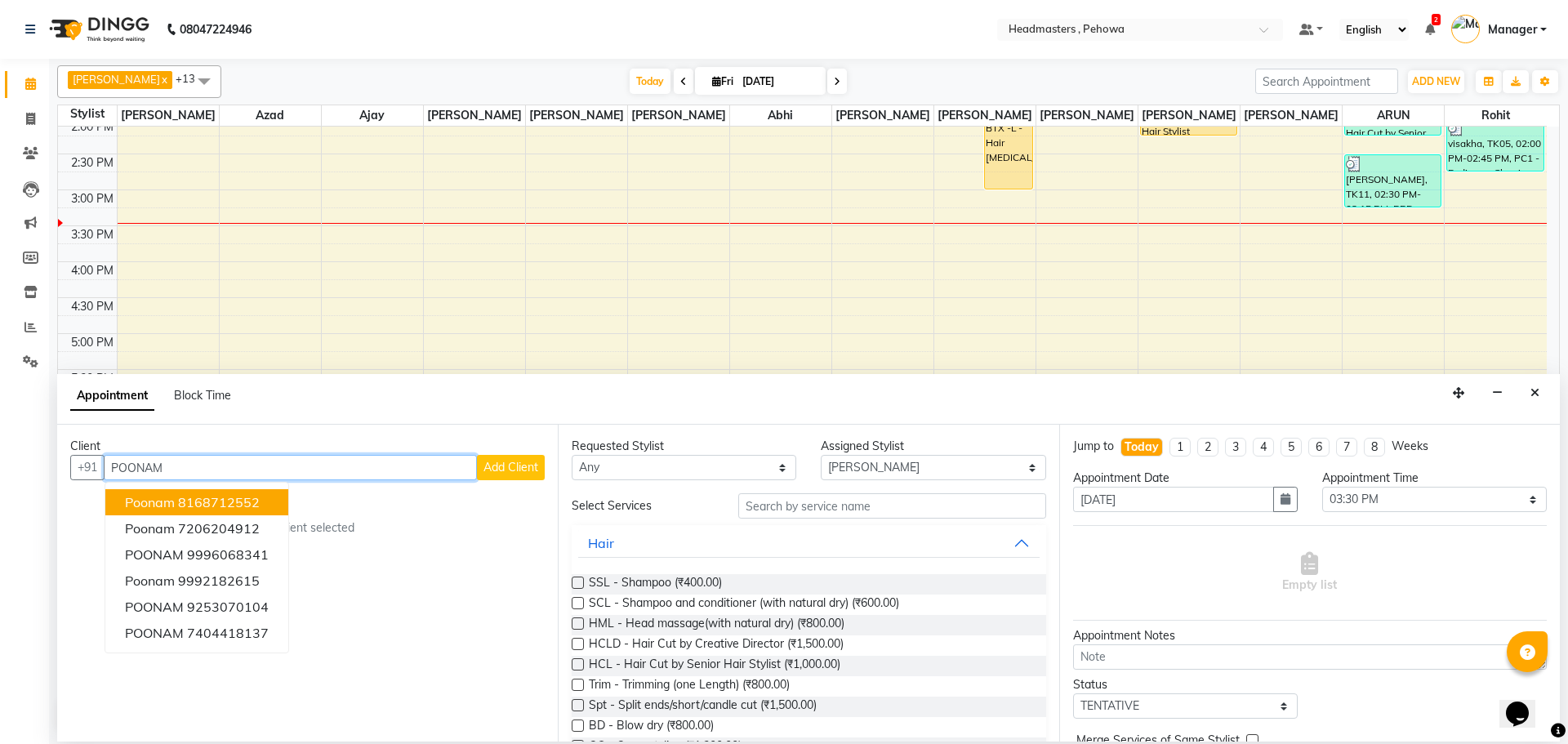 click on "POONAM" at bounding box center [290, 467] 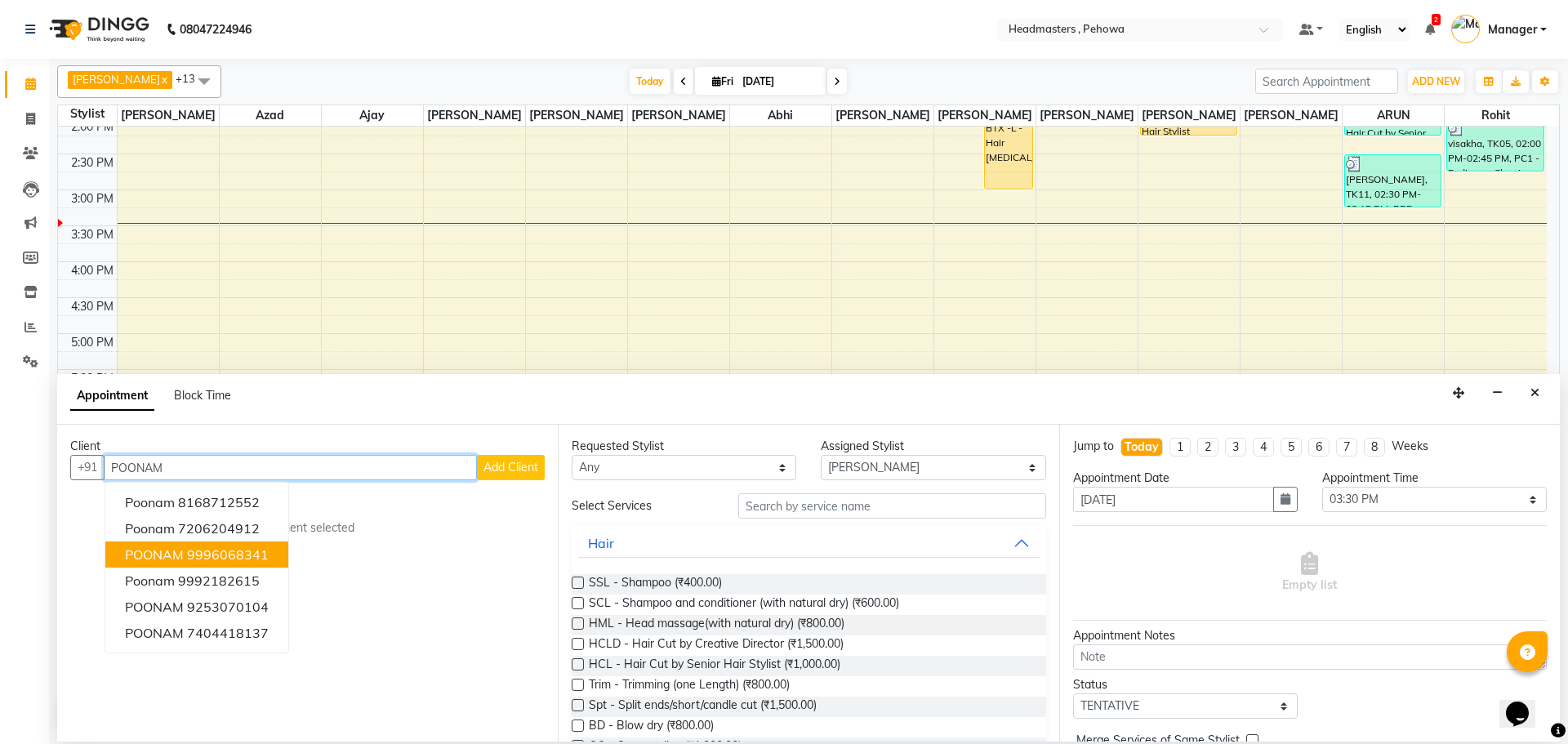 click on "POONAM" at bounding box center (154, 555) 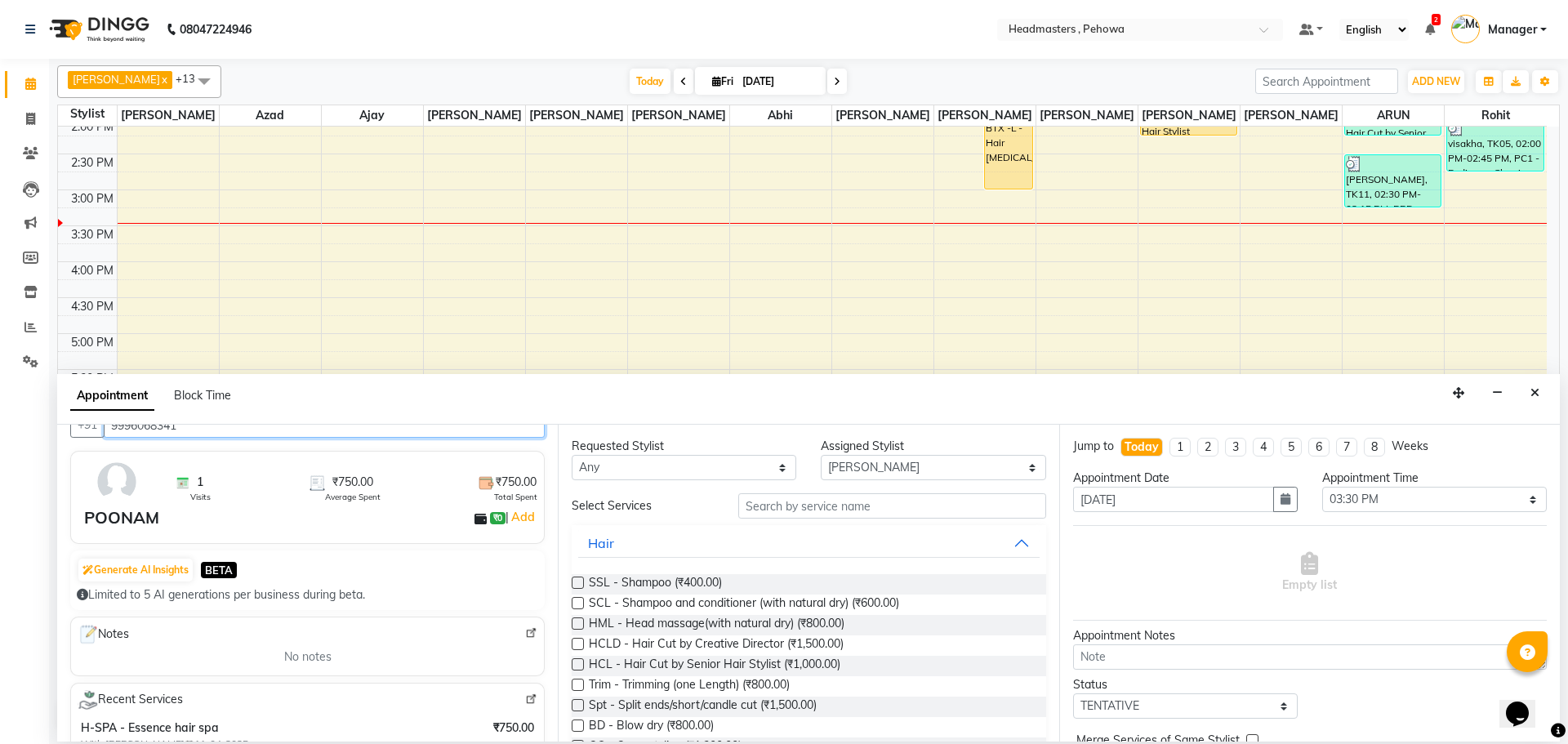scroll, scrollTop: 0, scrollLeft: 0, axis: both 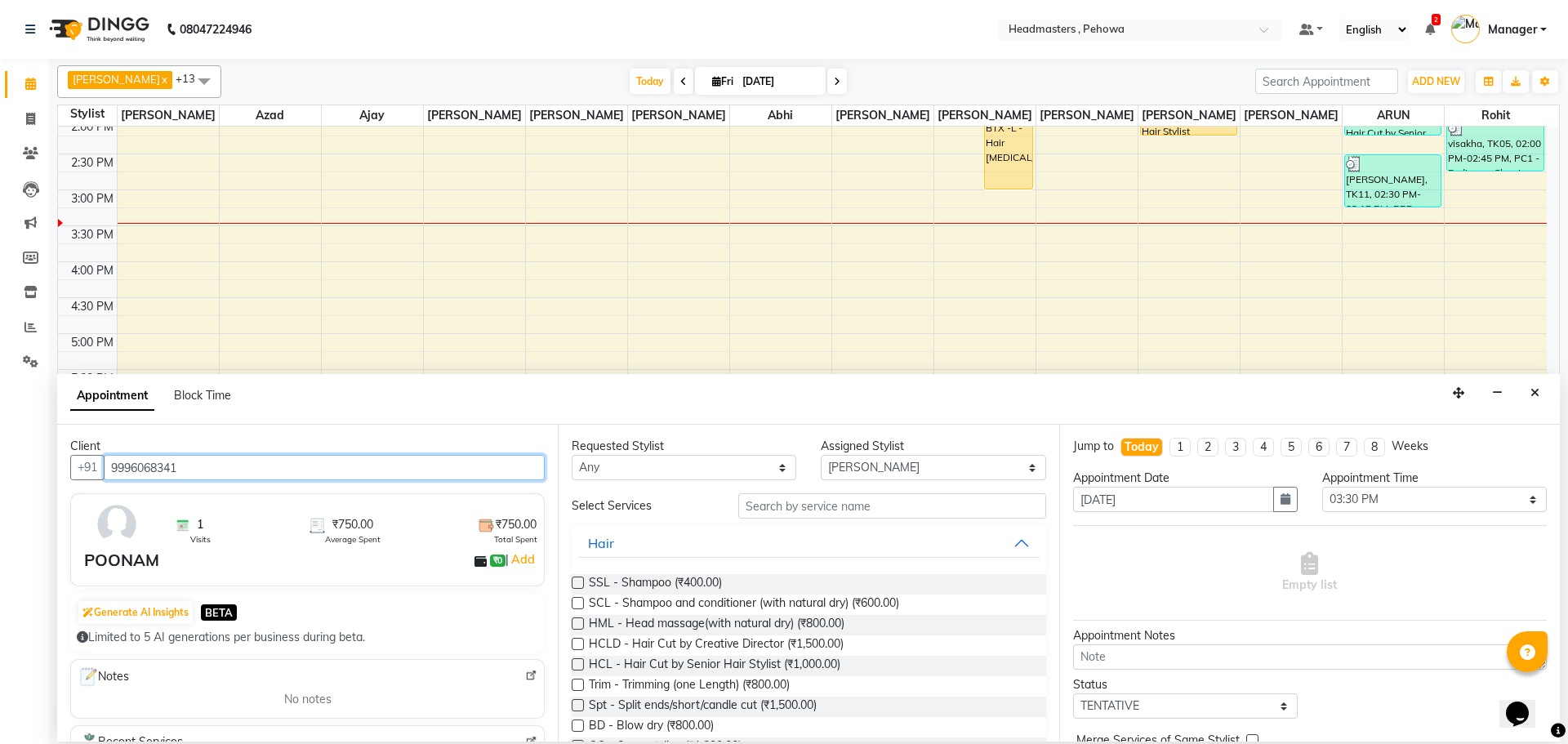 click on "9996068341" at bounding box center (324, 467) 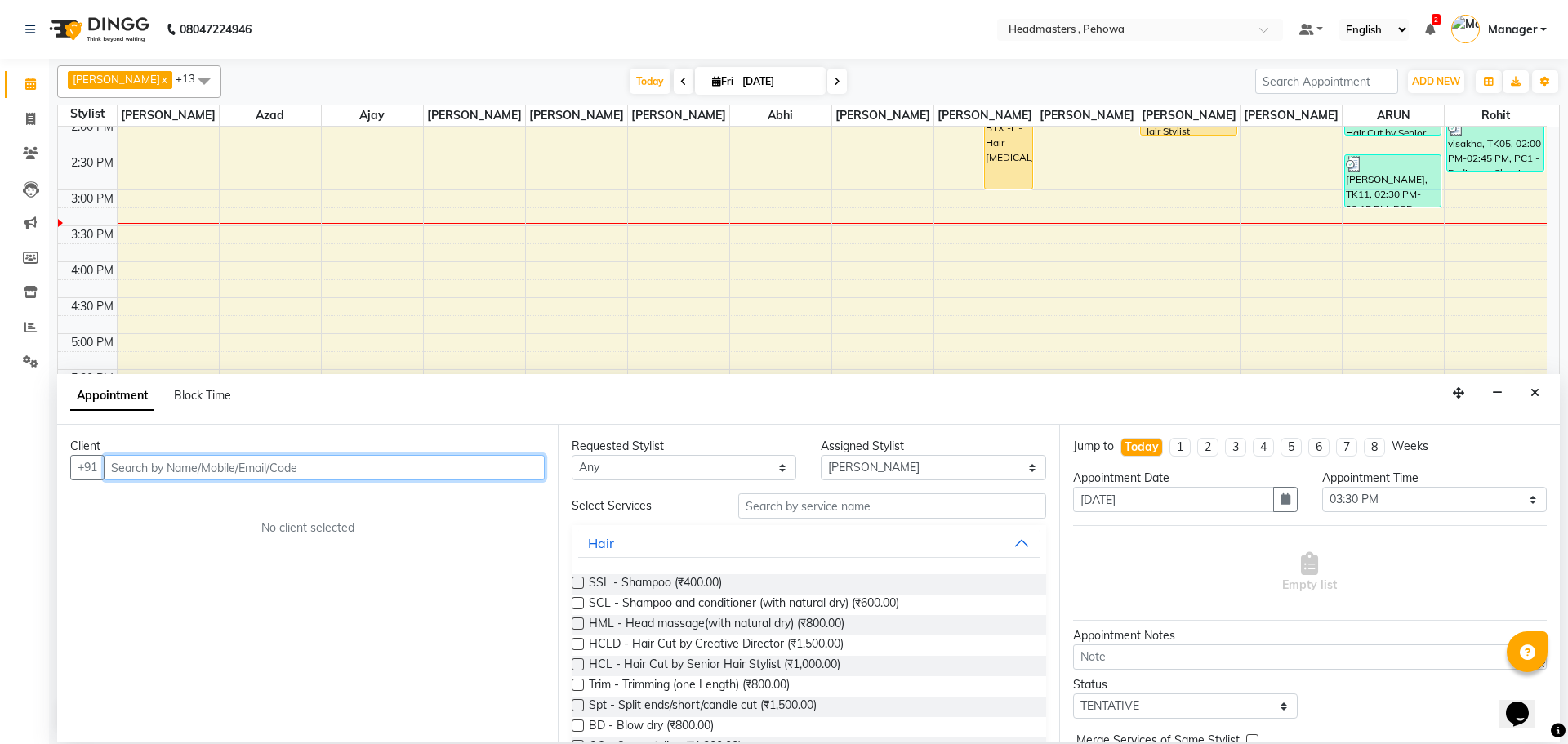paste on "POONAM" 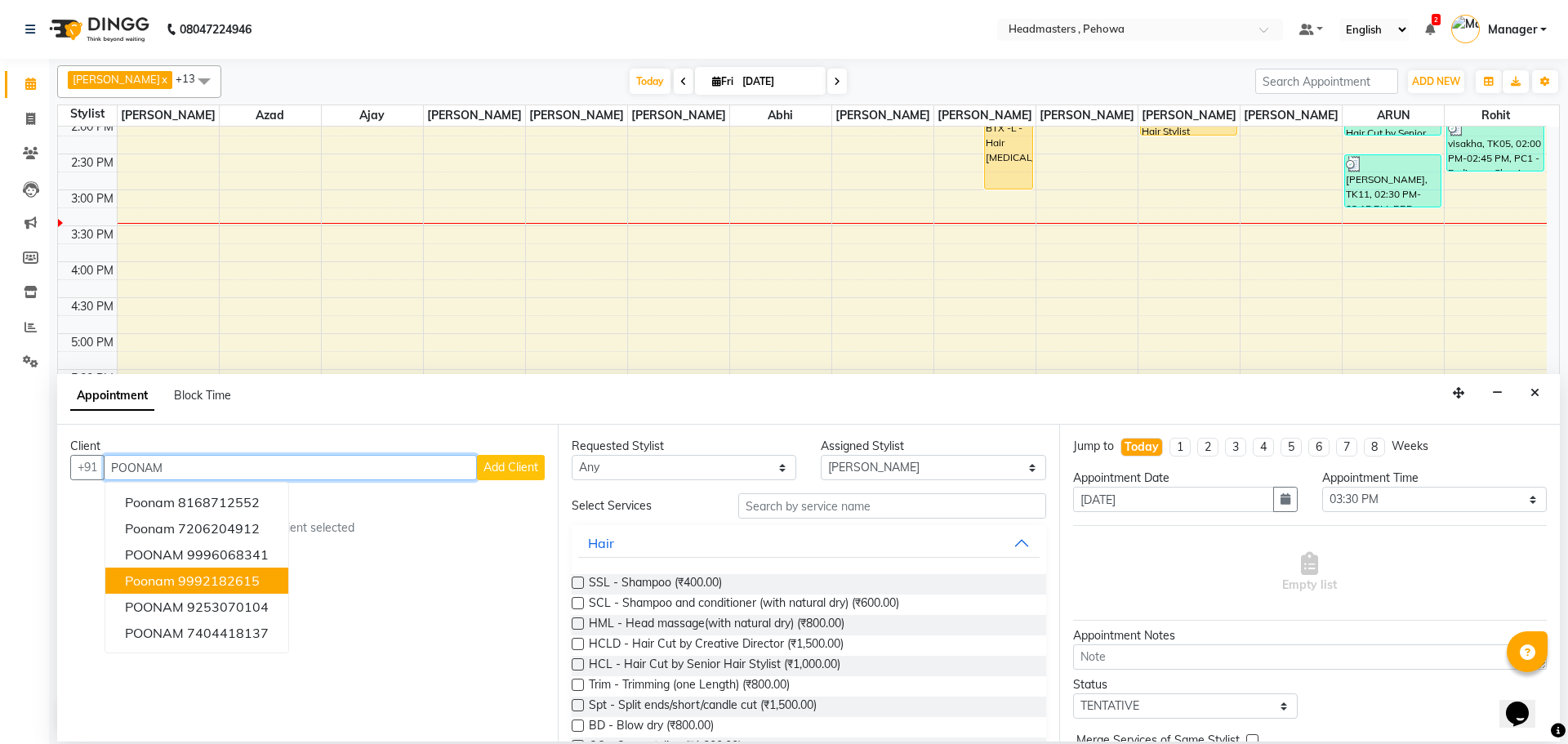 click on "9992182615" at bounding box center [219, 581] 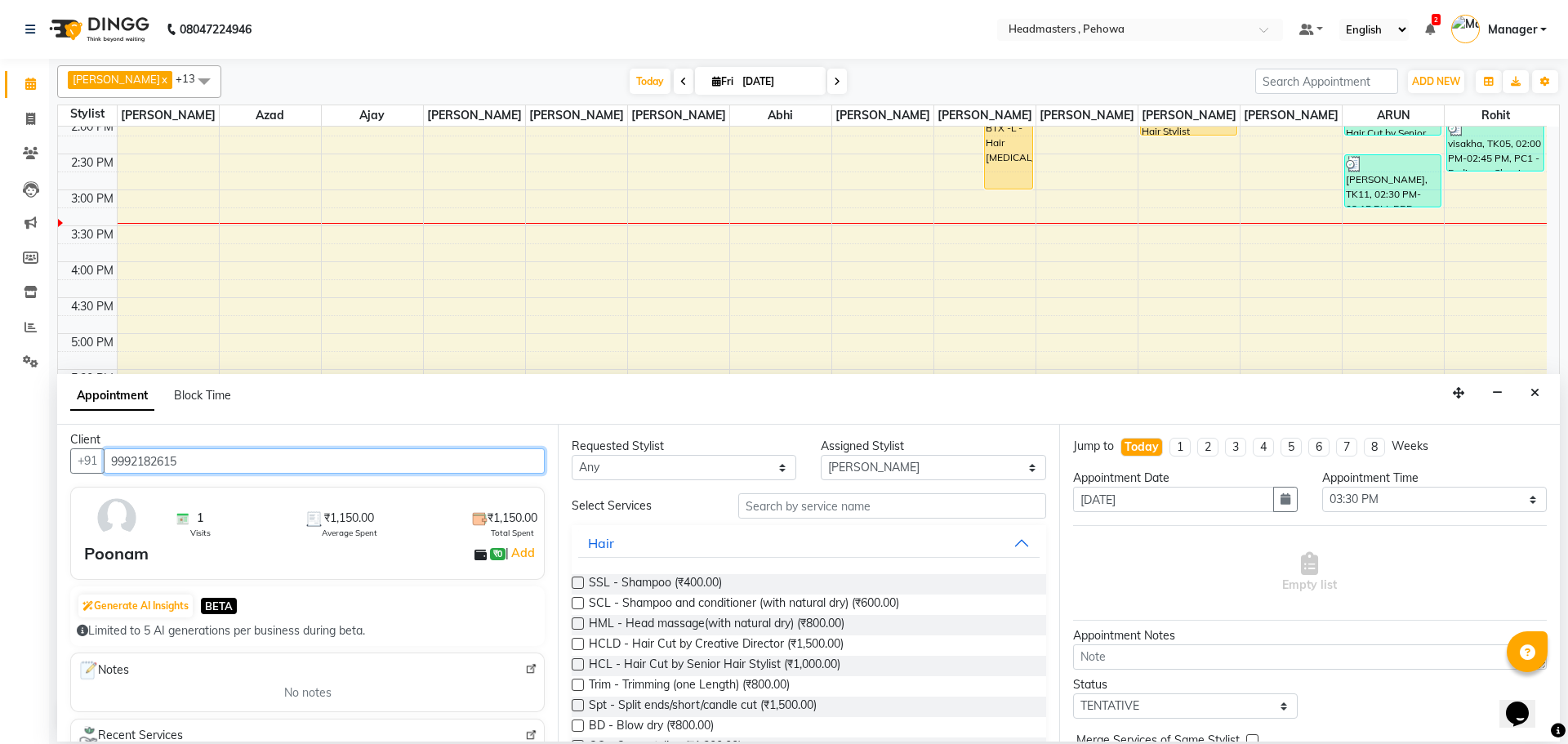 scroll, scrollTop: 0, scrollLeft: 0, axis: both 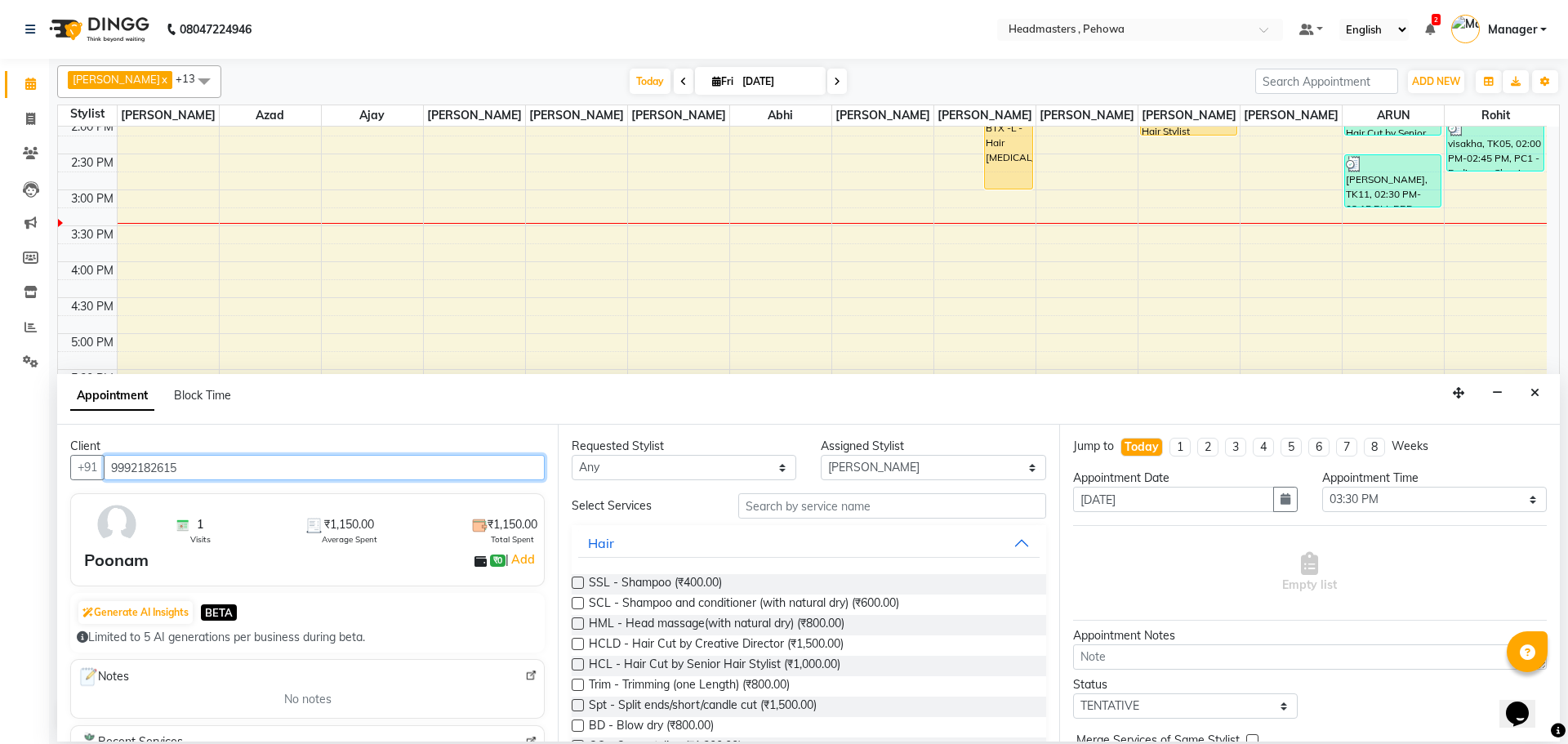 click on "9992182615" at bounding box center [324, 467] 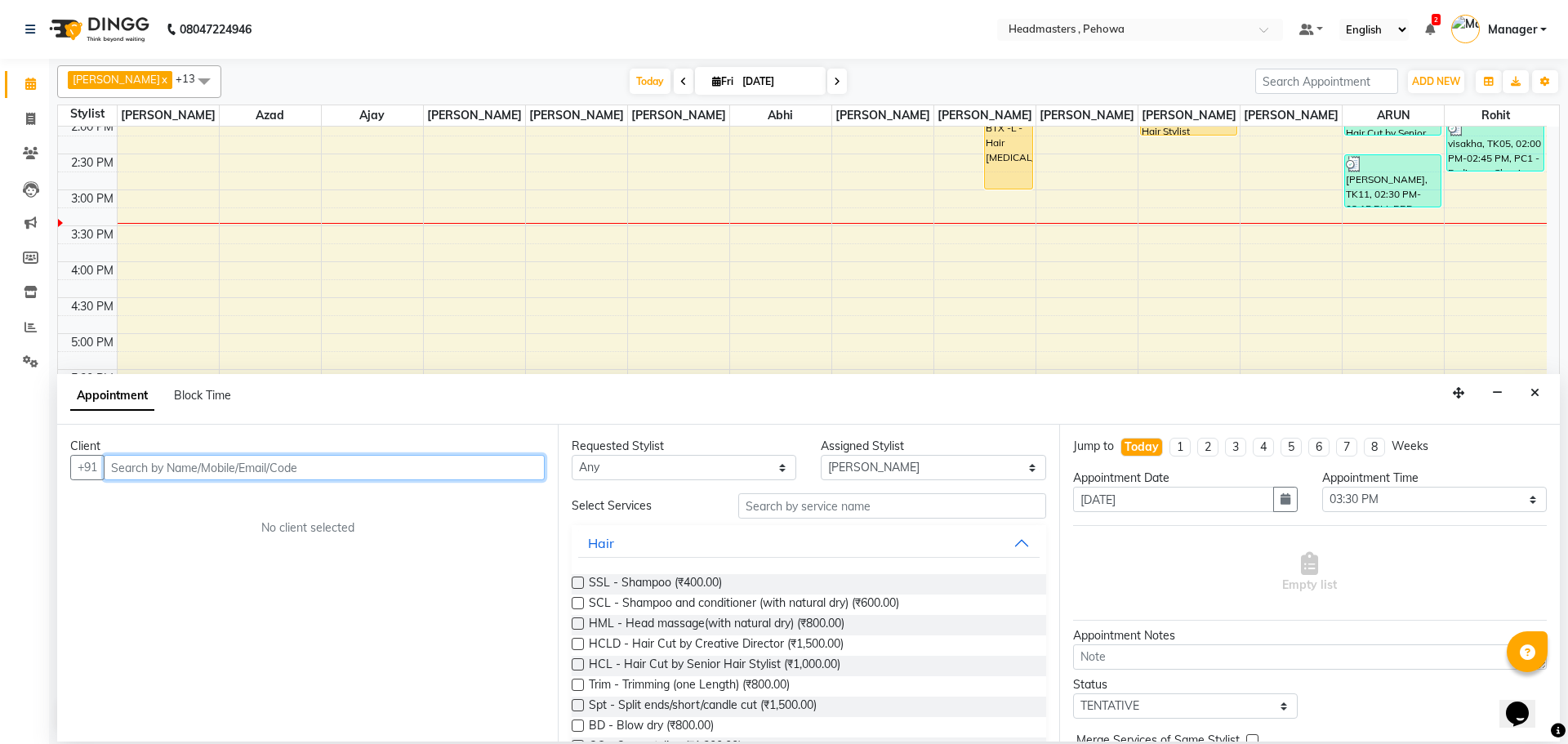 paste on "POONAM" 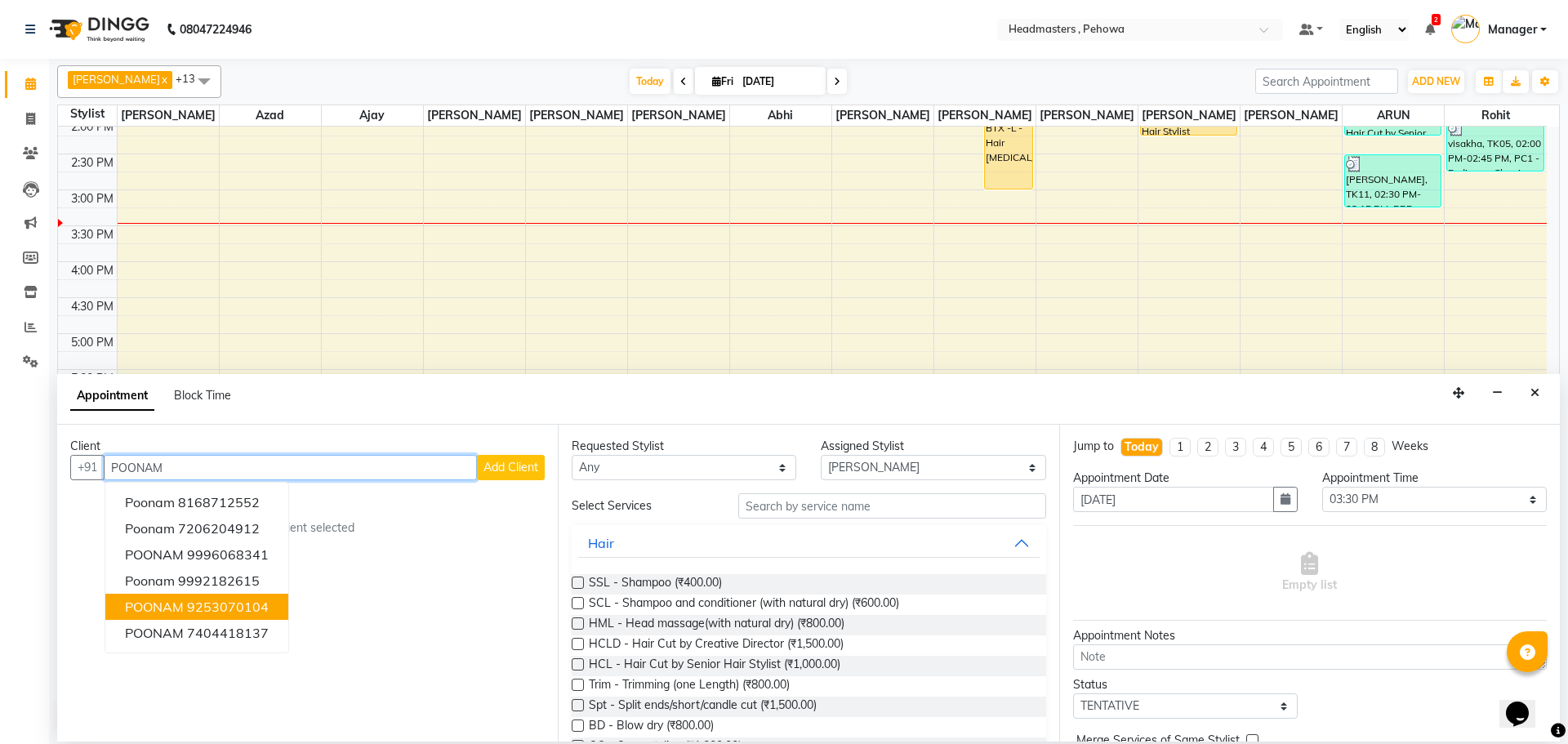 click on "9253070104" at bounding box center (228, 607) 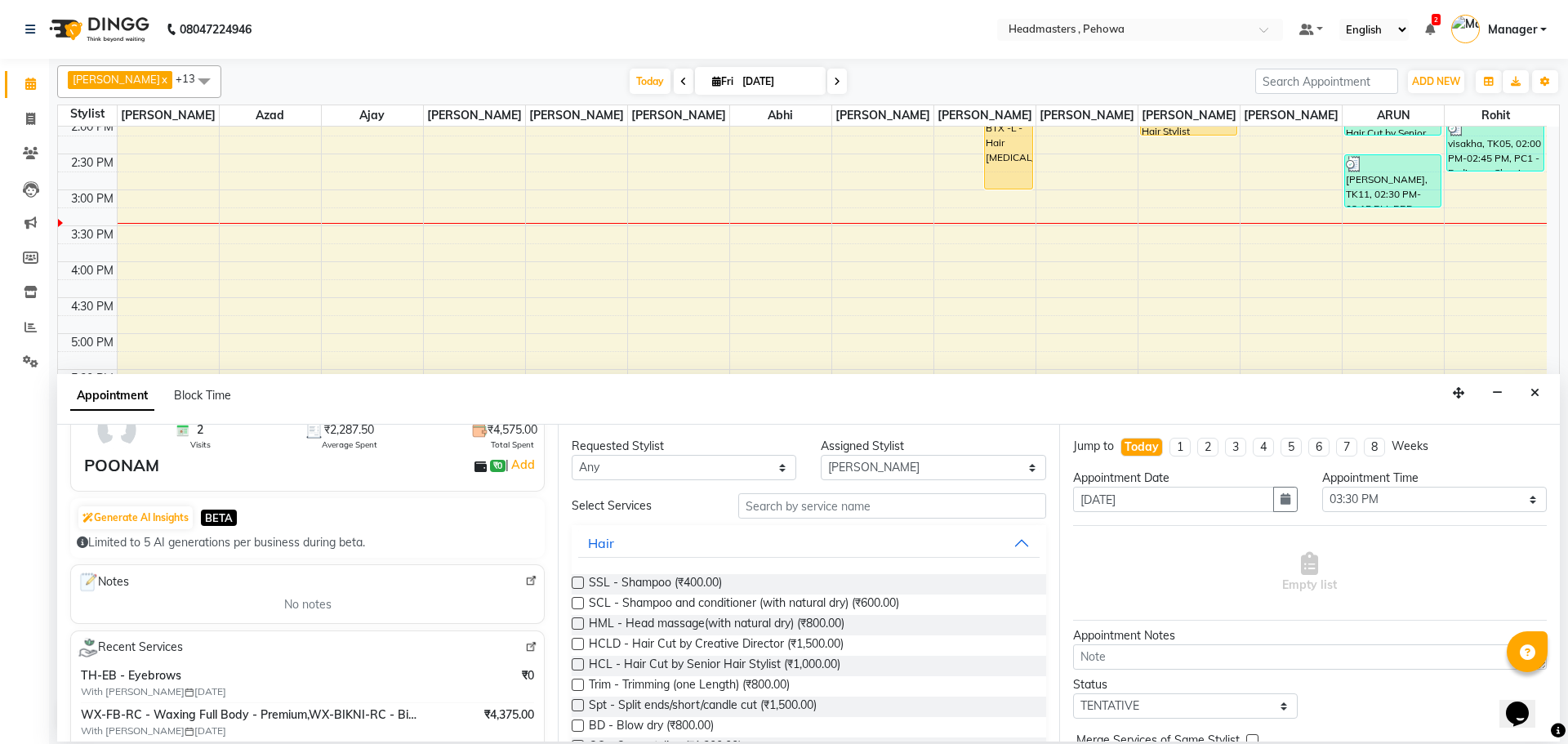scroll, scrollTop: 0, scrollLeft: 0, axis: both 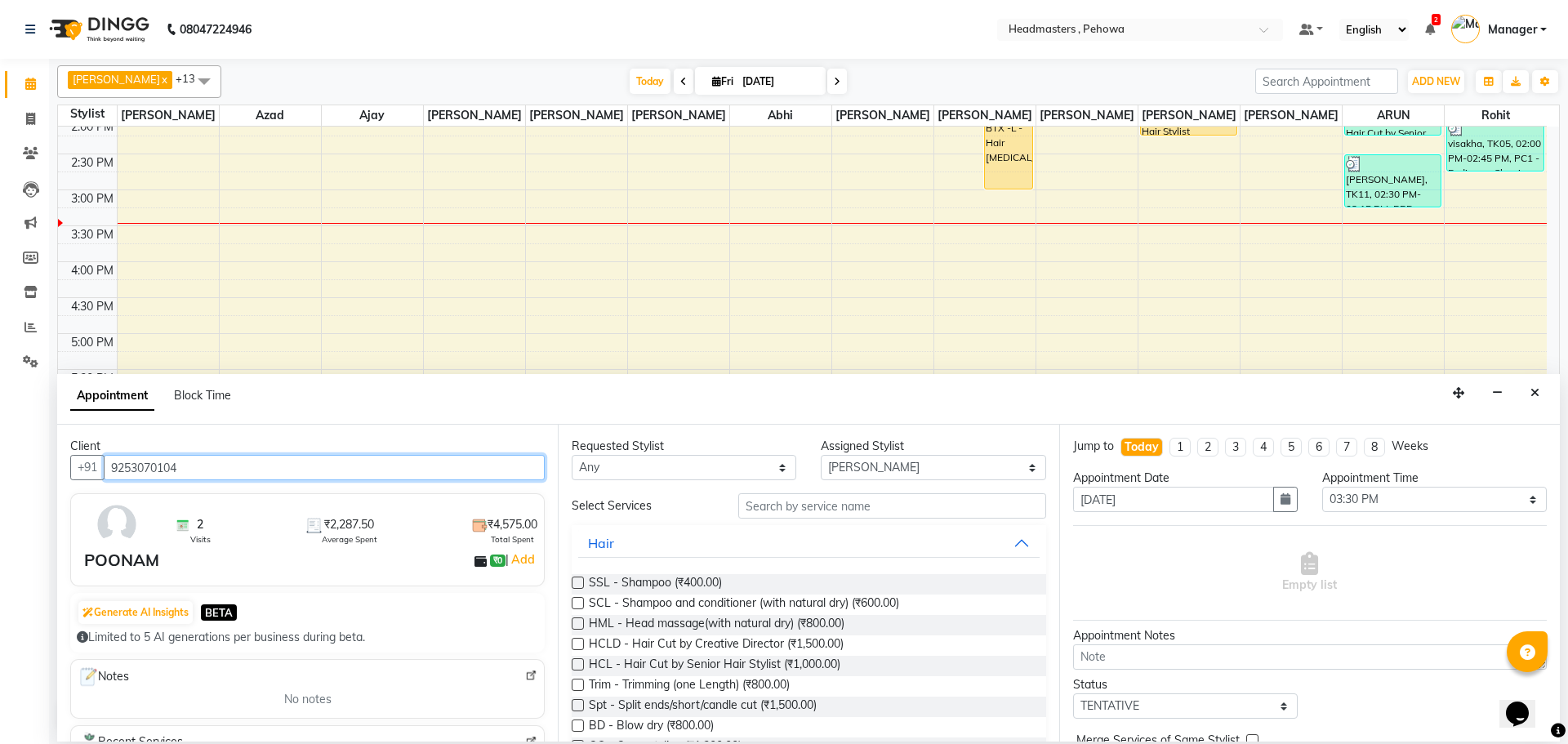 click on "9253070104" at bounding box center [324, 467] 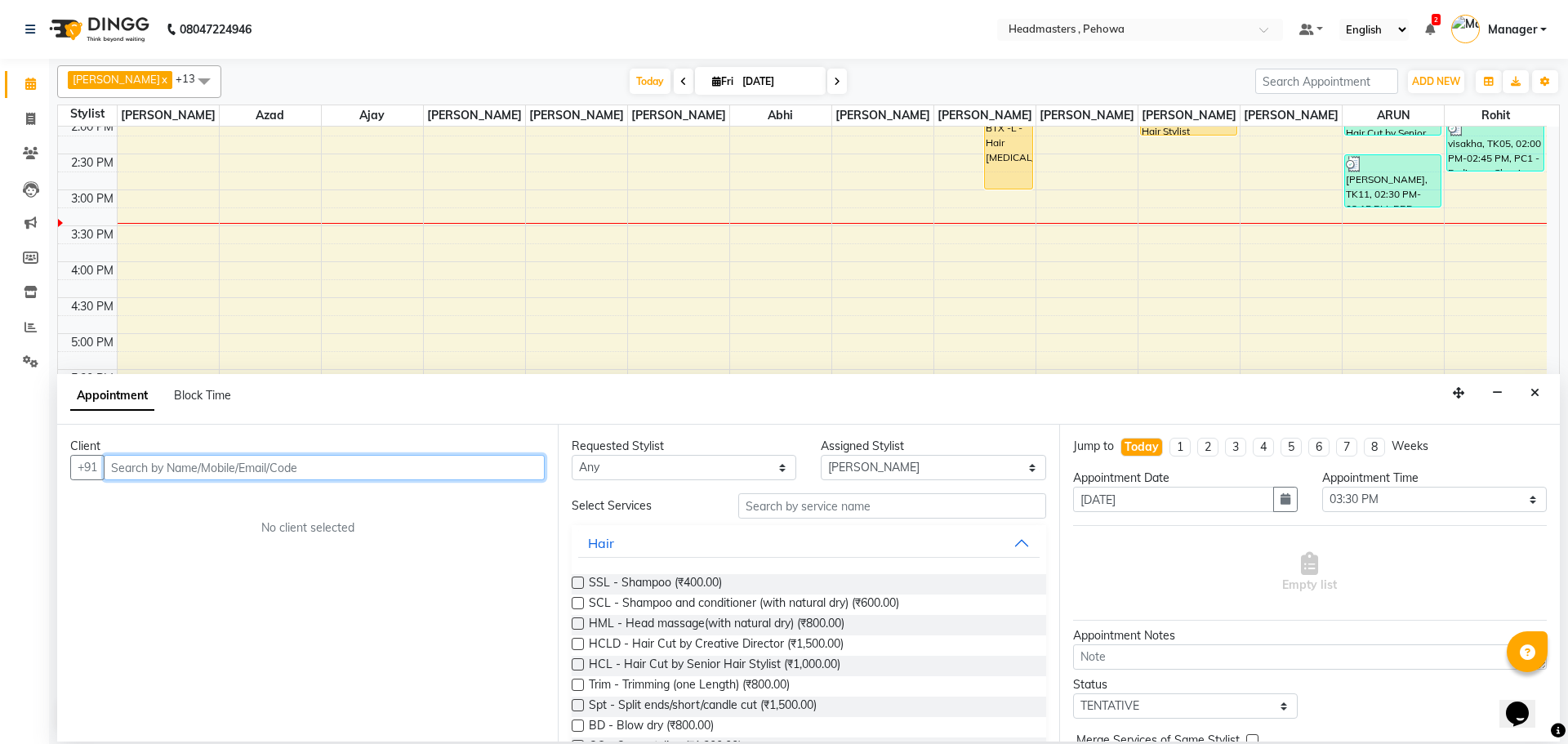 paste on "POONAM" 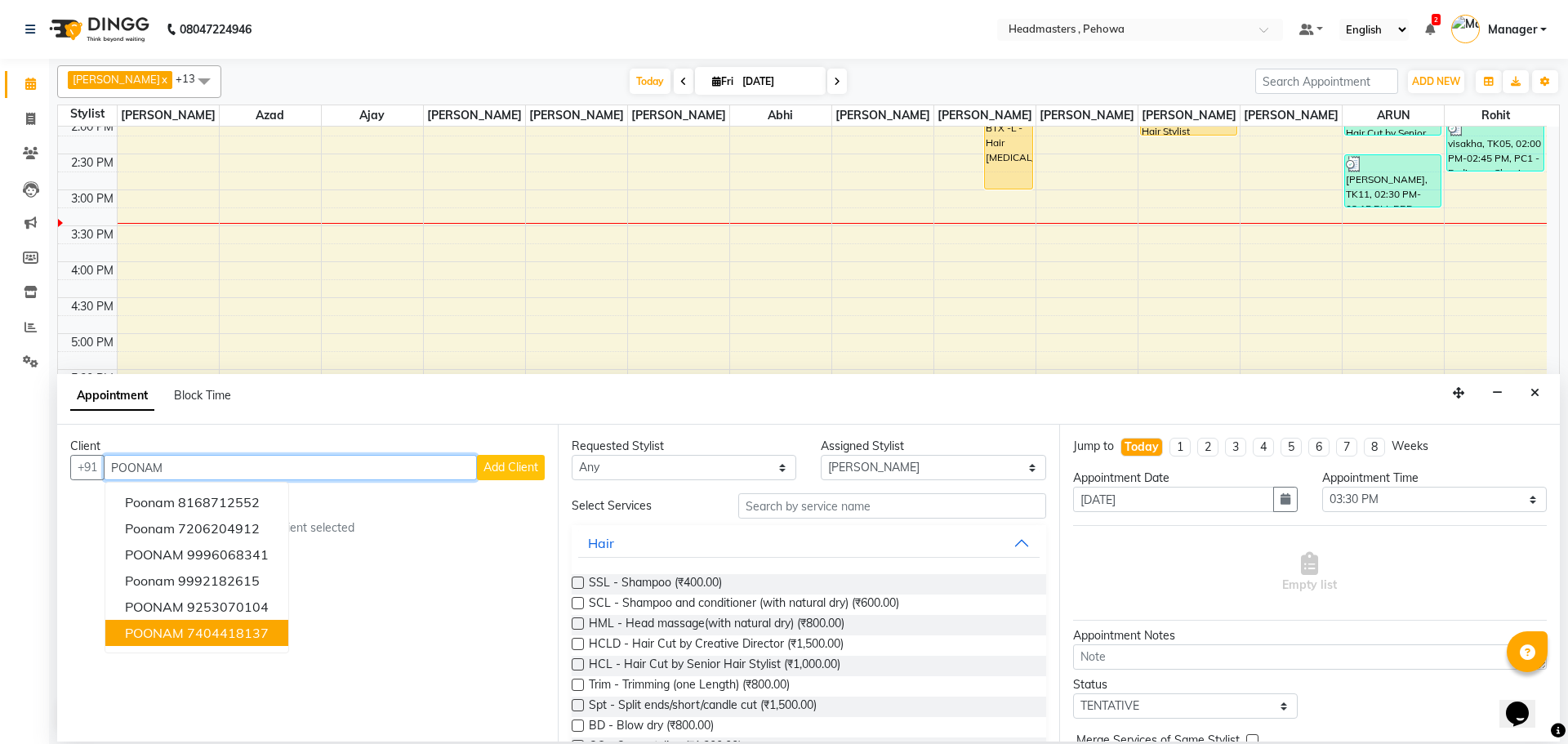 click on "7404418137" at bounding box center (228, 633) 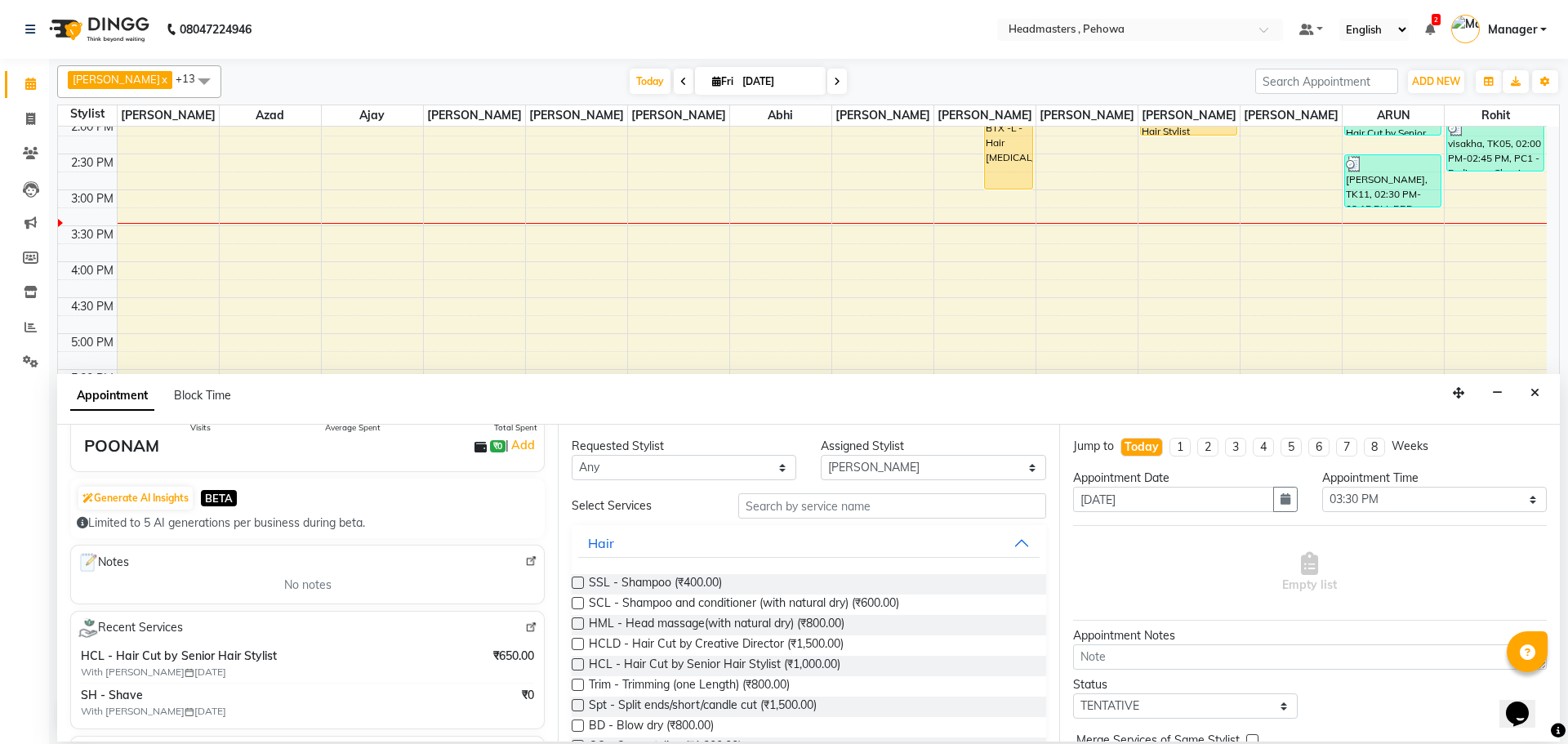 scroll, scrollTop: 0, scrollLeft: 0, axis: both 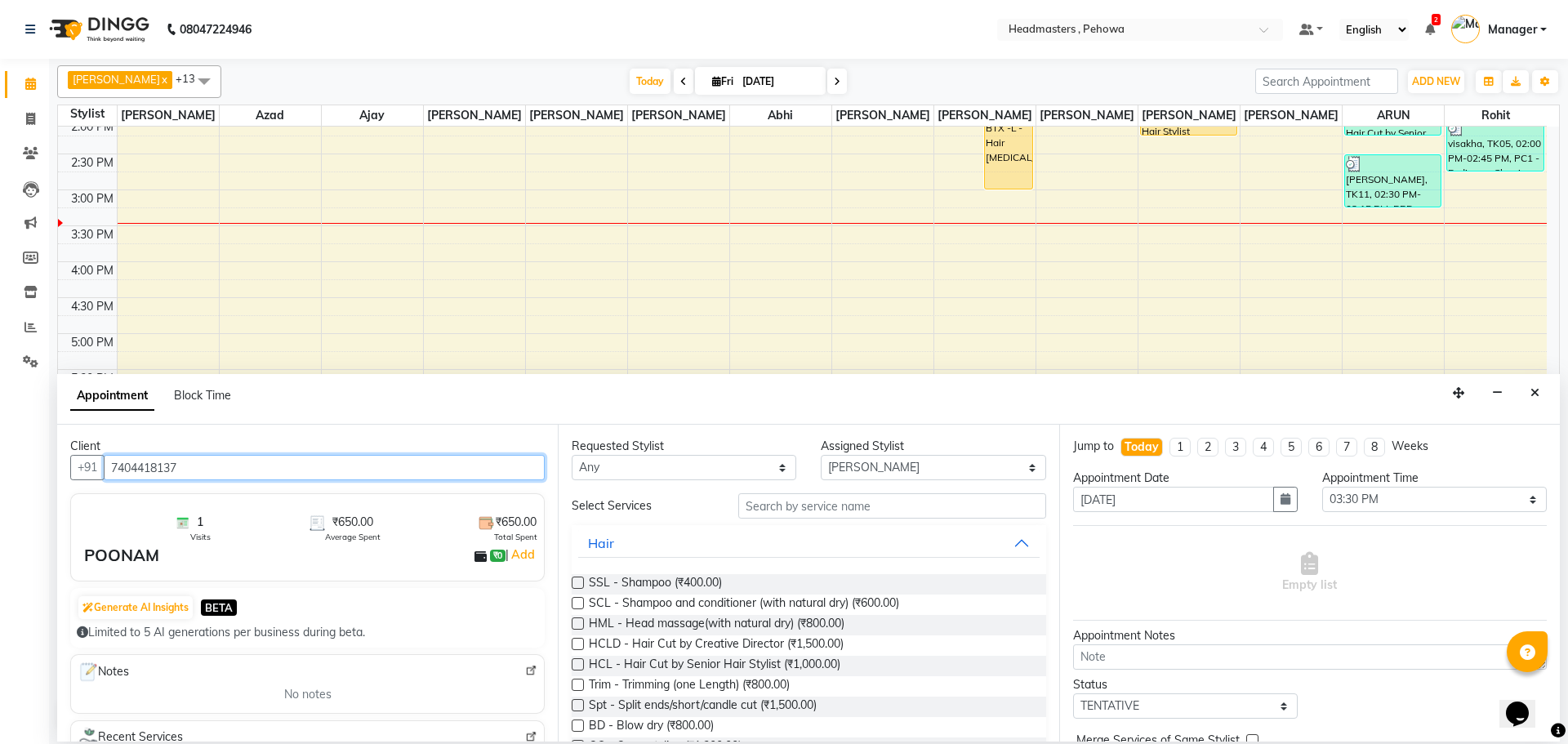 click on "7404418137" at bounding box center [324, 467] 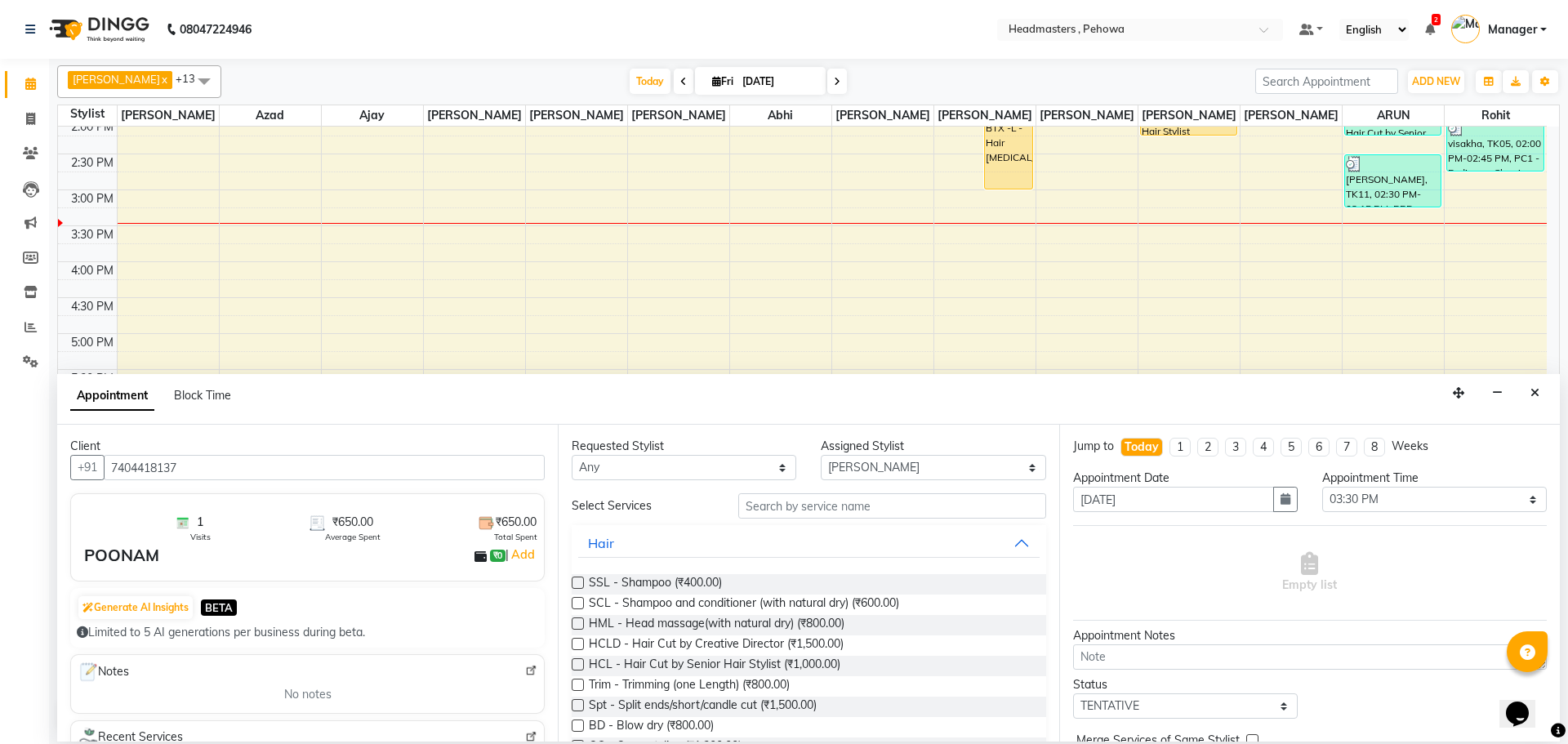 click on "Client +91 7404418137 1 Visits ₹650.00 Average Spent ₹650.00 Total Spent POONAM    ₹0  |   Add    Generate AI Insights
BETA  Limited to 5 AI generations per business during beta.   Notes  No notes  Recent Services HCL - Hair Cut by Senior Hair Stylist With [PERSON_NAME]   [DATE] ₹650.00 SH - Shave With Azad   [DATE] ₹0  Memberships No membership  Active Packages No packages  Vouchers No vouchers" at bounding box center (307, 583) 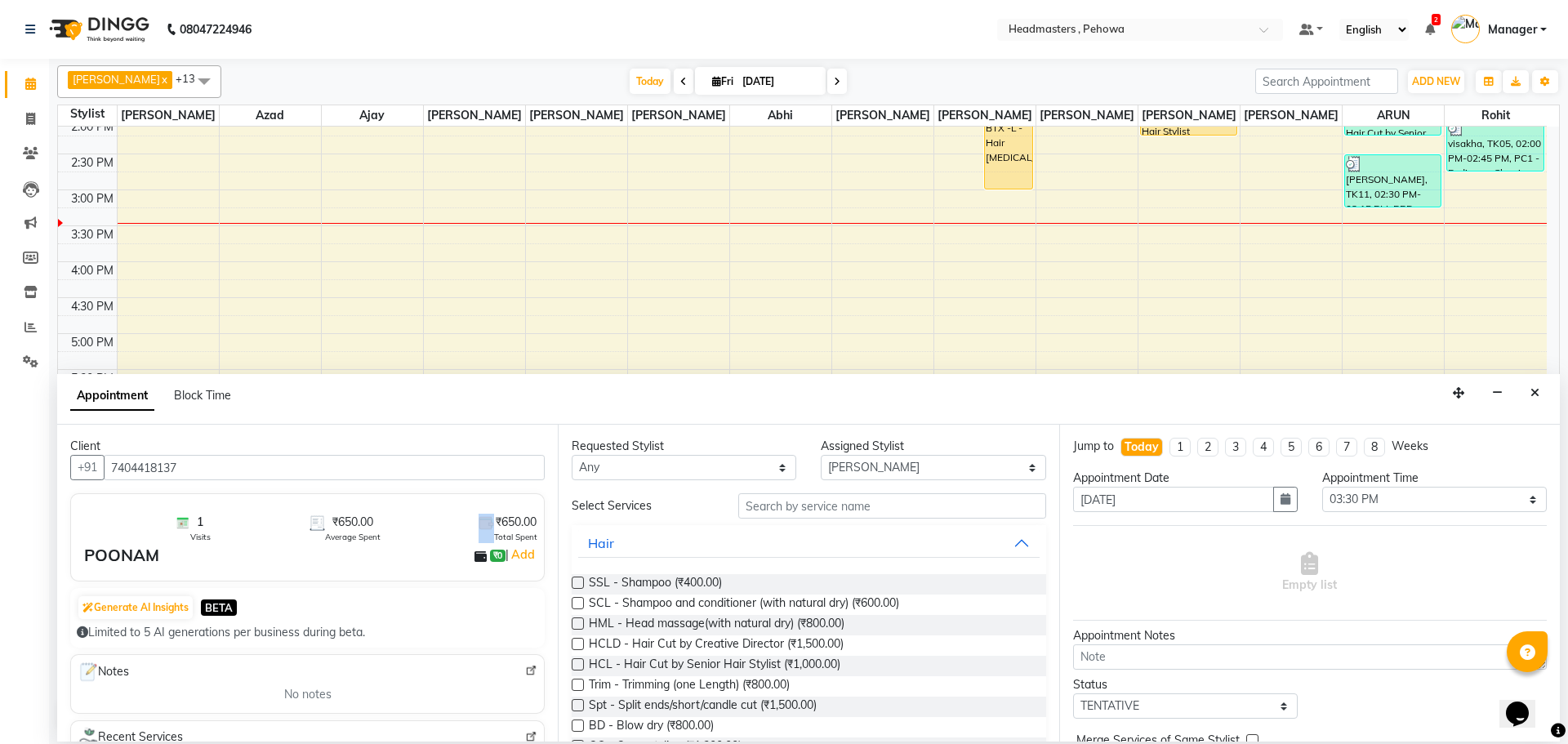 click on "Client +91 7404418137 1 Visits ₹650.00 Average Spent ₹650.00 Total Spent POONAM    ₹0  |   Add    Generate AI Insights
BETA  Limited to 5 AI generations per business during beta.   Notes  No notes  Recent Services HCL - Hair Cut by Senior Hair Stylist With [PERSON_NAME]   [DATE] ₹650.00 SH - Shave With Azad   [DATE] ₹0  Memberships No membership  Active Packages No packages  Vouchers No vouchers" at bounding box center (307, 583) 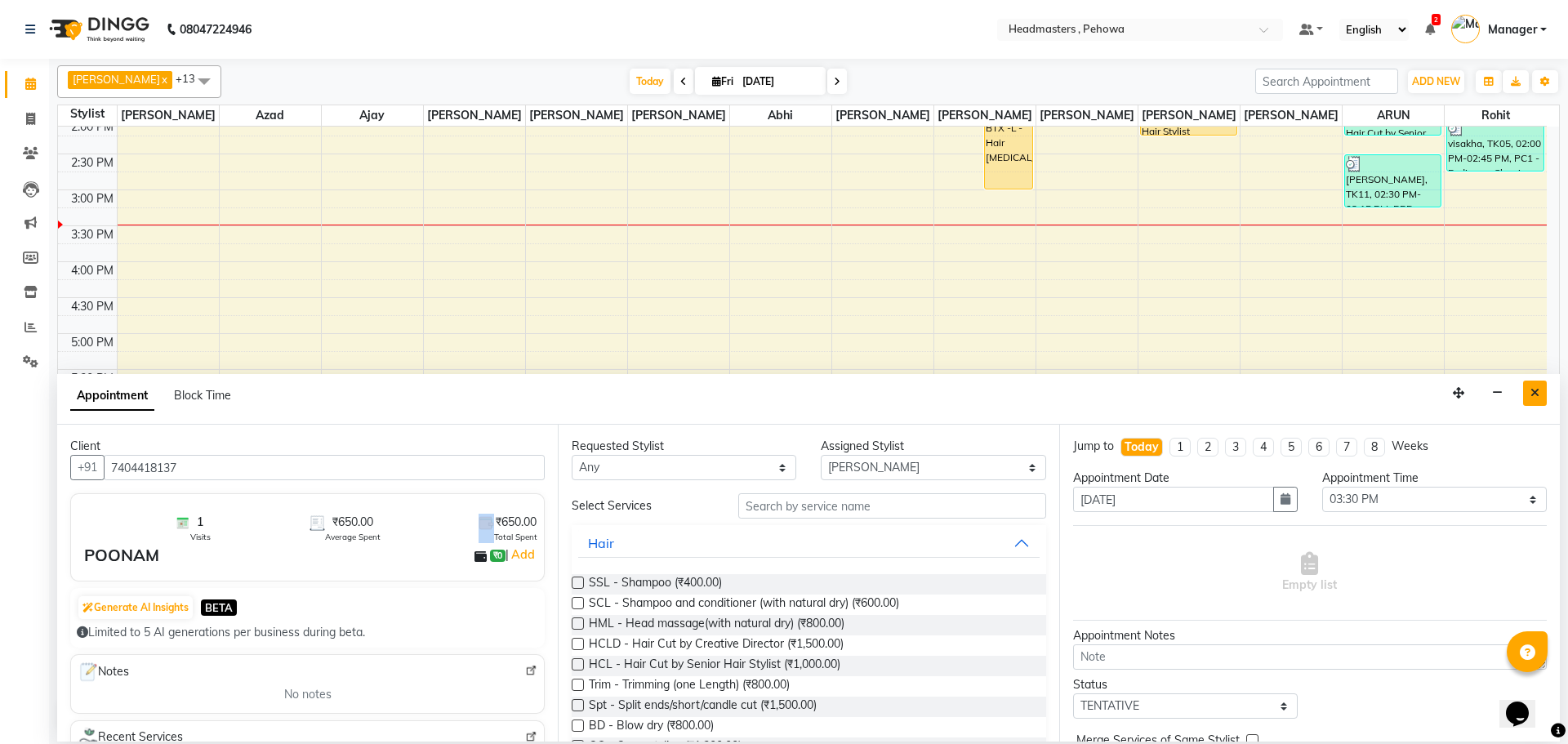 click at bounding box center (1535, 393) 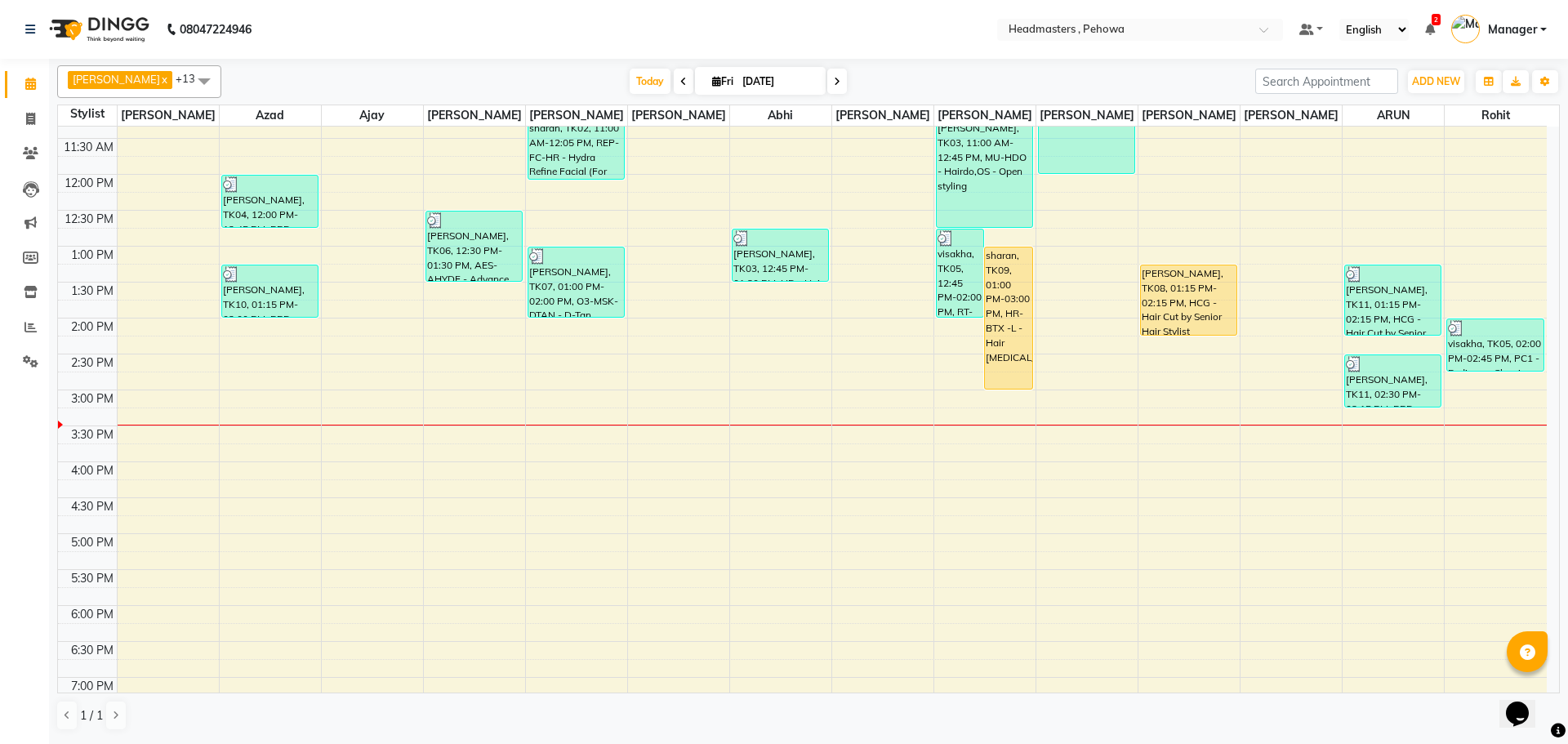 scroll, scrollTop: 194, scrollLeft: 0, axis: vertical 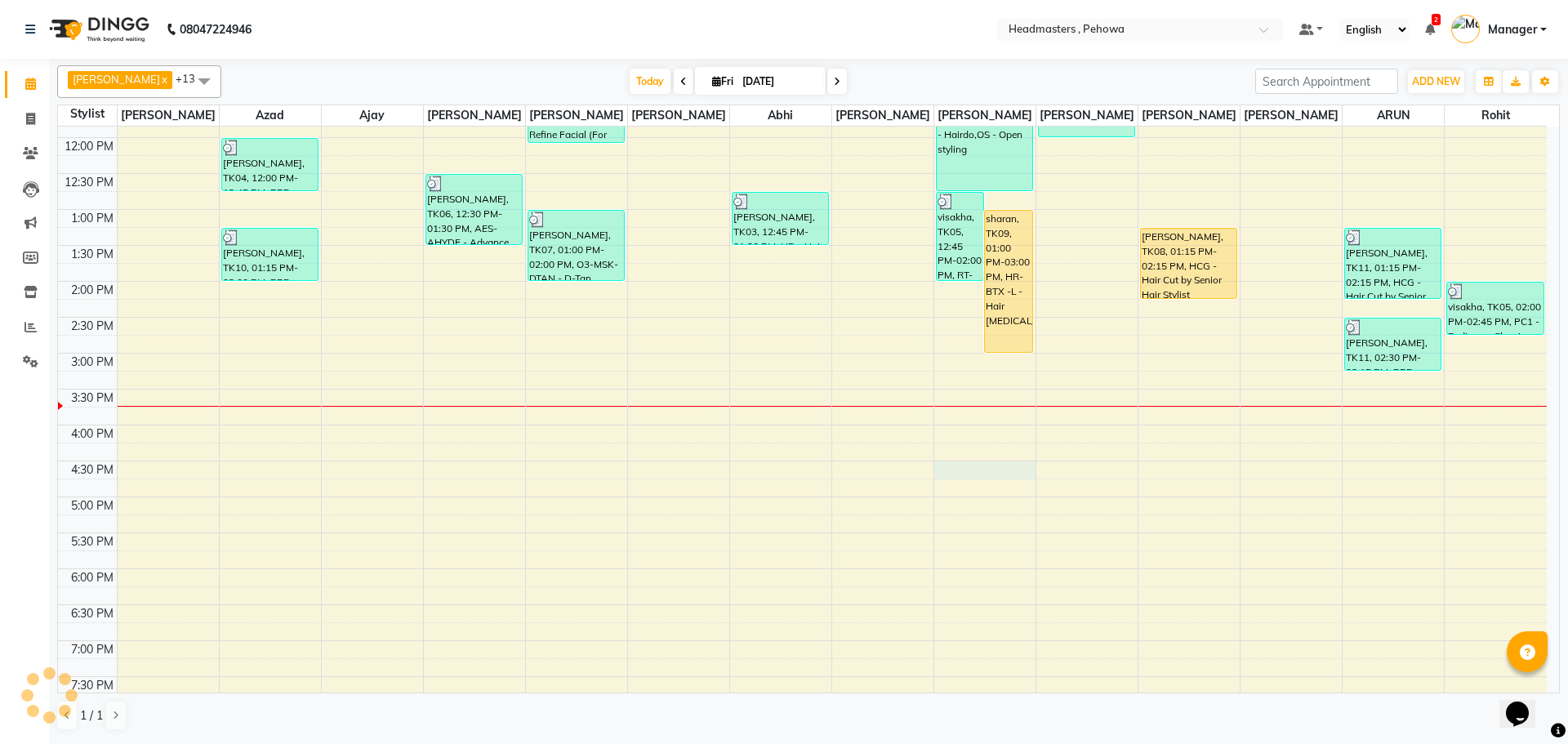 click on "8:00 AM 8:30 AM 9:00 AM 9:30 AM 10:00 AM 10:30 AM 11:00 AM 11:30 AM 12:00 PM 12:30 PM 1:00 PM 1:30 PM 2:00 PM 2:30 PM 3:00 PM 3:30 PM 4:00 PM 4:30 PM 5:00 PM 5:30 PM 6:00 PM 6:30 PM 7:00 PM 7:30 PM 8:00 PM 8:30 PM 9:00 PM 9:30 PM     [PERSON_NAME], TK04, 12:00 PM-12:45 PM, BRD - [PERSON_NAME], TK10, 01:15 PM-02:00 PM, BRD - [PERSON_NAME], TK06, 12:30 PM-01:30 PM, AES-AHYDF  - Advance Hydra Facial     sharan, TK02, 11:00 AM-12:05 PM, REP-FC-HR - Hydra Refine Facial (For Normal/Oily Skin),WX-UA-RC - Waxing Under Arms - Premium     [PERSON_NAME], TK07, 01:00 PM-02:00 PM, O3-MSK-DTAN  - D-Tan Pack,CLP REP  - Repechage Cleanup (seaweed based) (₹3000)     [GEOGRAPHIC_DATA], TK03, 12:45 PM-01:30 PM, HD - Hair Do     visakha, TK05, 12:45 PM-02:00 PM, RT-ES - Essensity Root Touchup(one inch only)    sharan, TK09, 01:00 PM-03:00 PM, HR-BTX -L  - Hair [MEDICAL_DATA]     [PERSON_NAME], TK03, 11:00 AM-12:45 PM, MU-HDO  - Hairdo,OS - Open styling     [PERSON_NAME], TK03, 09:00 AM-12:00 PM, Air Brush - Roka/Engagement,MUKRY-PARTY  - Kryolan - PARTY" at bounding box center (802, 353) 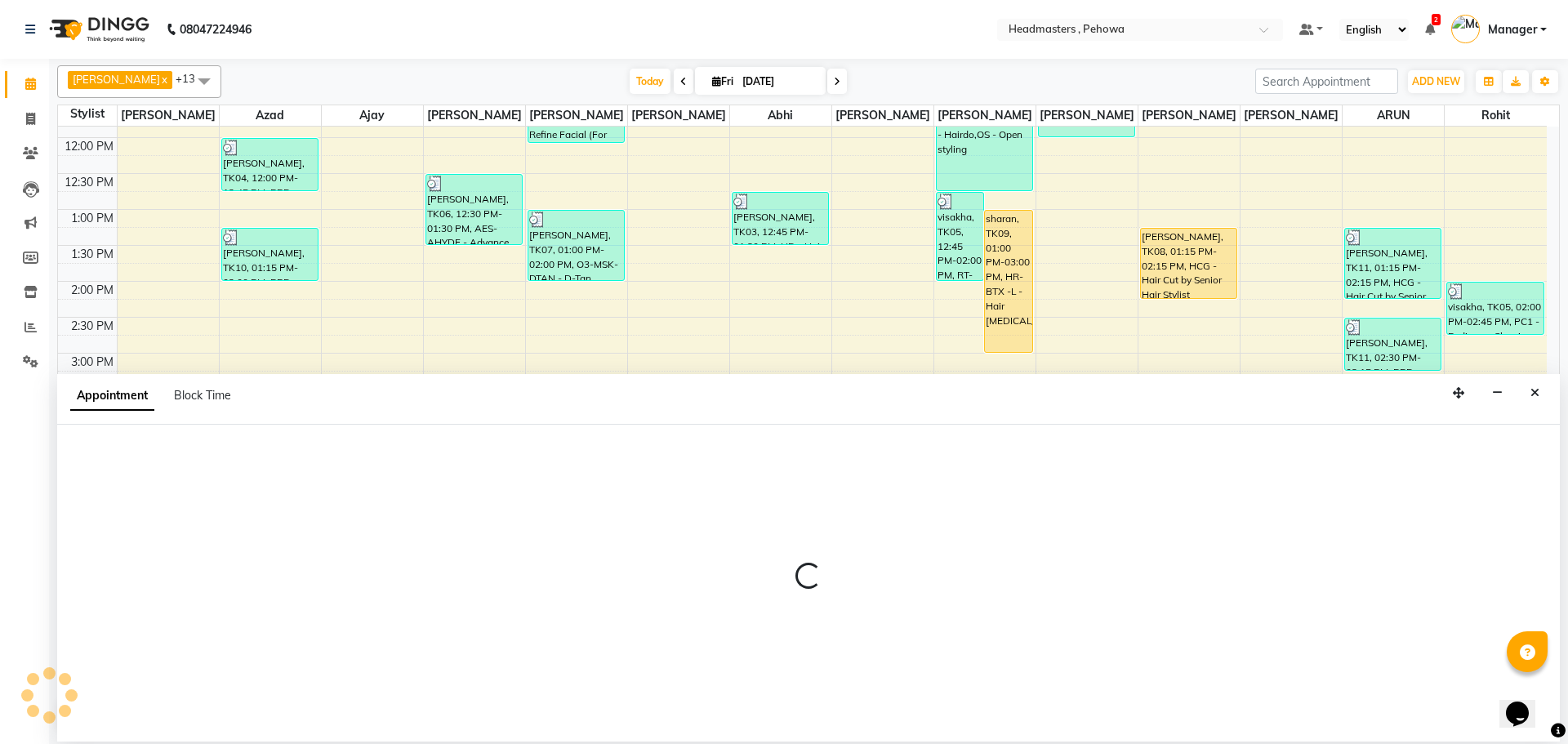 select on "990" 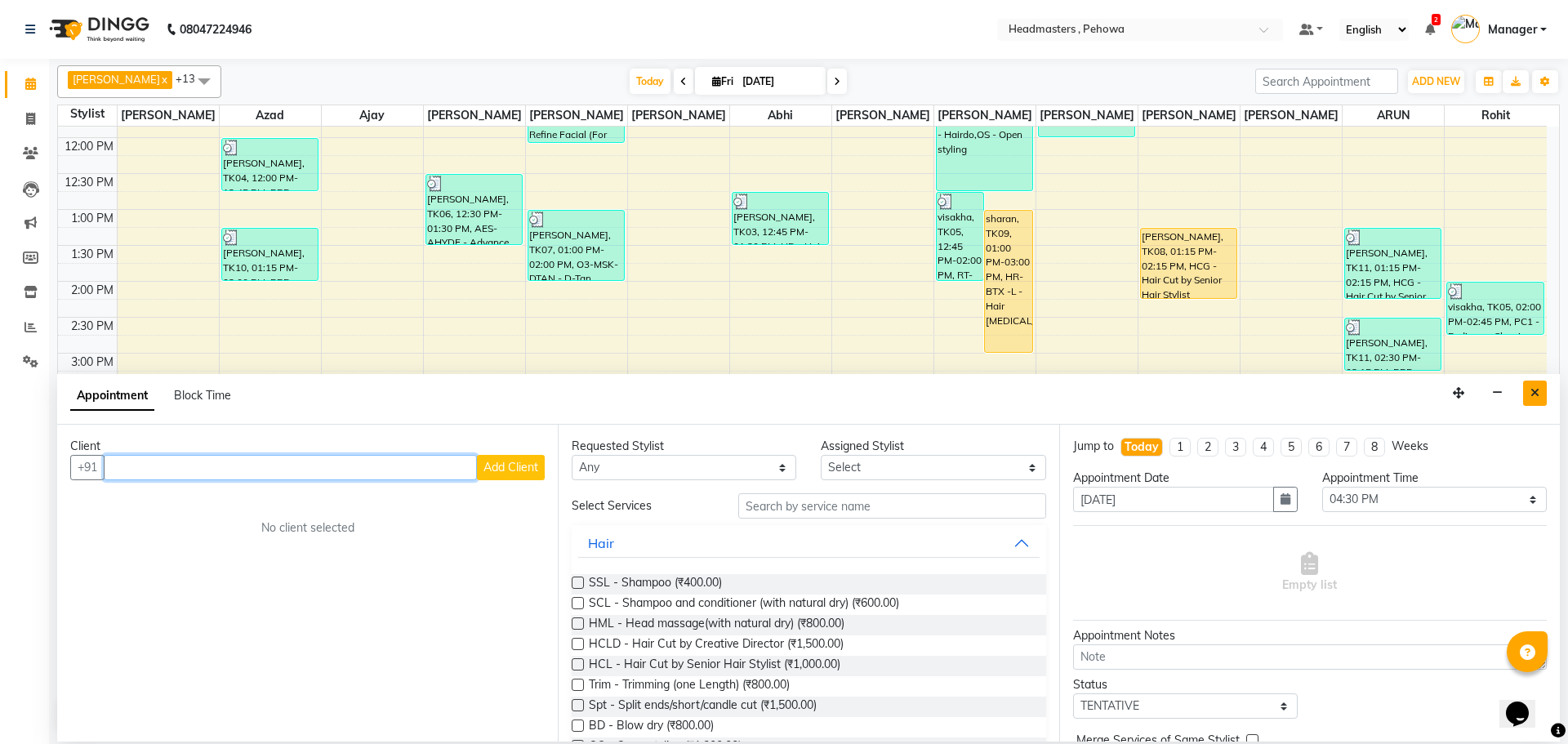 type 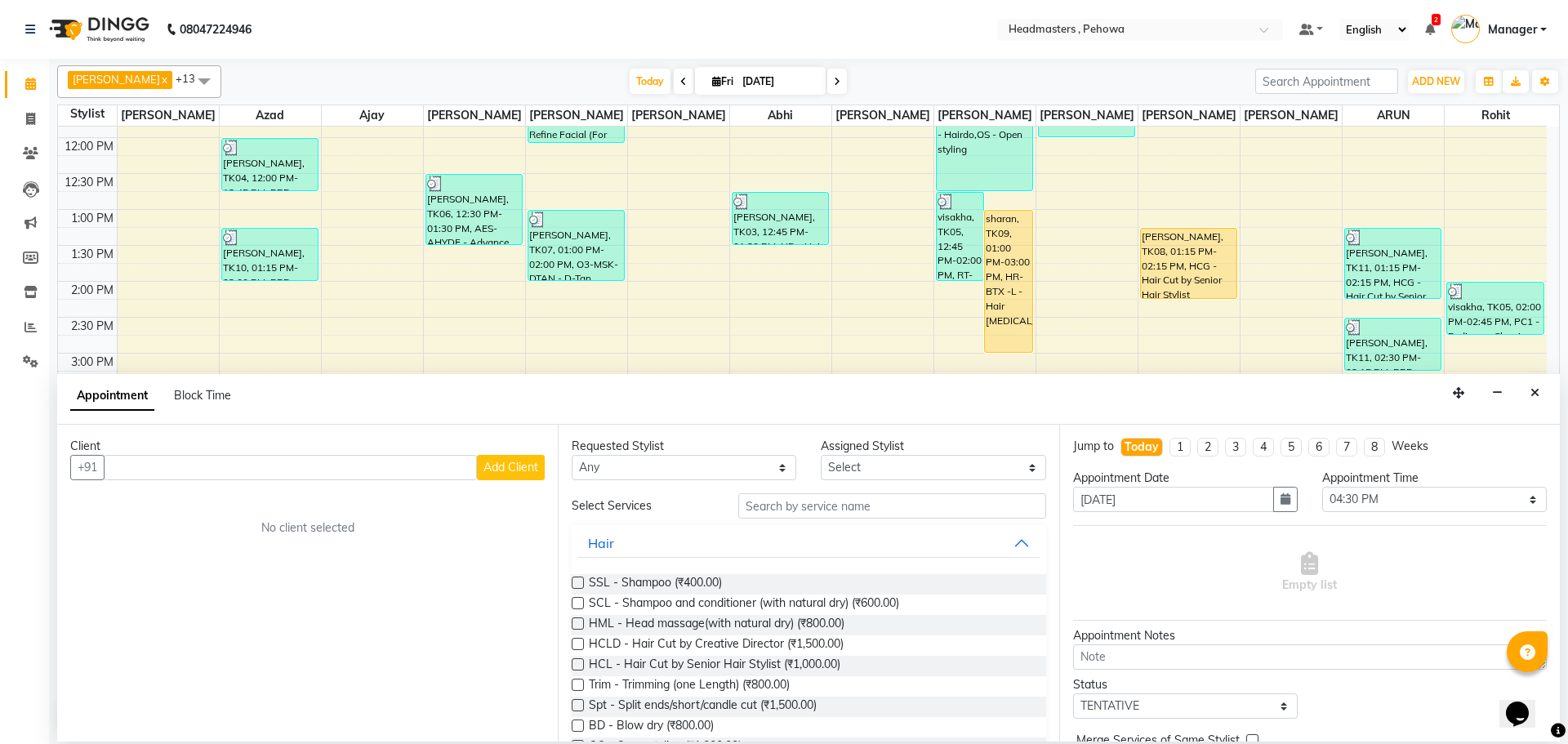 drag, startPoint x: 1543, startPoint y: 390, endPoint x: 1556, endPoint y: 379, distance: 17.029386 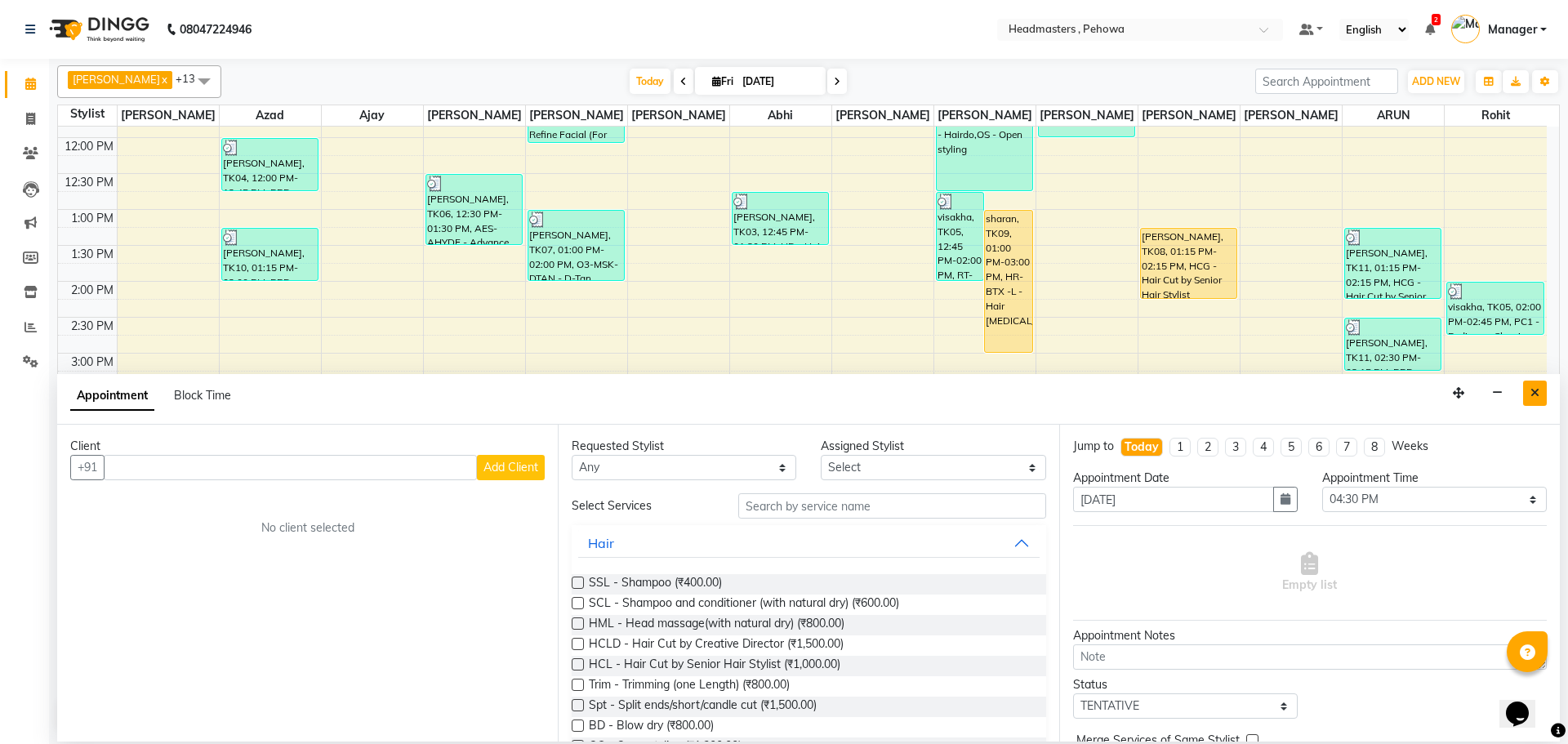 click at bounding box center (1535, 393) 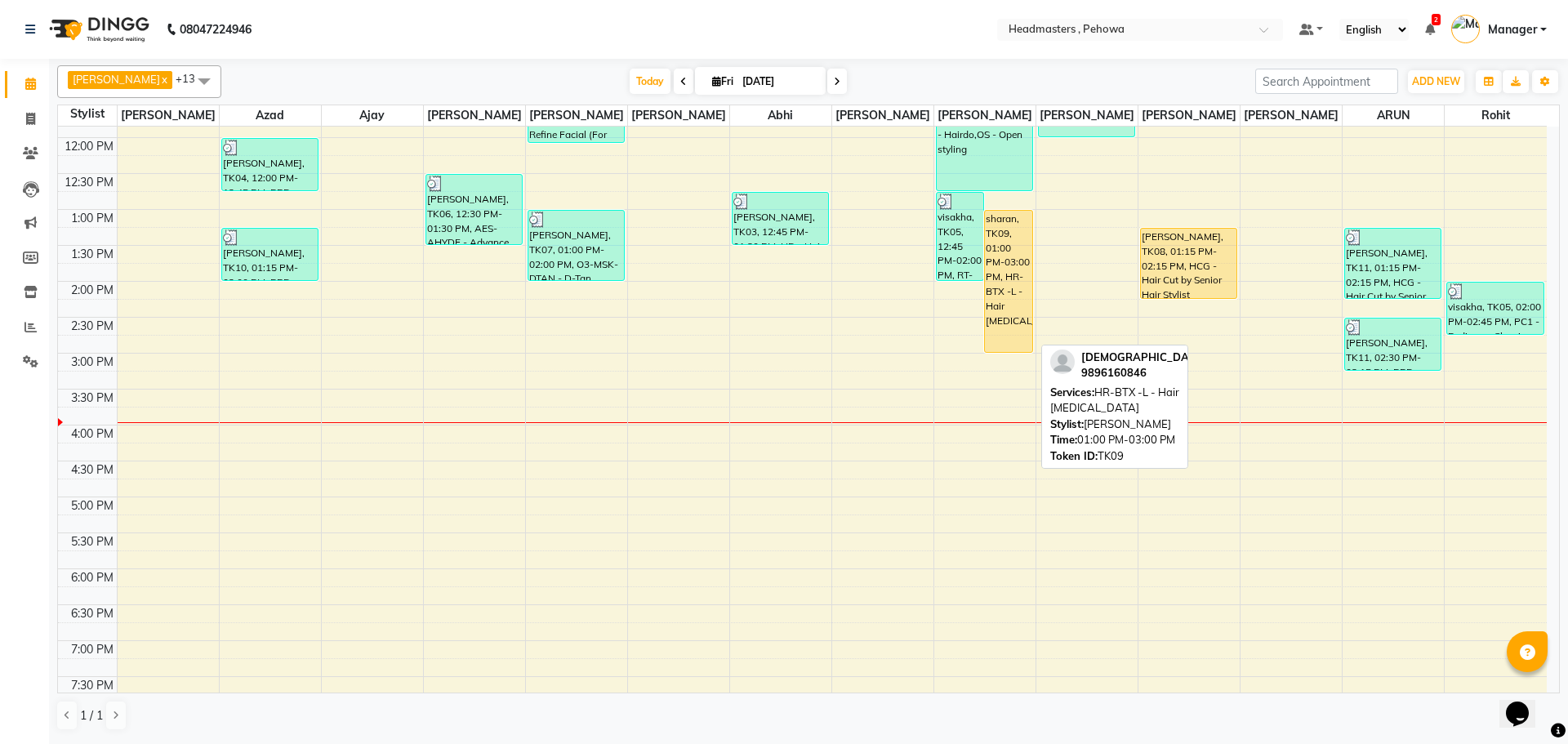 click on "sharan, TK09, 01:00 PM-03:00 PM, HR-BTX -L  - Hair [MEDICAL_DATA]" at bounding box center [1008, 281] 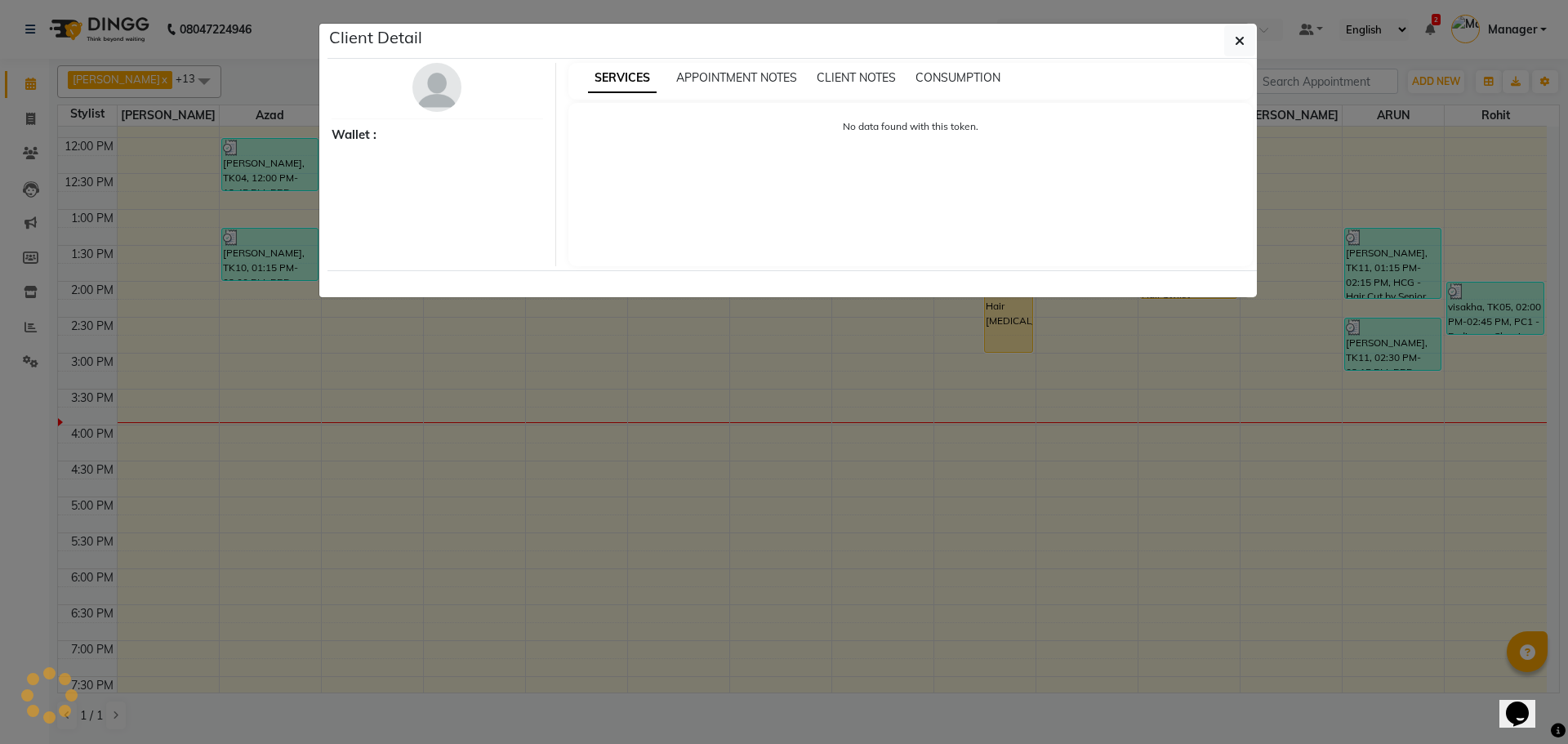 select on "1" 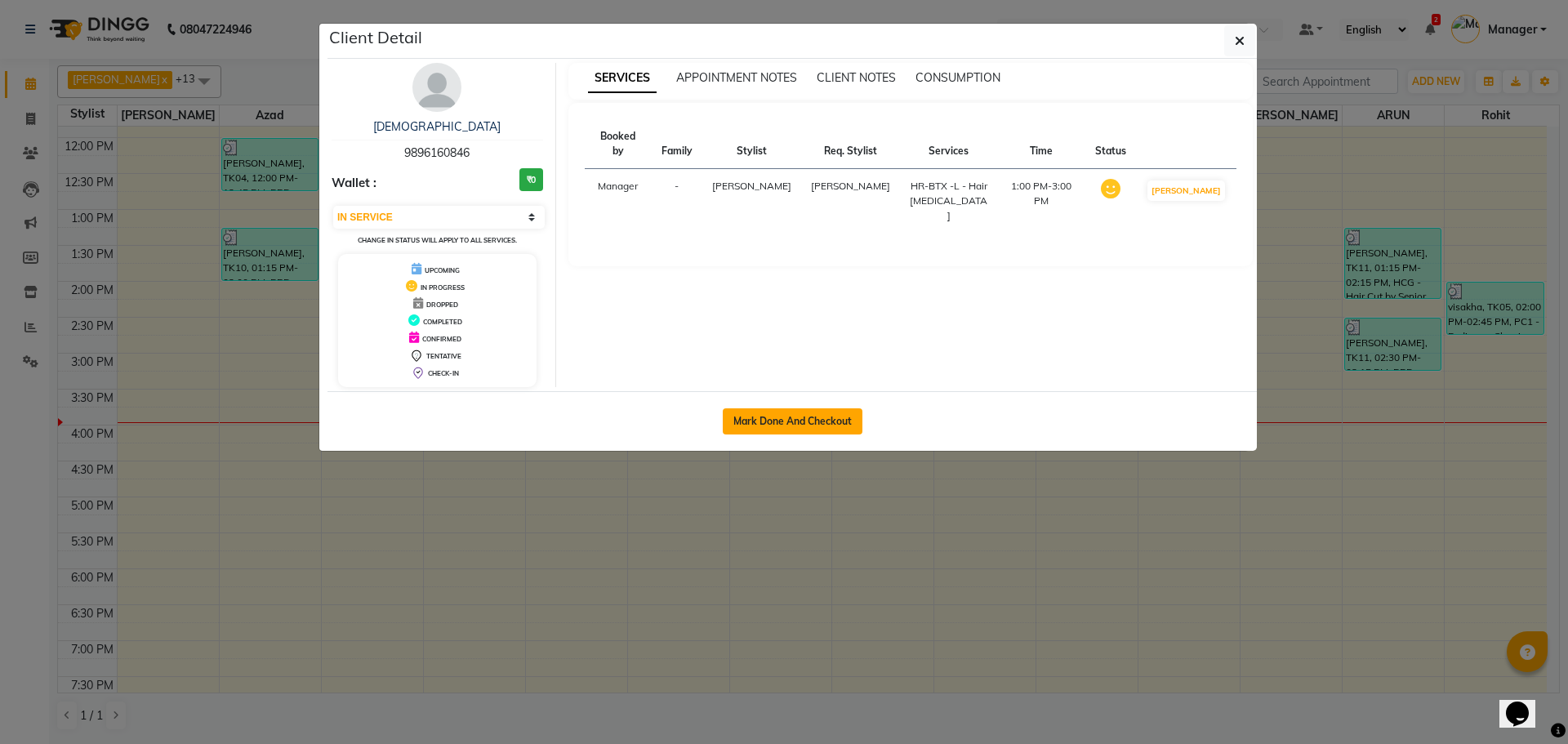 click on "Mark Done And Checkout" 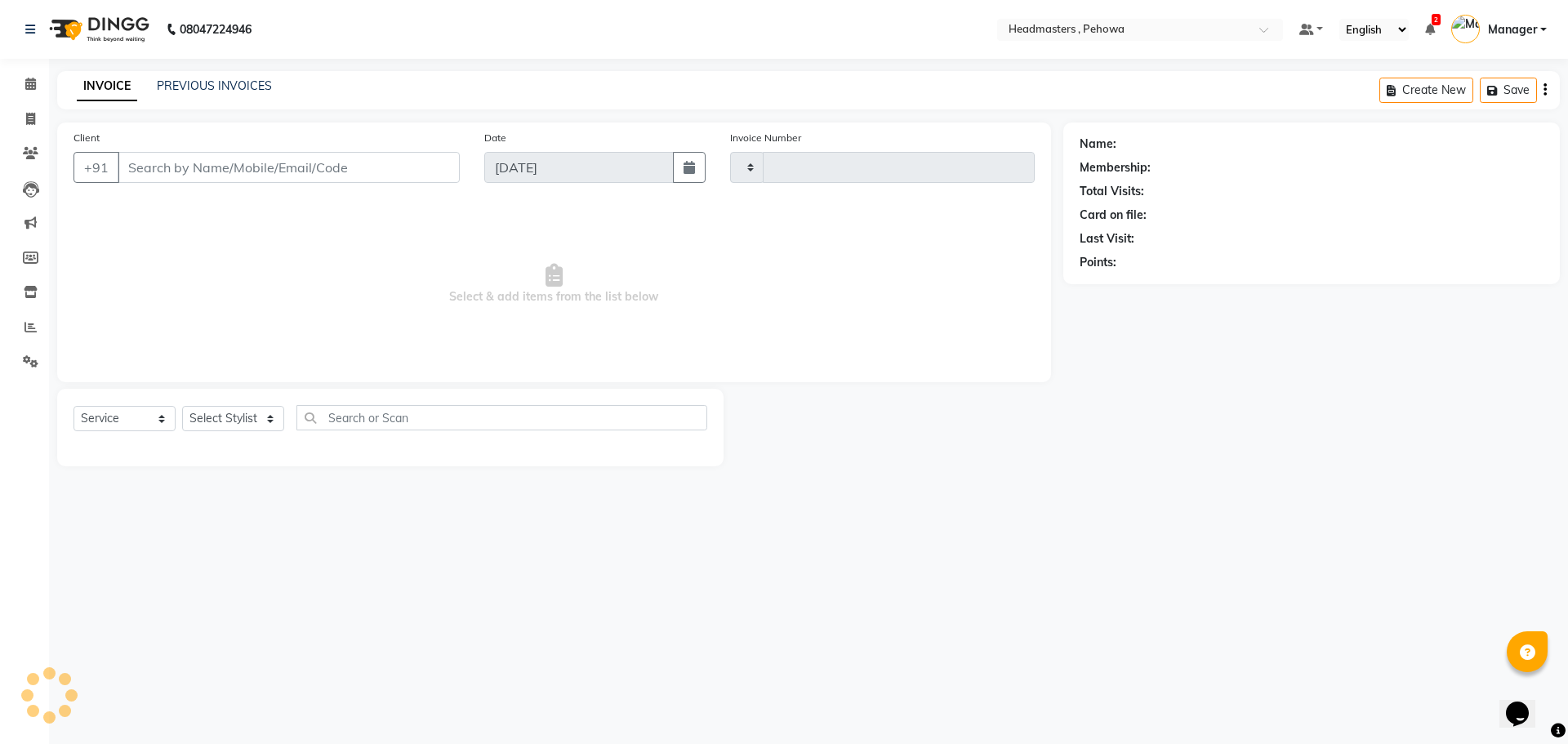 type on "1677" 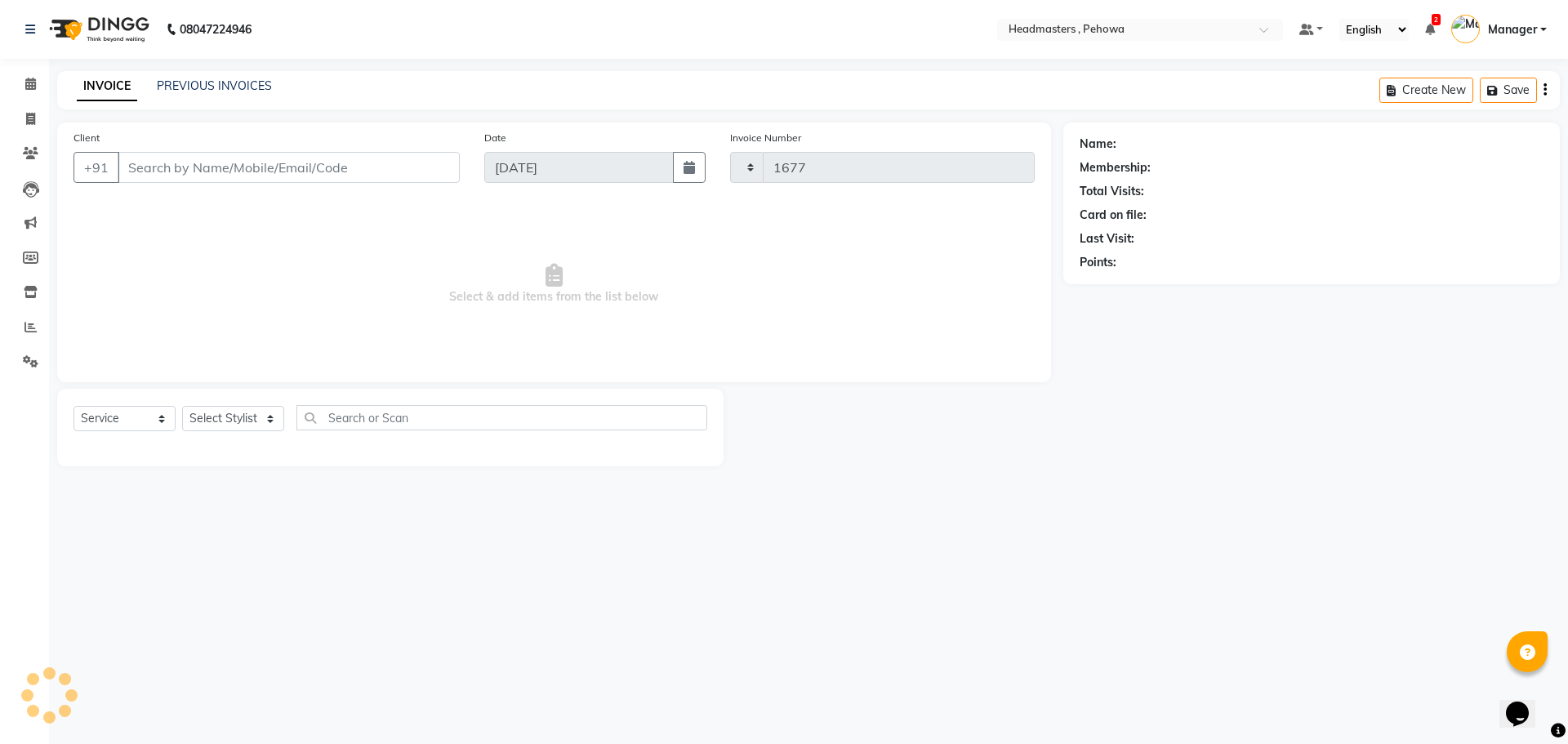 select on "7727" 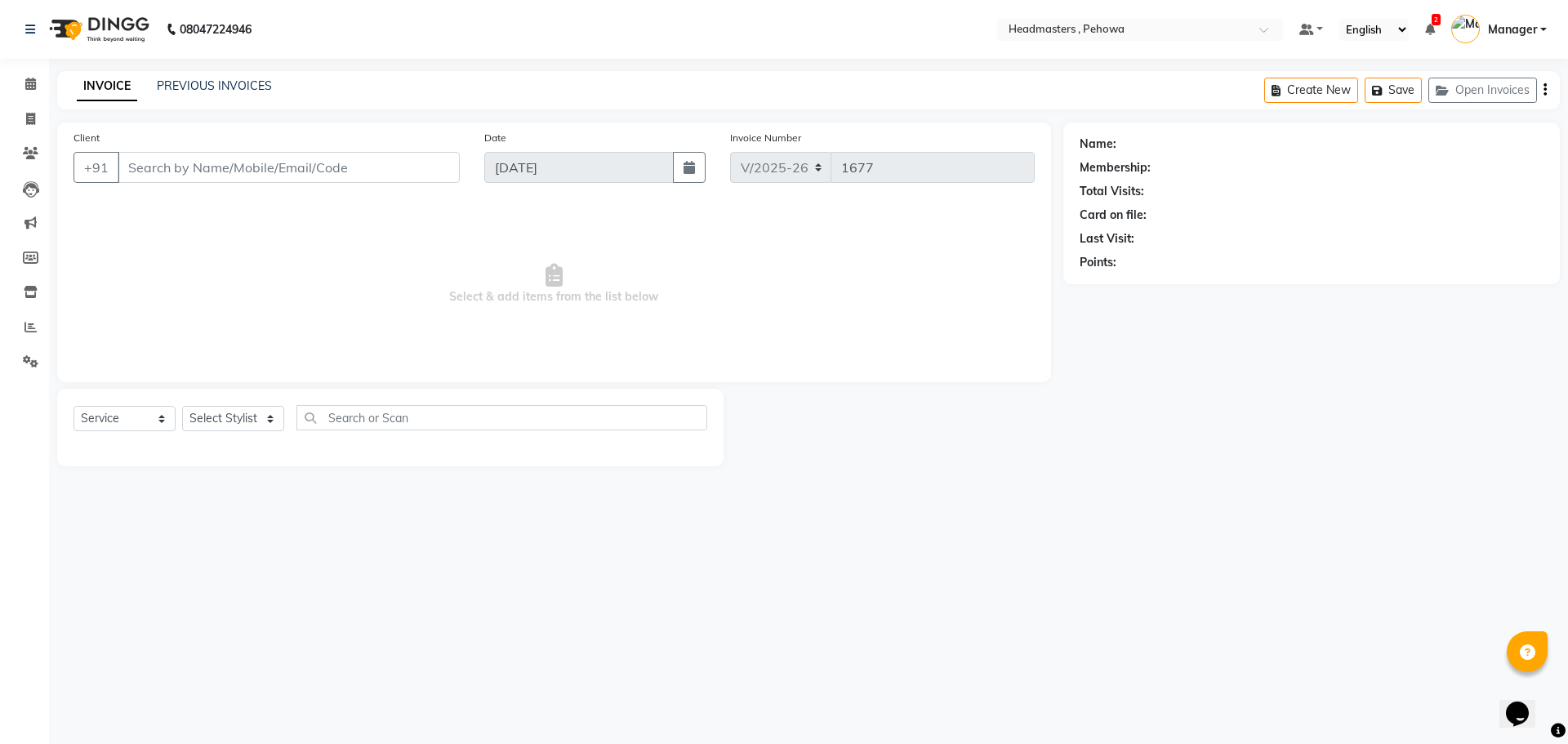 type on "9896160846" 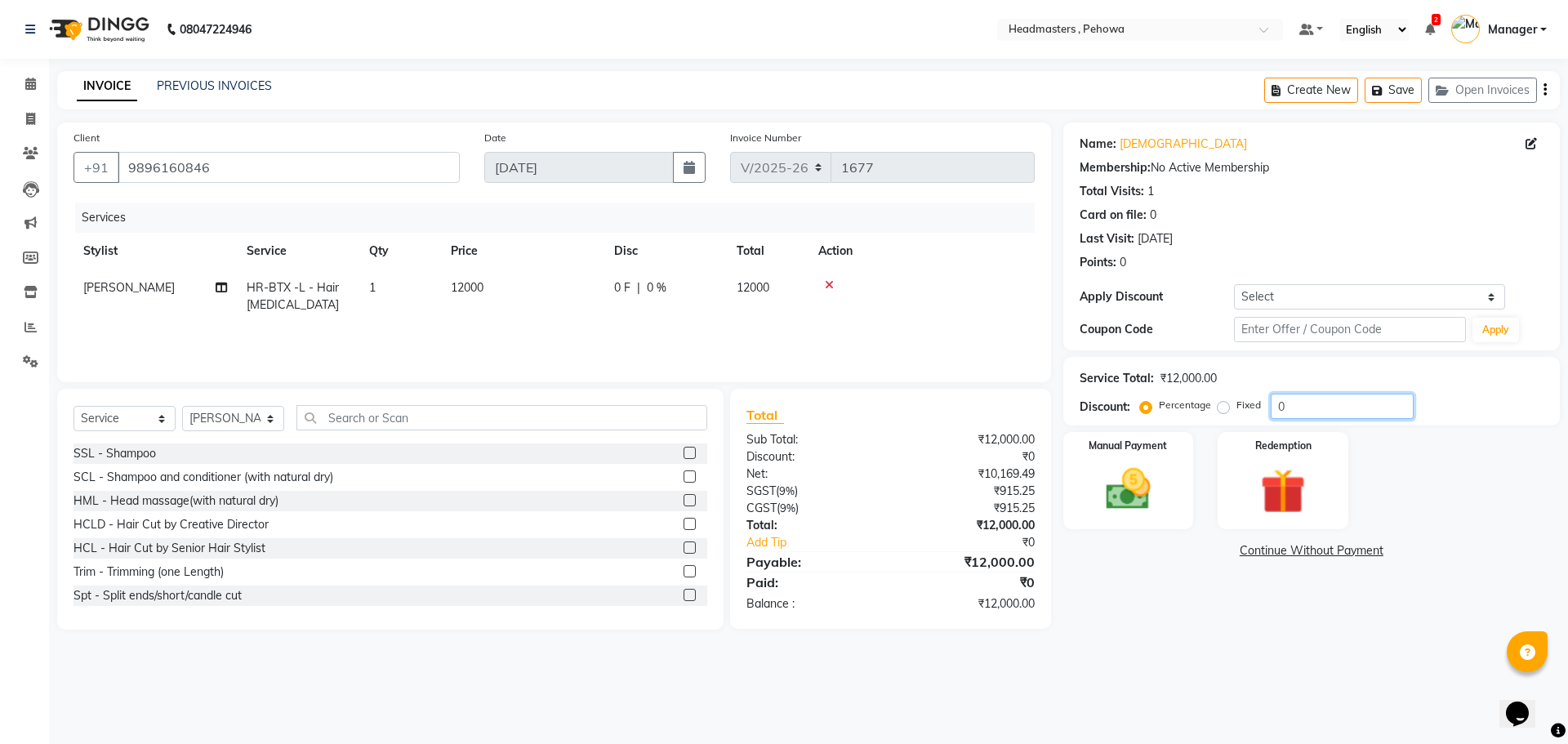 click on "0" 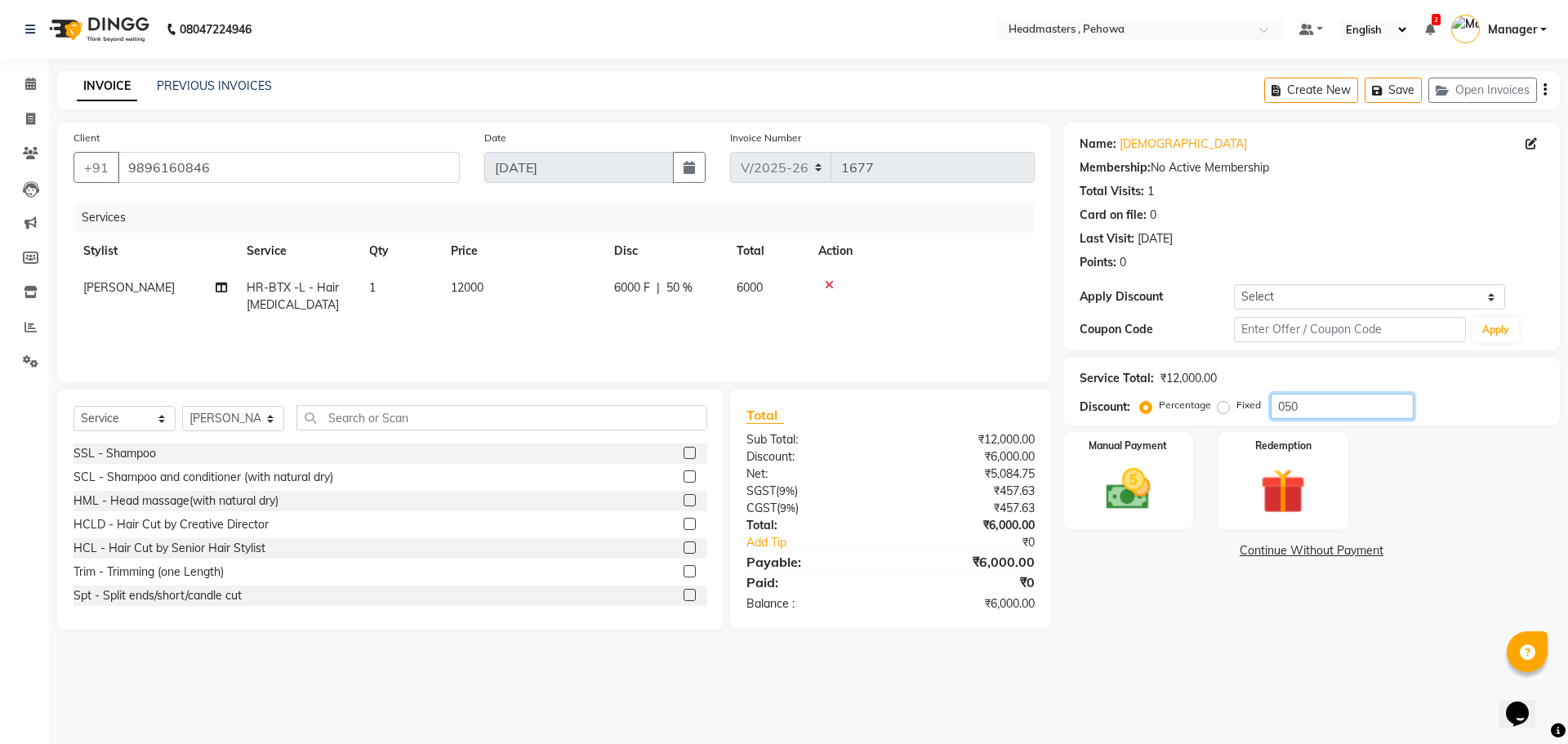 type on "050" 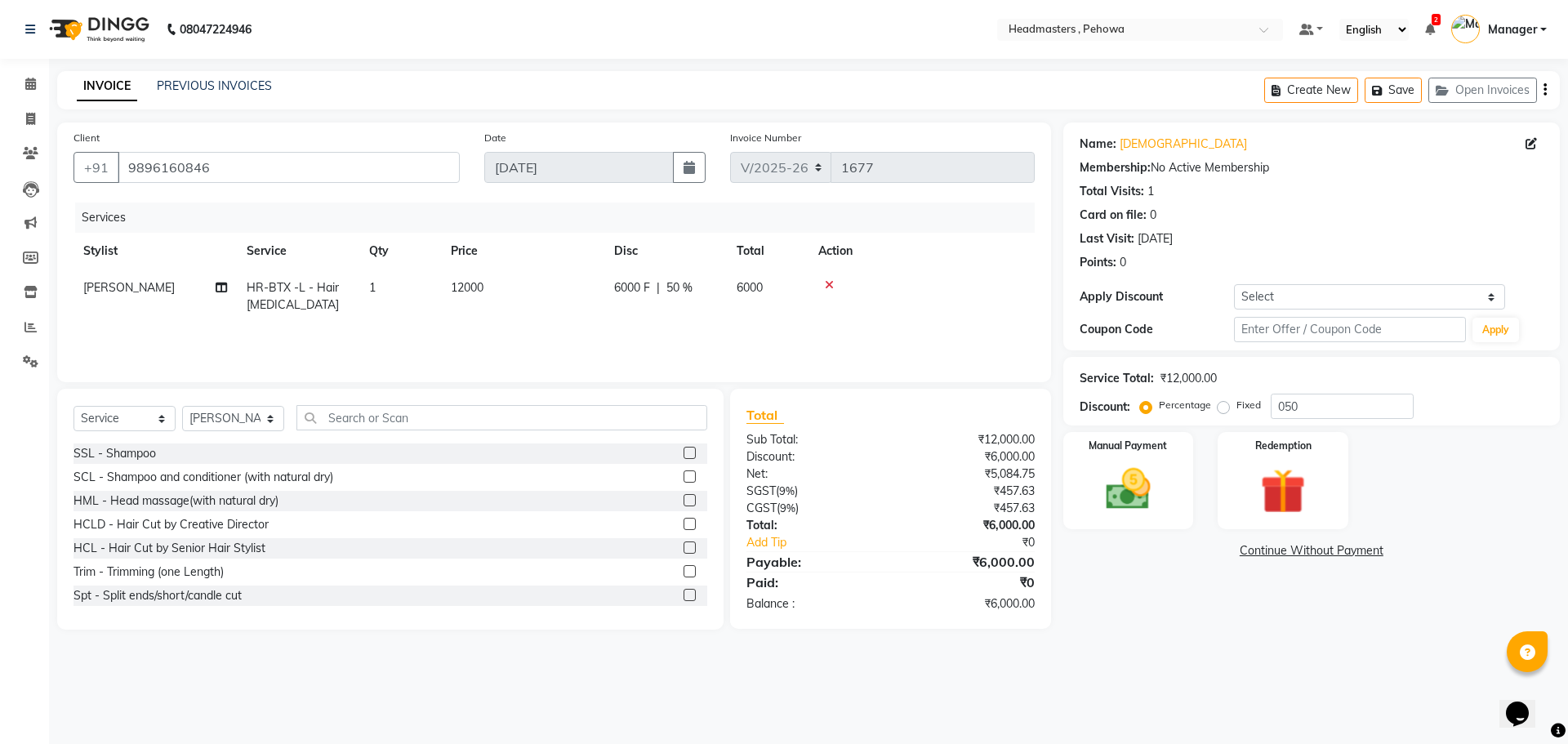 click on "6000 F" 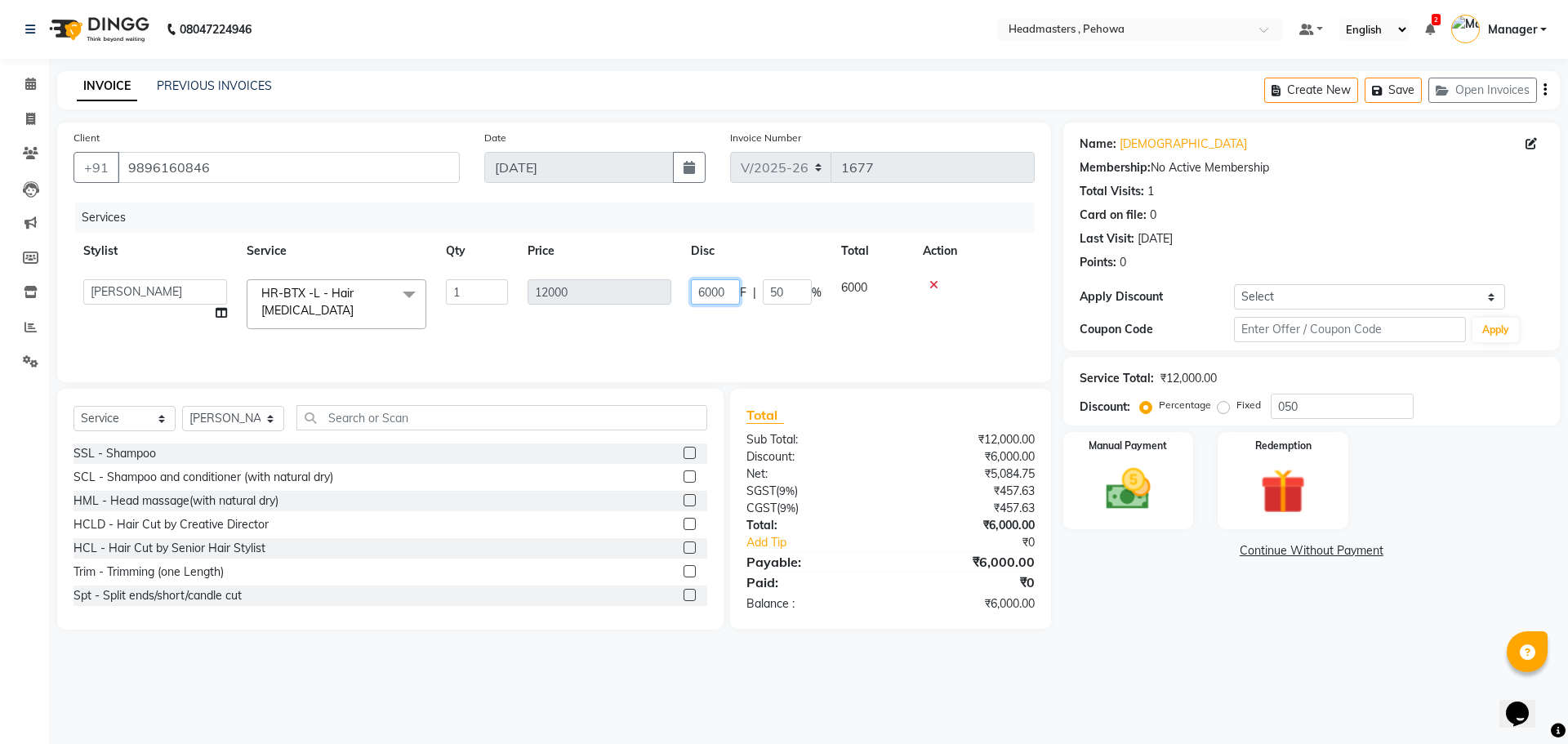 click on "6000" 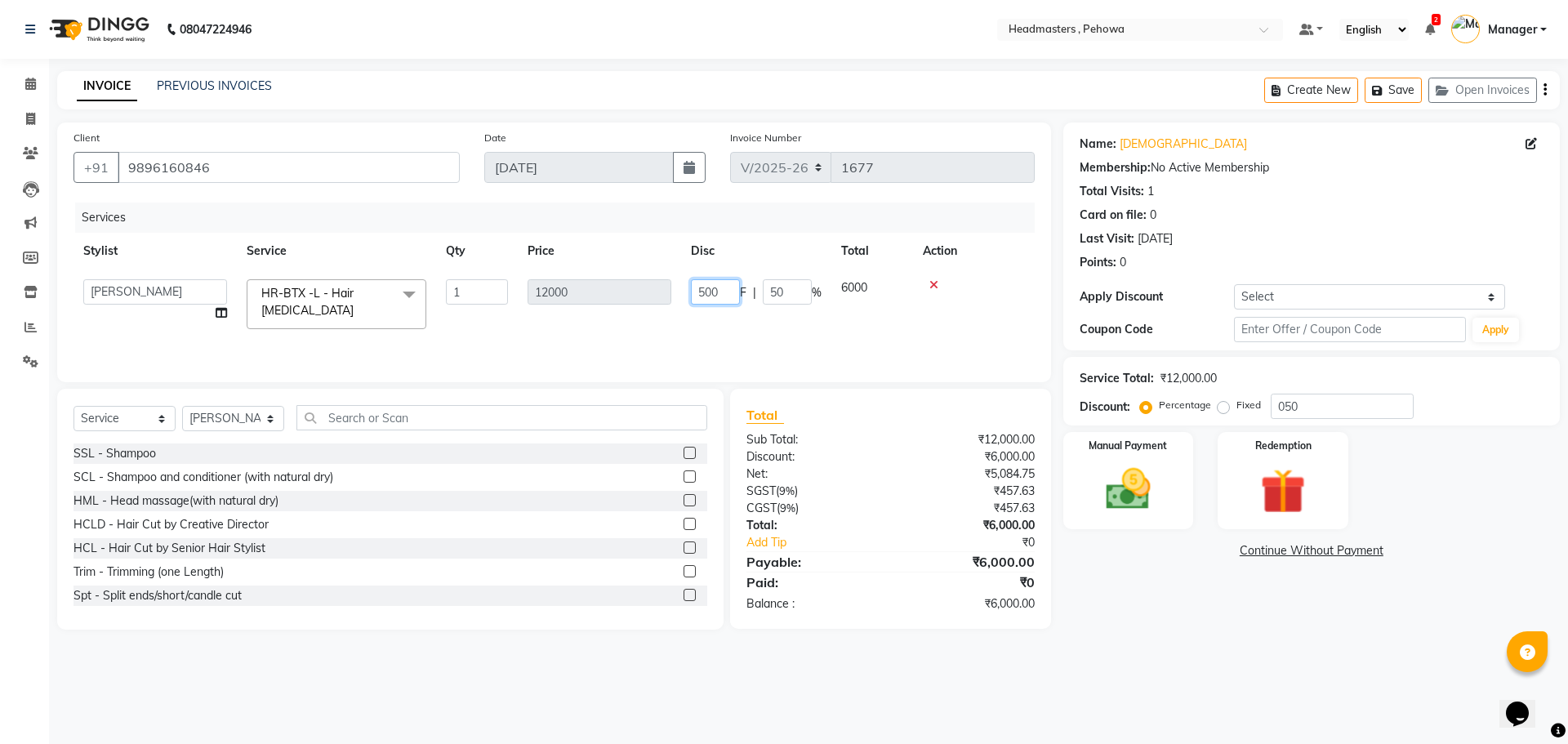 type on "5500" 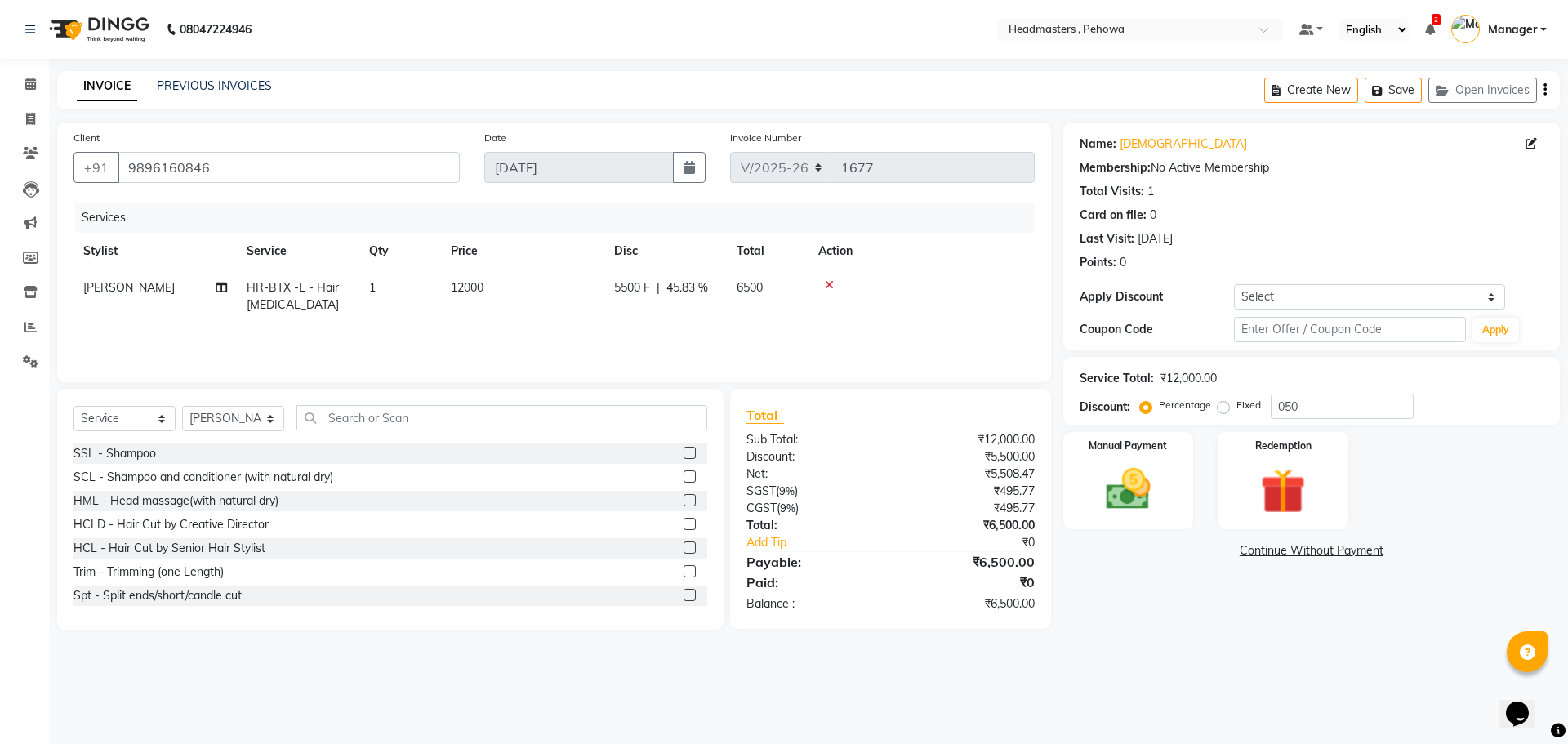 click on "[PERSON_NAME] HR-BTX -L  - Hair [MEDICAL_DATA] 1 12000 5500 F | 45.83 % 6500" 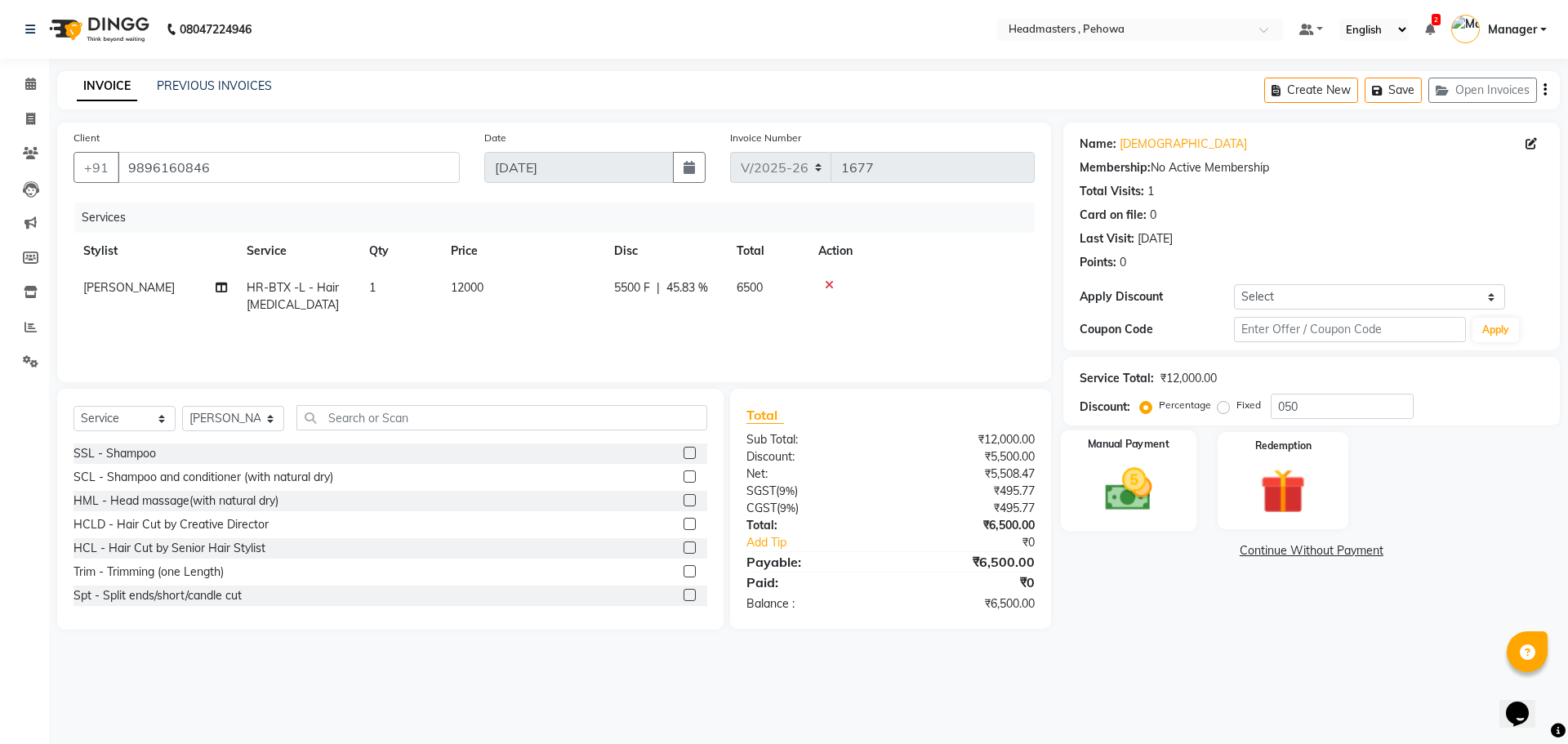 click 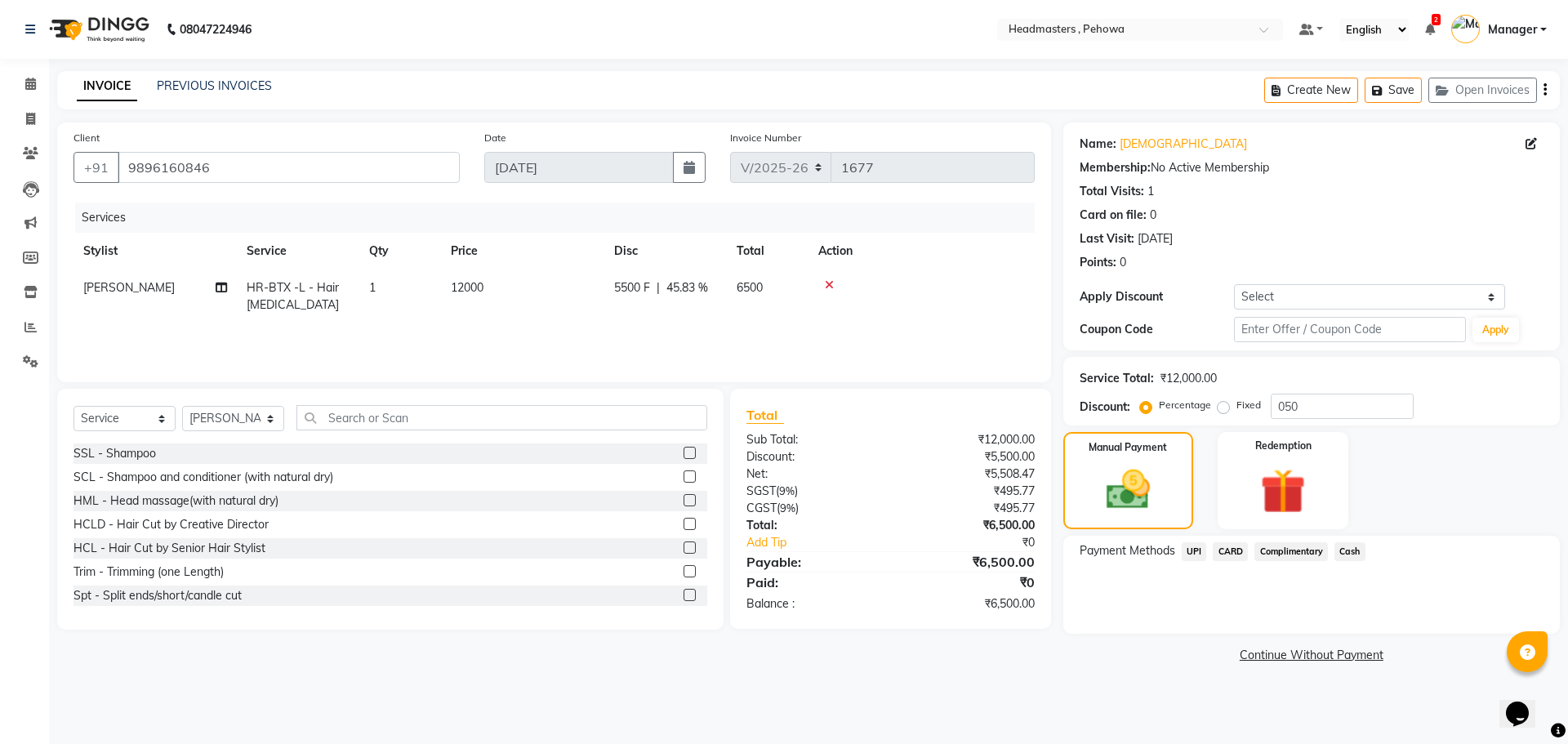 click on "UPI" 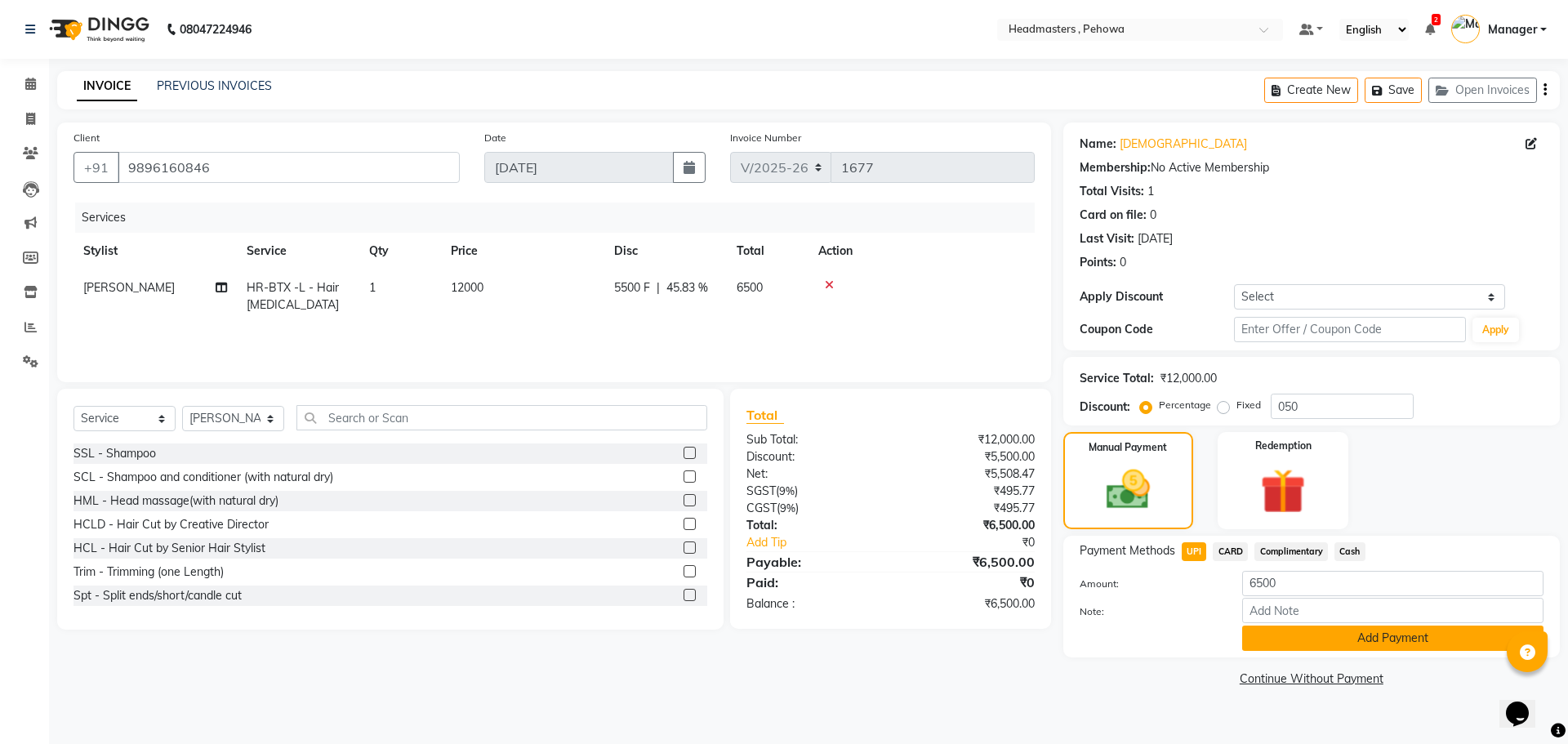 click on "Add Payment" 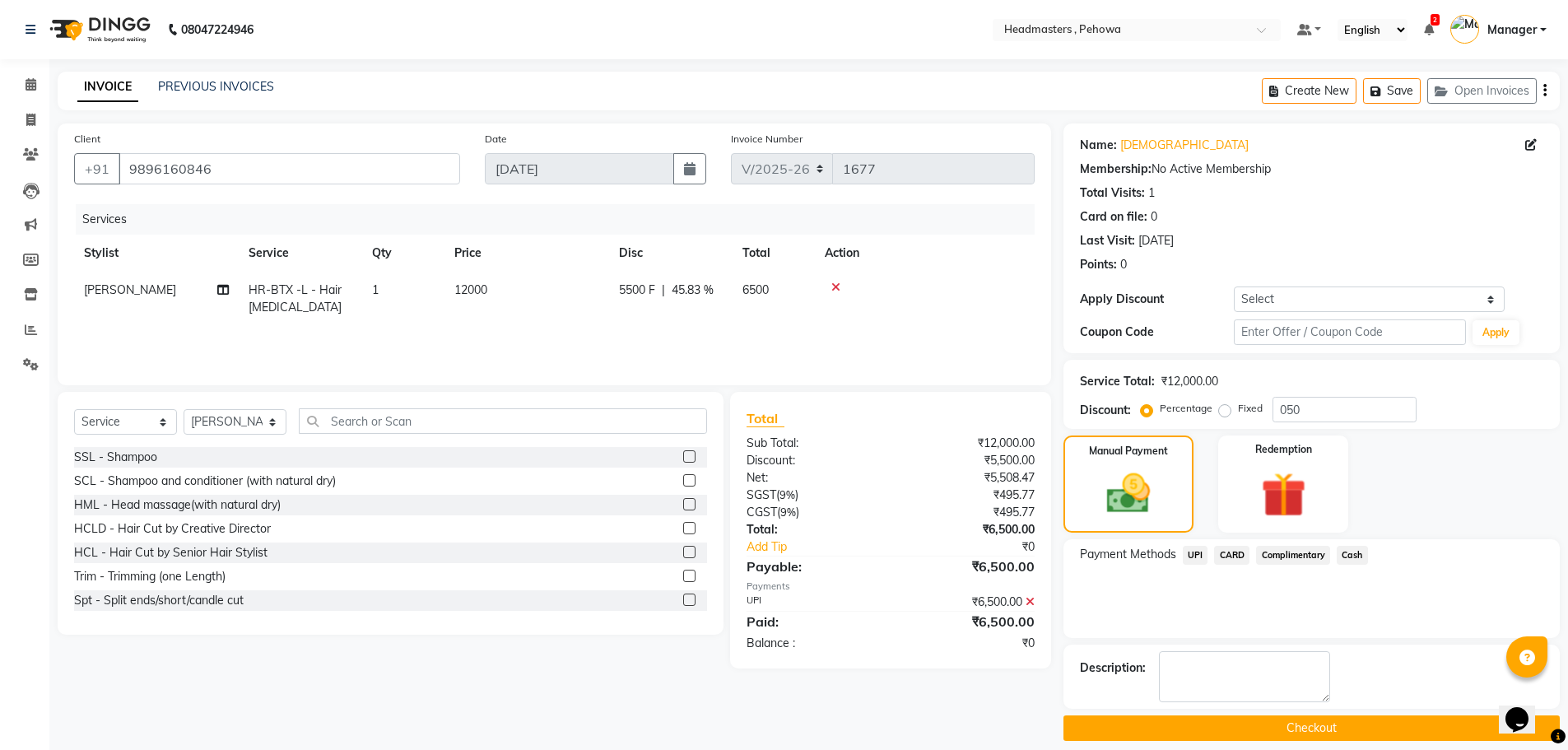 click on "Checkout" 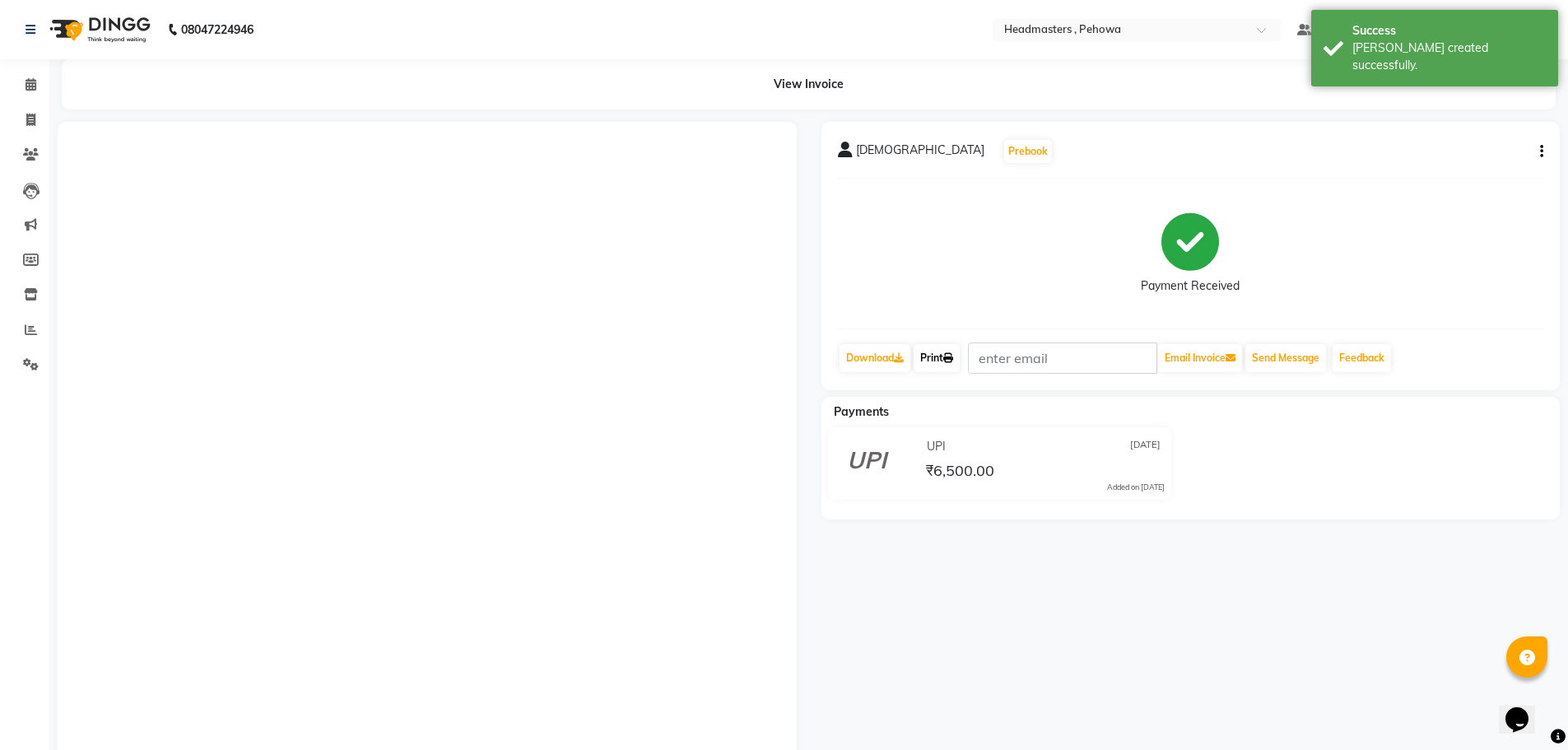 click 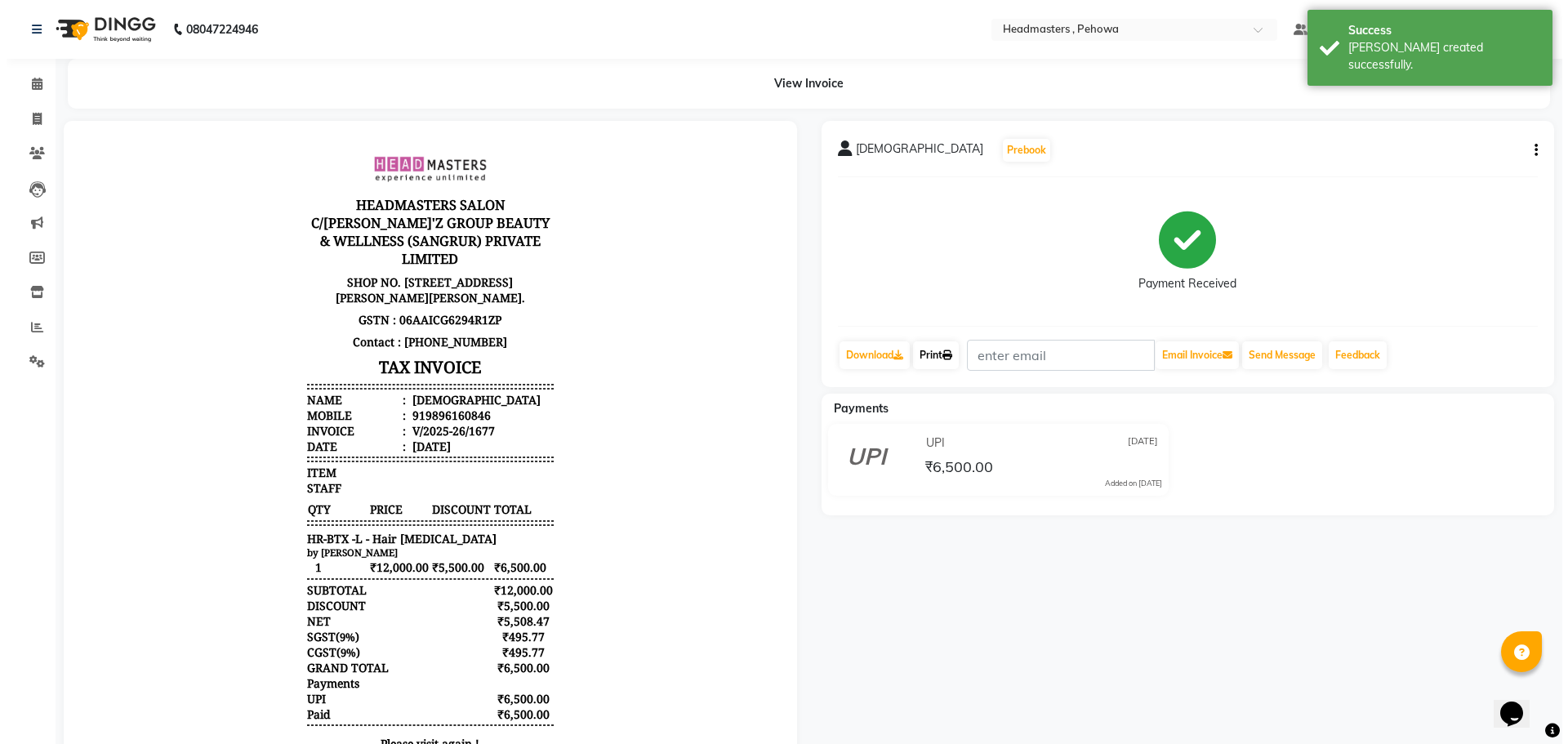 scroll, scrollTop: 0, scrollLeft: 0, axis: both 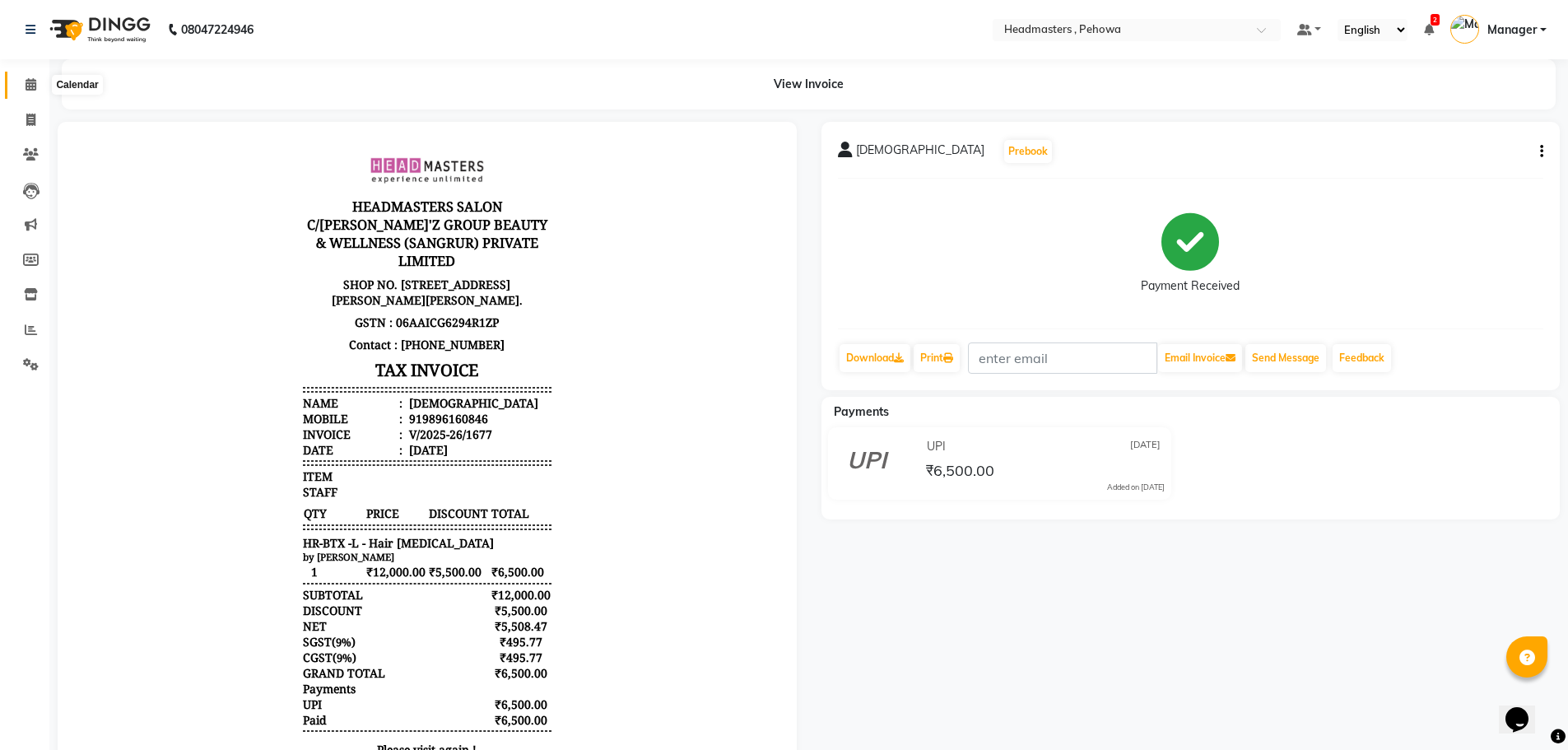 click 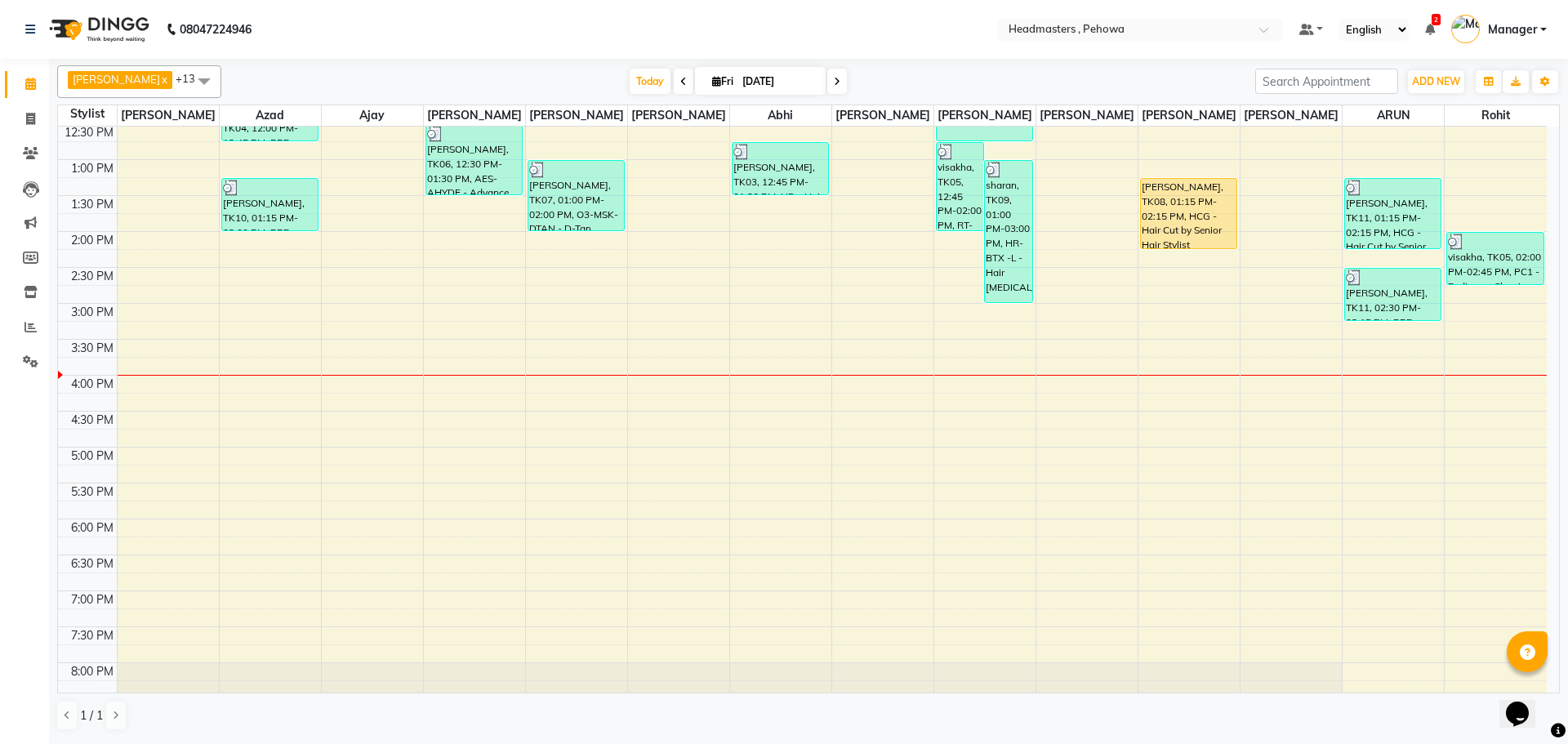 scroll, scrollTop: 245, scrollLeft: 0, axis: vertical 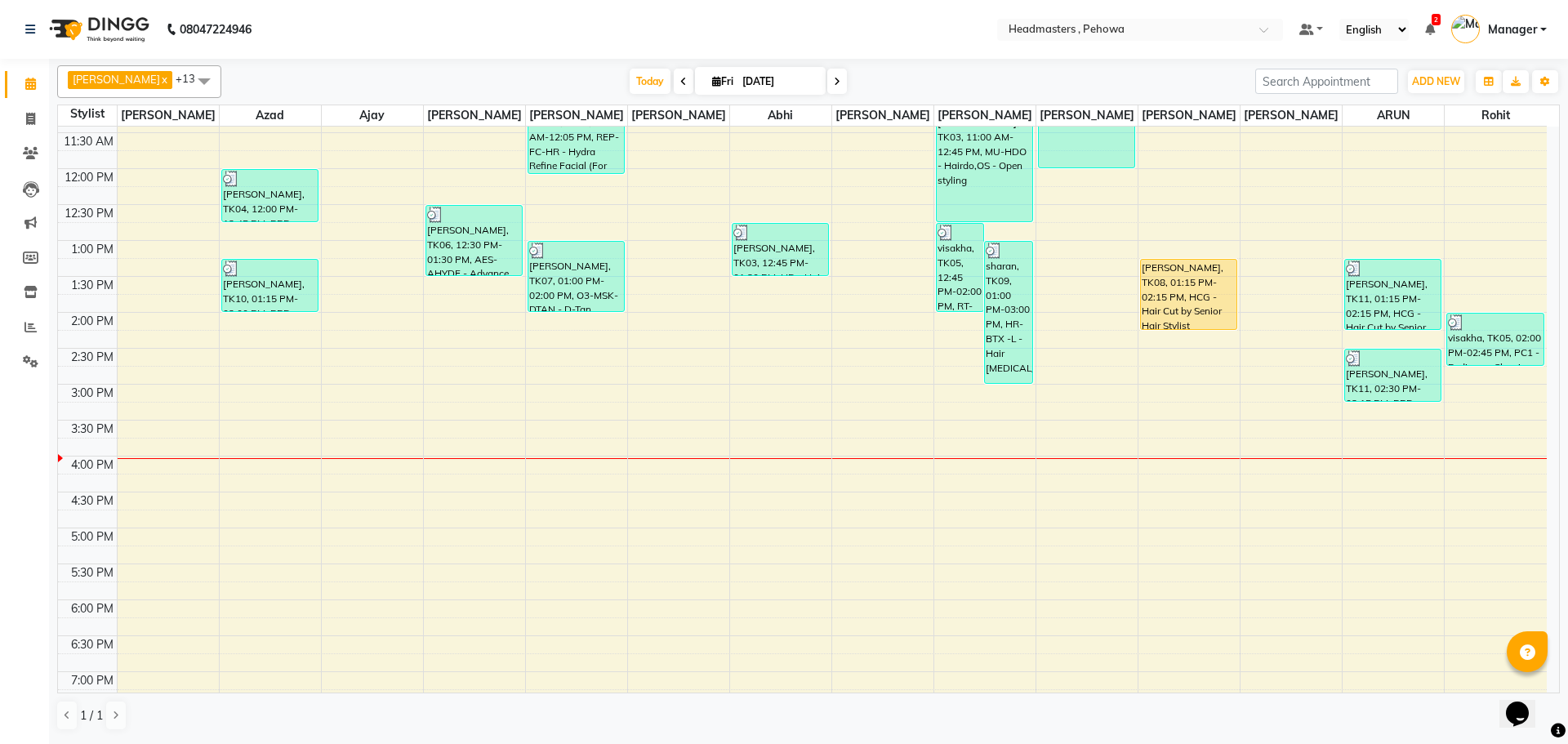click on "8:00 AM 8:30 AM 9:00 AM 9:30 AM 10:00 AM 10:30 AM 11:00 AM 11:30 AM 12:00 PM 12:30 PM 1:00 PM 1:30 PM 2:00 PM 2:30 PM 3:00 PM 3:30 PM 4:00 PM 4:30 PM 5:00 PM 5:30 PM 6:00 PM 6:30 PM 7:00 PM 7:30 PM 8:00 PM 8:30 PM 9:00 PM 9:30 PM     [PERSON_NAME], TK04, 12:00 PM-12:45 PM, BRD - [PERSON_NAME], TK10, 01:15 PM-02:00 PM, BRD - [PERSON_NAME], TK06, 12:30 PM-01:30 PM, AES-AHYDF  - Advance Hydra Facial     sharan, TK02, 11:00 AM-12:05 PM, REP-FC-HR - Hydra Refine Facial (For Normal/Oily Skin),WX-UA-RC - Waxing Under Arms - Premium     [PERSON_NAME], TK07, 01:00 PM-02:00 PM, O3-MSK-DTAN  - D-Tan Pack,CLP REP  - Repechage Cleanup (seaweed based) (₹3000)     [GEOGRAPHIC_DATA], TK03, 12:45 PM-01:30 PM, HD - Hair Do     visakha, TK05, 12:45 PM-02:00 PM, RT-ES - Essensity Root Touchup(one inch only)     sharan, TK09, 01:00 PM-03:00 PM, HR-BTX -L  - Hair [MEDICAL_DATA]     [PERSON_NAME], TK03, 11:00 AM-12:45 PM, MU-HDO  - Hairdo,OS - Open styling         aman, TK01, 10:30 AM-11:15 AM, BRD - [PERSON_NAME]" at bounding box center (802, 384) 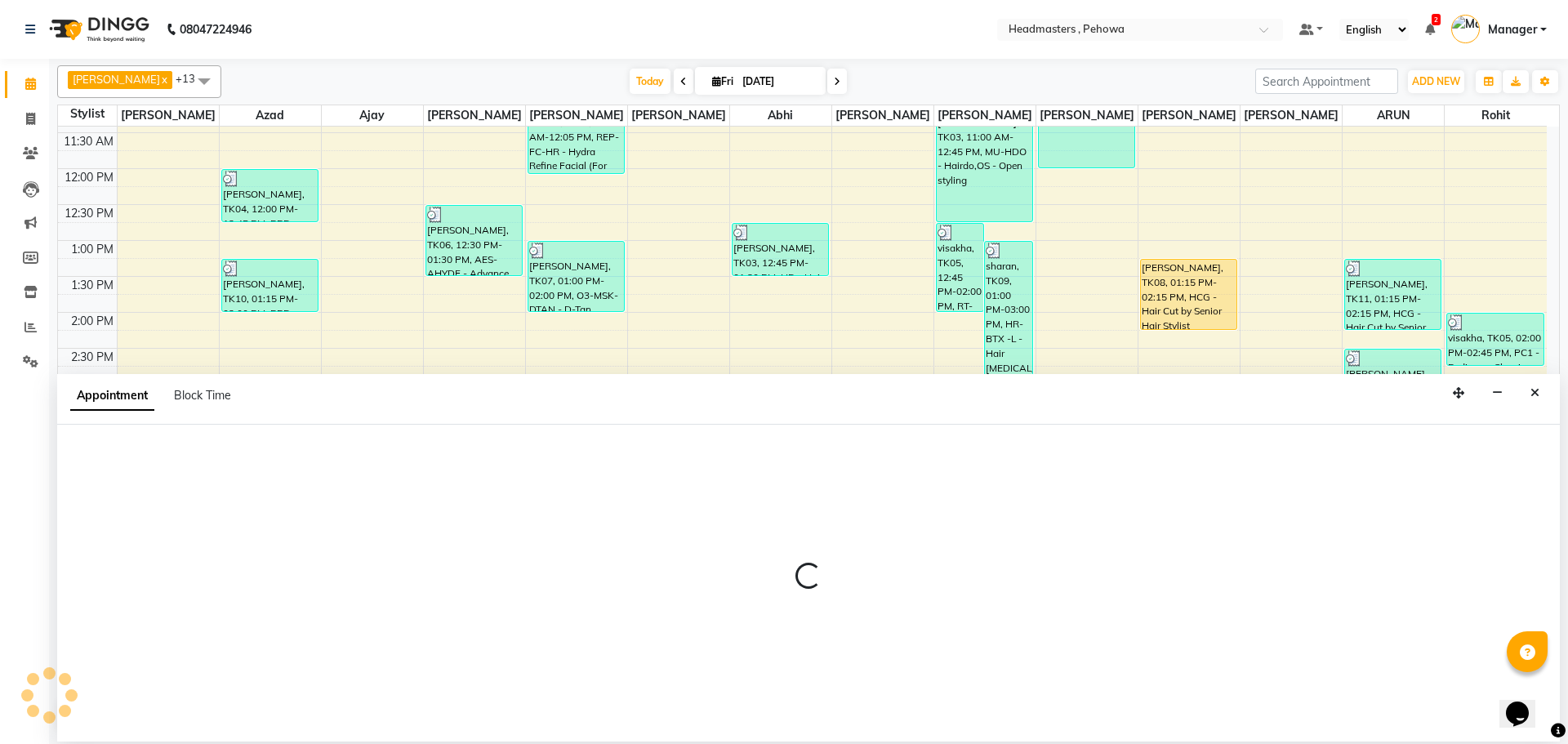 select on "68772" 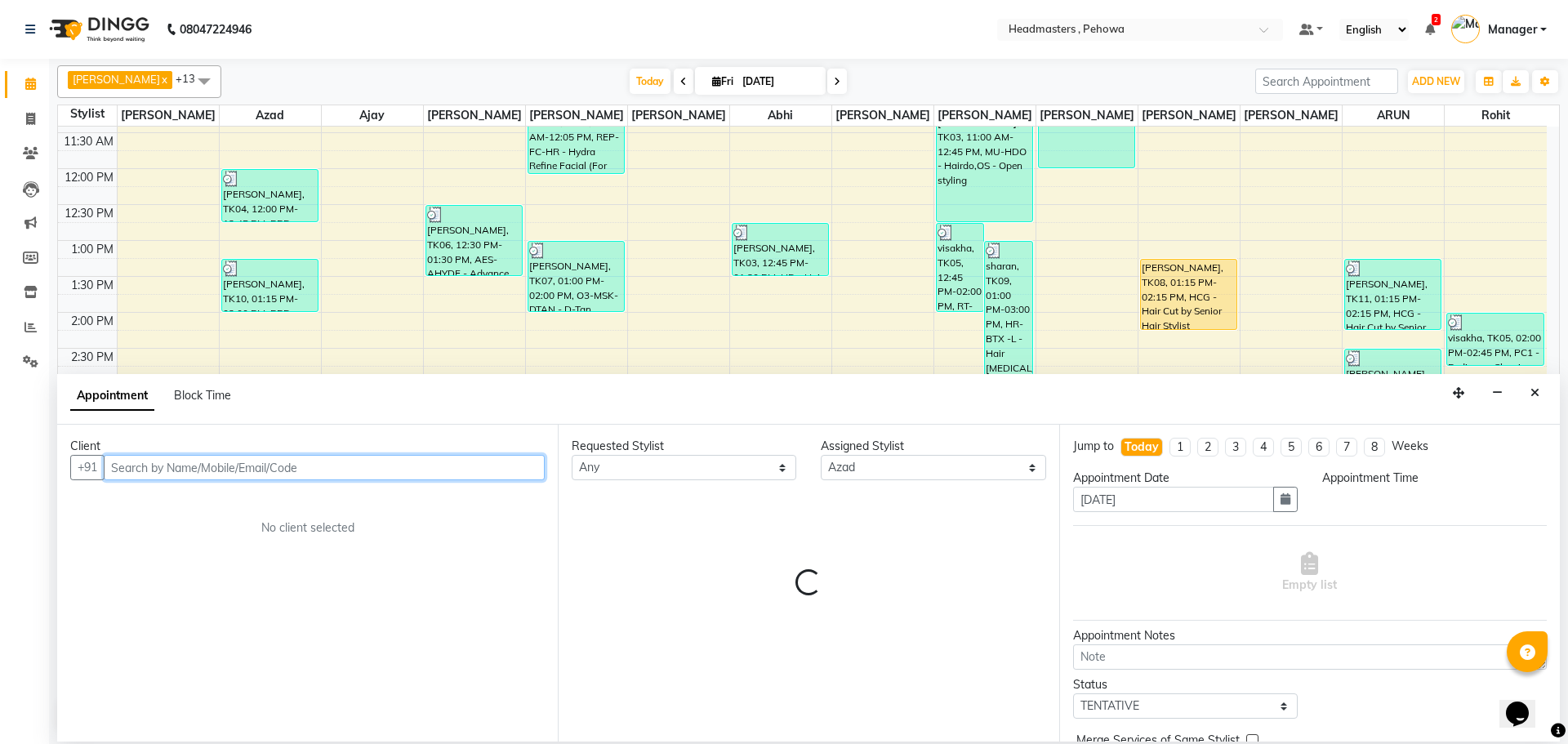 select on "1005" 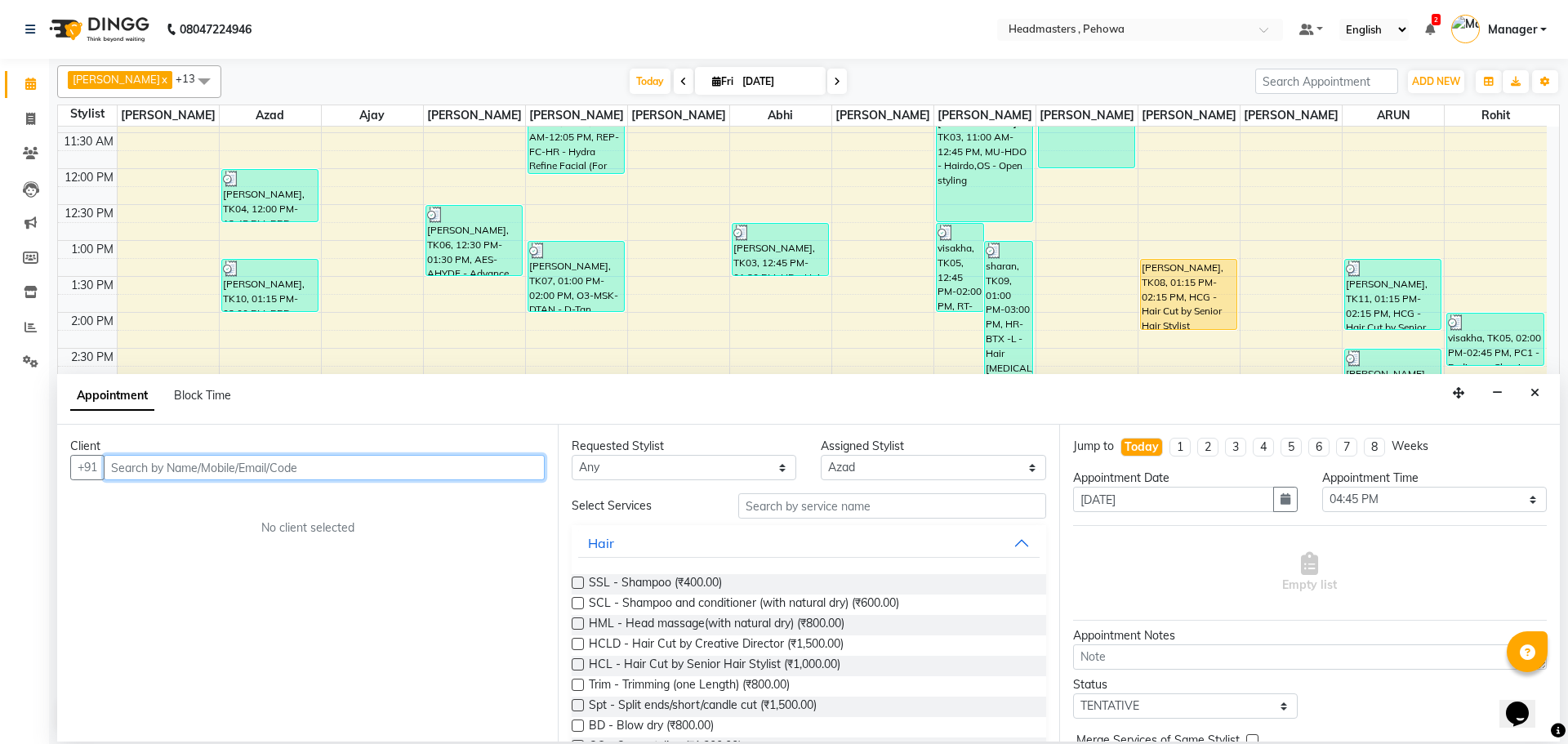 click at bounding box center (324, 467) 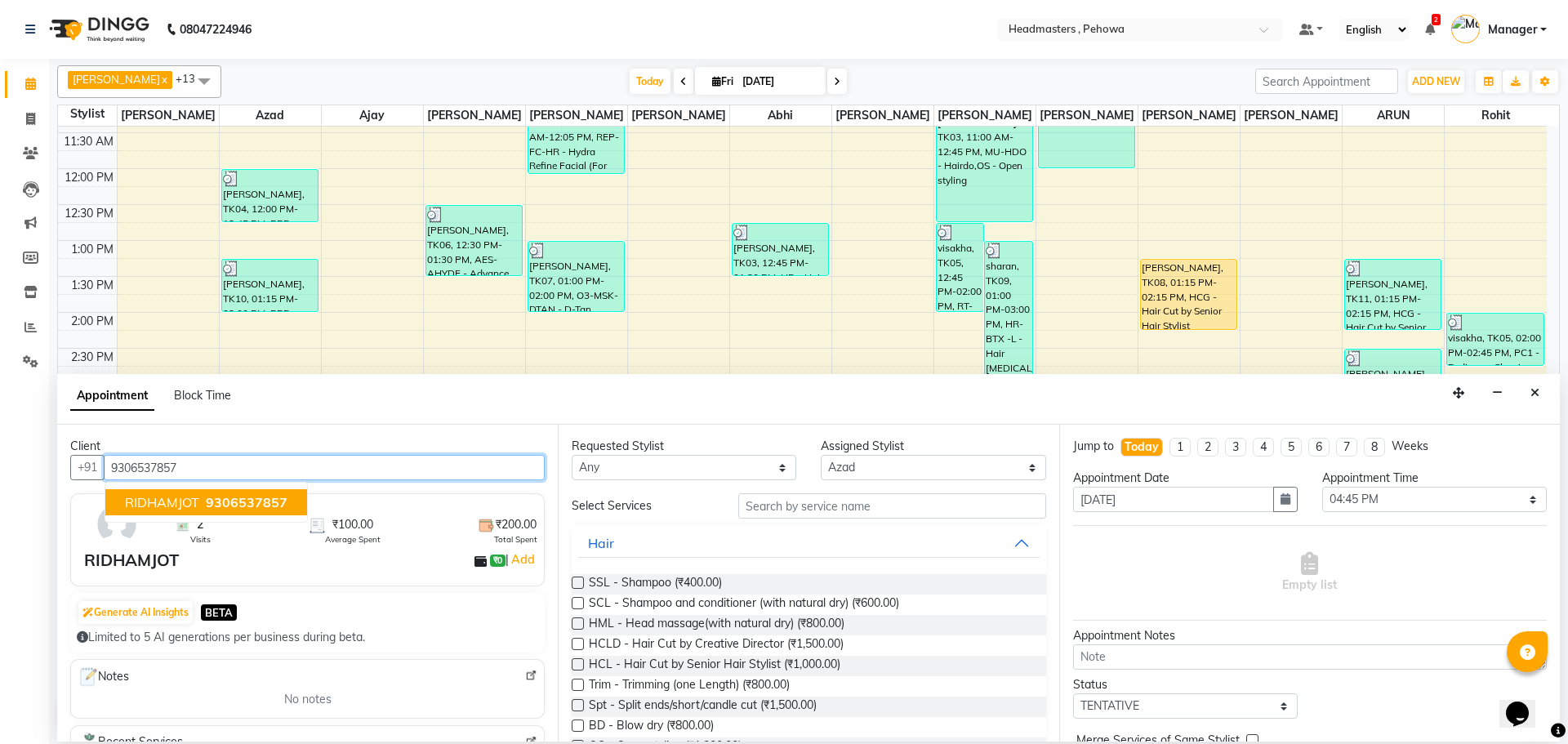 drag, startPoint x: 216, startPoint y: 506, endPoint x: 301, endPoint y: 506, distance: 85 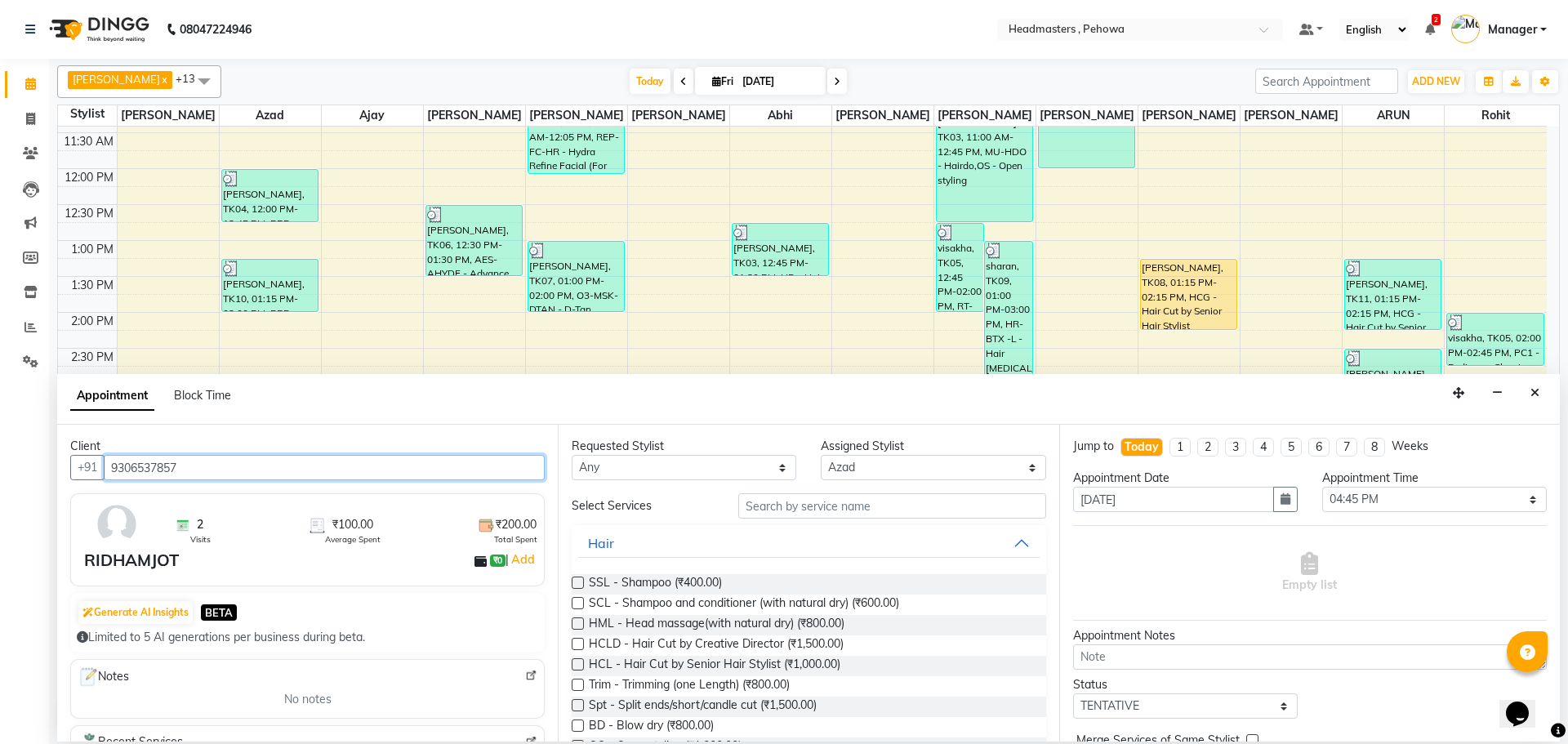 scroll, scrollTop: 439, scrollLeft: 0, axis: vertical 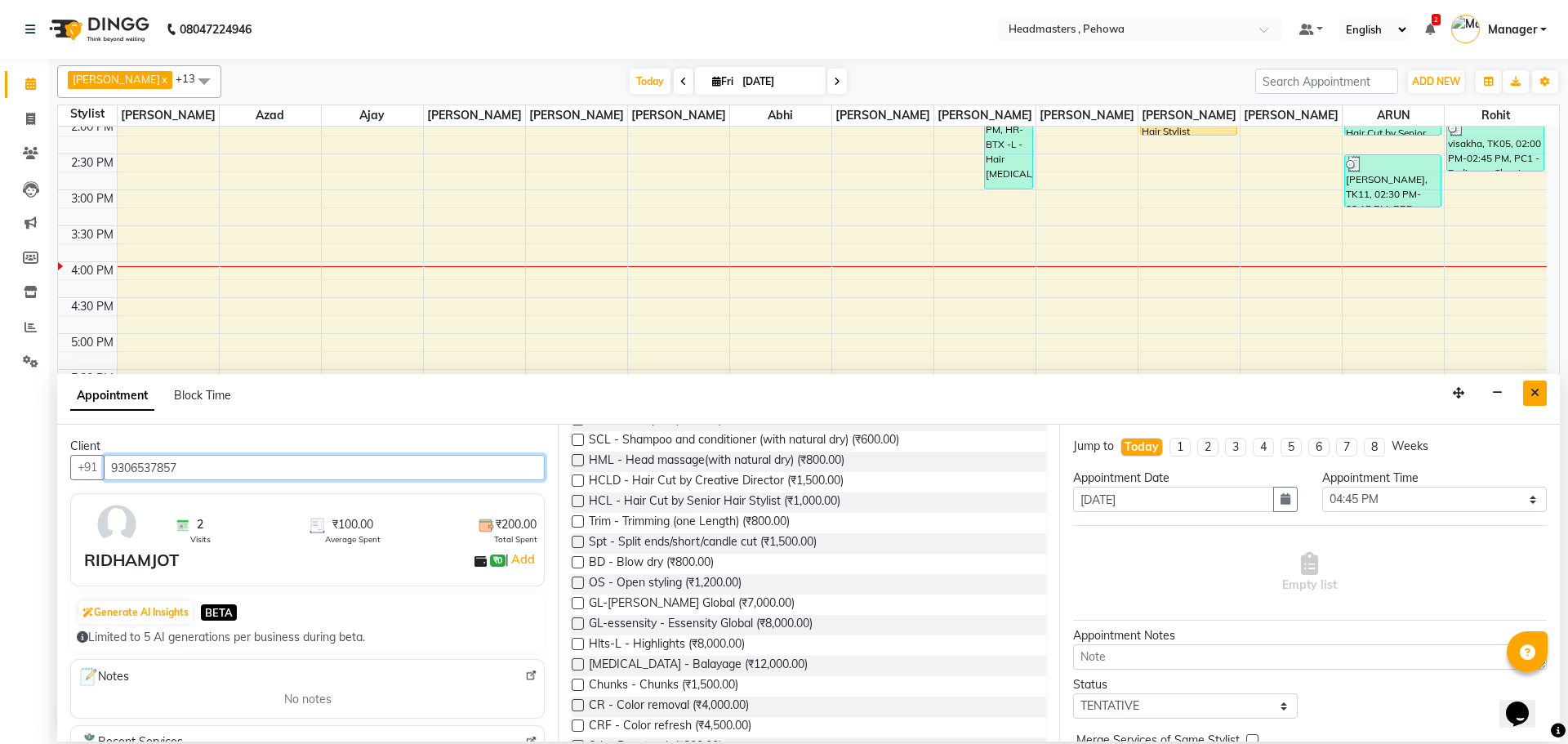 type on "9306537857" 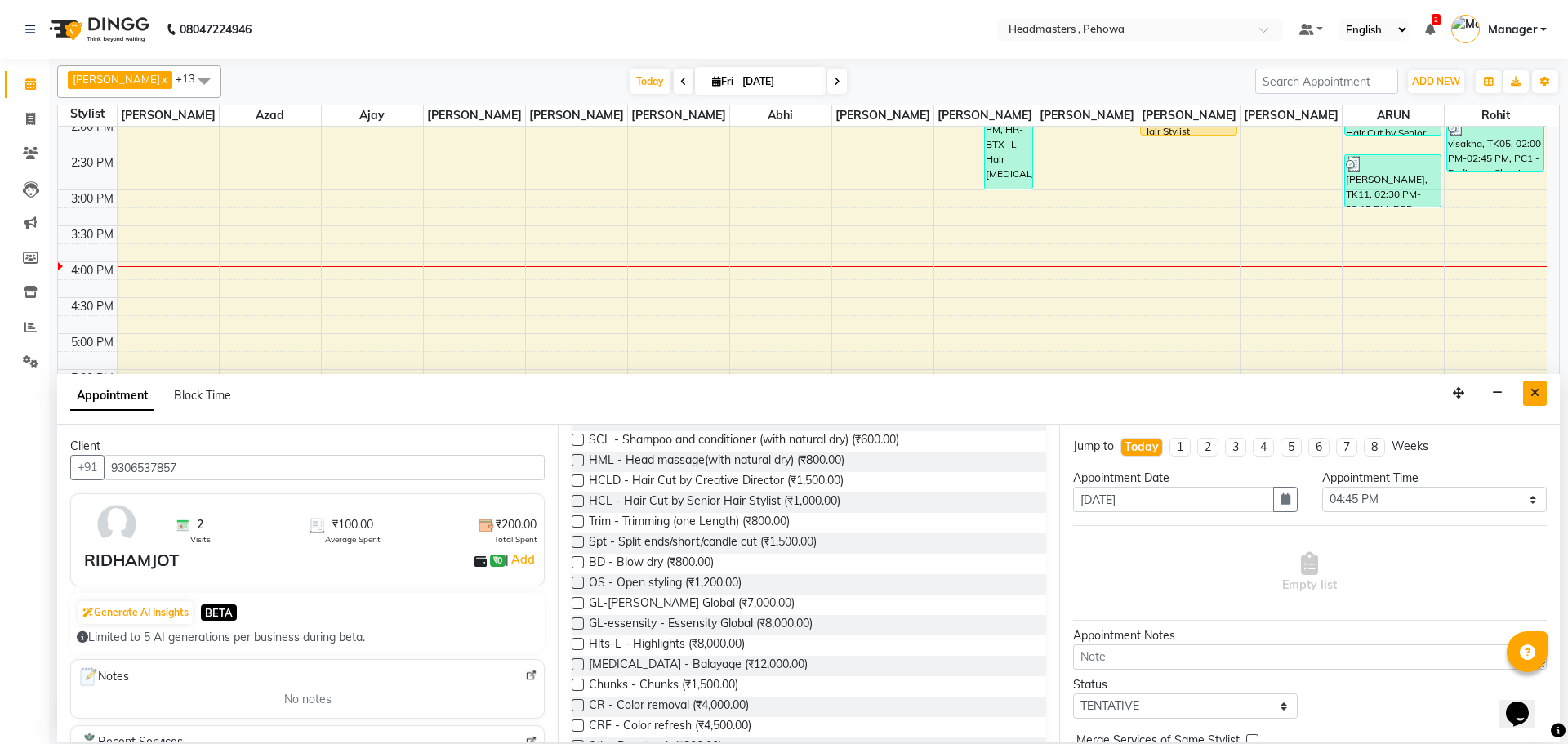 click at bounding box center (1535, 393) 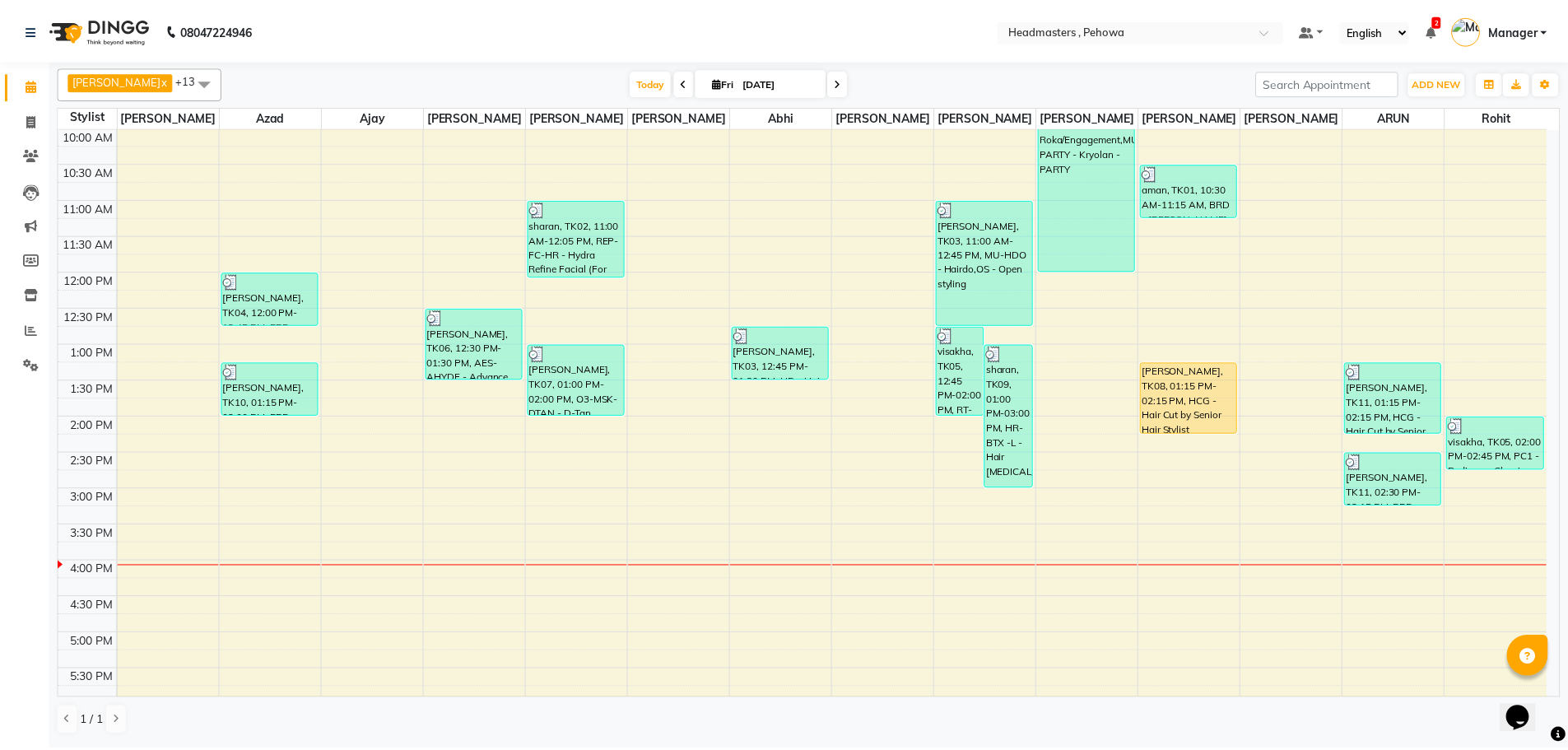 scroll, scrollTop: 114, scrollLeft: 0, axis: vertical 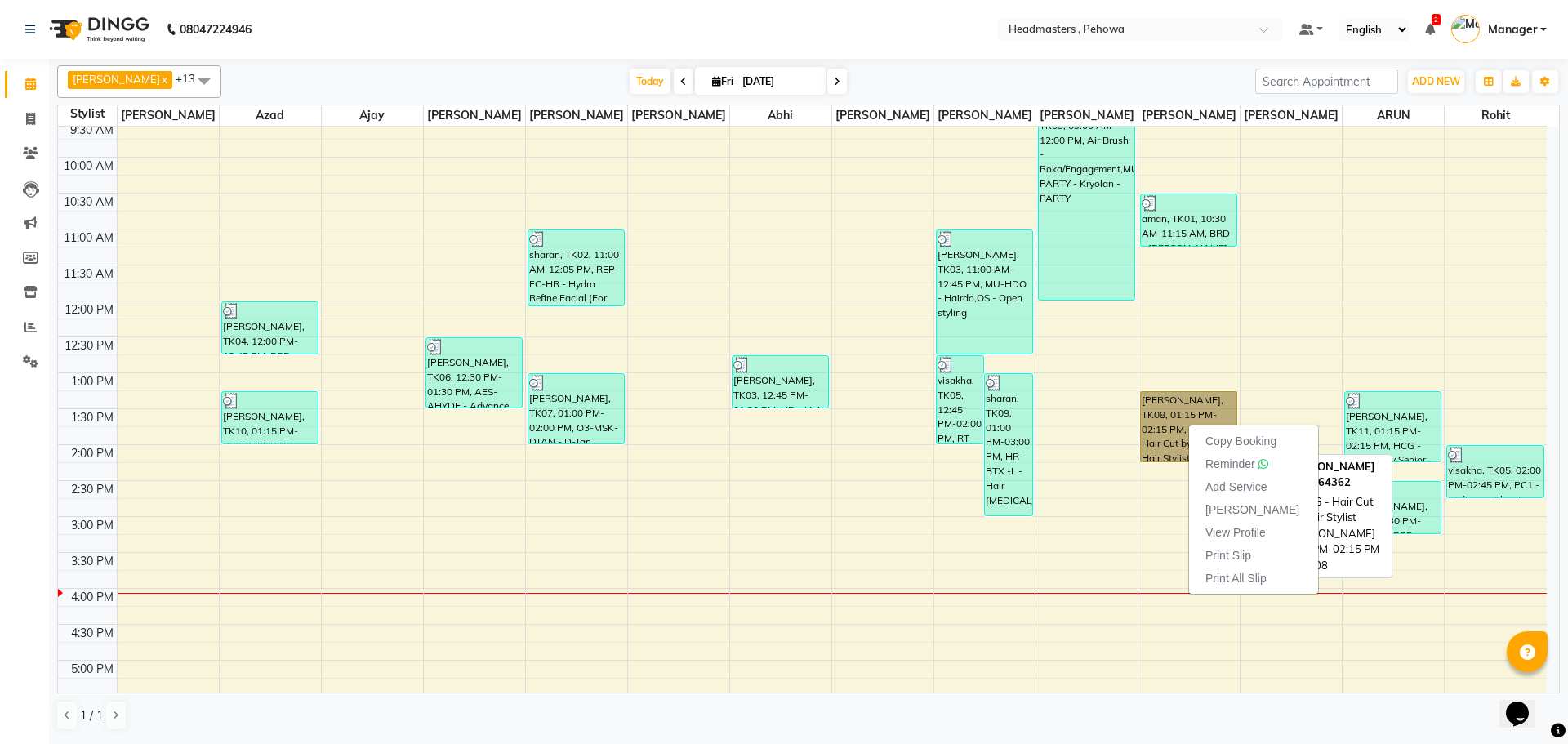 click on "[PERSON_NAME], TK08, 01:15 PM-02:15 PM, HCG - Hair Cut by Senior Hair Stylist" at bounding box center [1188, 426] 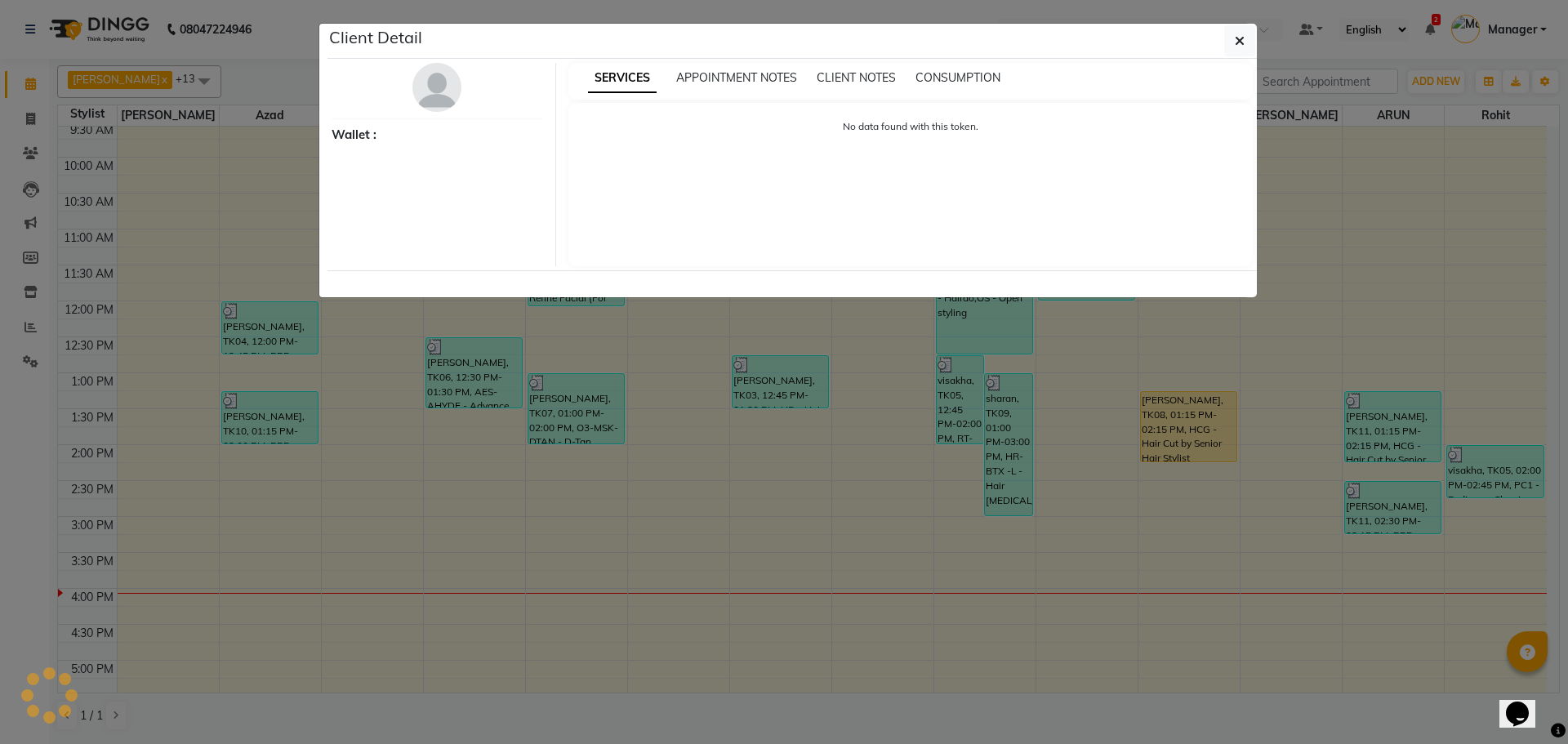 select on "1" 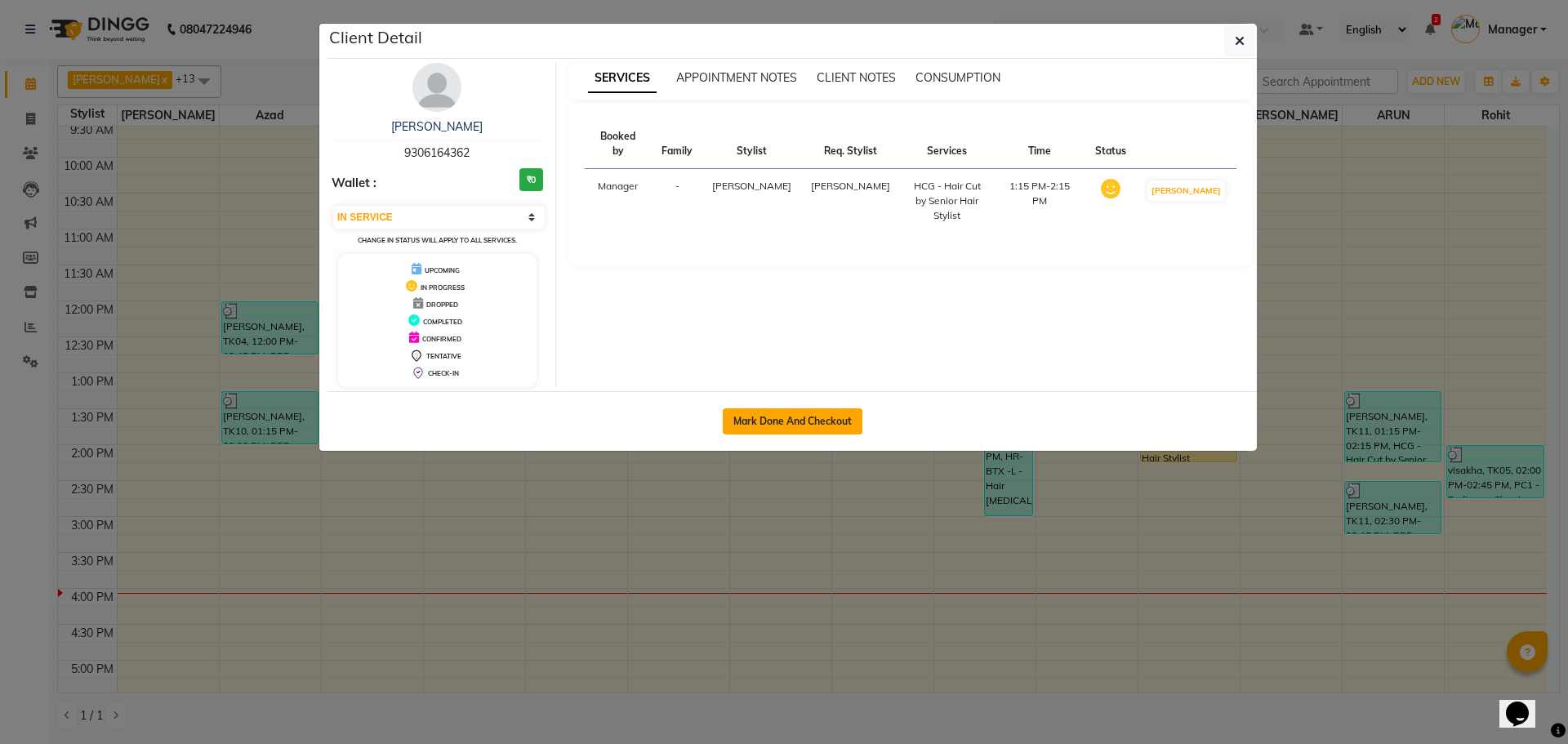 click on "Mark Done And Checkout" 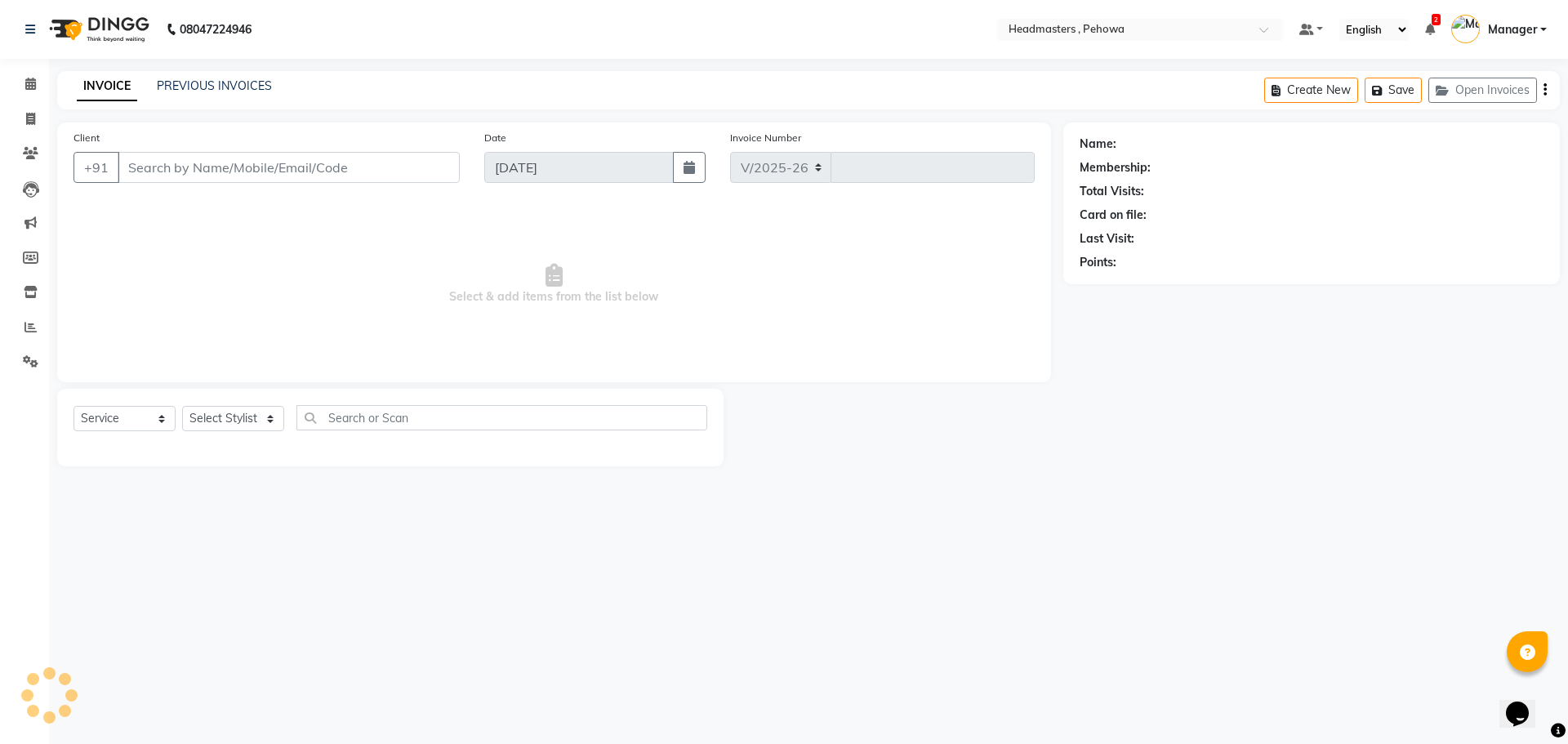 select on "7727" 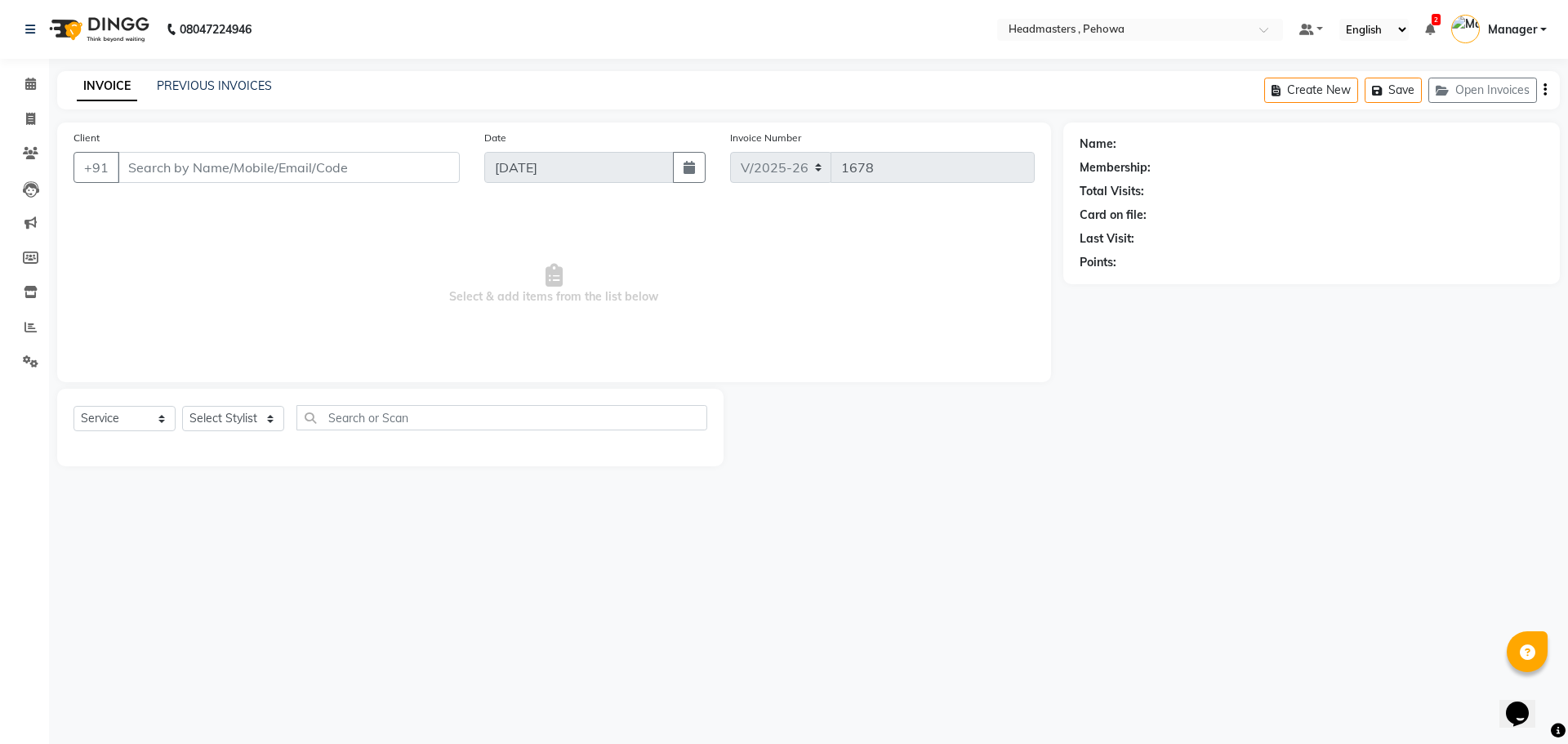 type on "9306164362" 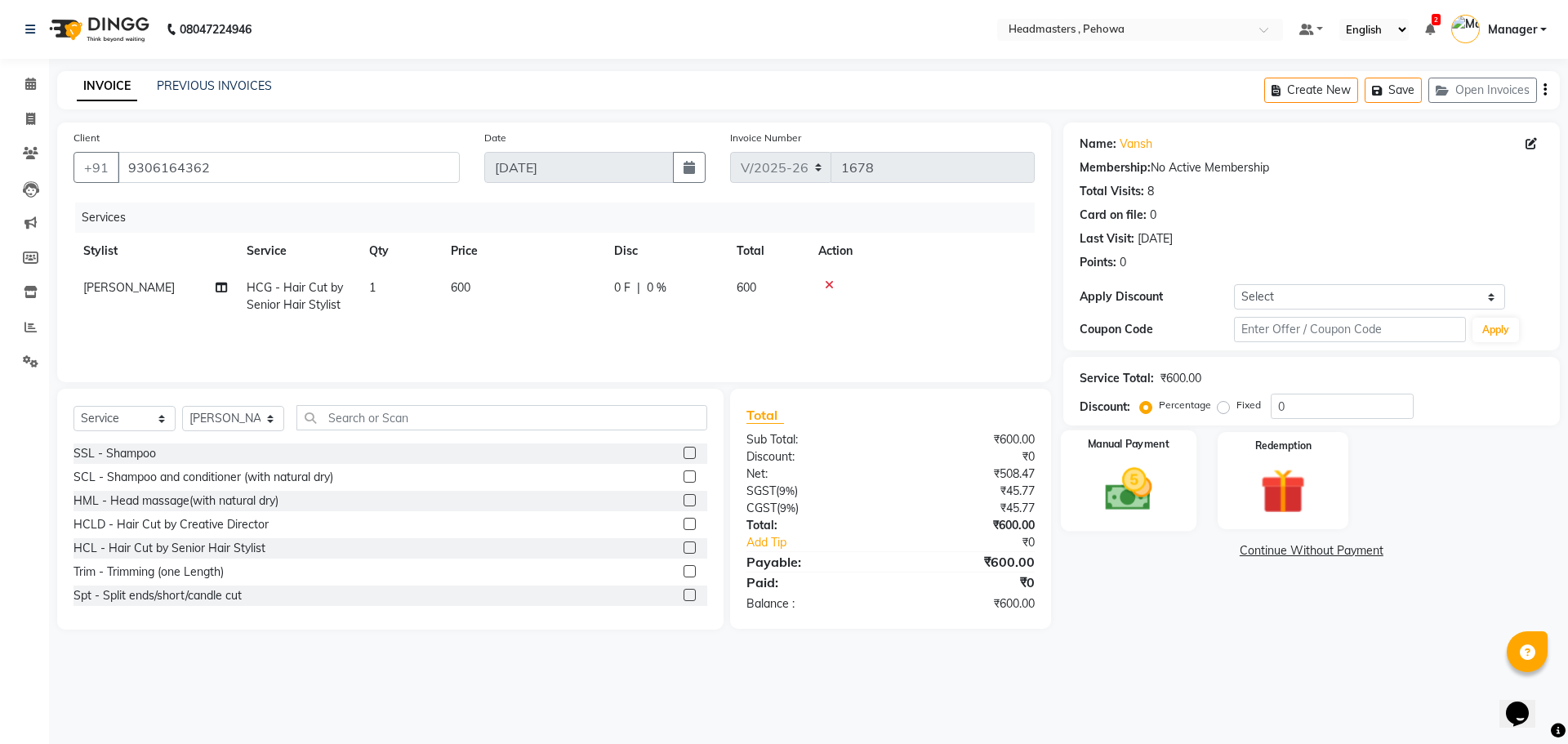 click 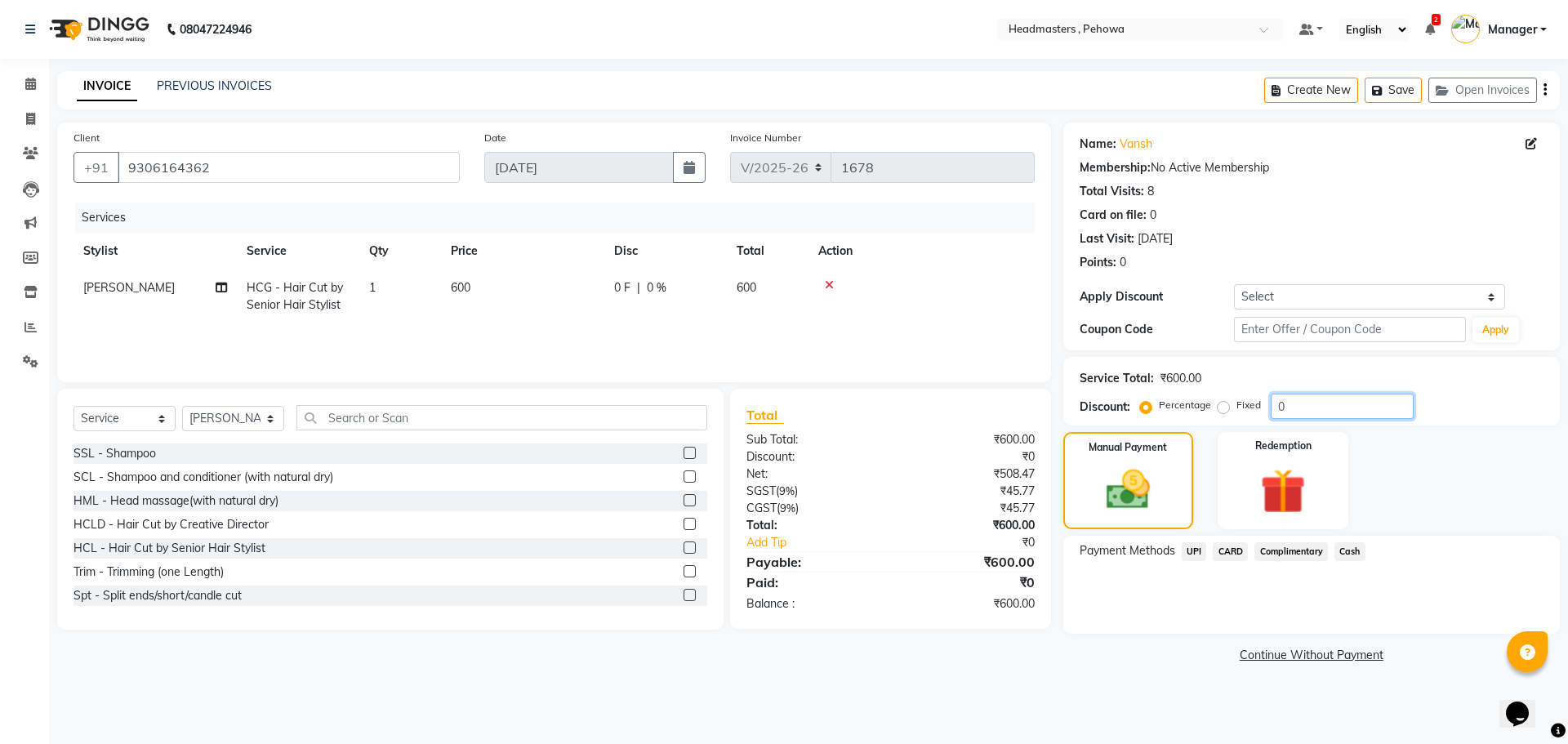 click on "0" 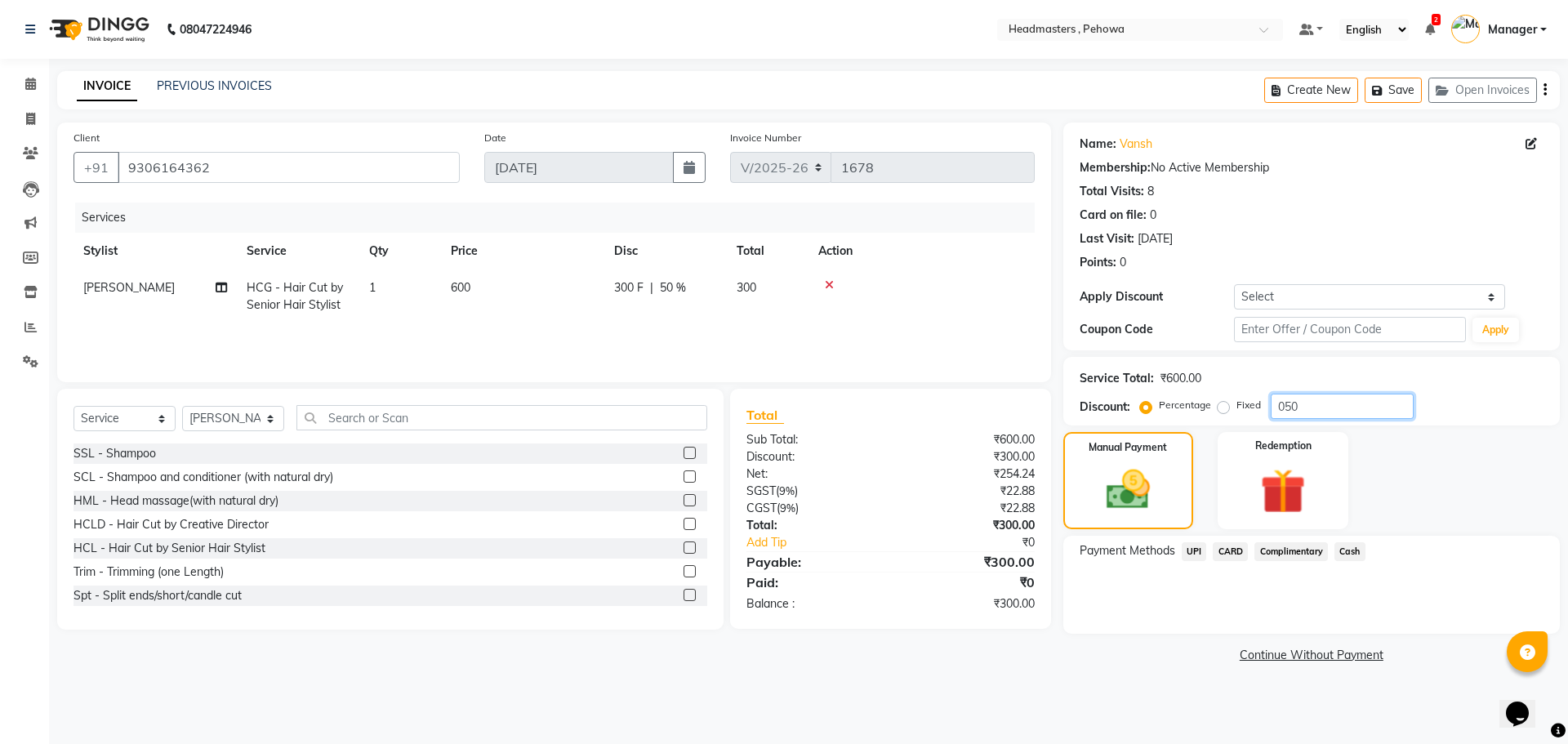 type on "050" 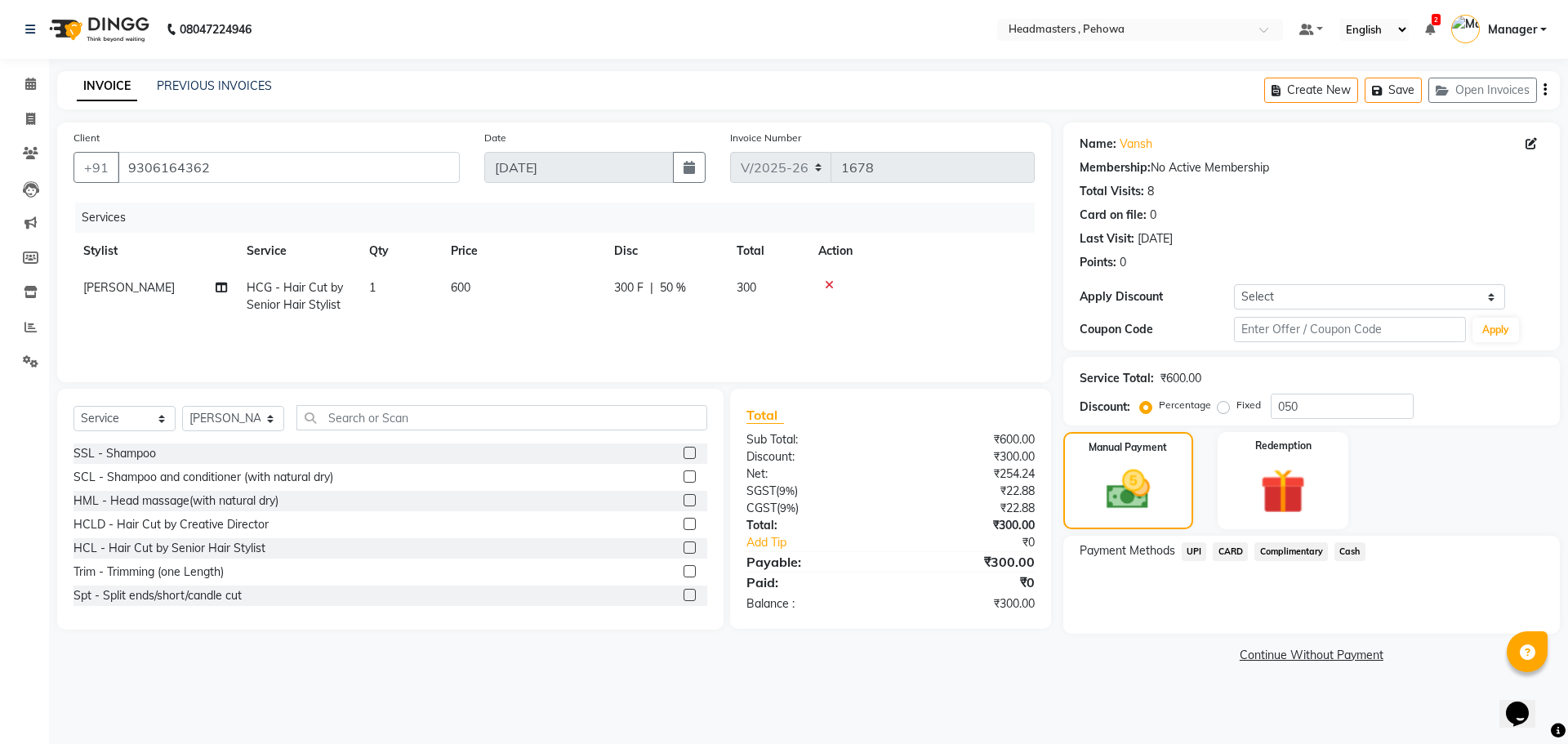 click on "UPI" 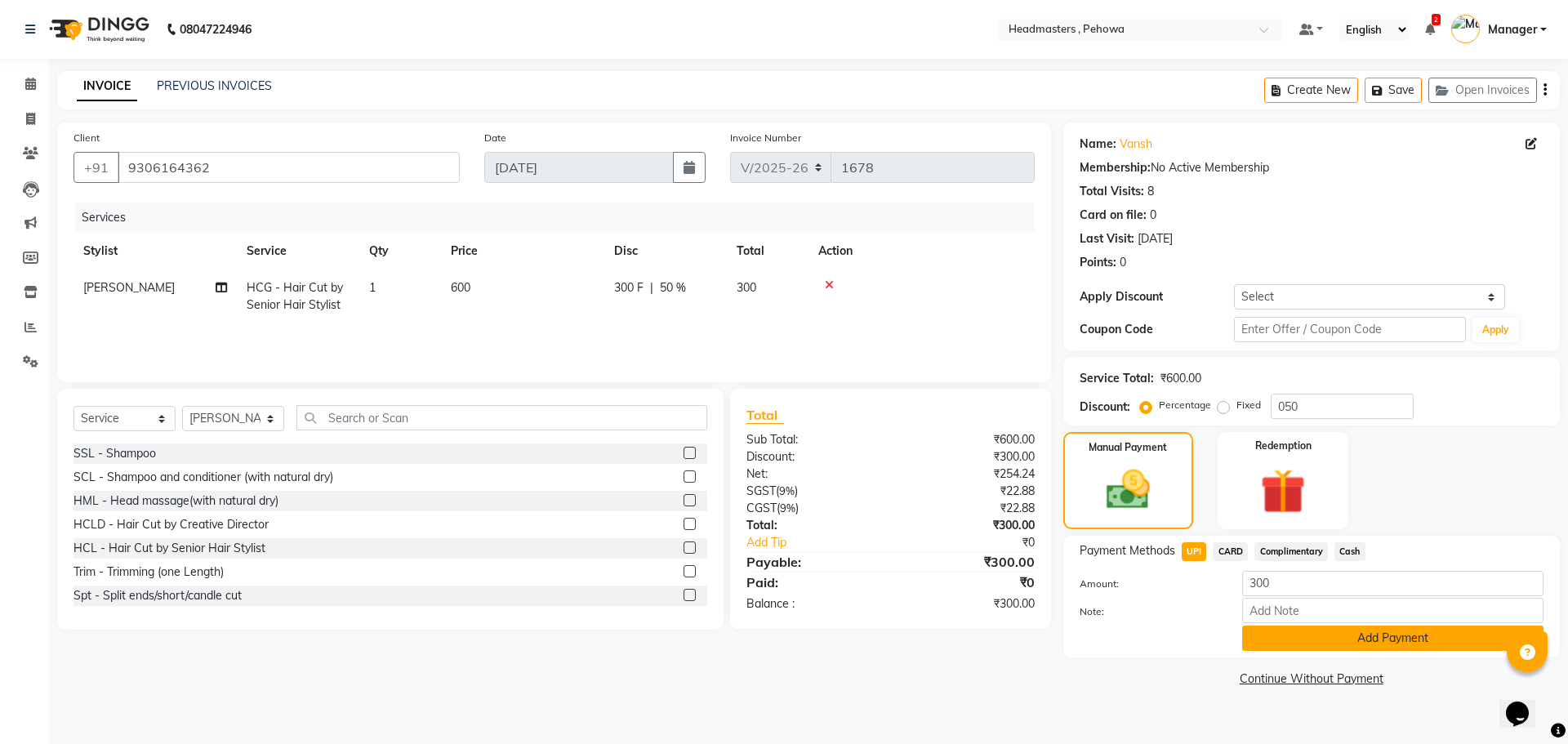 click on "Add Payment" 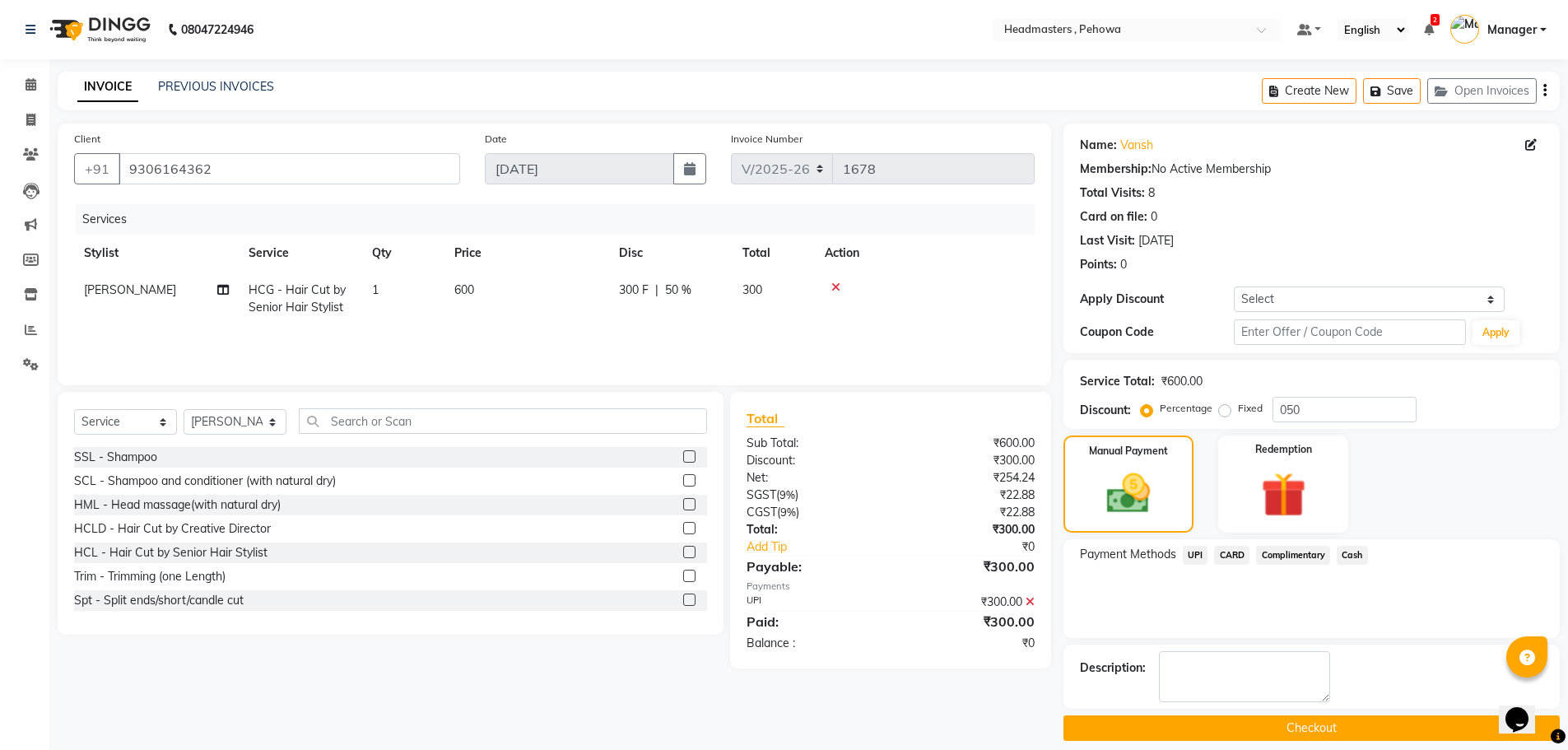scroll, scrollTop: 16, scrollLeft: 0, axis: vertical 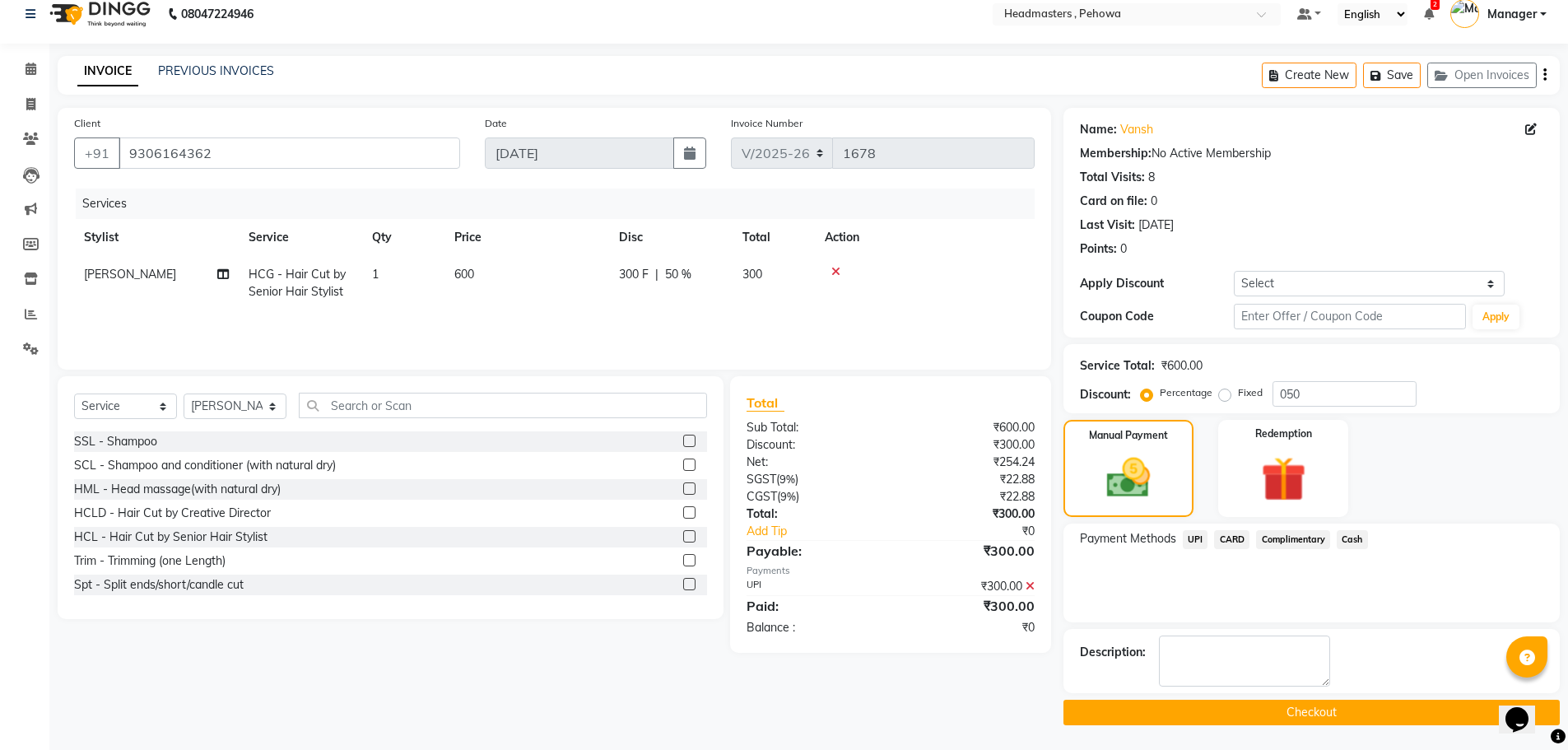 click on "Checkout" 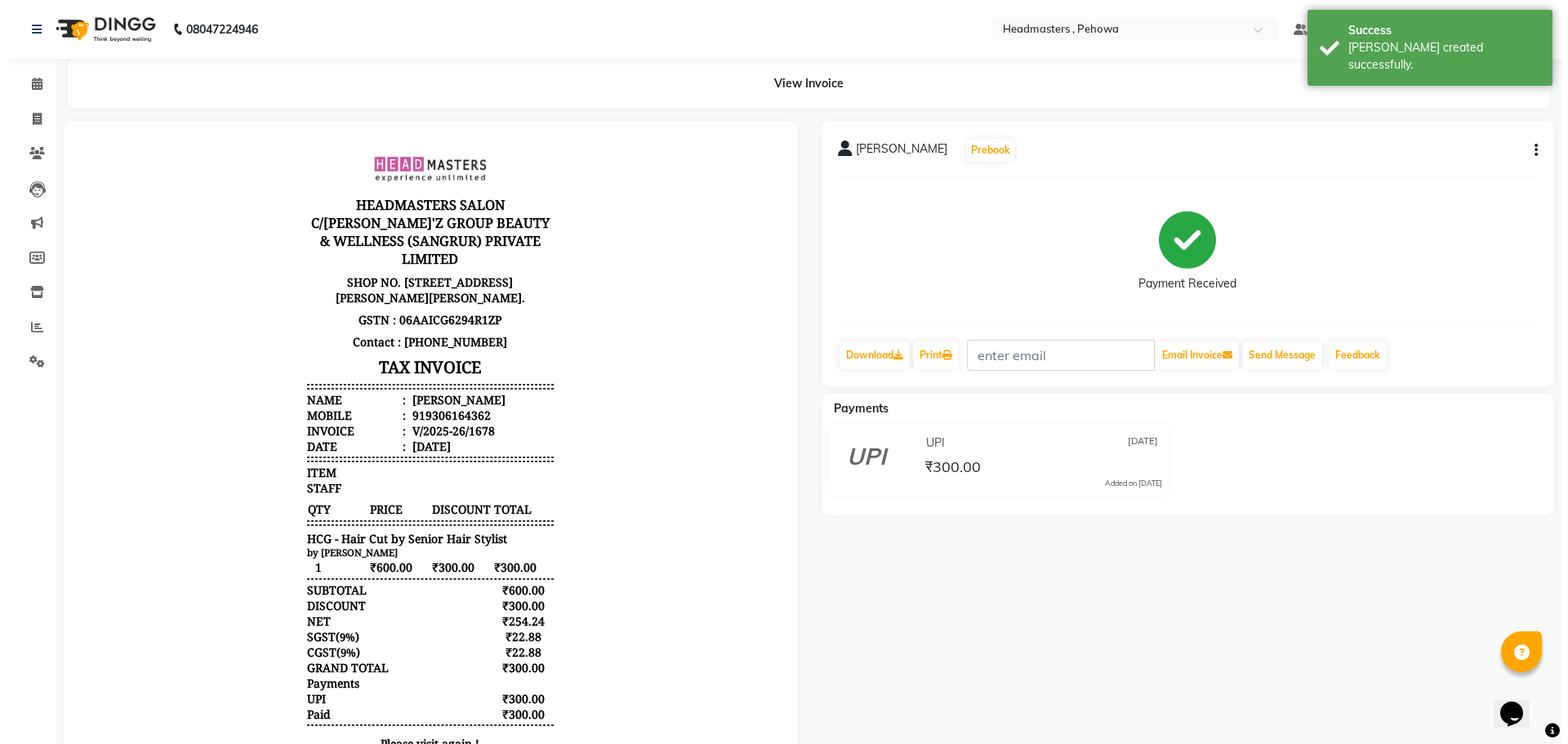 scroll, scrollTop: 0, scrollLeft: 0, axis: both 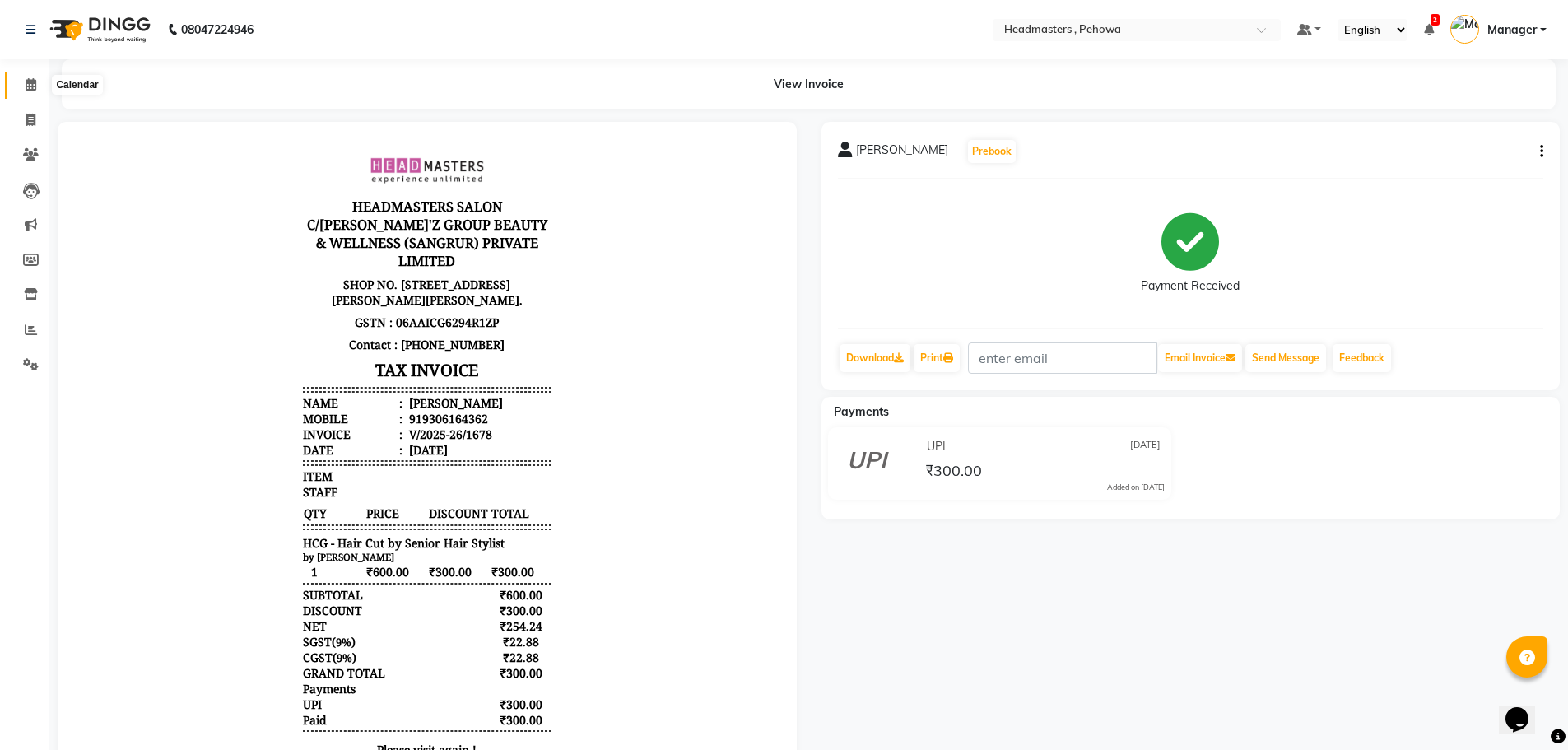 click 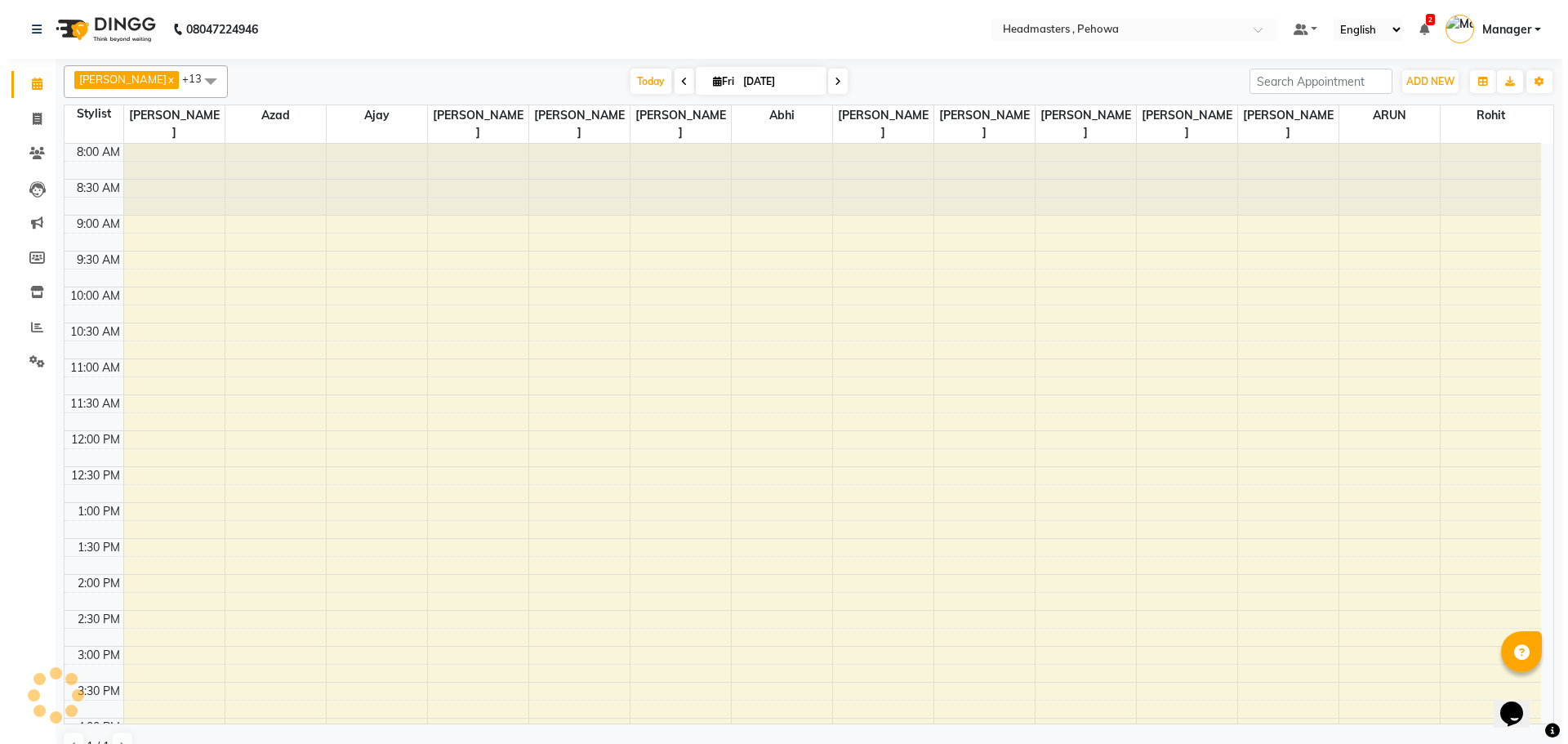 scroll, scrollTop: 408, scrollLeft: 0, axis: vertical 